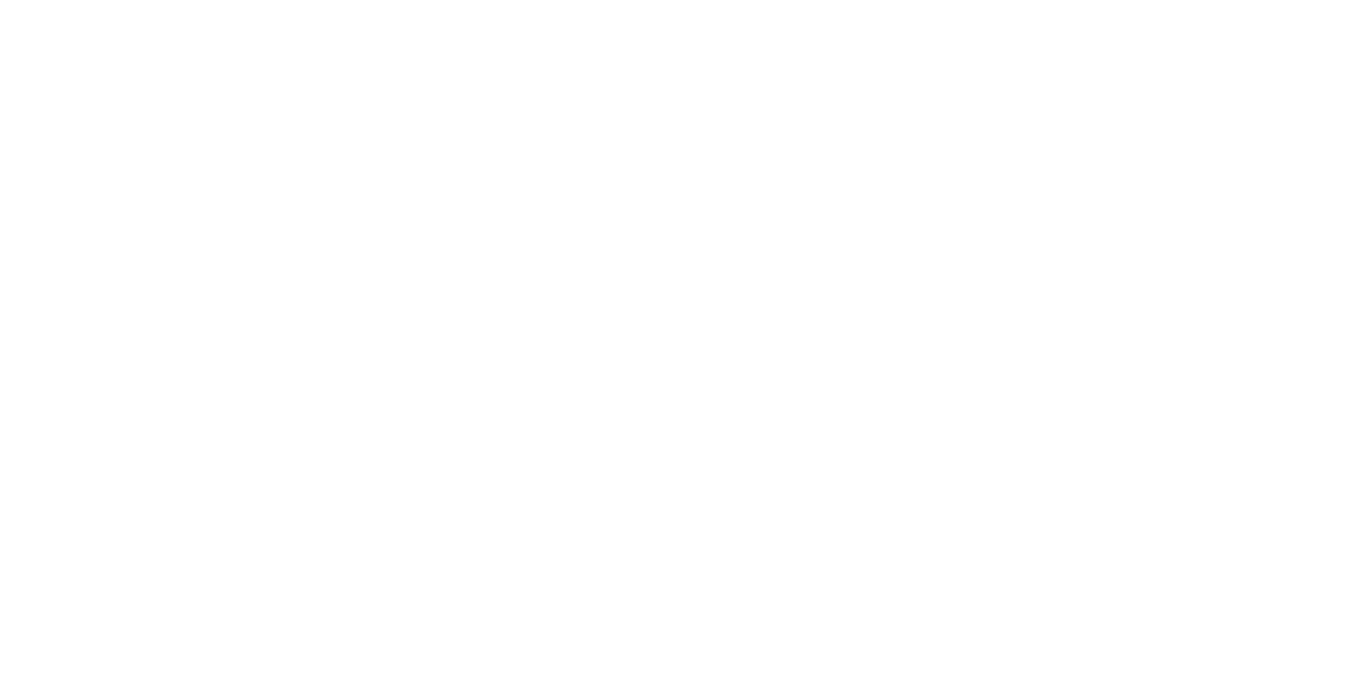 scroll, scrollTop: 0, scrollLeft: 0, axis: both 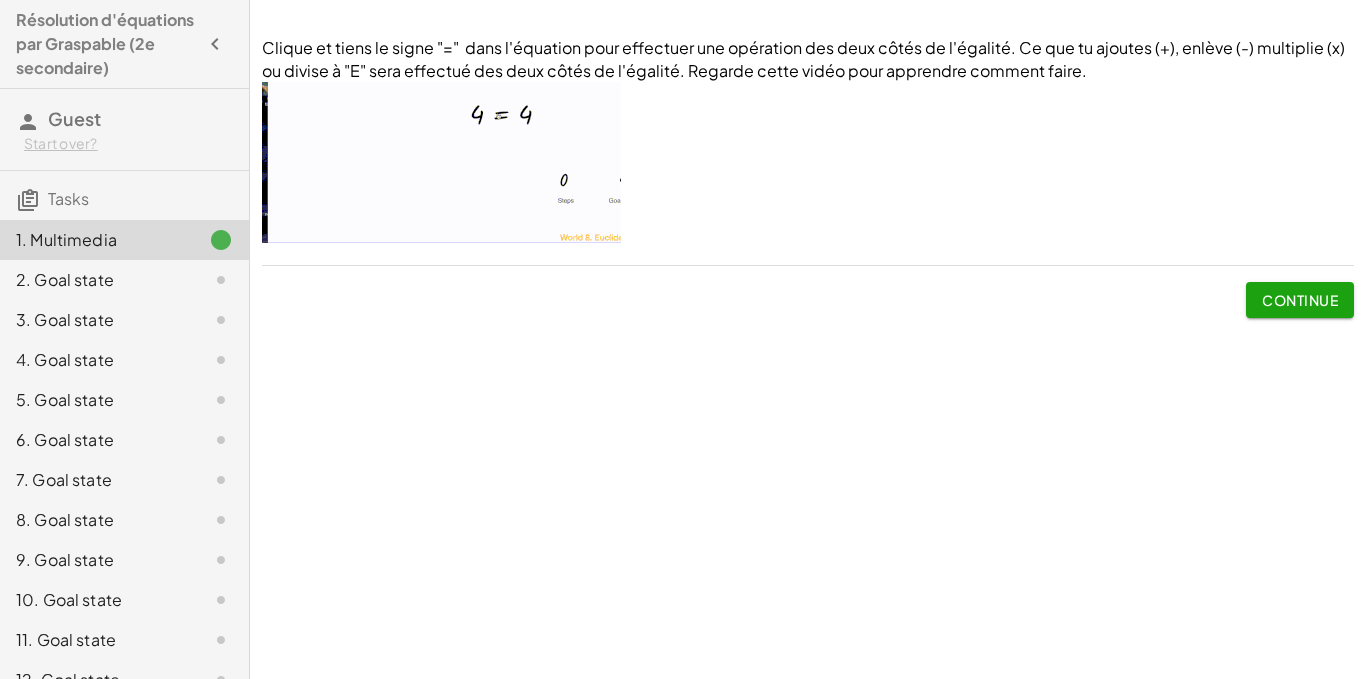 click at bounding box center [441, 162] 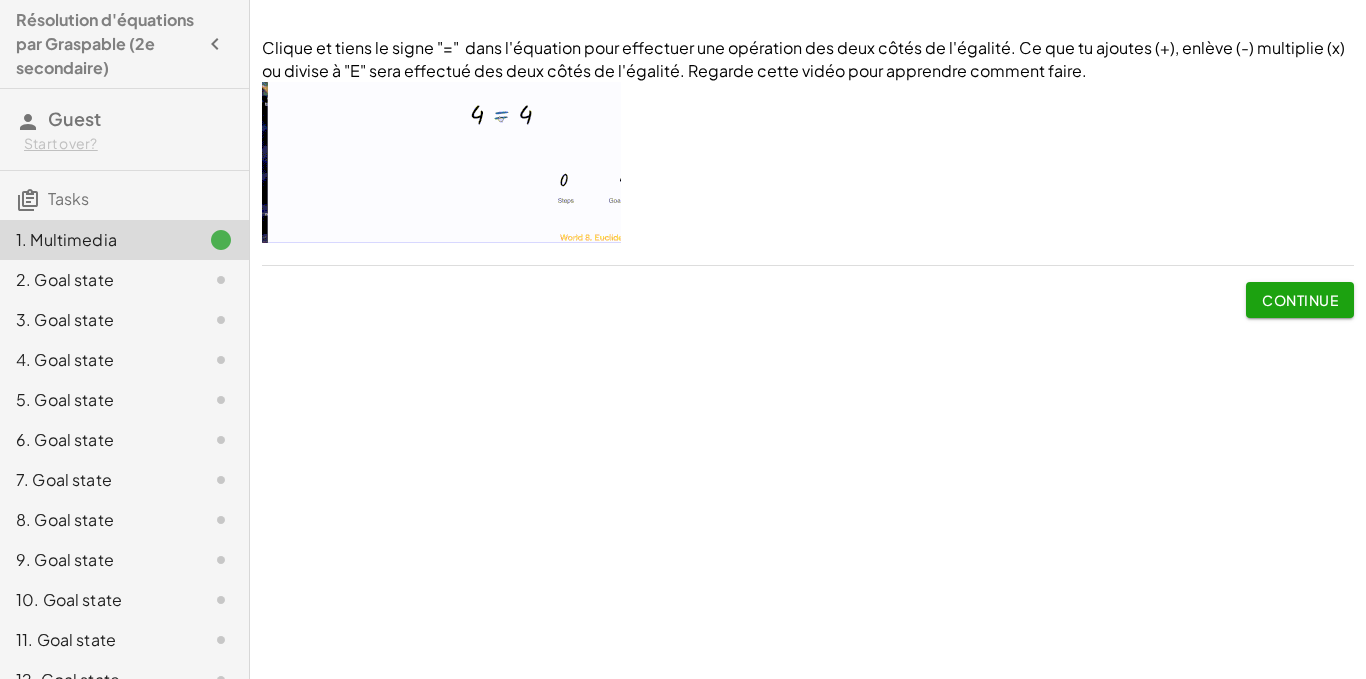 click at bounding box center [441, 162] 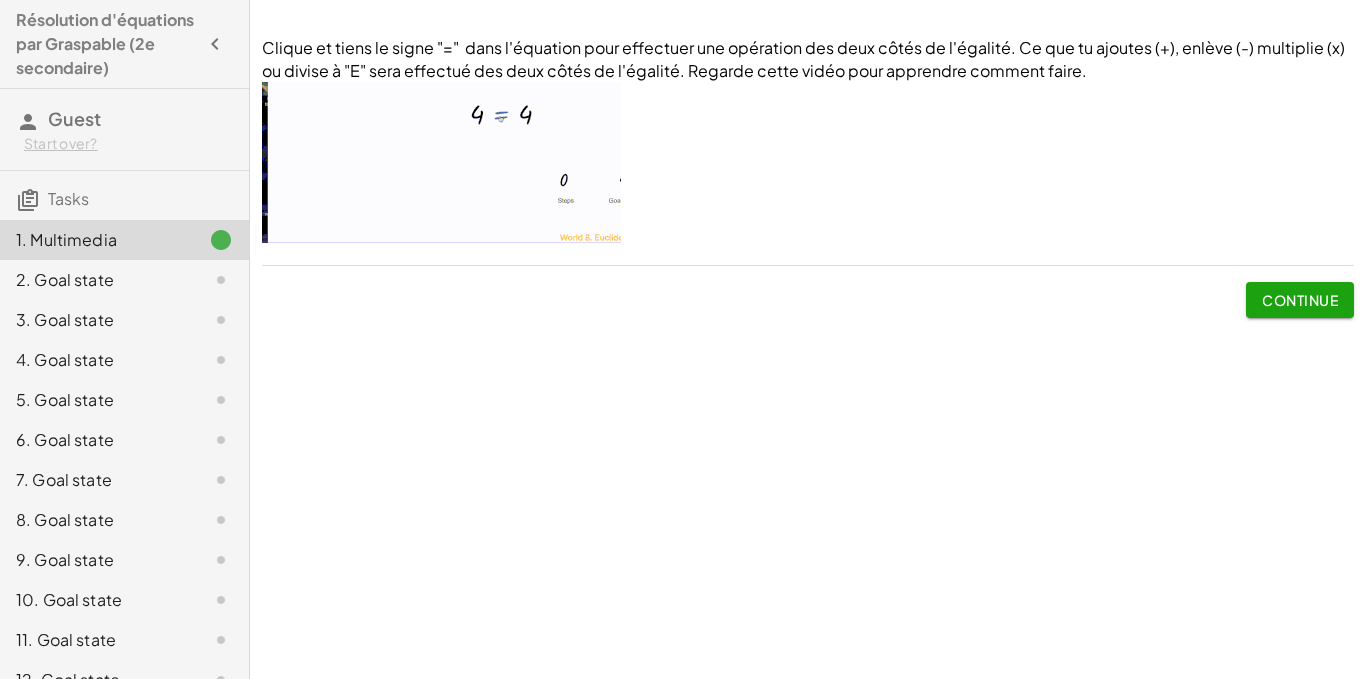 click at bounding box center [441, 162] 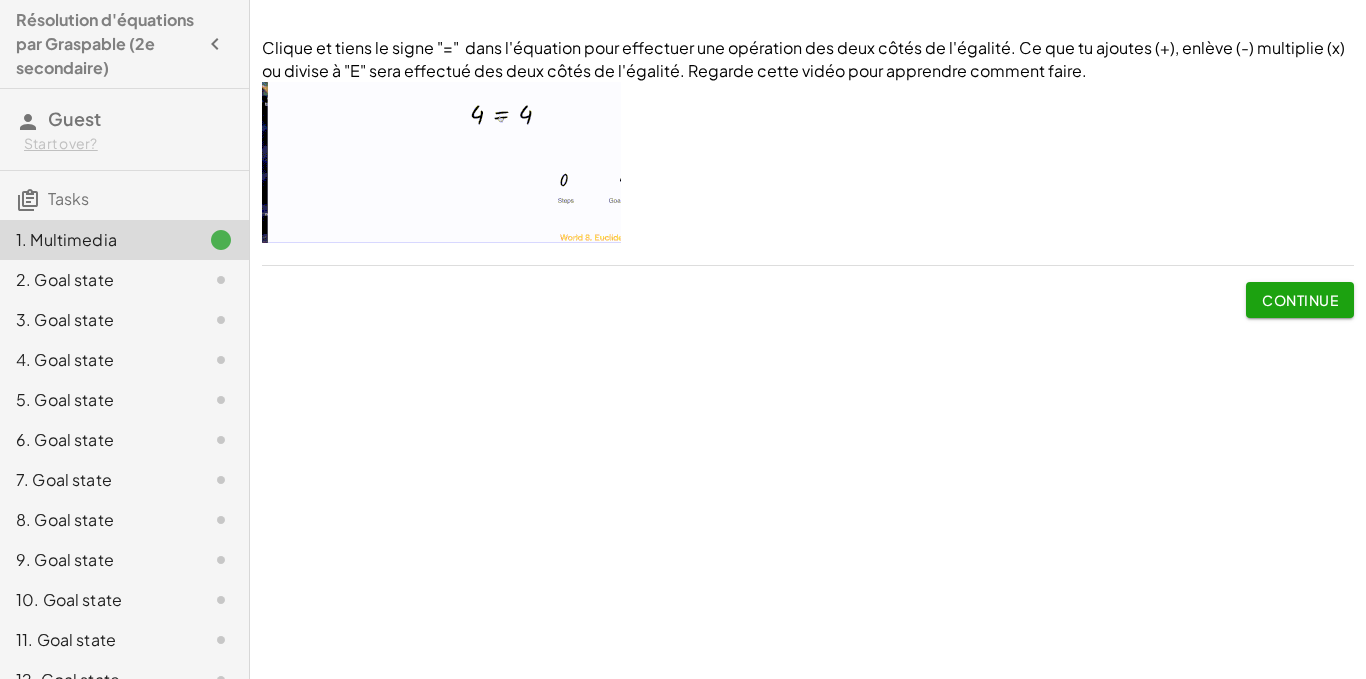 click at bounding box center [441, 162] 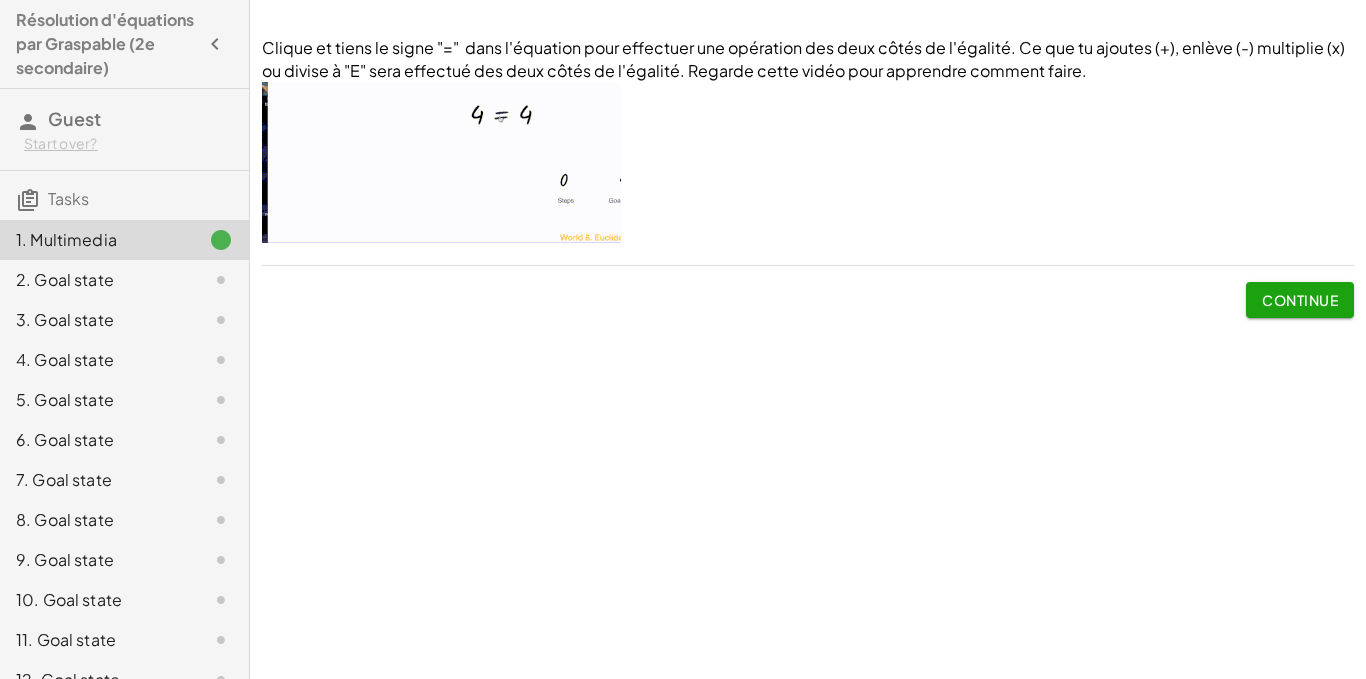 click at bounding box center [441, 162] 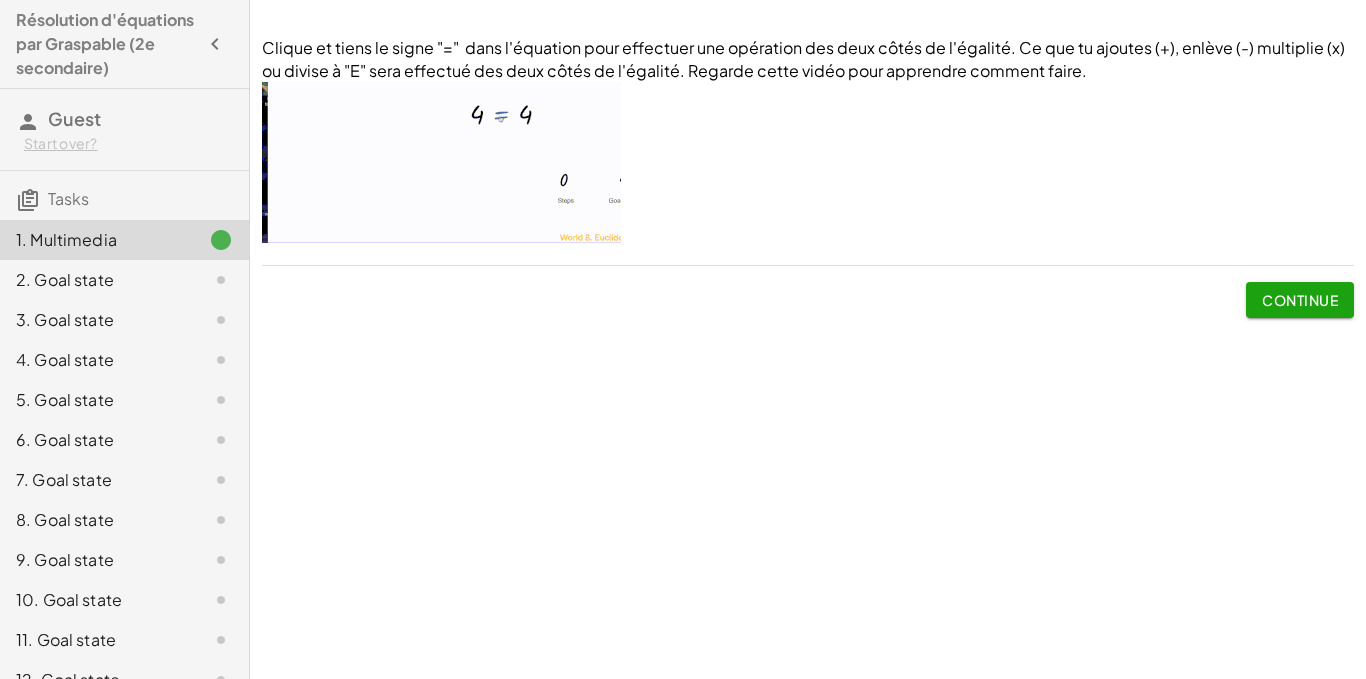 click at bounding box center (441, 162) 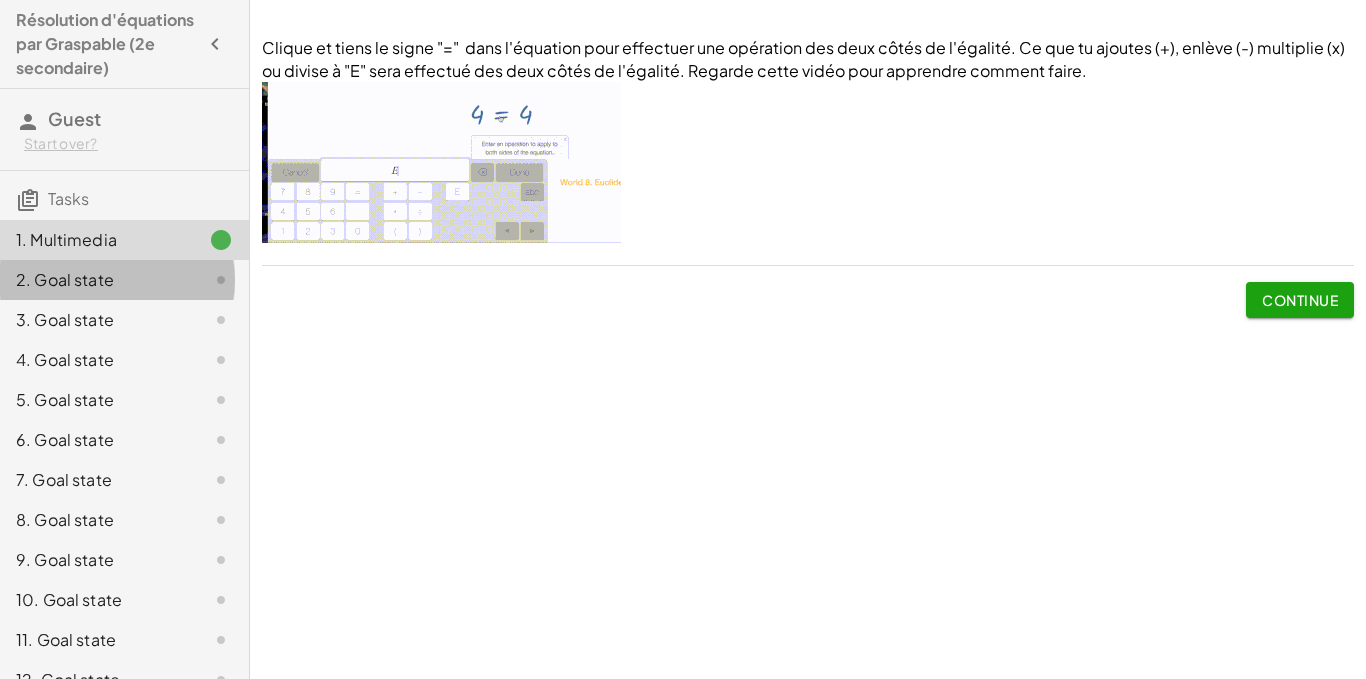 click on "2. Goal state" 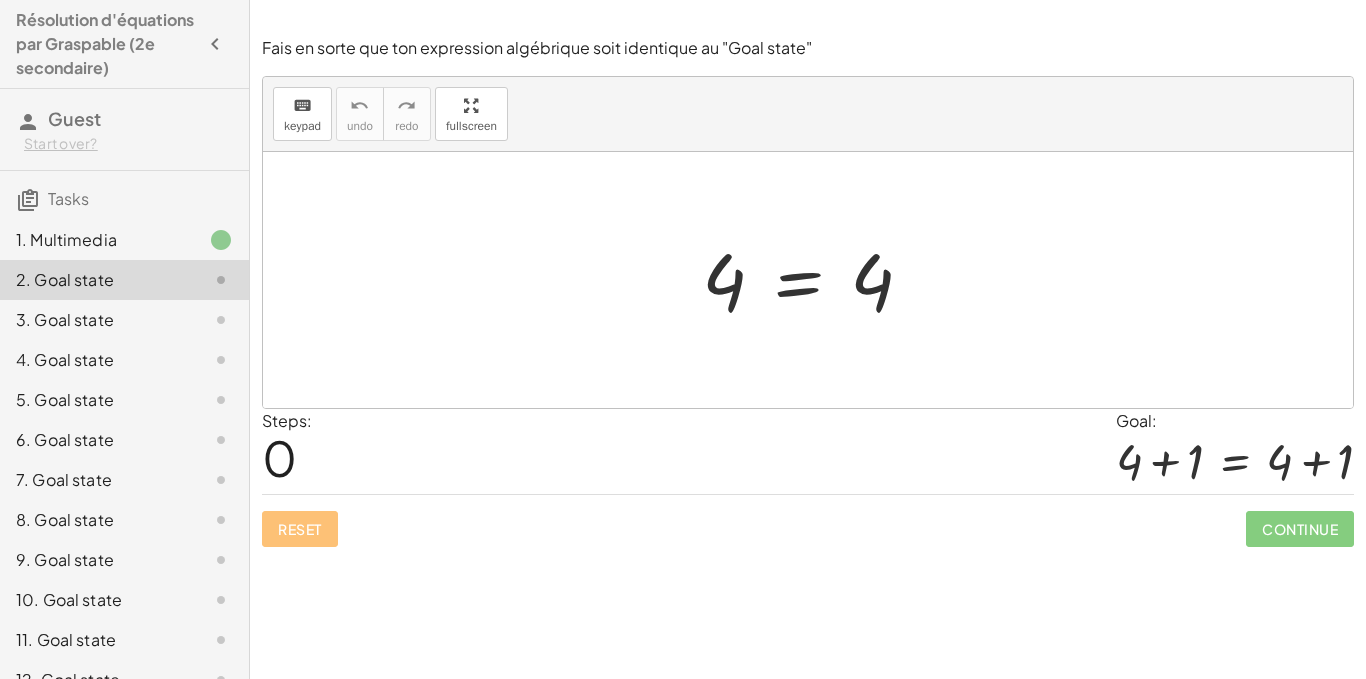 click at bounding box center (815, 280) 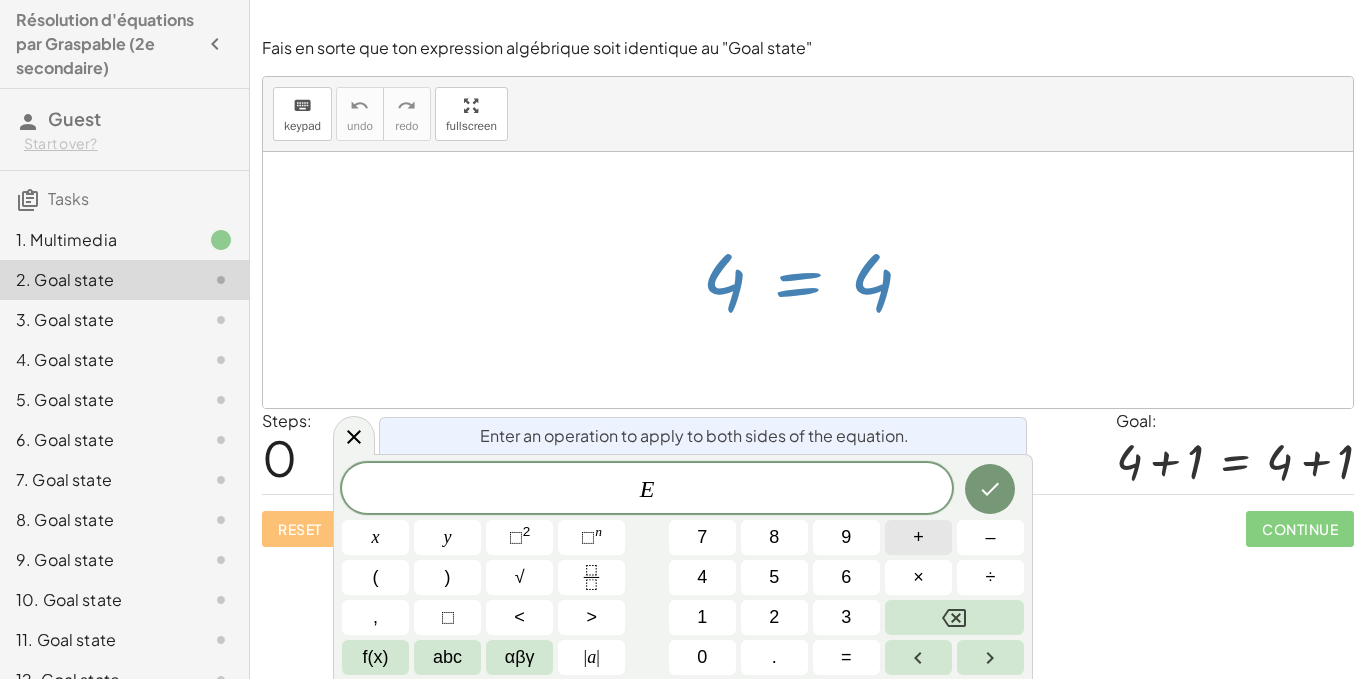 click on "+" at bounding box center (918, 537) 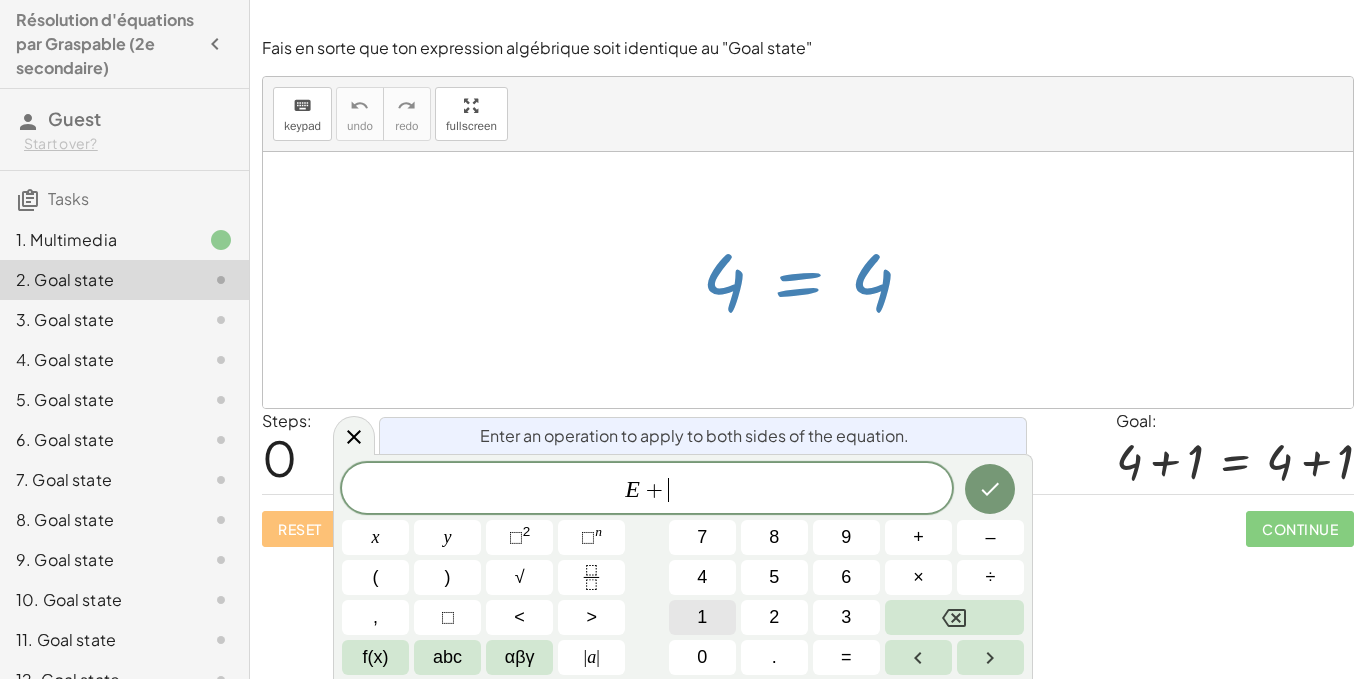 click on "1" at bounding box center [702, 617] 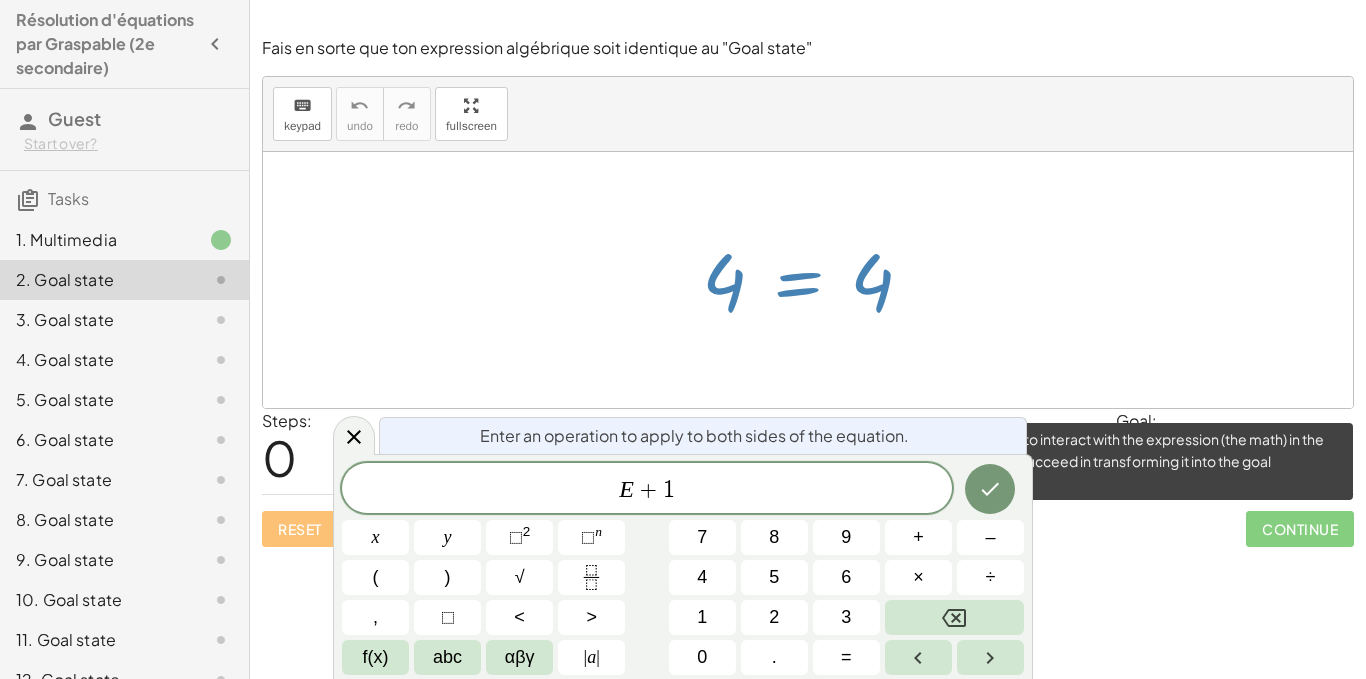 click on "Continue" 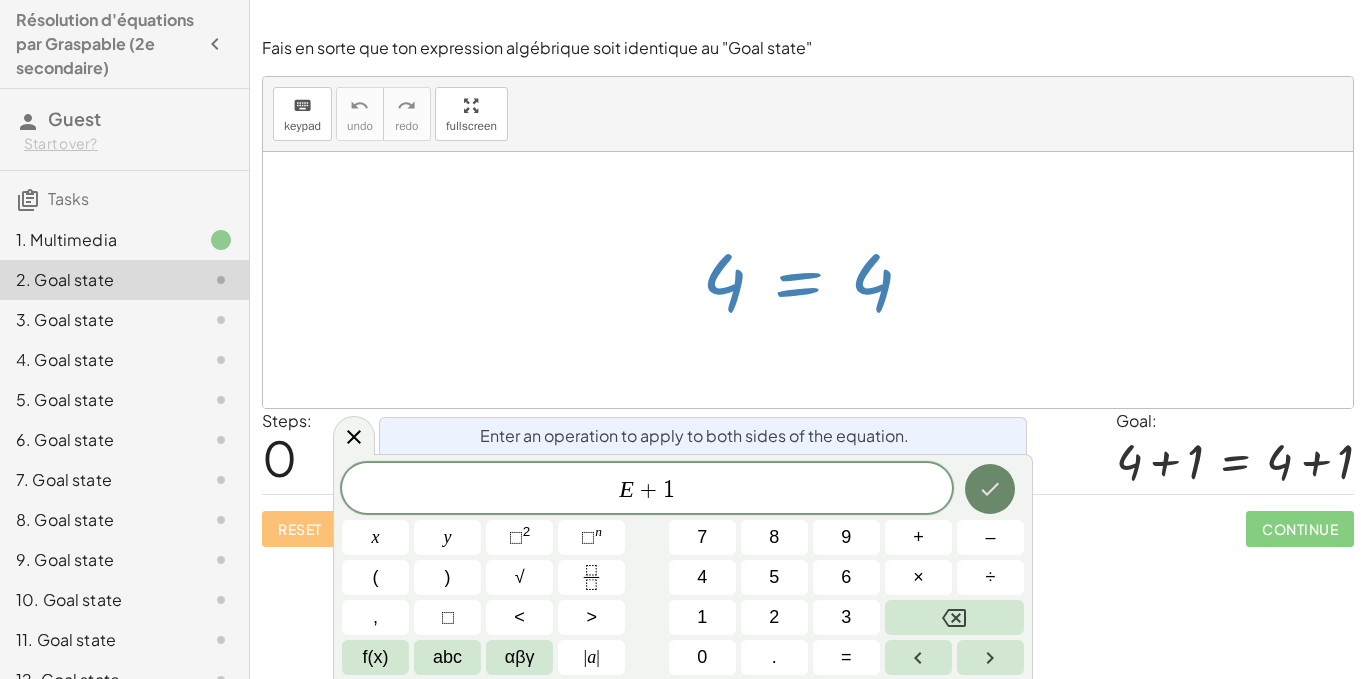 click at bounding box center (990, 489) 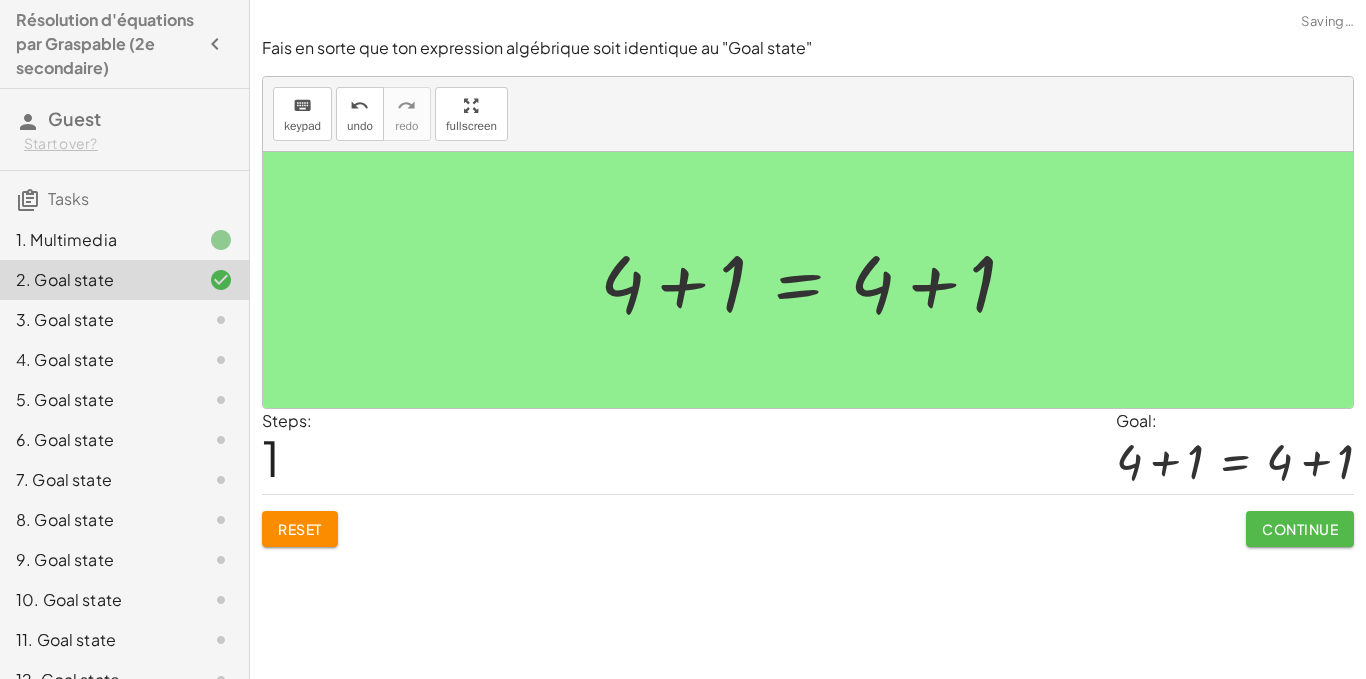 click on "Continue" 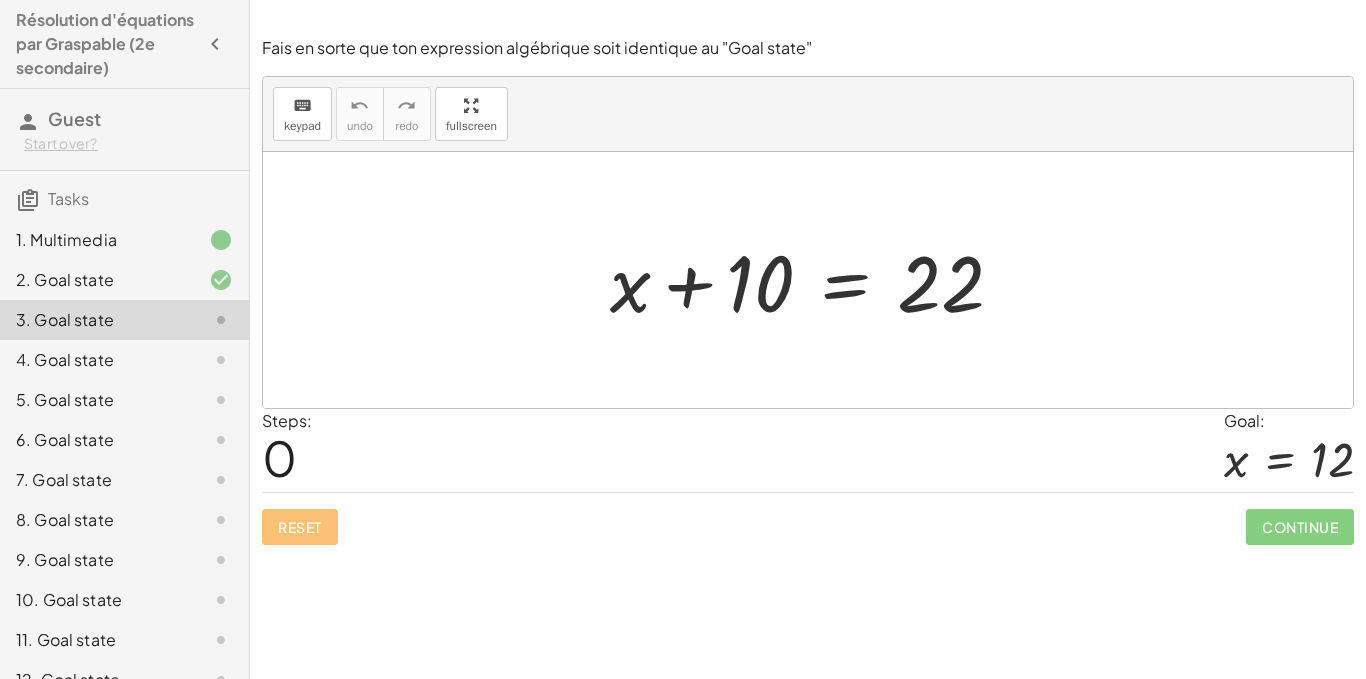 click at bounding box center (815, 280) 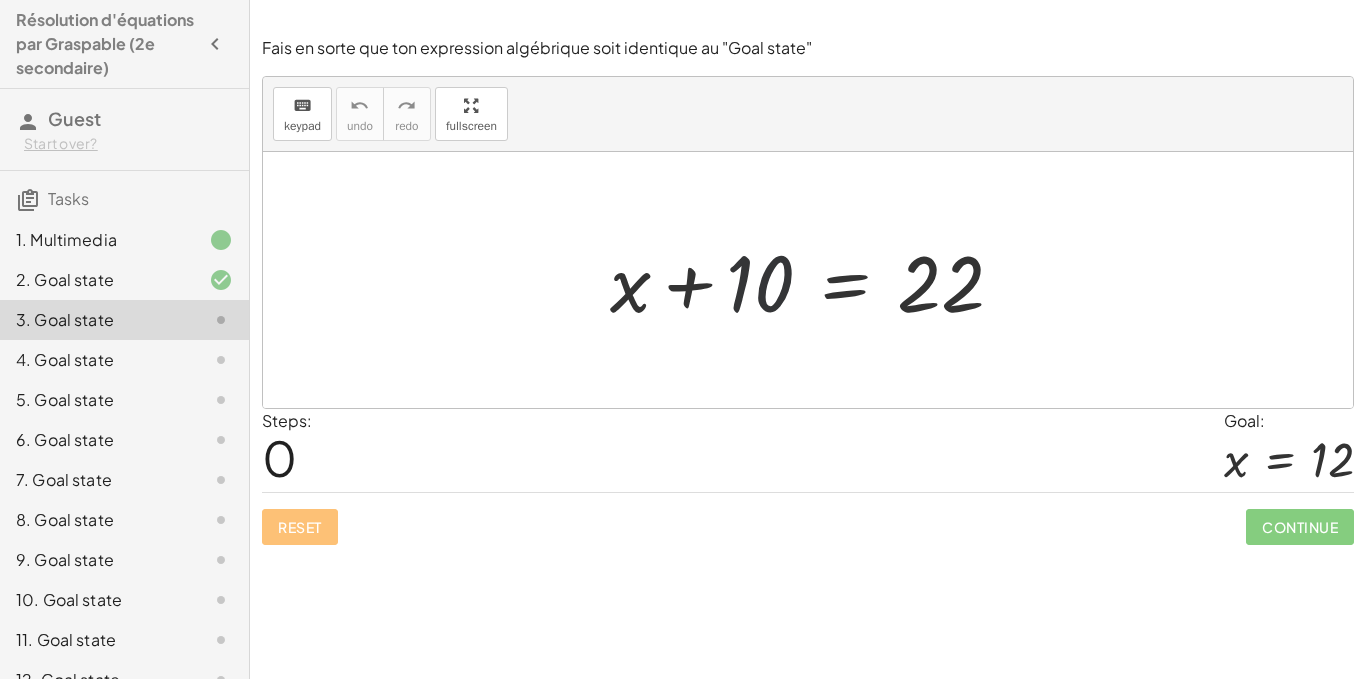 click at bounding box center [815, 280] 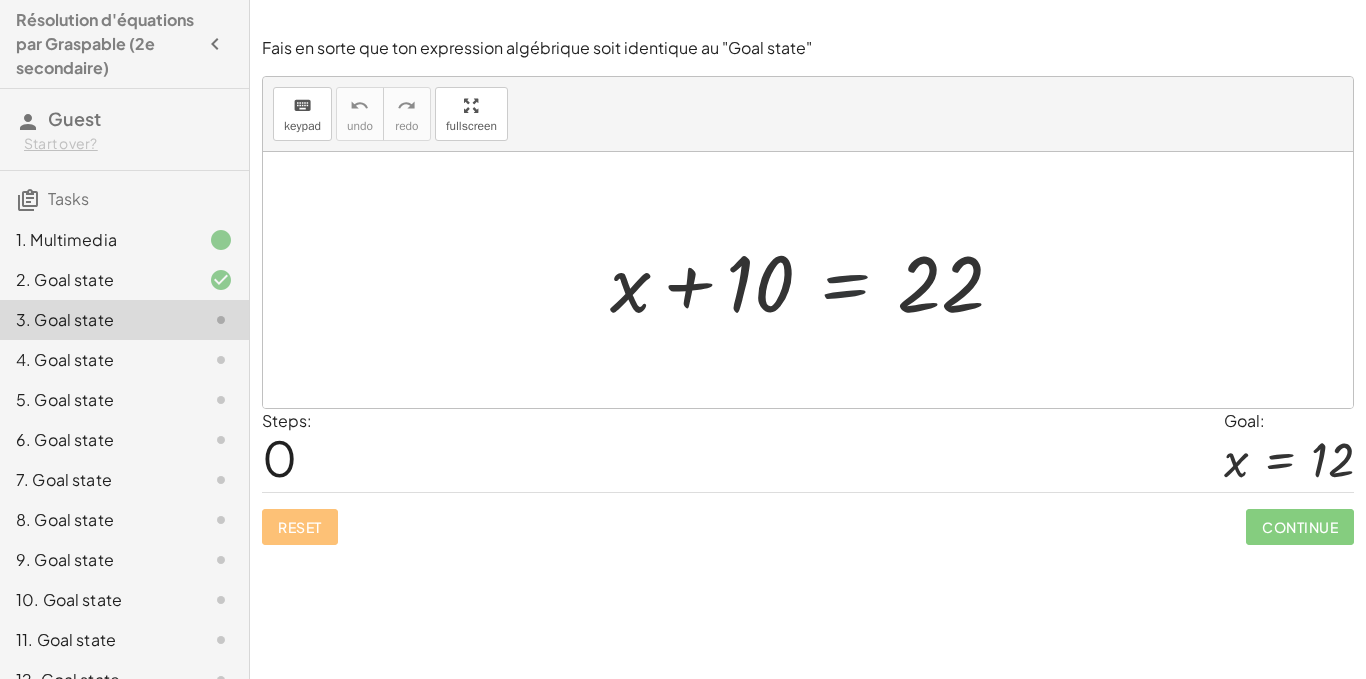 click at bounding box center [815, 280] 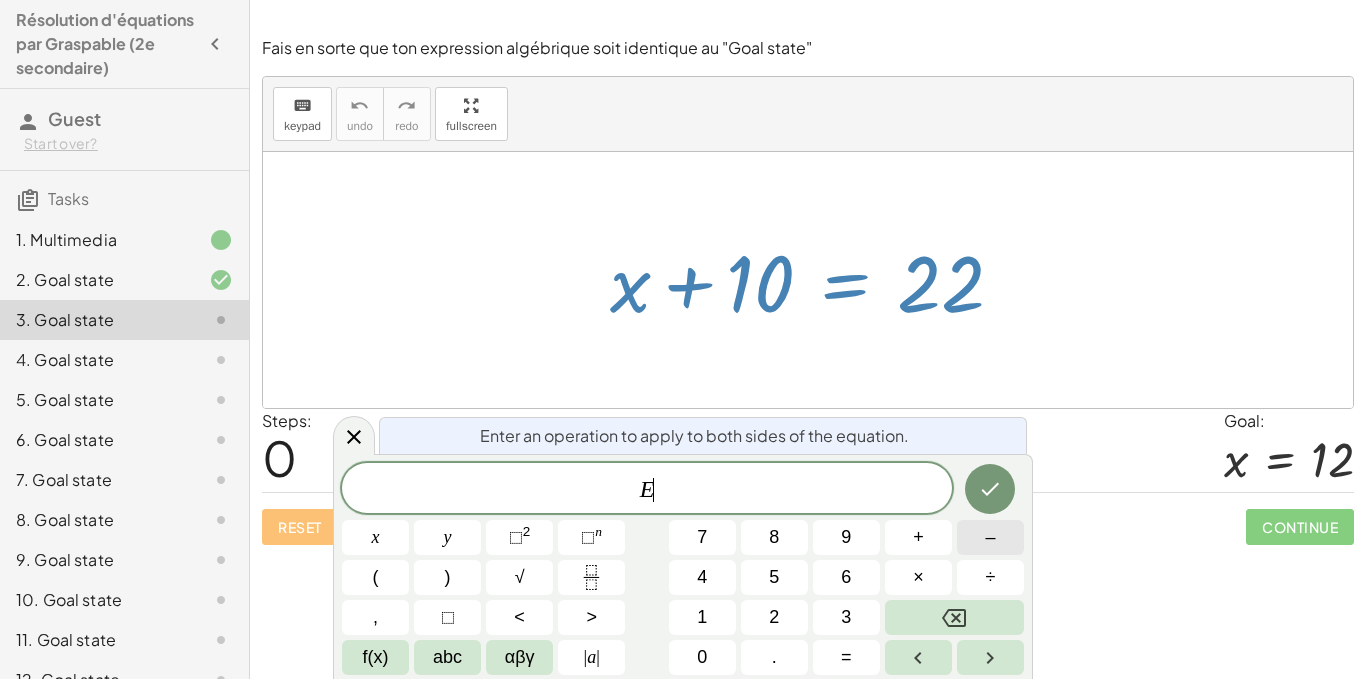 click on "–" at bounding box center (990, 537) 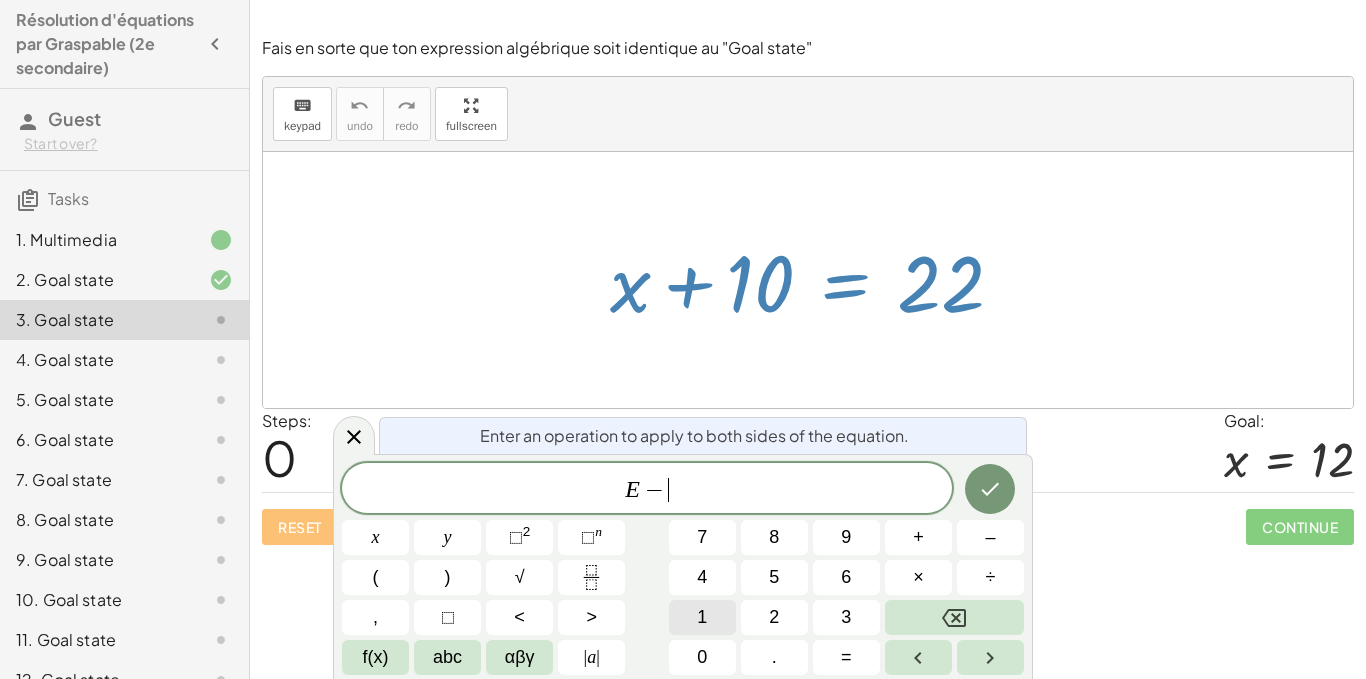 click on "1" at bounding box center (702, 617) 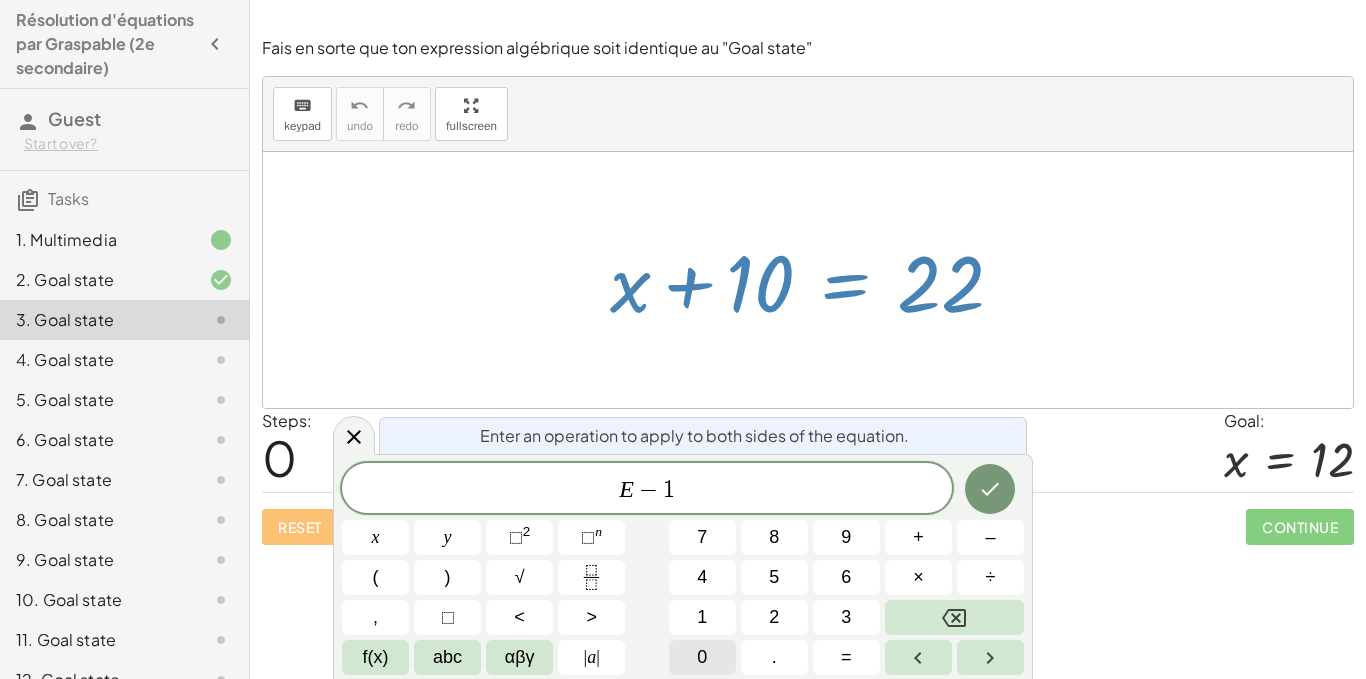 click on "0" at bounding box center [702, 657] 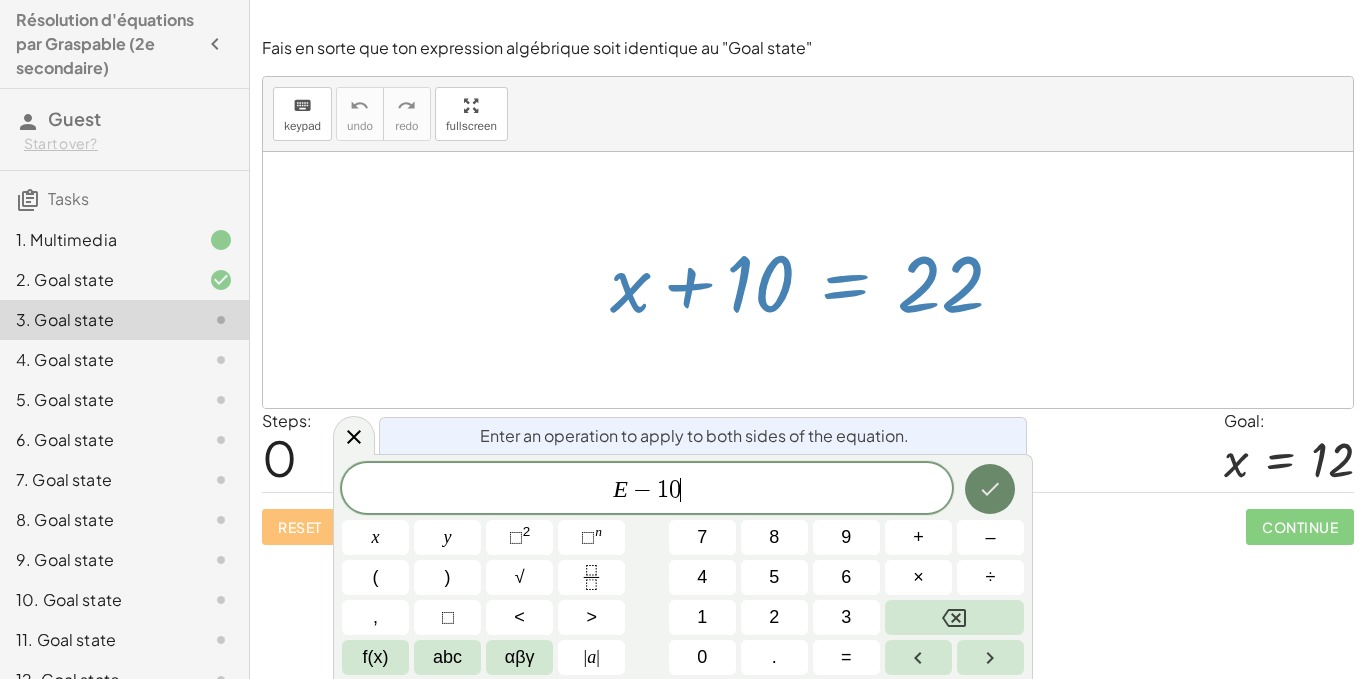 click at bounding box center (990, 489) 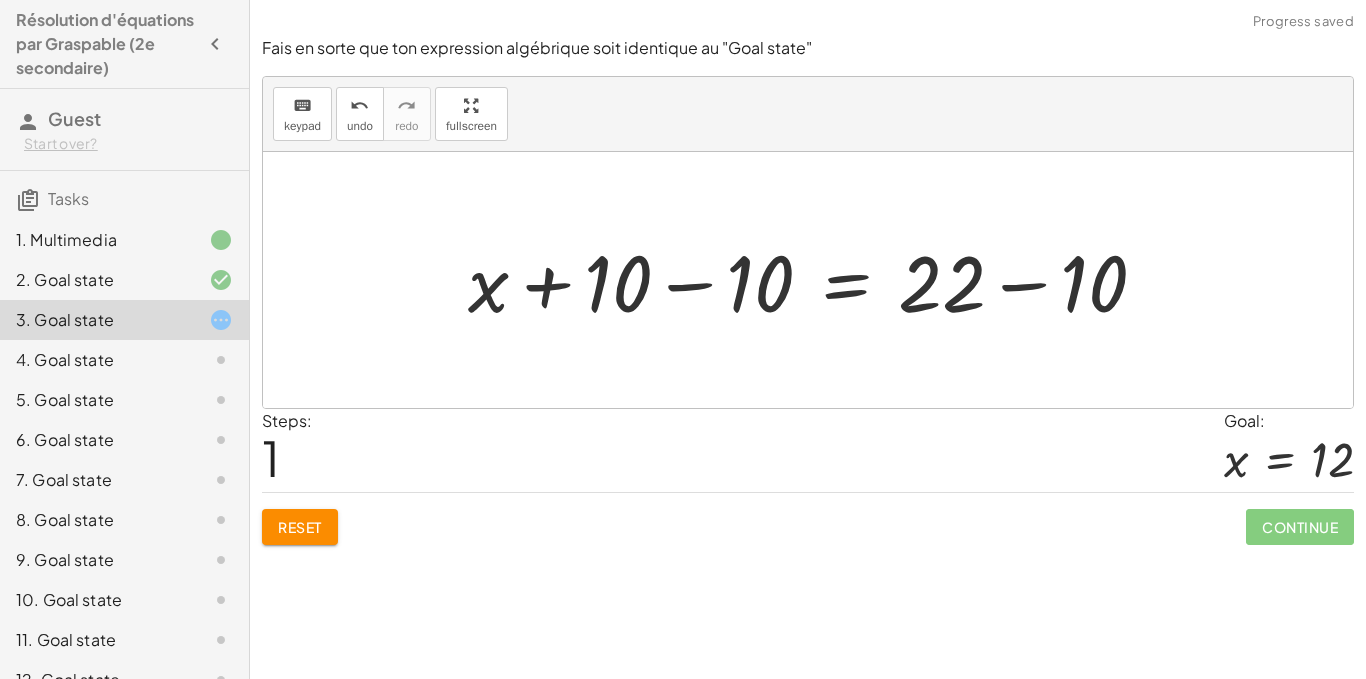click at bounding box center (815, 280) 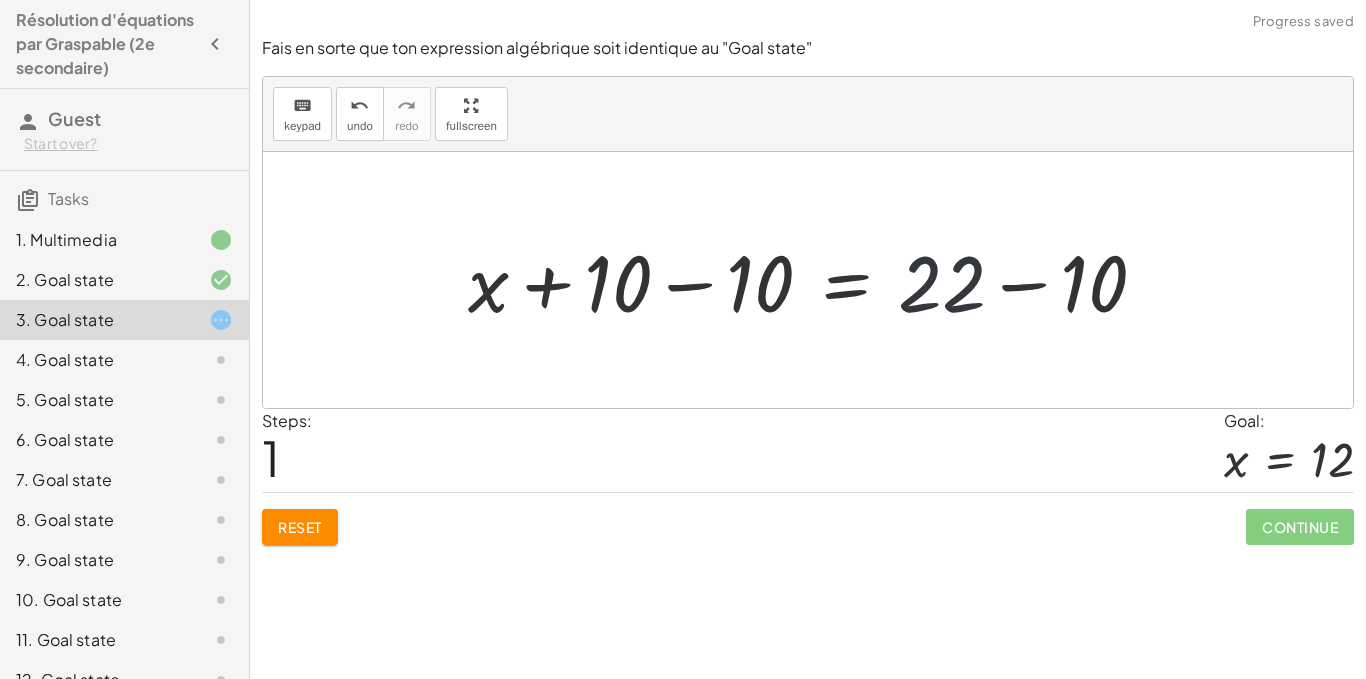 click at bounding box center [815, 280] 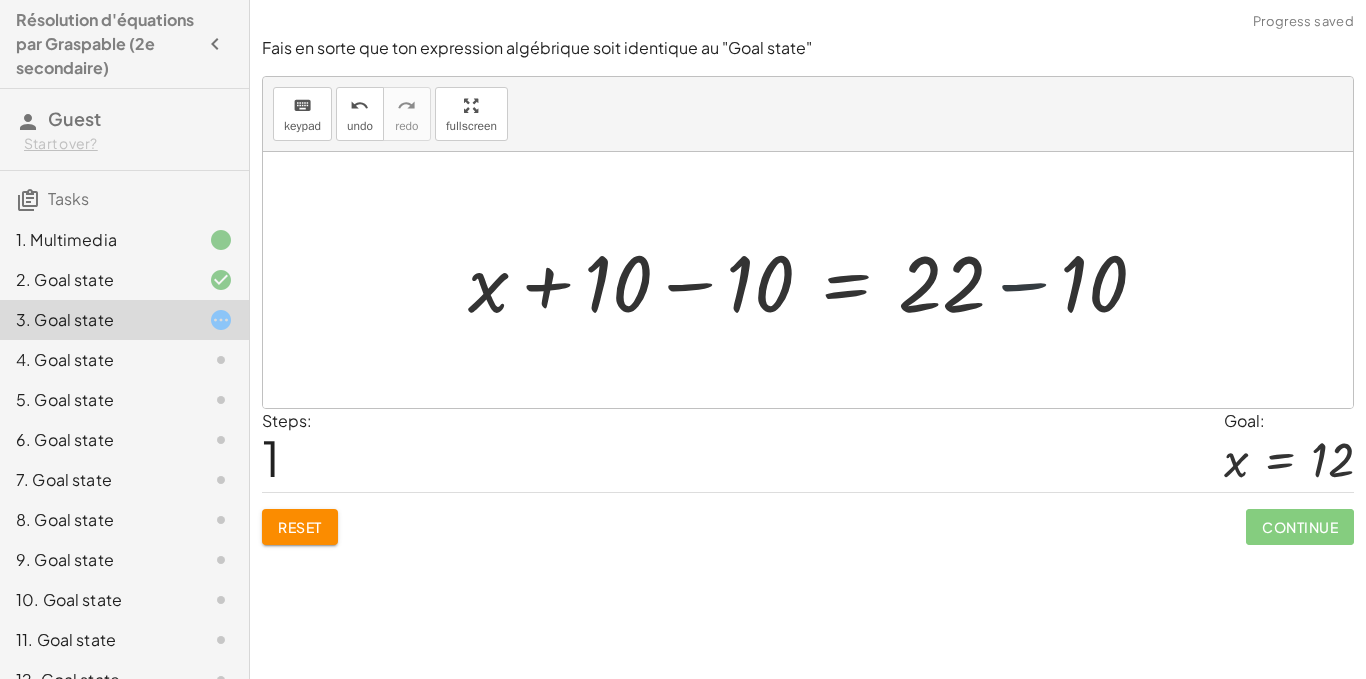 drag, startPoint x: 1058, startPoint y: 290, endPoint x: 1079, endPoint y: 290, distance: 21 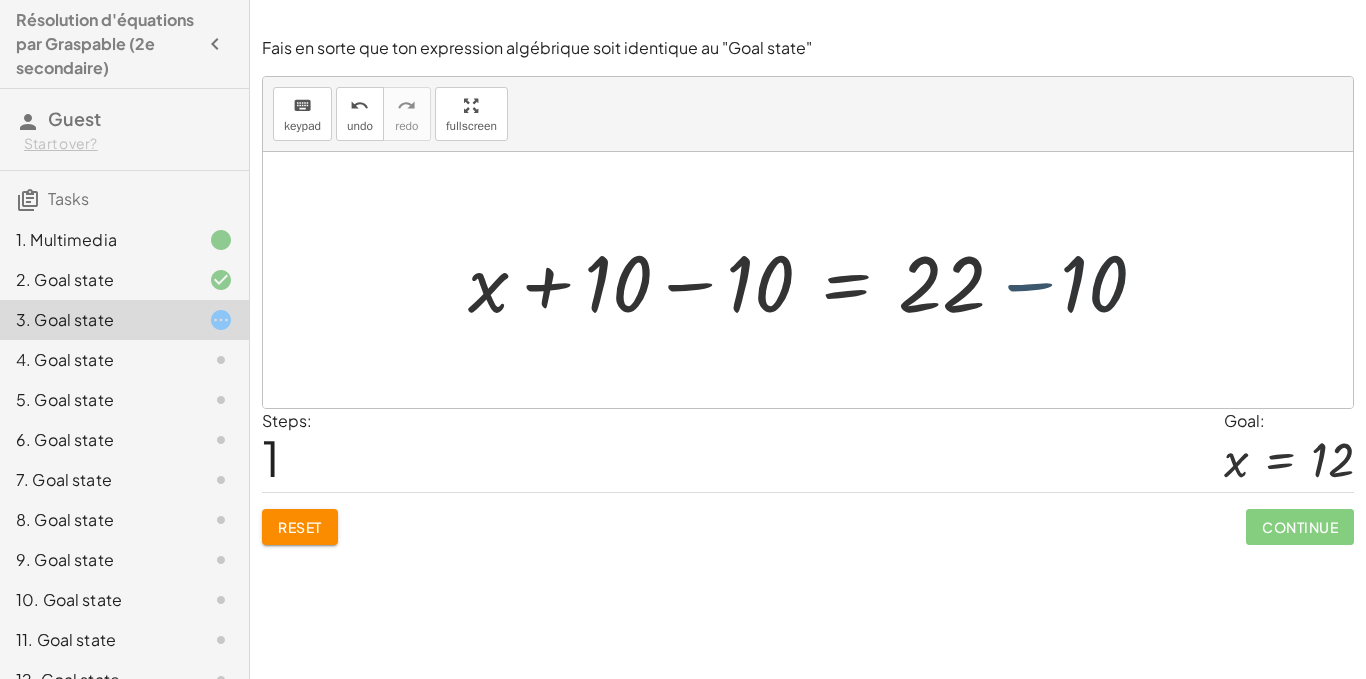 click at bounding box center [815, 280] 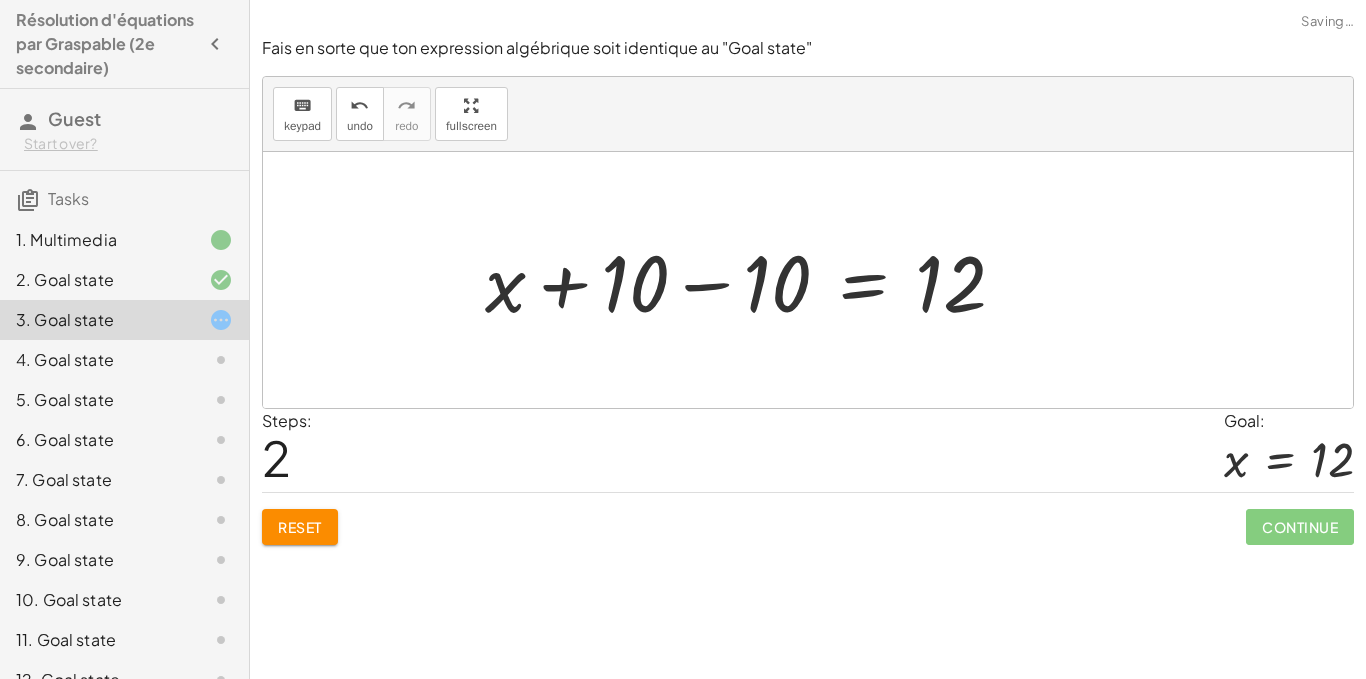 drag, startPoint x: 1079, startPoint y: 290, endPoint x: 1037, endPoint y: 298, distance: 42.755116 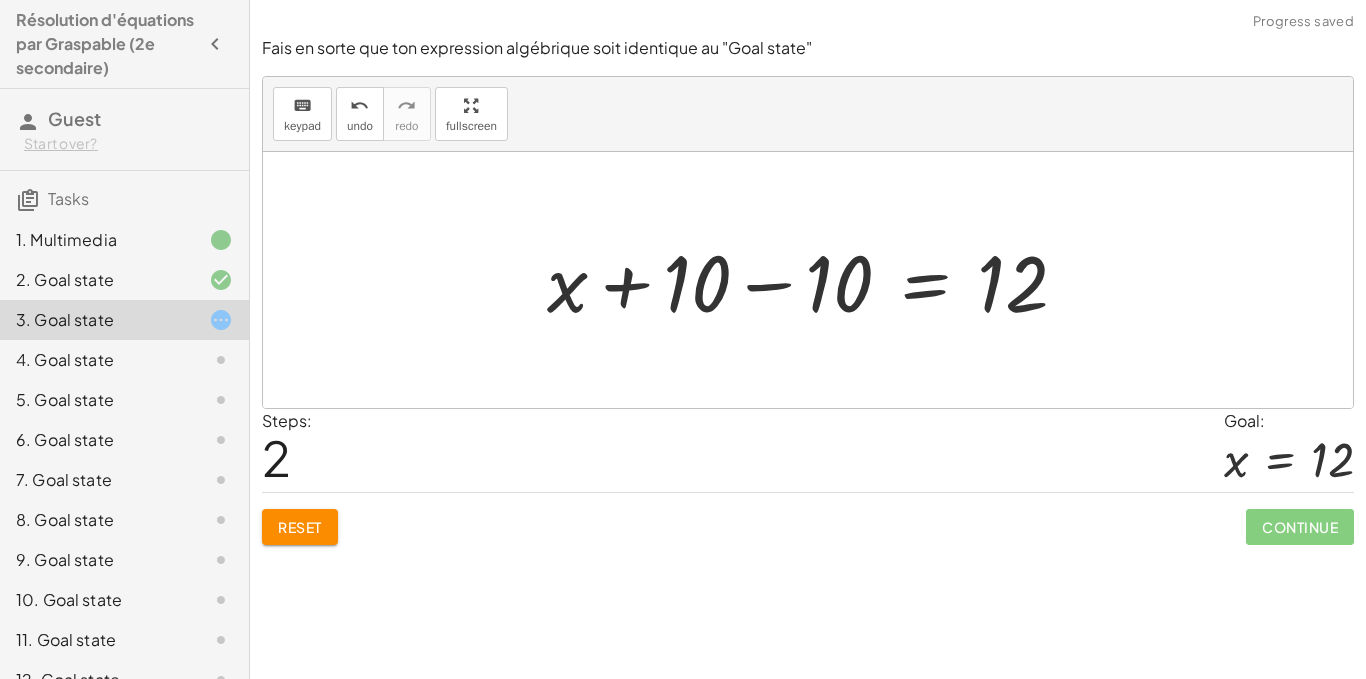 click at bounding box center (815, 280) 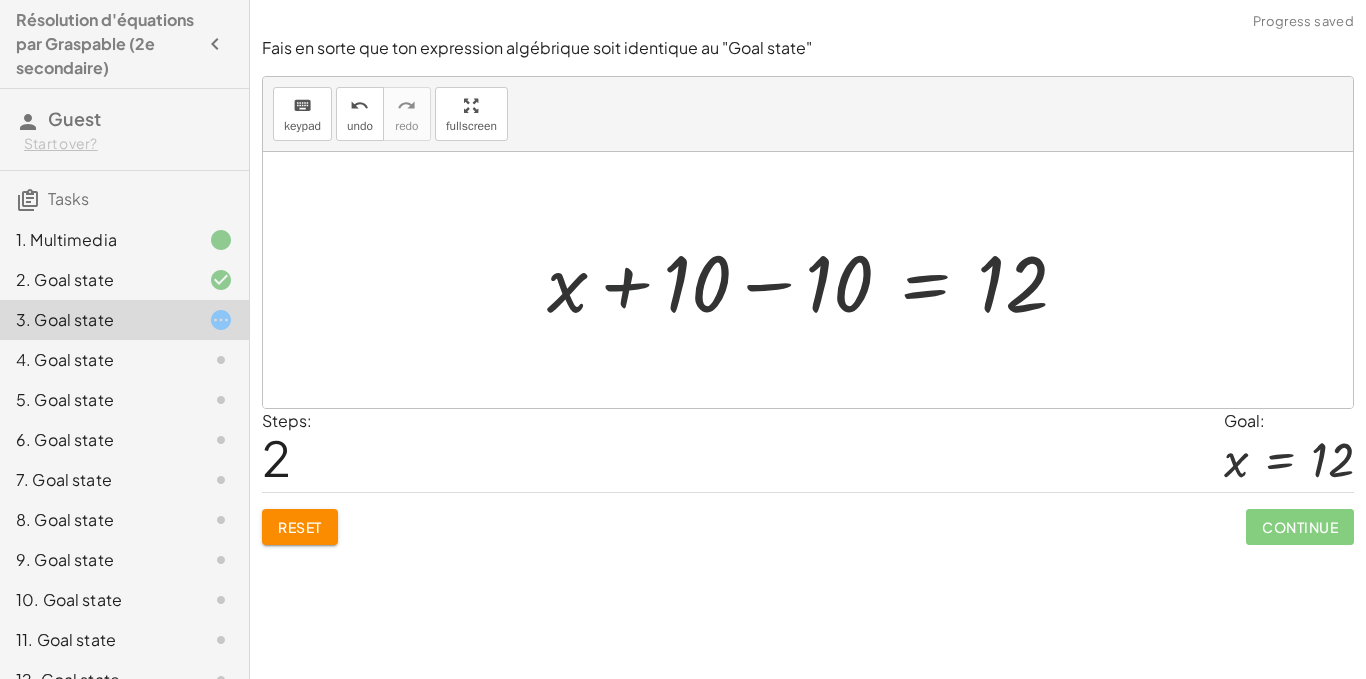 click at bounding box center [815, 280] 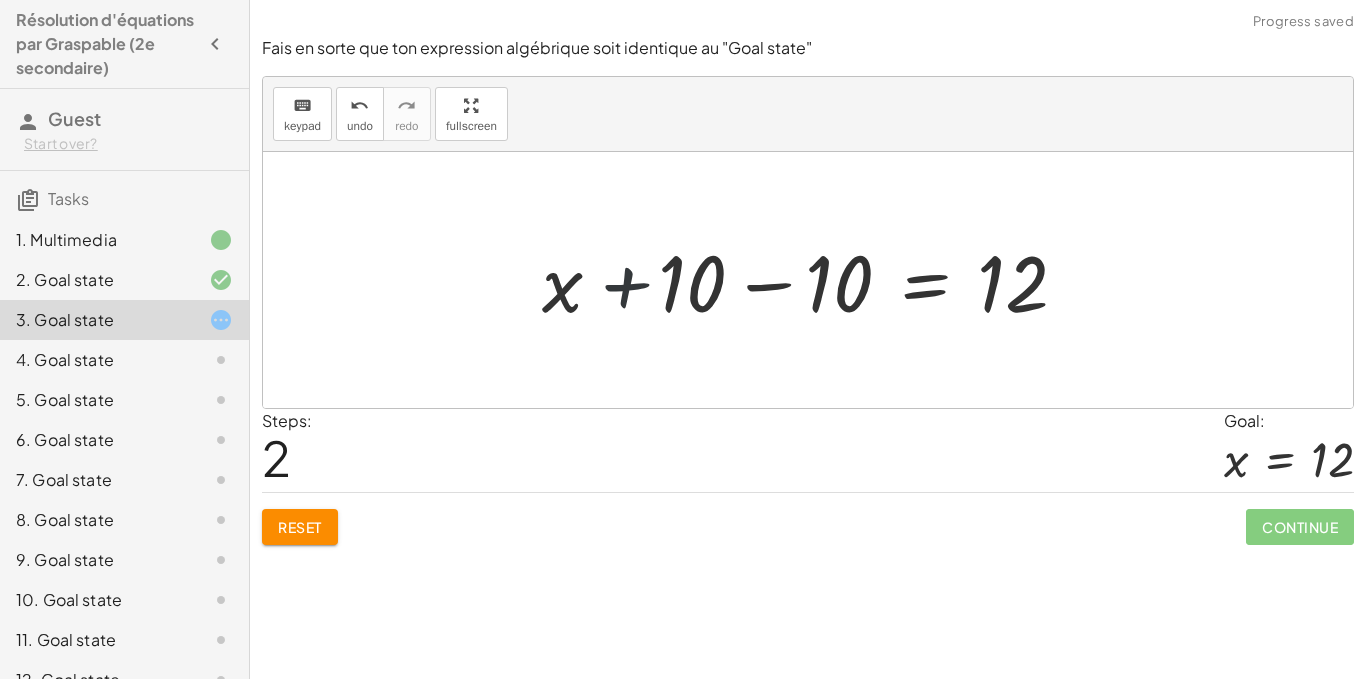 click at bounding box center [815, 280] 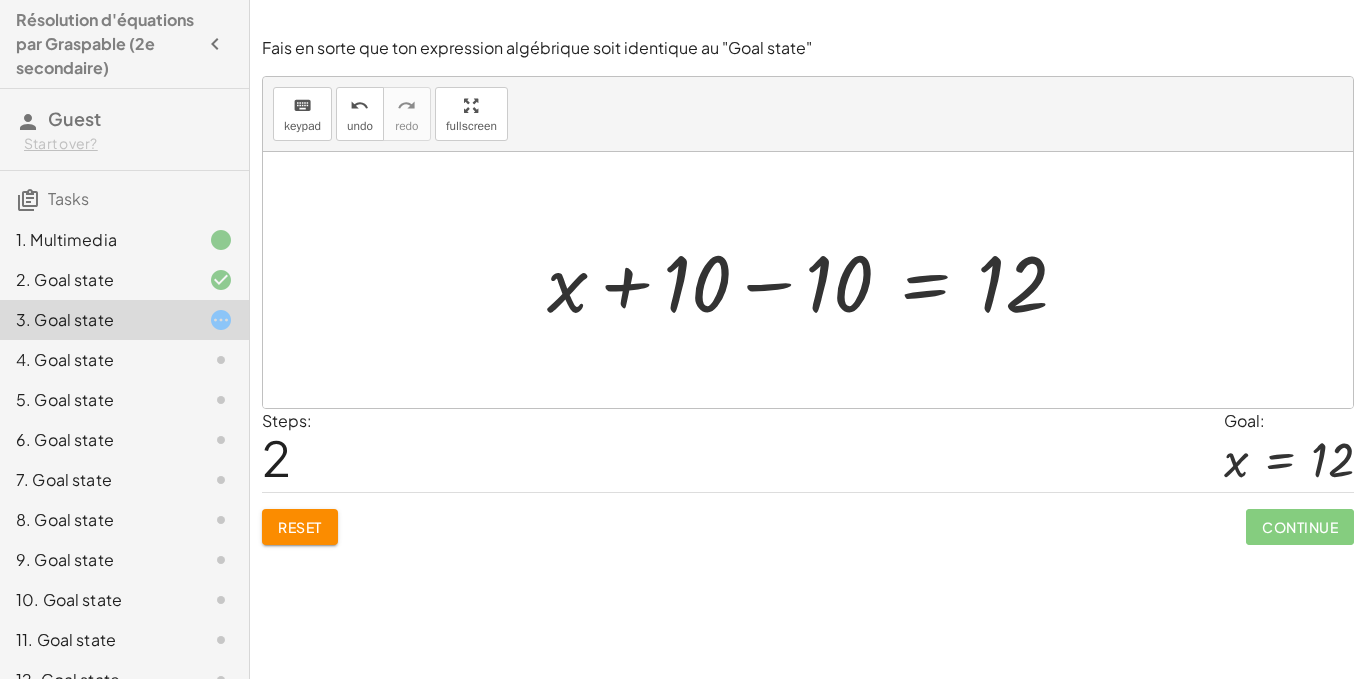 click at bounding box center [815, 280] 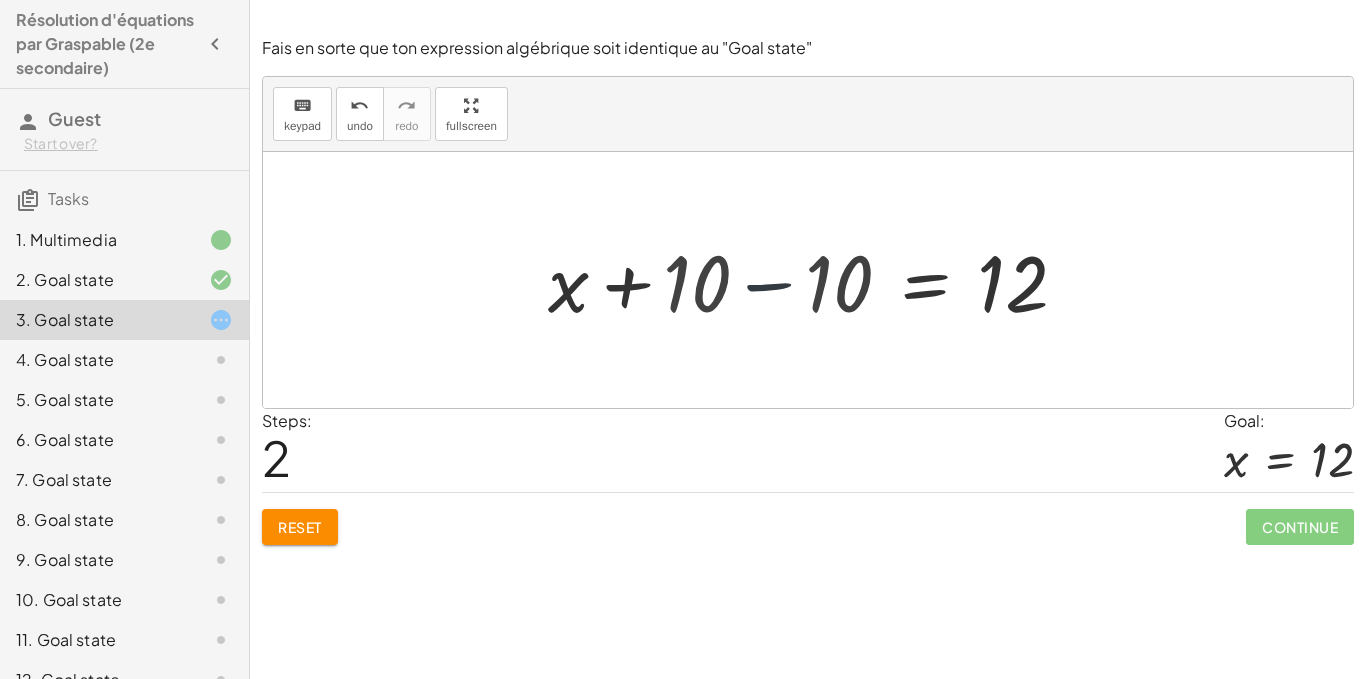 click at bounding box center [808, 280] 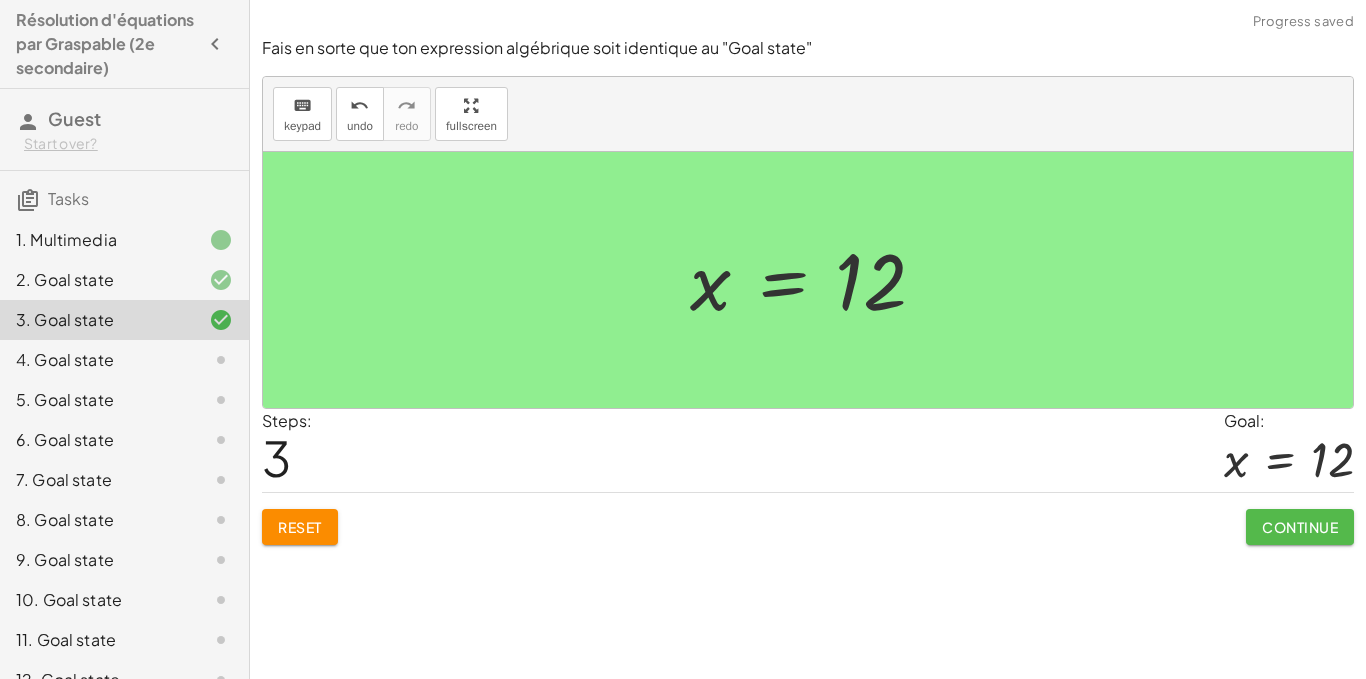 click on "Continue" 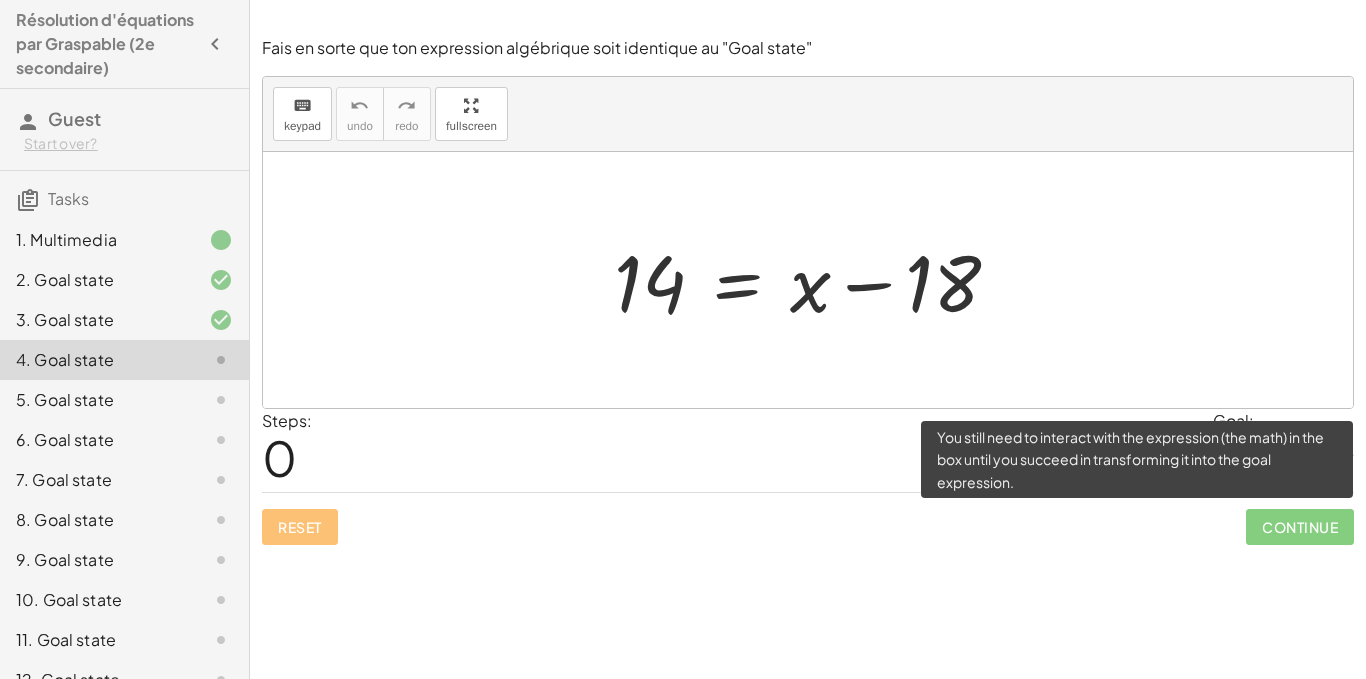 click on "Continue" 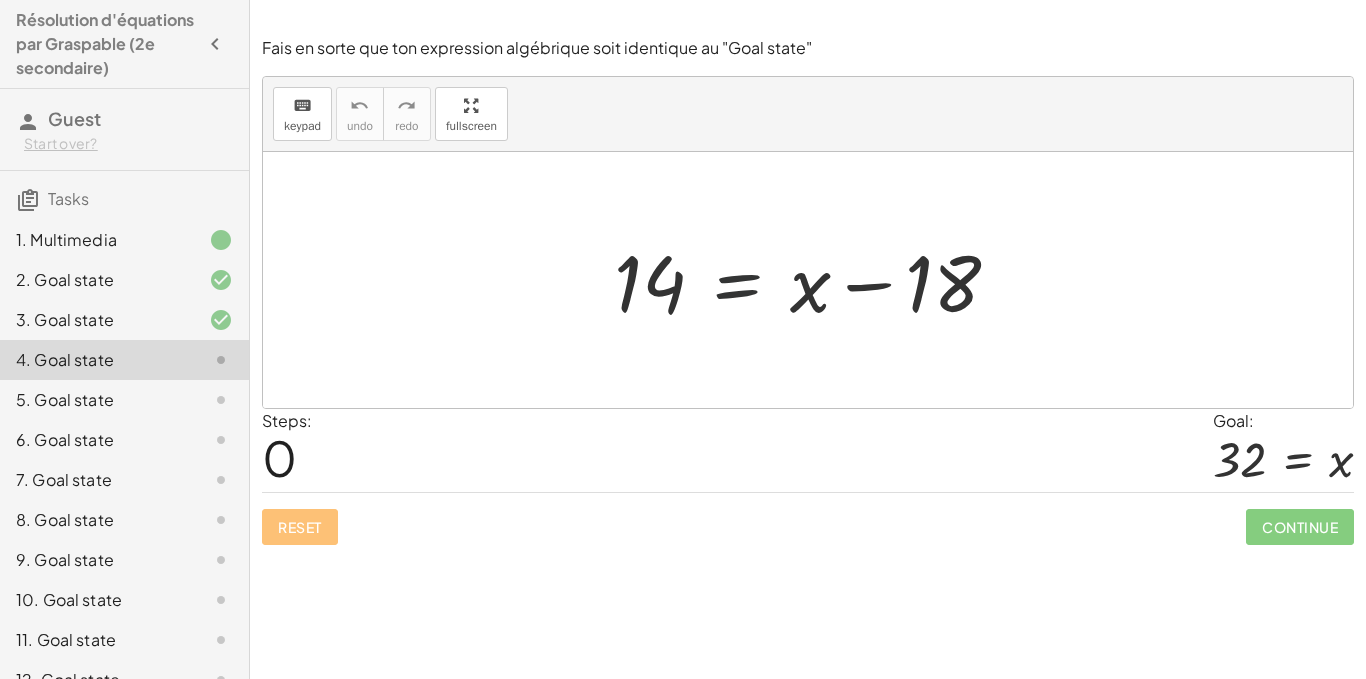 click at bounding box center [815, 280] 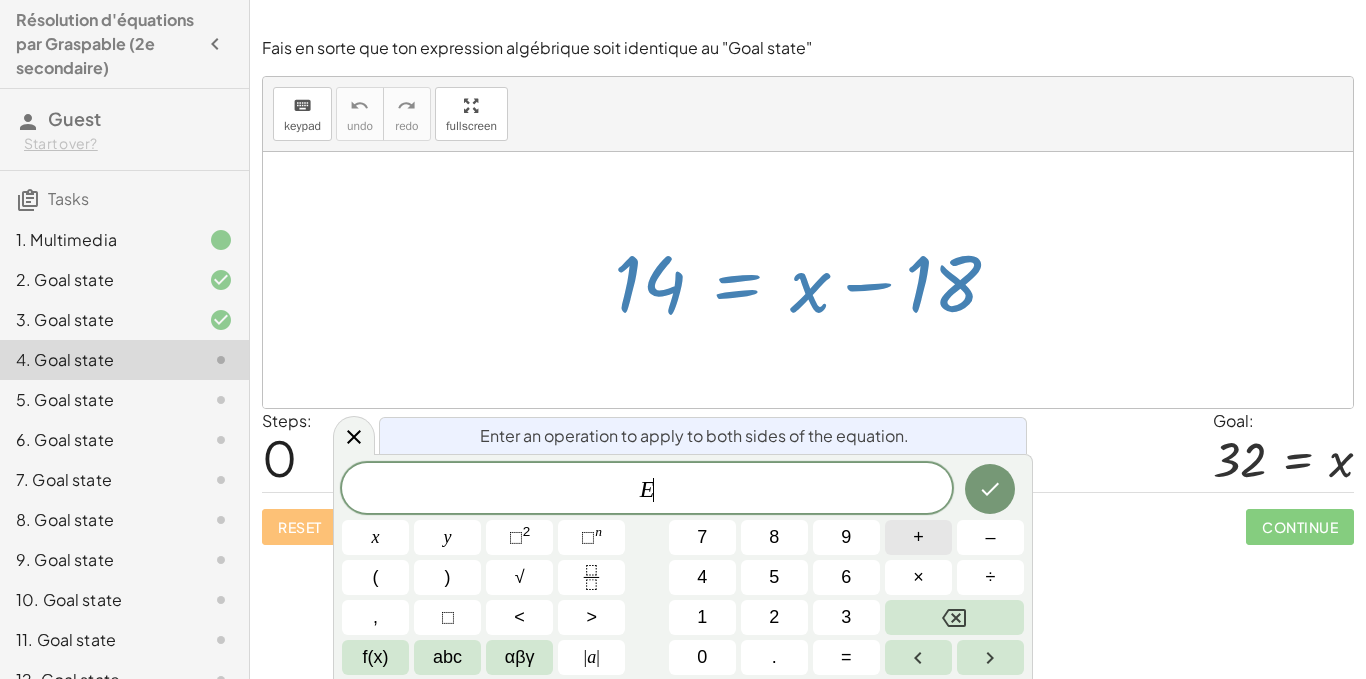 click on "+" at bounding box center (918, 537) 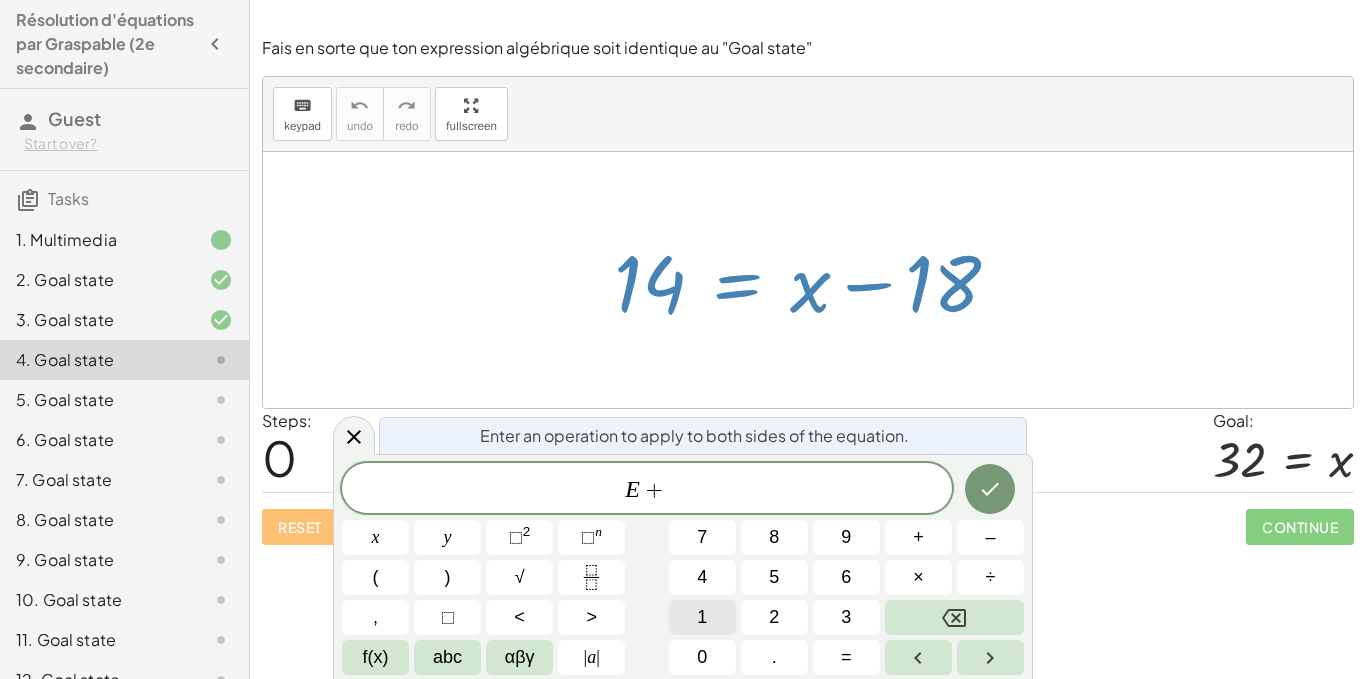 click on "1" at bounding box center (702, 617) 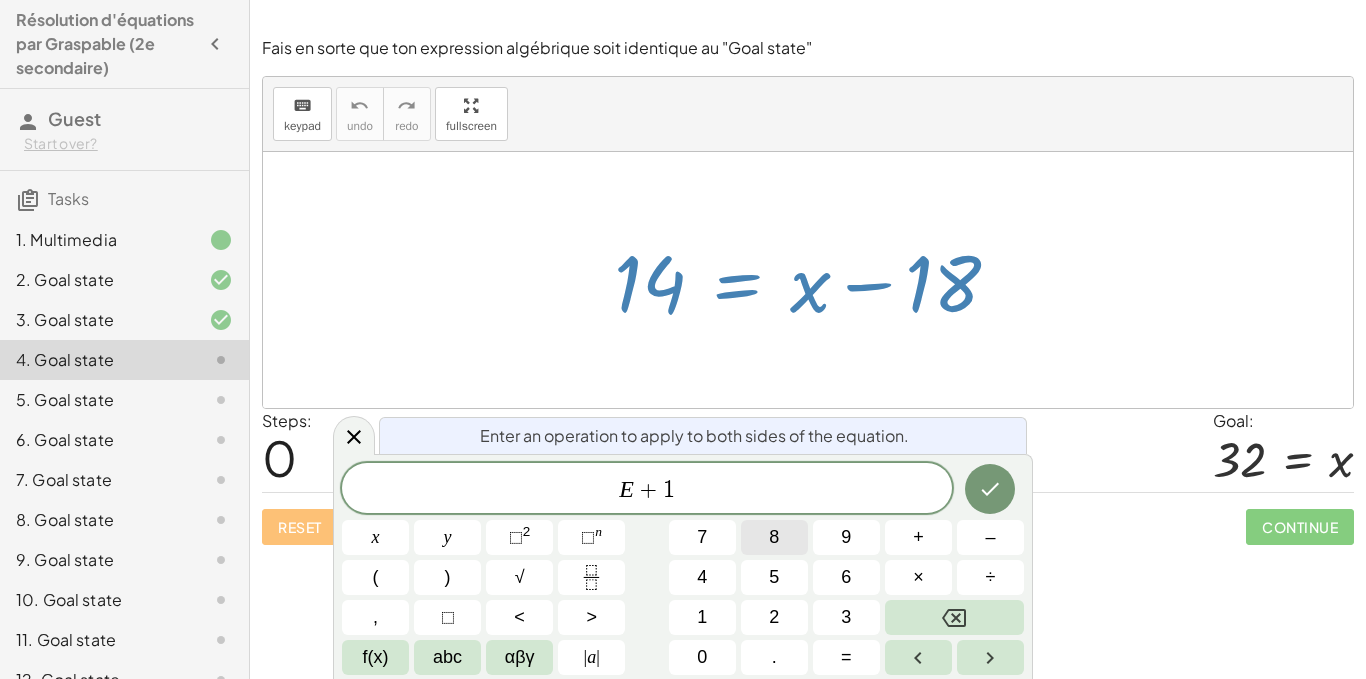 click on "8" at bounding box center [774, 537] 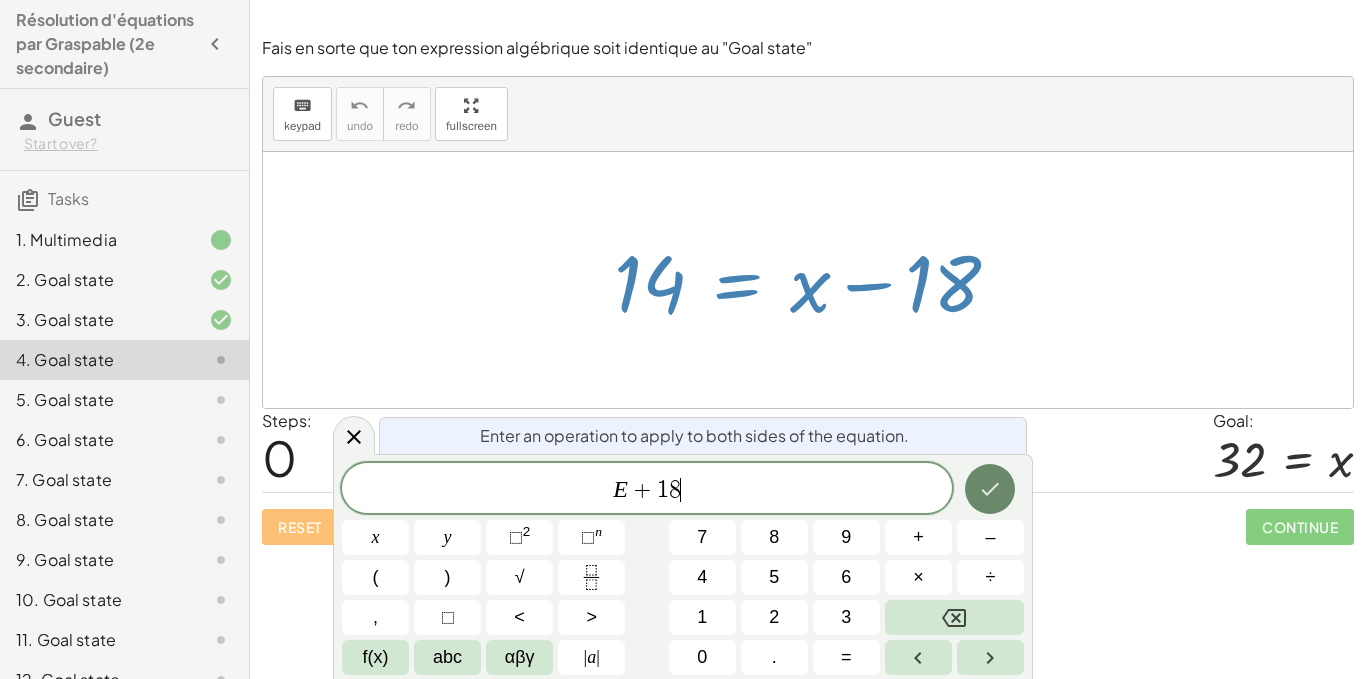 click at bounding box center (990, 489) 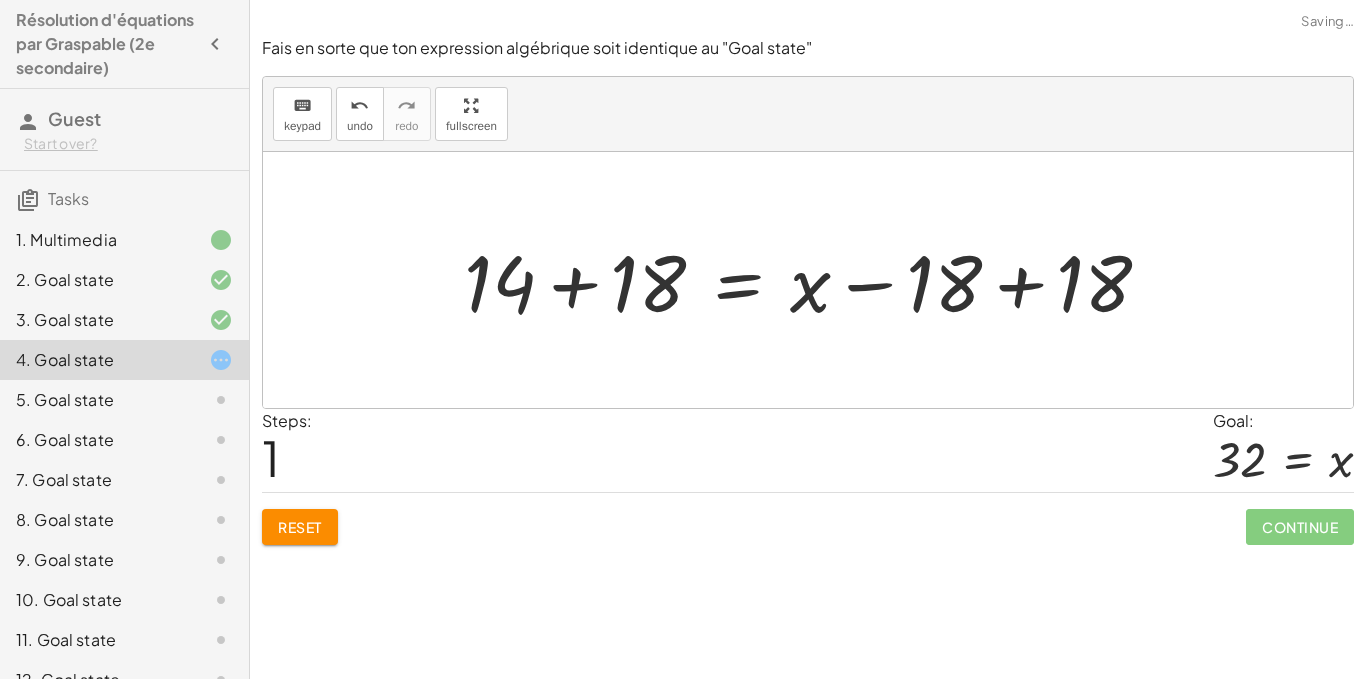 click at bounding box center [815, 280] 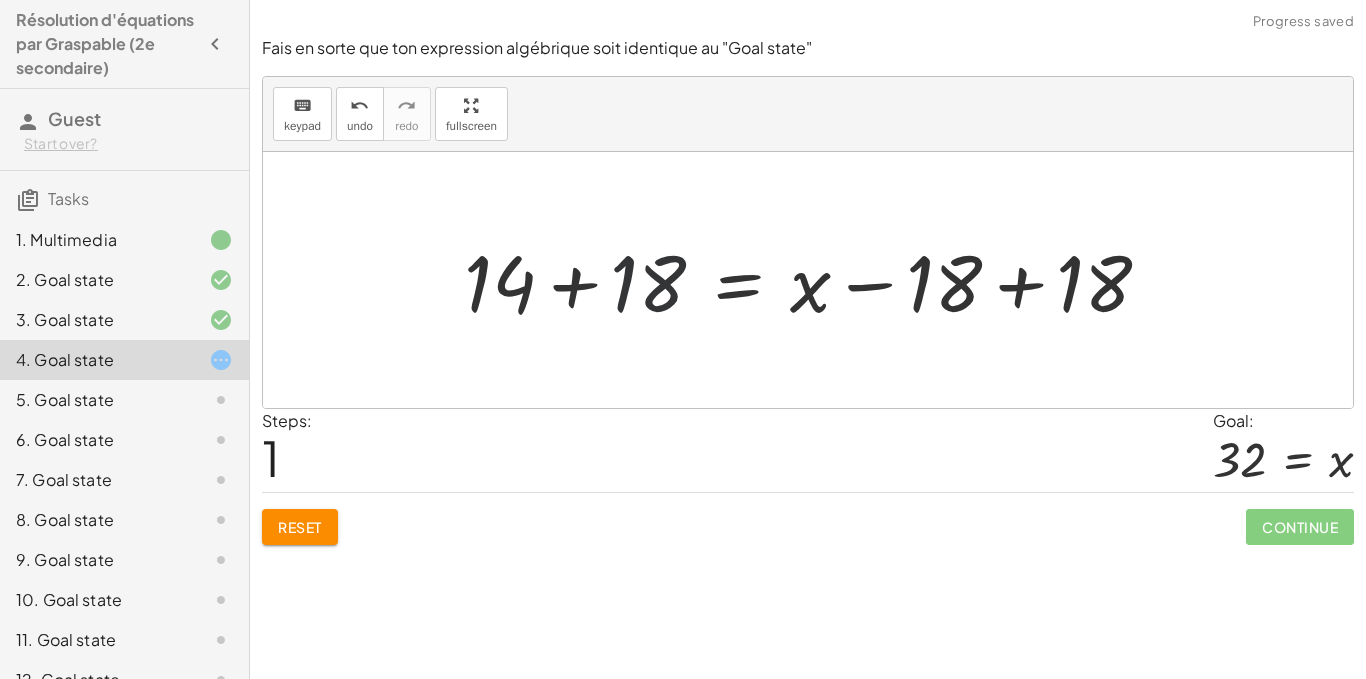 click at bounding box center [815, 280] 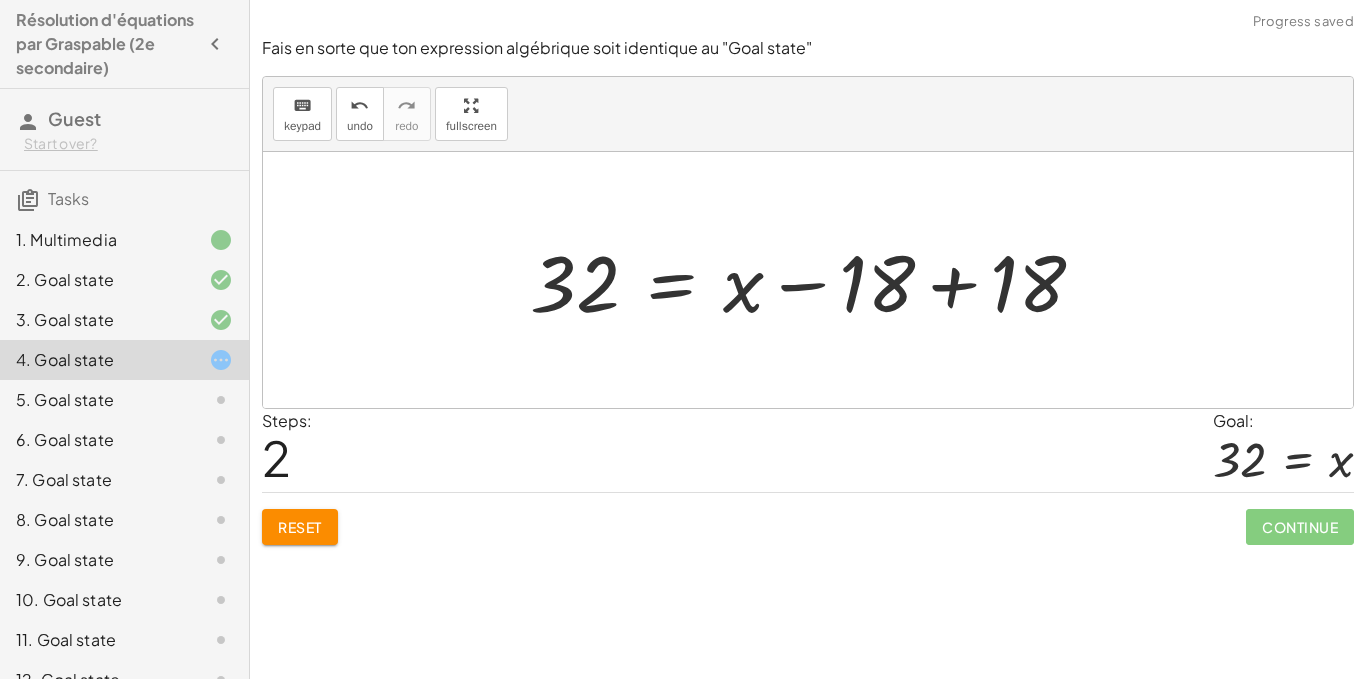 click at bounding box center [815, 280] 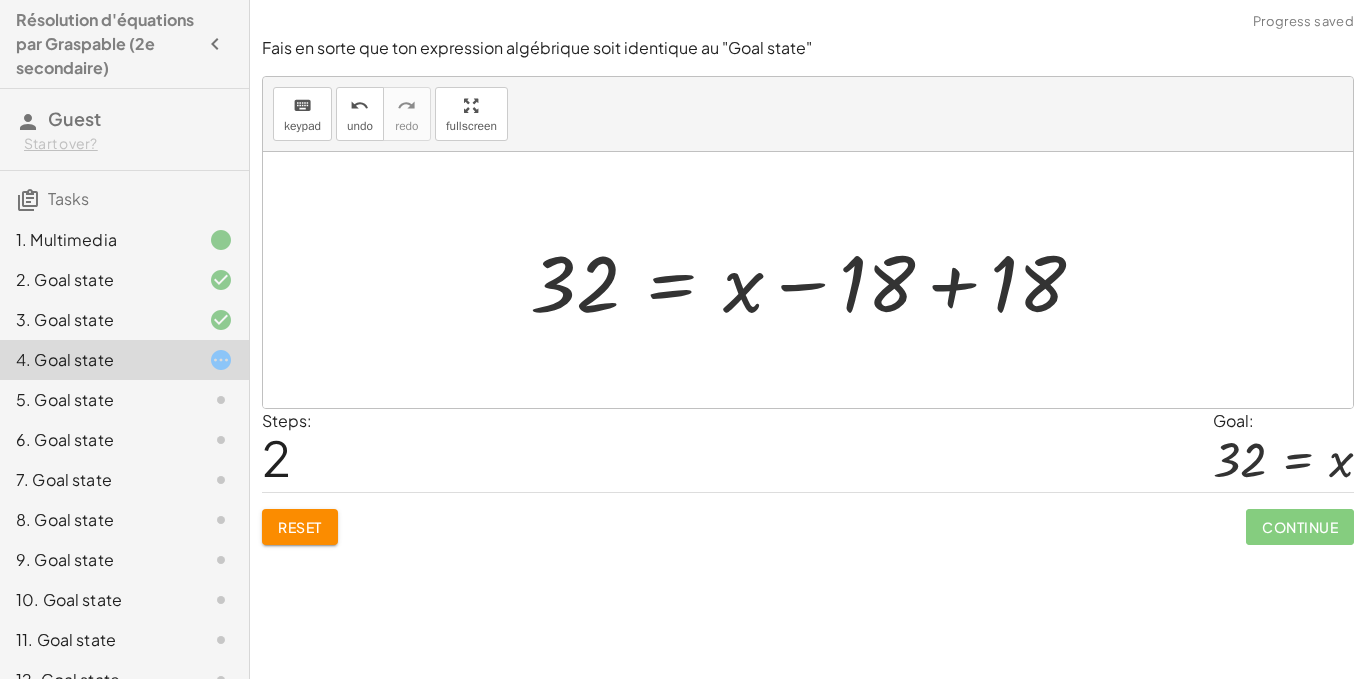 click at bounding box center (815, 280) 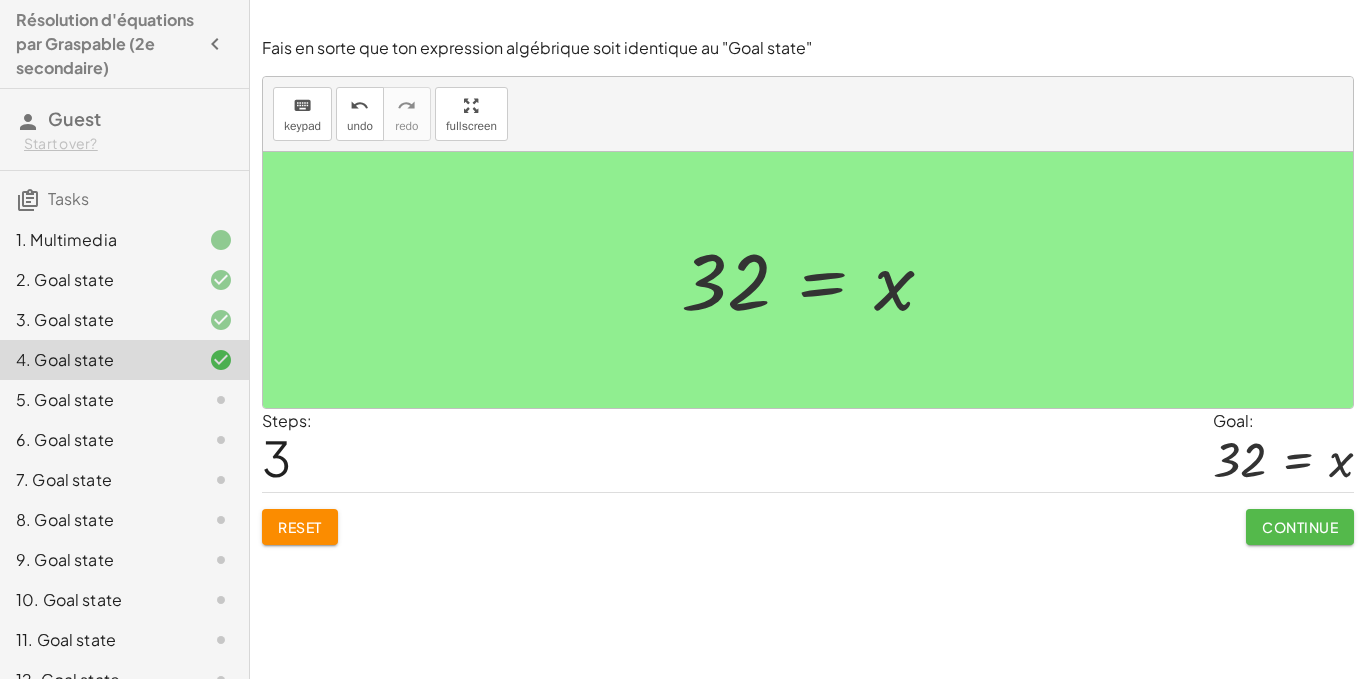 click on "Continue" 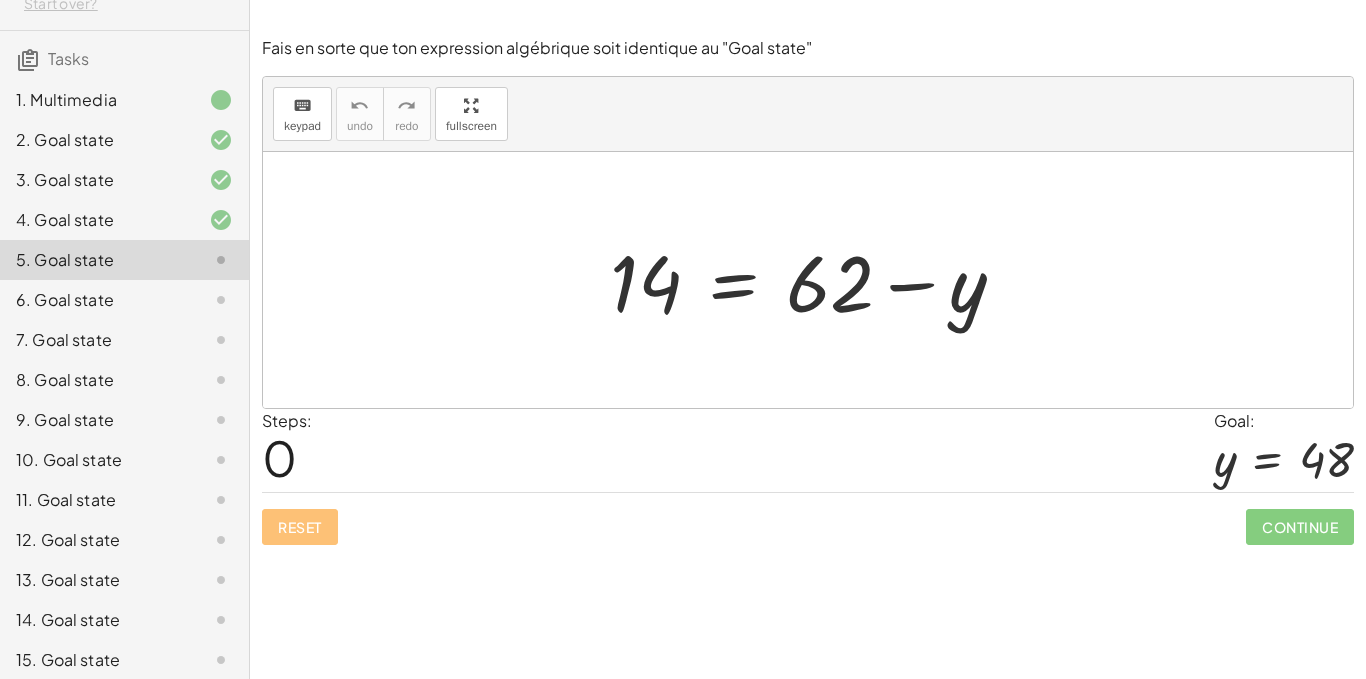 scroll, scrollTop: 0, scrollLeft: 0, axis: both 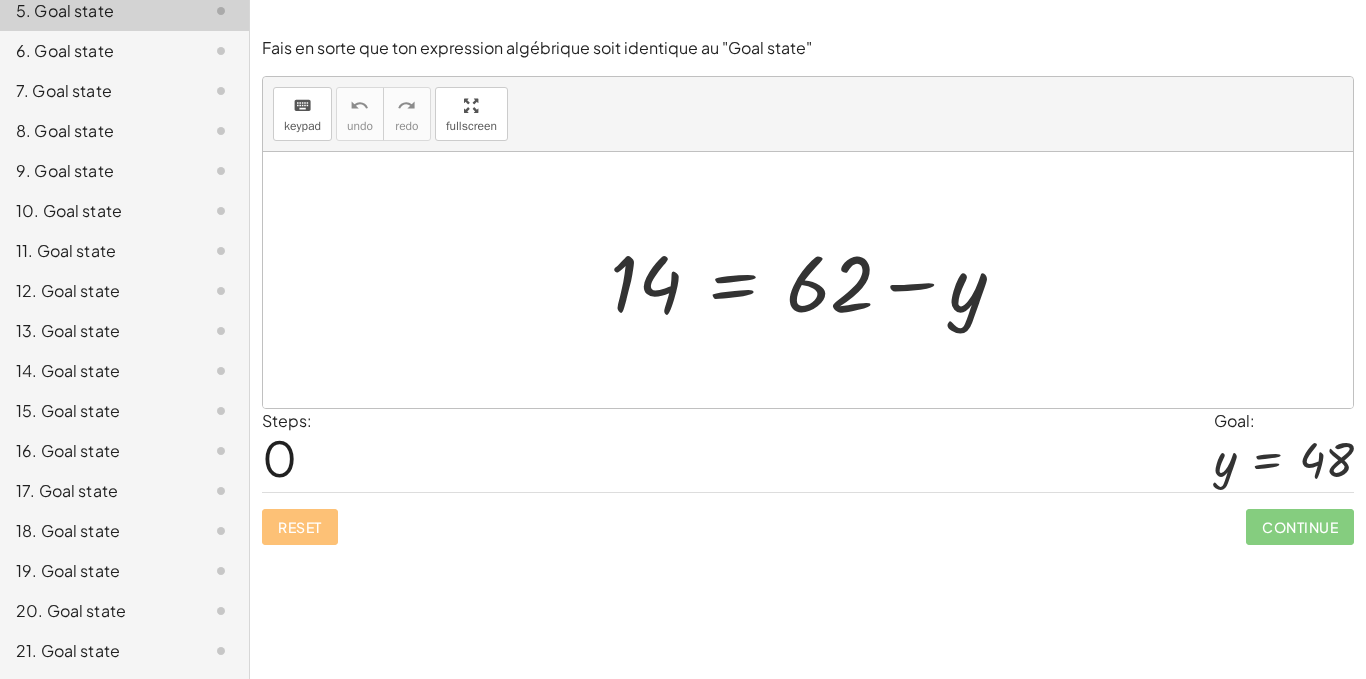 click at bounding box center [808, 280] 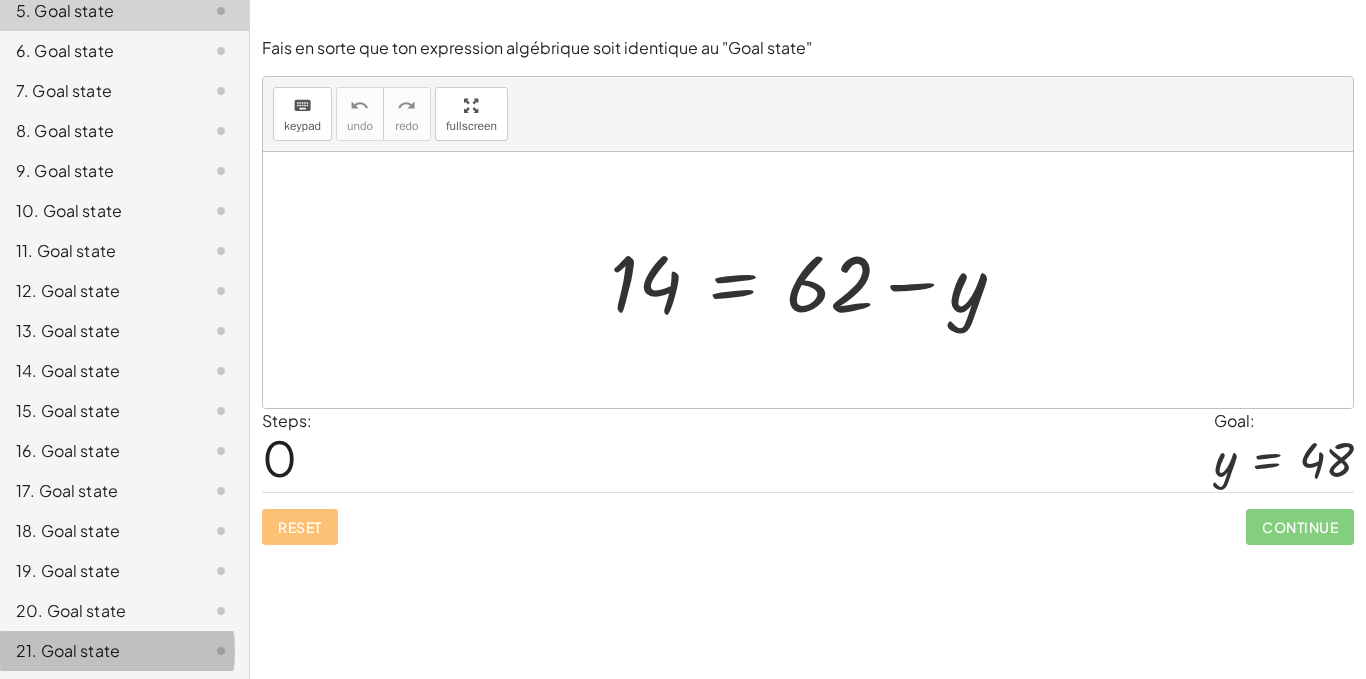 click on "21. Goal state" 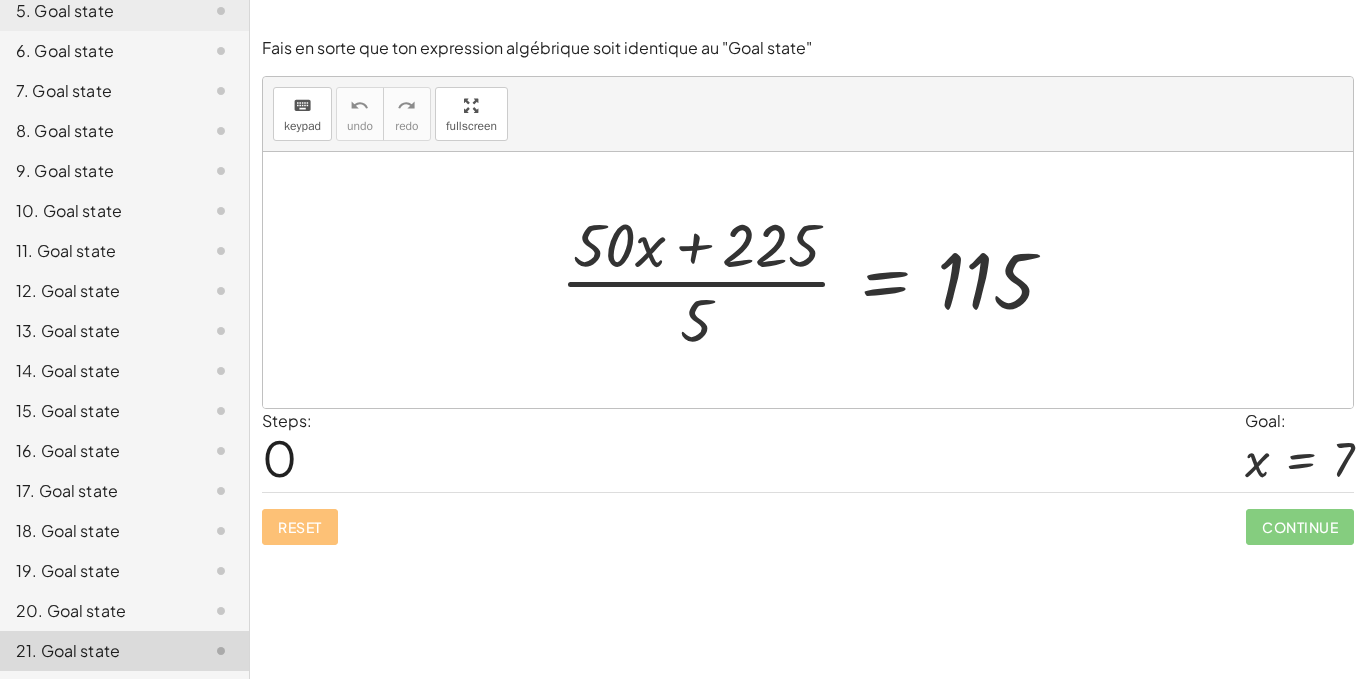click on "Steps:  0 Goal: x = 7" at bounding box center (808, 450) 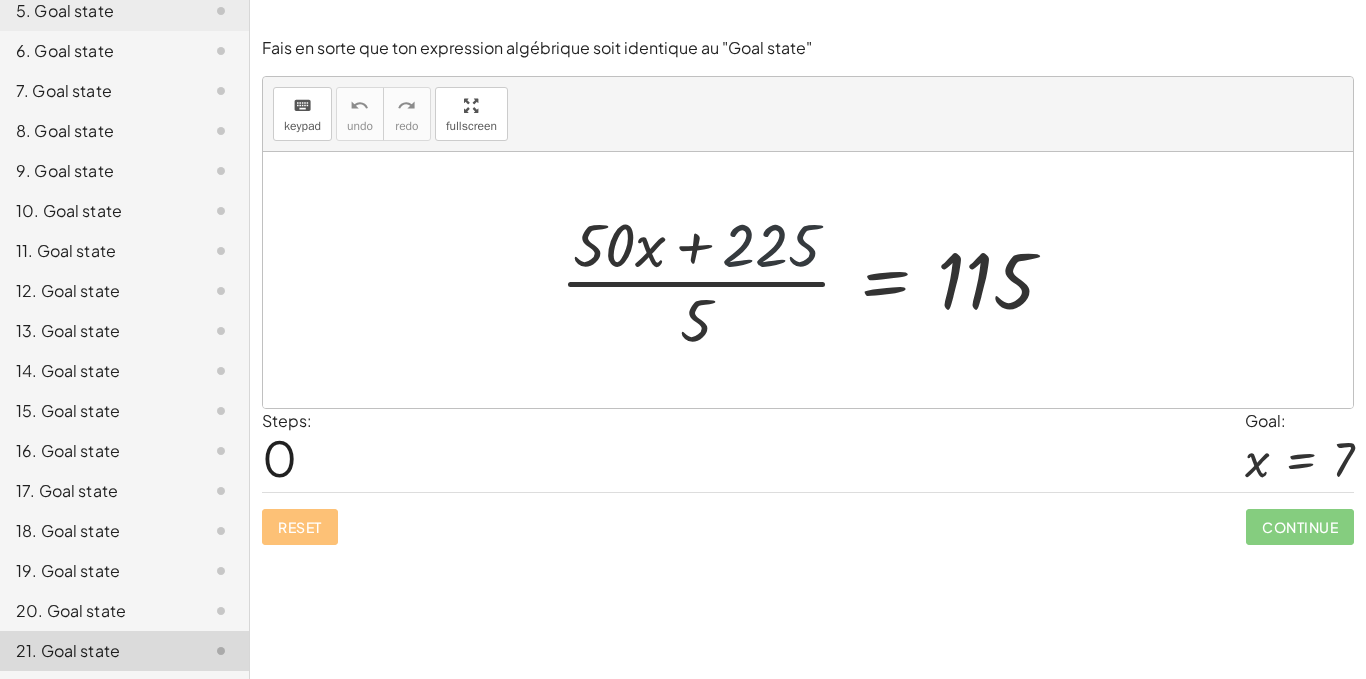 click at bounding box center [815, 280] 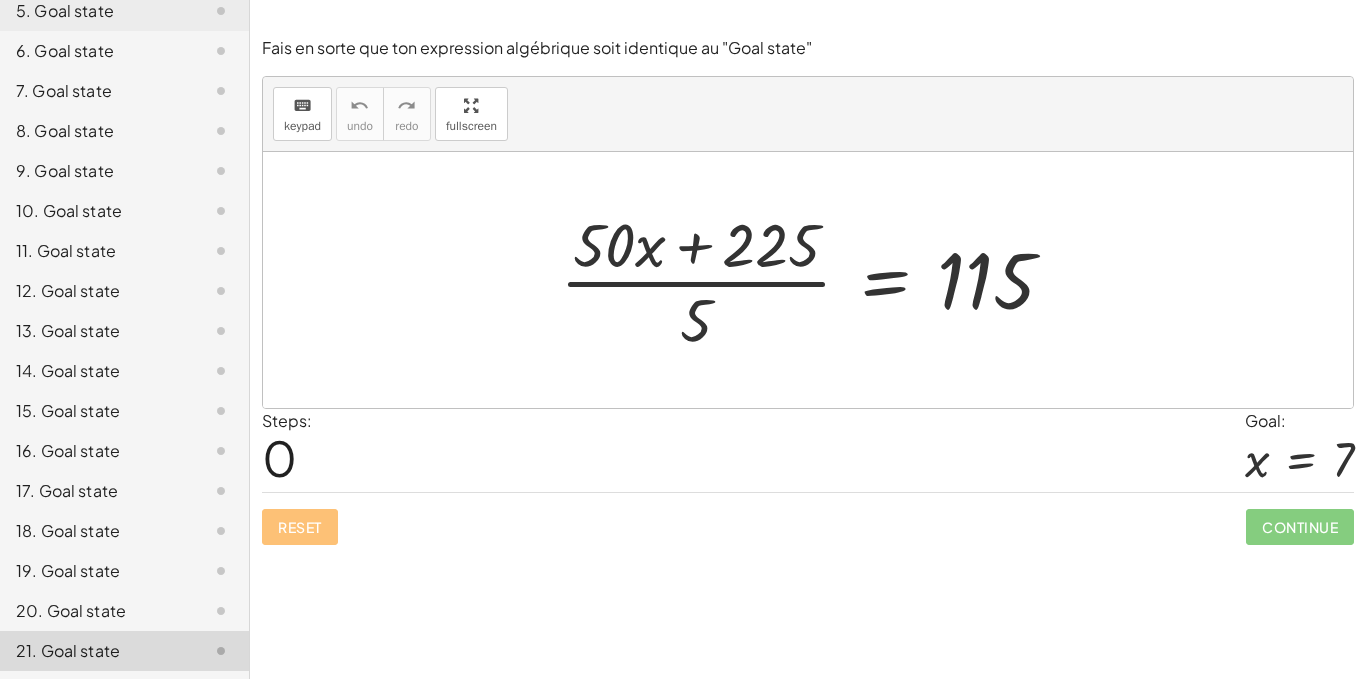 click at bounding box center (815, 280) 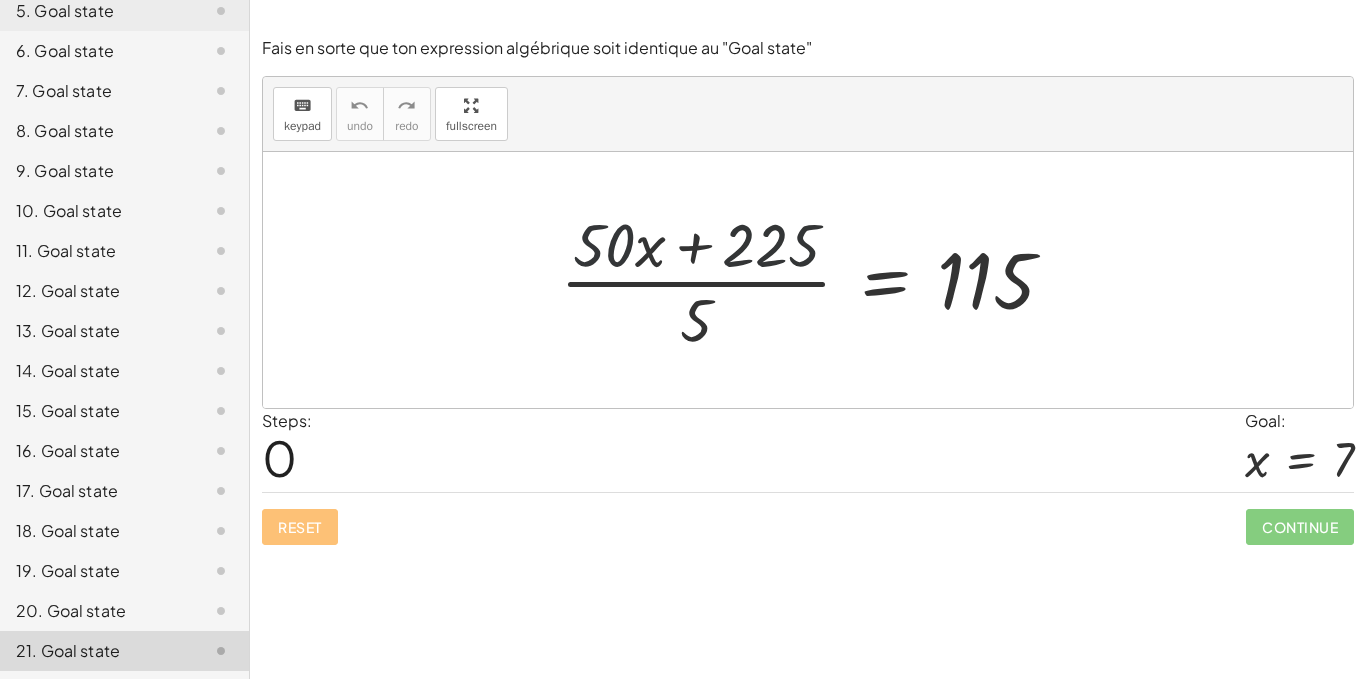click at bounding box center (815, 280) 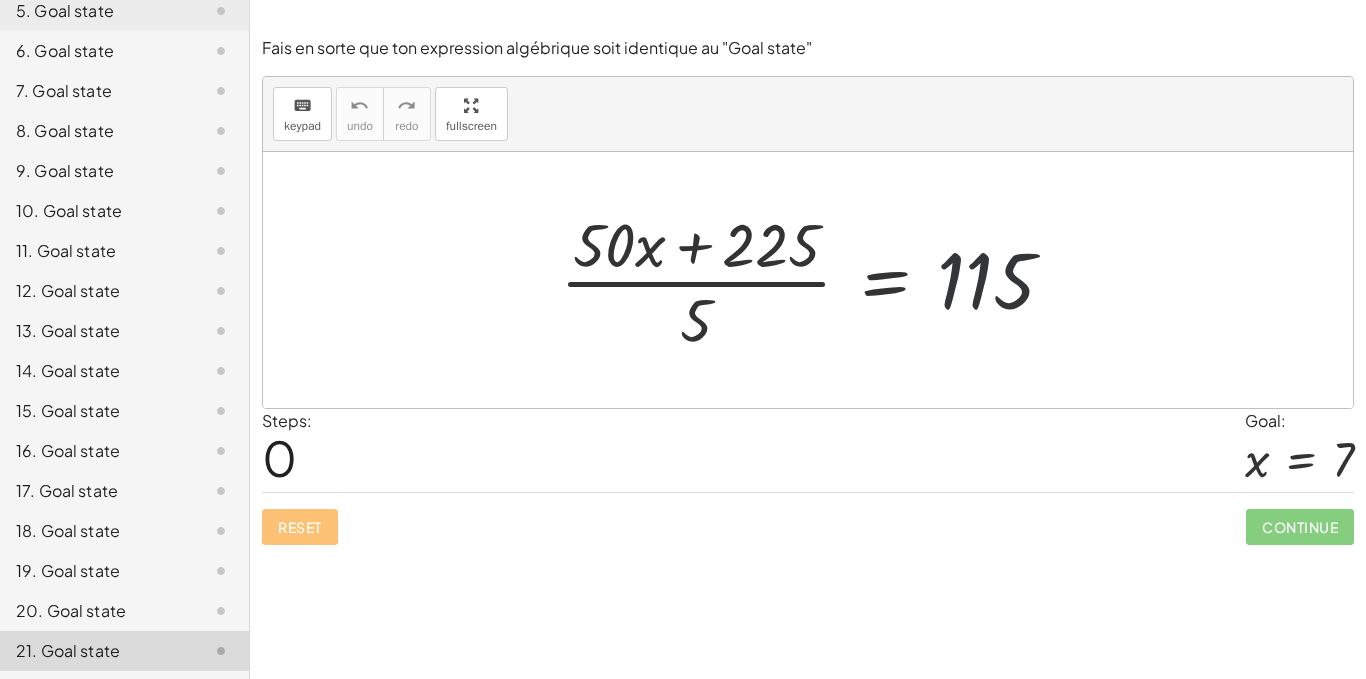 click at bounding box center (815, 280) 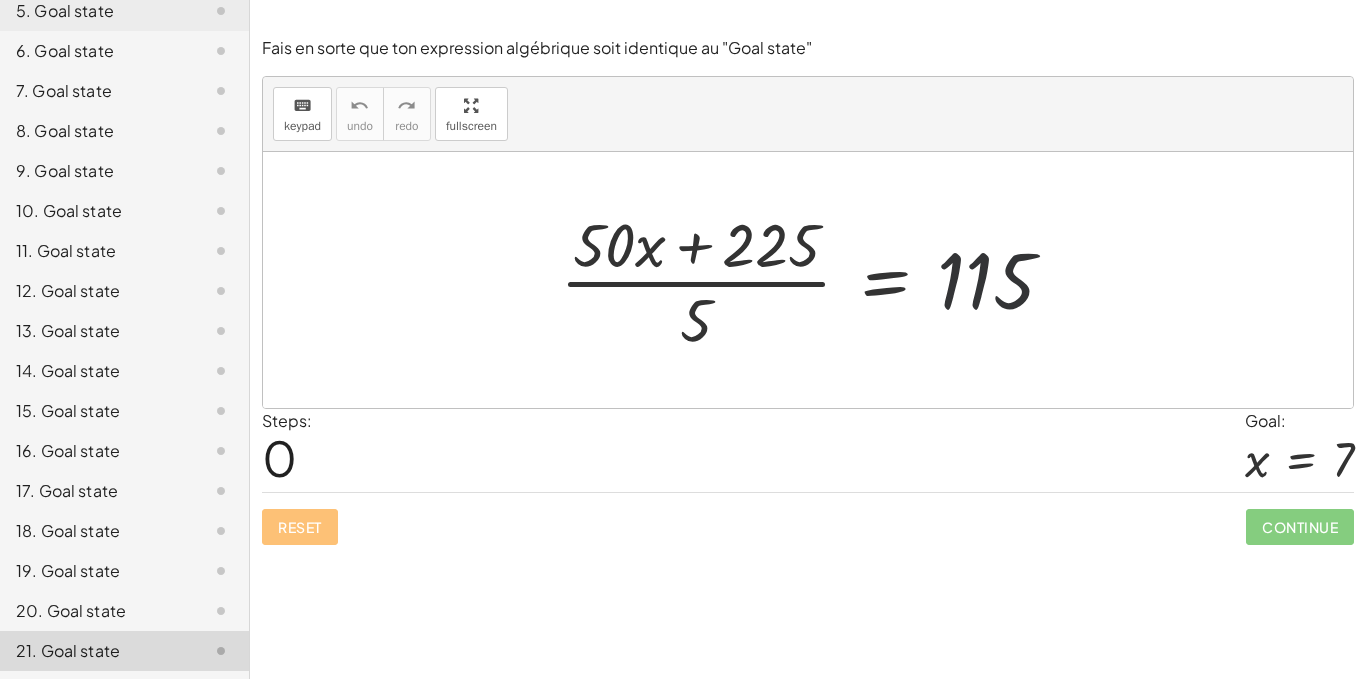 click at bounding box center (815, 280) 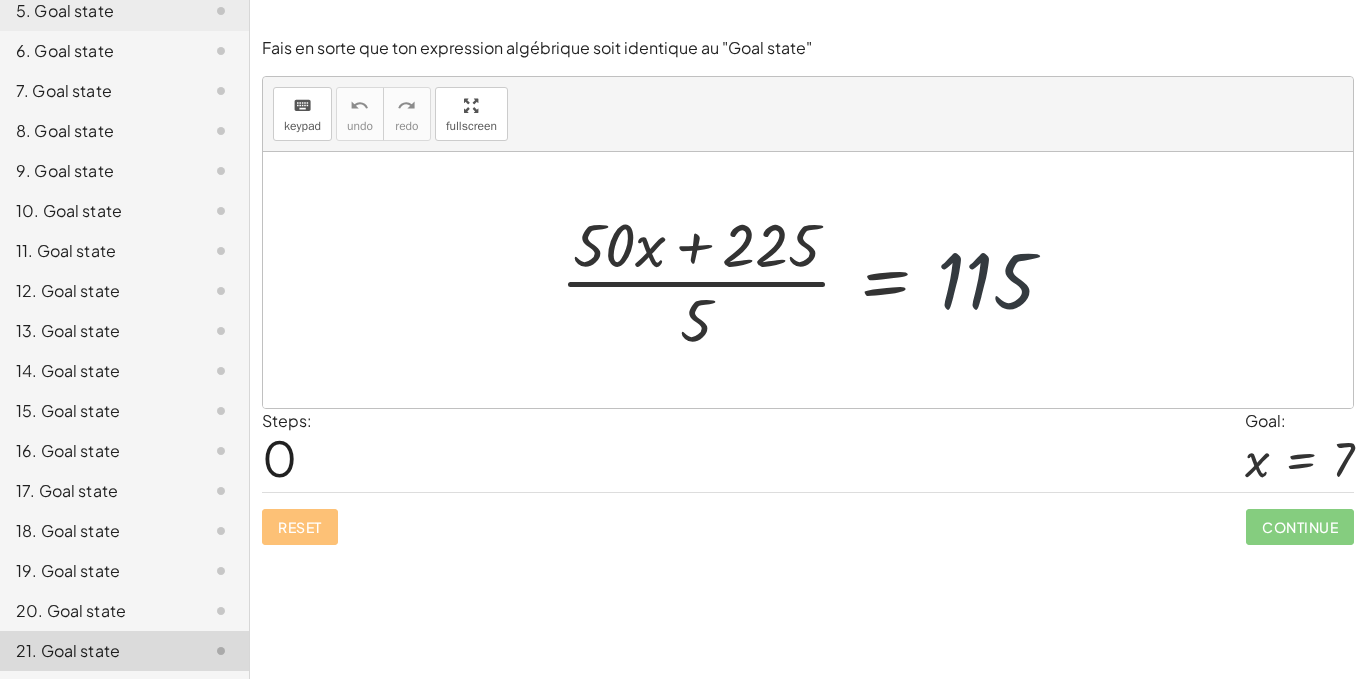 click at bounding box center (815, 280) 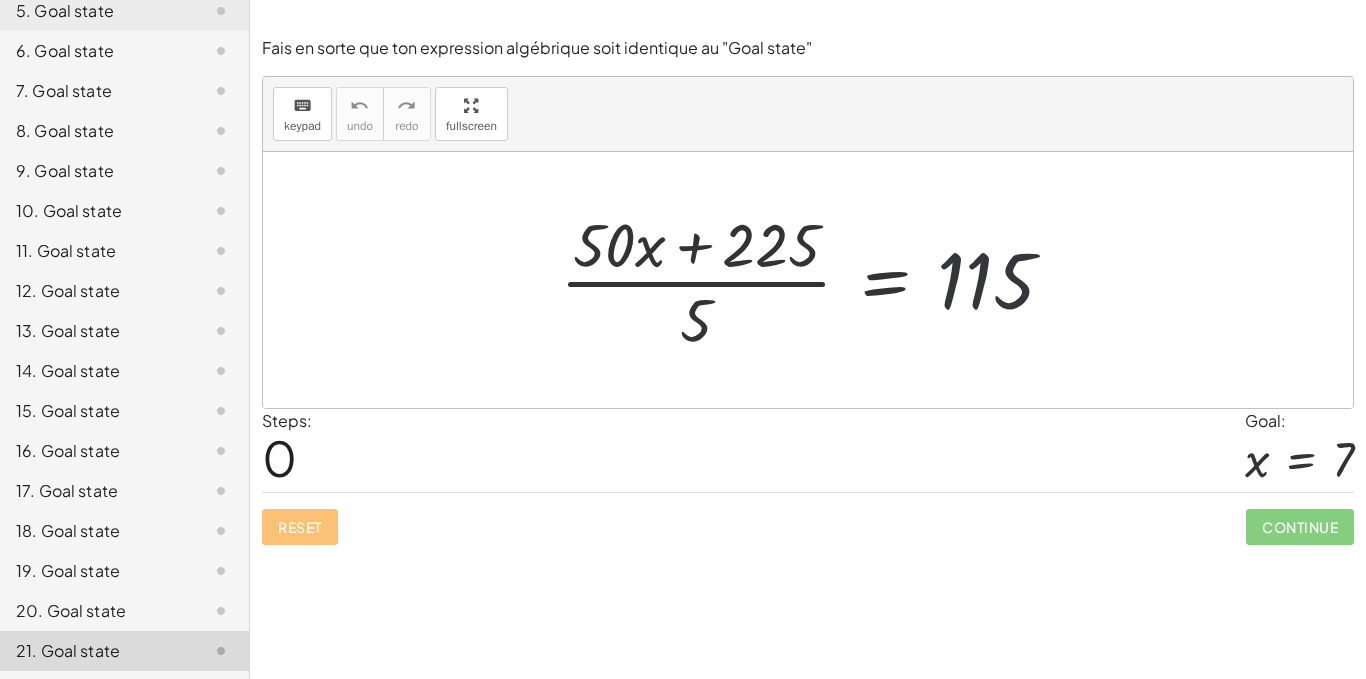 click at bounding box center [815, 280] 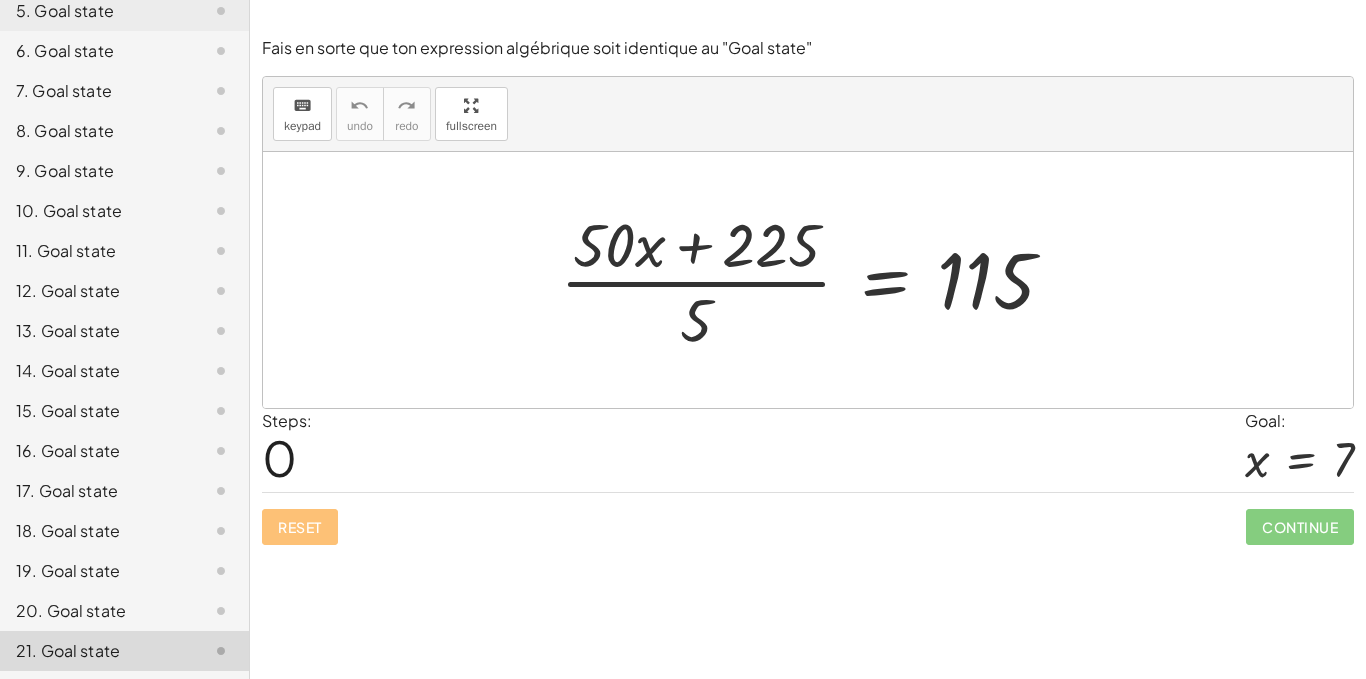 click at bounding box center [815, 280] 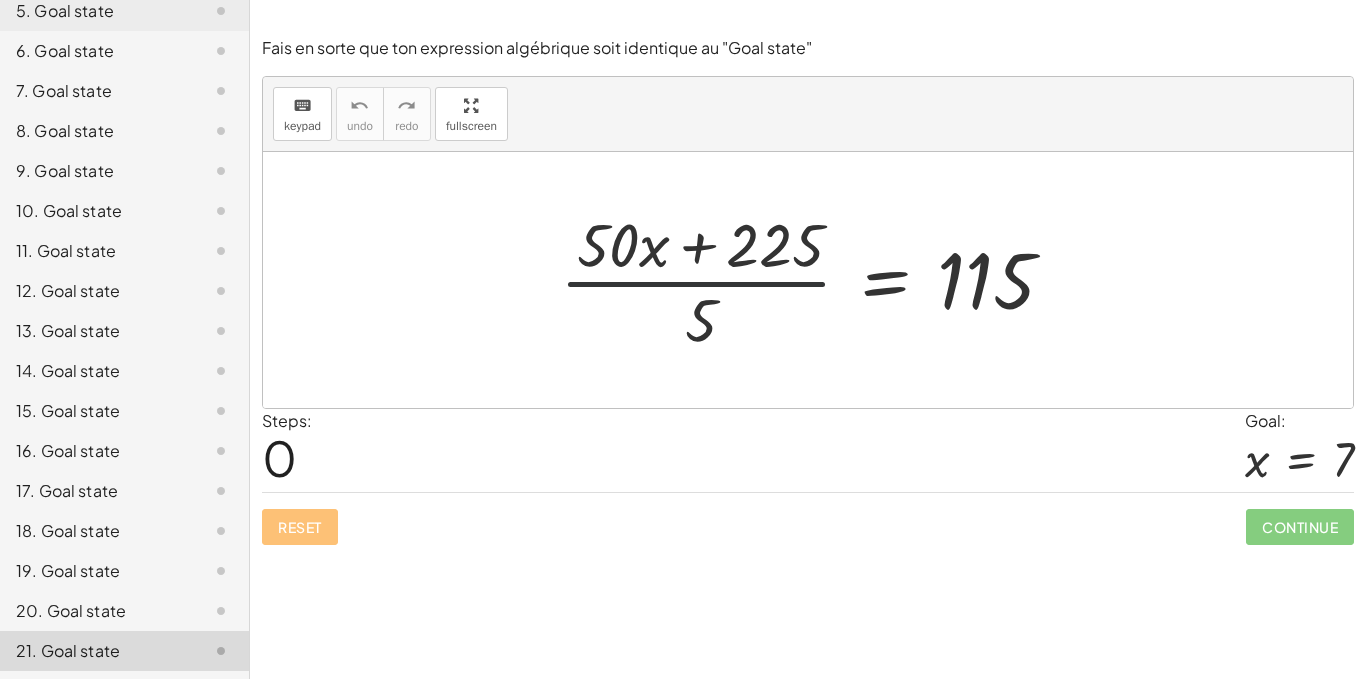 click at bounding box center [815, 280] 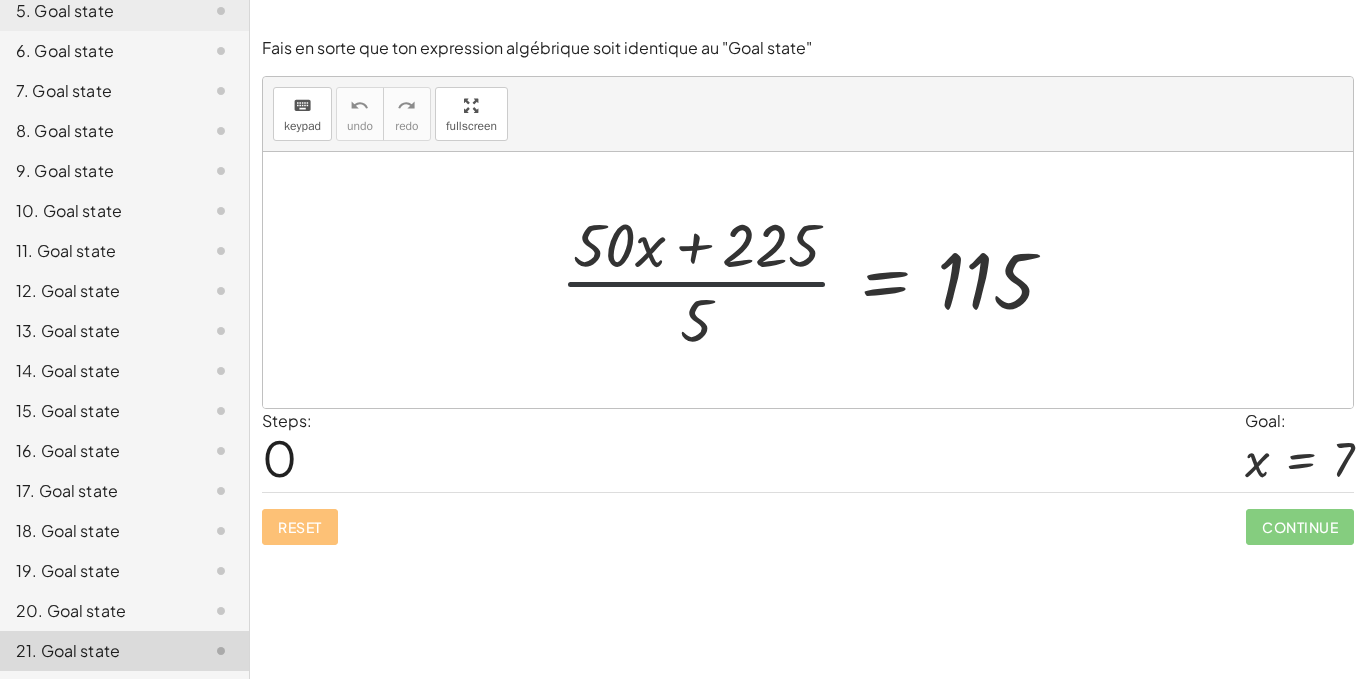 click at bounding box center [815, 280] 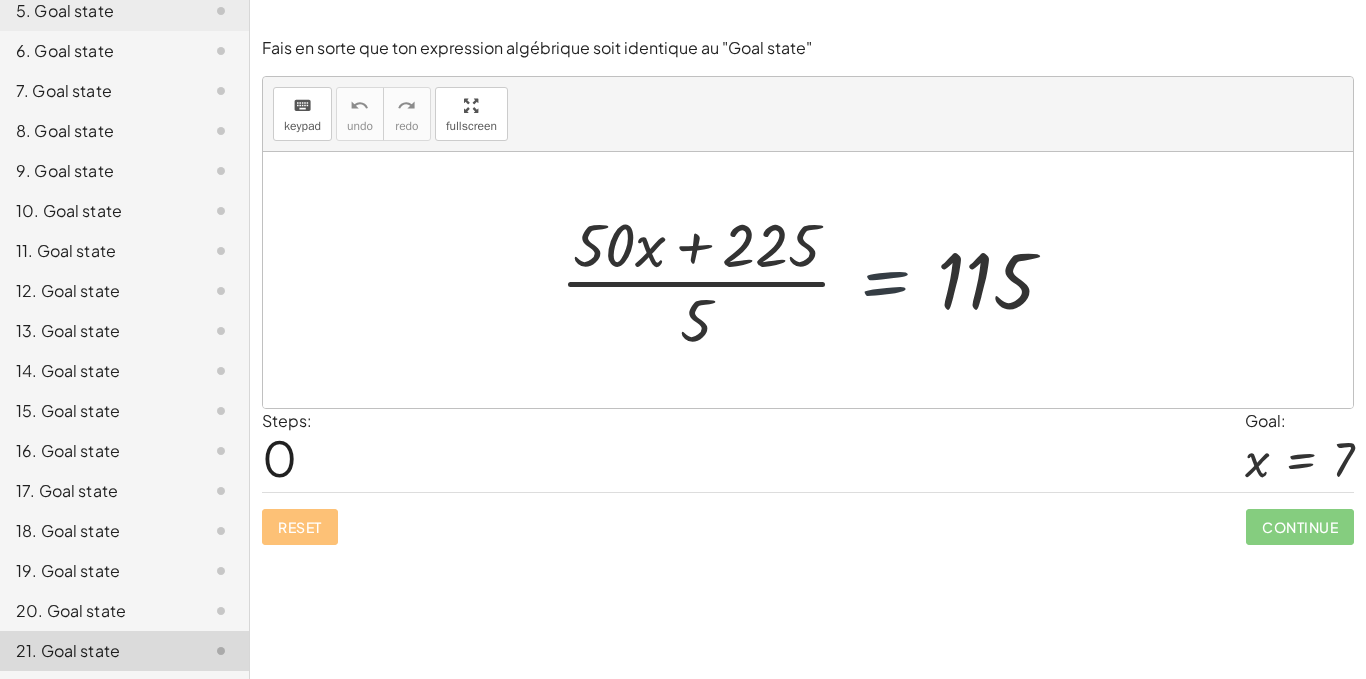 click at bounding box center (815, 280) 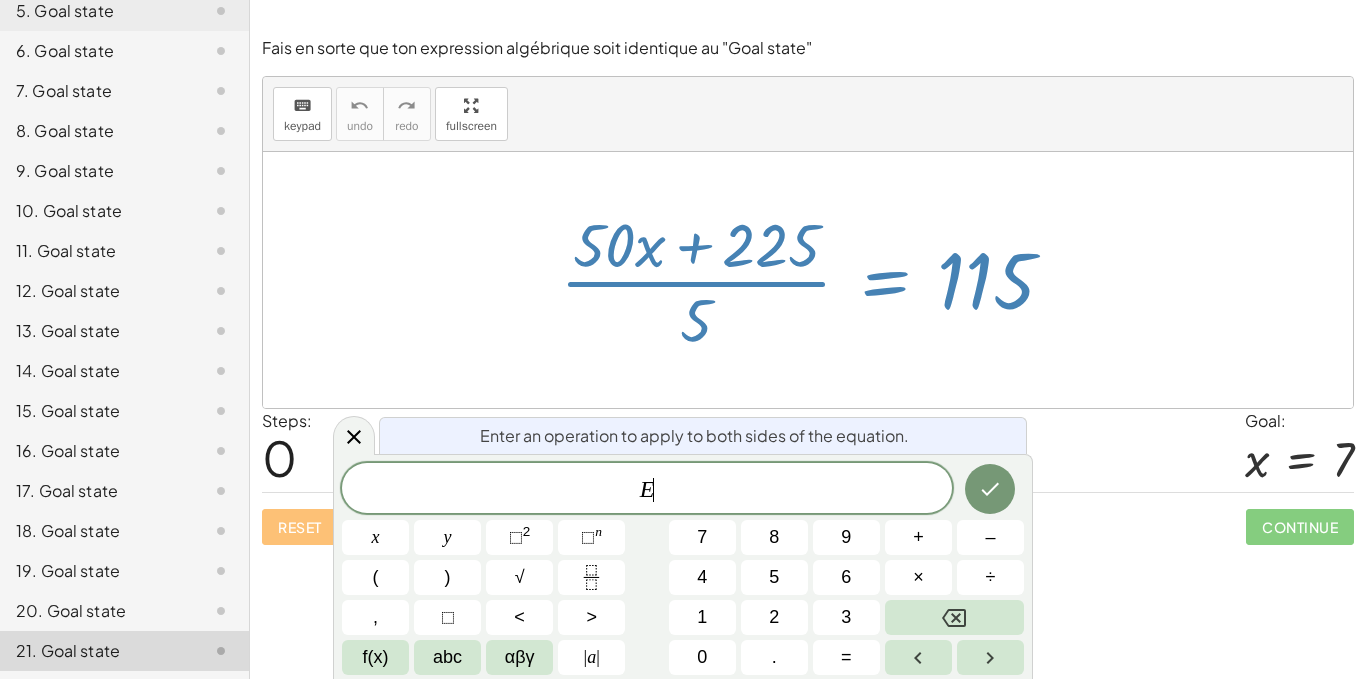click at bounding box center [815, 280] 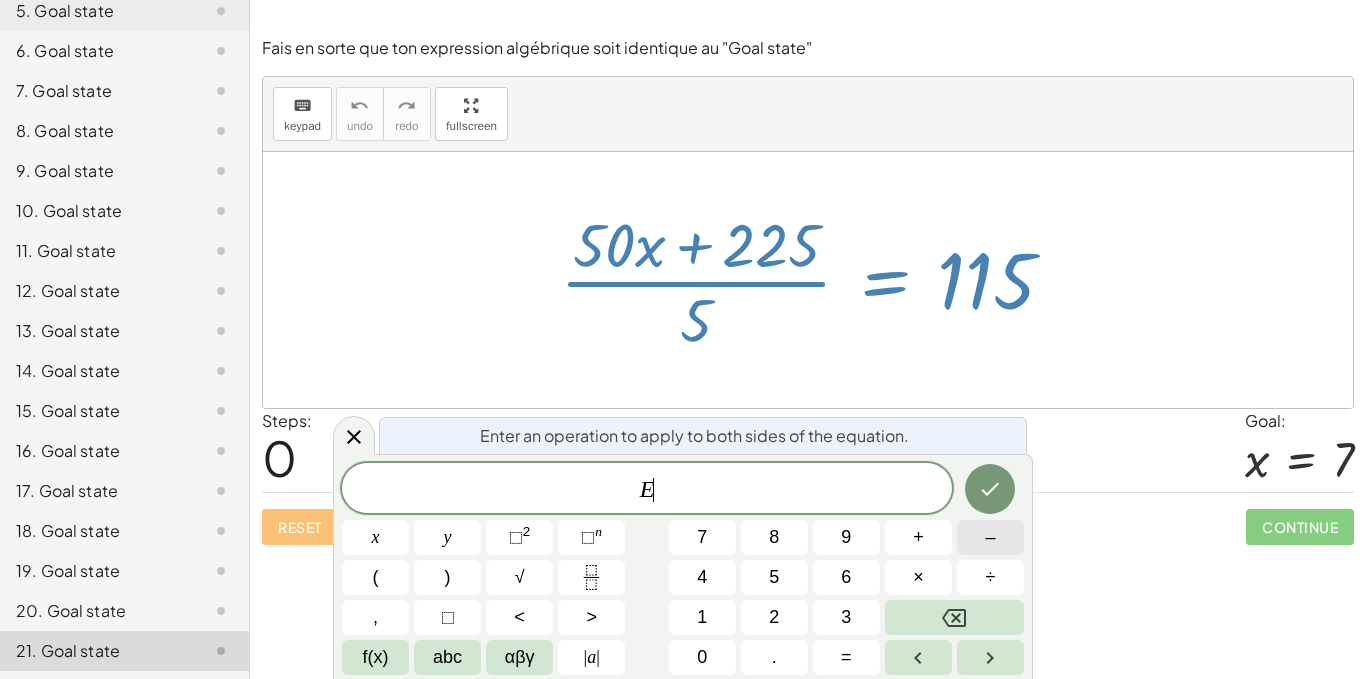 click on "–" at bounding box center [990, 537] 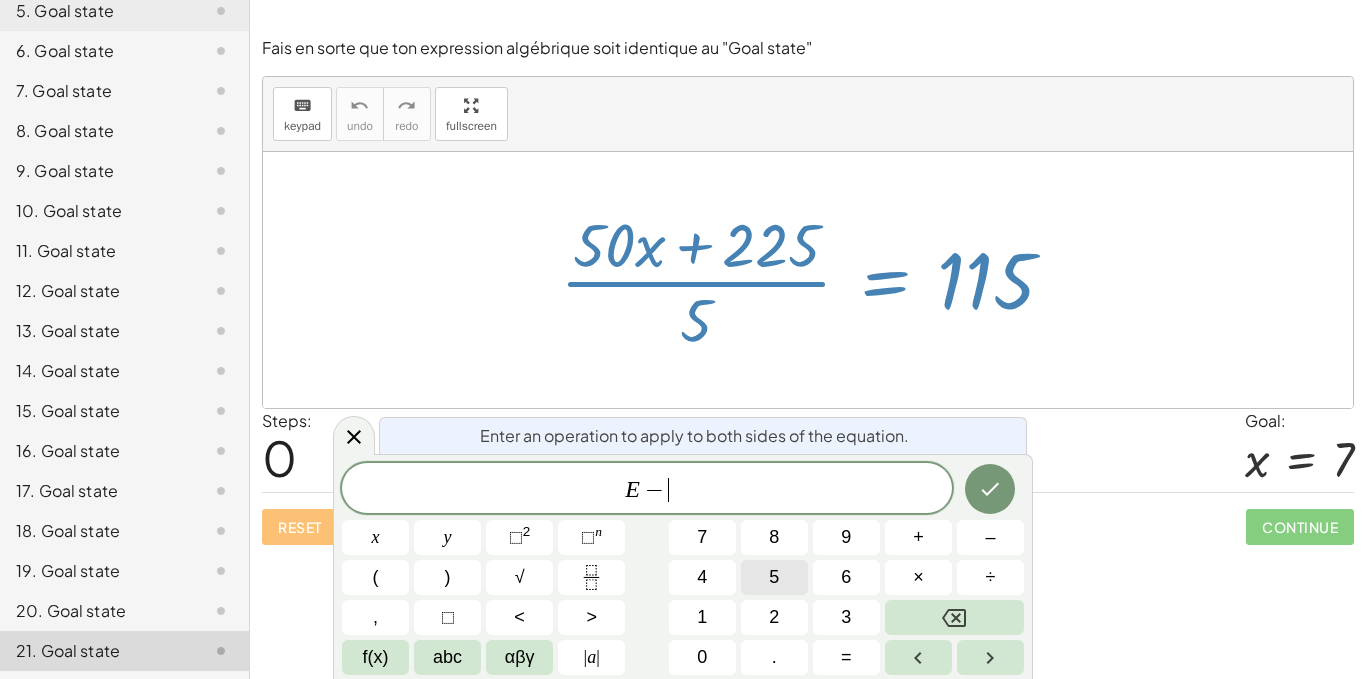 click on "5" at bounding box center [774, 577] 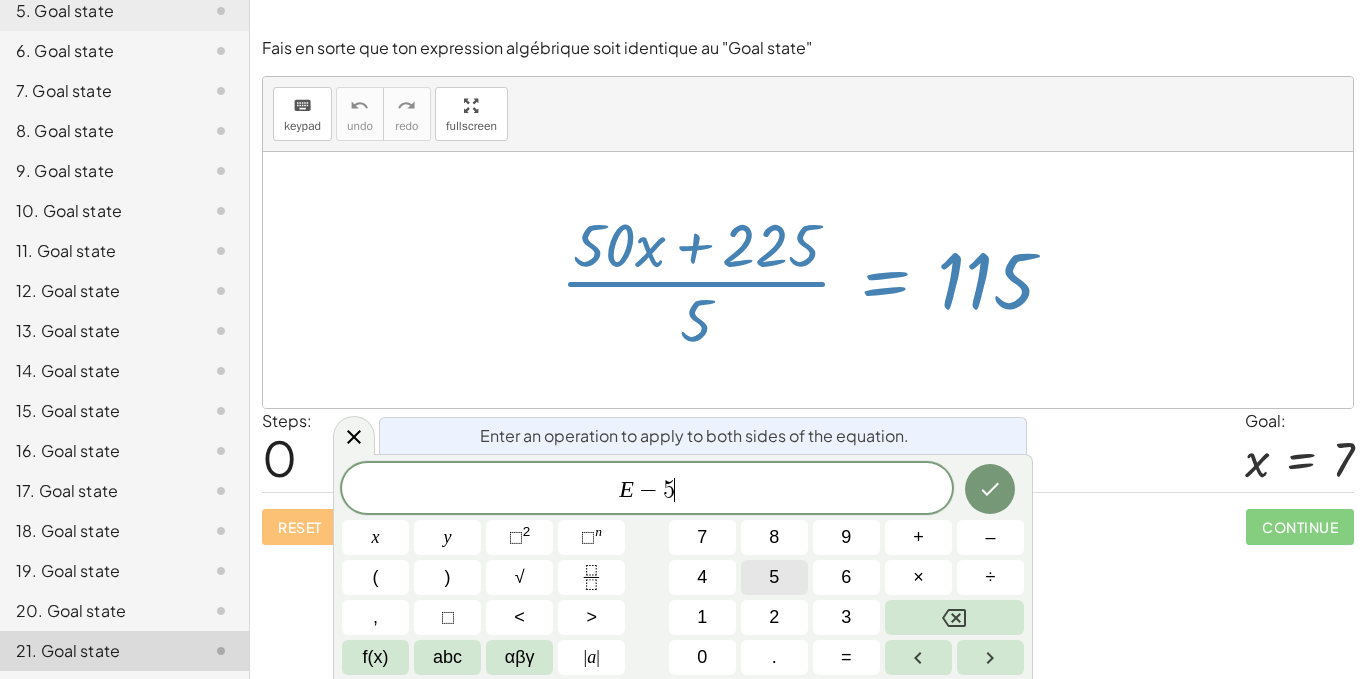 click on "5" at bounding box center [774, 577] 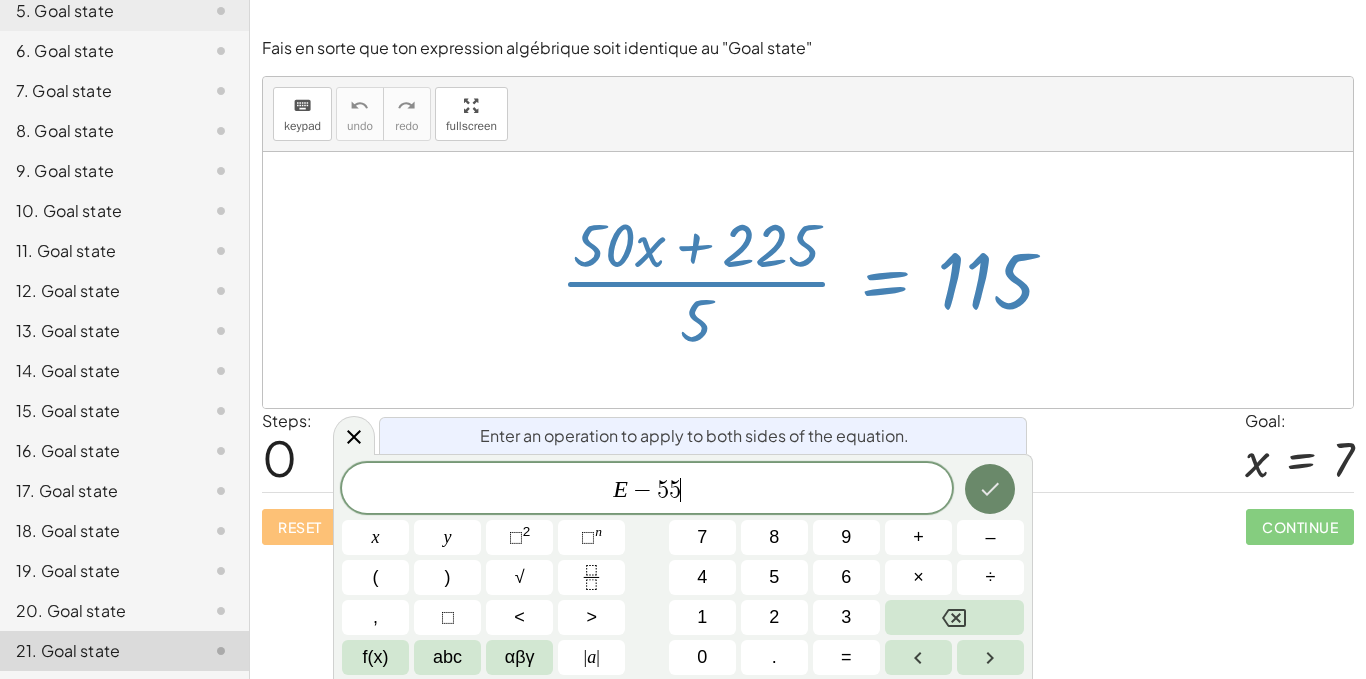 click at bounding box center [990, 489] 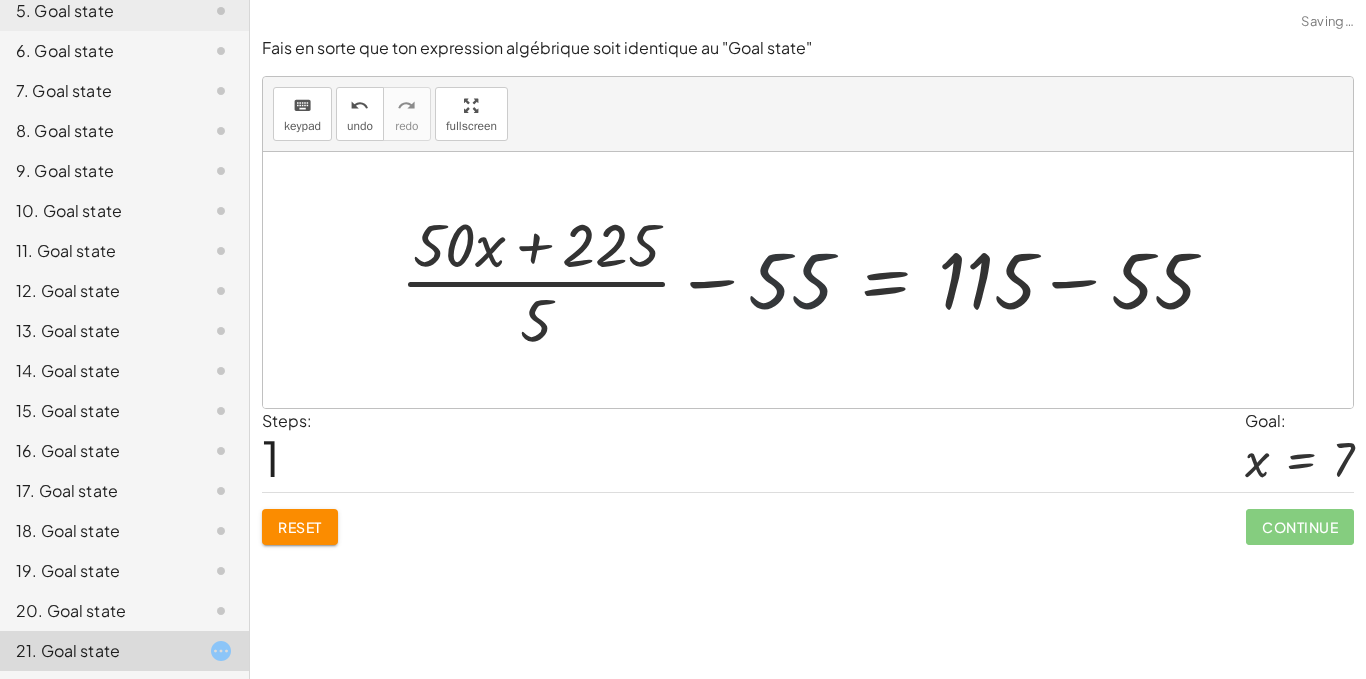 click at bounding box center (816, 280) 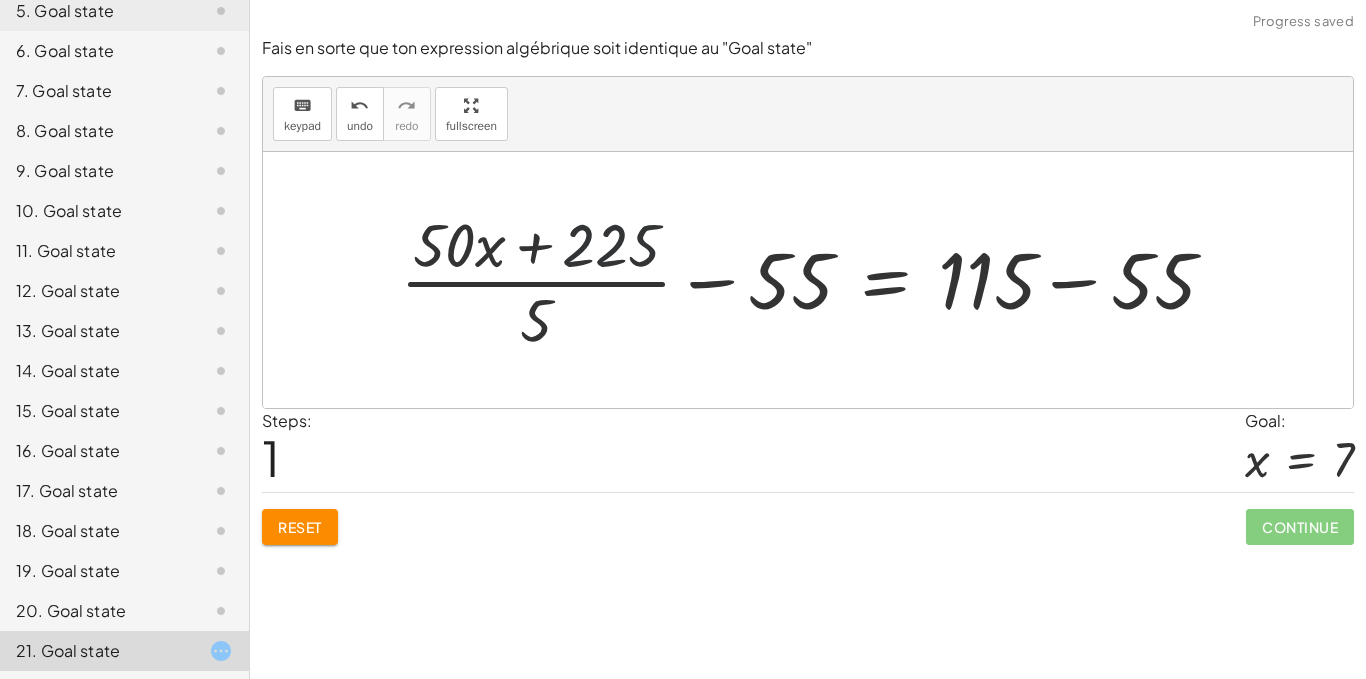 click at bounding box center (816, 280) 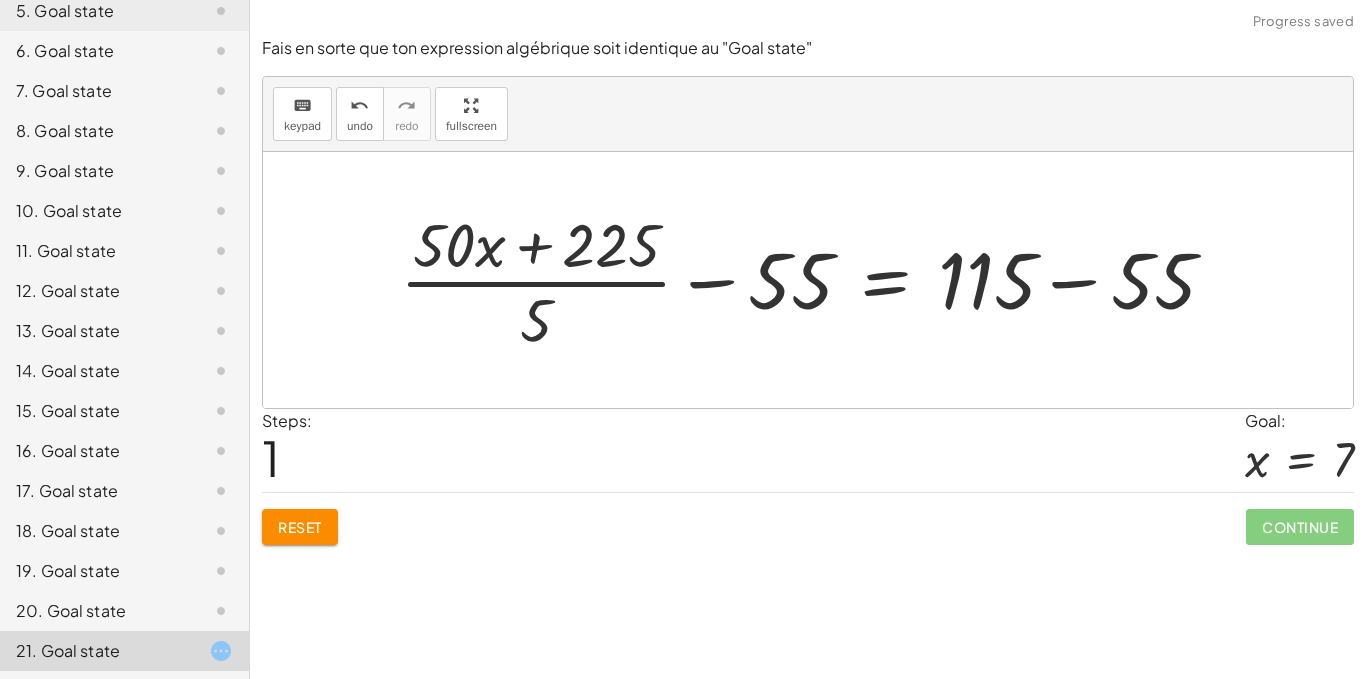 click at bounding box center [816, 280] 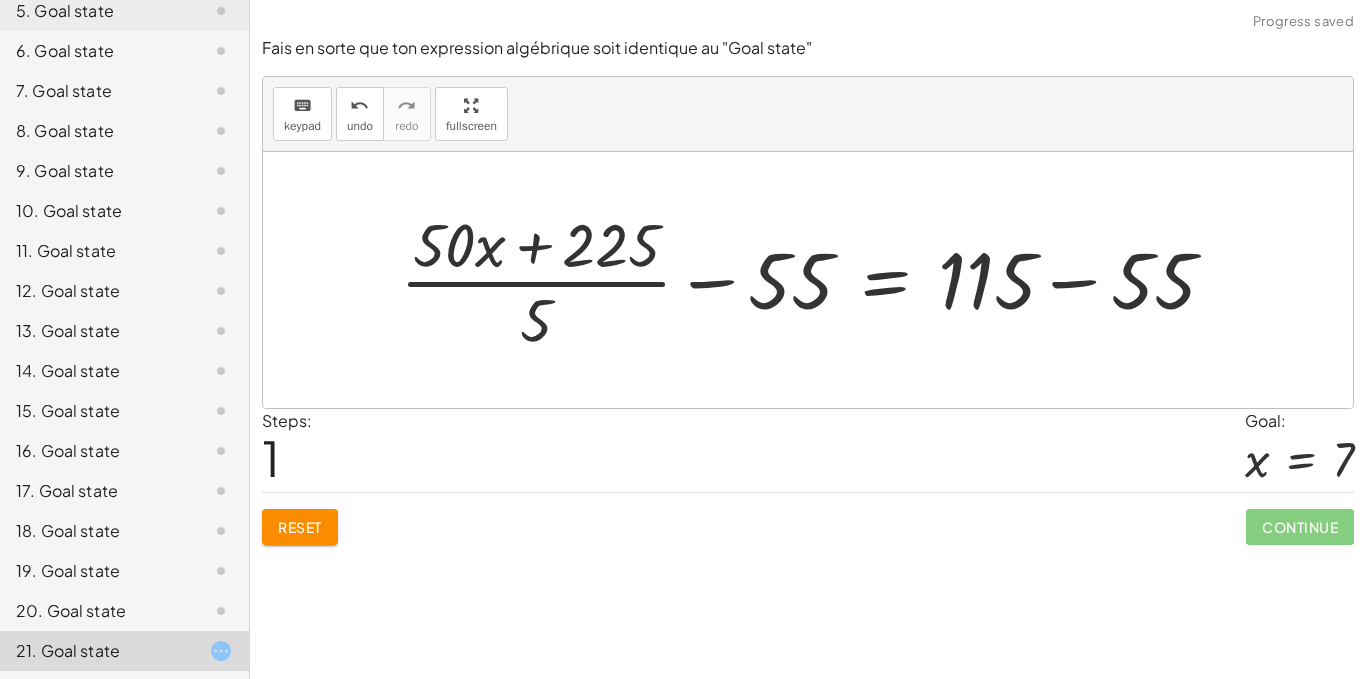 click at bounding box center (816, 280) 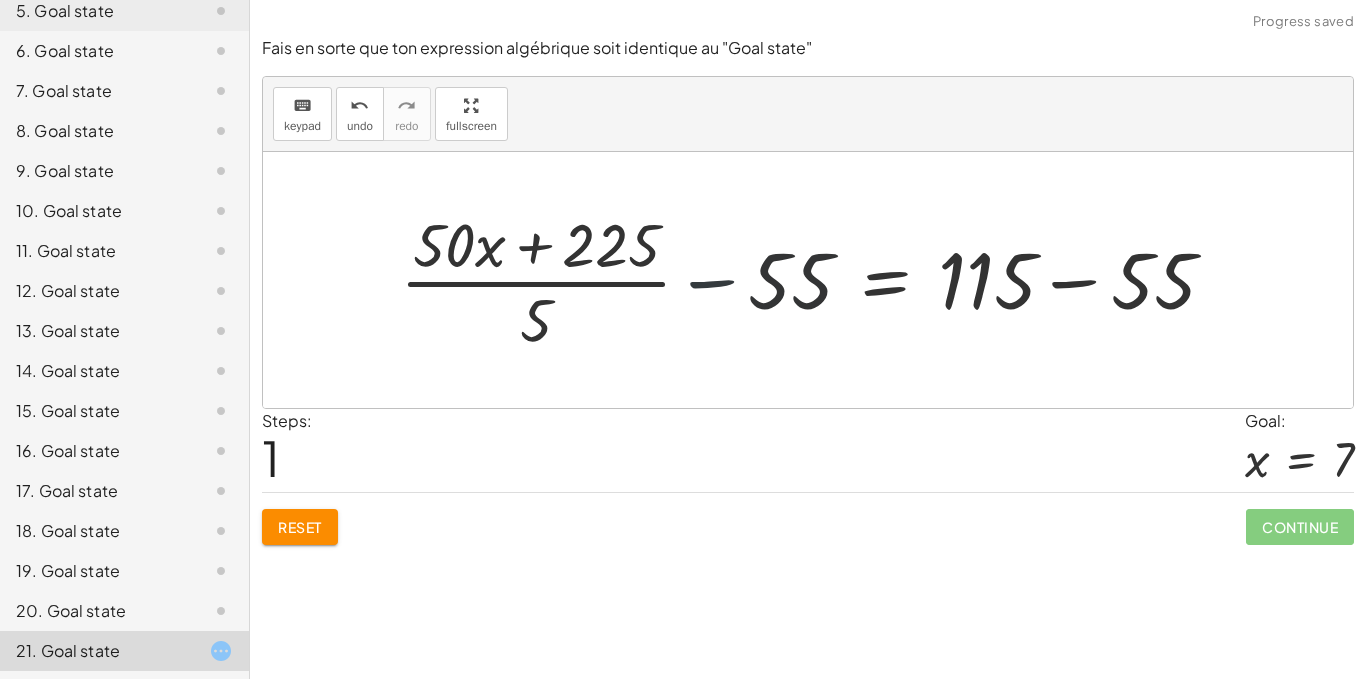 click at bounding box center (816, 280) 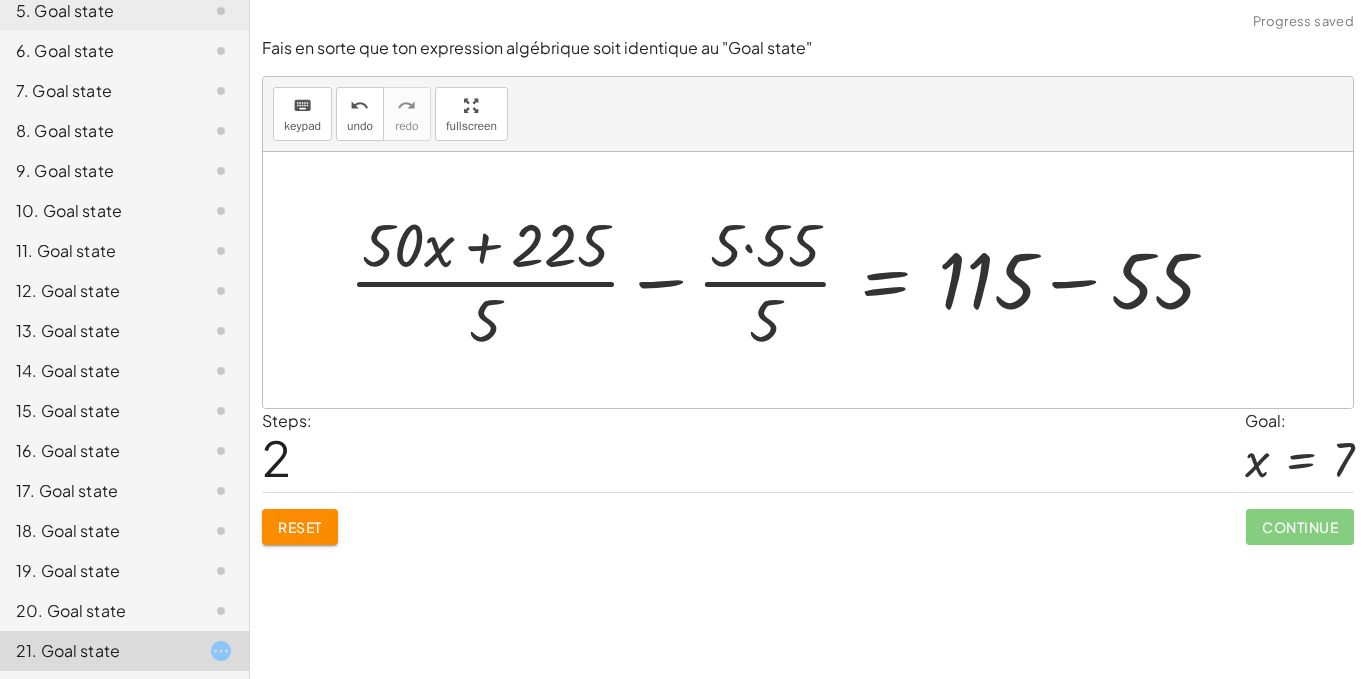 click at bounding box center (790, 280) 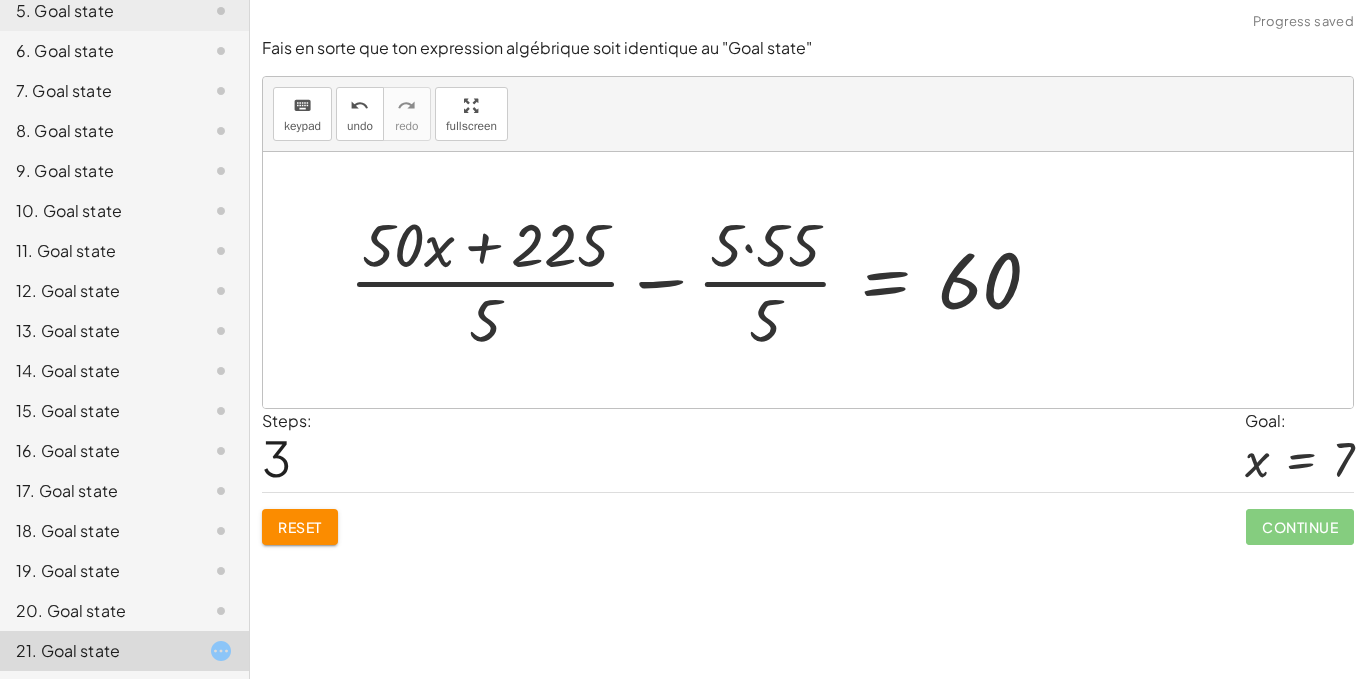 click at bounding box center [703, 280] 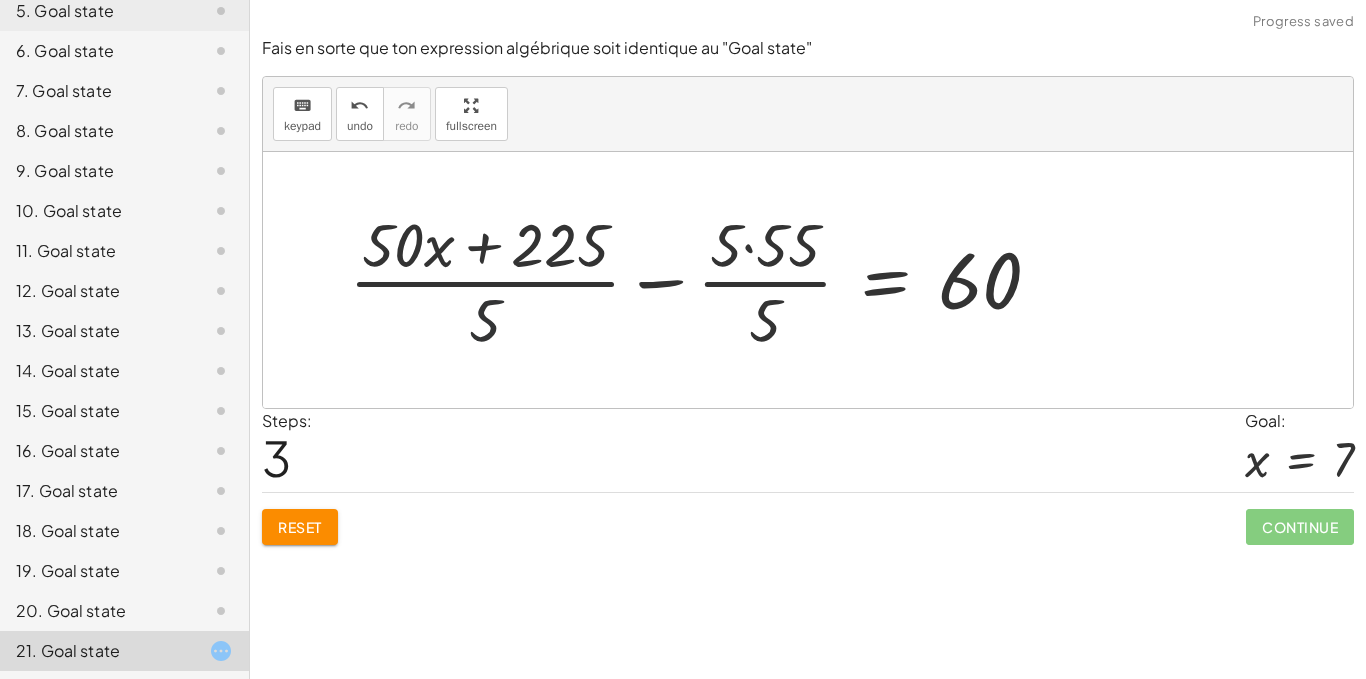 click at bounding box center [703, 280] 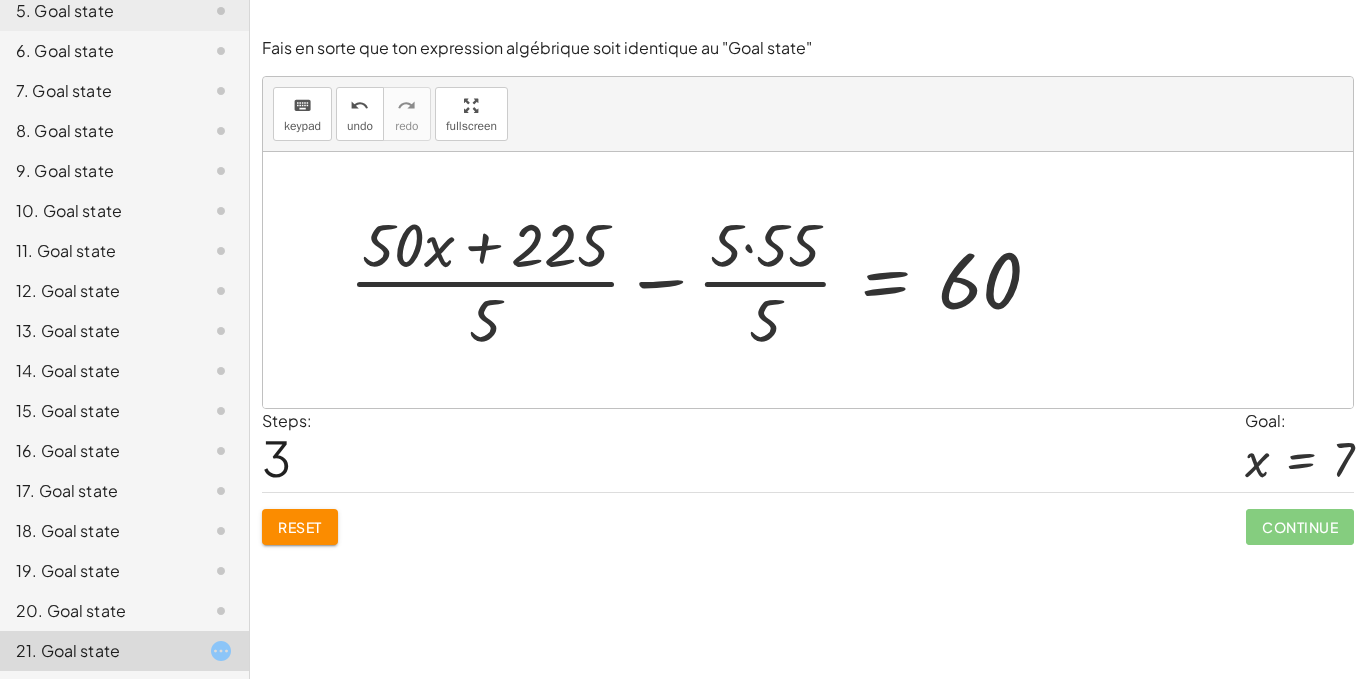 click at bounding box center [703, 280] 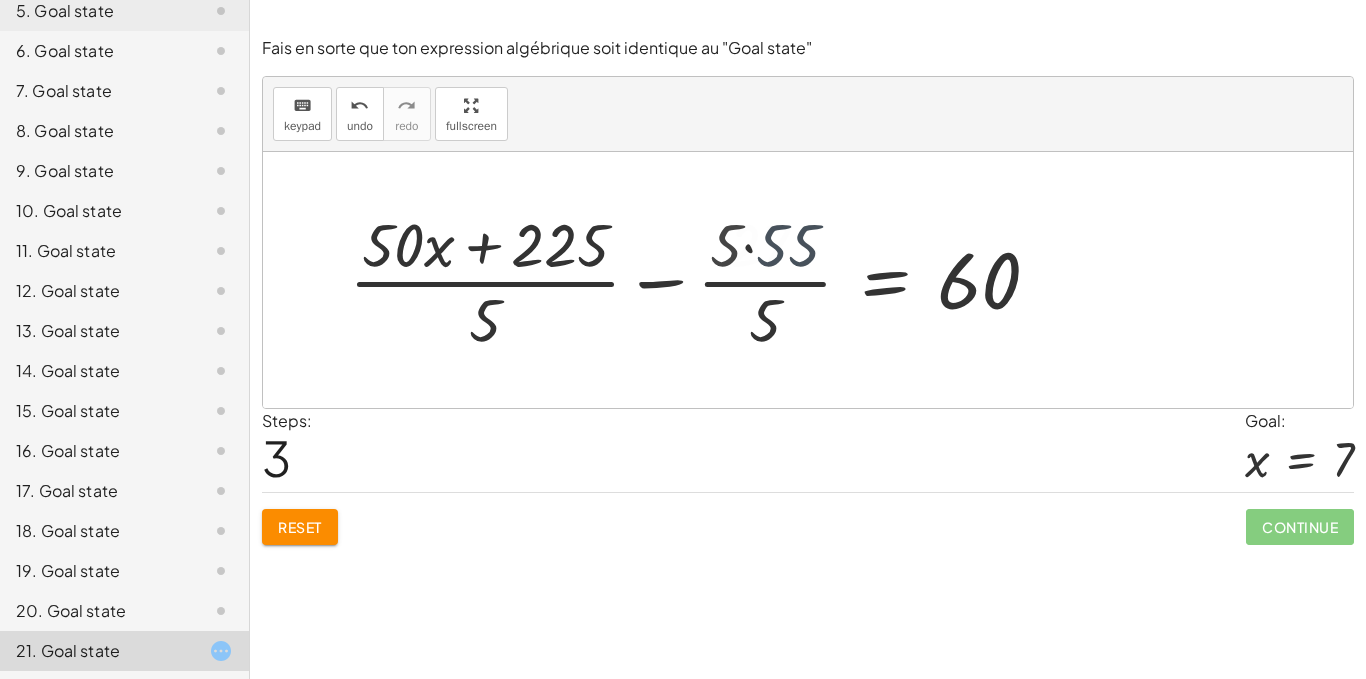 click at bounding box center (712, 280) 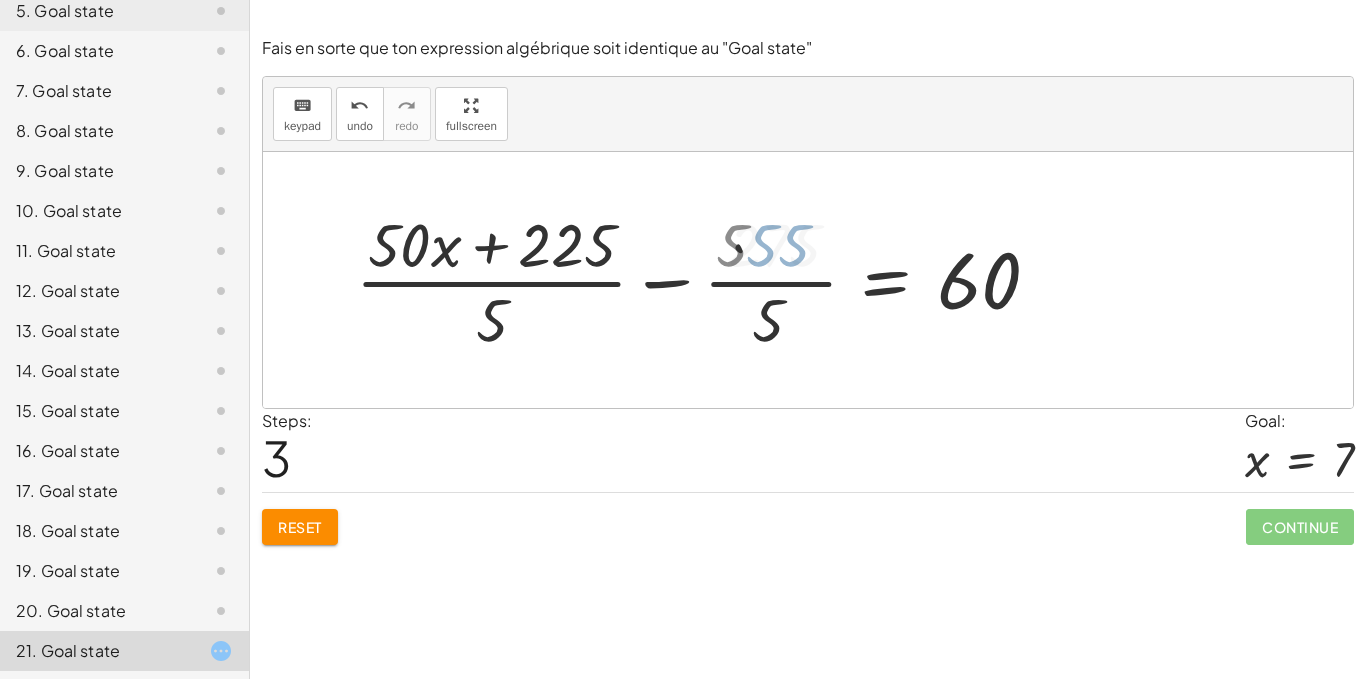 click at bounding box center (712, 280) 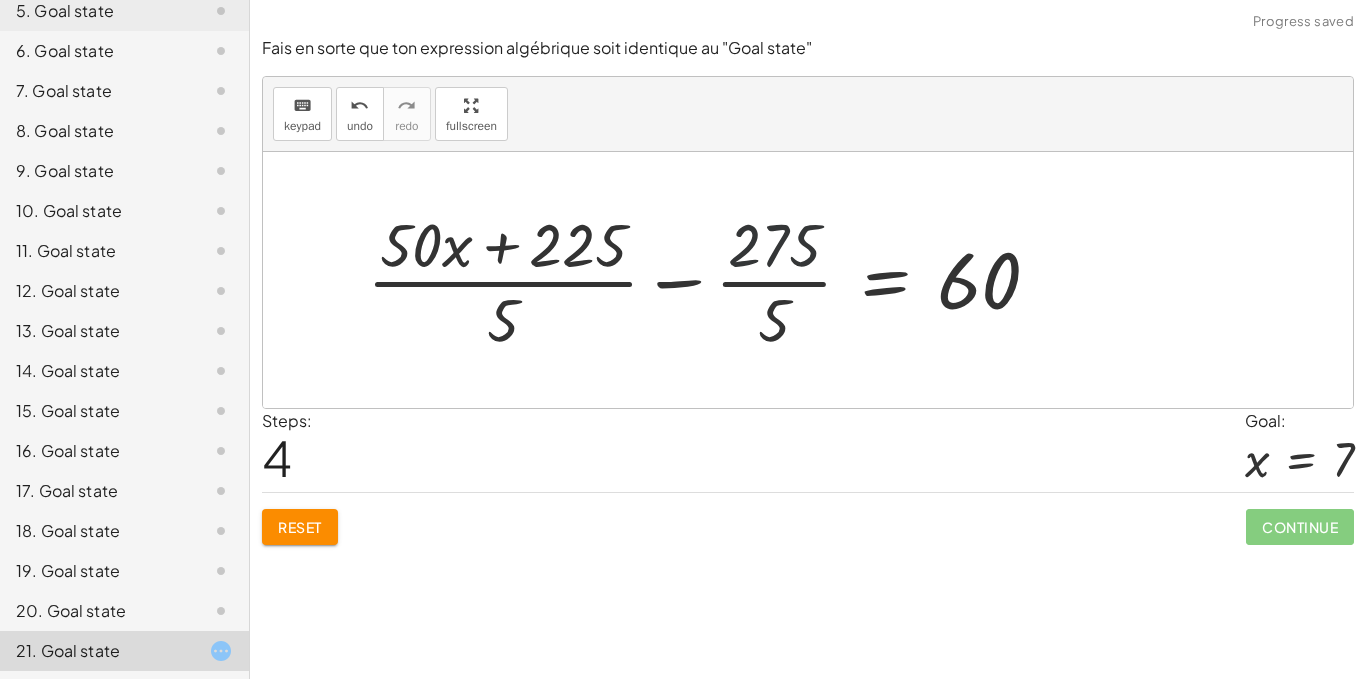 click at bounding box center [712, 280] 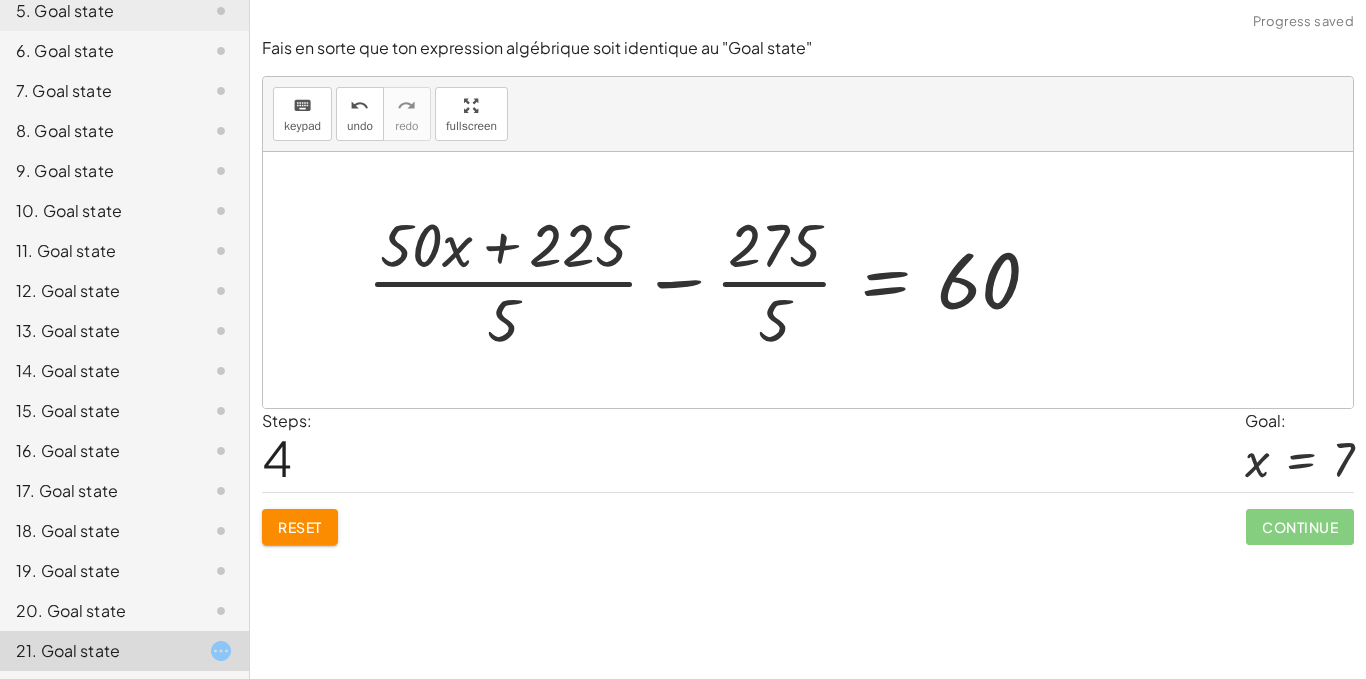click at bounding box center [712, 280] 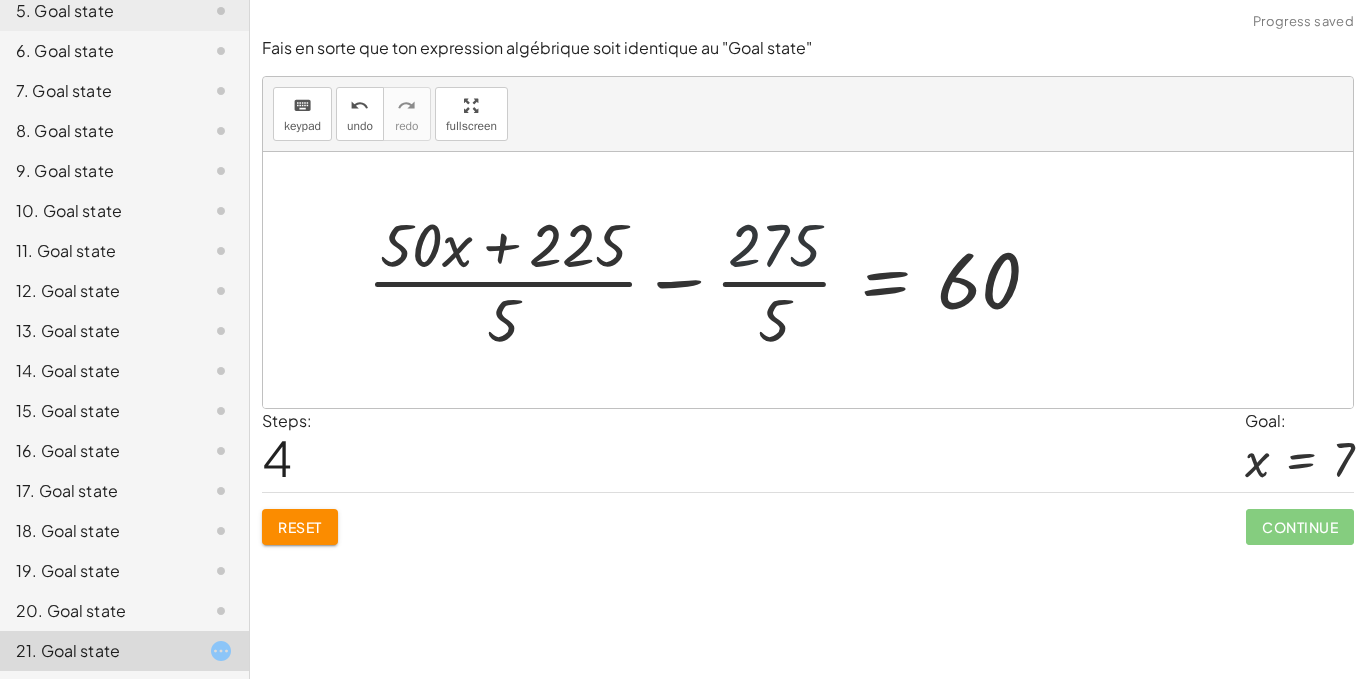 click at bounding box center (712, 280) 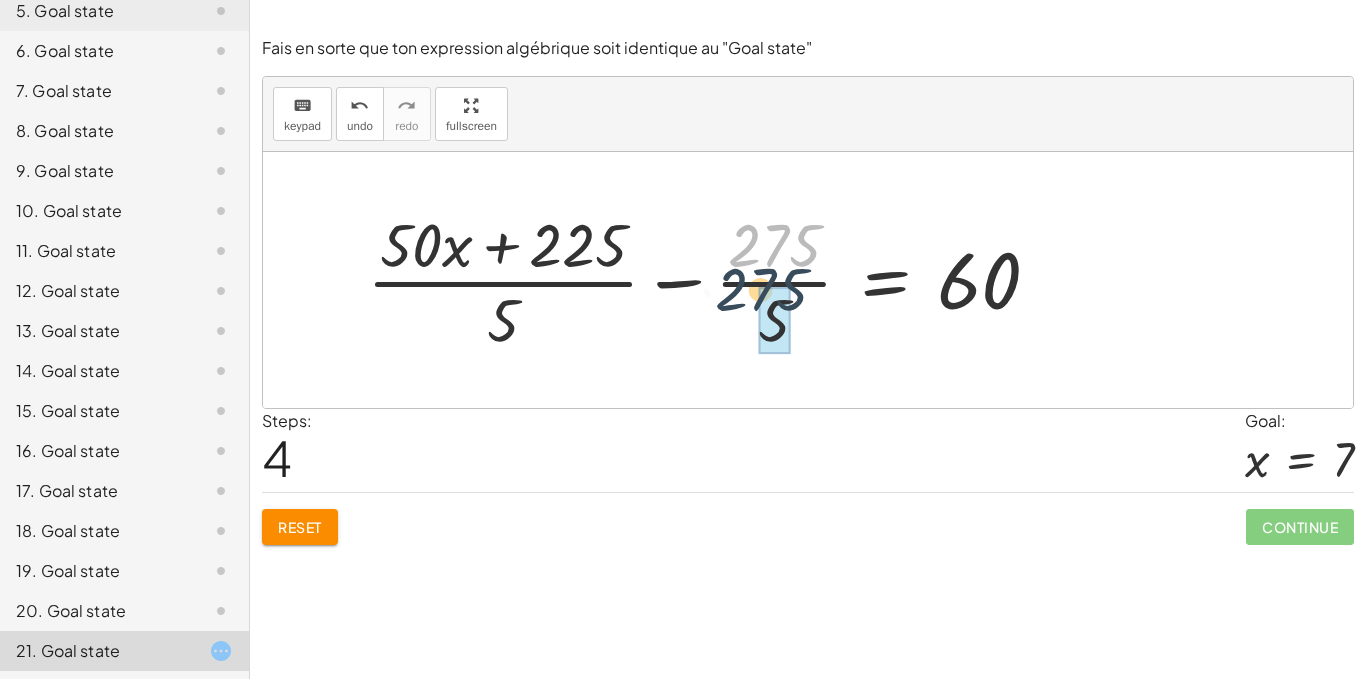 drag, startPoint x: 801, startPoint y: 236, endPoint x: 780, endPoint y: 288, distance: 56.0803 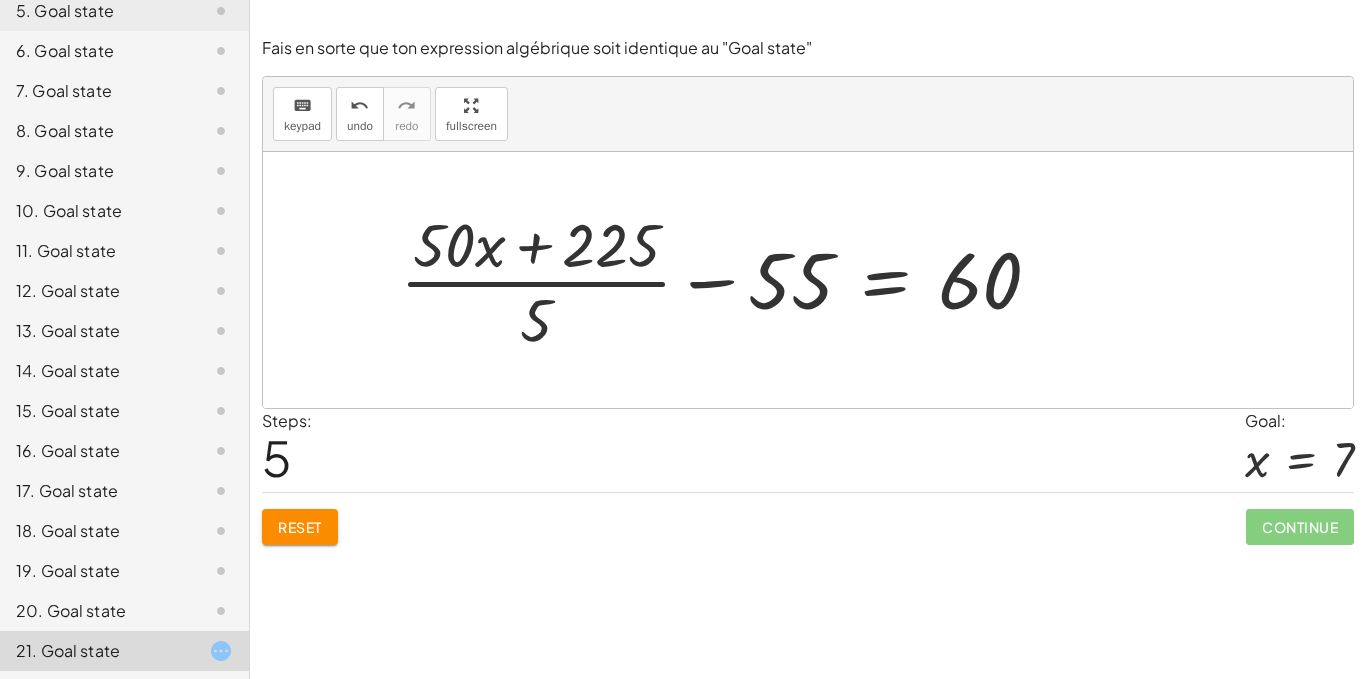 click at bounding box center [728, 280] 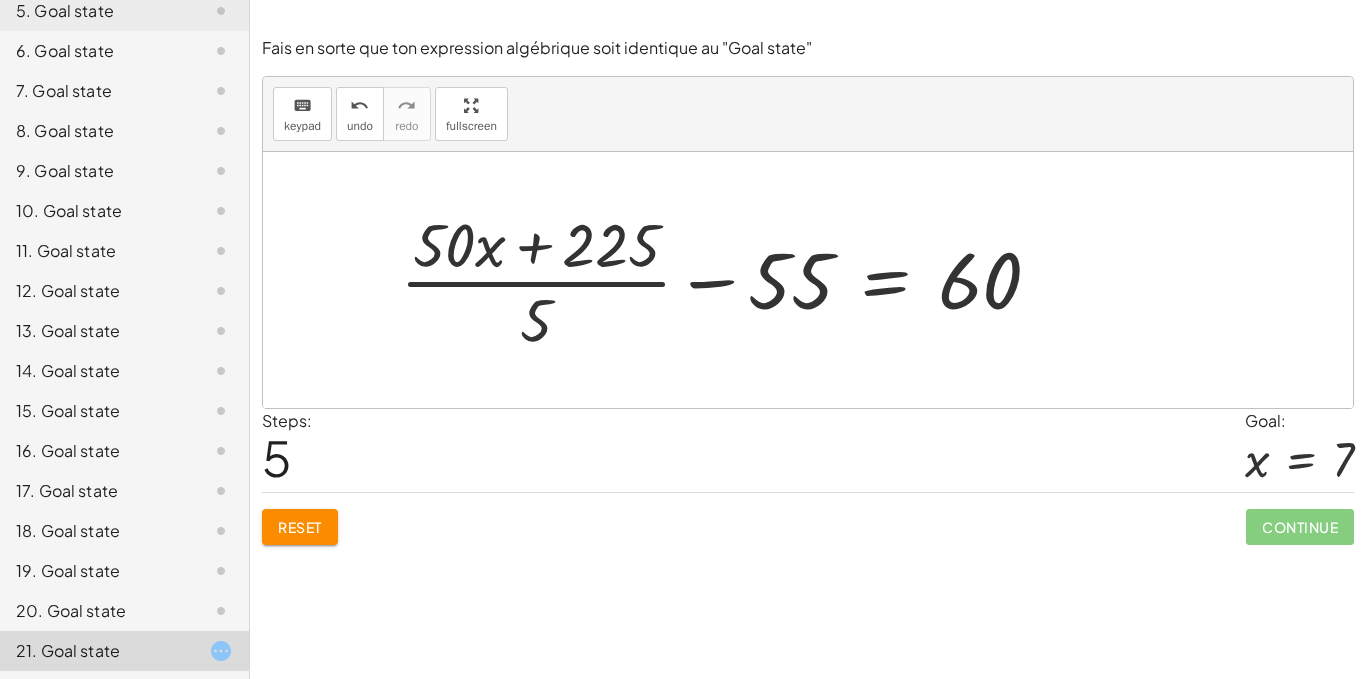 click at bounding box center (728, 280) 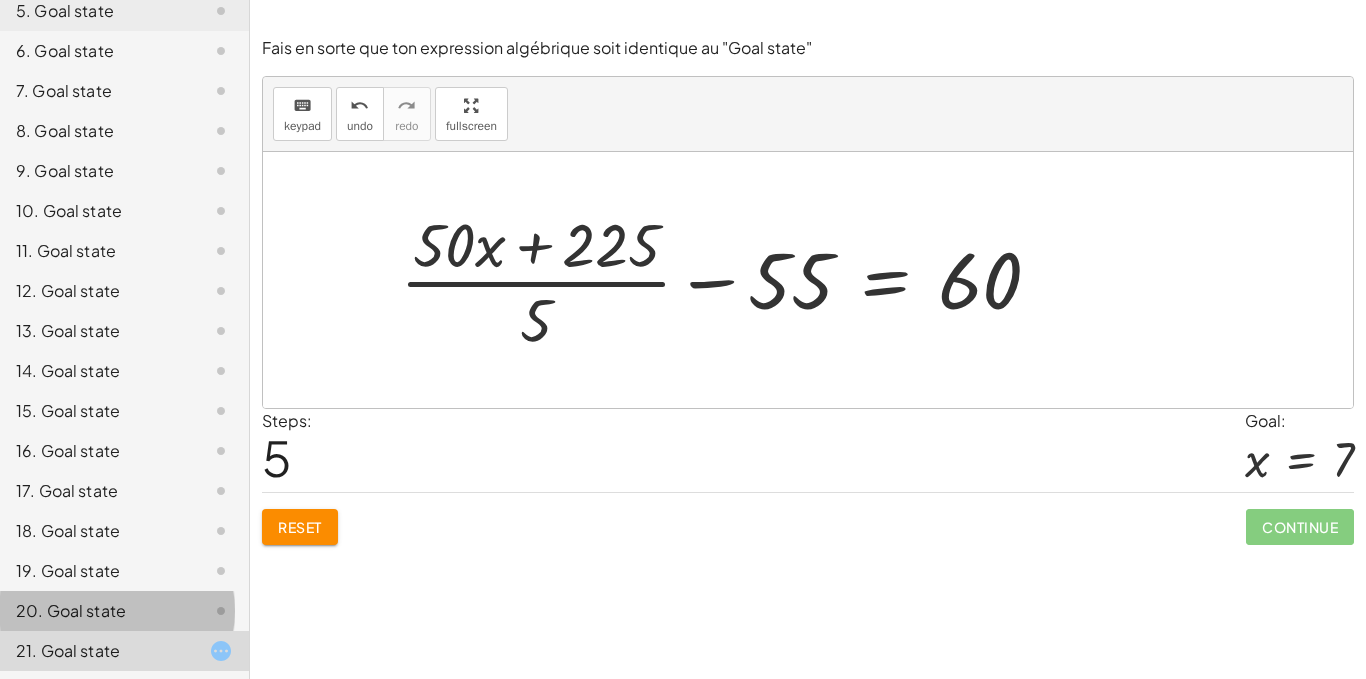 click on "20. Goal state" 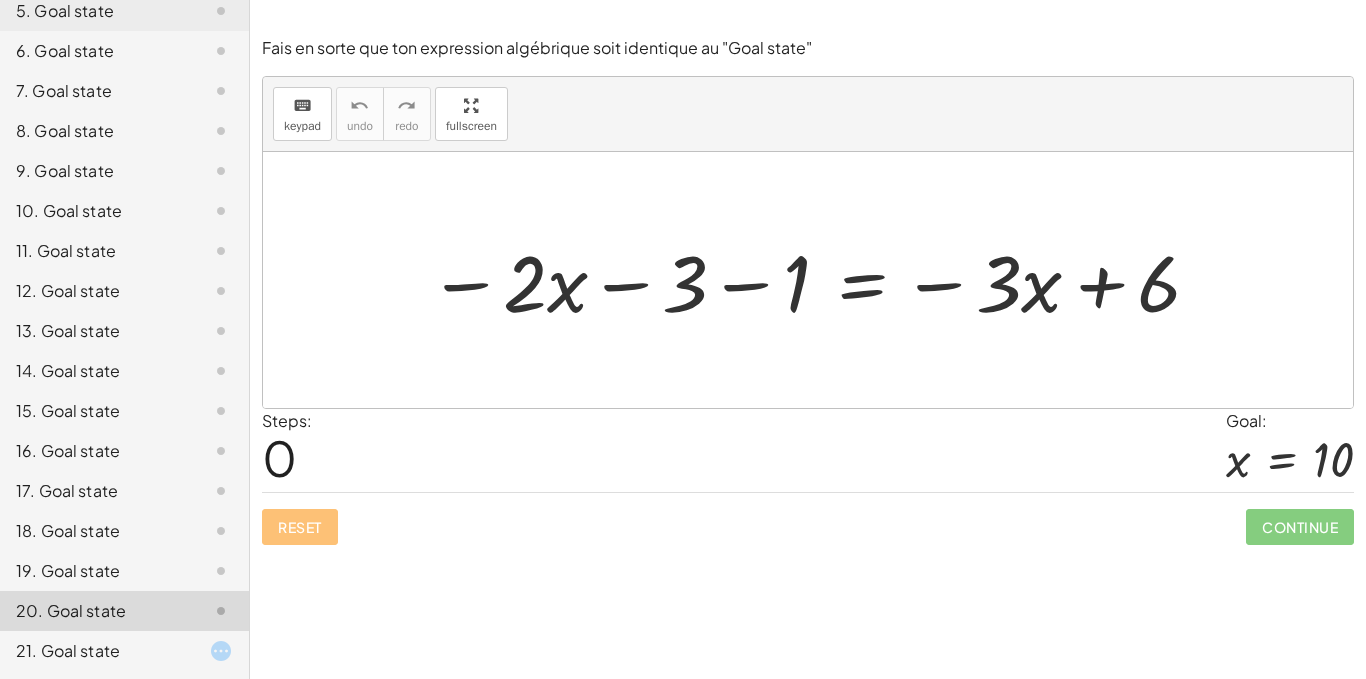 scroll, scrollTop: 0, scrollLeft: 0, axis: both 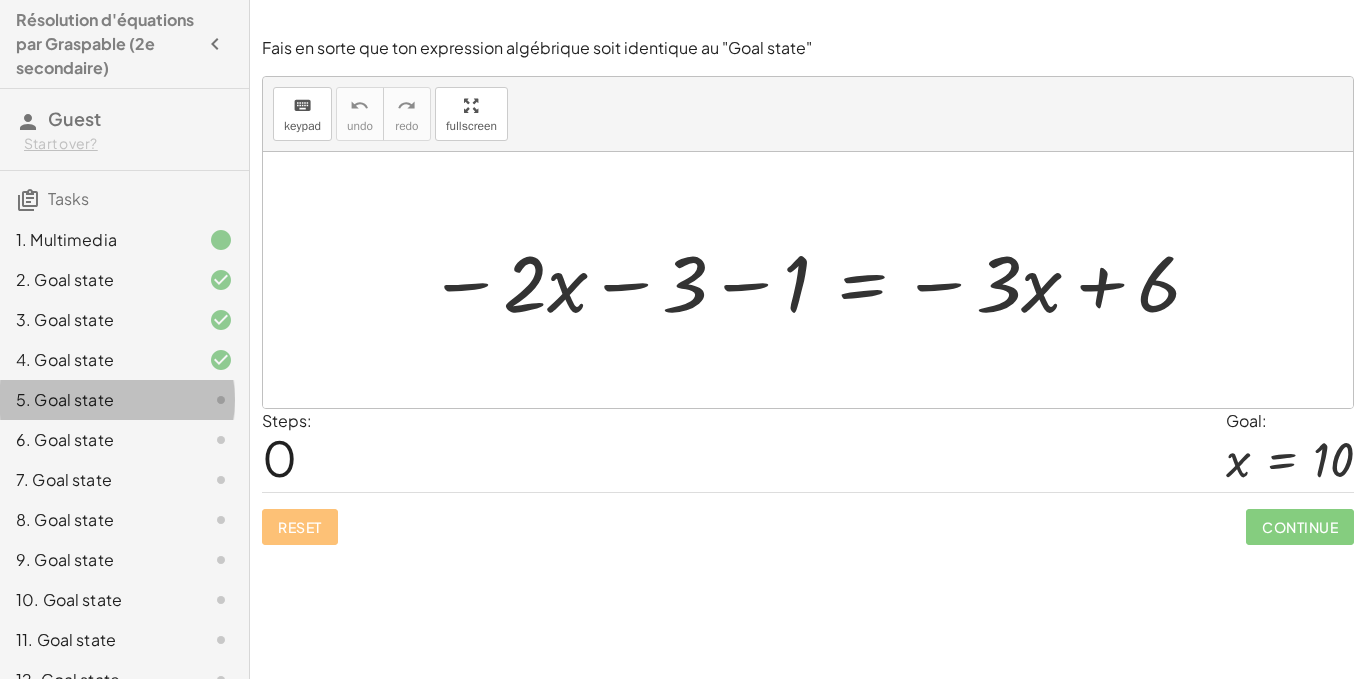 click on "5. Goal state" 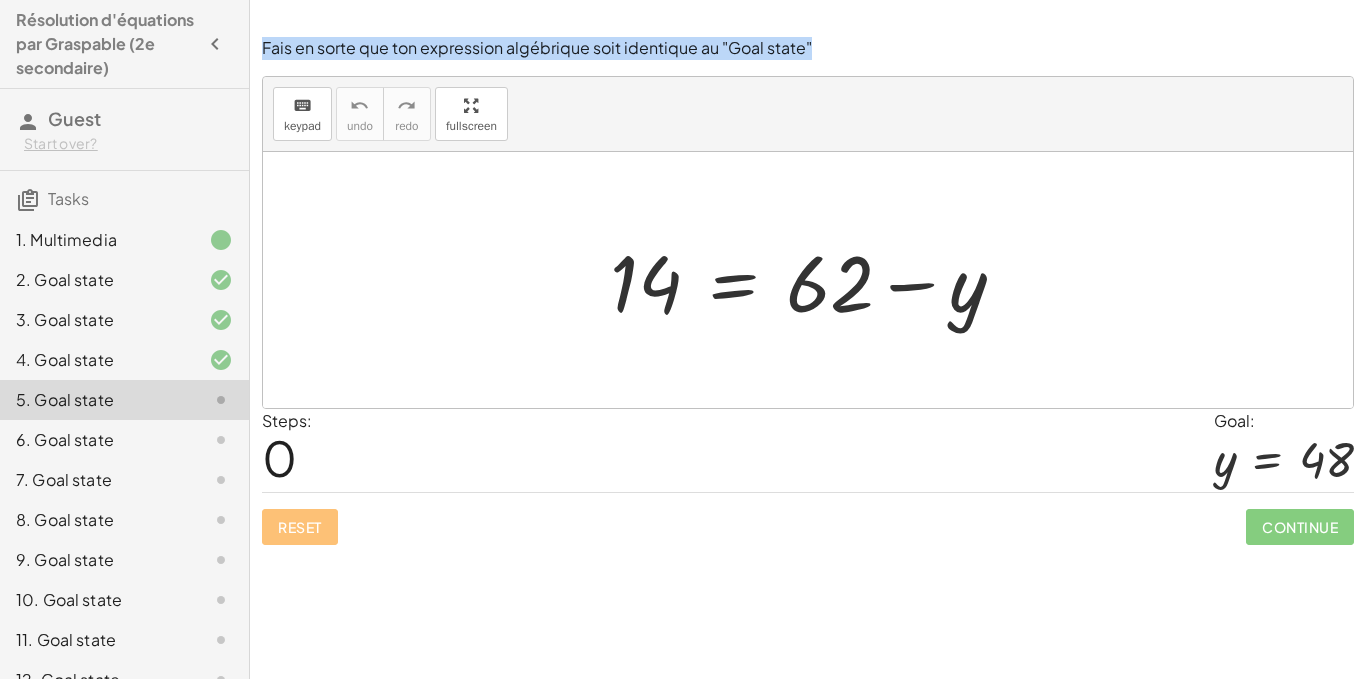 drag, startPoint x: 251, startPoint y: 42, endPoint x: 873, endPoint y: 31, distance: 622.0972 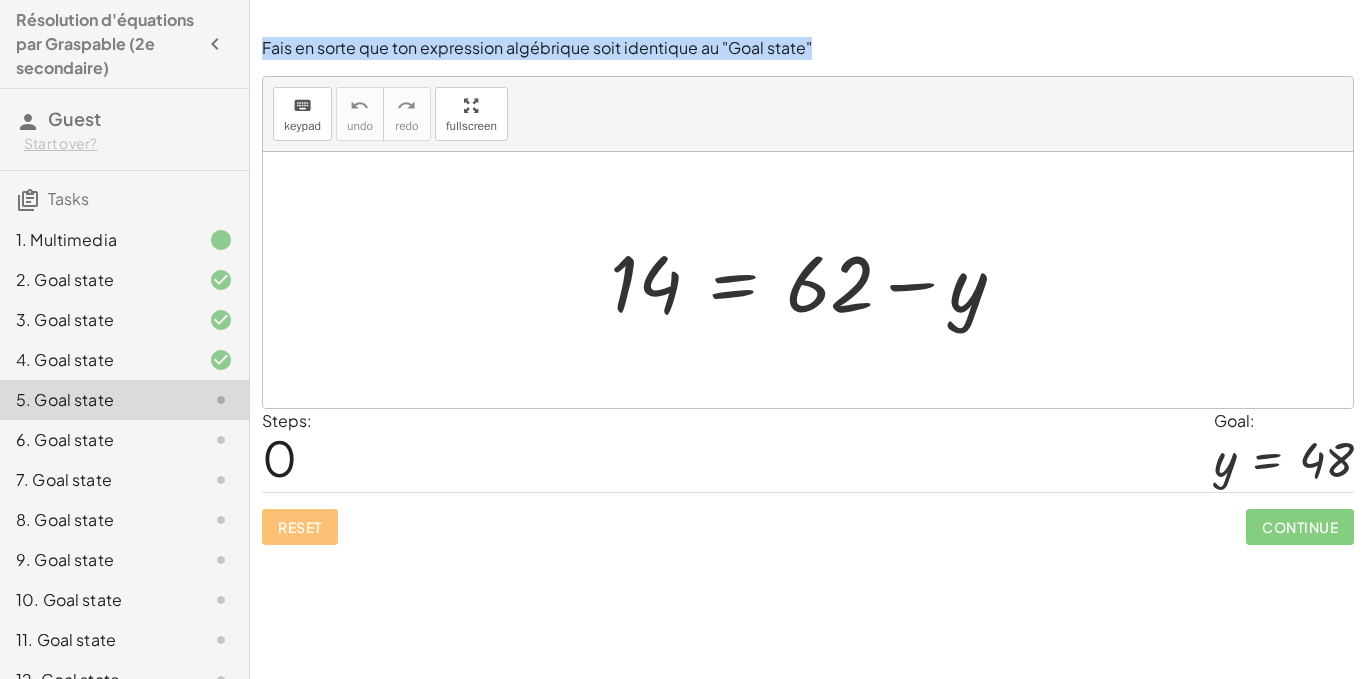 click at bounding box center (815, 280) 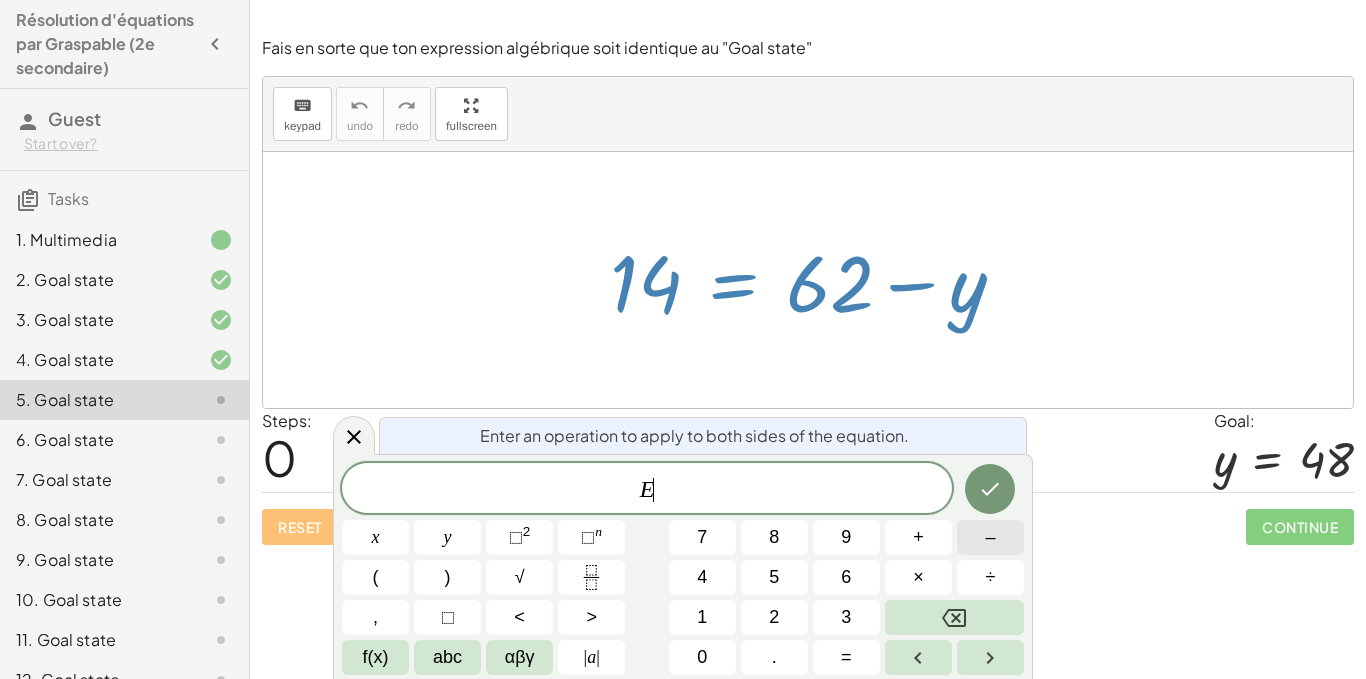 click on "–" at bounding box center [990, 537] 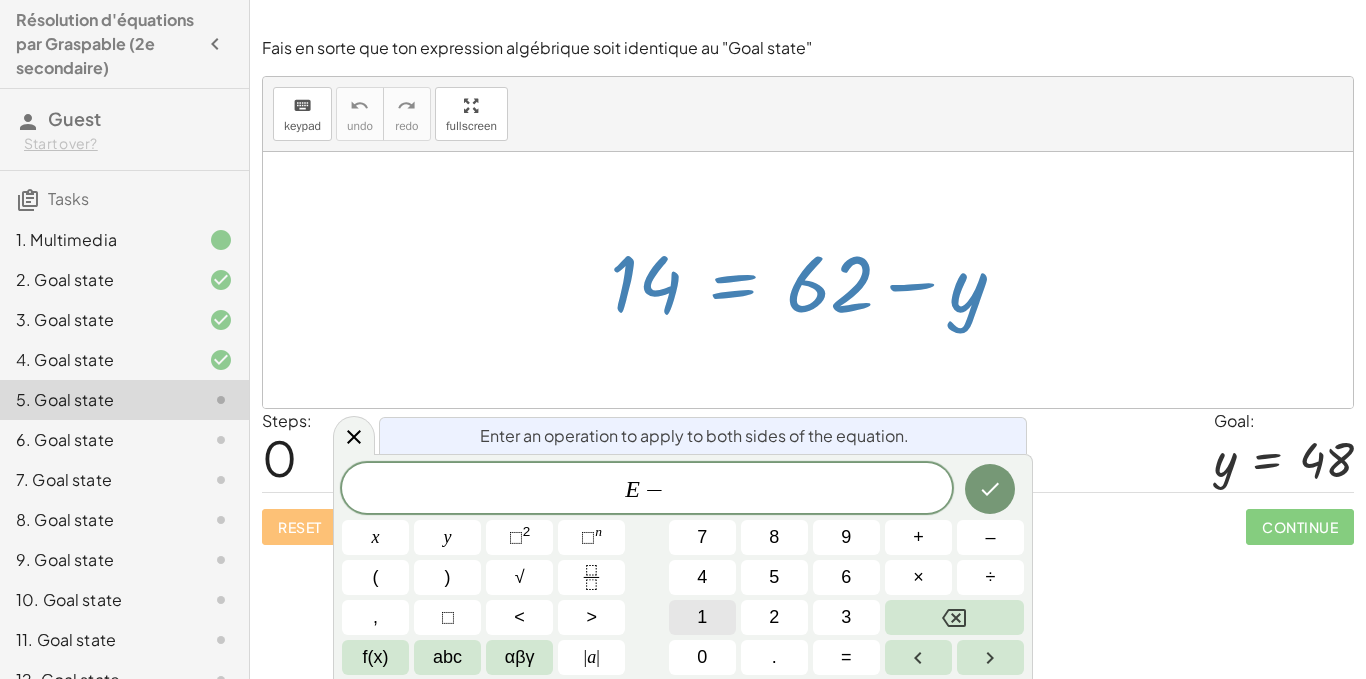 click on "1" at bounding box center (702, 617) 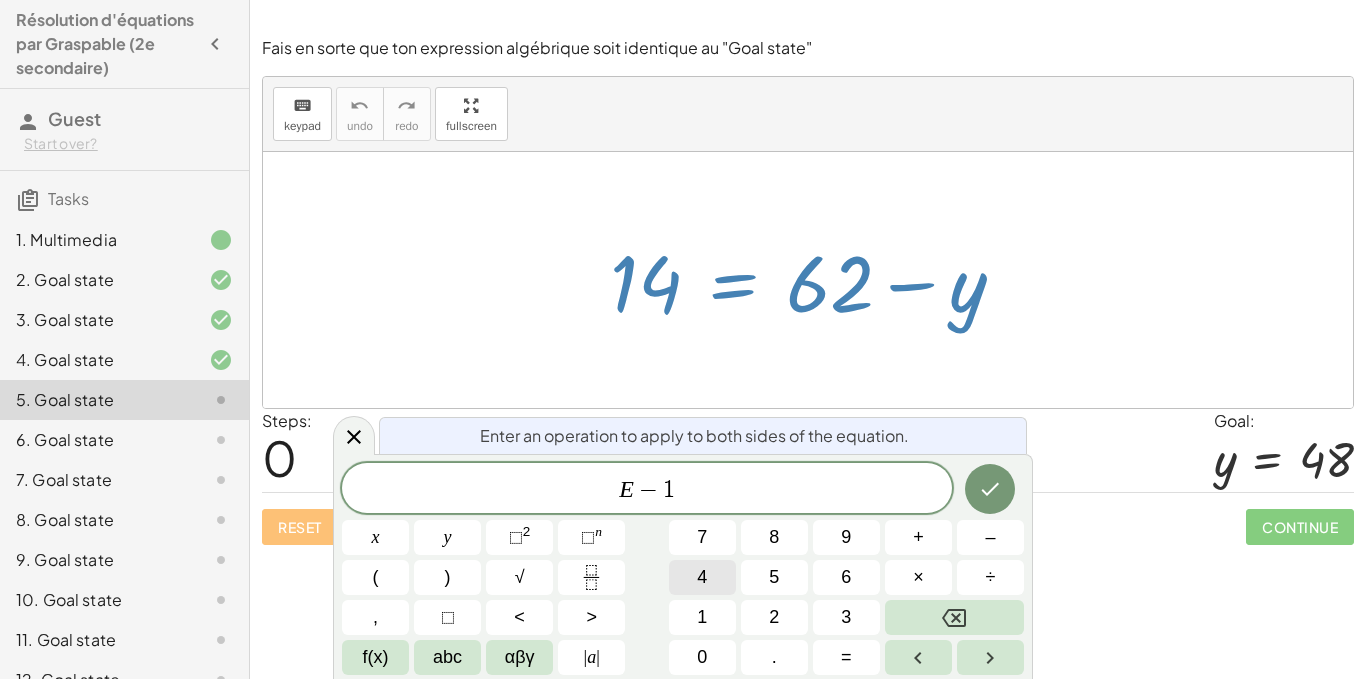 click on "4" at bounding box center [702, 577] 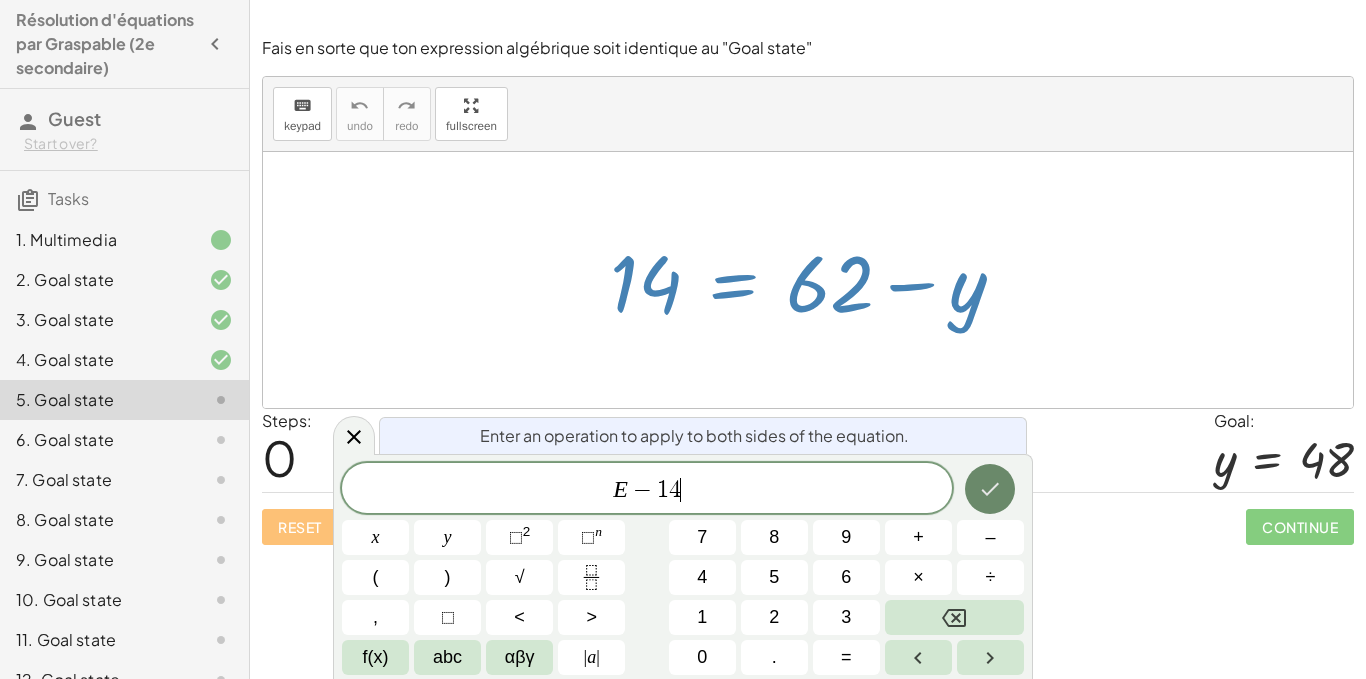 click 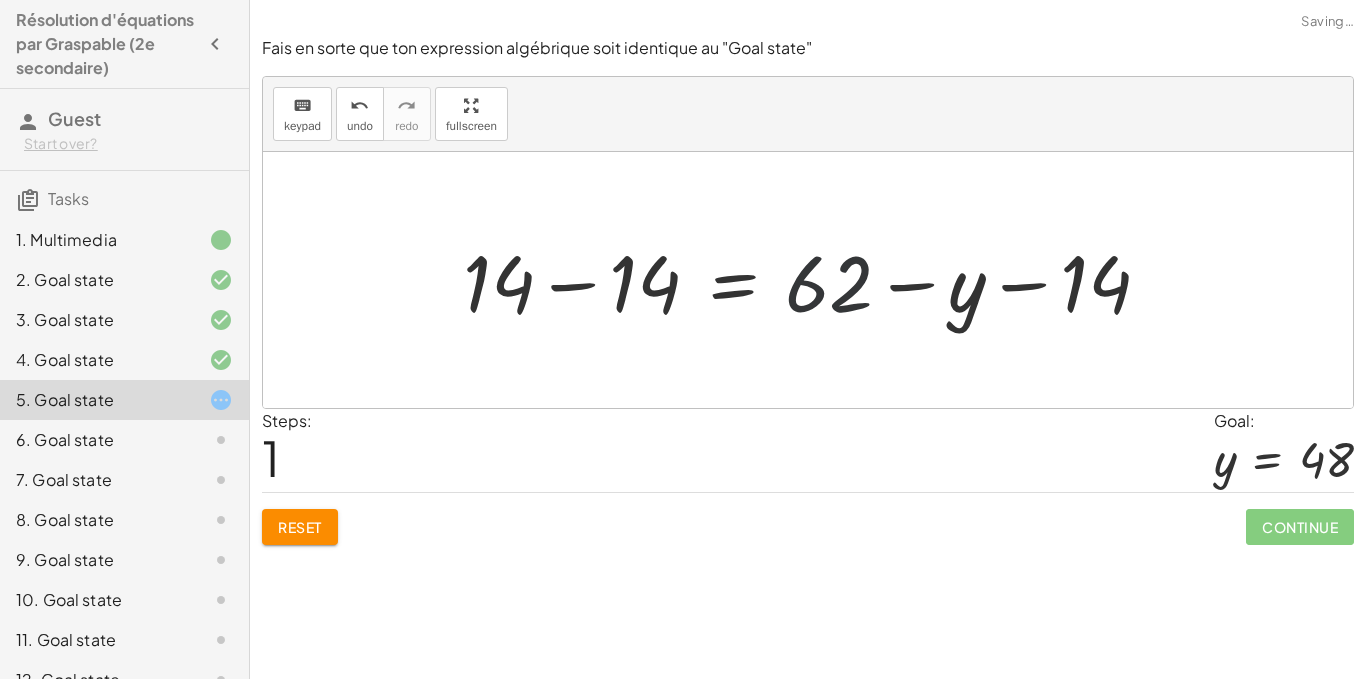 click at bounding box center [815, 280] 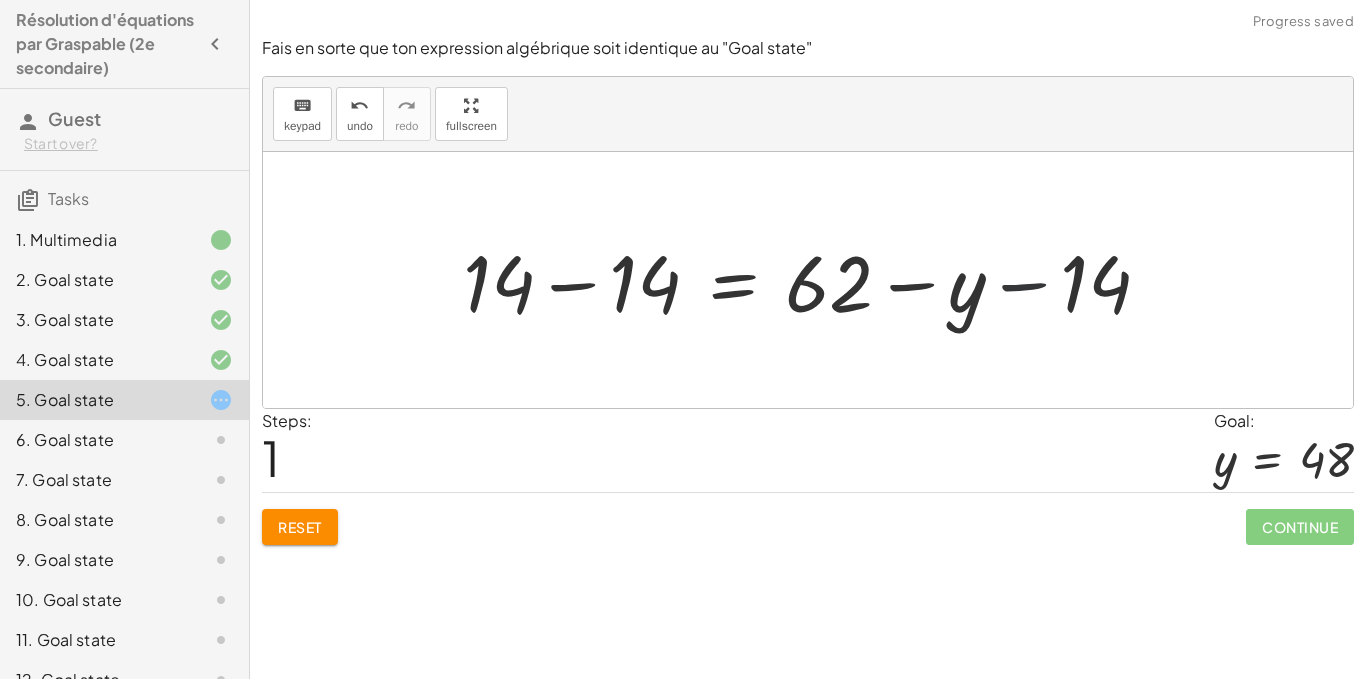 click at bounding box center [815, 280] 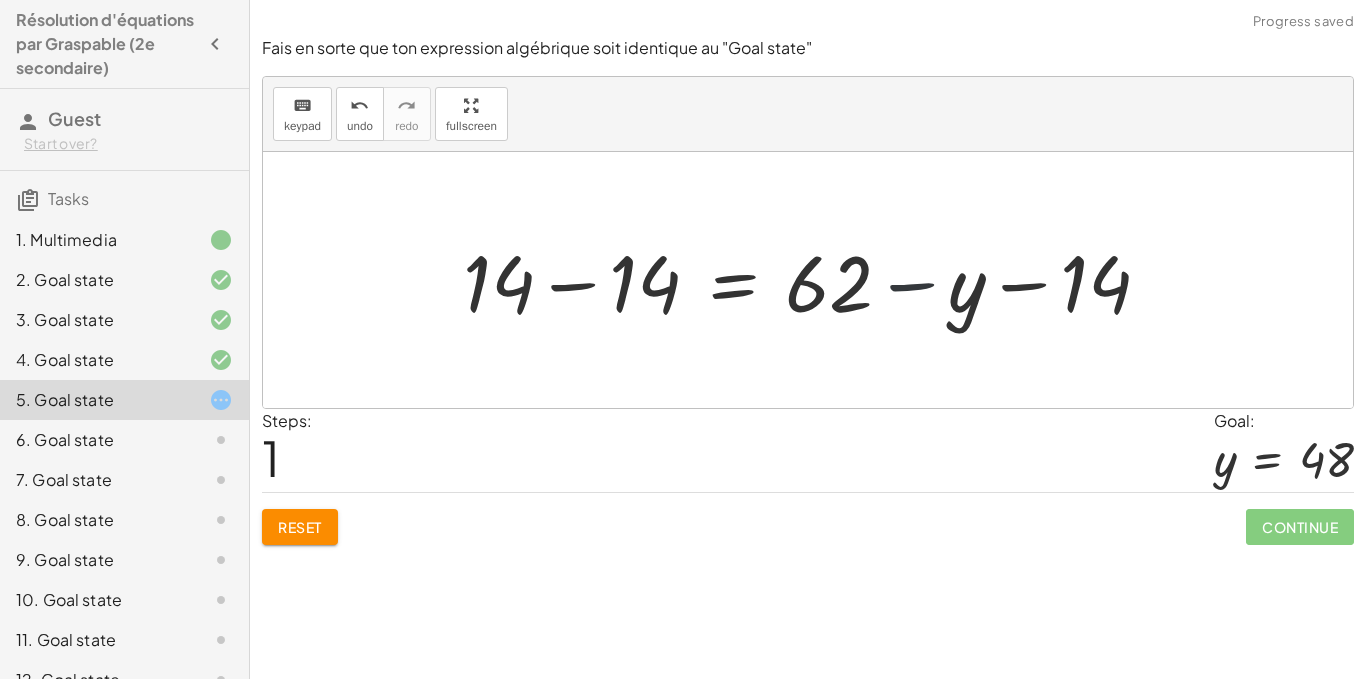 click at bounding box center (815, 280) 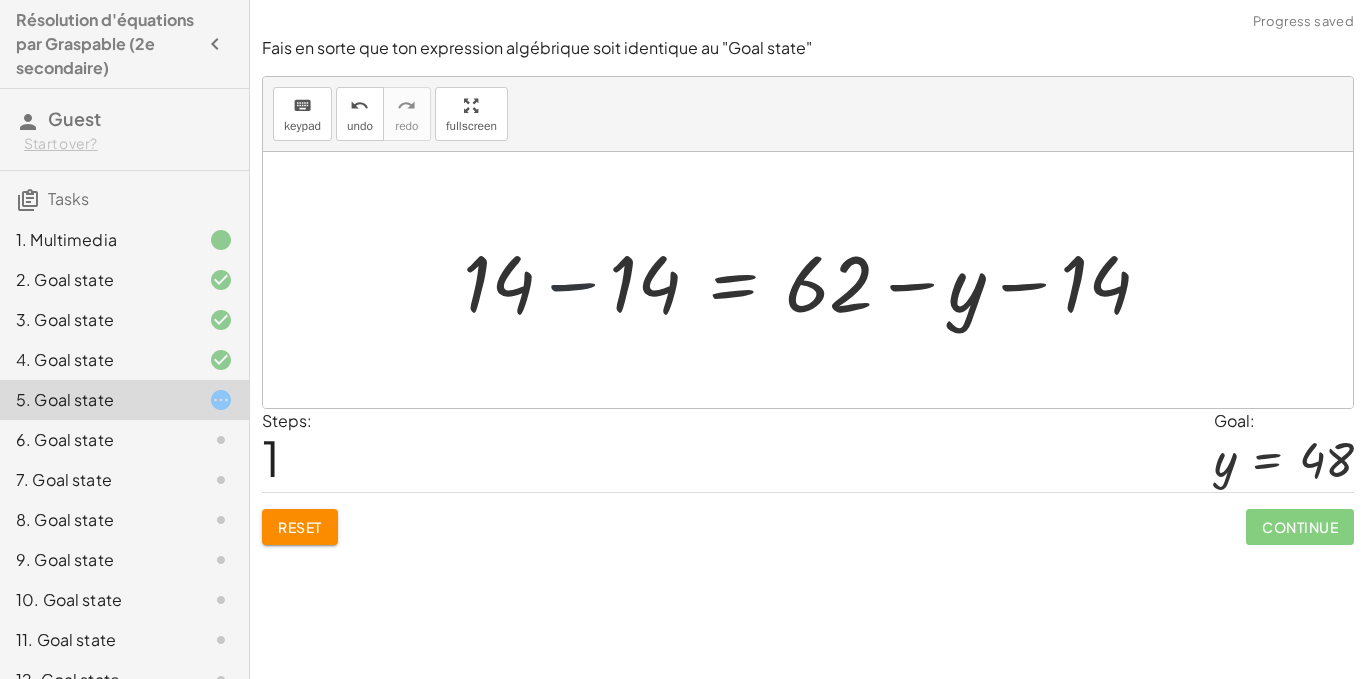 click at bounding box center (815, 280) 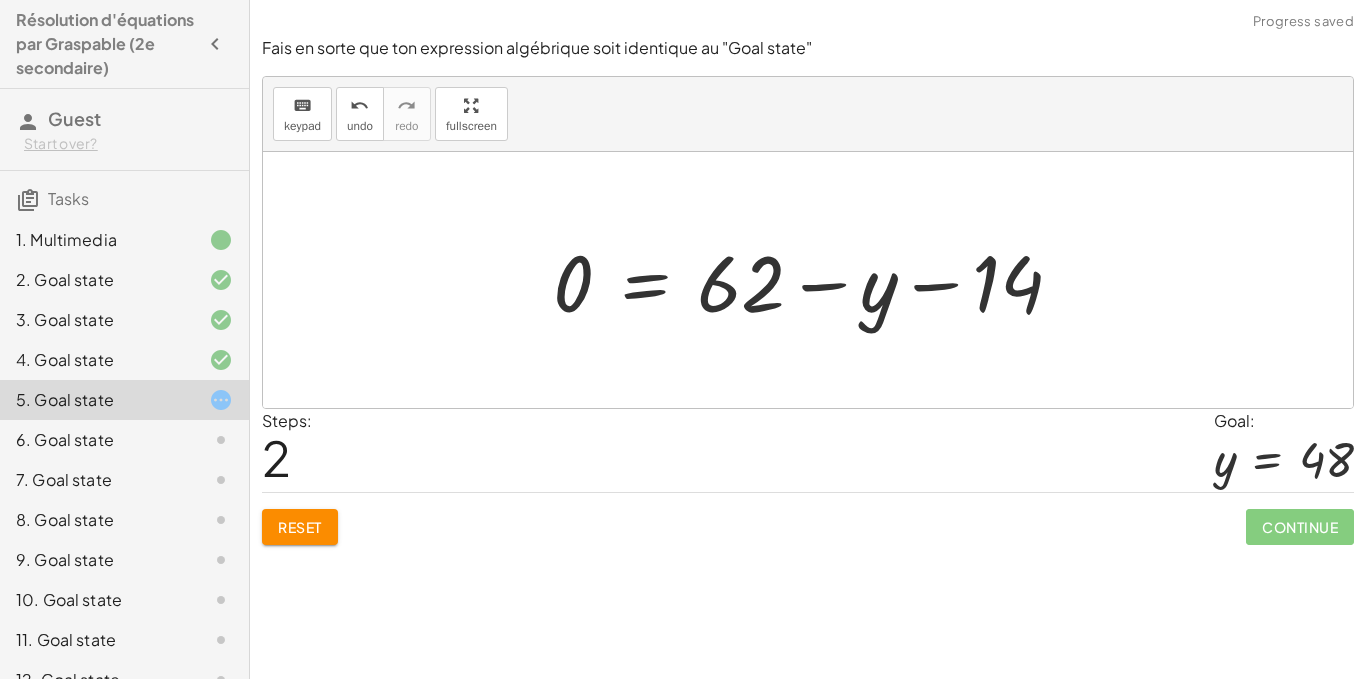 click at bounding box center [816, 280] 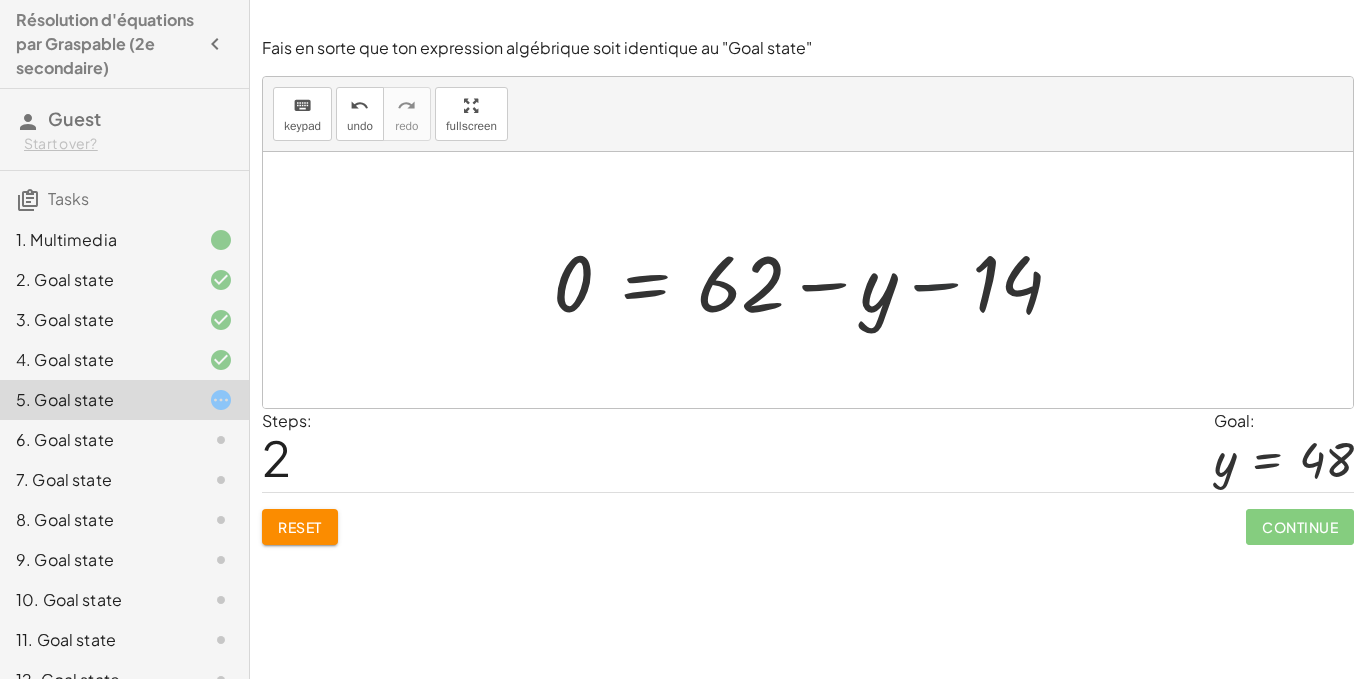 click at bounding box center [816, 280] 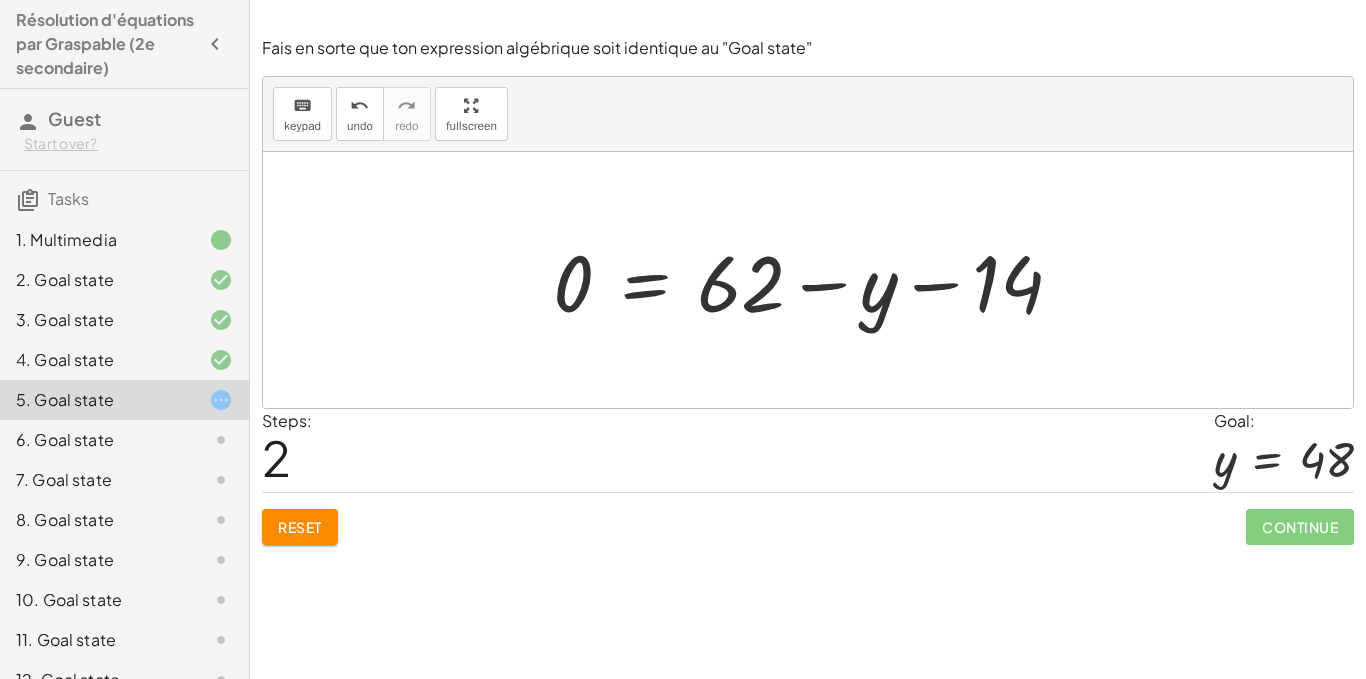 click at bounding box center (816, 280) 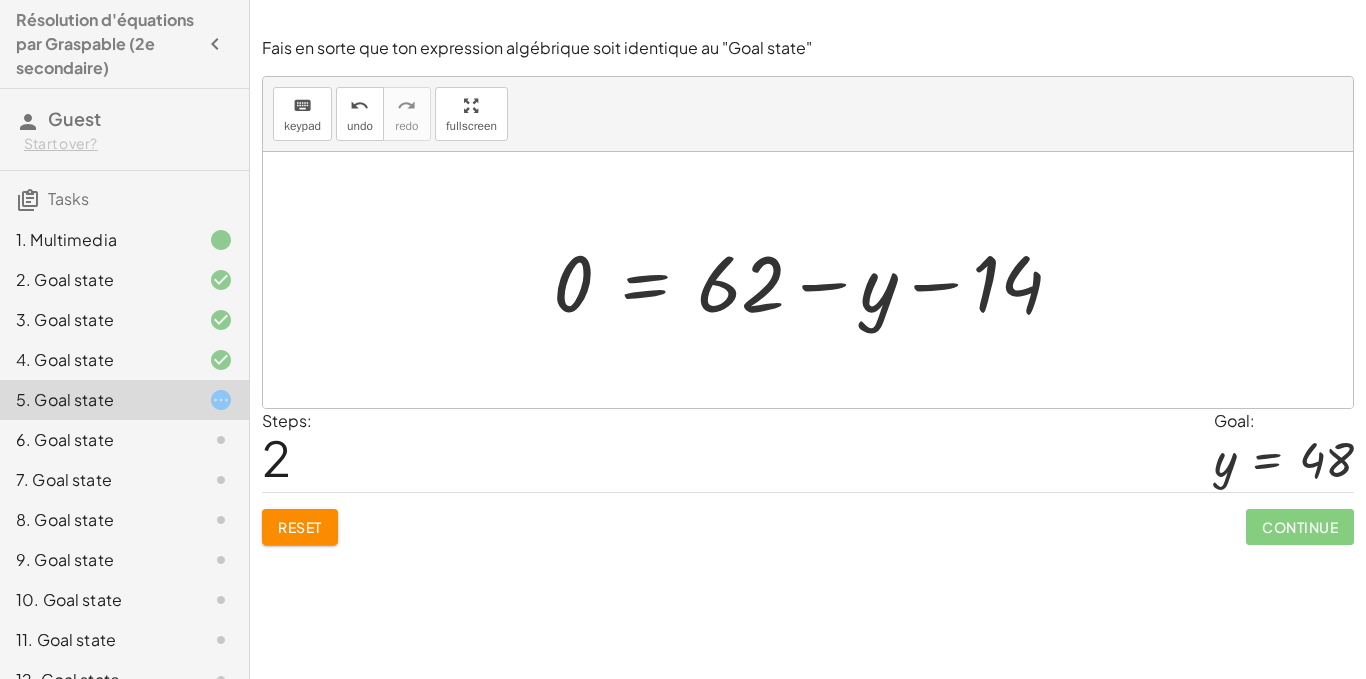 click at bounding box center (816, 280) 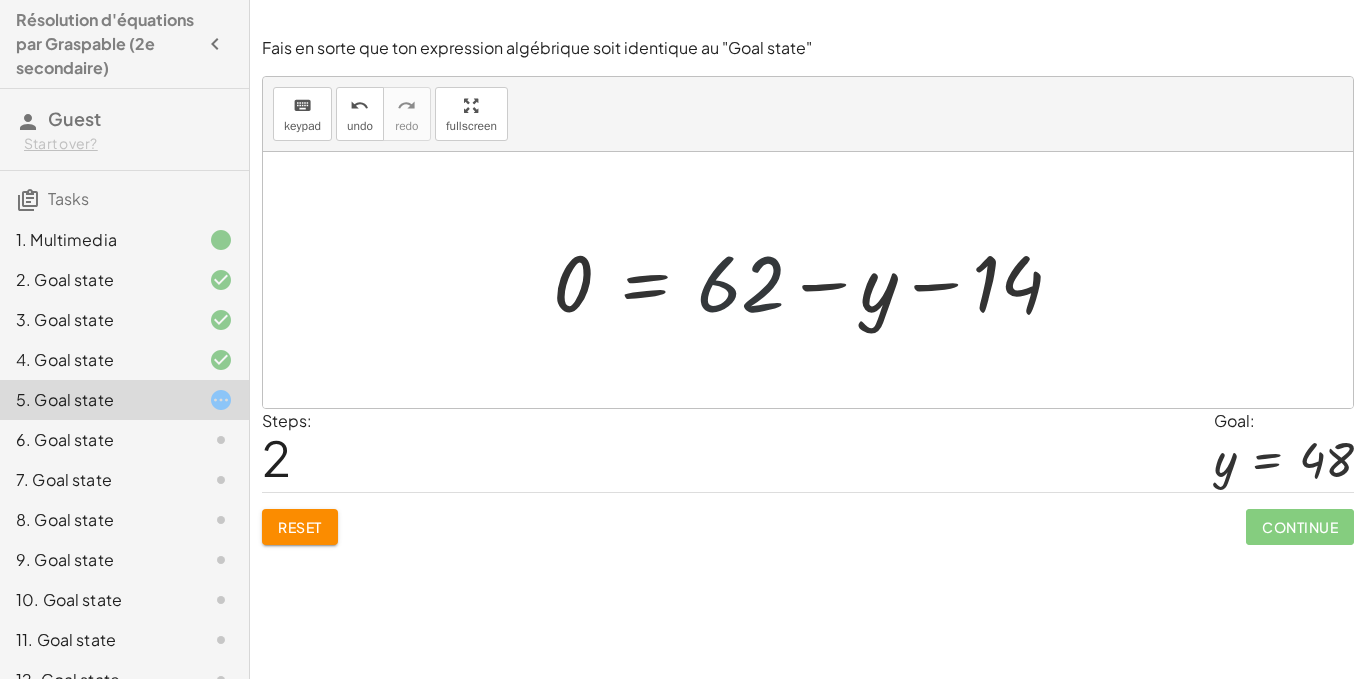 click at bounding box center [816, 280] 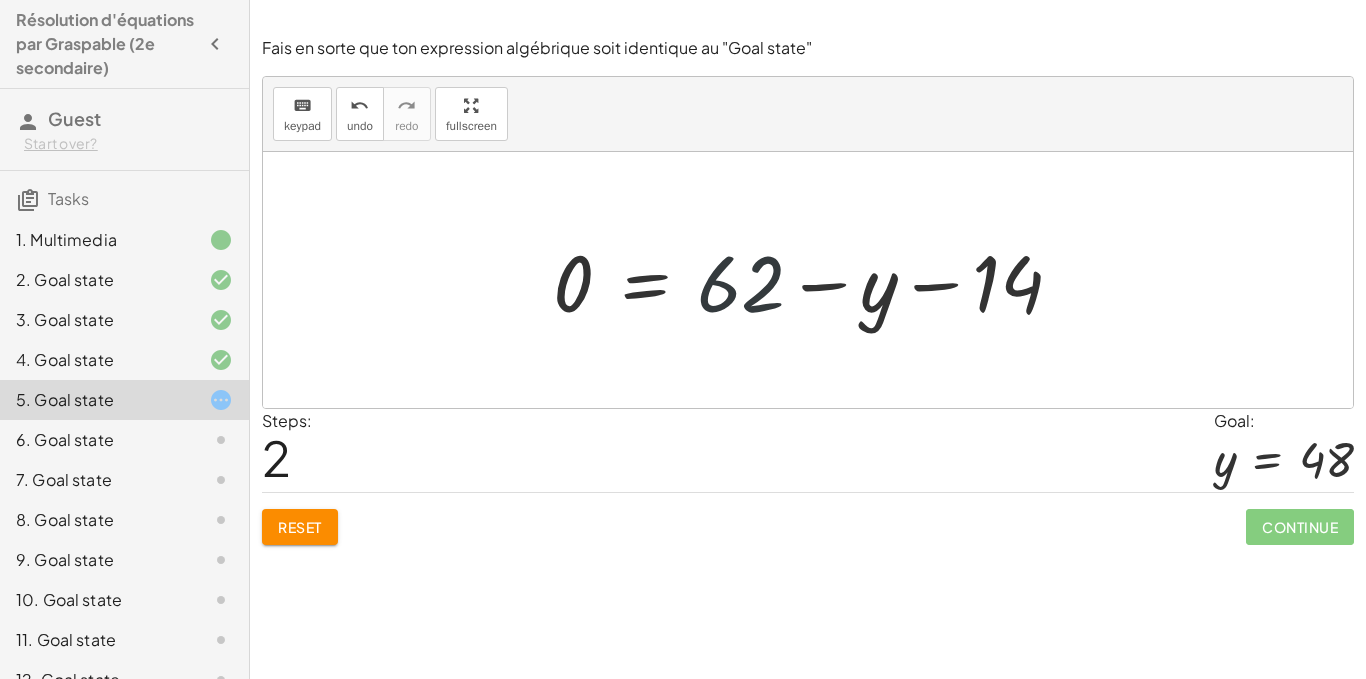 click at bounding box center (816, 280) 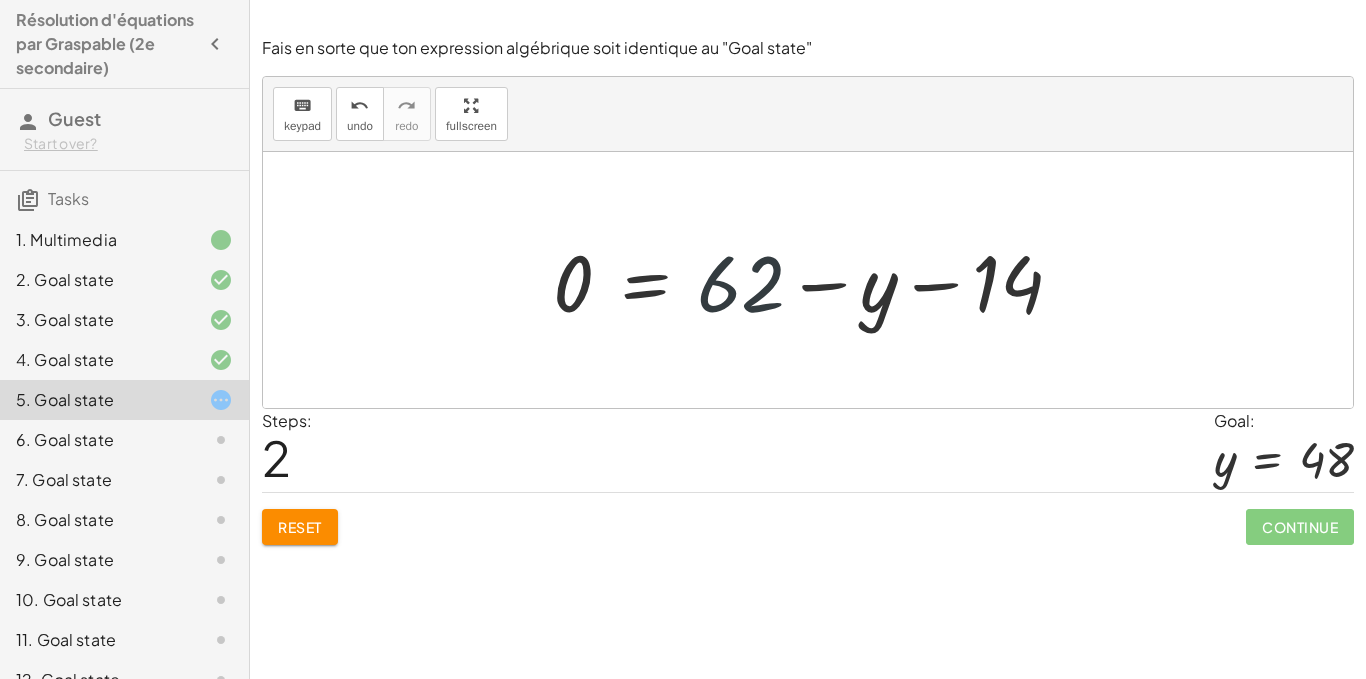 click at bounding box center [816, 280] 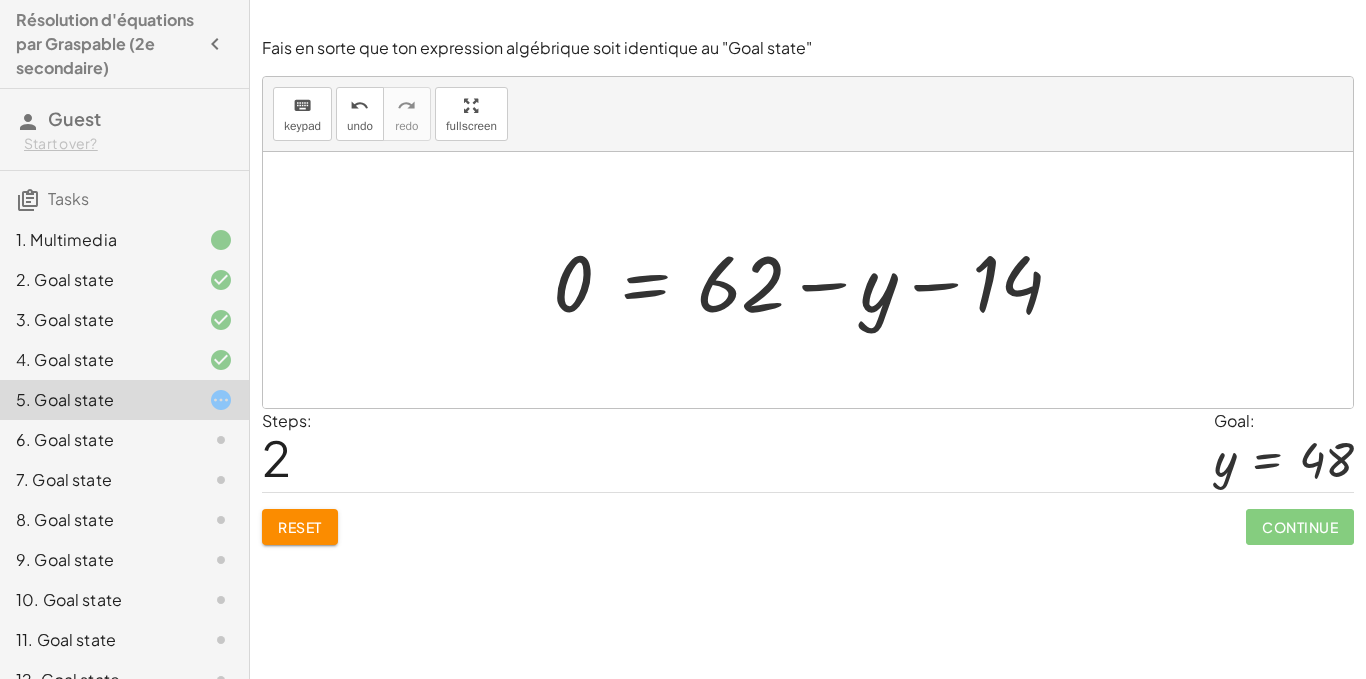 click at bounding box center (816, 280) 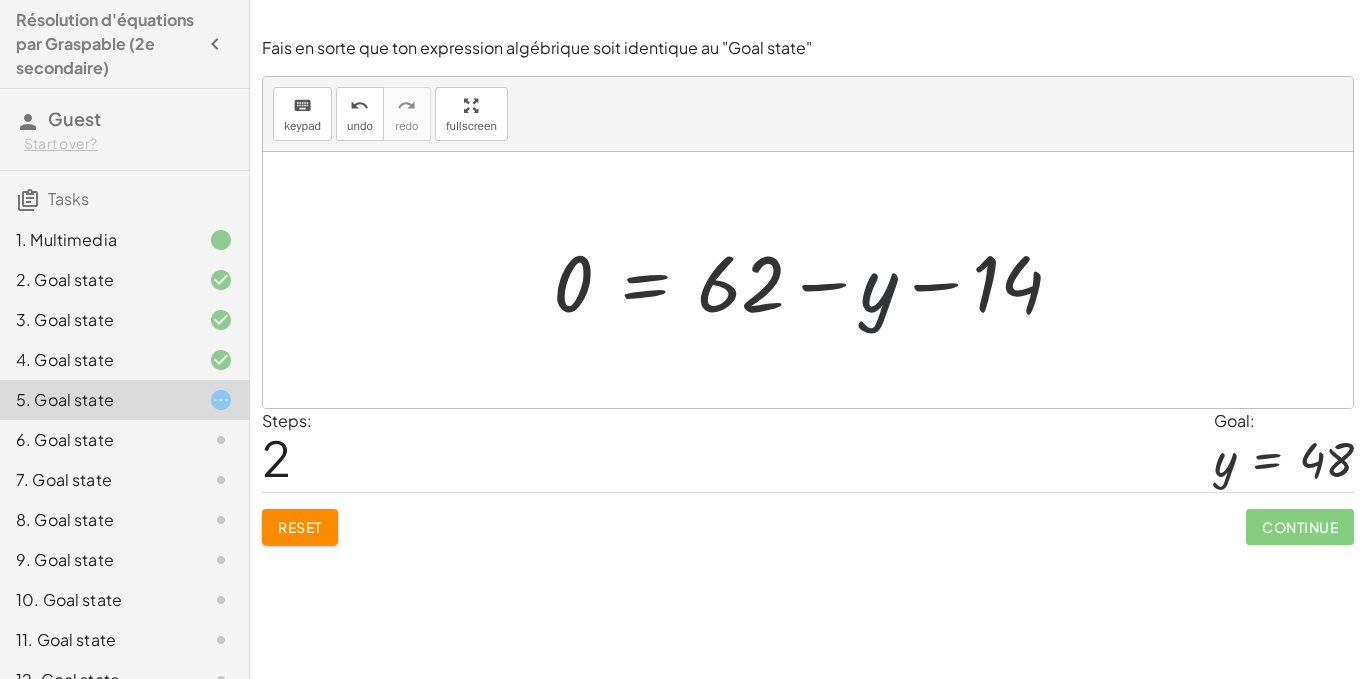 click at bounding box center [816, 280] 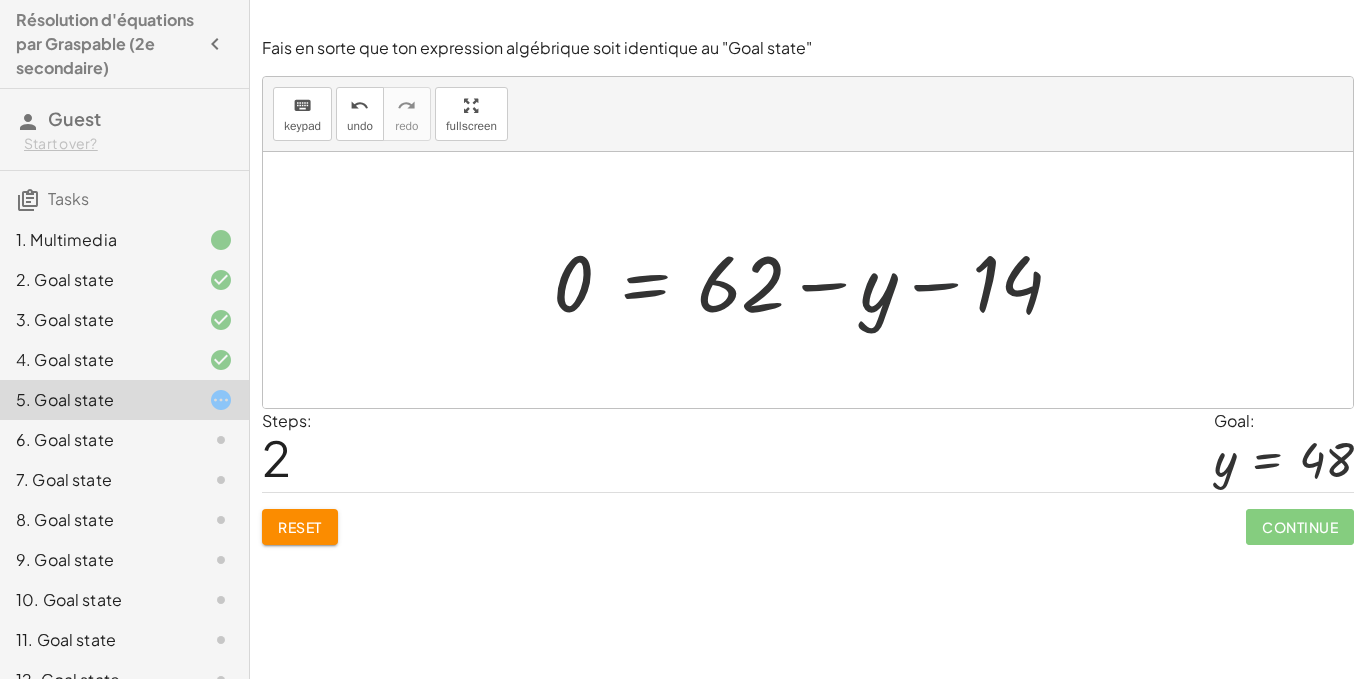click at bounding box center (816, 280) 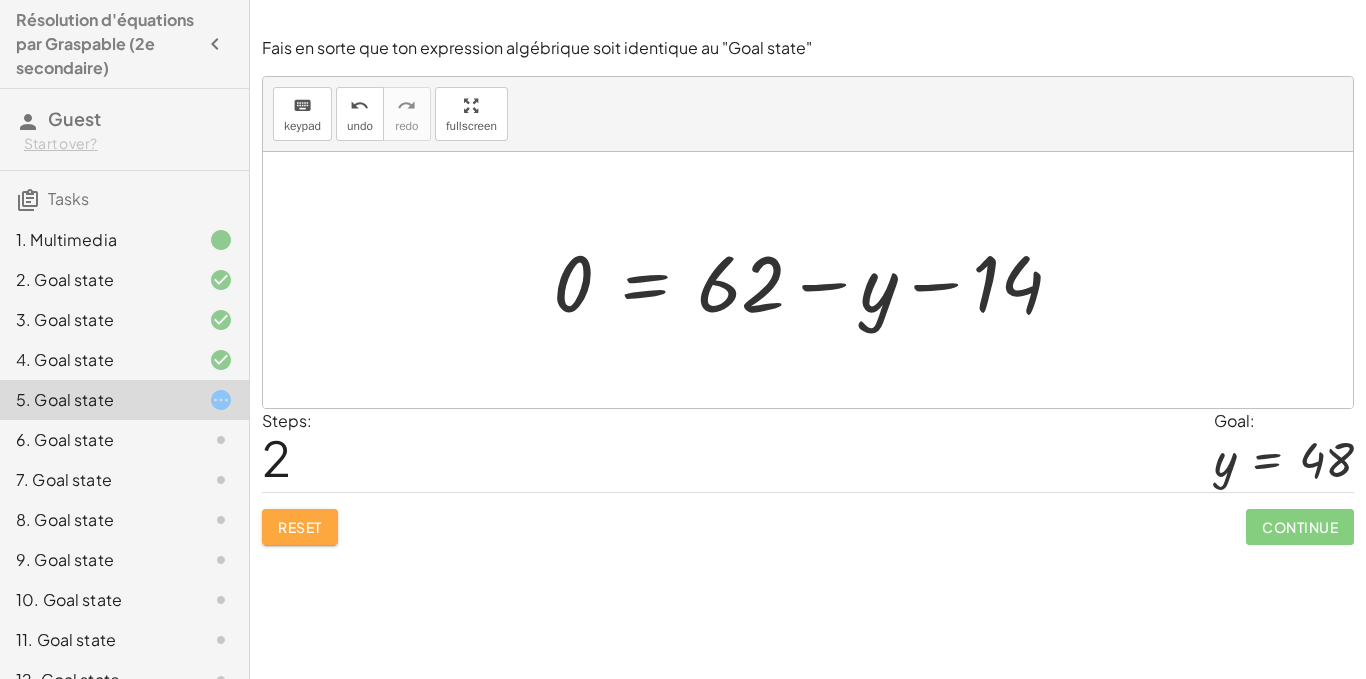 click on "Reset" 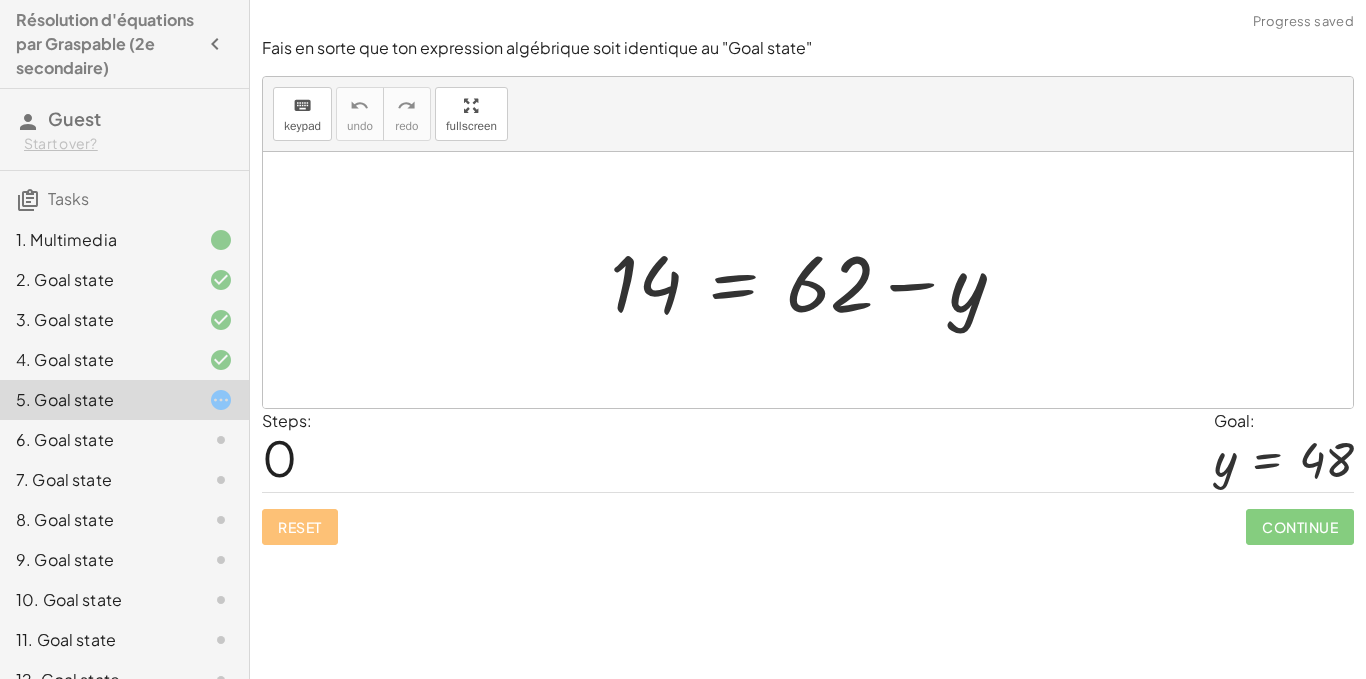 click at bounding box center (815, 280) 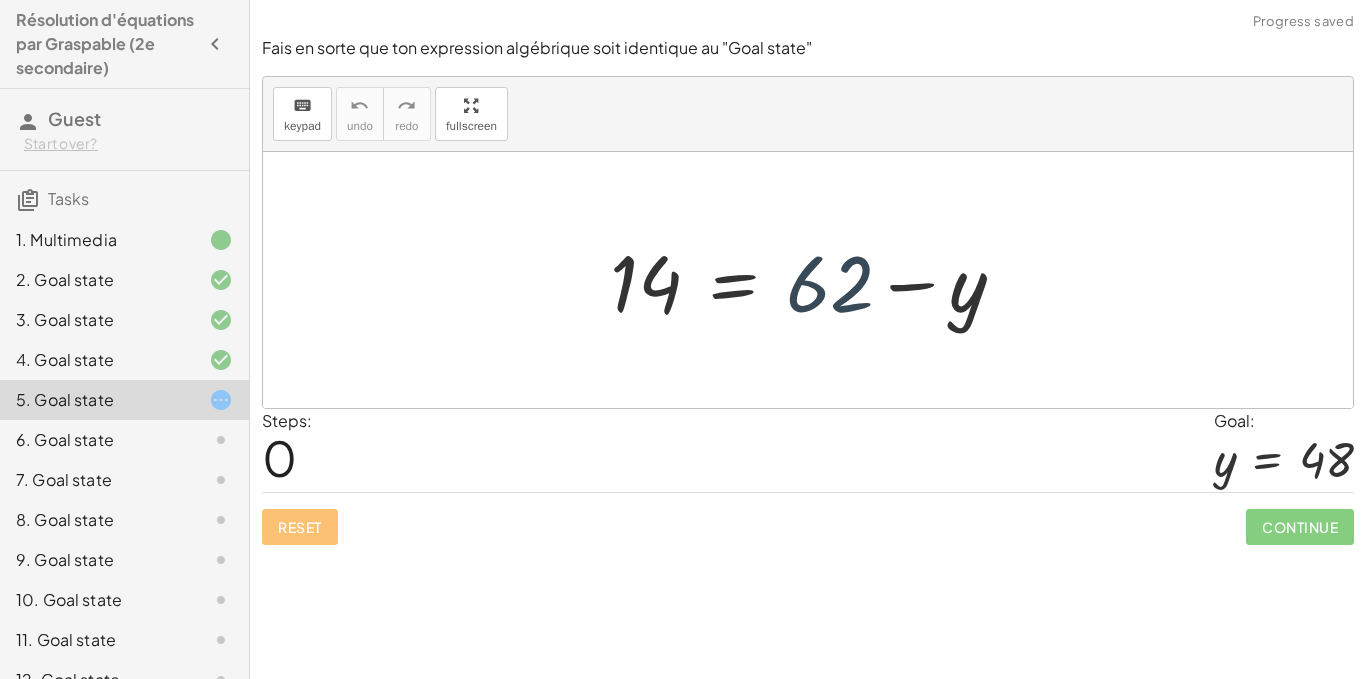 drag, startPoint x: 813, startPoint y: 290, endPoint x: 723, endPoint y: 288, distance: 90.02222 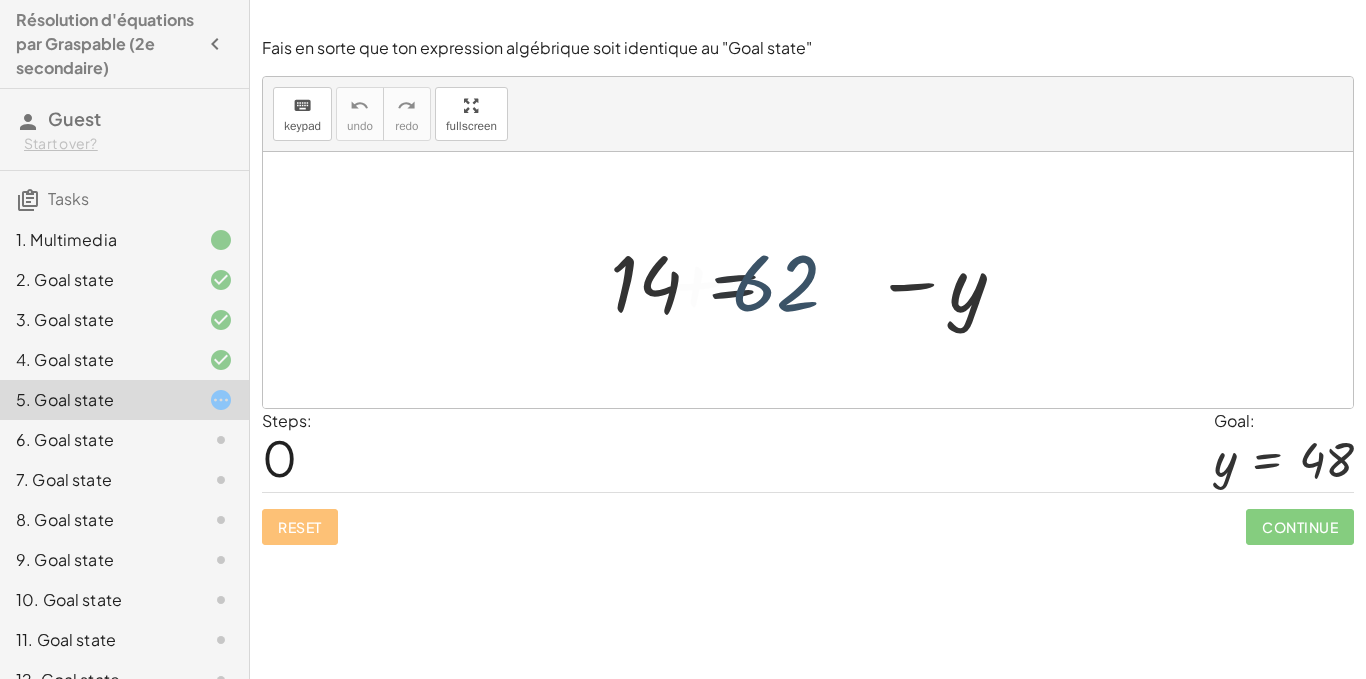 click at bounding box center [815, 280] 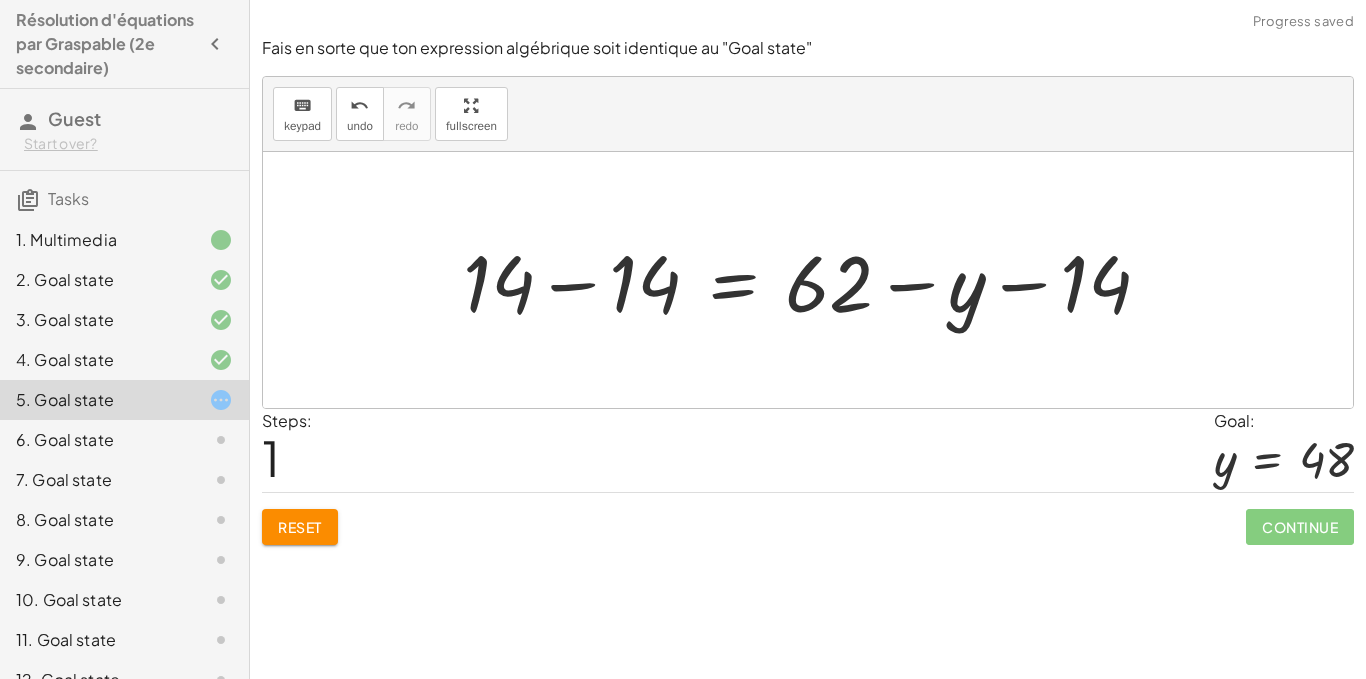 click at bounding box center [815, 280] 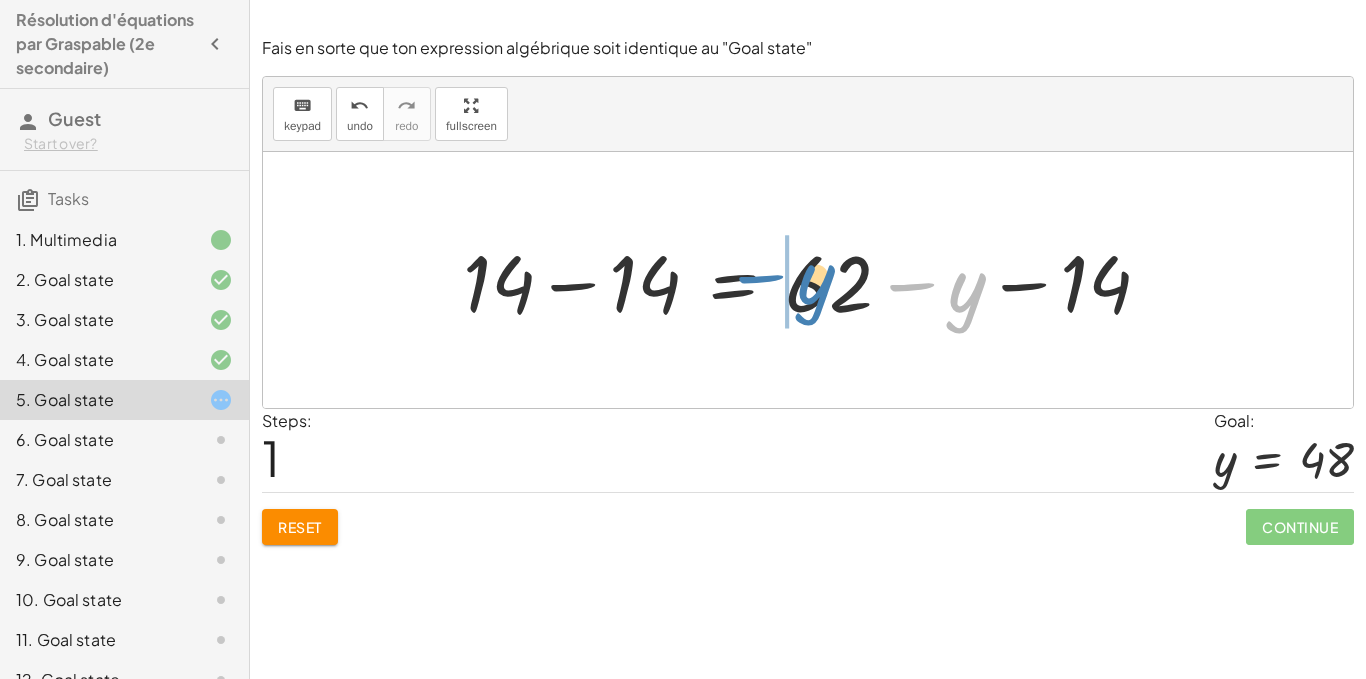 drag, startPoint x: 950, startPoint y: 297, endPoint x: 784, endPoint y: 290, distance: 166.14752 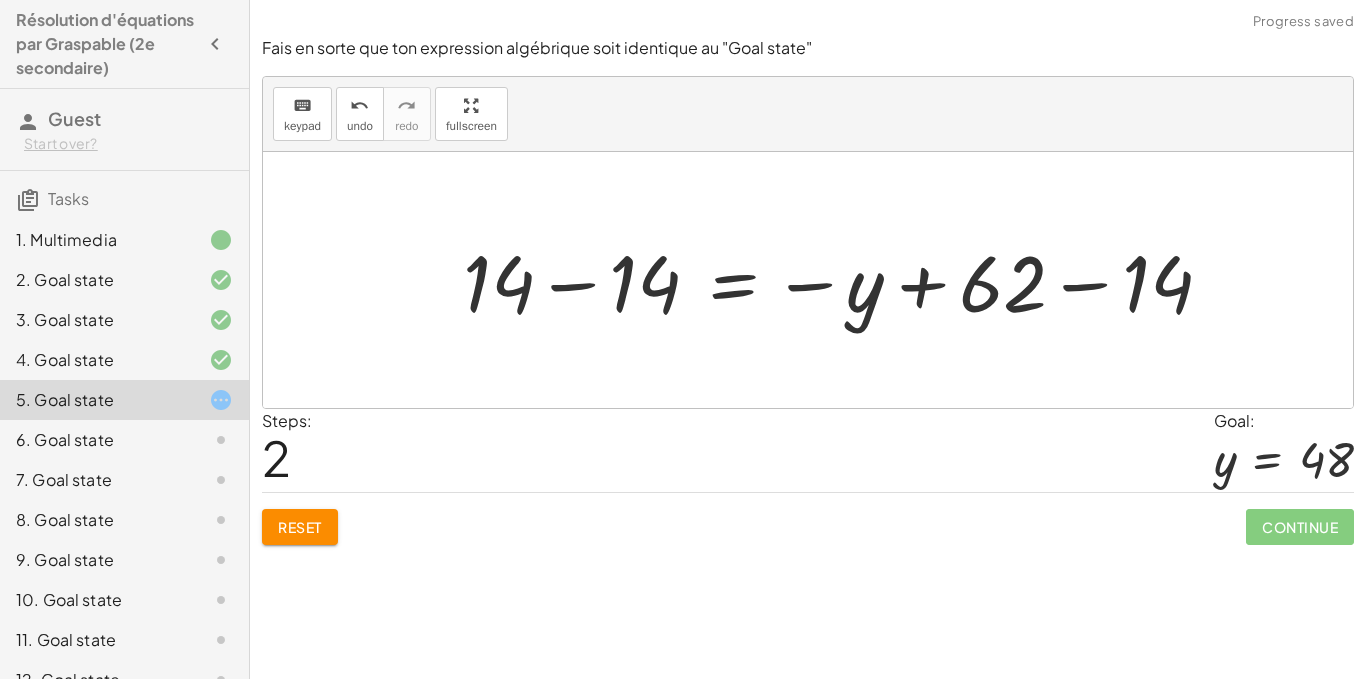 click at bounding box center (845, 280) 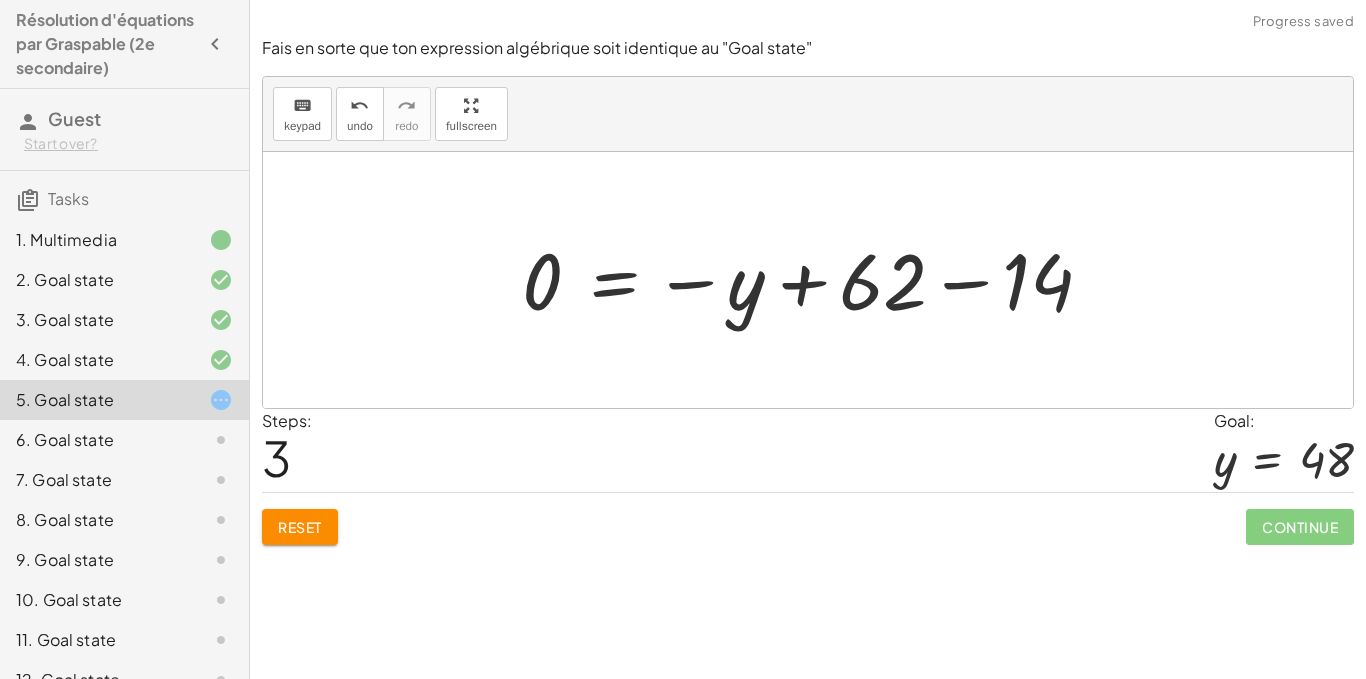click at bounding box center [815, 280] 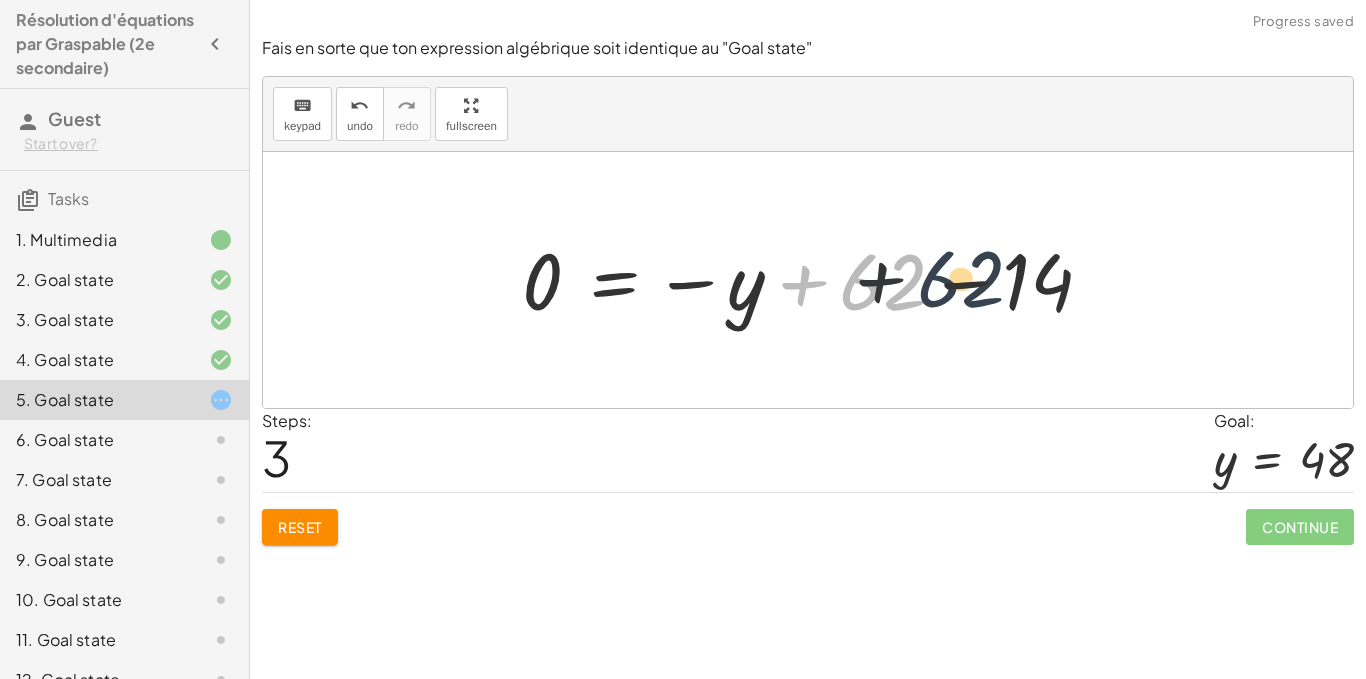drag, startPoint x: 891, startPoint y: 287, endPoint x: 980, endPoint y: 285, distance: 89.02247 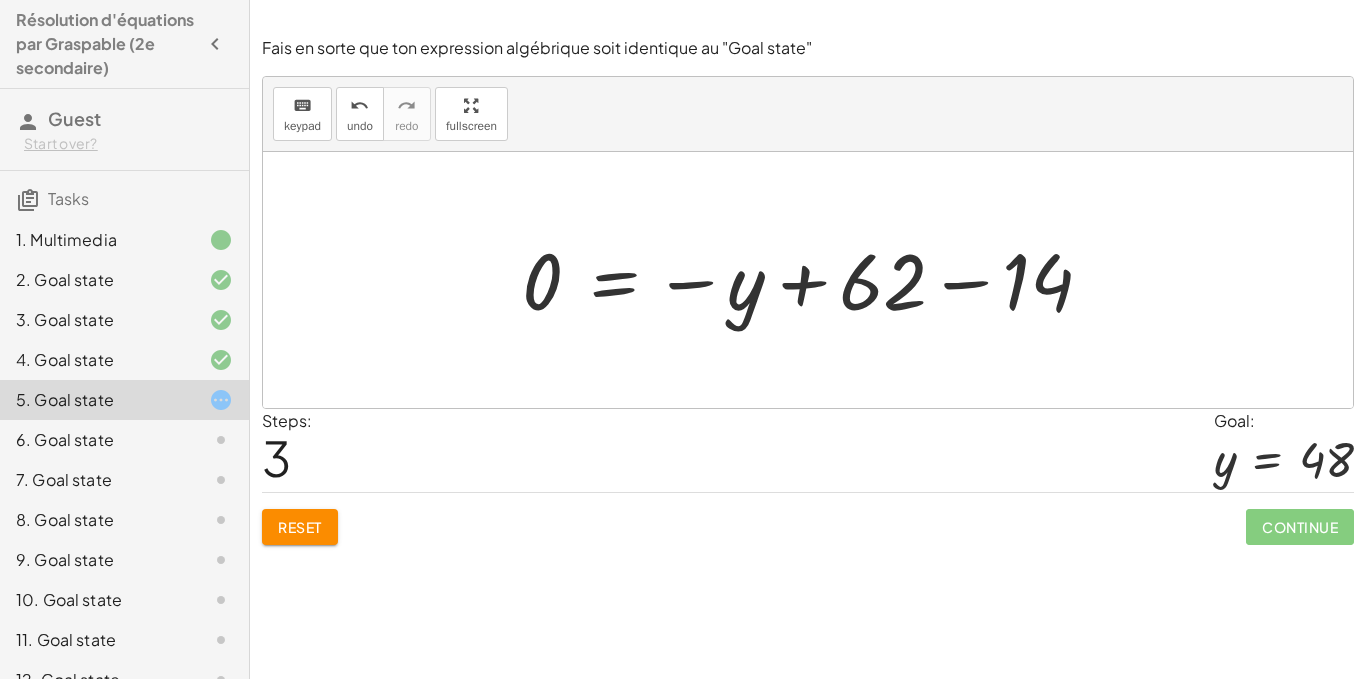 click at bounding box center (815, 280) 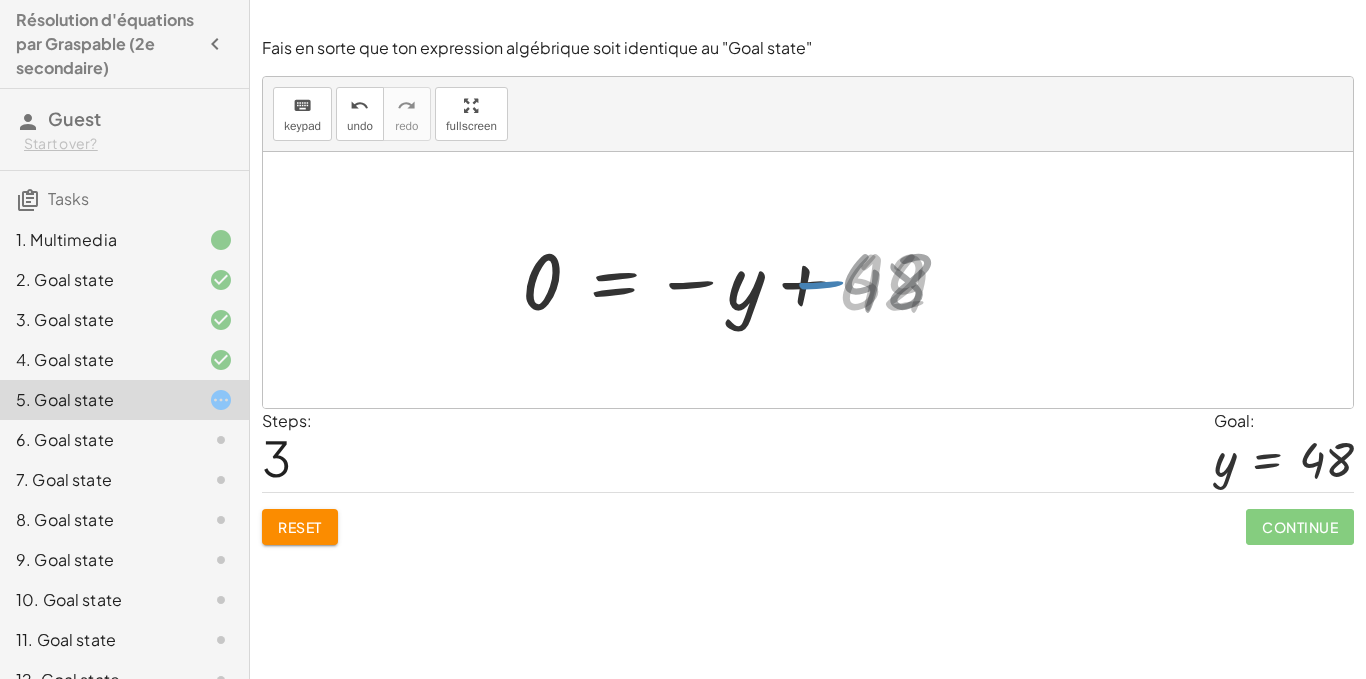 click at bounding box center (744, 280) 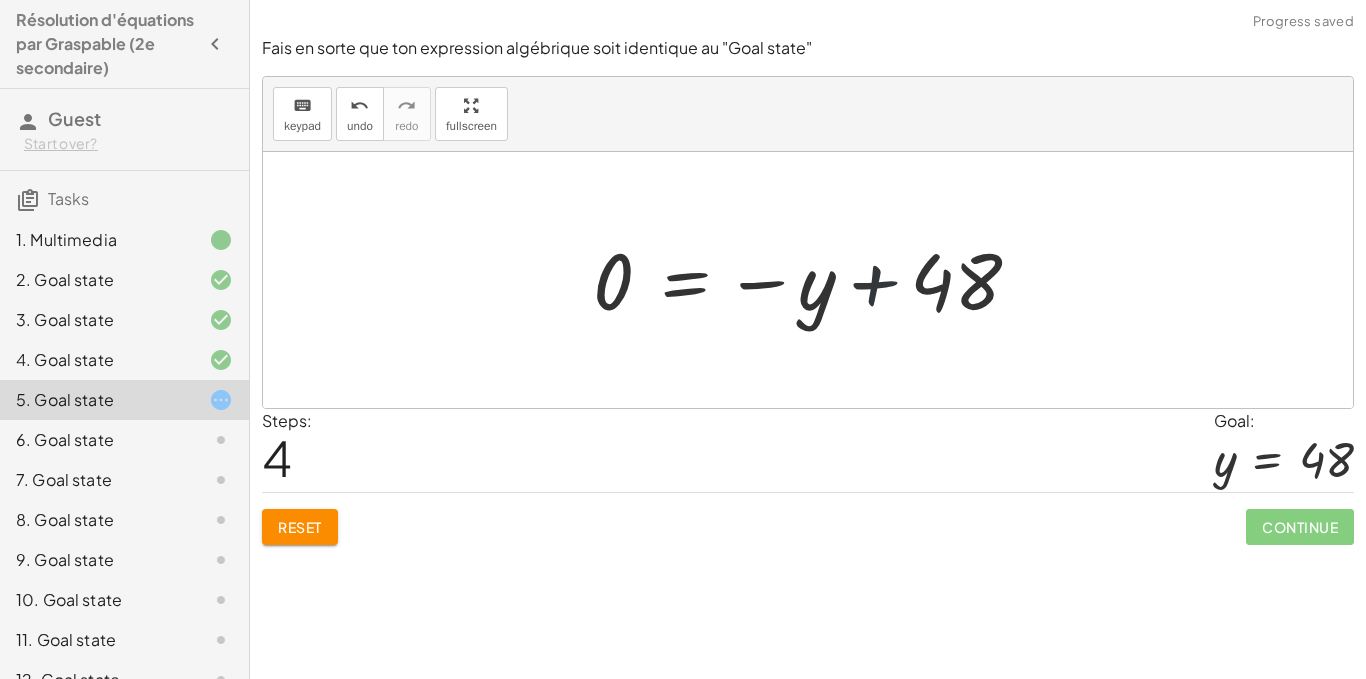 click at bounding box center (815, 280) 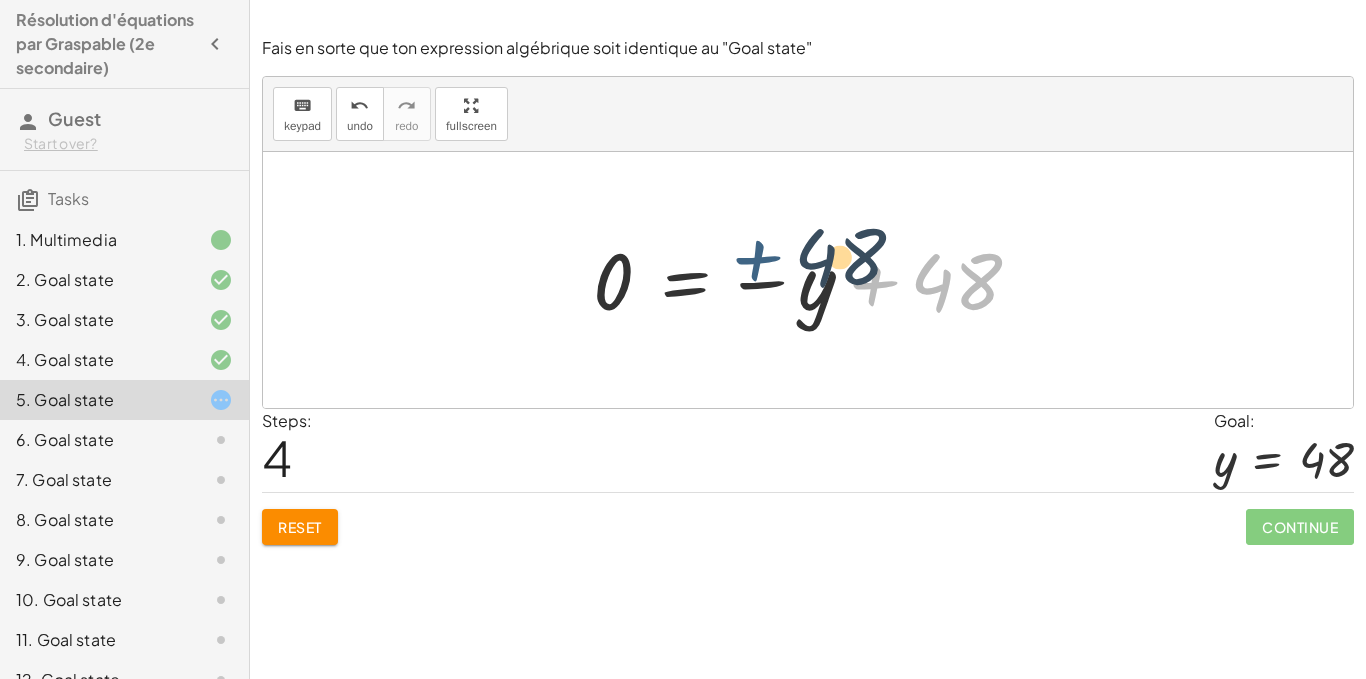 drag, startPoint x: 836, startPoint y: 281, endPoint x: 718, endPoint y: 255, distance: 120.83046 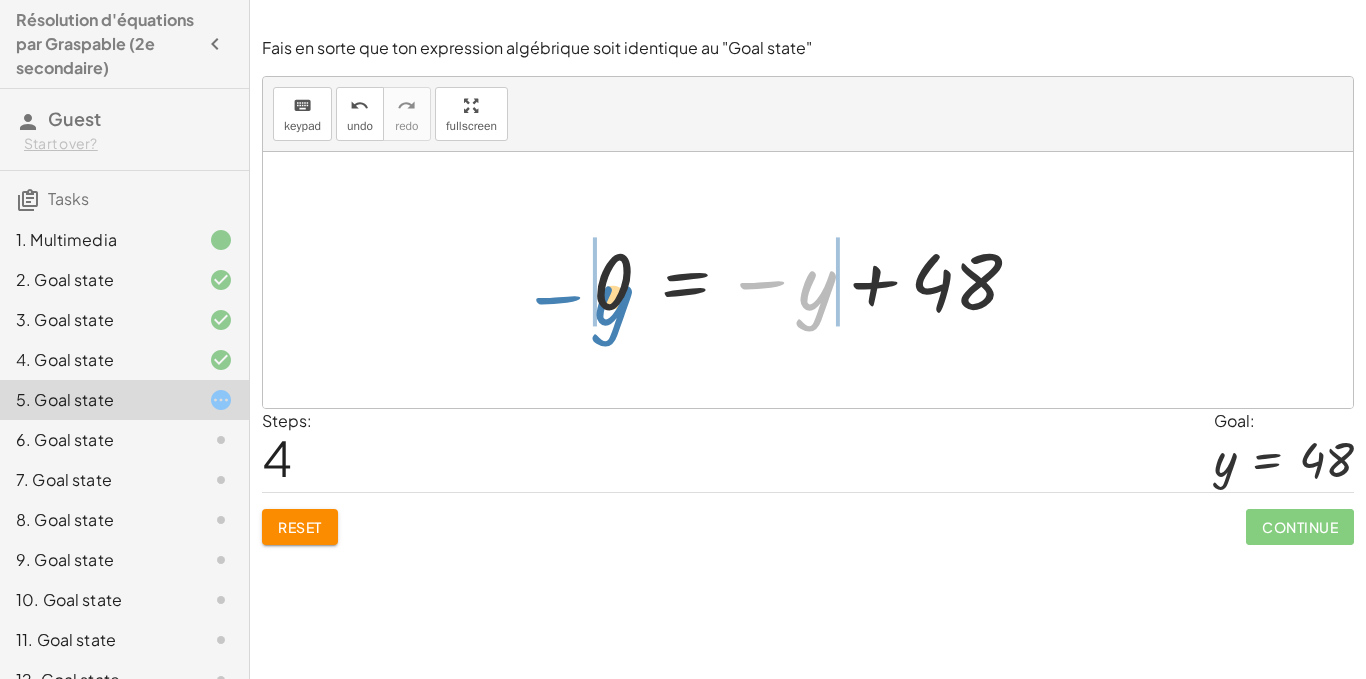 drag, startPoint x: 815, startPoint y: 297, endPoint x: 615, endPoint y: 328, distance: 202.38824 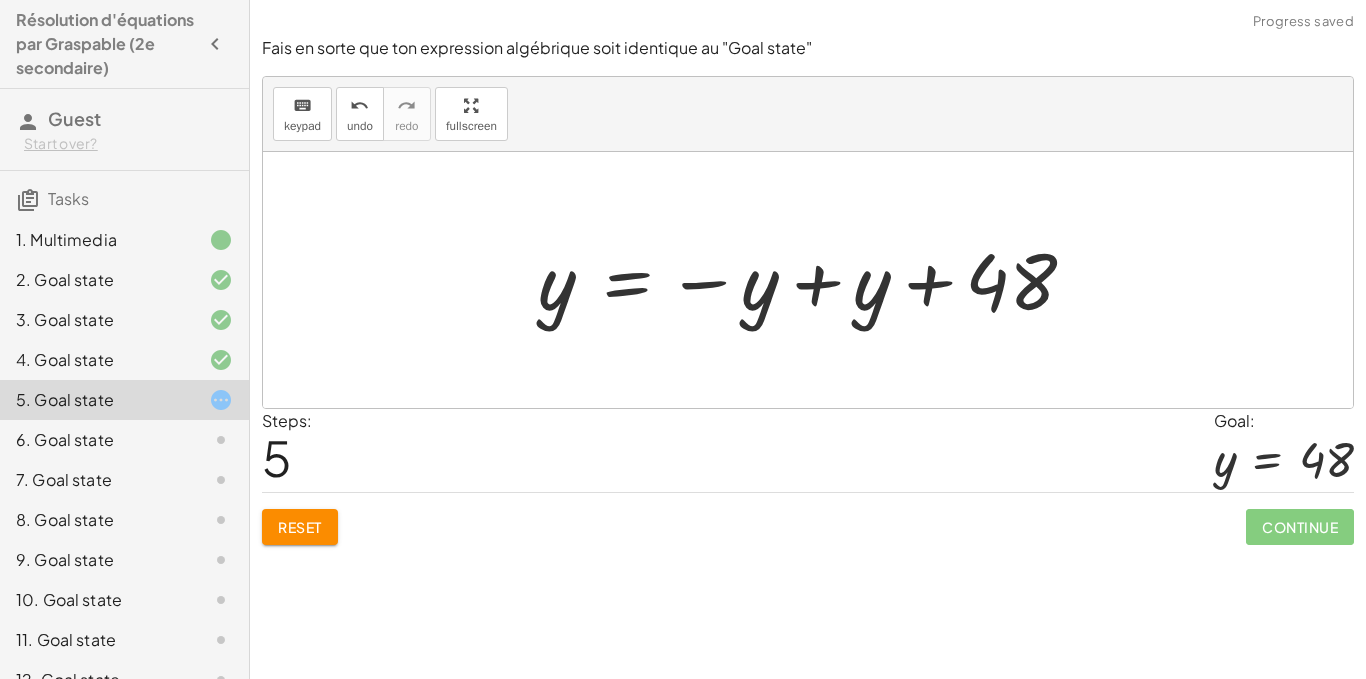 click at bounding box center [815, 280] 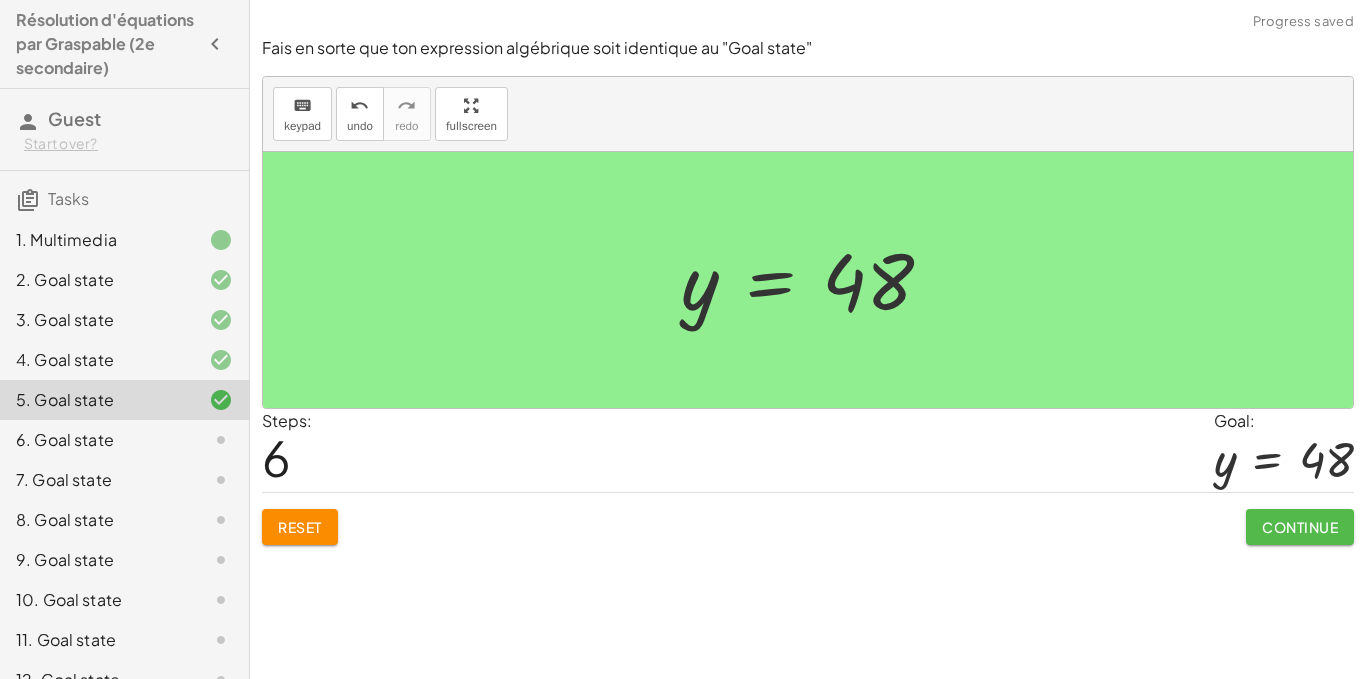 click on "Continue" 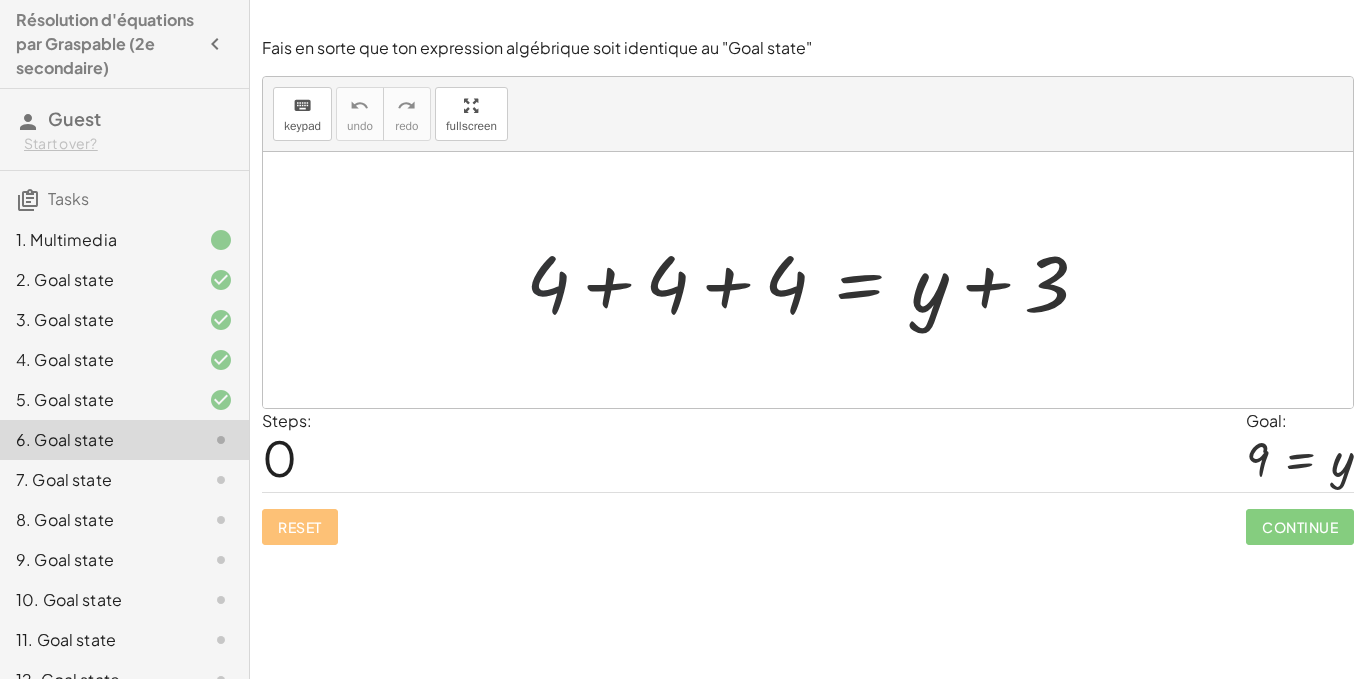 click at bounding box center (815, 280) 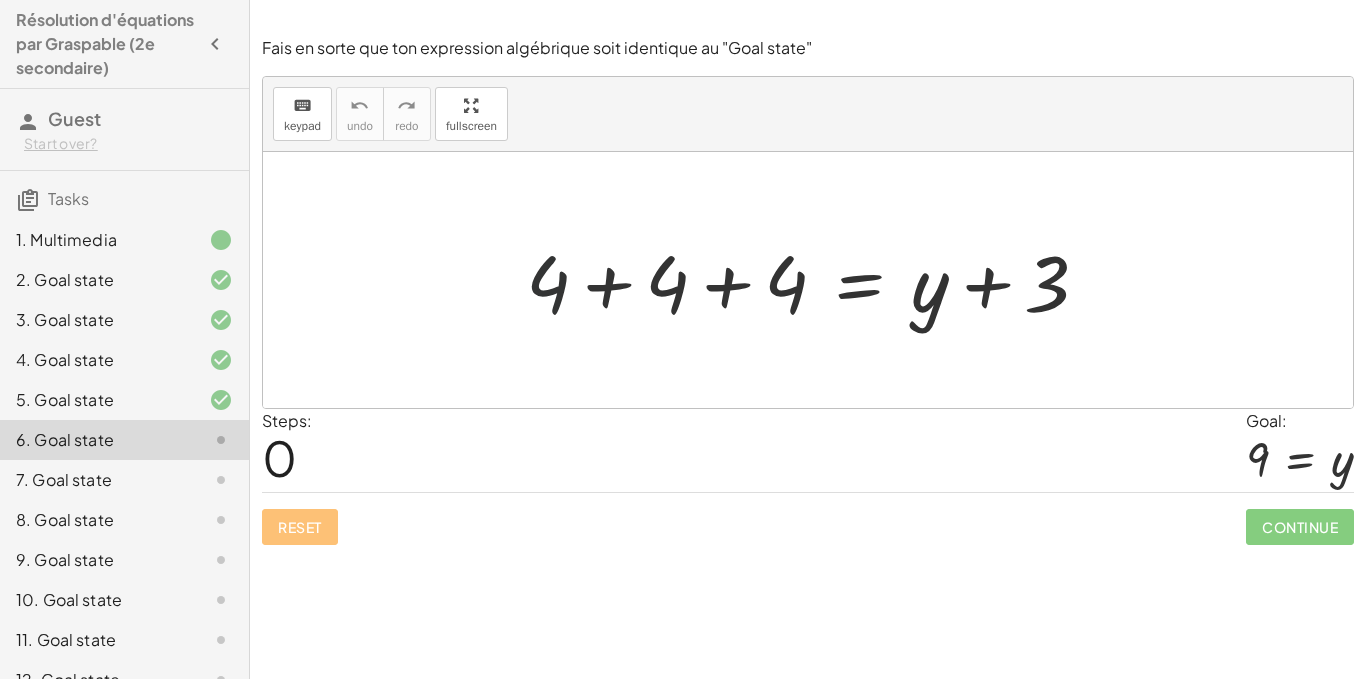 click at bounding box center [815, 280] 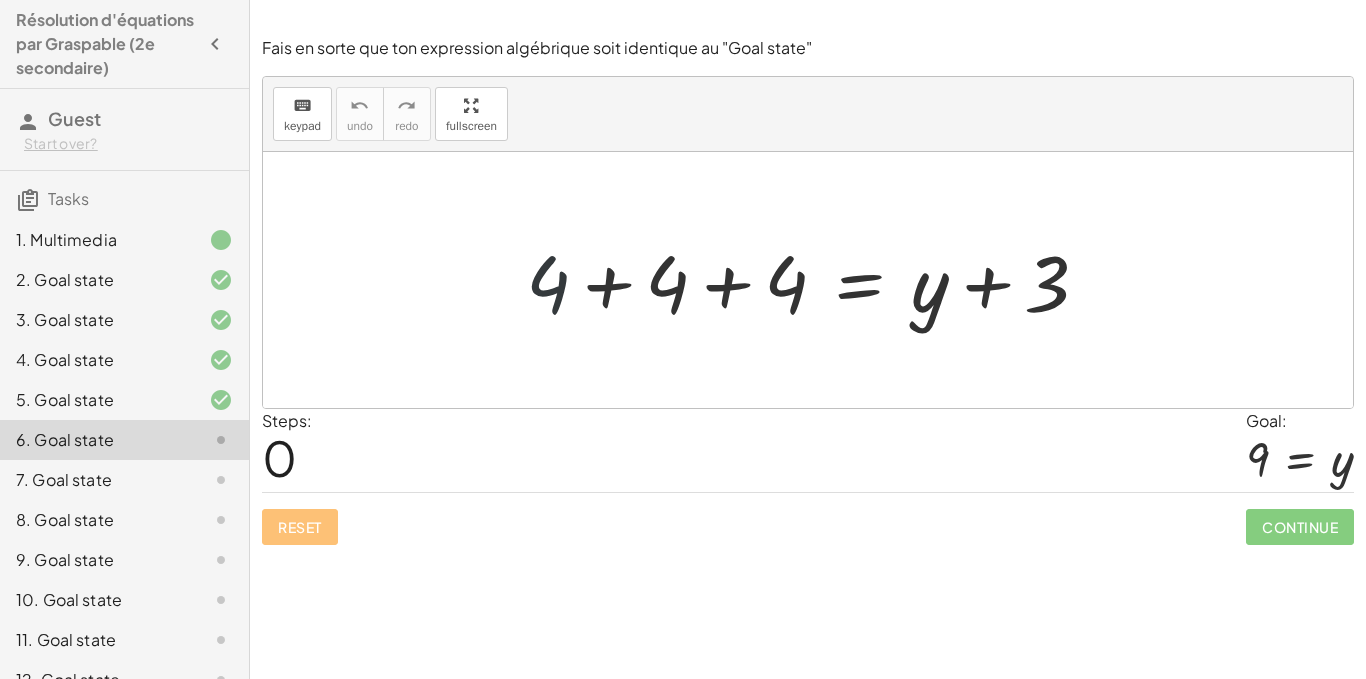 click at bounding box center (815, 280) 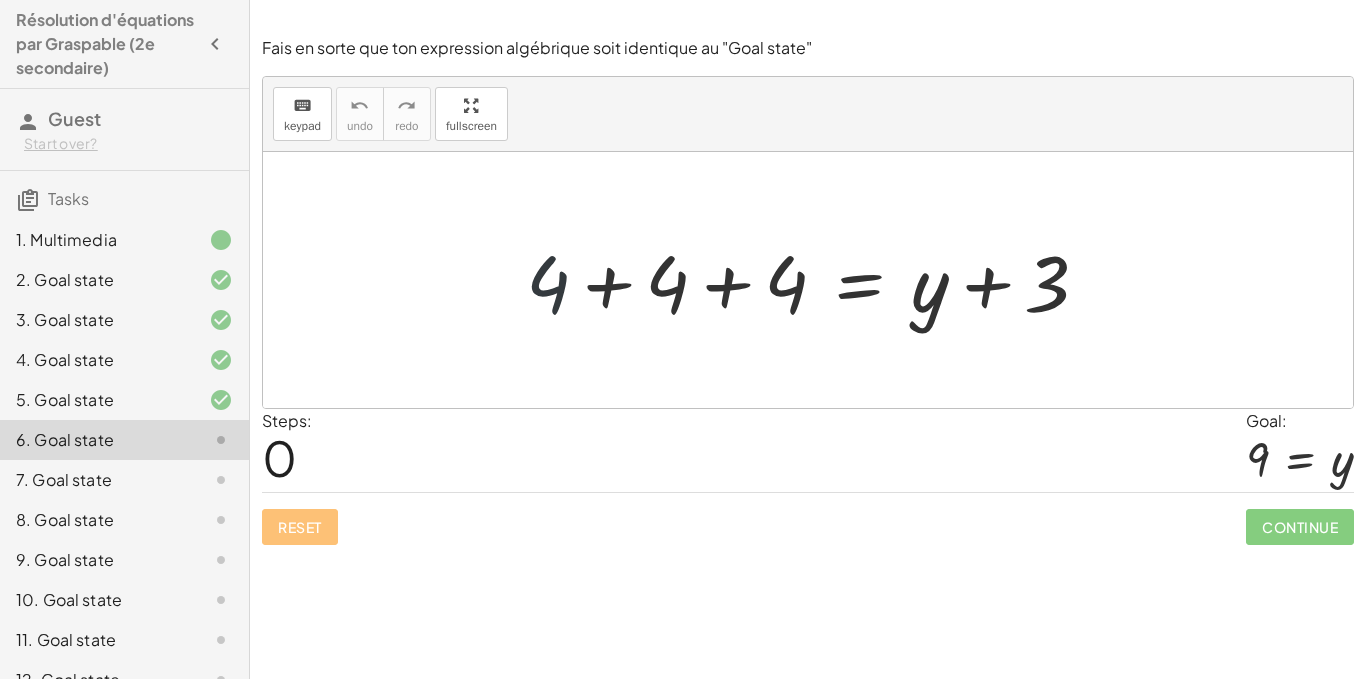 click at bounding box center (815, 280) 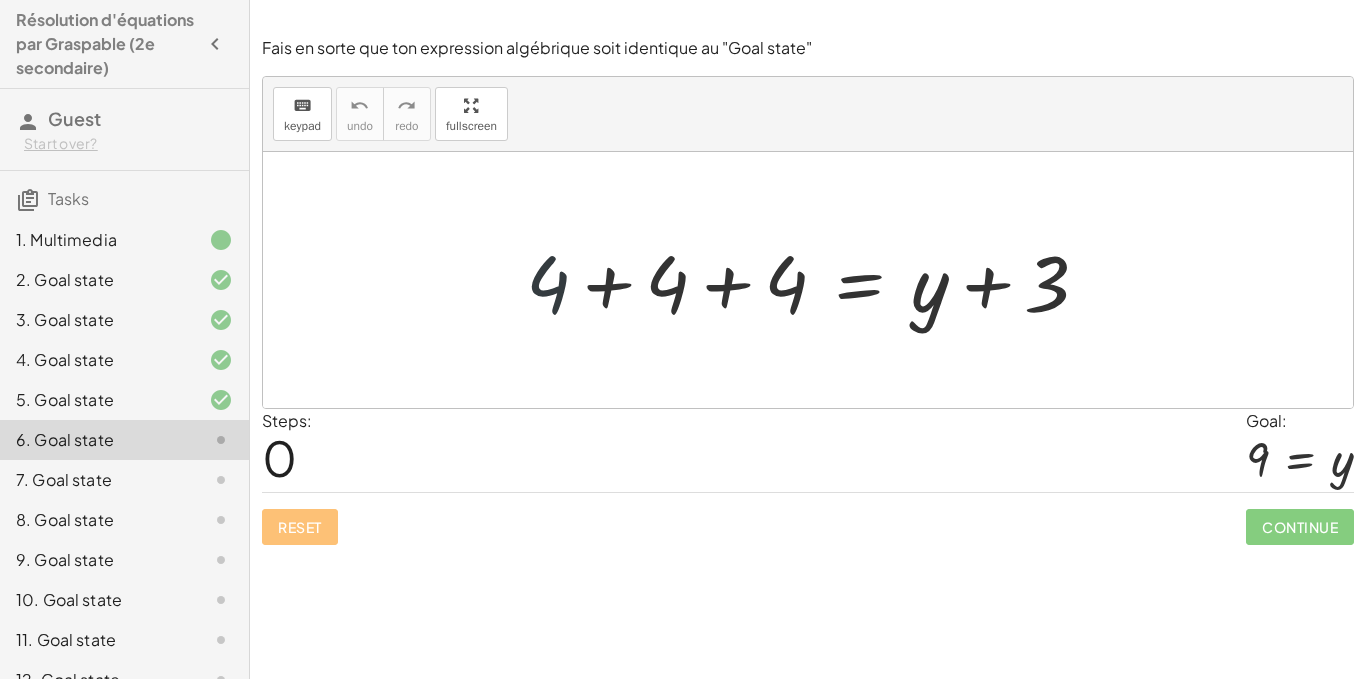 click at bounding box center (815, 280) 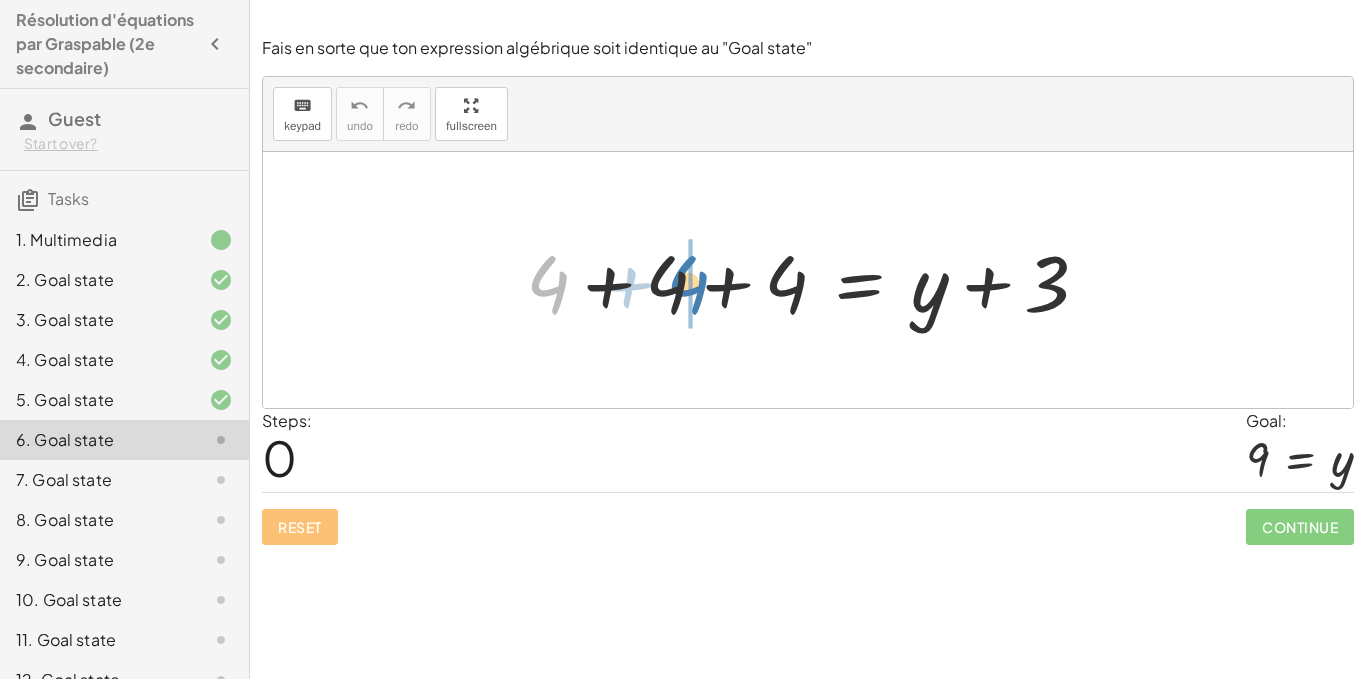 drag, startPoint x: 544, startPoint y: 295, endPoint x: 680, endPoint y: 295, distance: 136 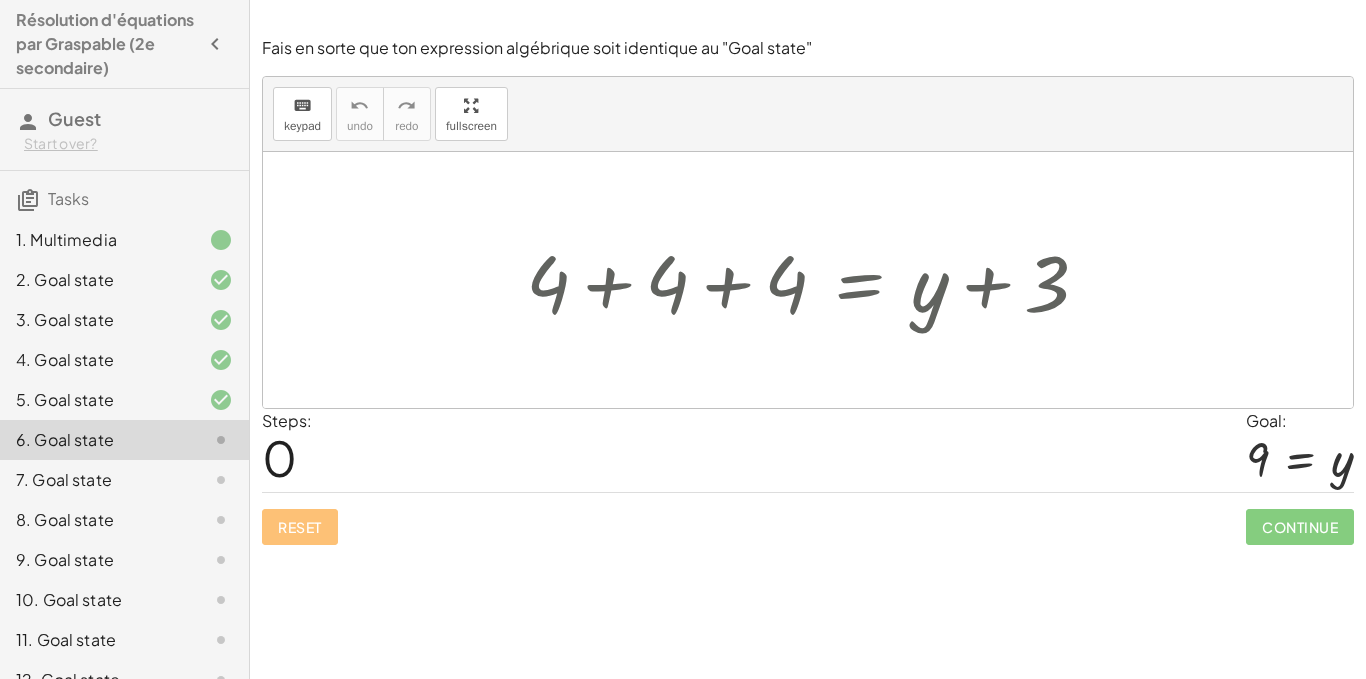 click at bounding box center [815, 280] 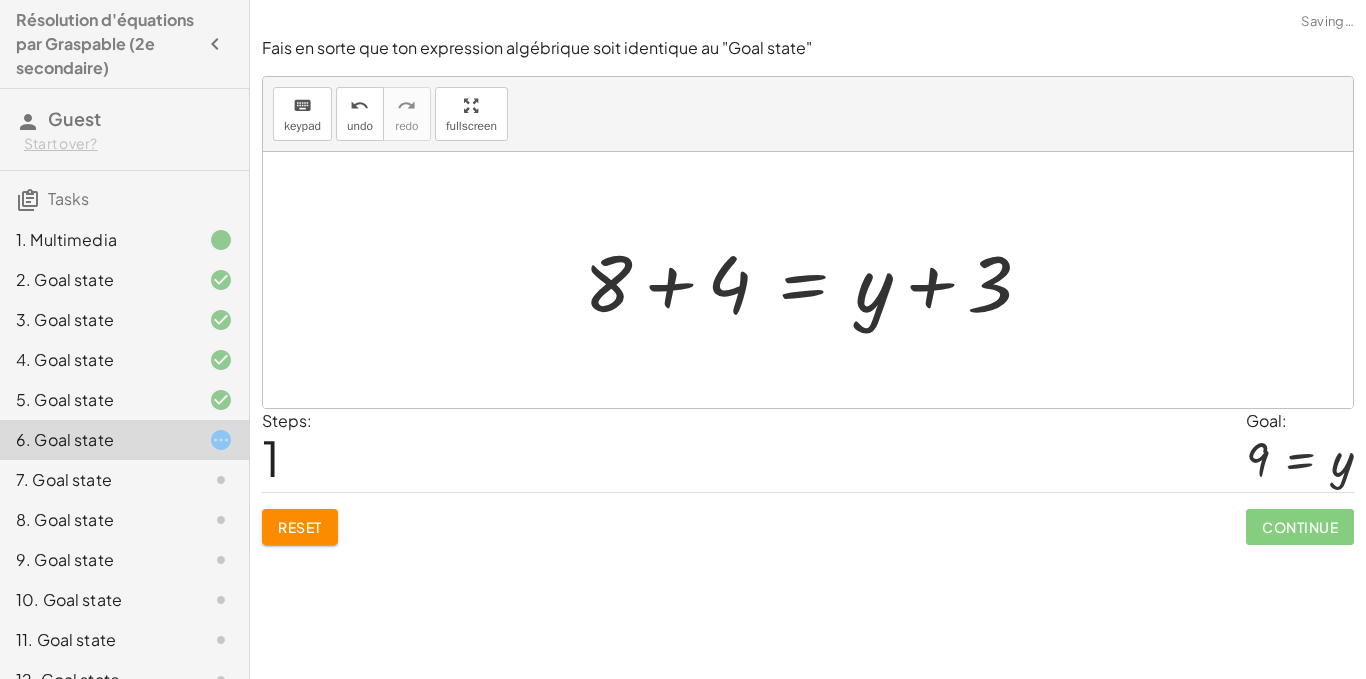 click at bounding box center [816, 280] 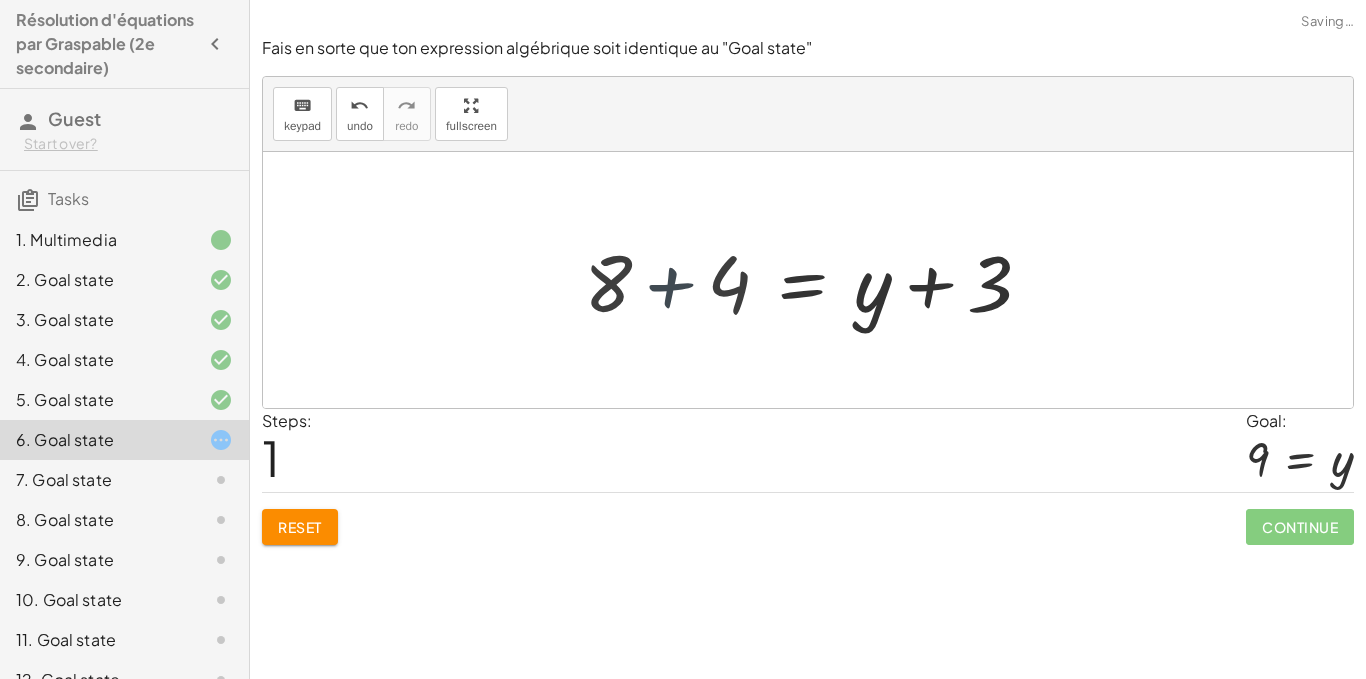 click on "+ 4 + 4 + 4 = + y + 3 + + 4 = + y + 3 8 12 + 8 + 4 = + y + 3" at bounding box center [855, 280] 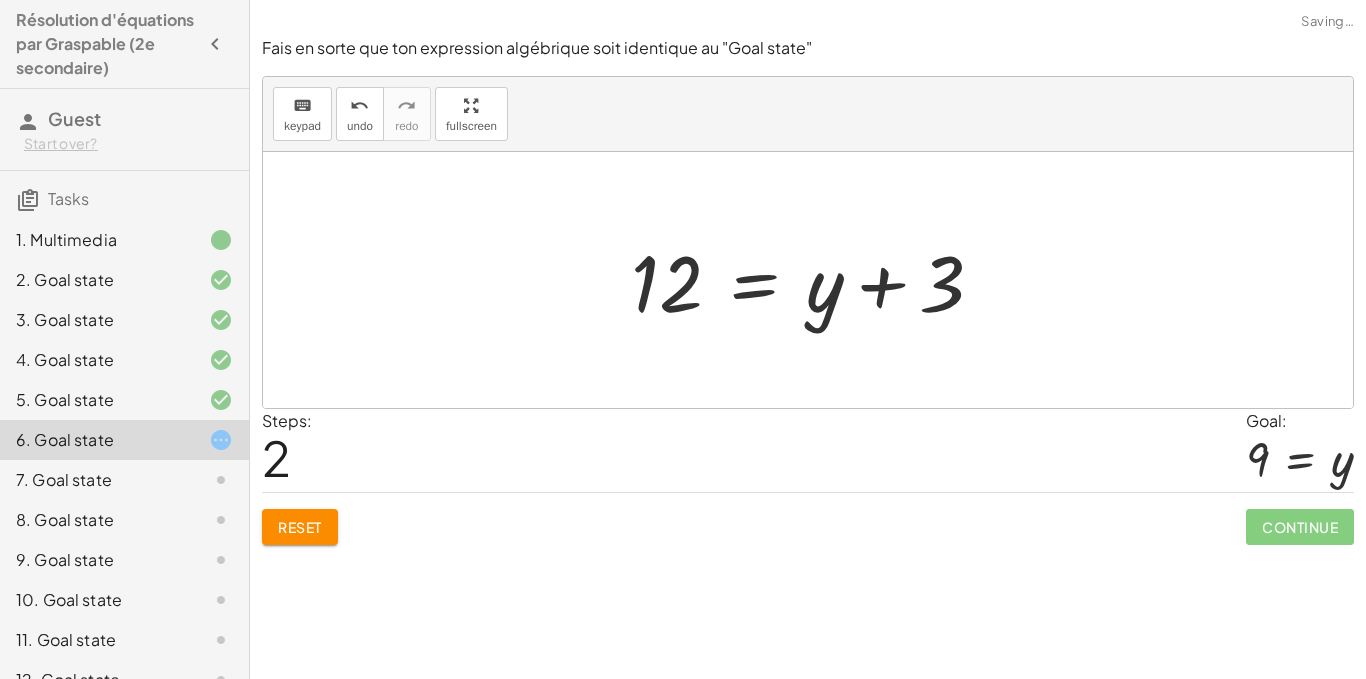 drag, startPoint x: 667, startPoint y: 283, endPoint x: 465, endPoint y: 352, distance: 213.4596 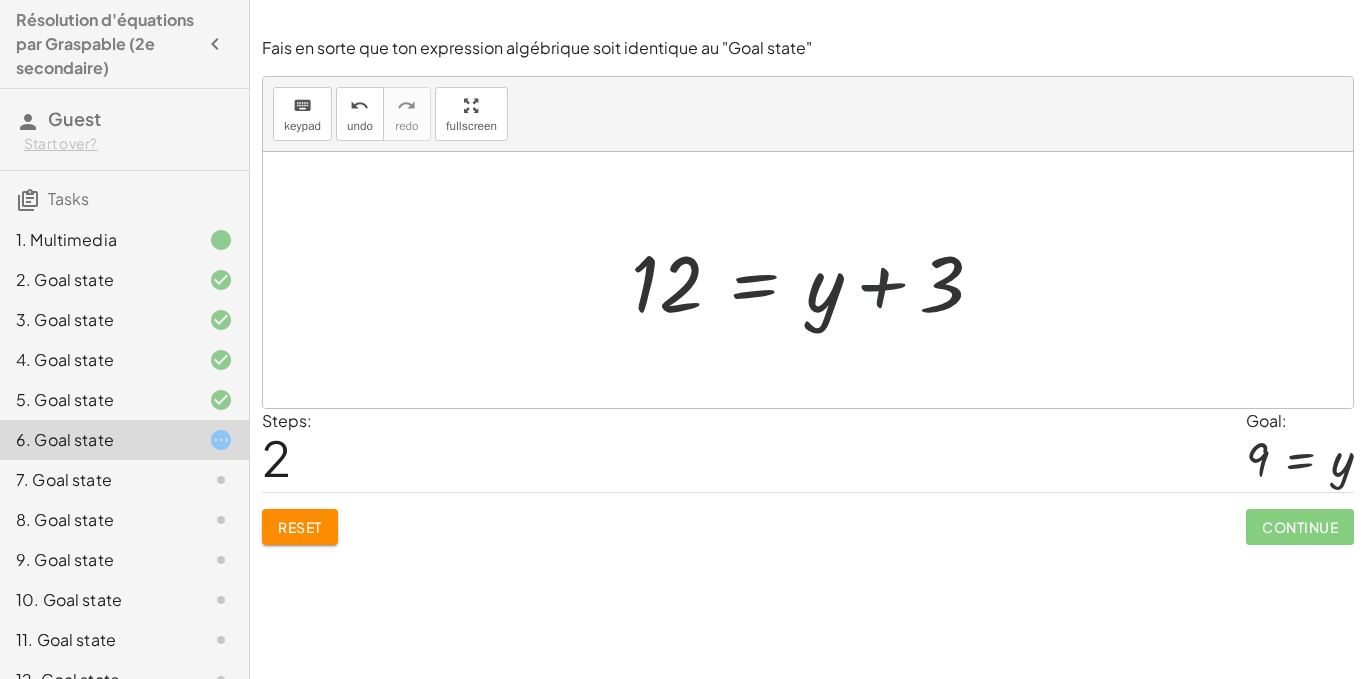 click at bounding box center (815, 280) 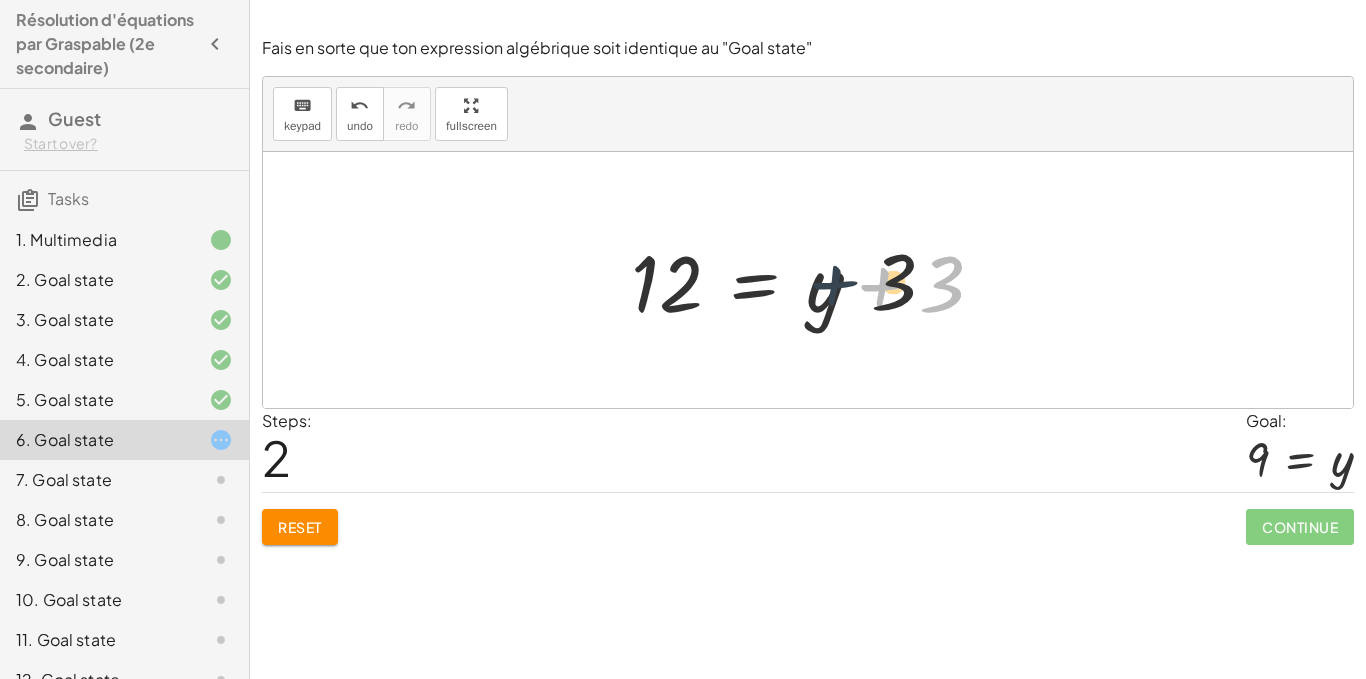 drag, startPoint x: 900, startPoint y: 301, endPoint x: 768, endPoint y: 290, distance: 132.45753 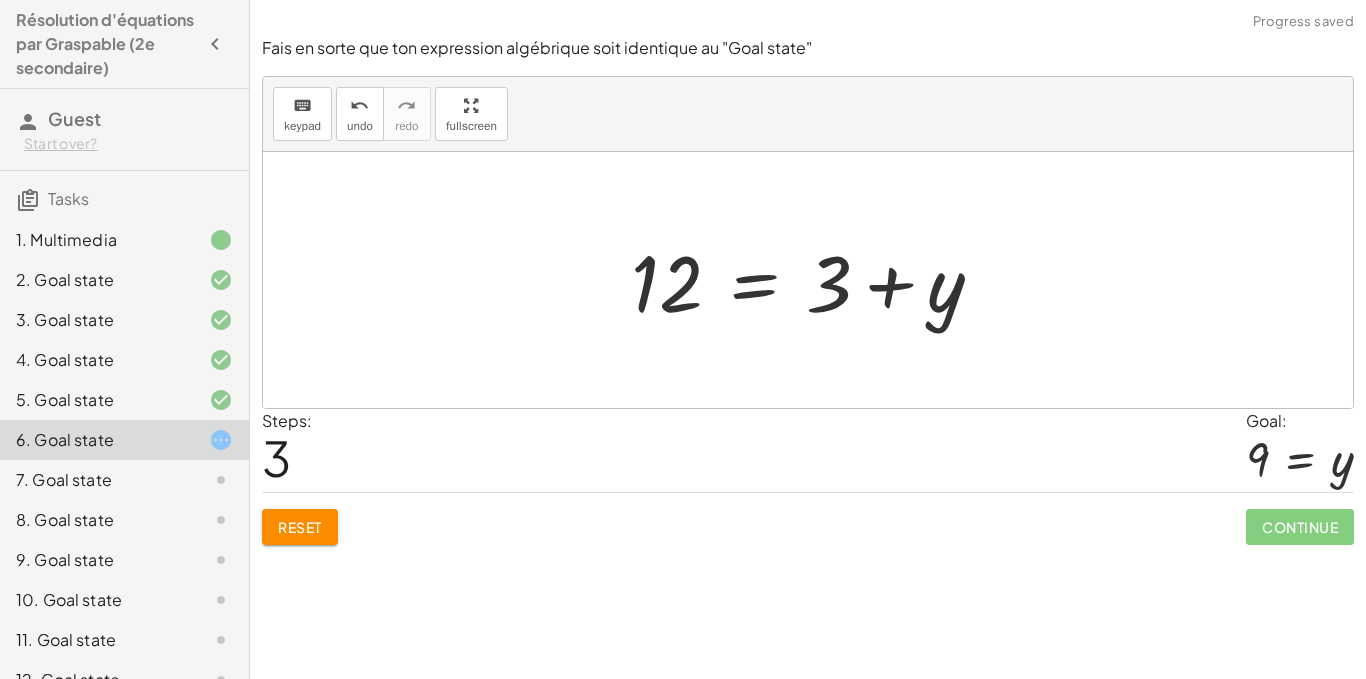 click at bounding box center (815, 280) 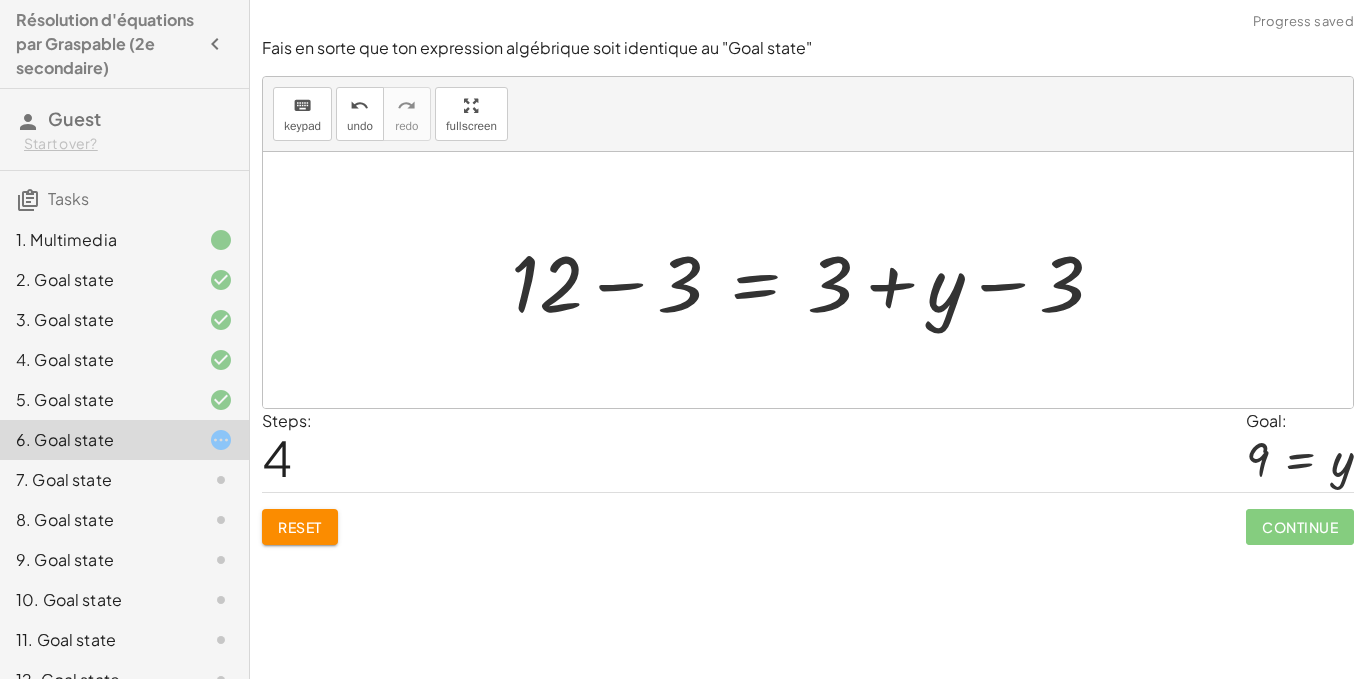 click at bounding box center (815, 280) 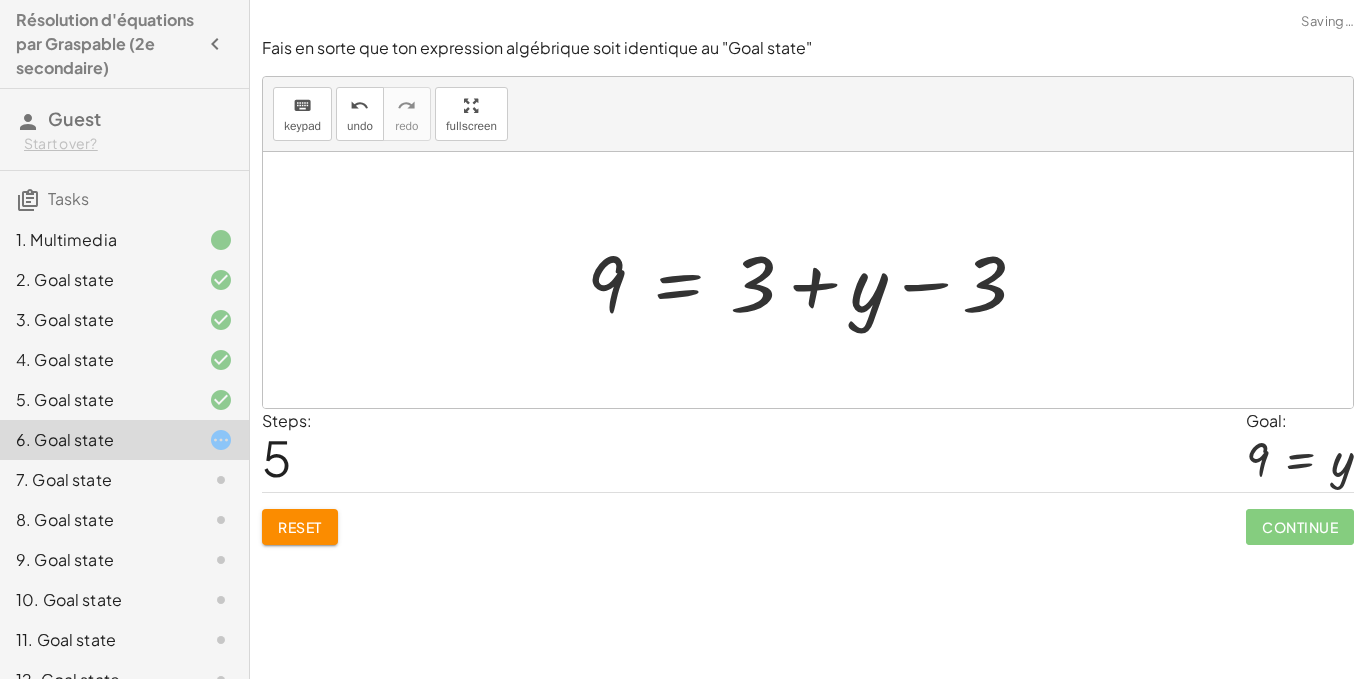 click at bounding box center (815, 280) 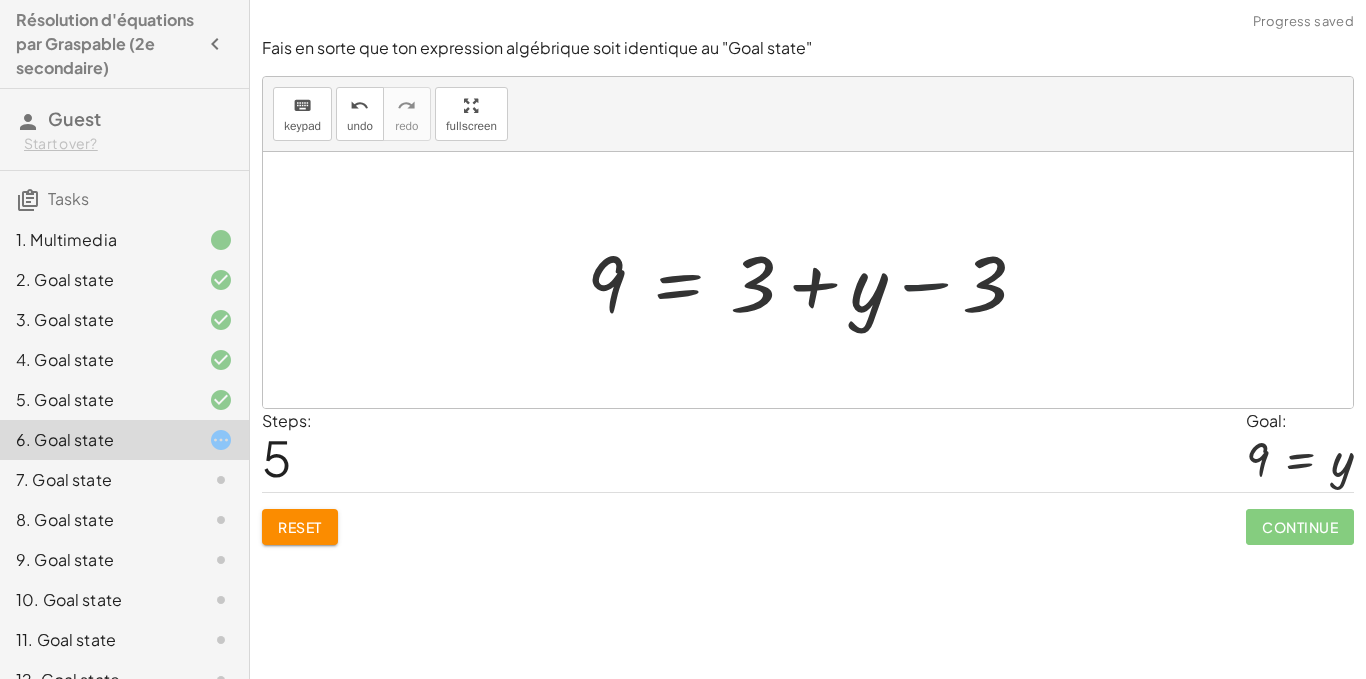 click at bounding box center [815, 280] 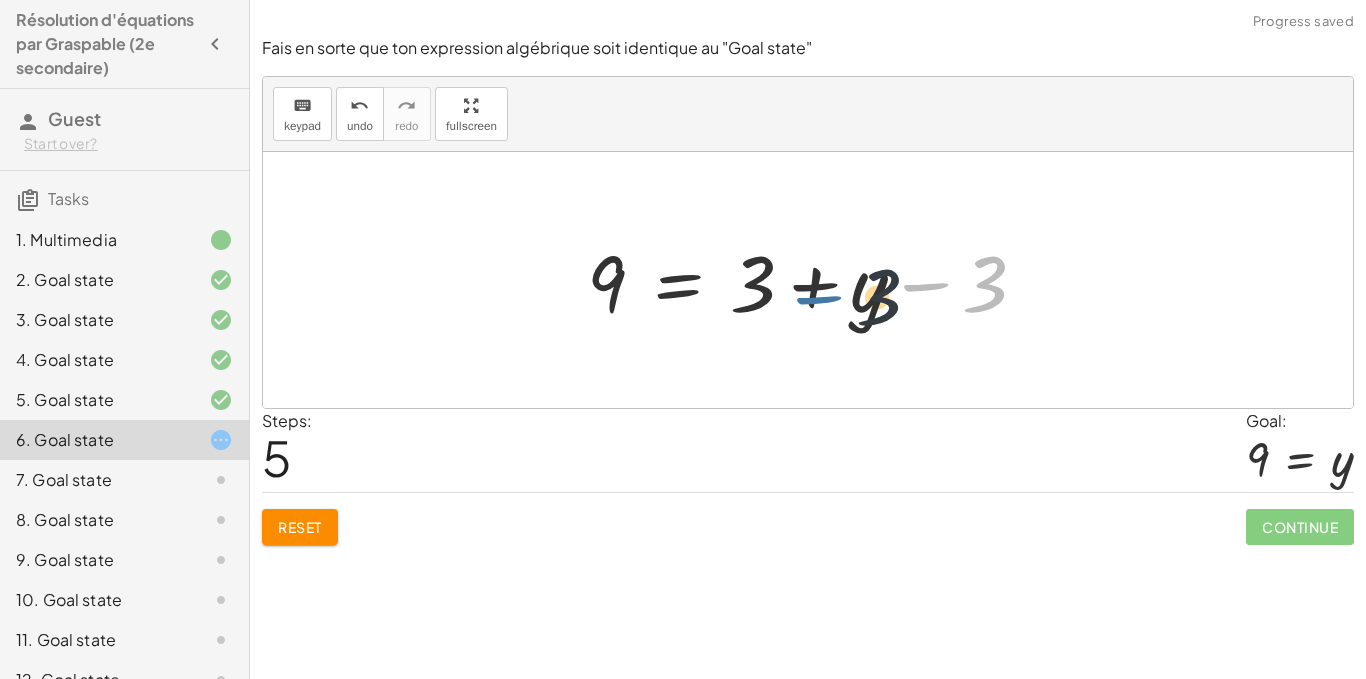 drag, startPoint x: 933, startPoint y: 292, endPoint x: 826, endPoint y: 304, distance: 107.67079 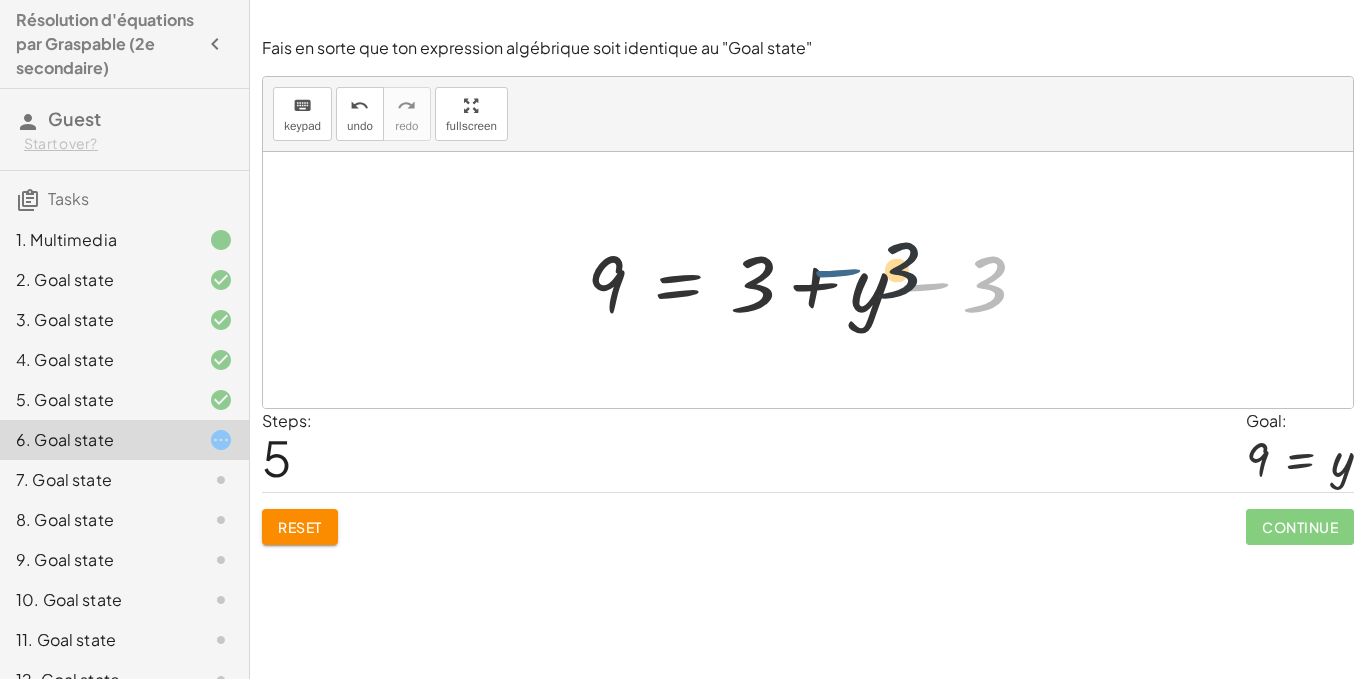 drag, startPoint x: 904, startPoint y: 296, endPoint x: 823, endPoint y: 293, distance: 81.055534 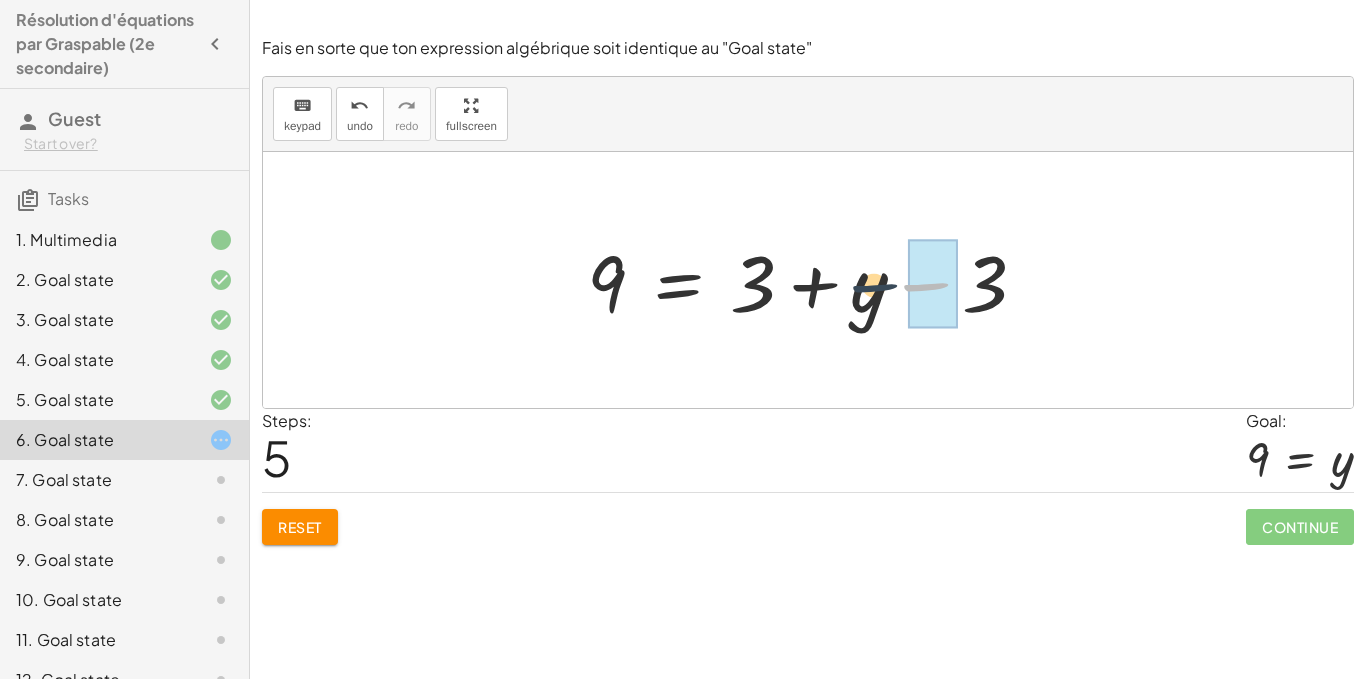 drag, startPoint x: 915, startPoint y: 286, endPoint x: 851, endPoint y: 287, distance: 64.00781 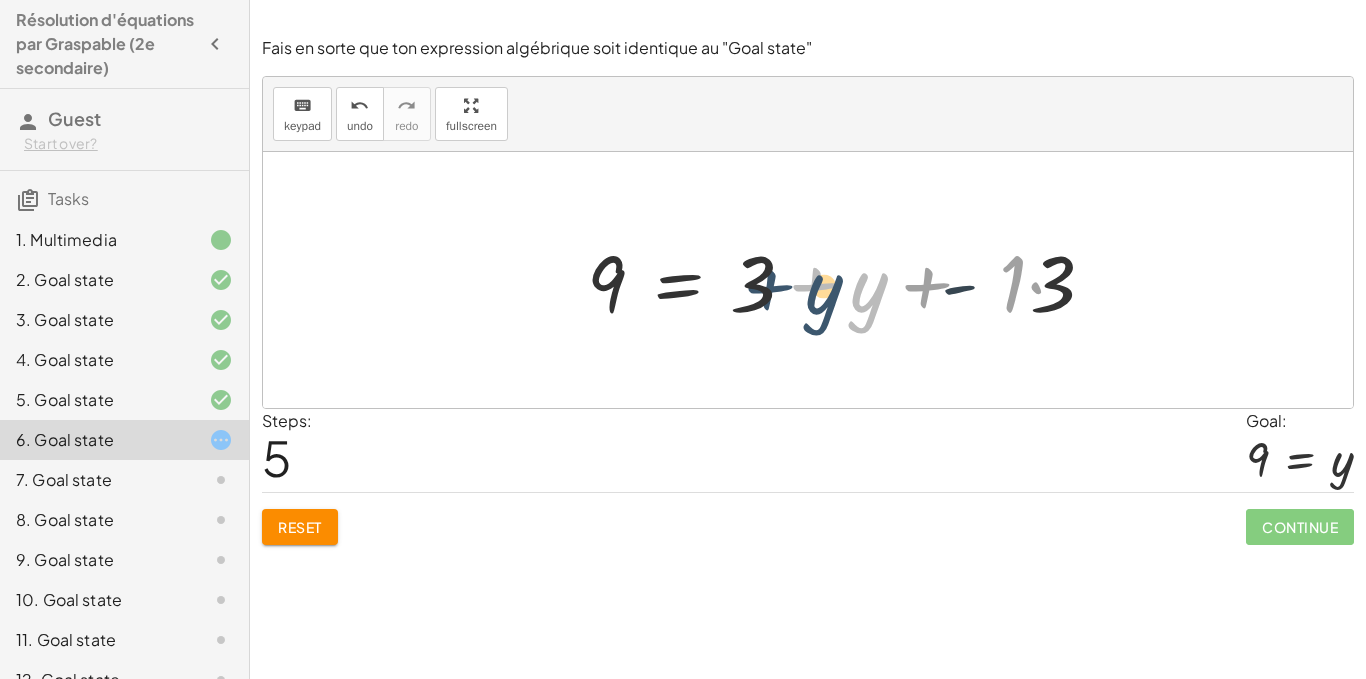 drag, startPoint x: 851, startPoint y: 287, endPoint x: 817, endPoint y: 287, distance: 34 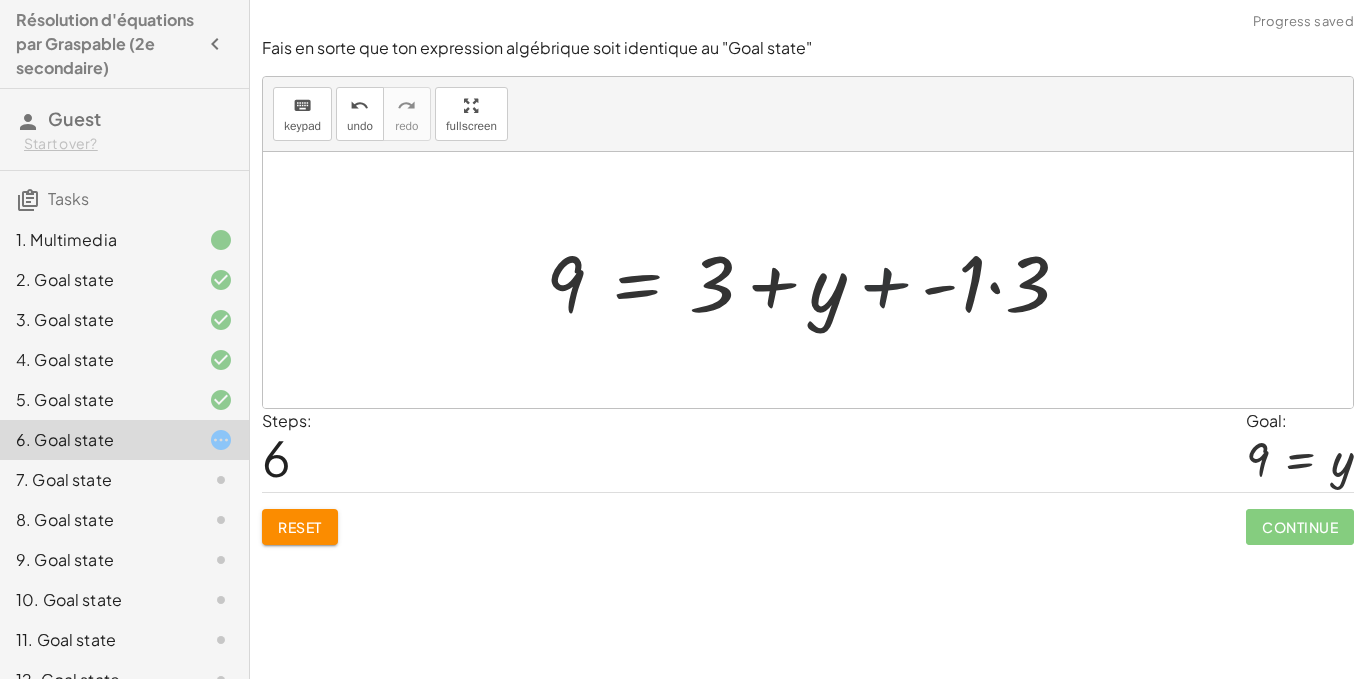 click at bounding box center (815, 280) 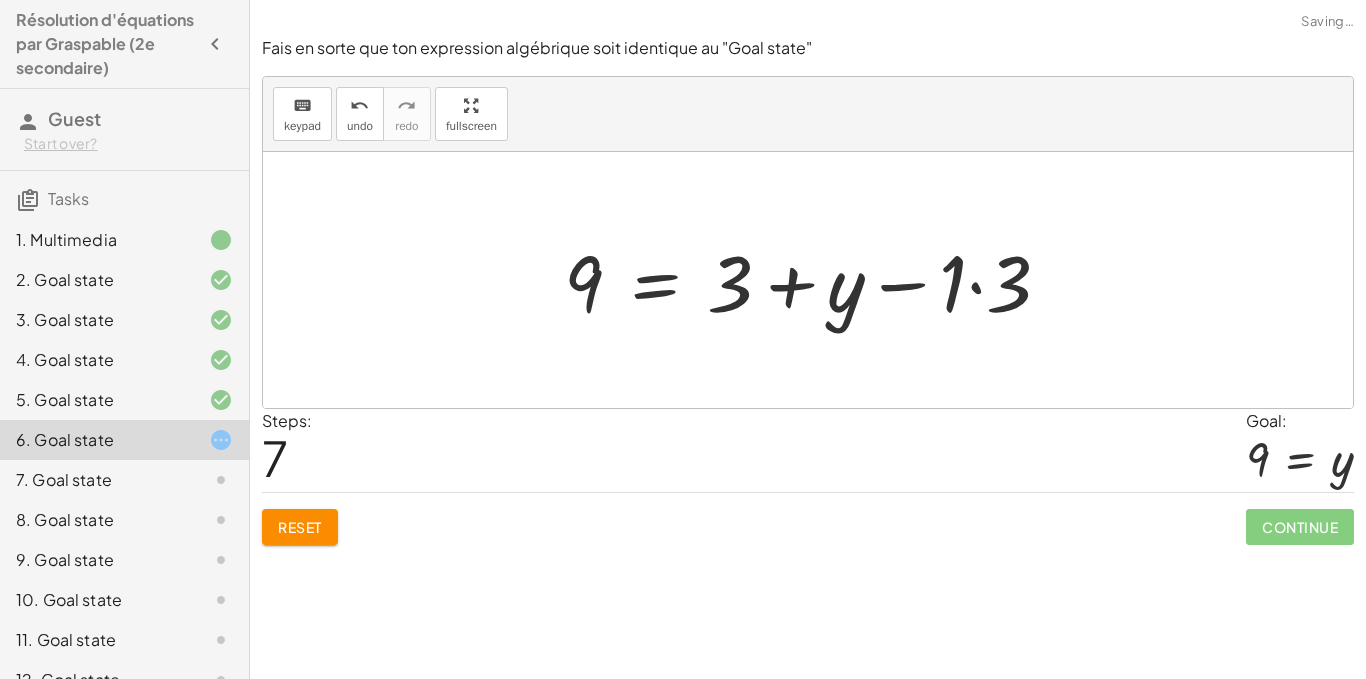 click at bounding box center [815, 280] 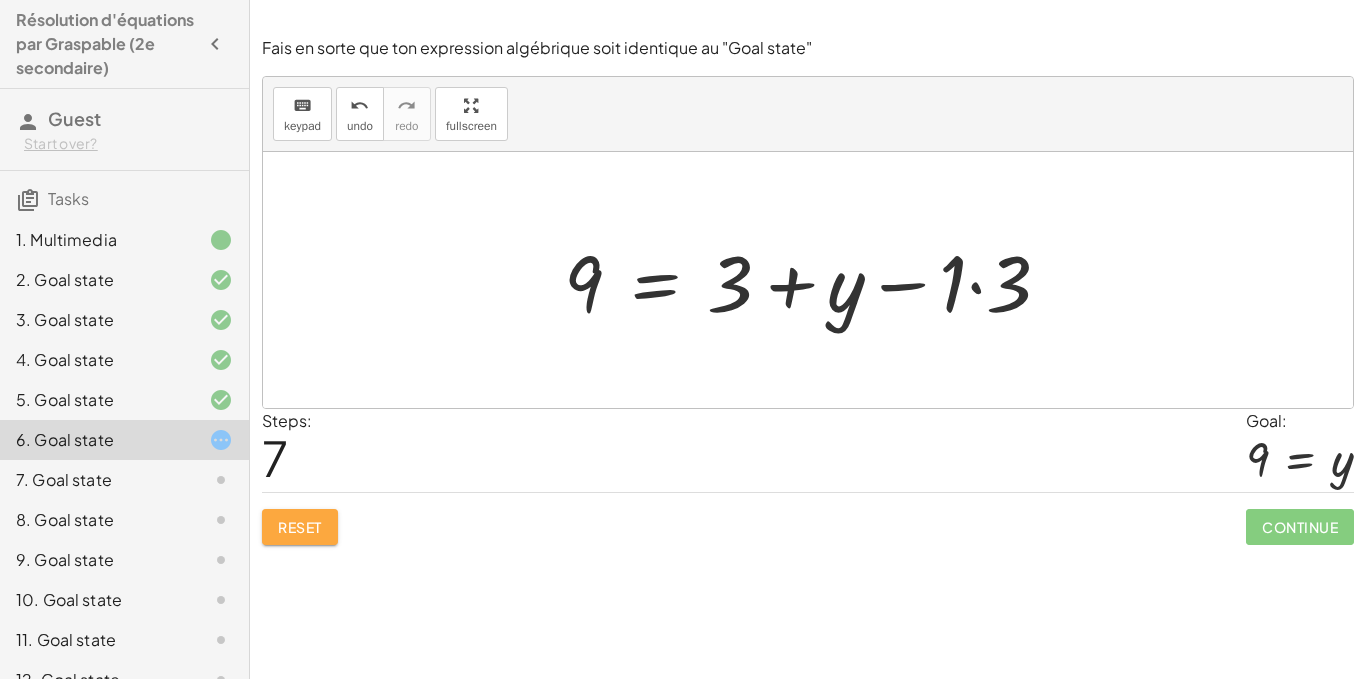 click on "Reset" 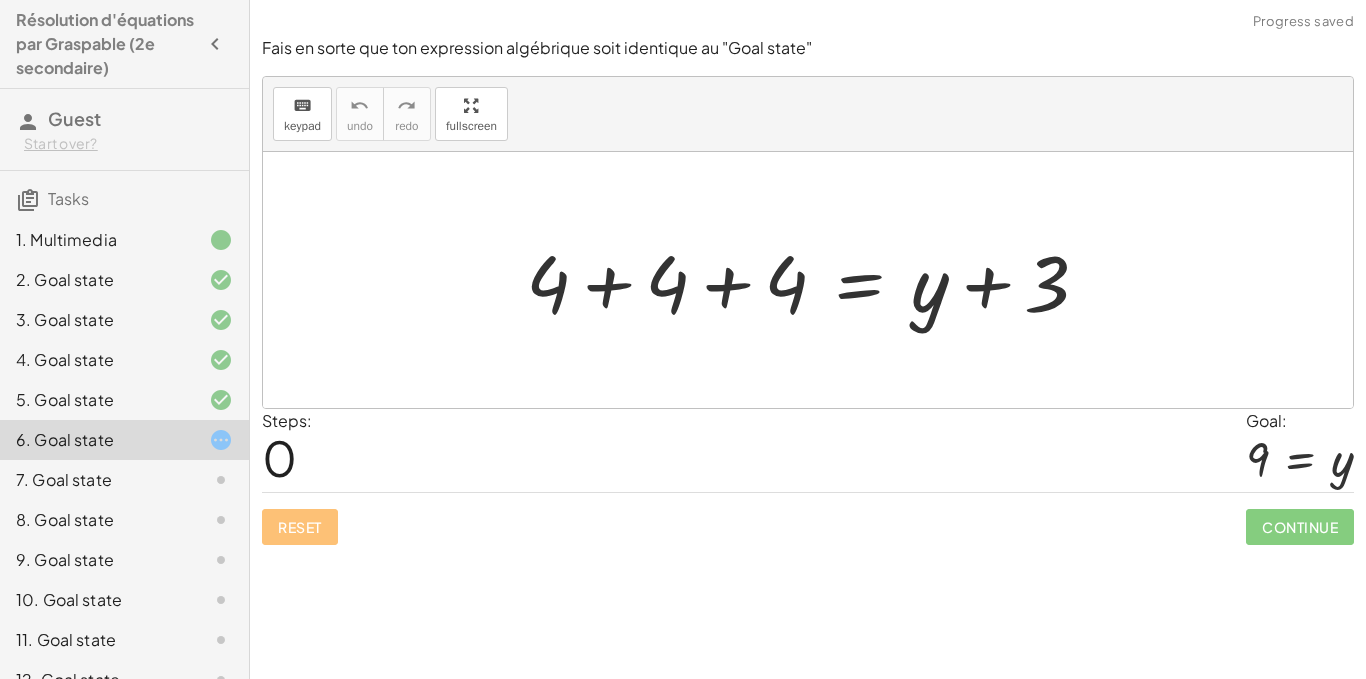 click at bounding box center [815, 280] 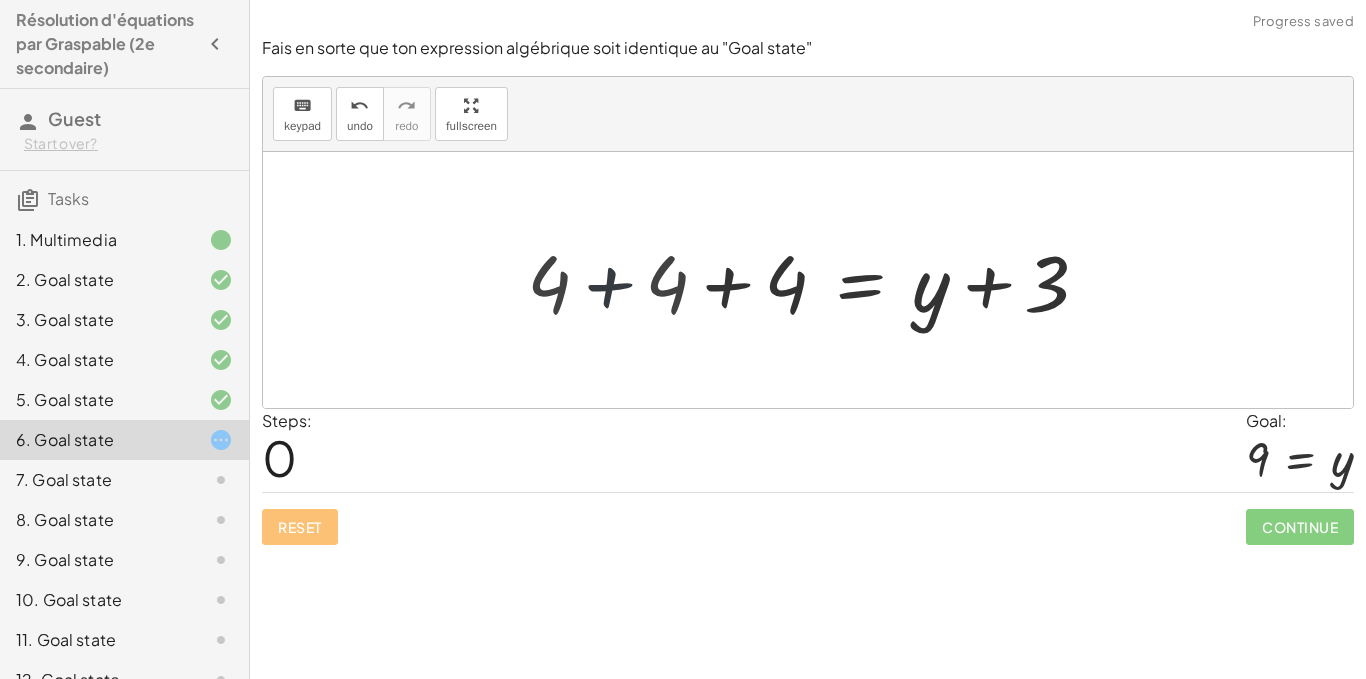 click at bounding box center (808, 280) 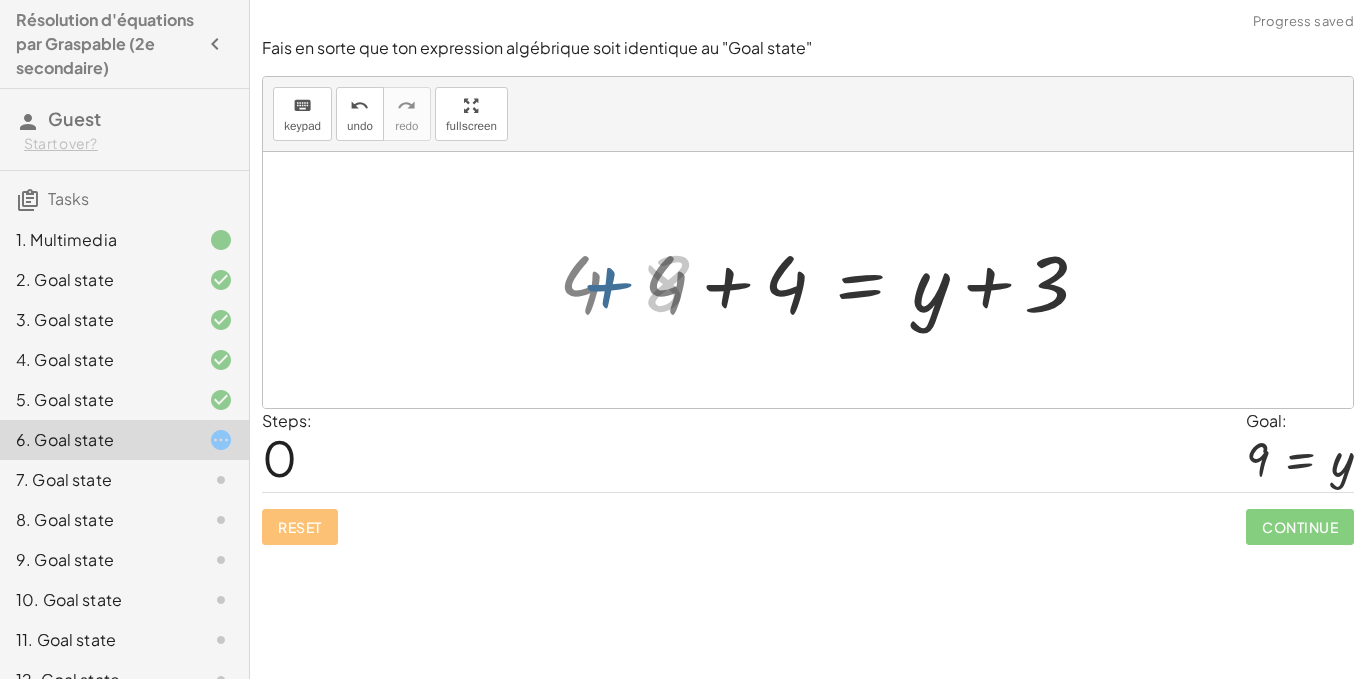 click at bounding box center [808, 280] 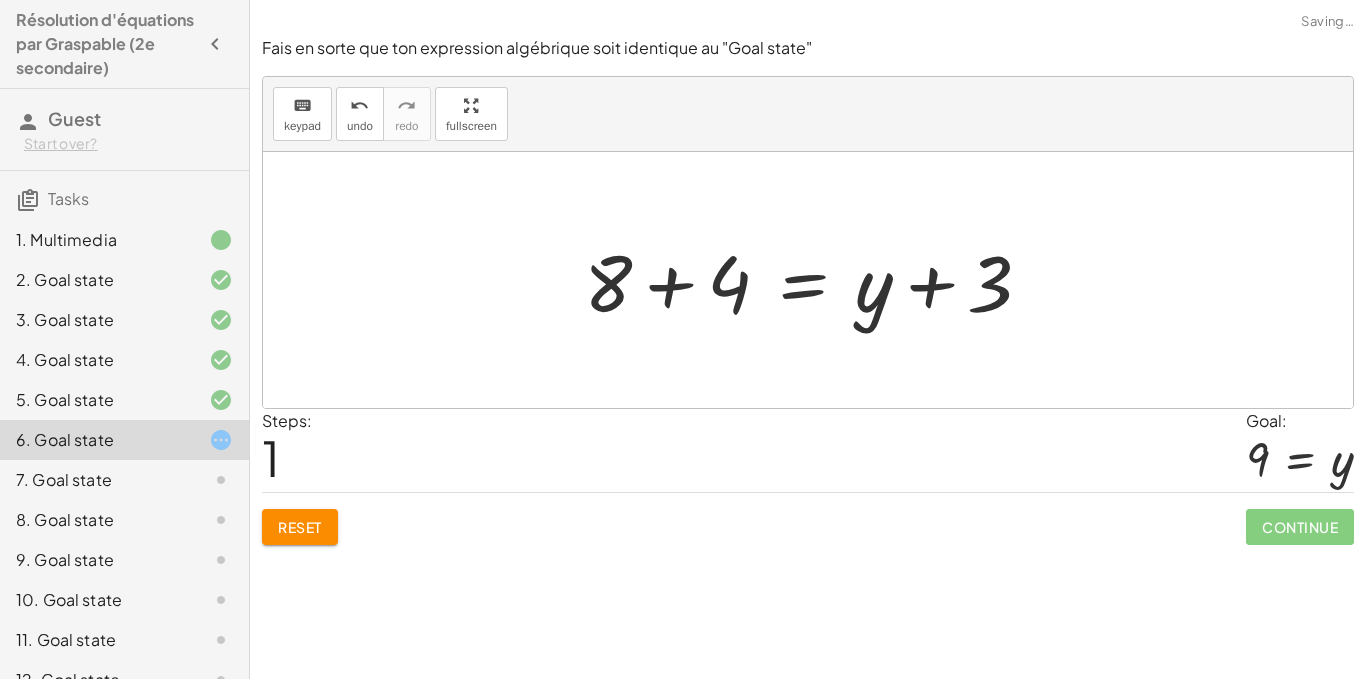 click at bounding box center [816, 280] 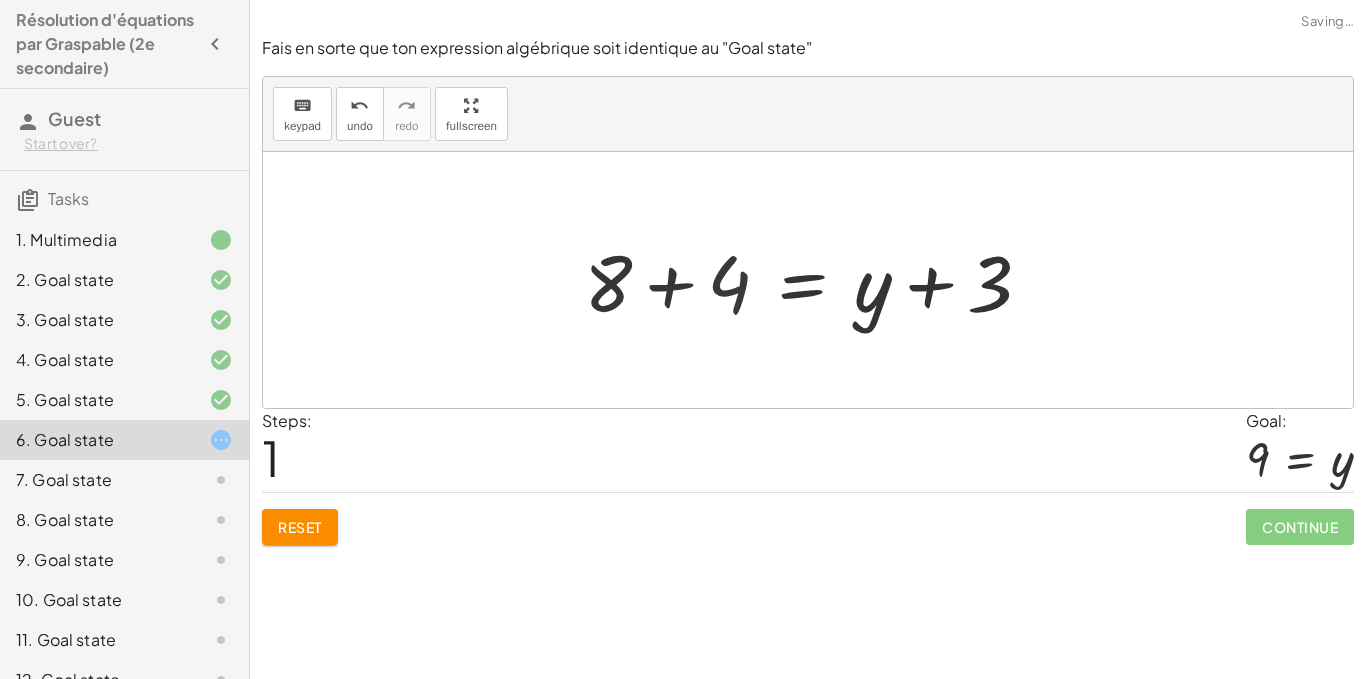 click at bounding box center [863, 280] 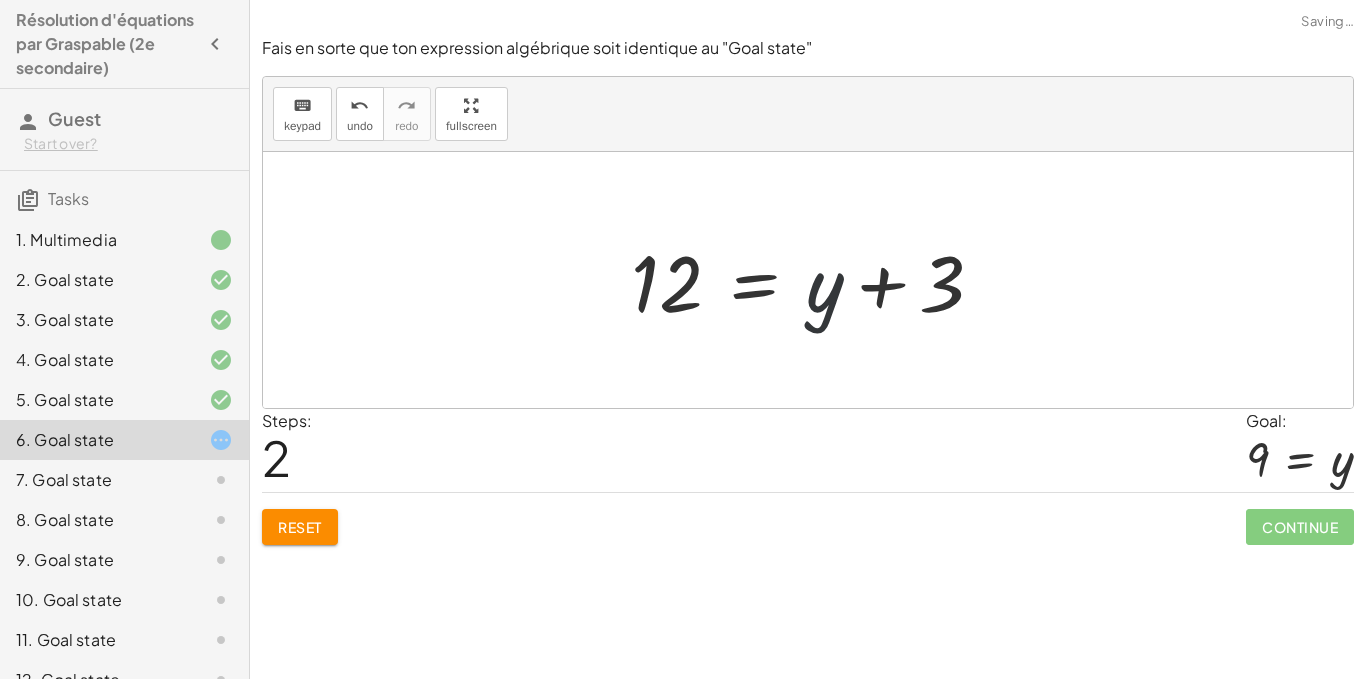 click at bounding box center (815, 280) 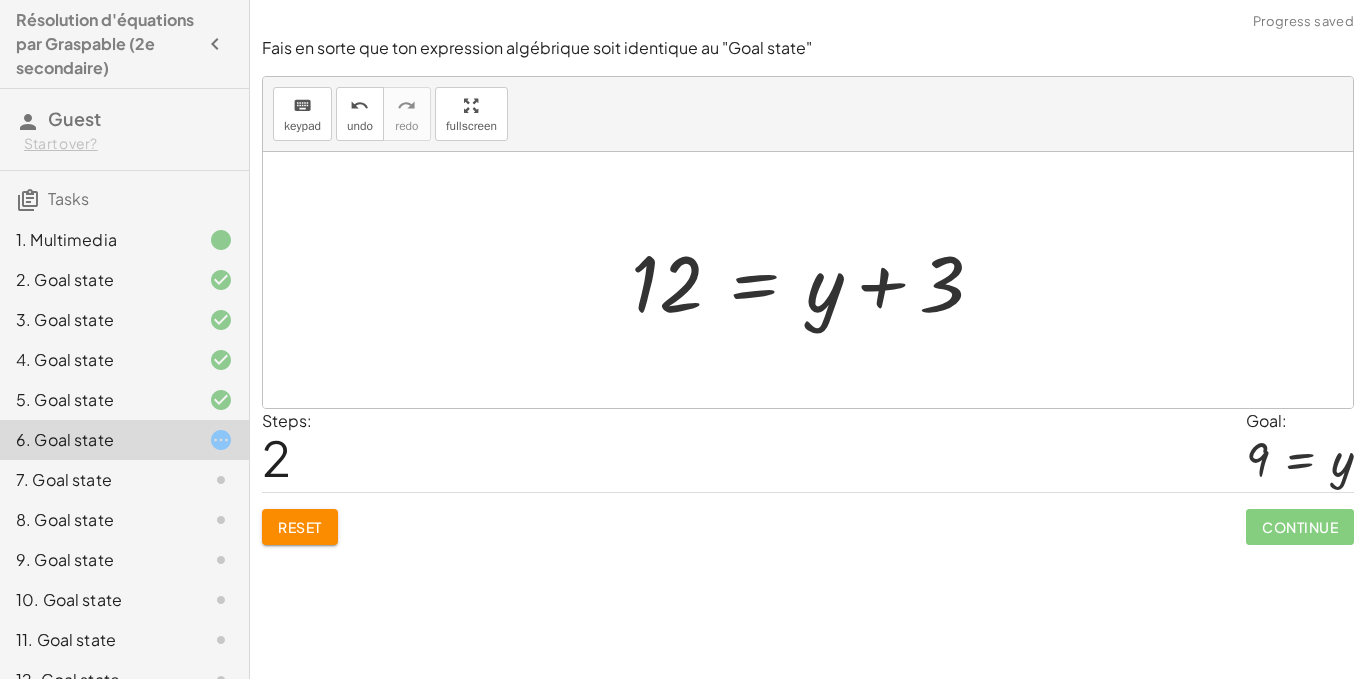 click at bounding box center (815, 280) 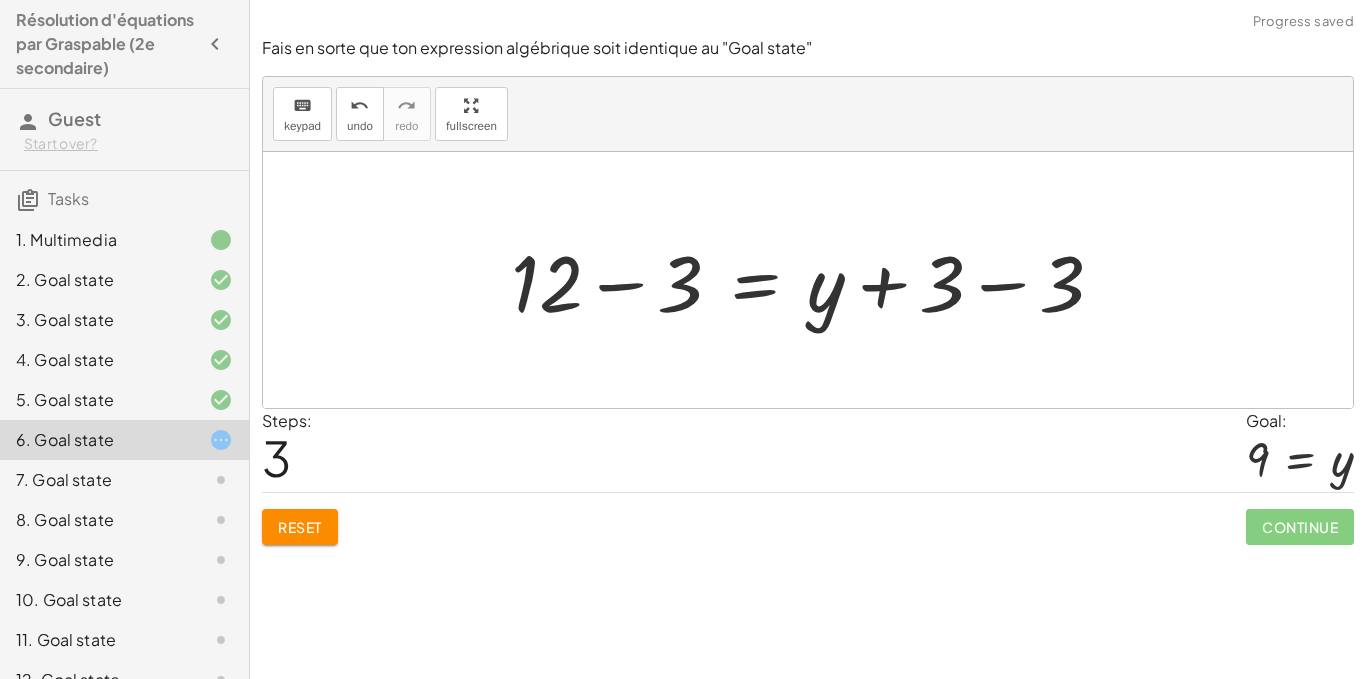 click at bounding box center (815, 280) 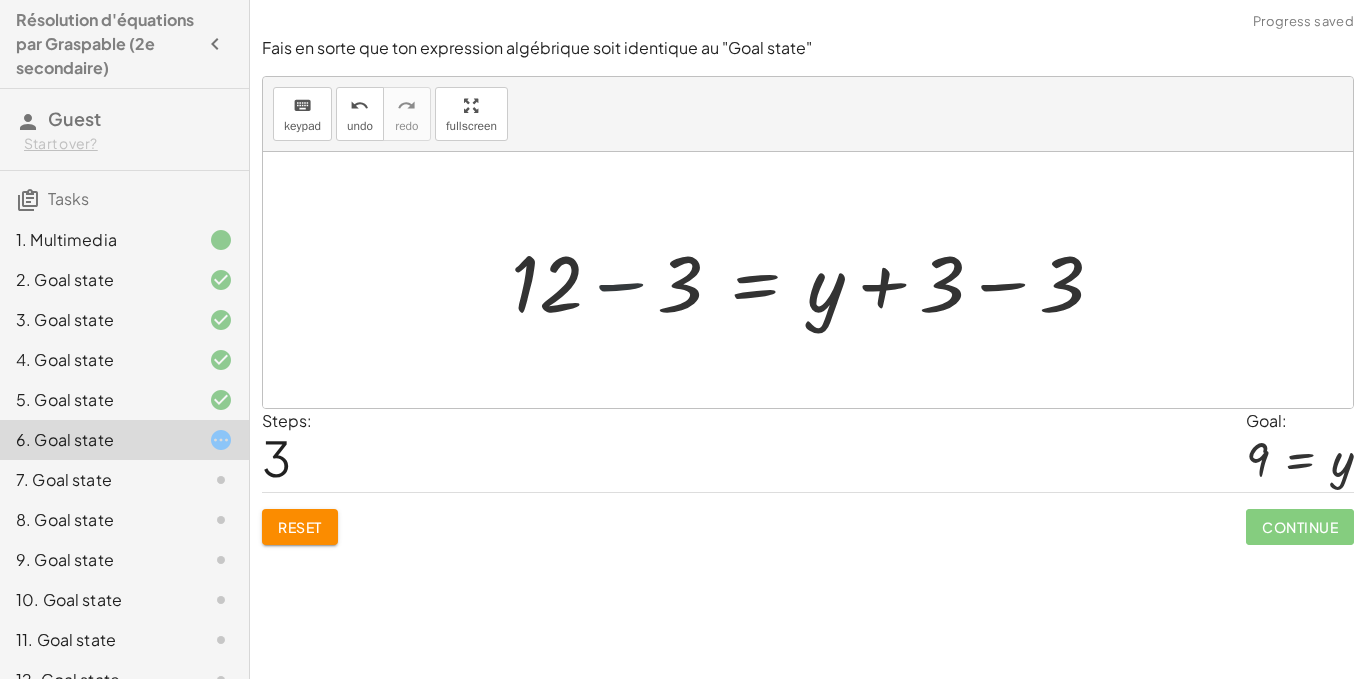 click at bounding box center (815, 280) 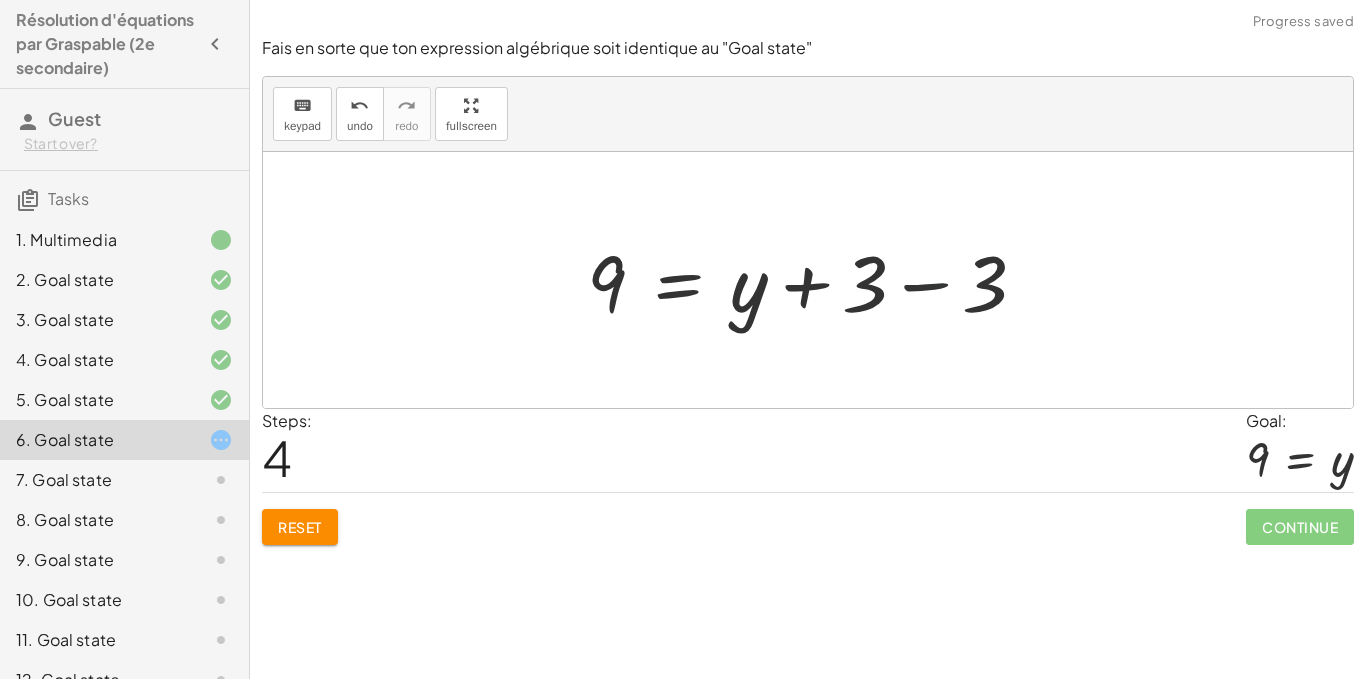 click at bounding box center [815, 280] 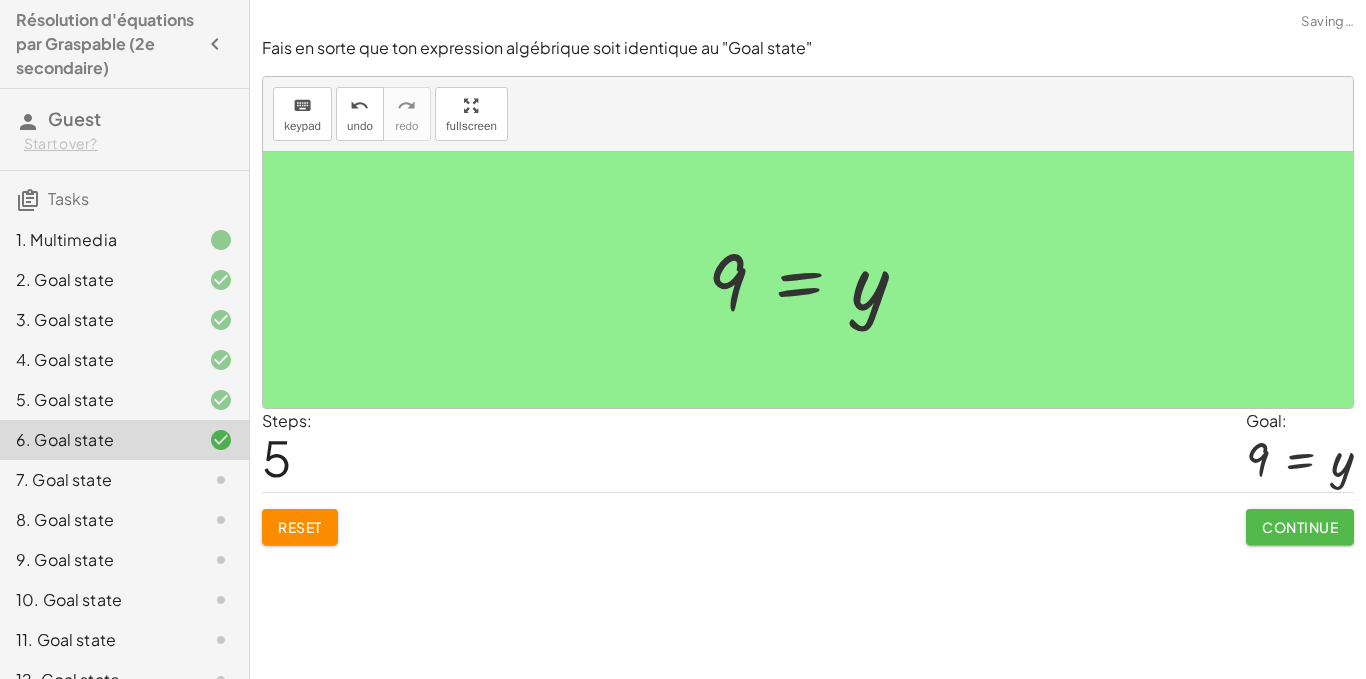 click on "Continue" 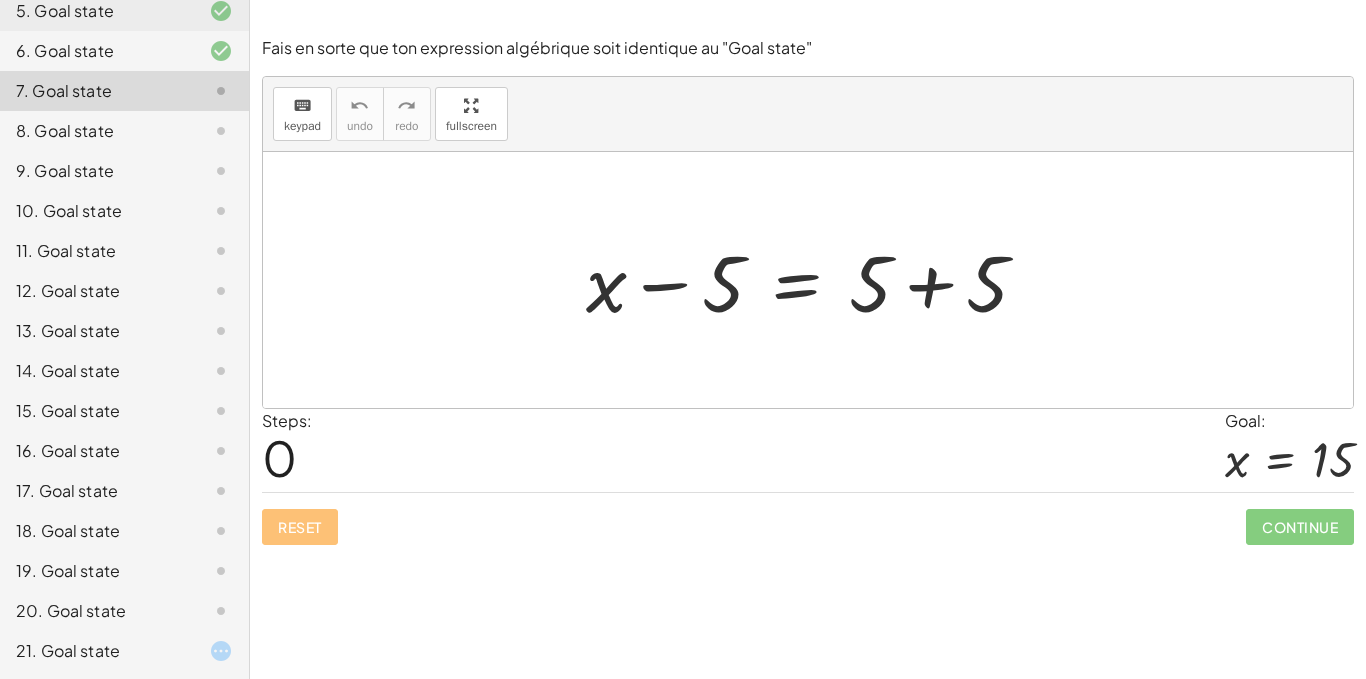 scroll, scrollTop: 0, scrollLeft: 0, axis: both 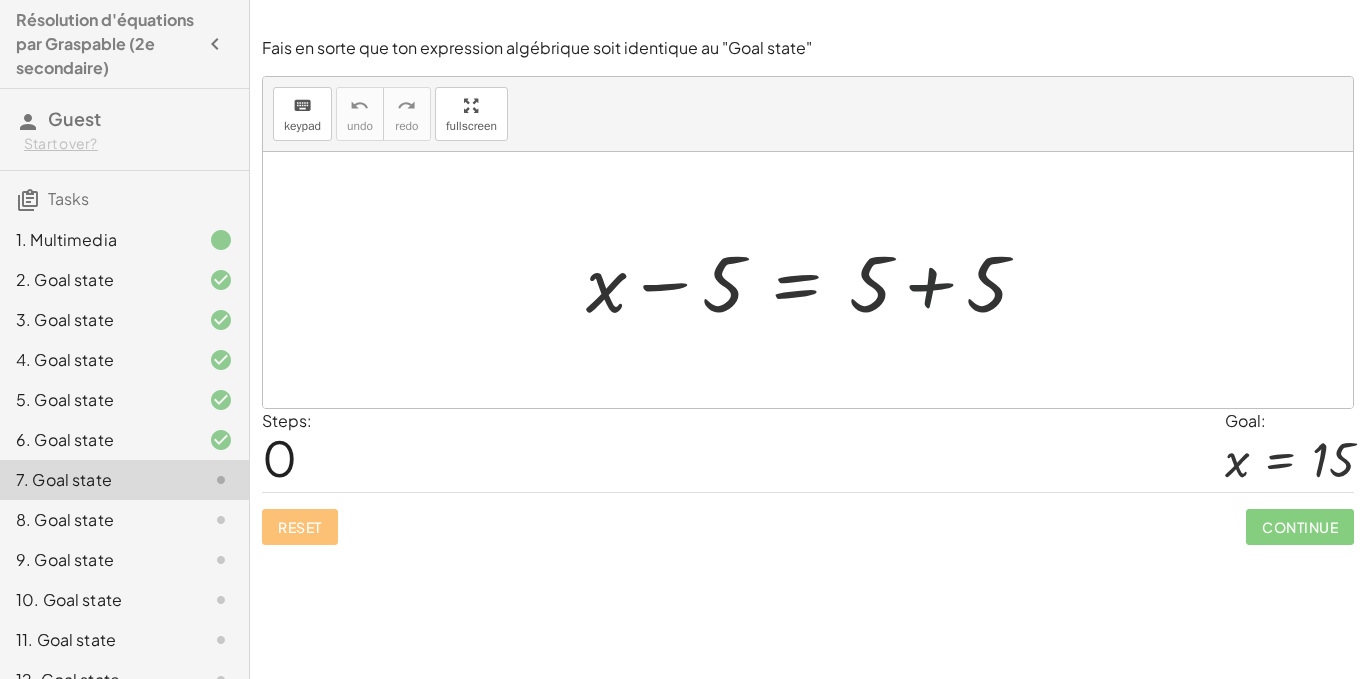 click at bounding box center (815, 280) 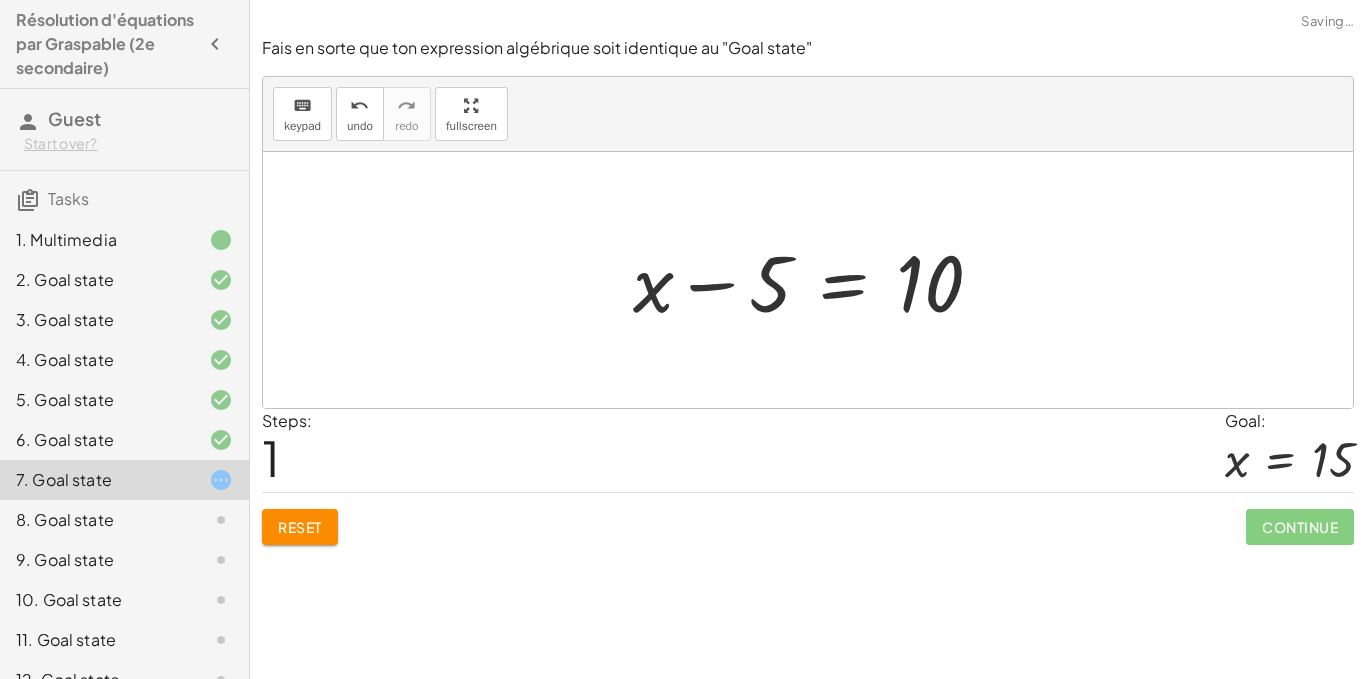 click at bounding box center [815, 280] 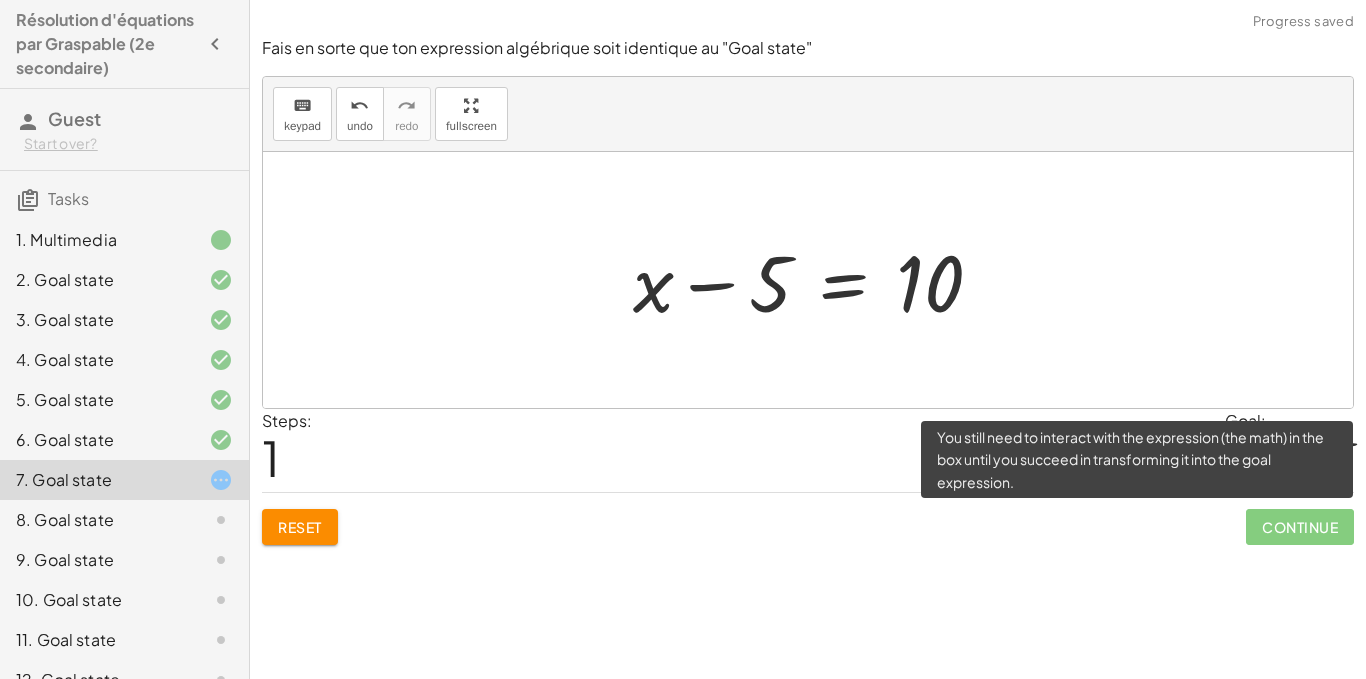 click on "Continue" 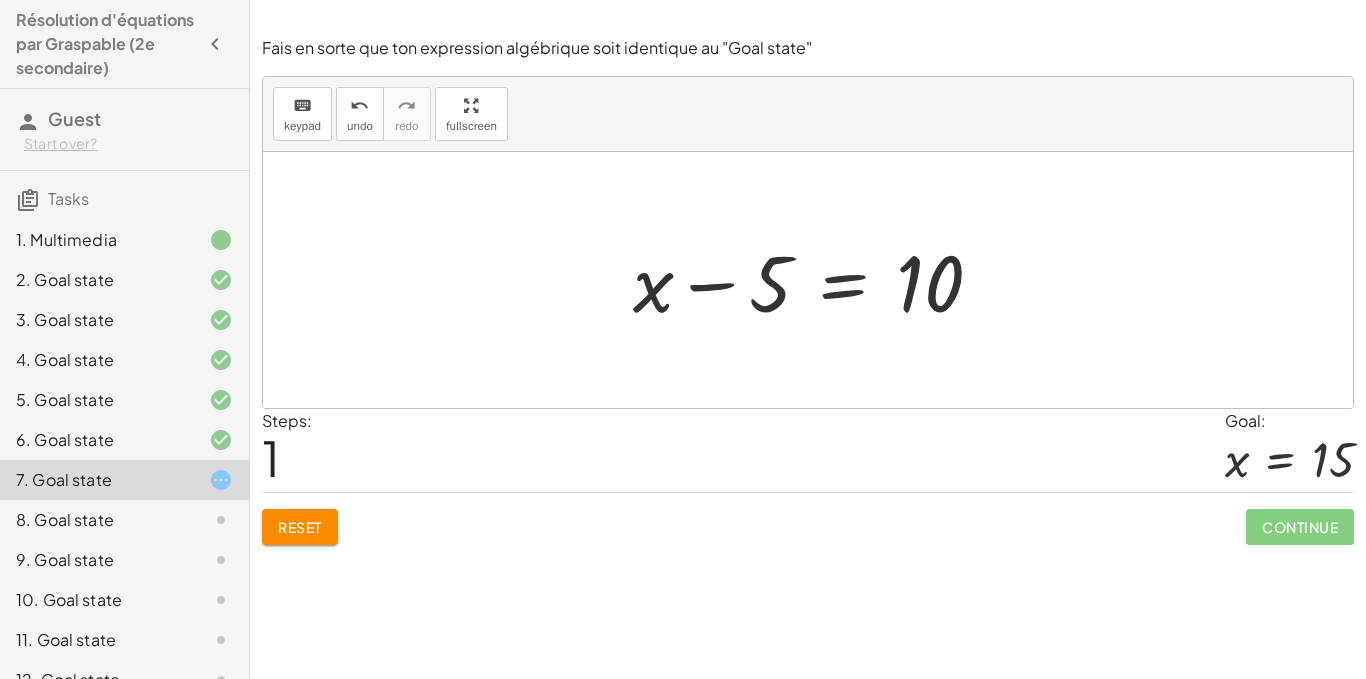 click at bounding box center (815, 280) 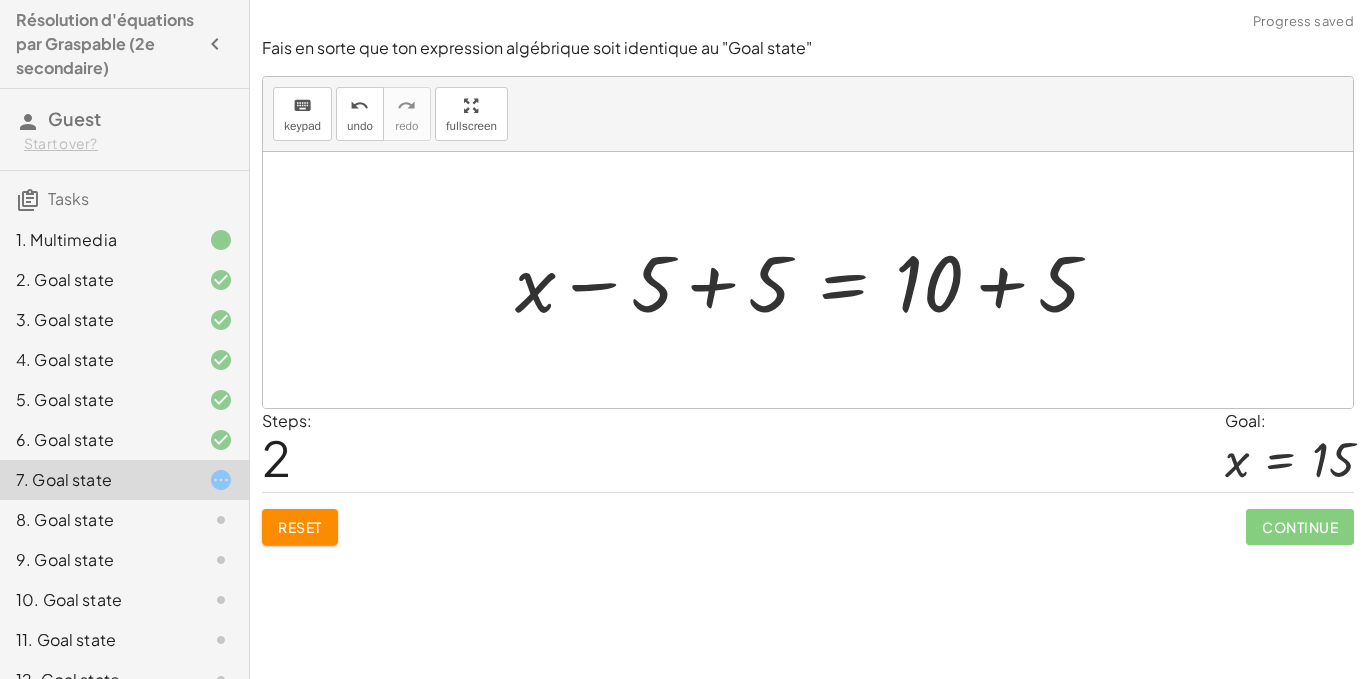 click at bounding box center [815, 280] 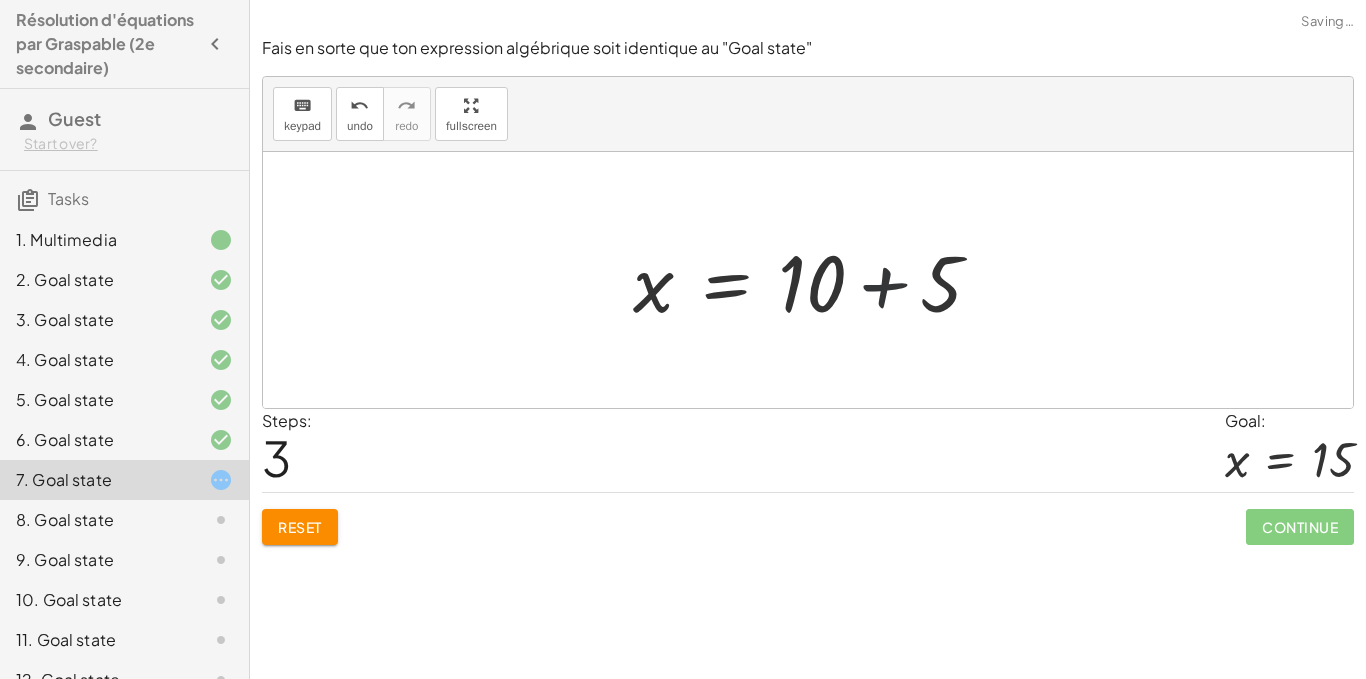 click at bounding box center [815, 280] 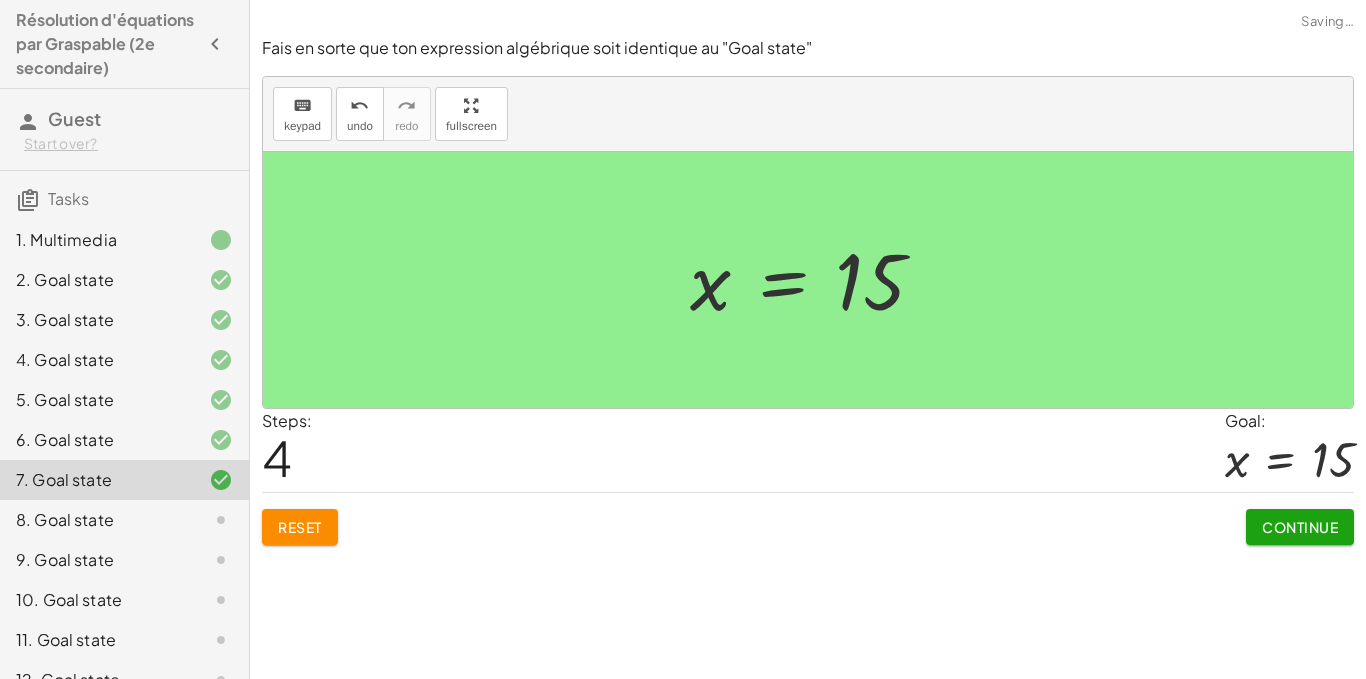 click on "Continue" 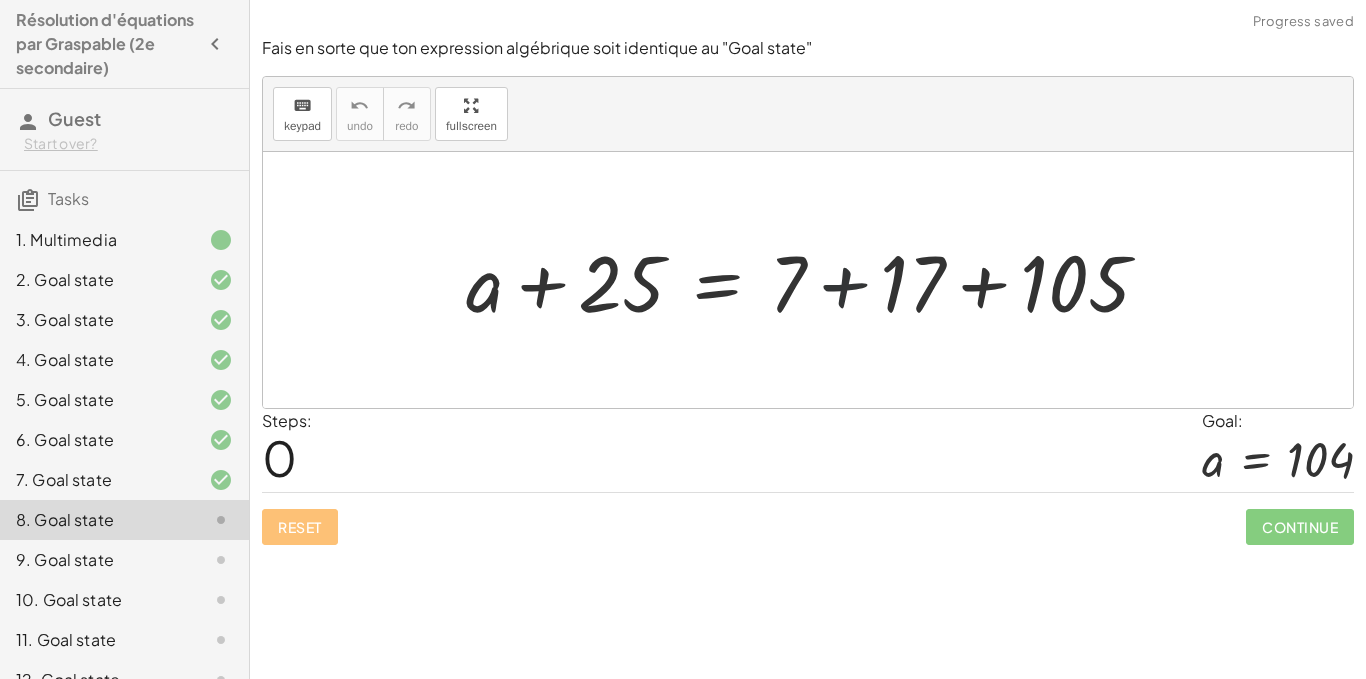 click at bounding box center [815, 280] 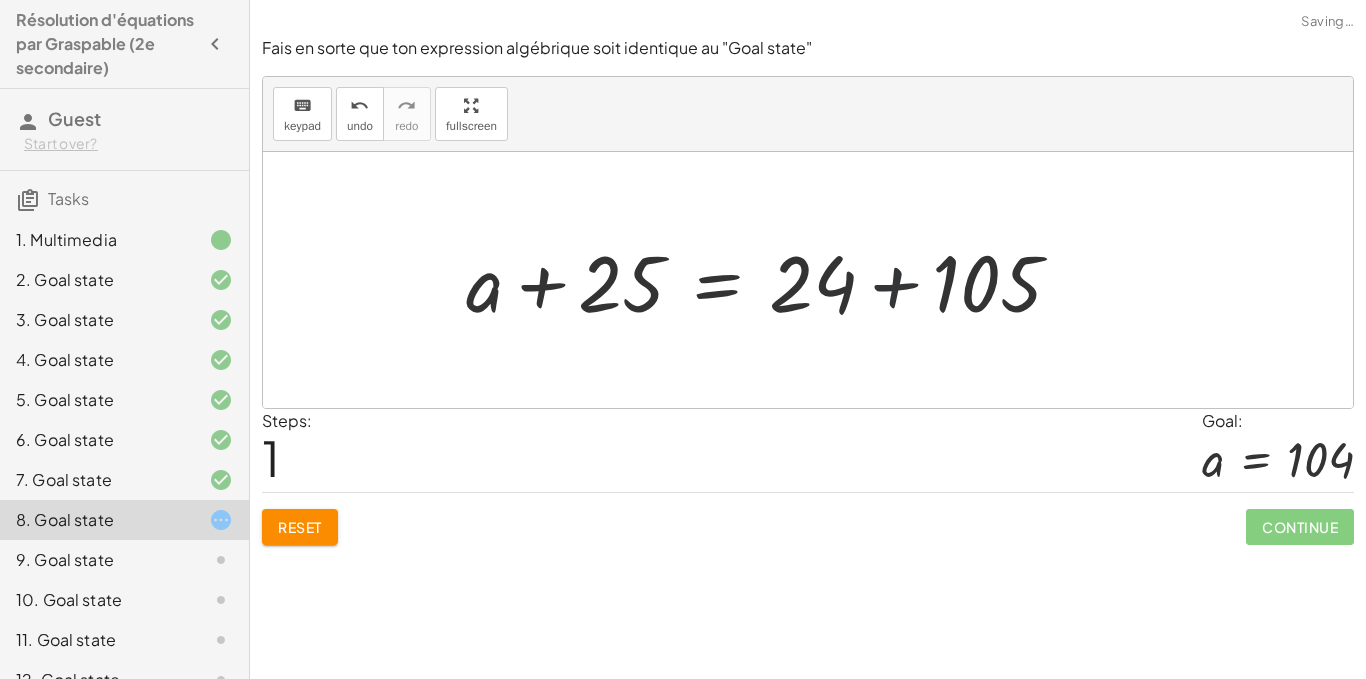 click at bounding box center [771, 280] 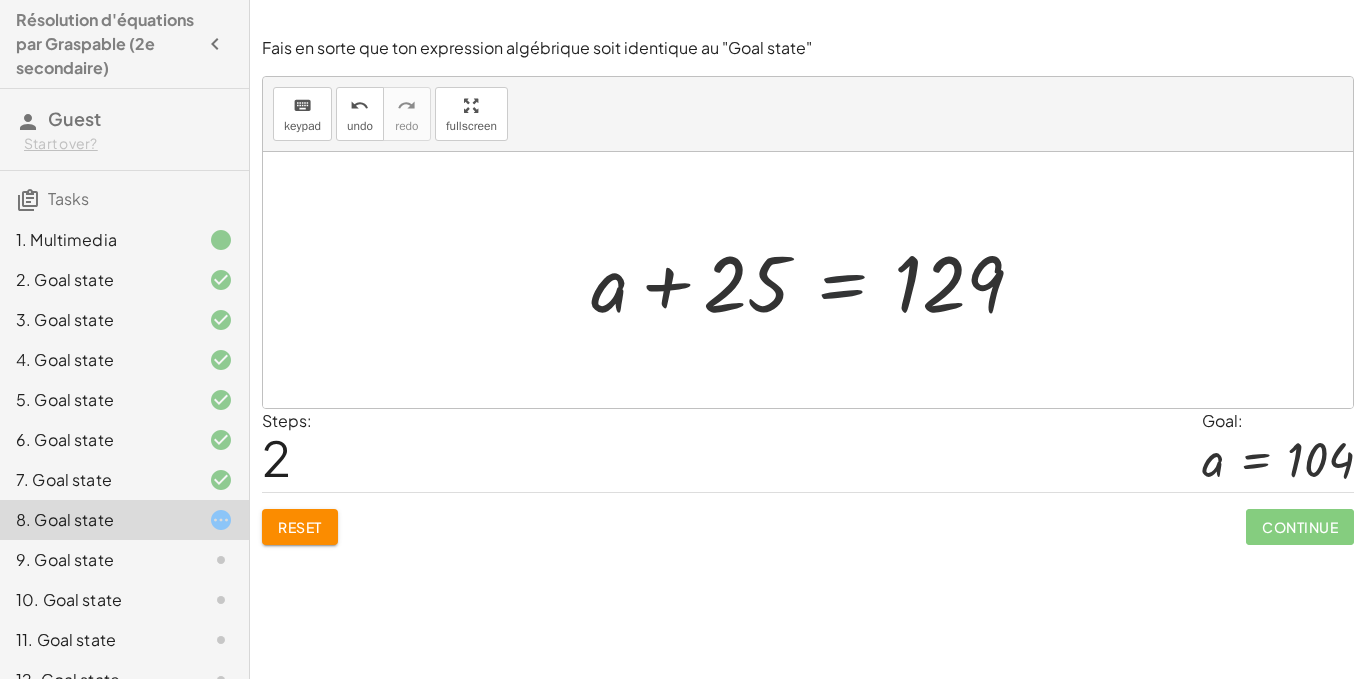 click at bounding box center (815, 280) 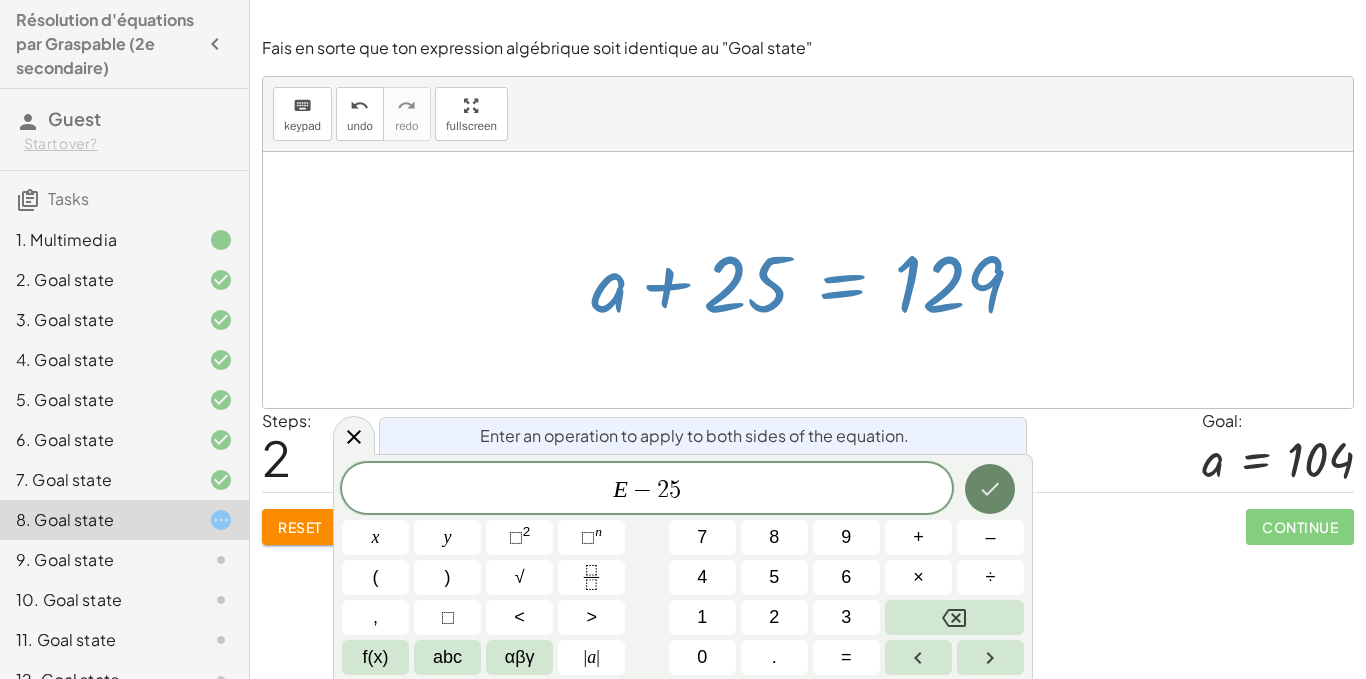 click 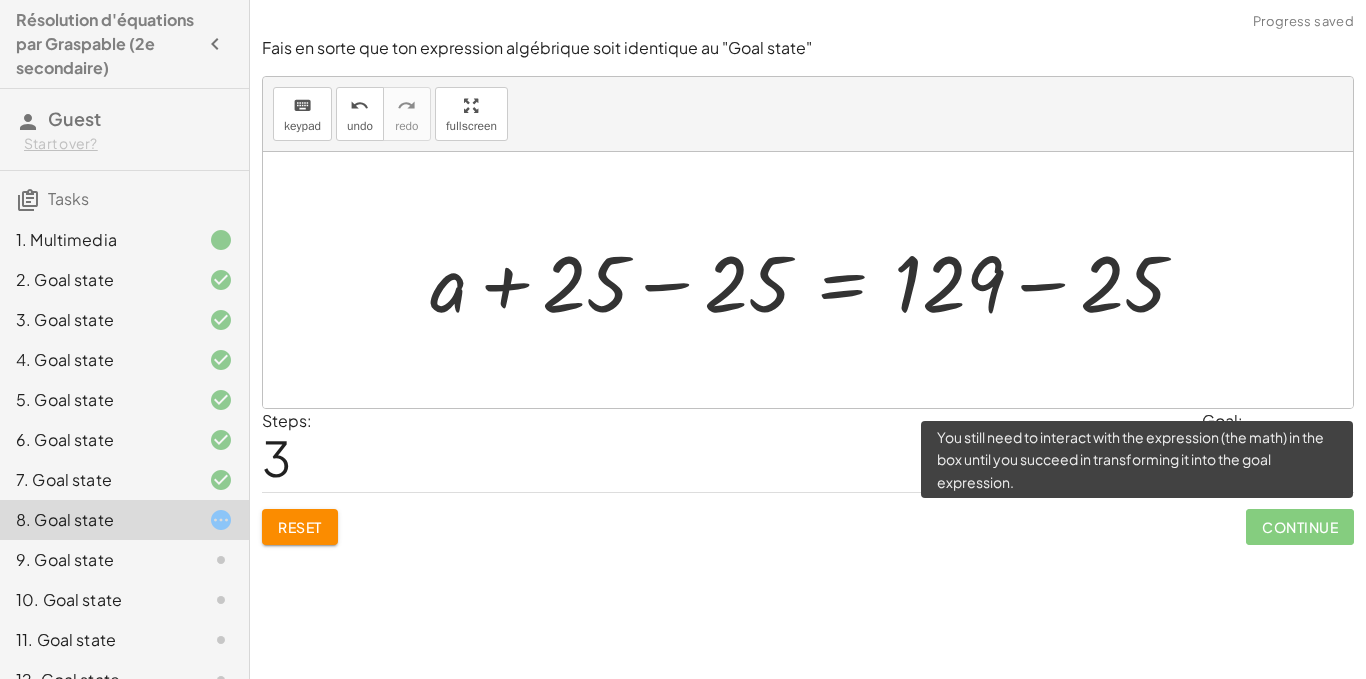 click on "Continue" 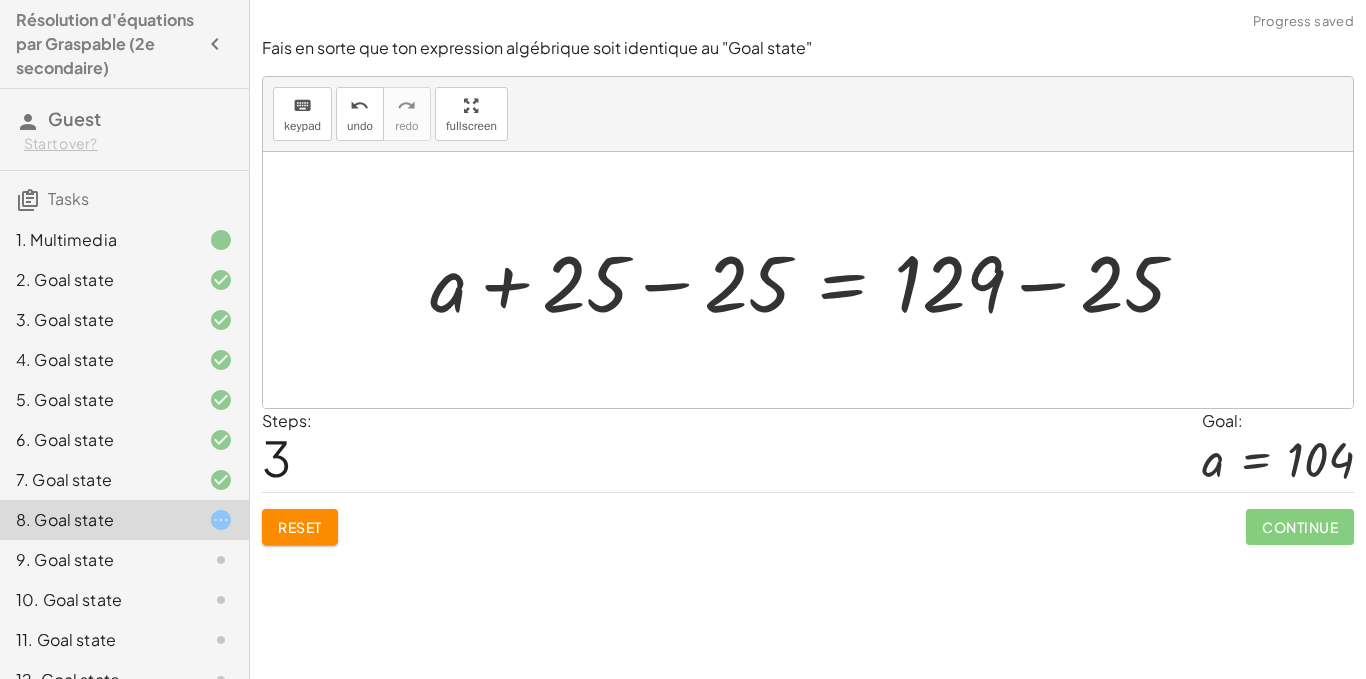 click at bounding box center (816, 280) 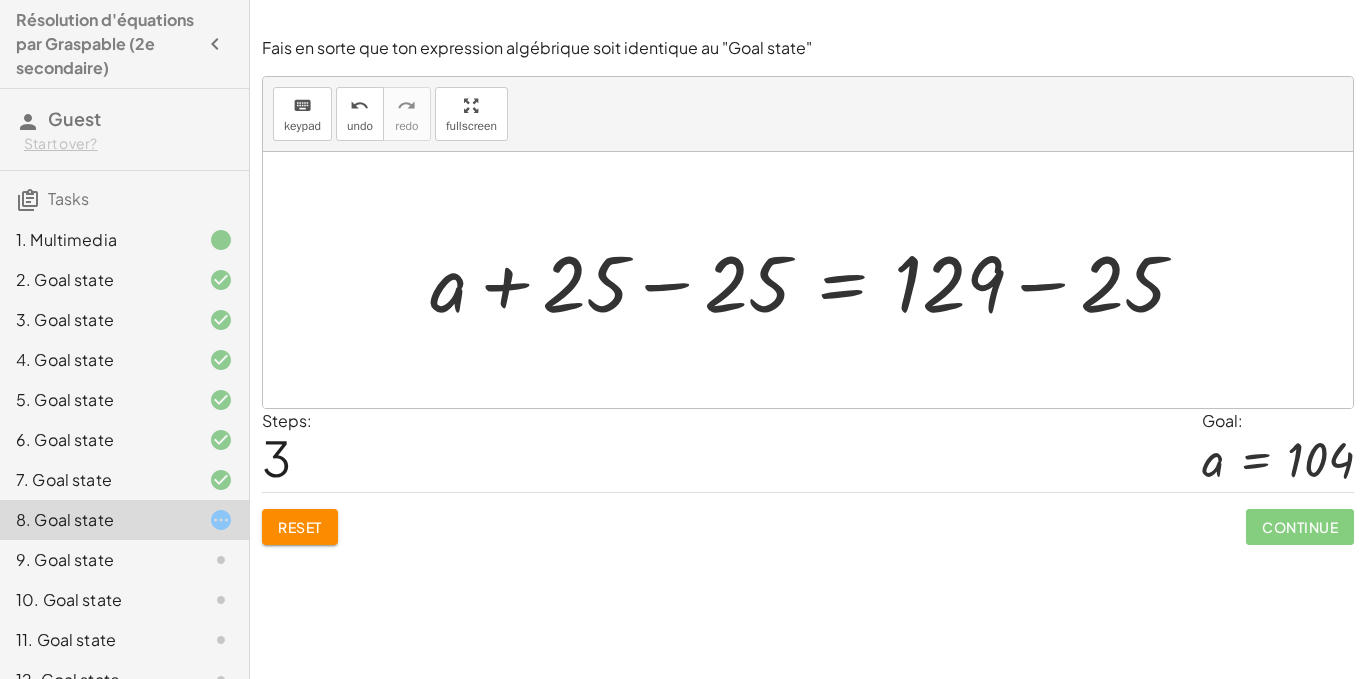 click at bounding box center (816, 280) 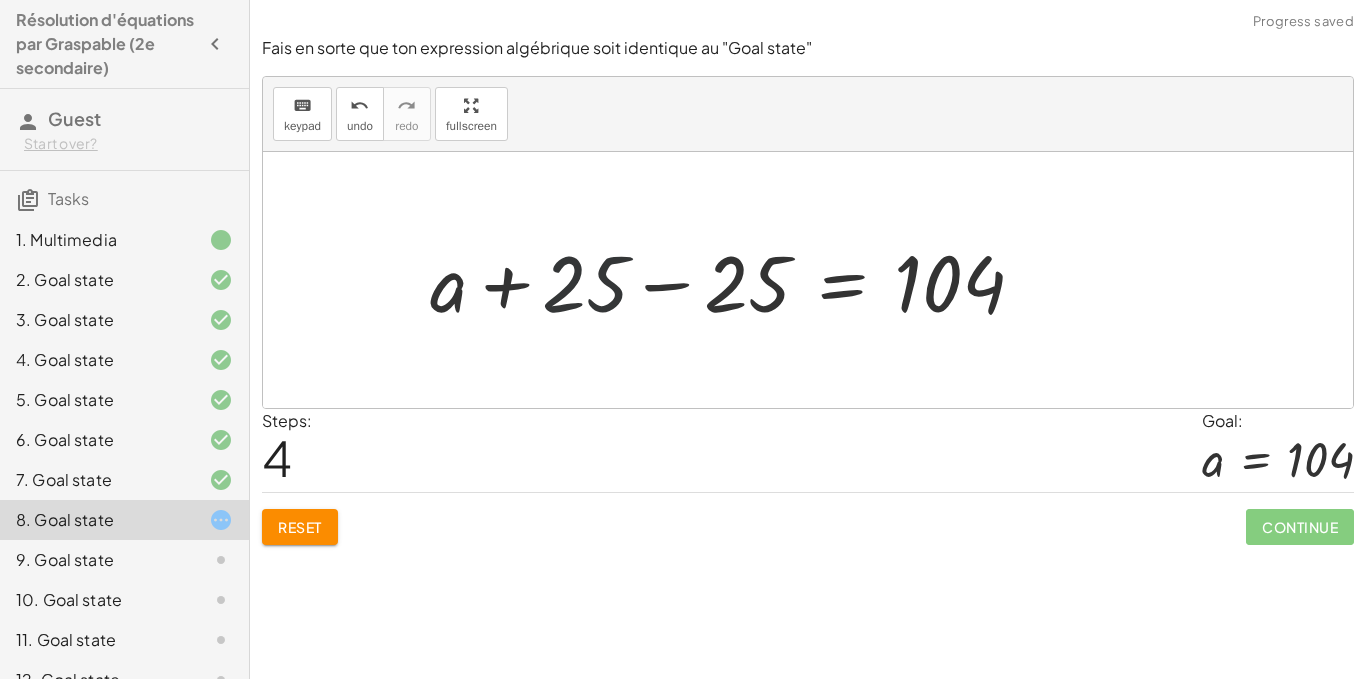 click at bounding box center [735, 280] 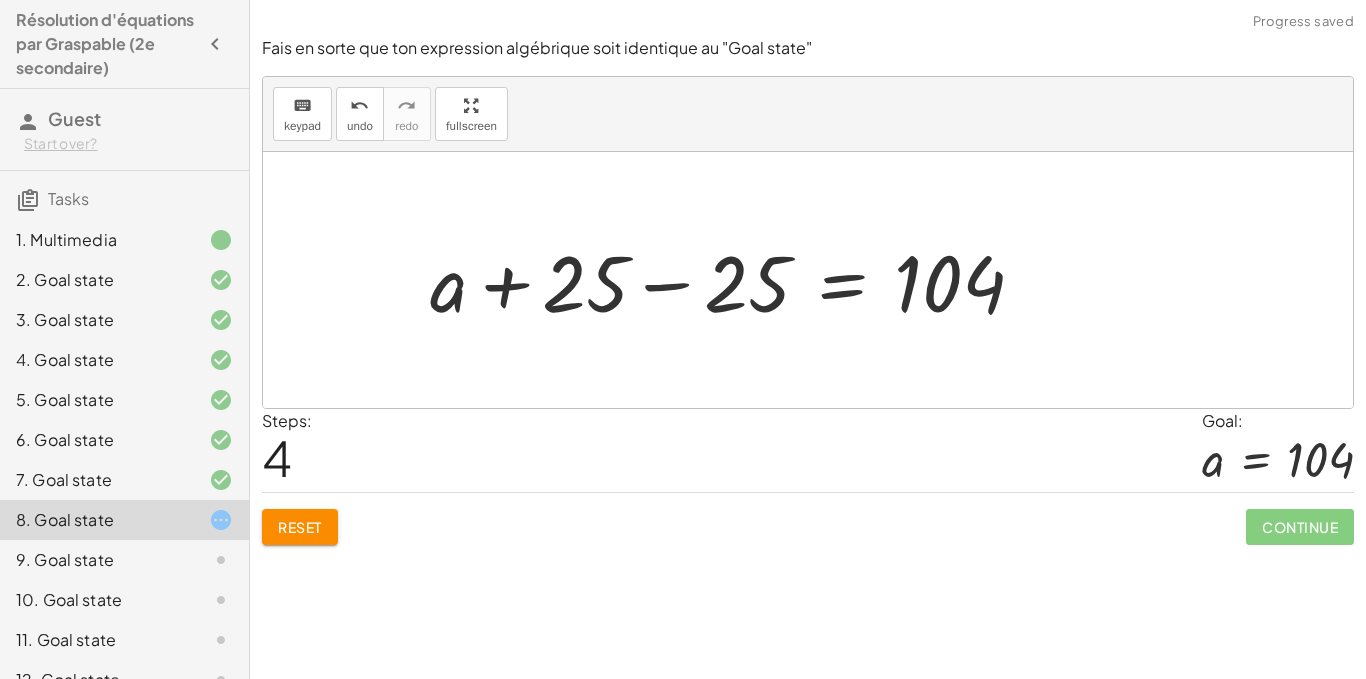 click at bounding box center [735, 280] 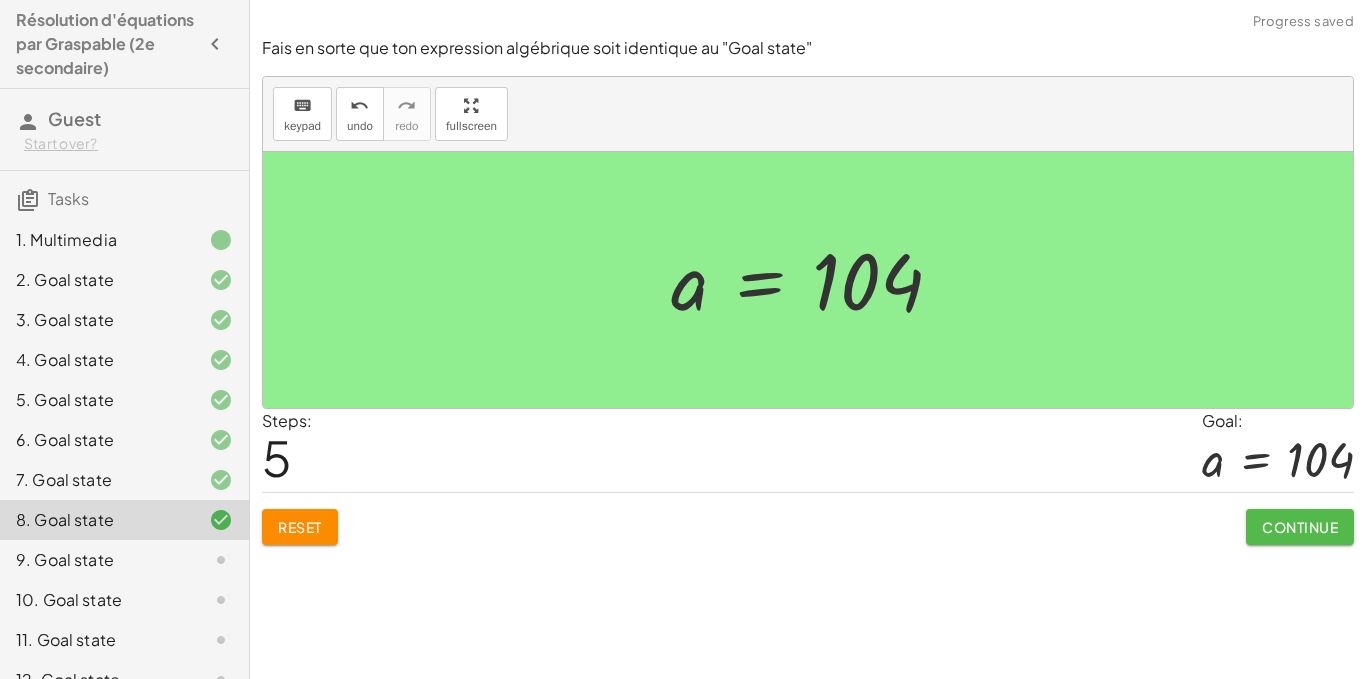 click on "Continue" 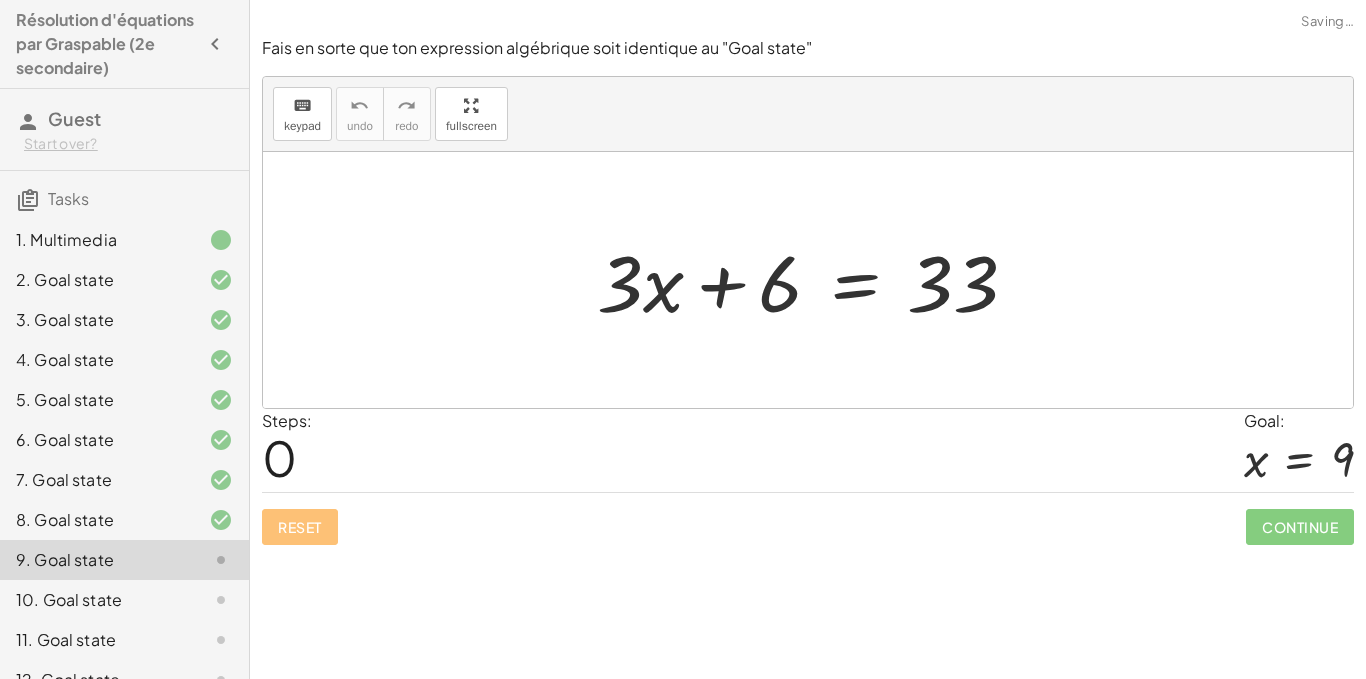click at bounding box center [815, 280] 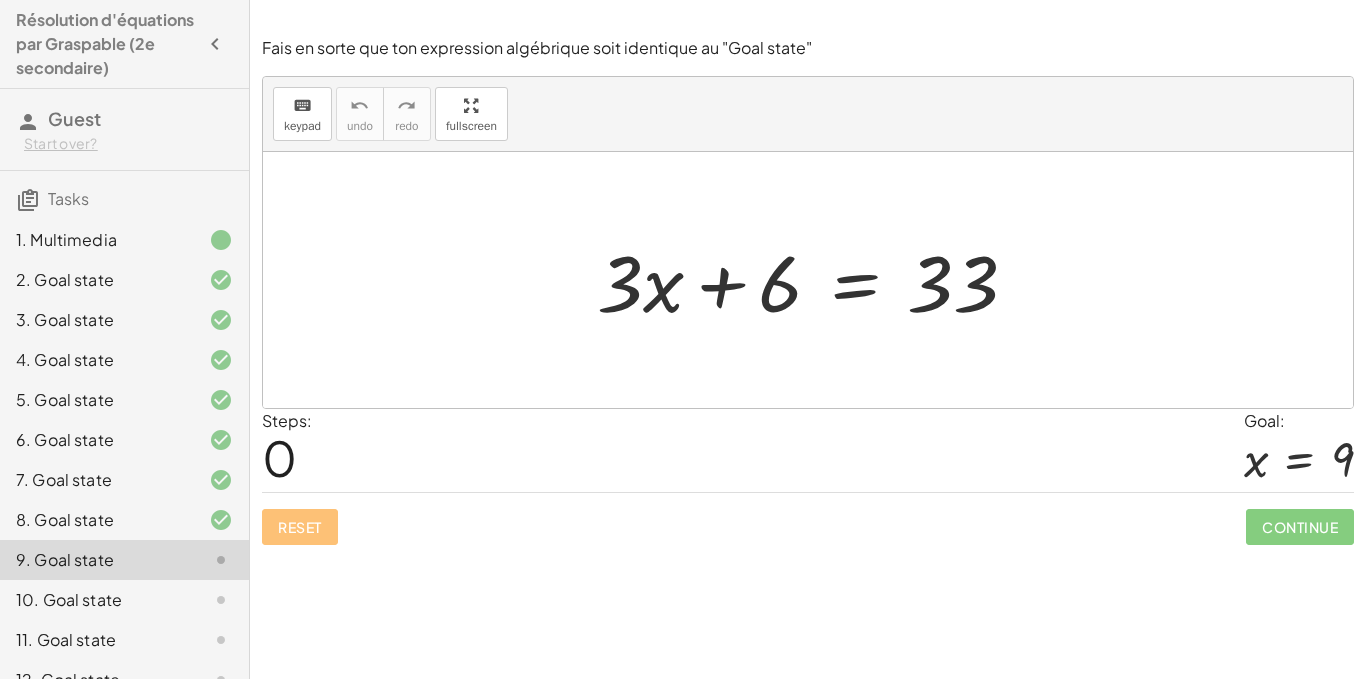 click at bounding box center (815, 280) 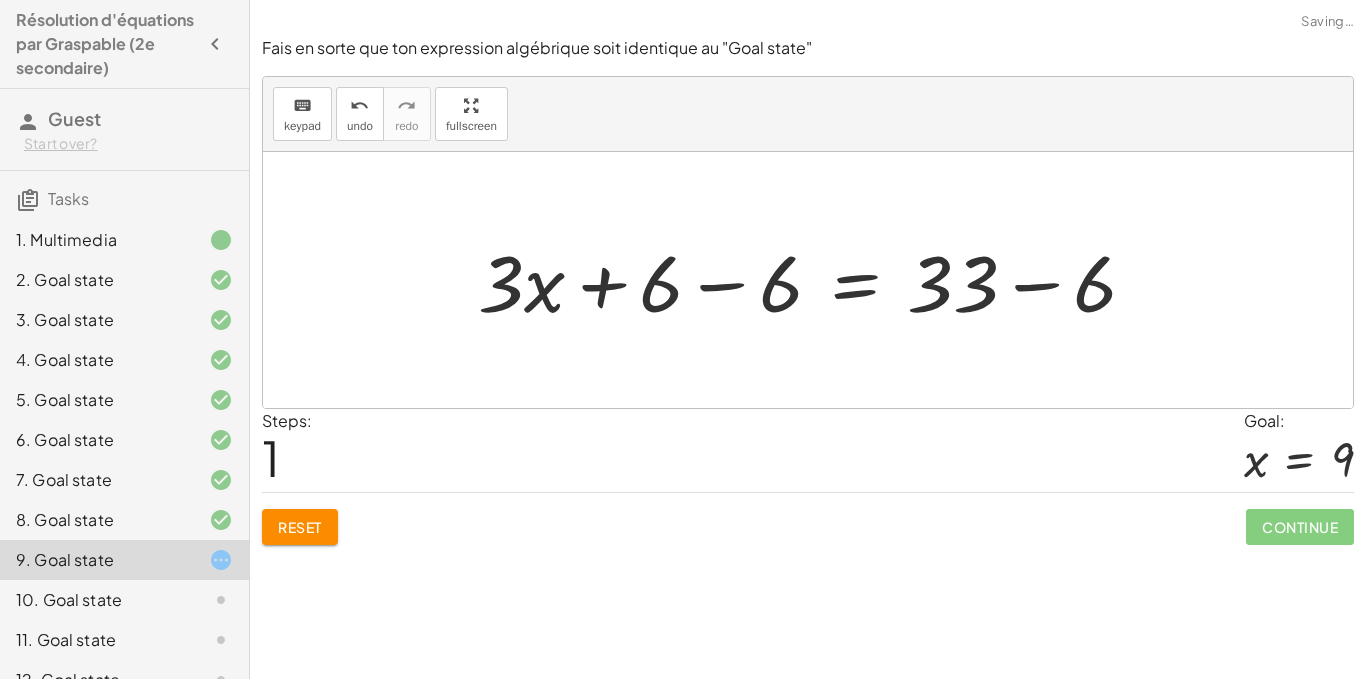 click at bounding box center (815, 280) 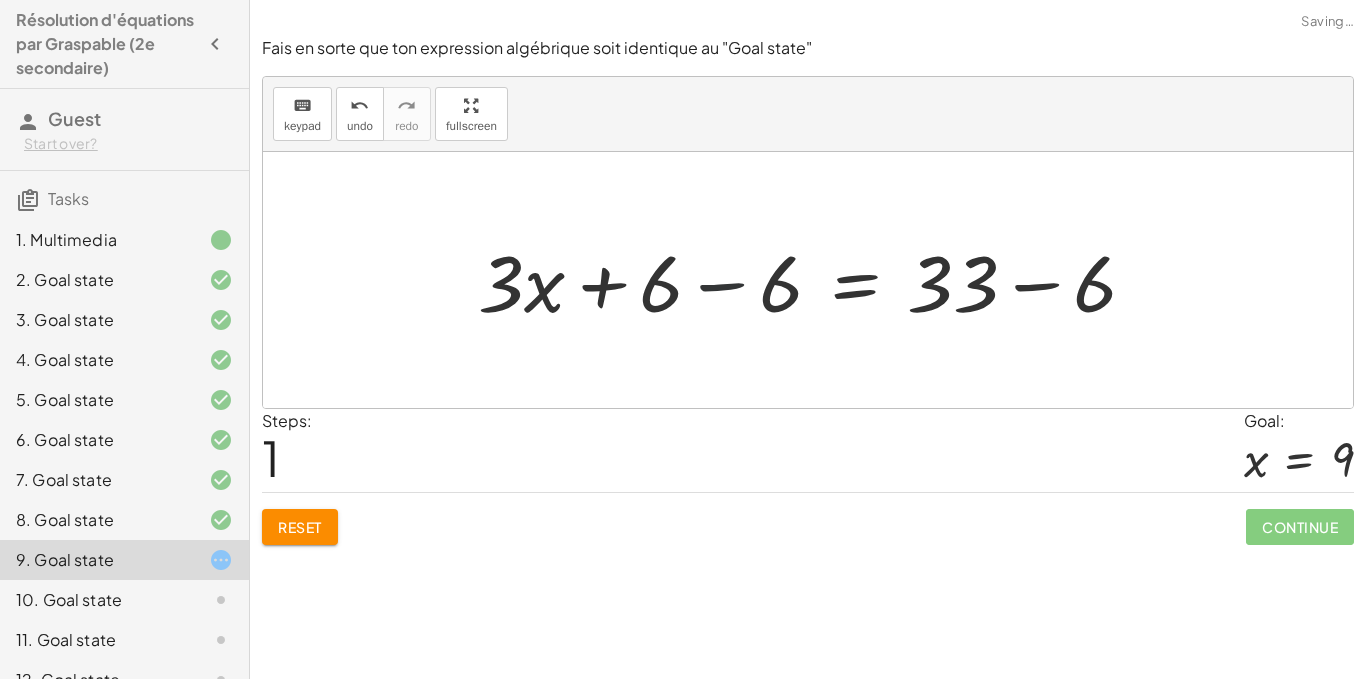 click at bounding box center (815, 280) 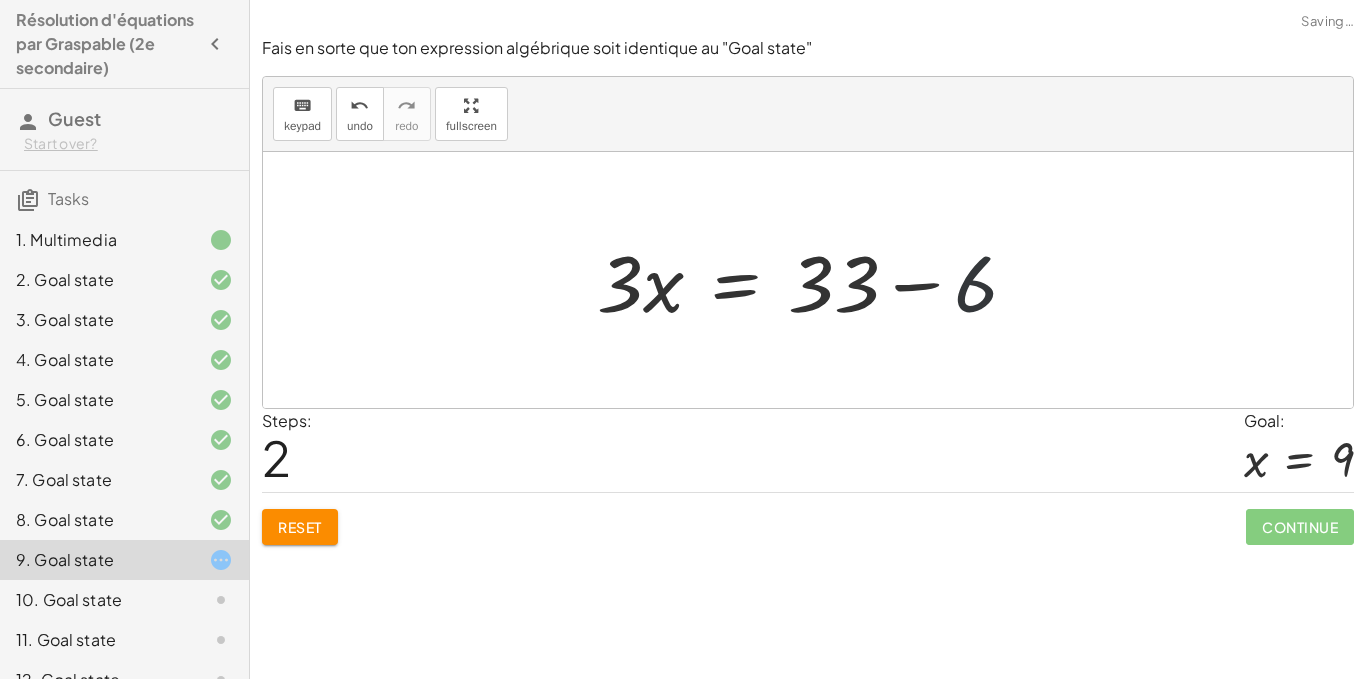 click at bounding box center [815, 280] 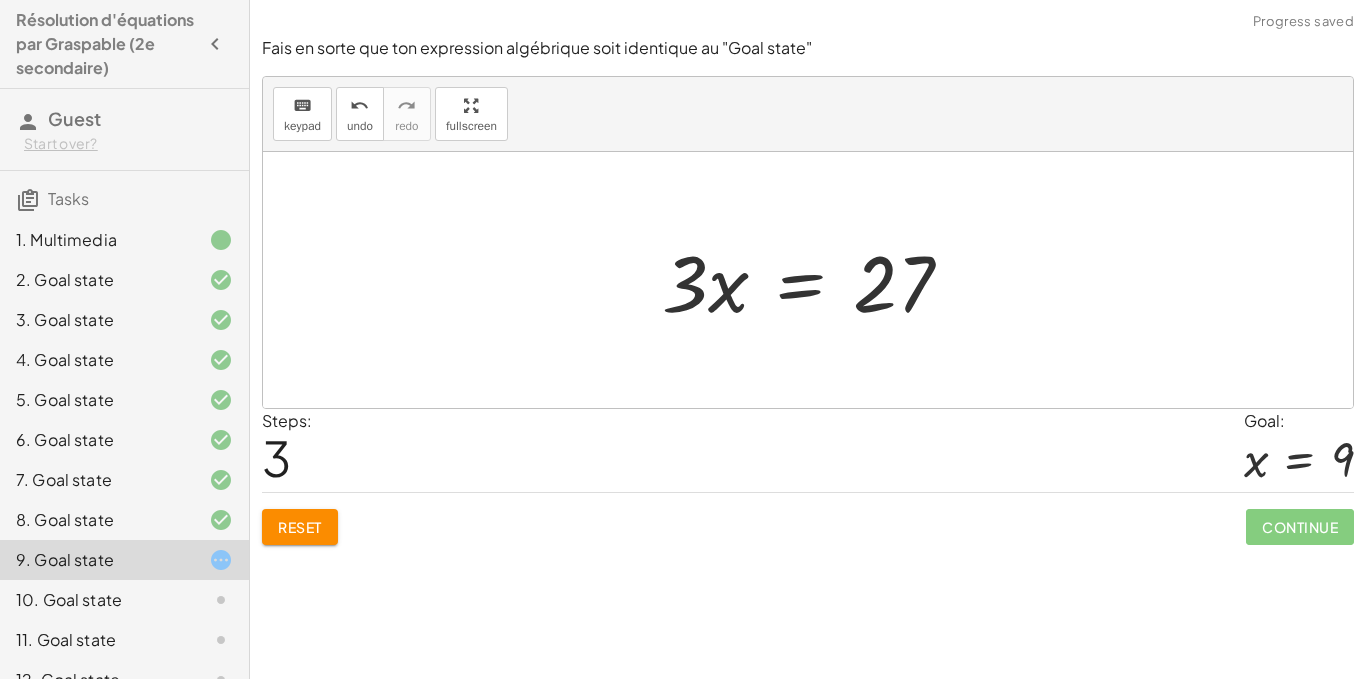 click at bounding box center (815, 280) 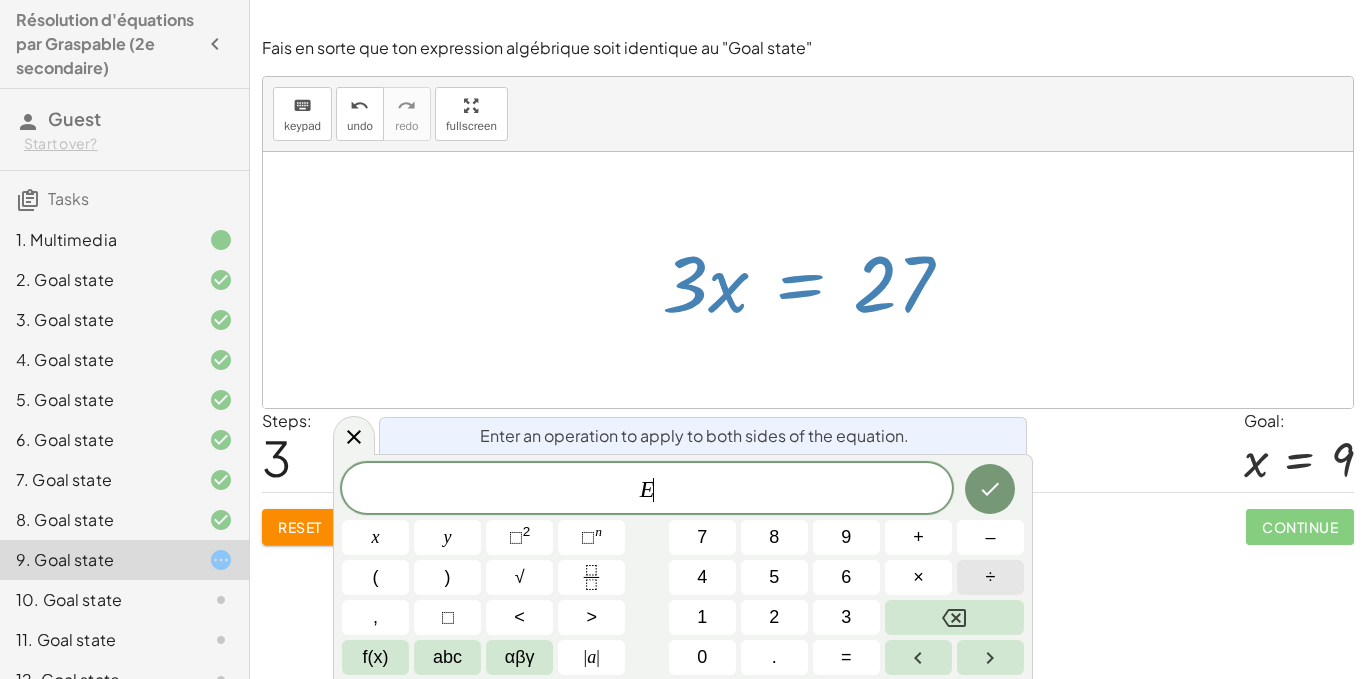 click on "÷" at bounding box center [990, 577] 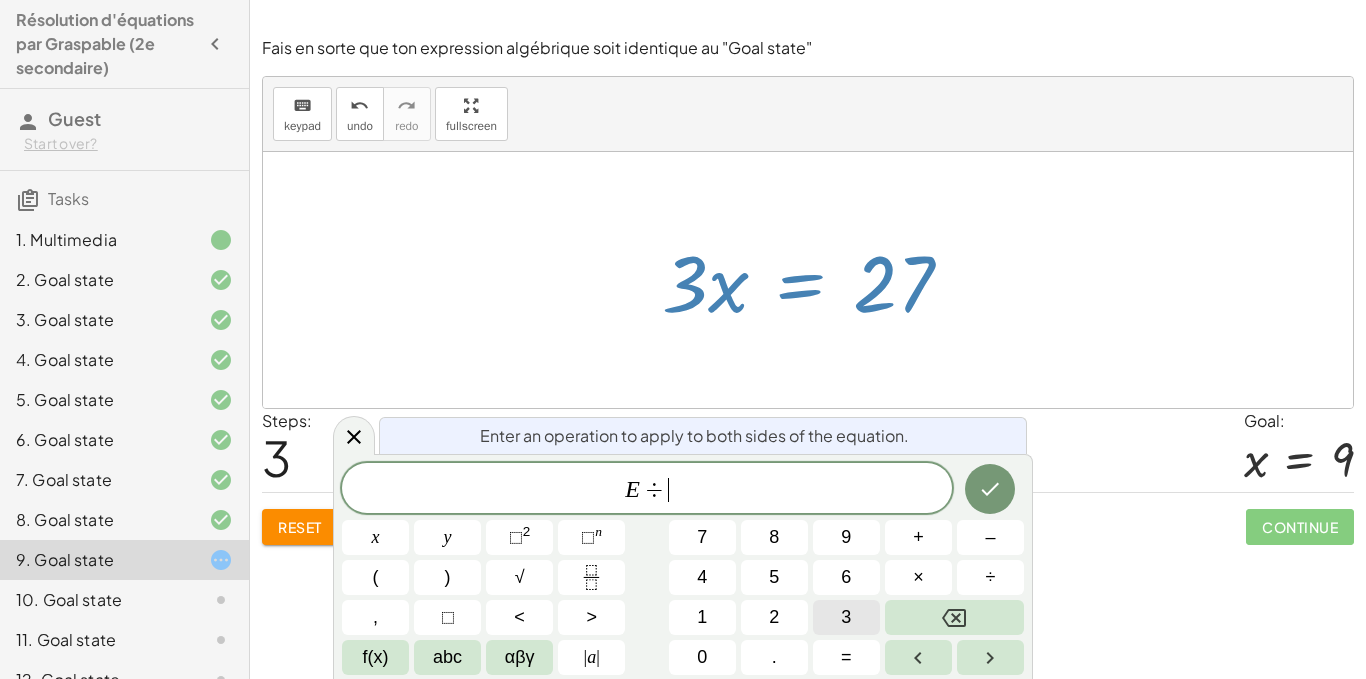 click on "3" at bounding box center (846, 617) 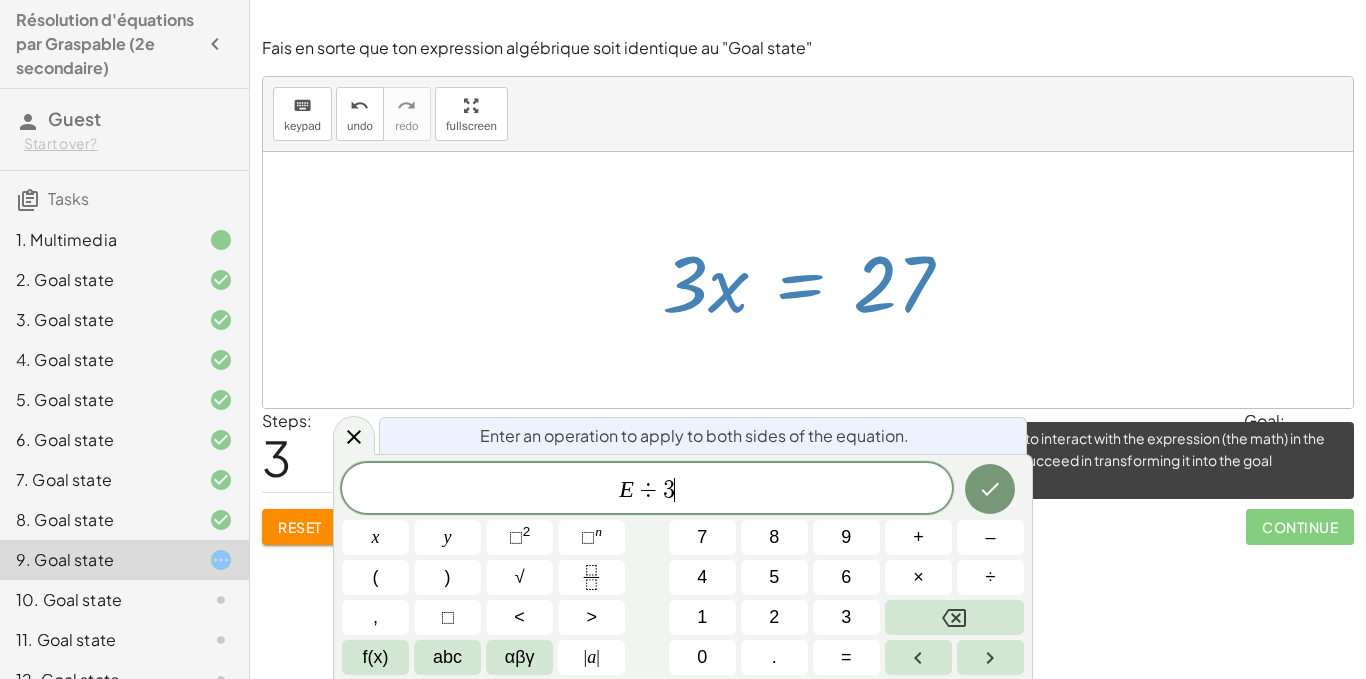 click on "Continue" 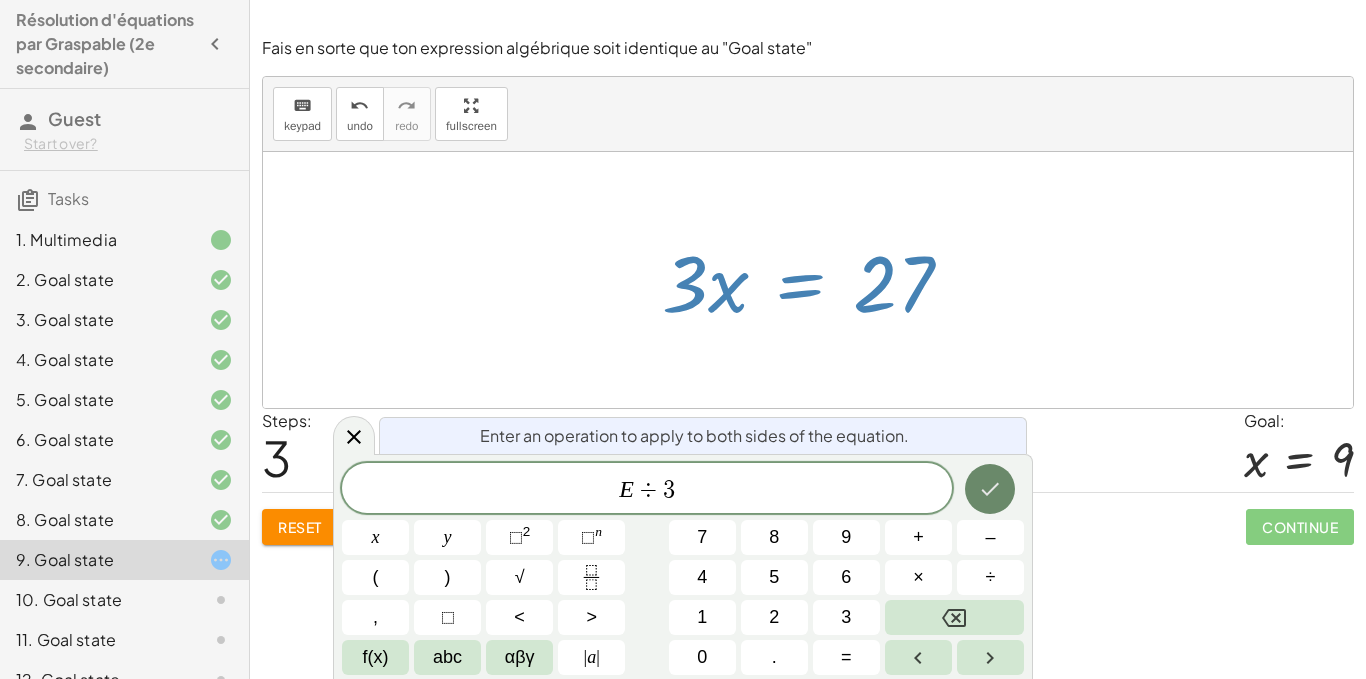 click 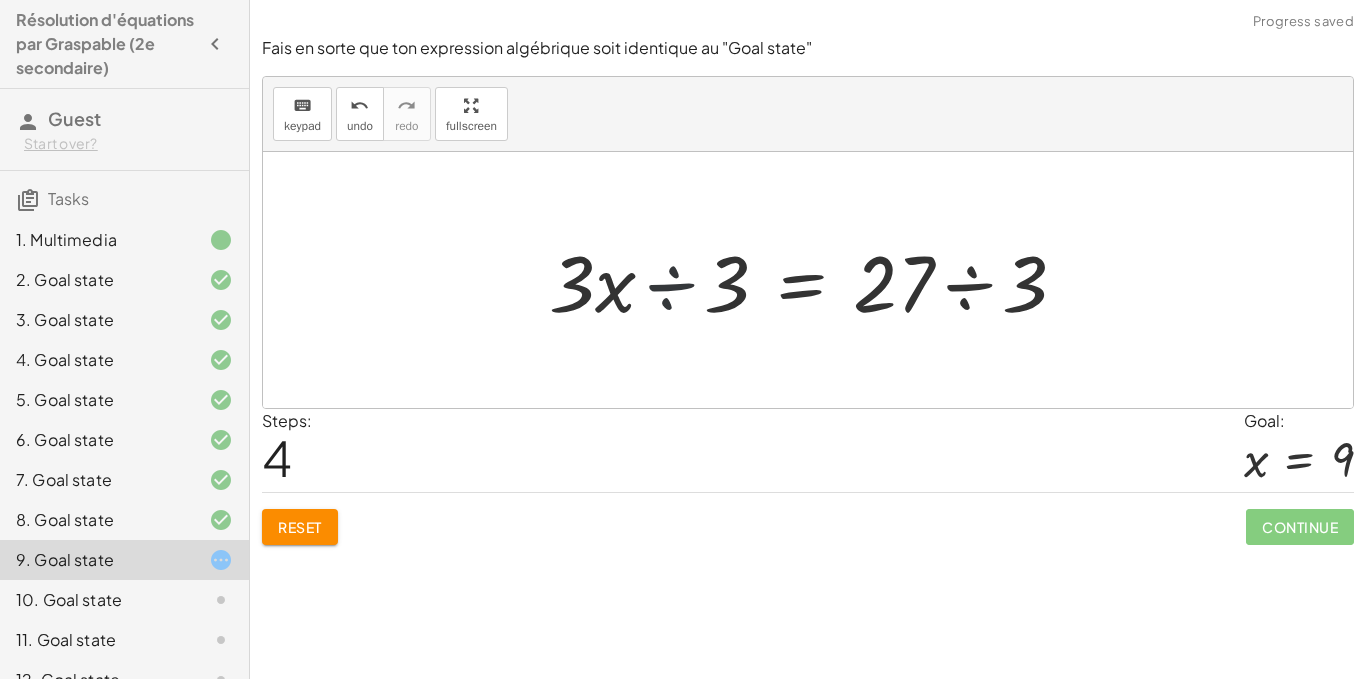 click at bounding box center (816, 280) 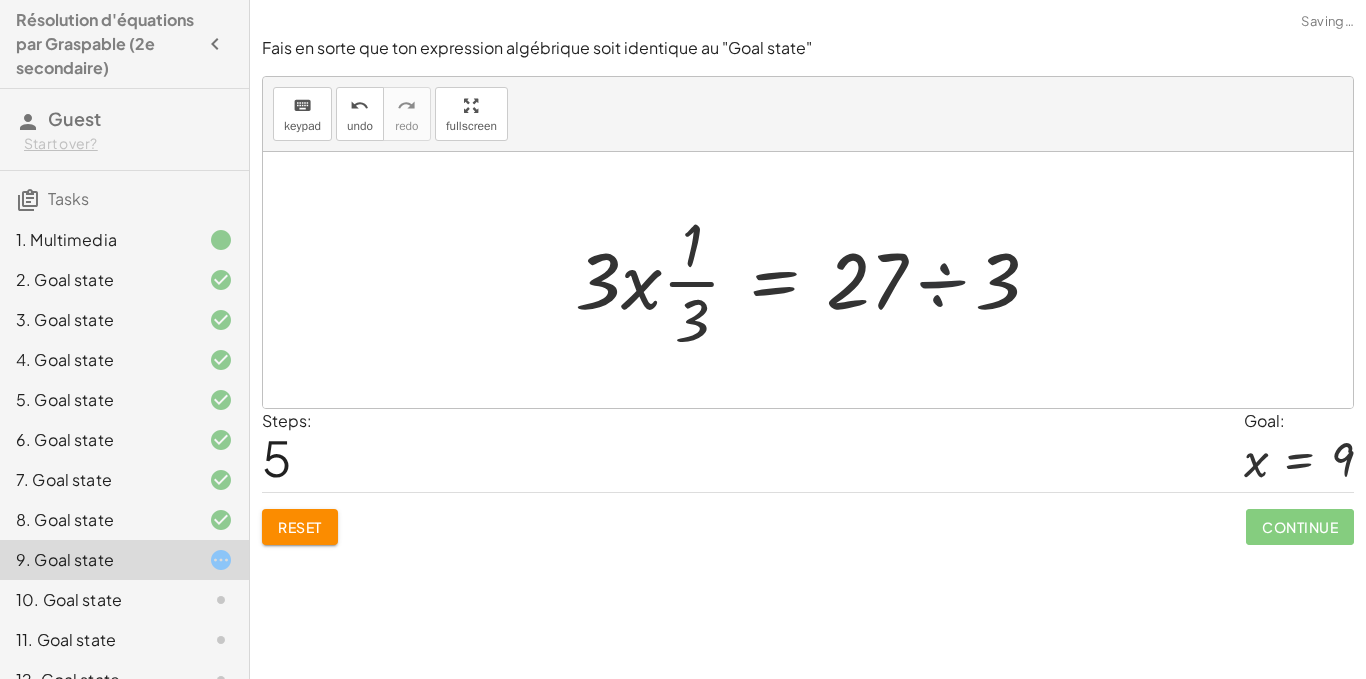 click at bounding box center [815, 280] 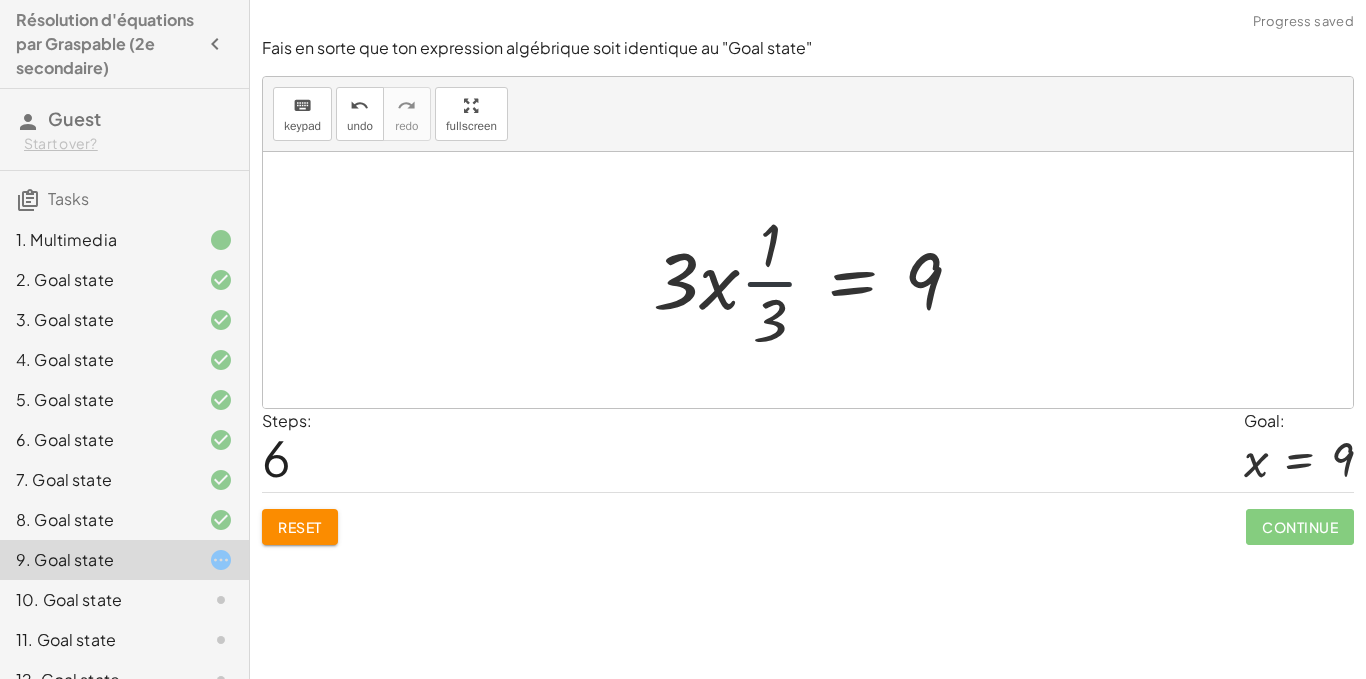 click at bounding box center (815, 280) 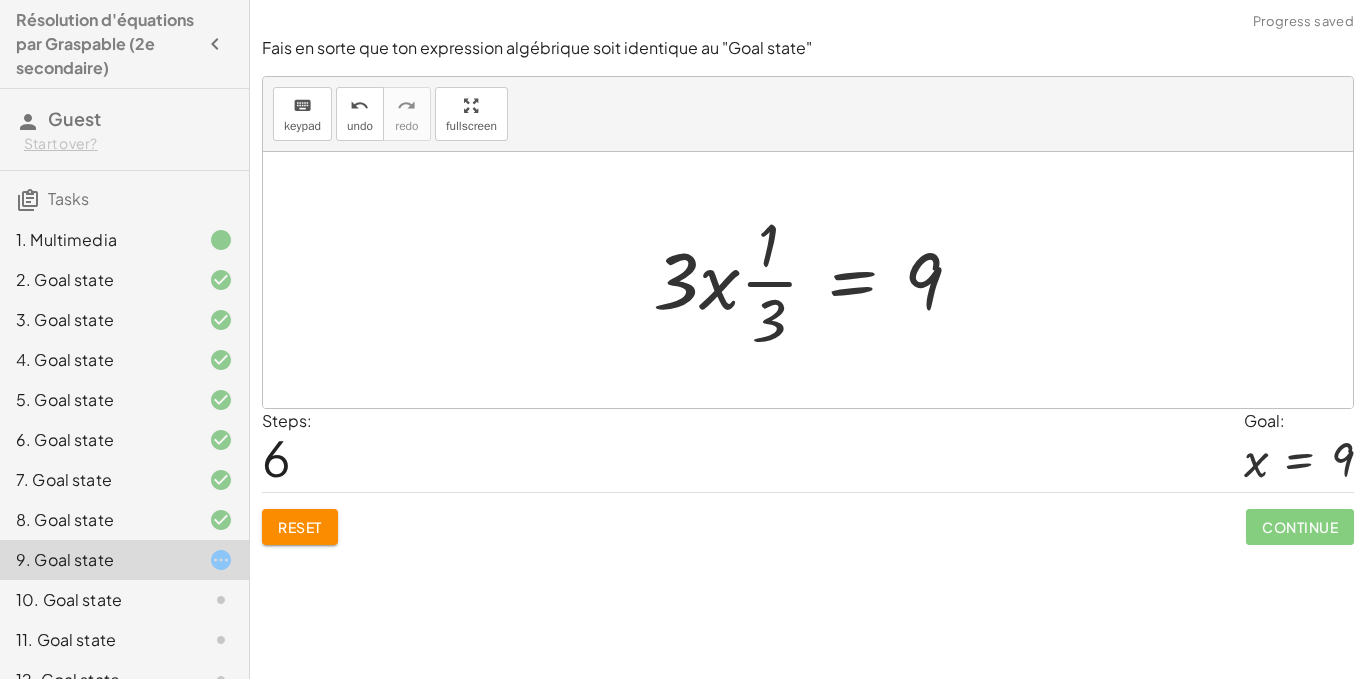 click at bounding box center (815, 280) 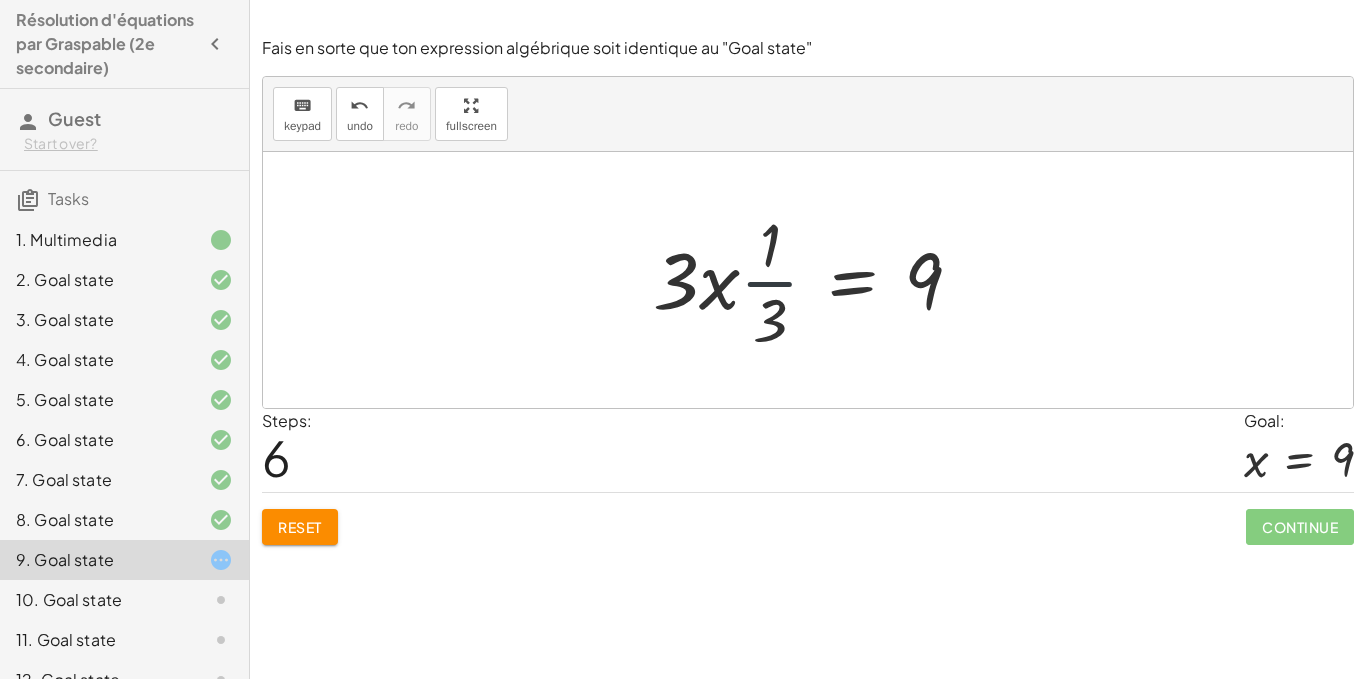 click at bounding box center (815, 280) 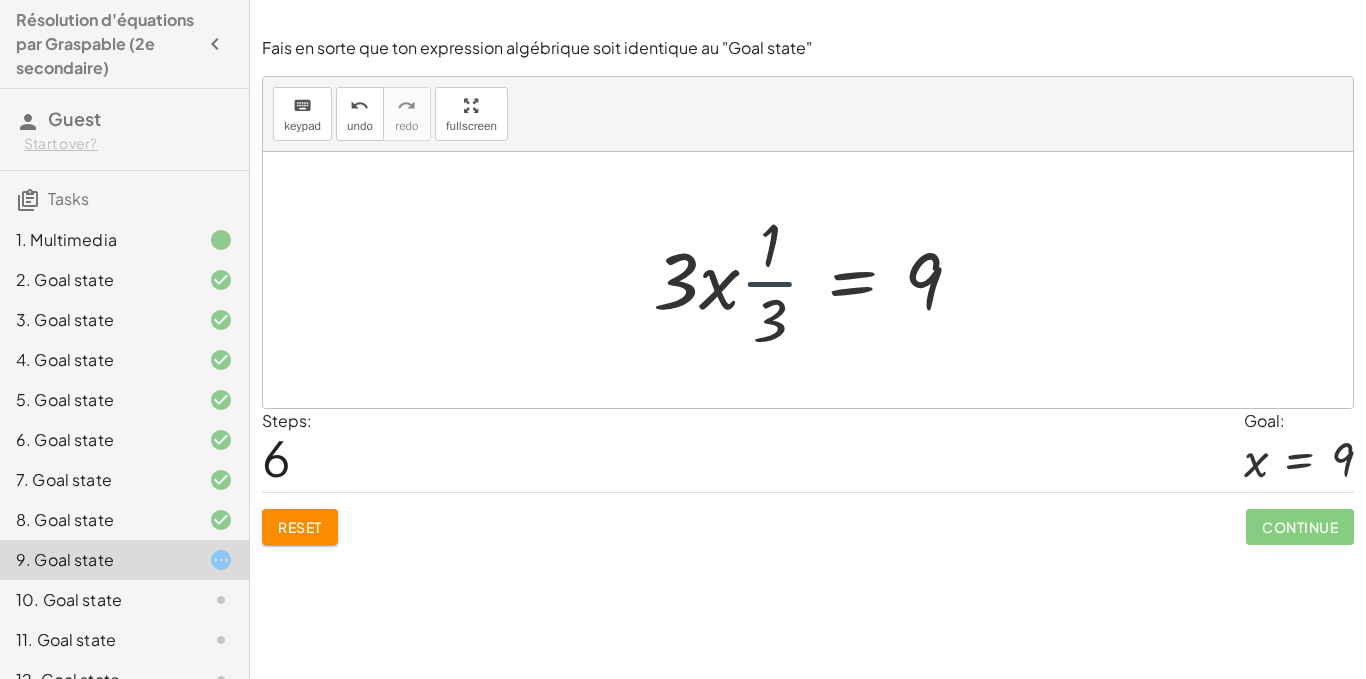 click at bounding box center (815, 280) 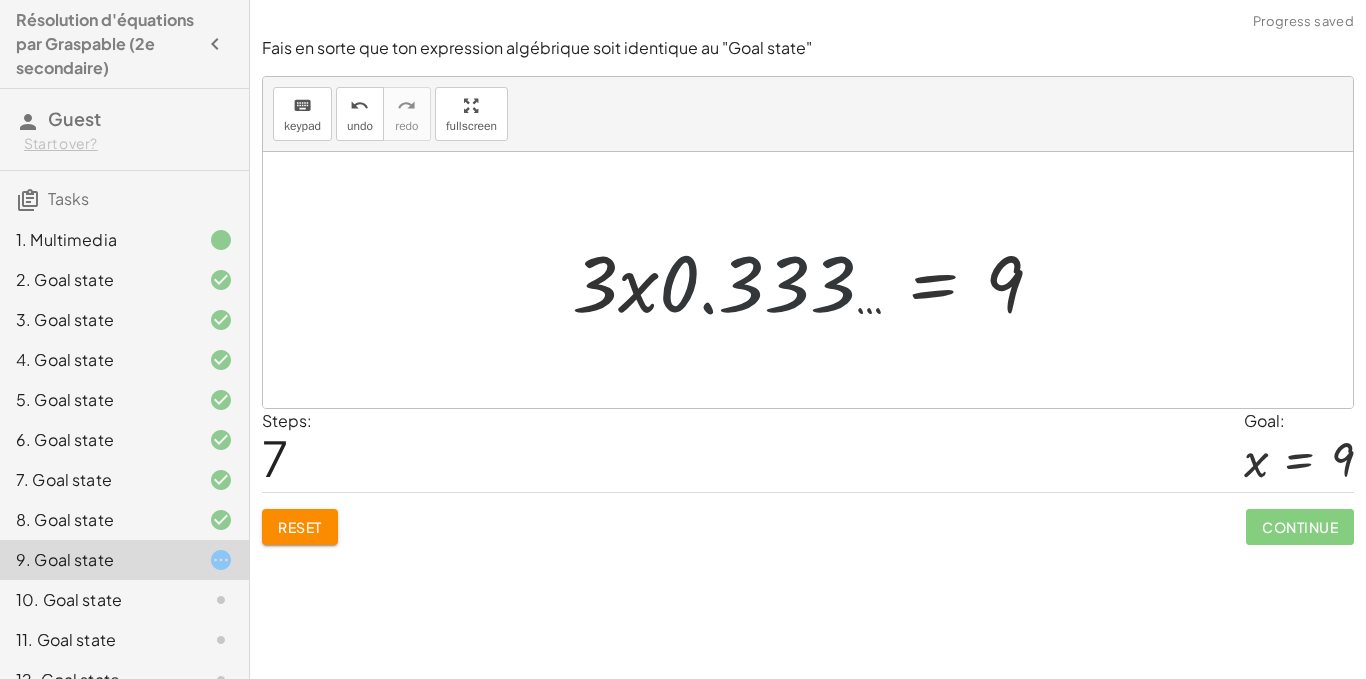 click at bounding box center [815, 280] 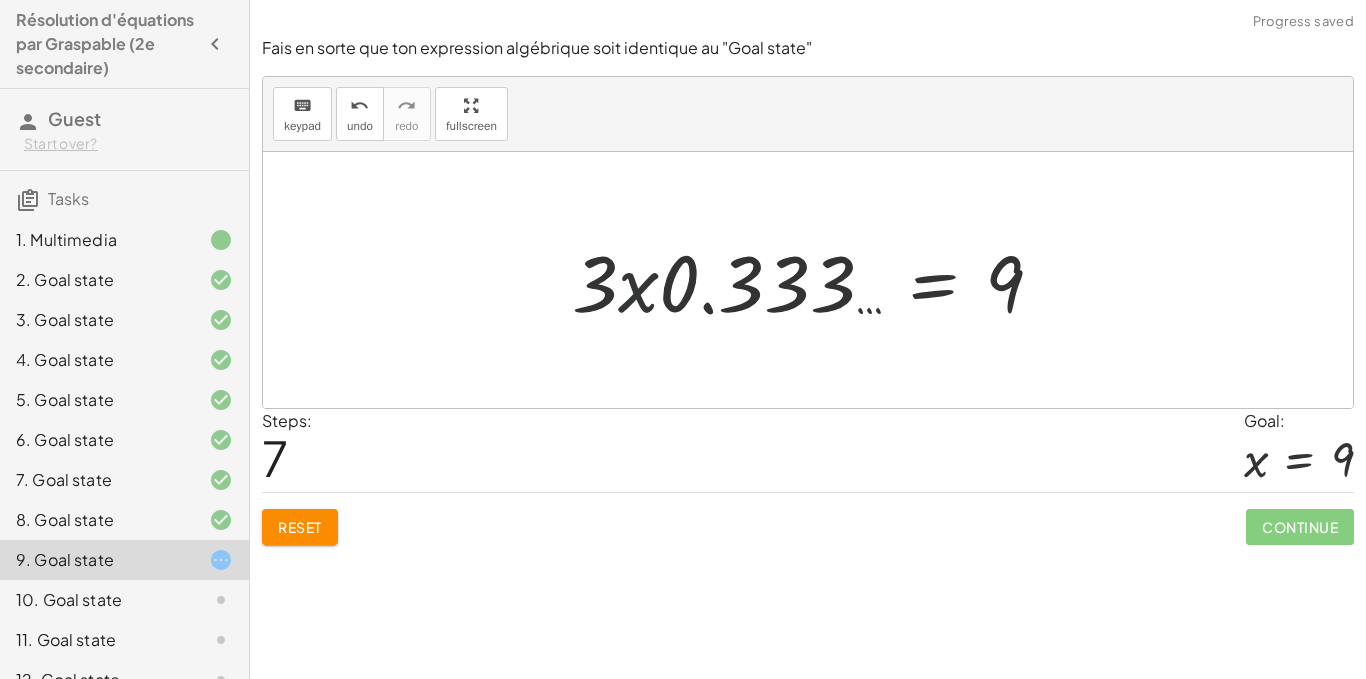 click at bounding box center (815, 280) 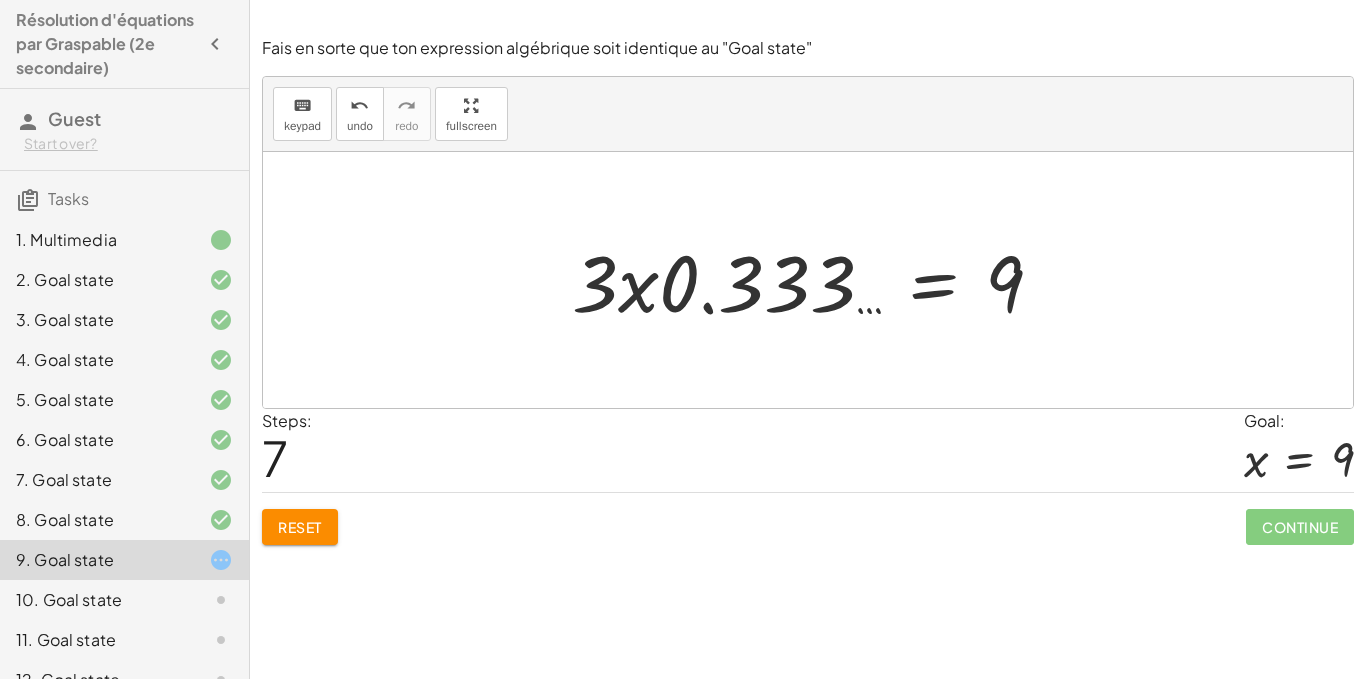 click at bounding box center [815, 280] 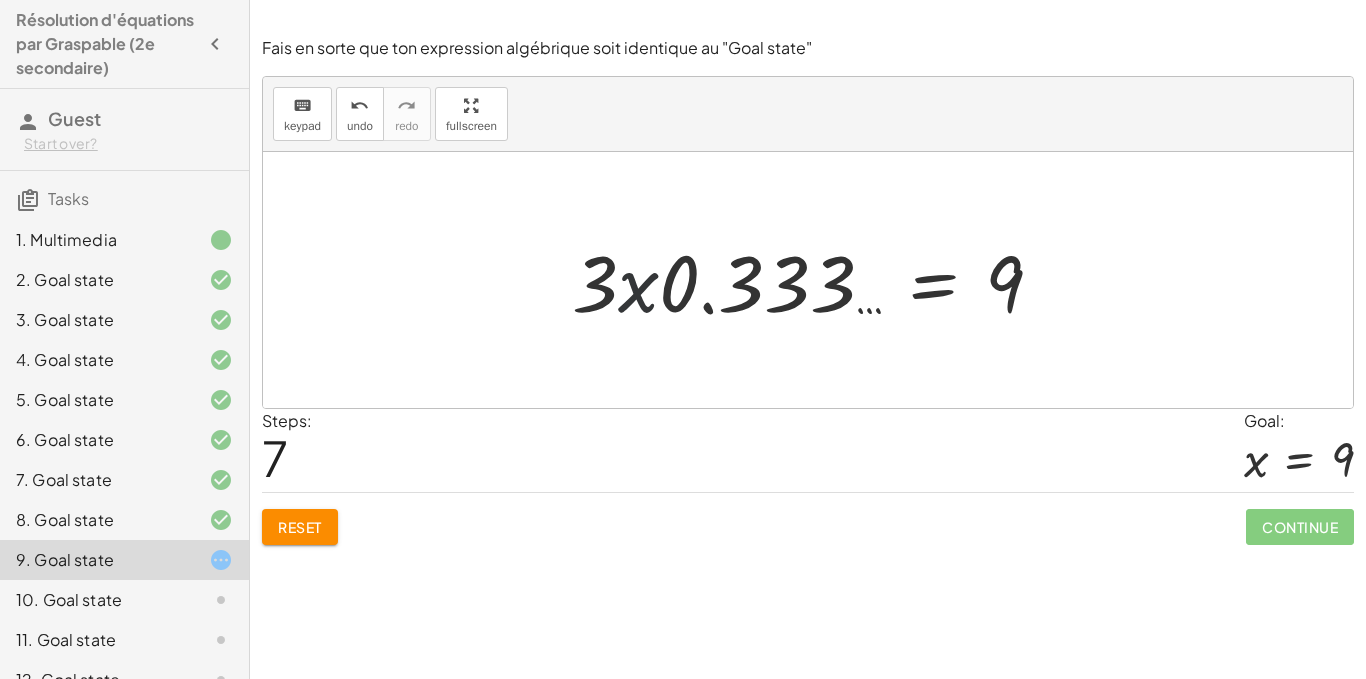 click at bounding box center (815, 280) 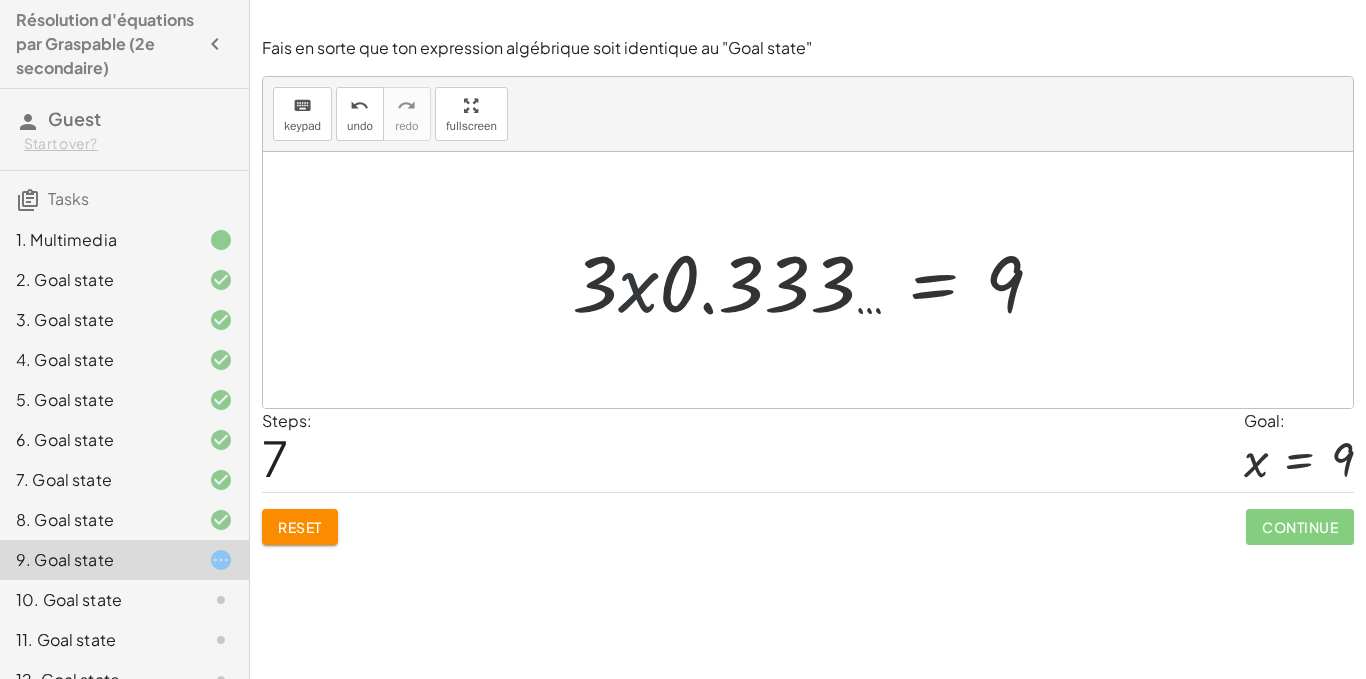 click at bounding box center [815, 280] 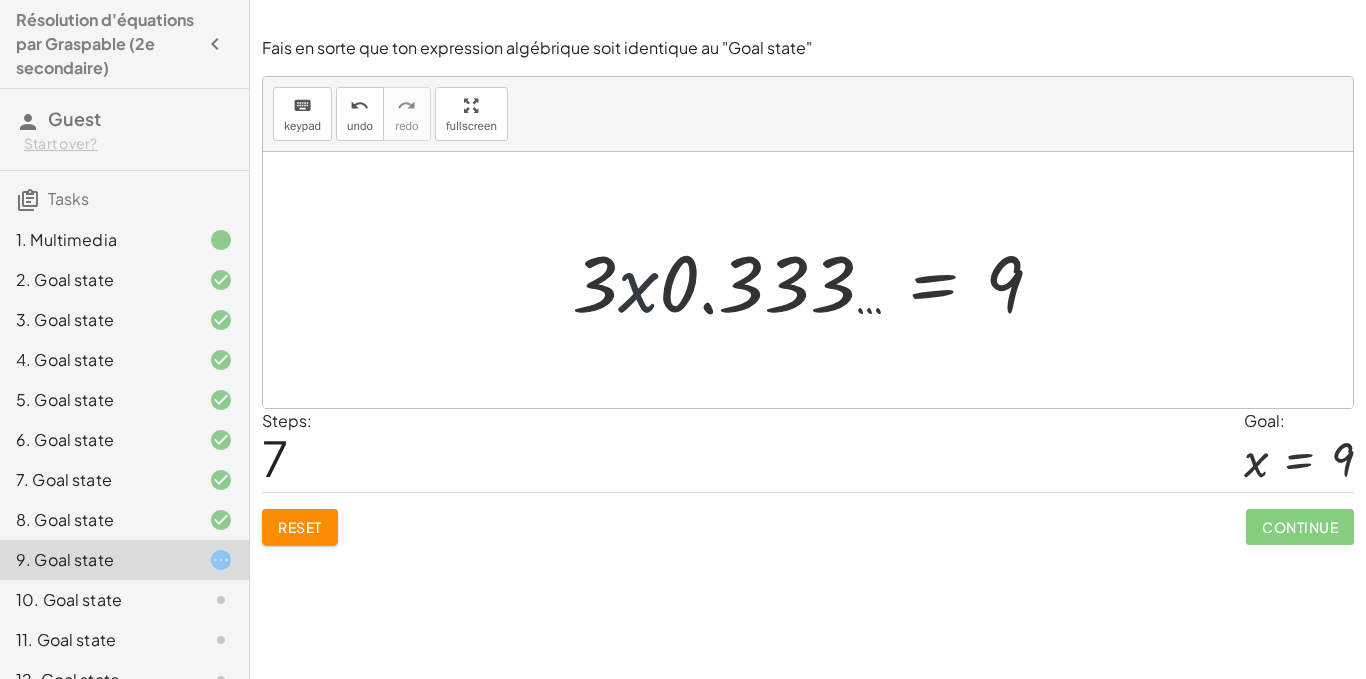 click at bounding box center (815, 280) 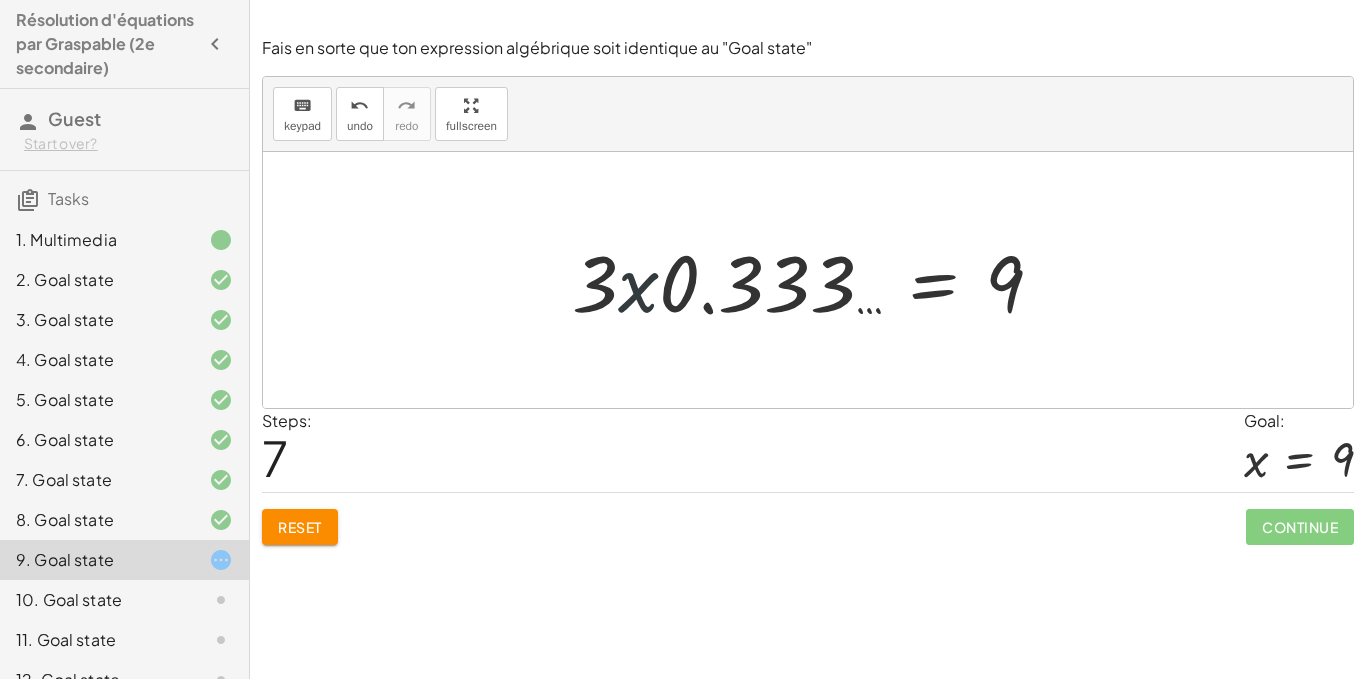 click at bounding box center (815, 280) 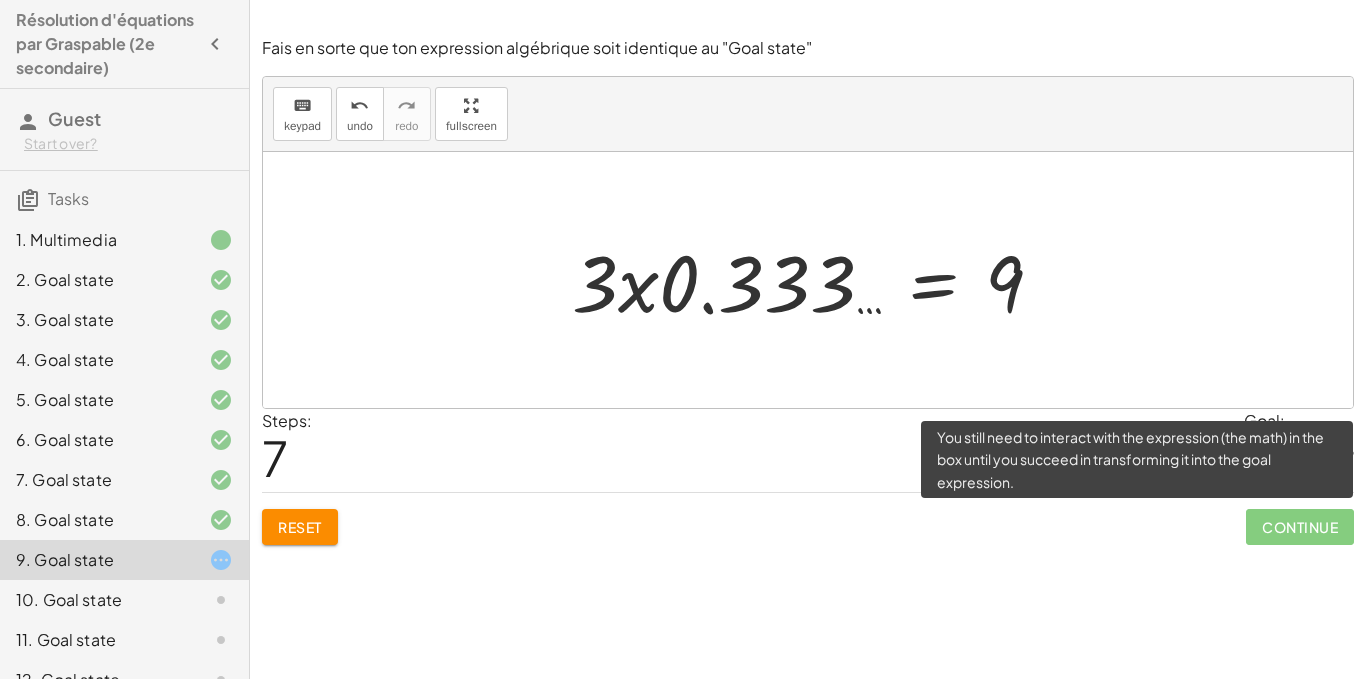 click on "Continue" 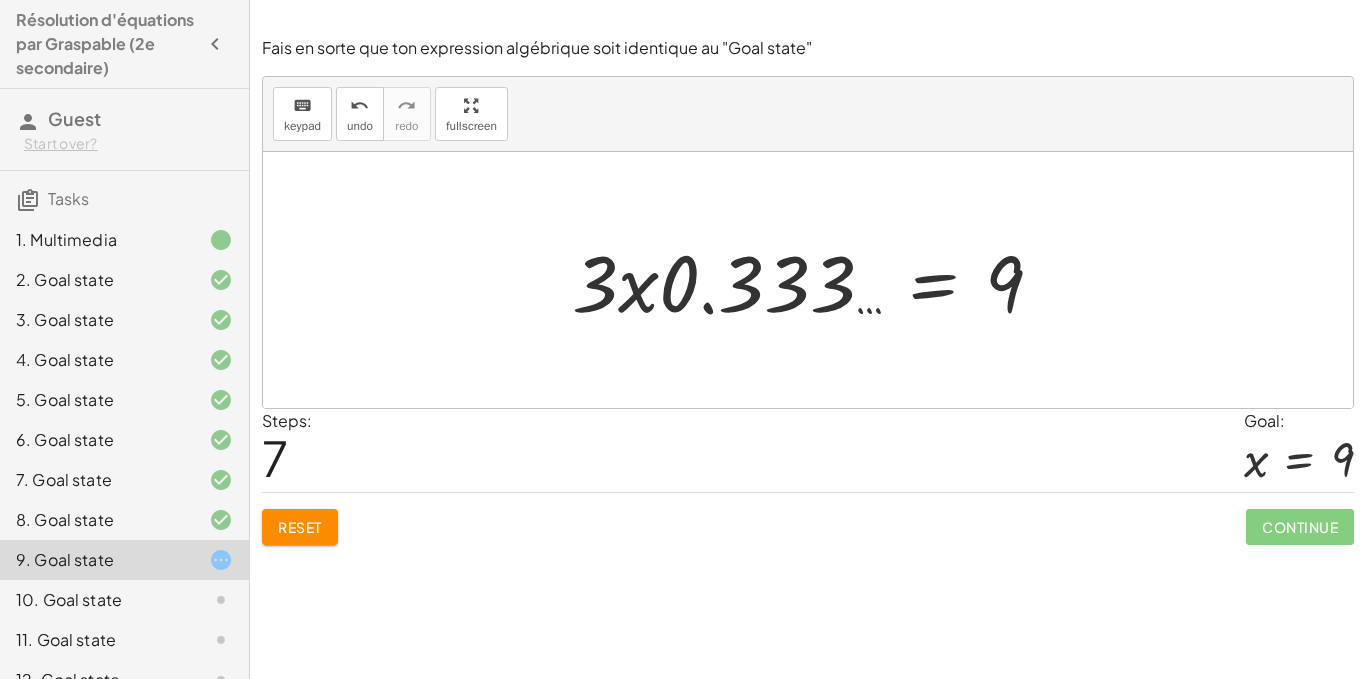 click at bounding box center [815, 280] 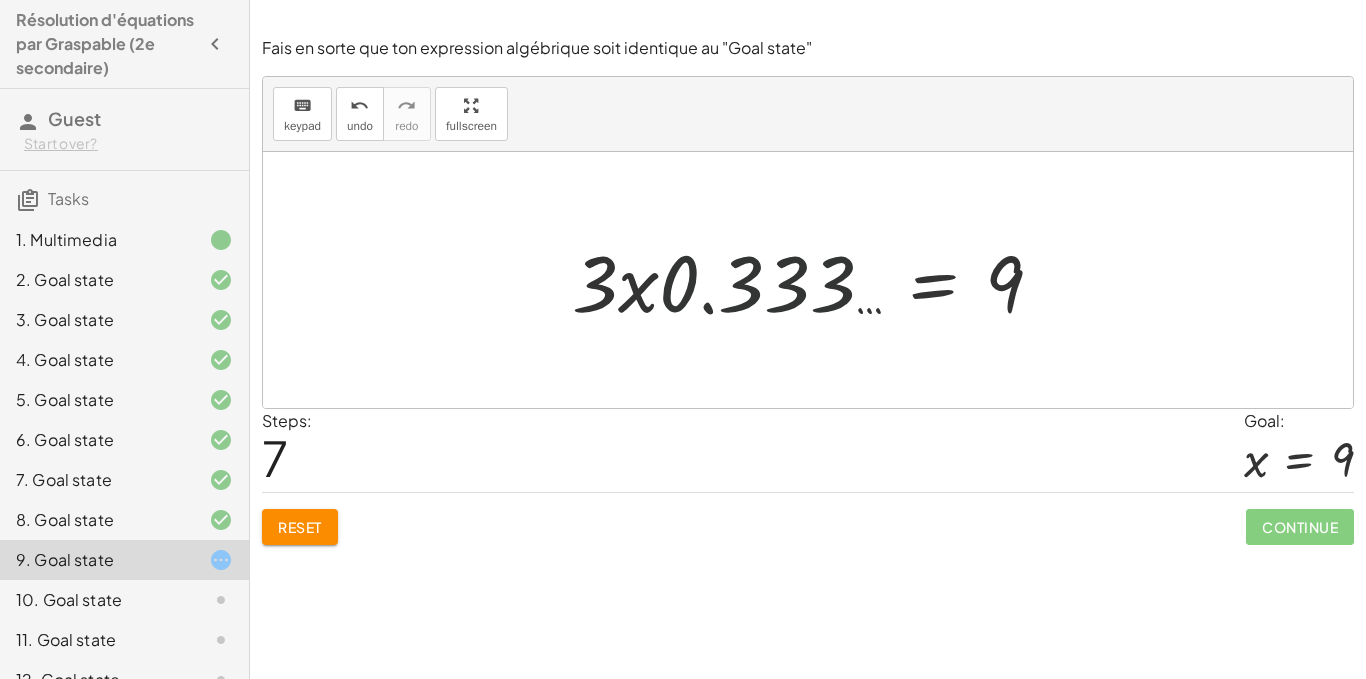 click at bounding box center [815, 280] 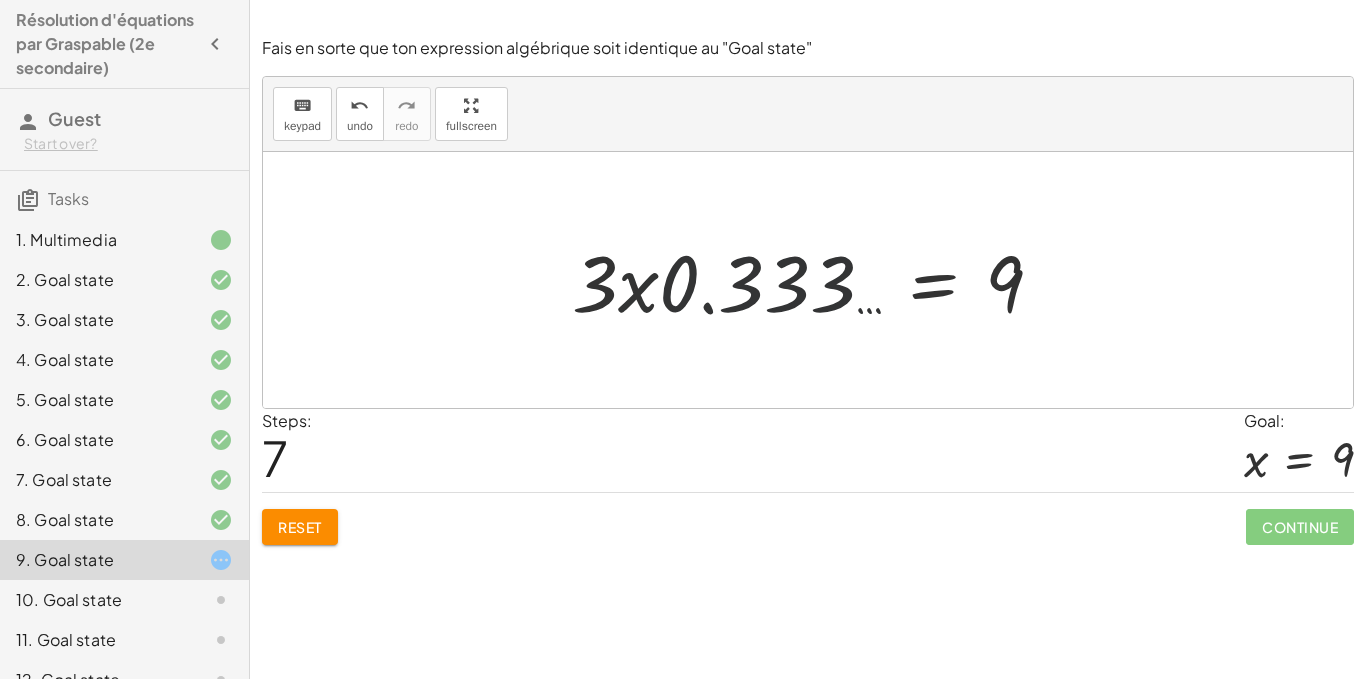 click at bounding box center (815, 280) 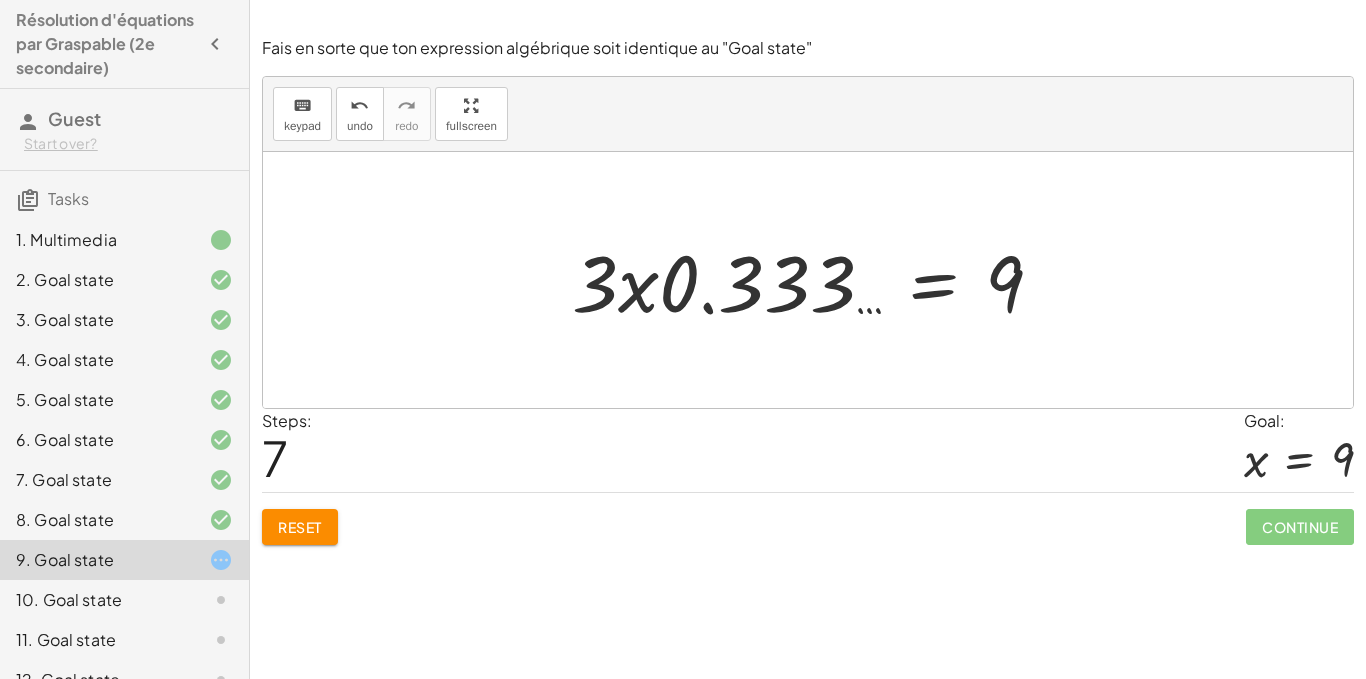 click at bounding box center [815, 280] 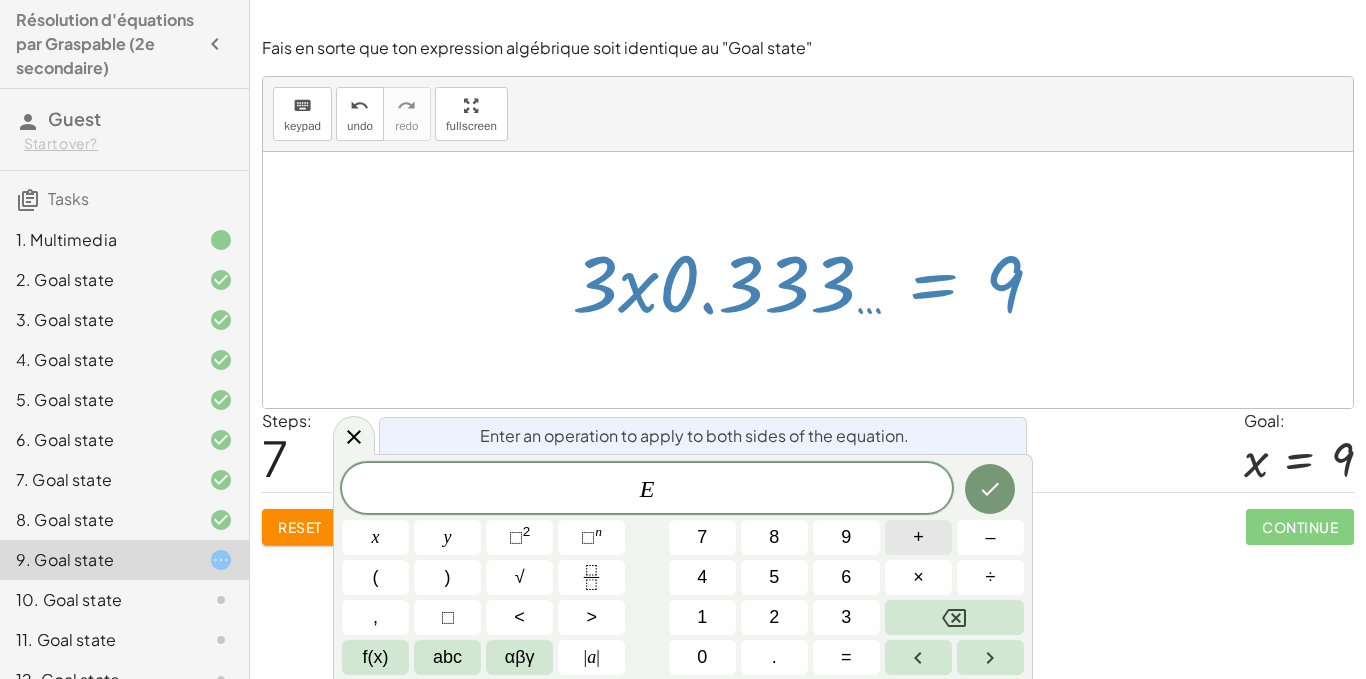 click on "+" at bounding box center (918, 537) 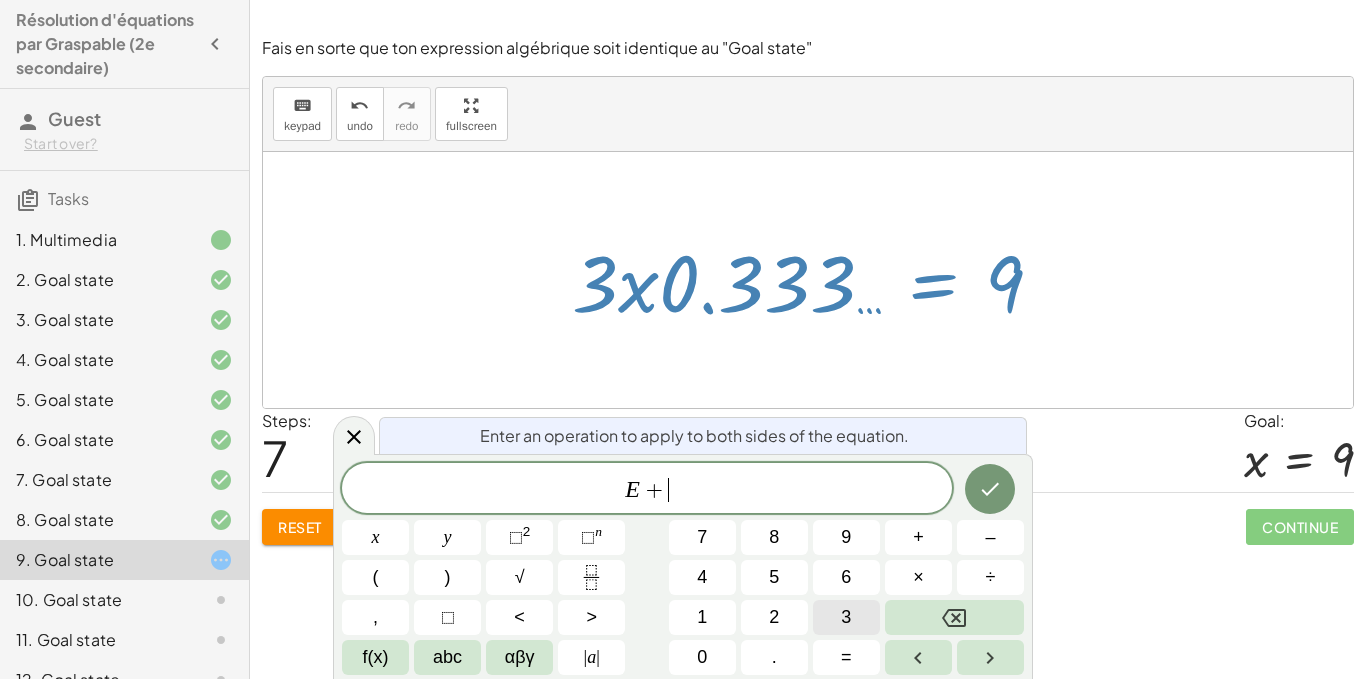 click on "3" at bounding box center (846, 617) 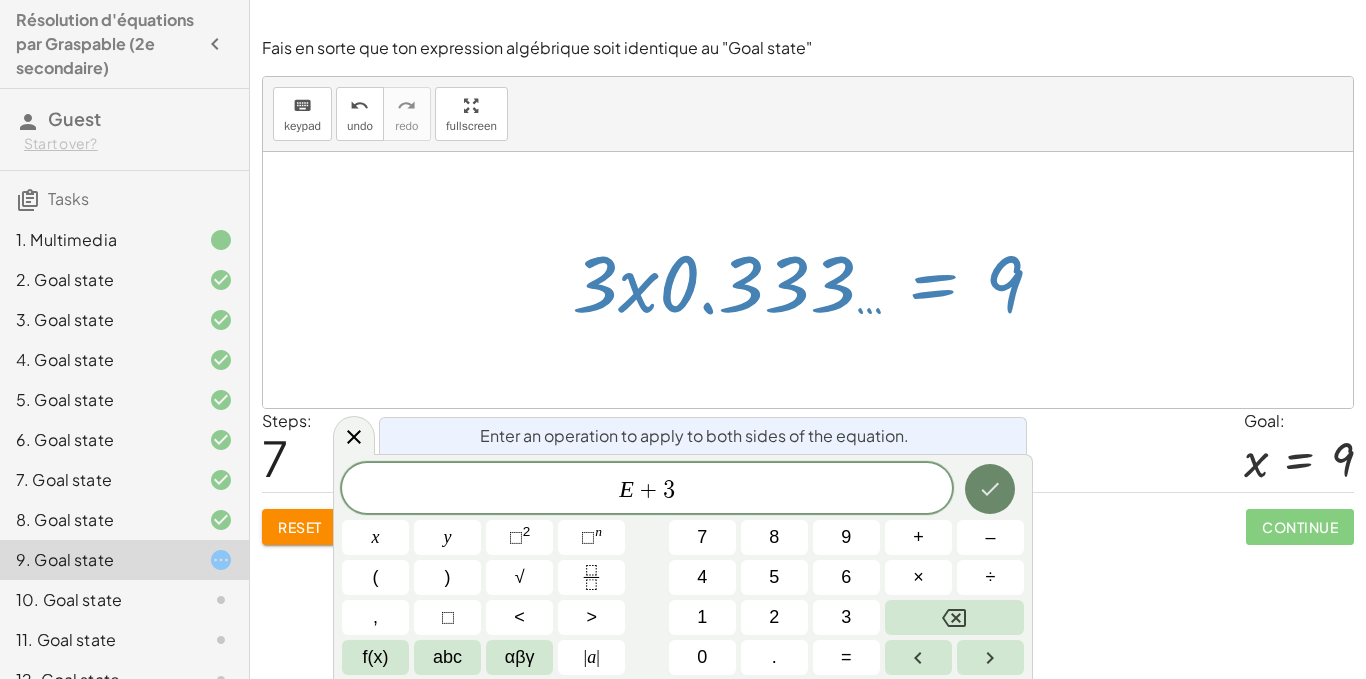click 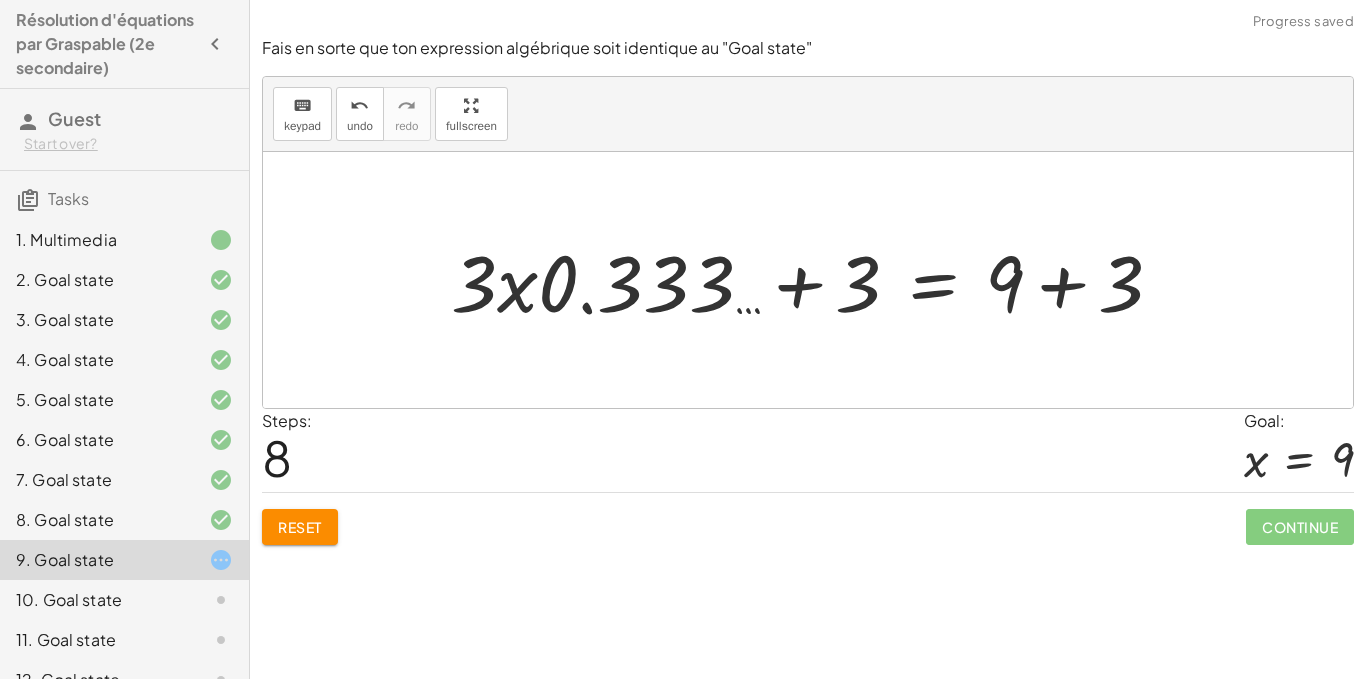 click at bounding box center (815, 280) 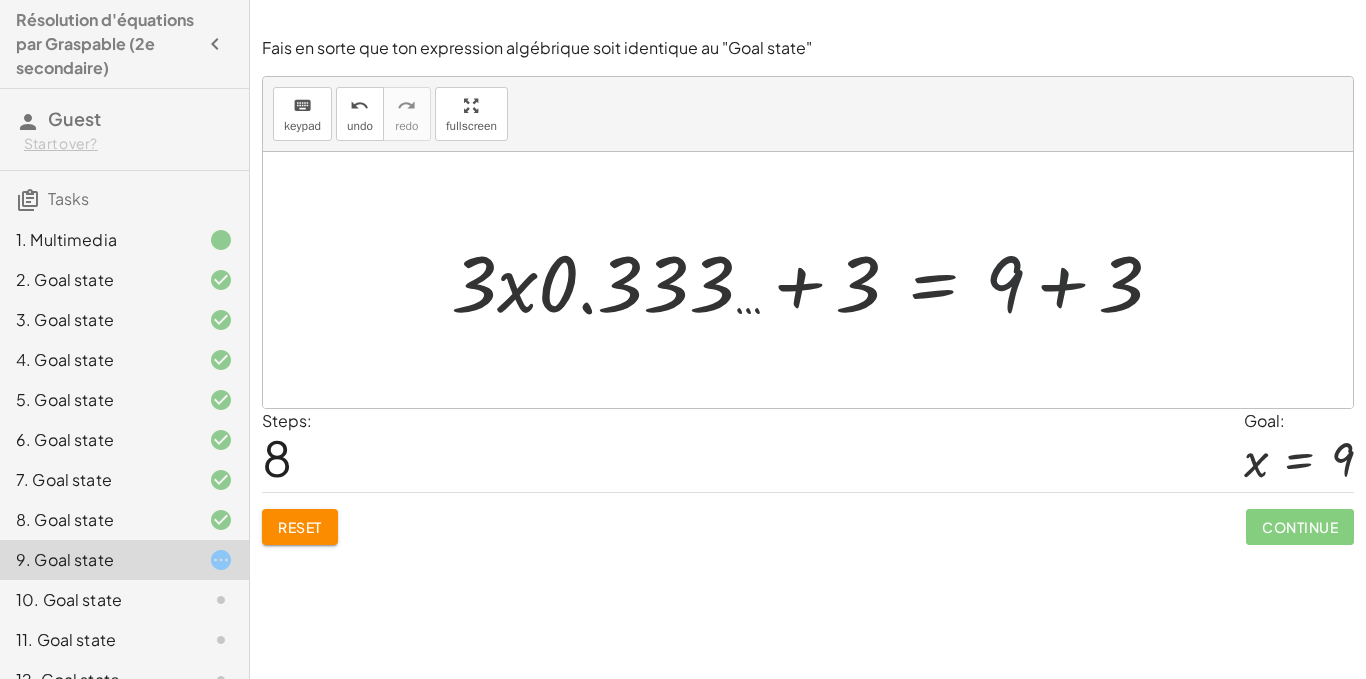 click at bounding box center (815, 280) 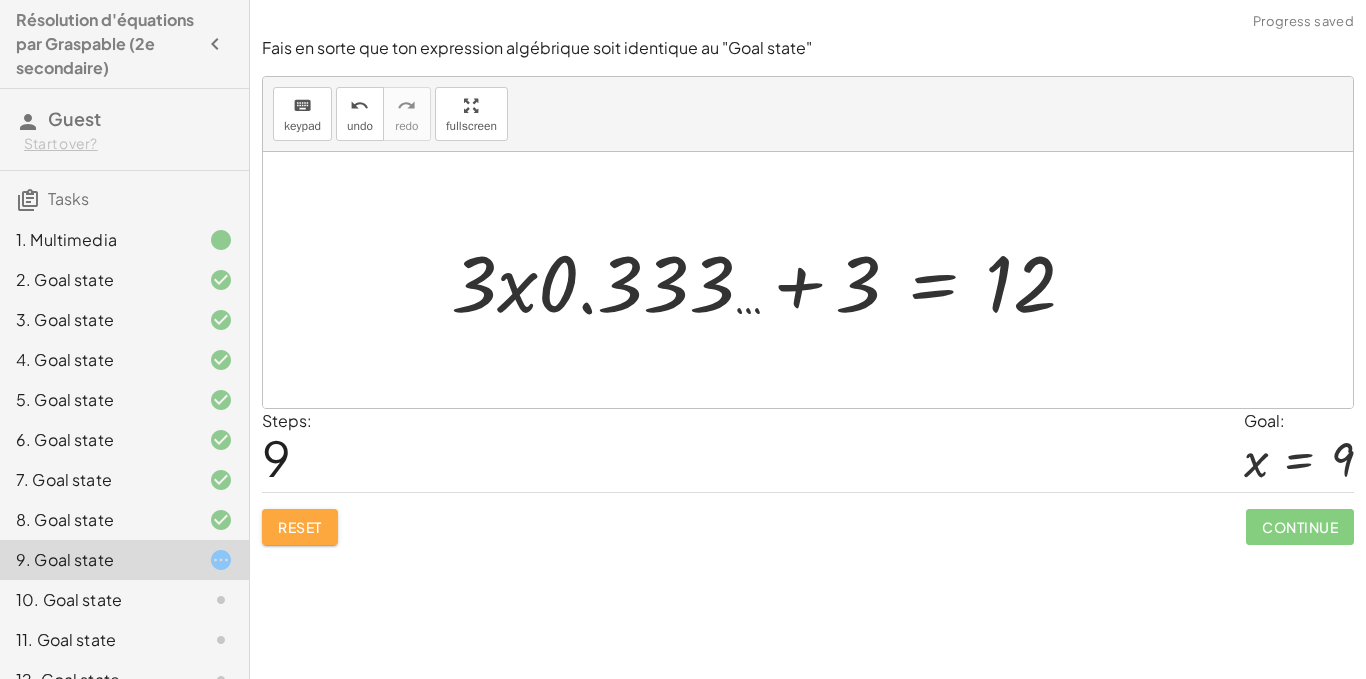 click on "Reset" 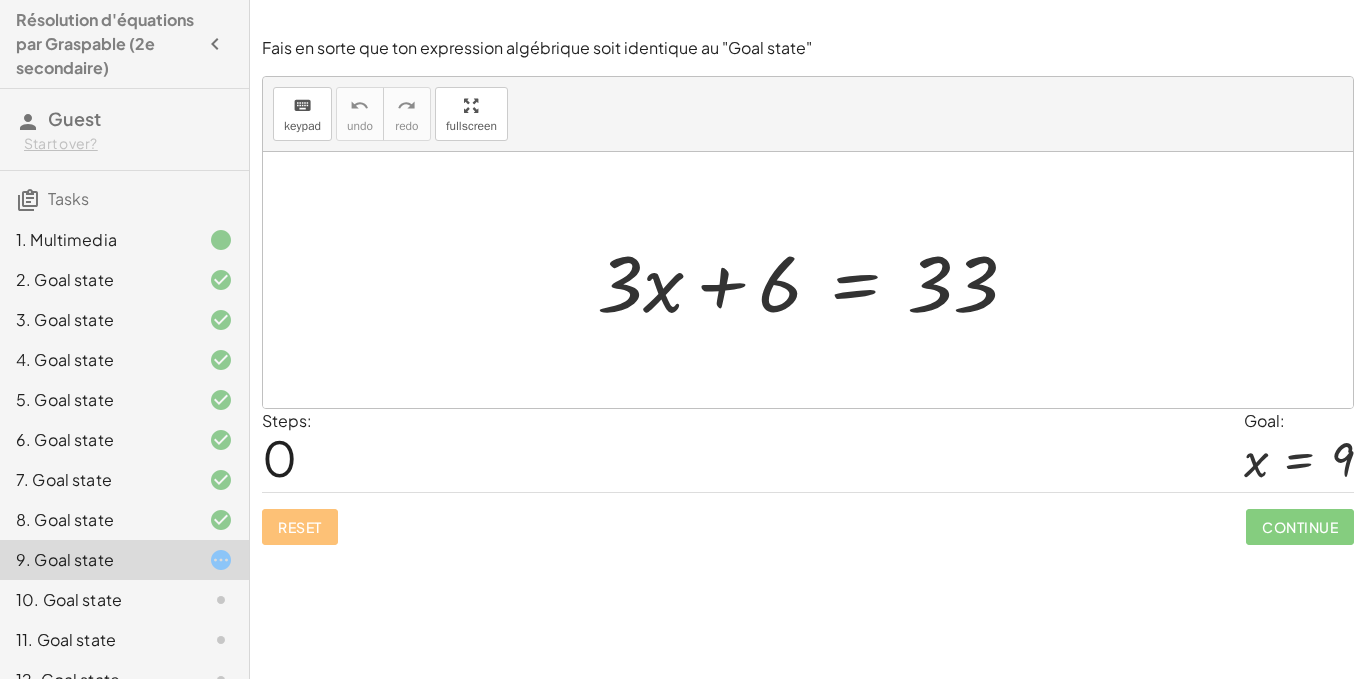 click at bounding box center [815, 280] 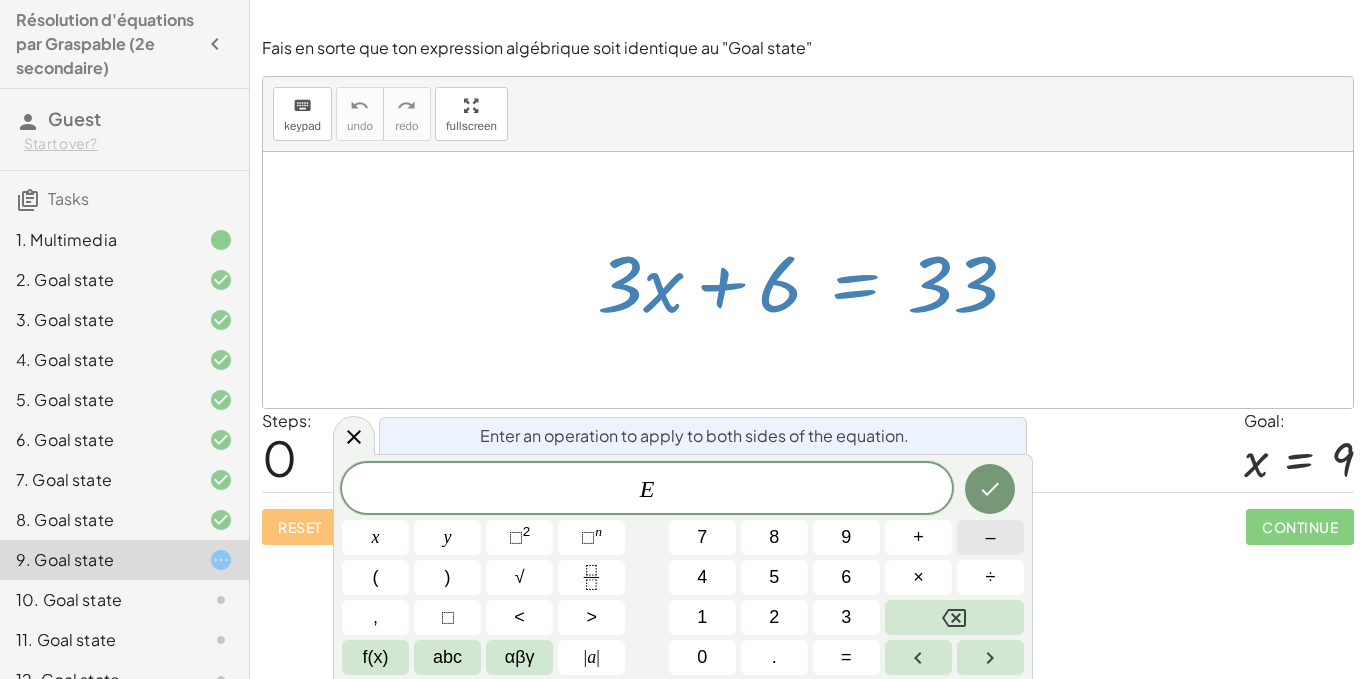 click on "–" at bounding box center (990, 537) 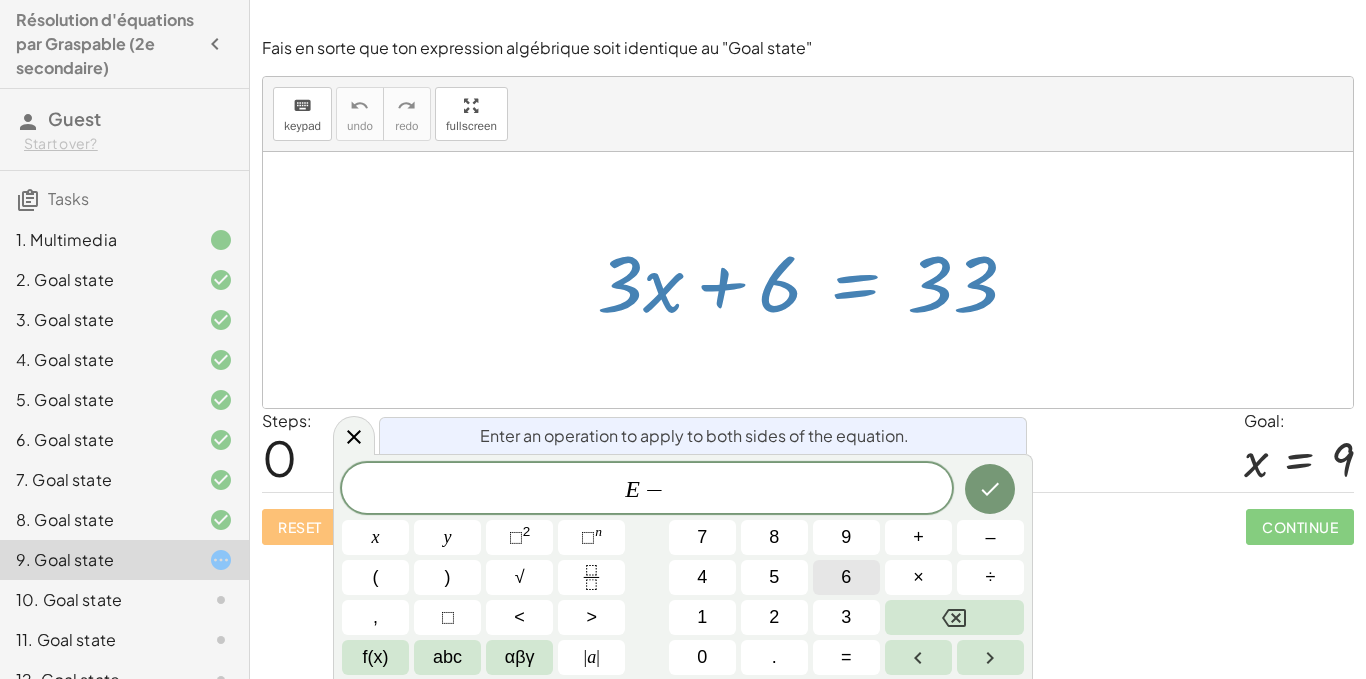 click on "6" at bounding box center (846, 577) 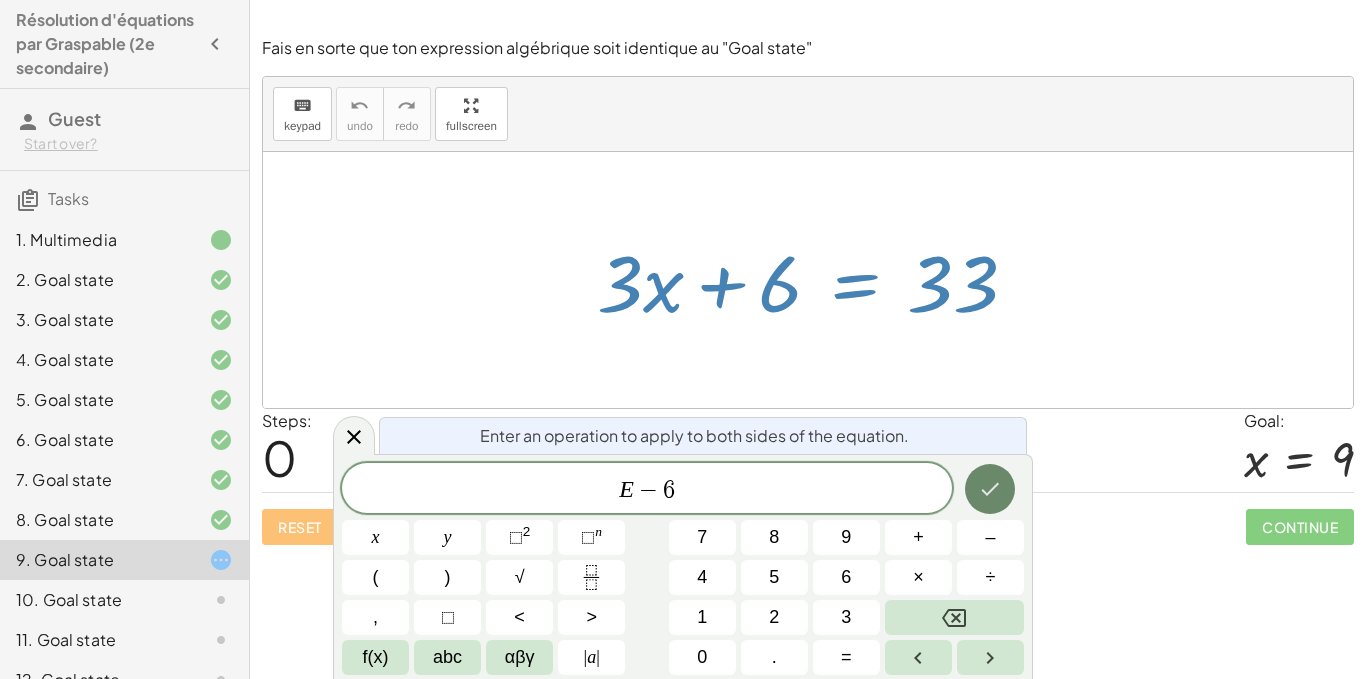 click 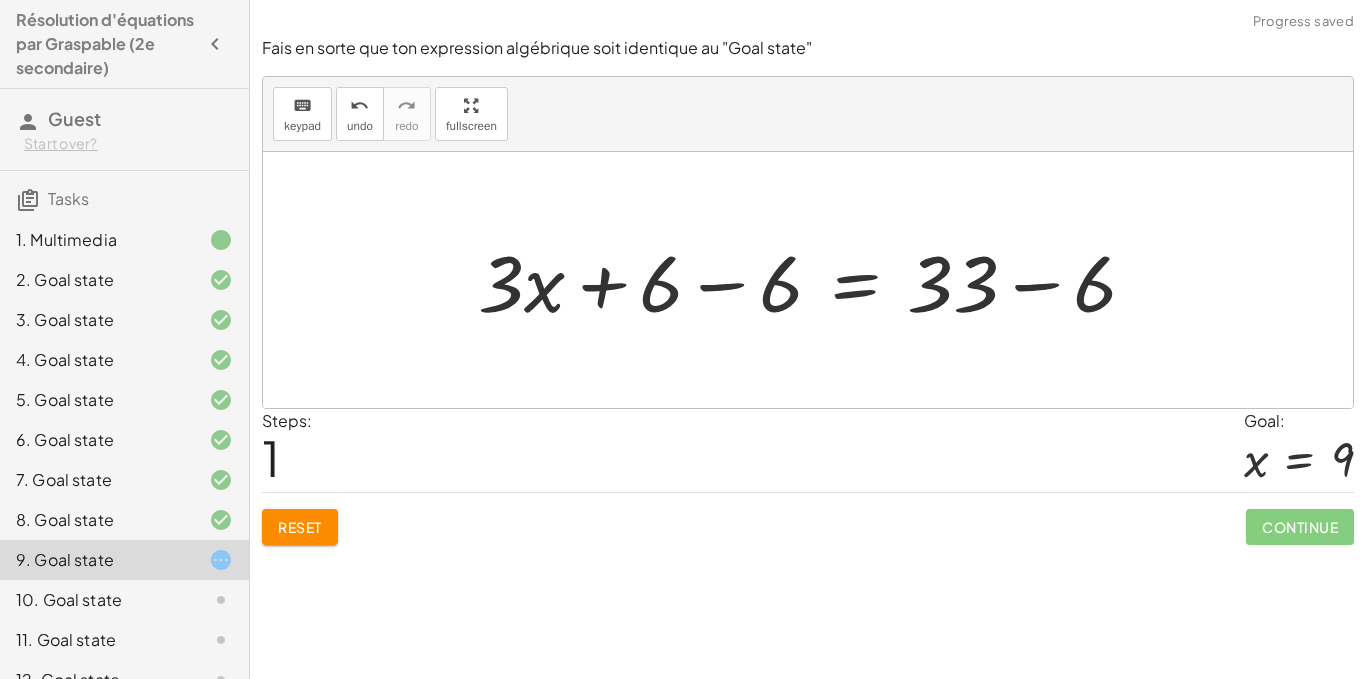 click at bounding box center [815, 280] 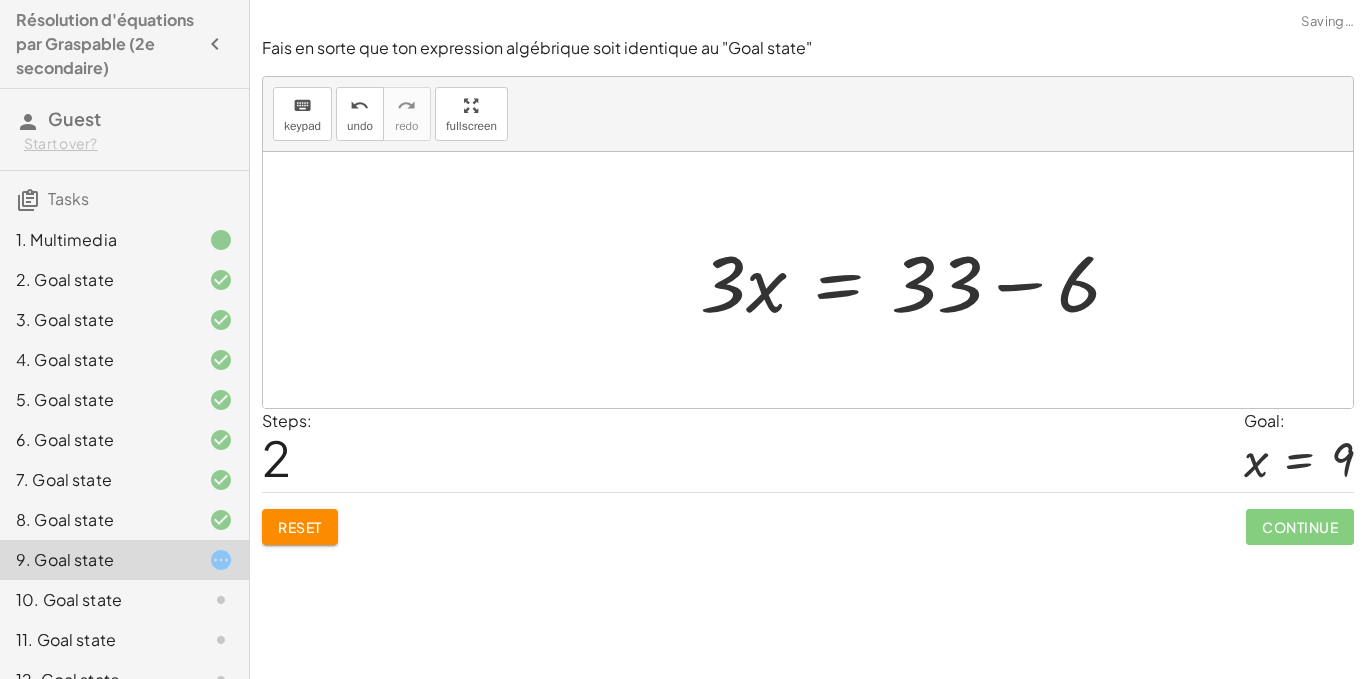 click at bounding box center [918, 280] 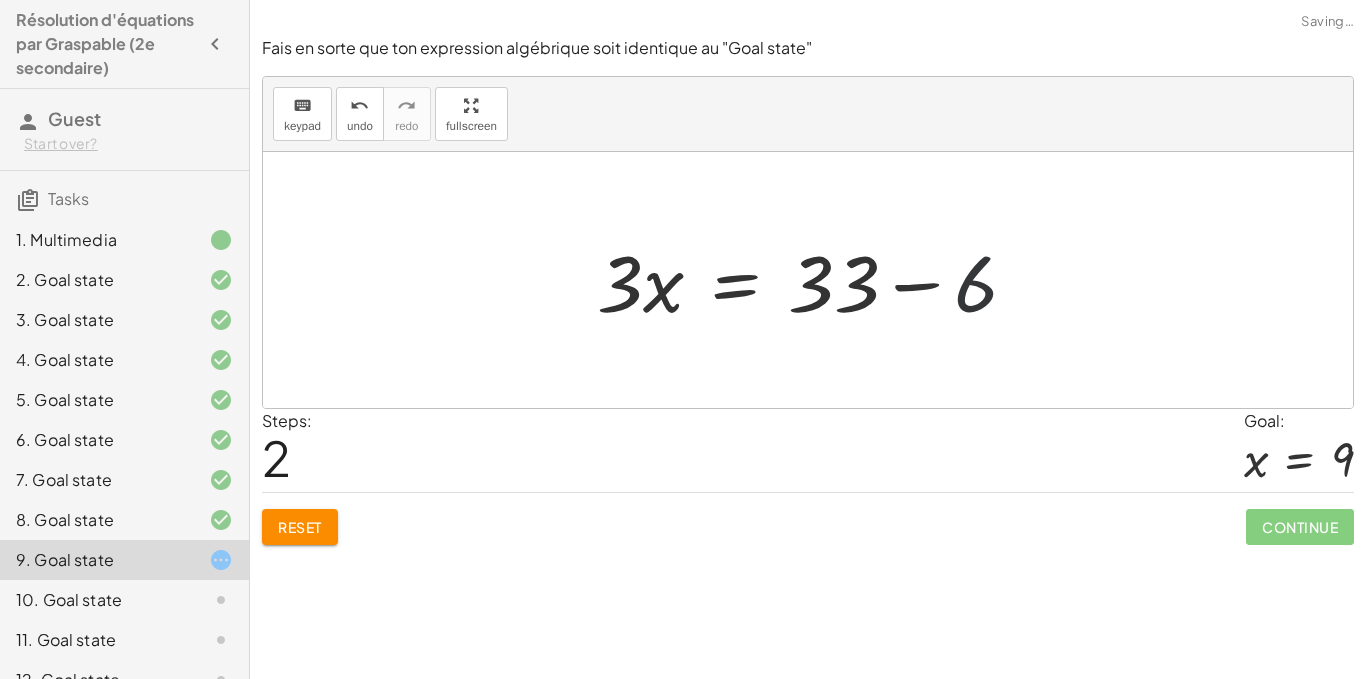 click at bounding box center (815, 280) 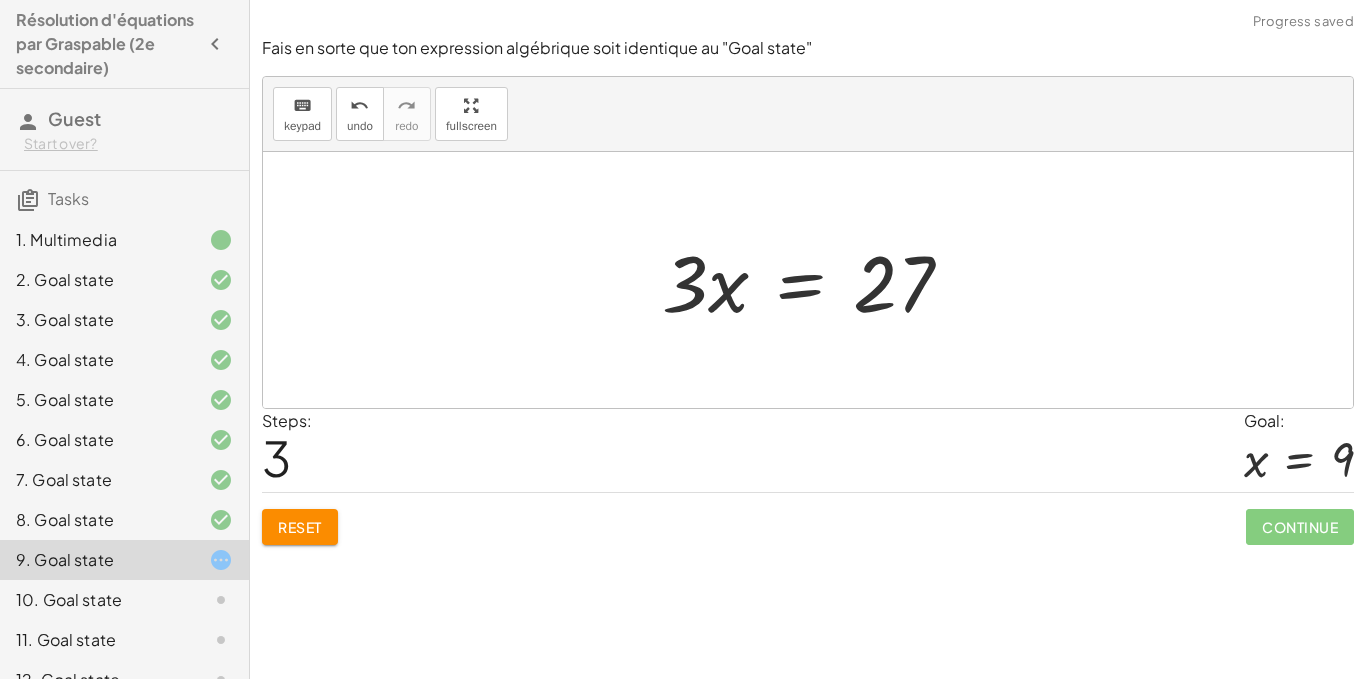 click at bounding box center (815, 280) 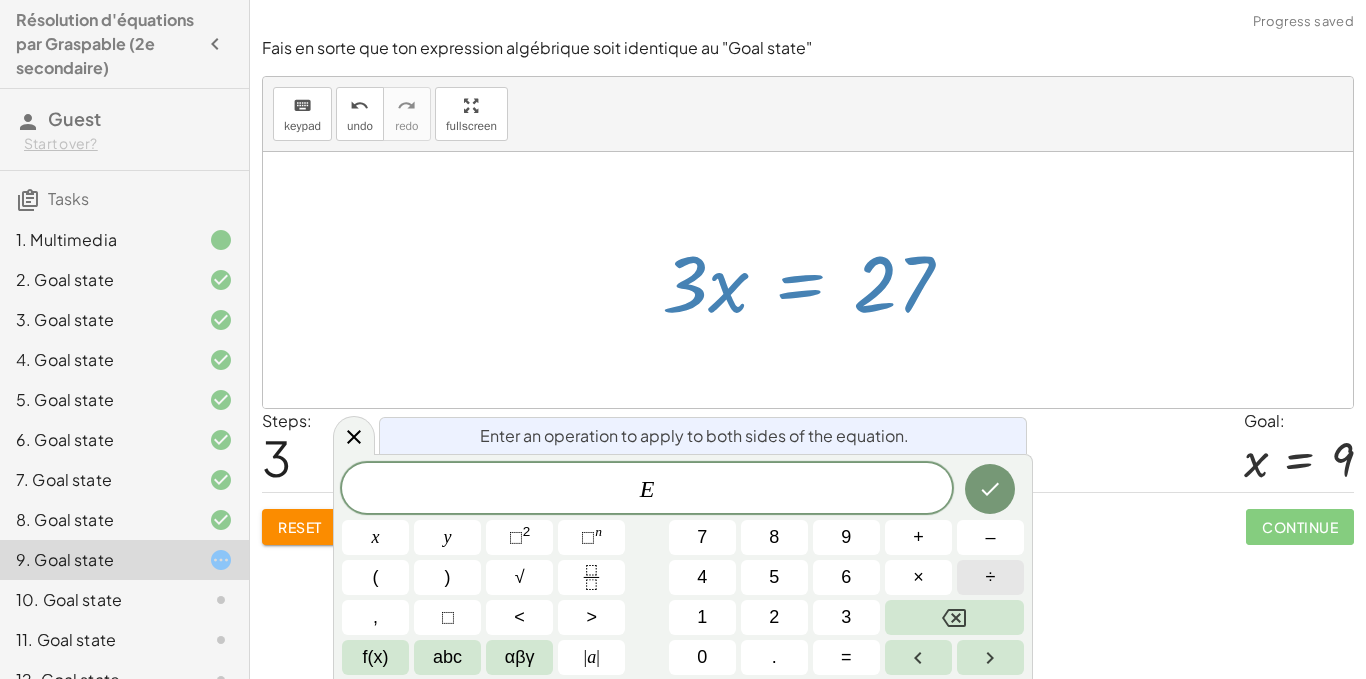 click on "÷" at bounding box center [990, 577] 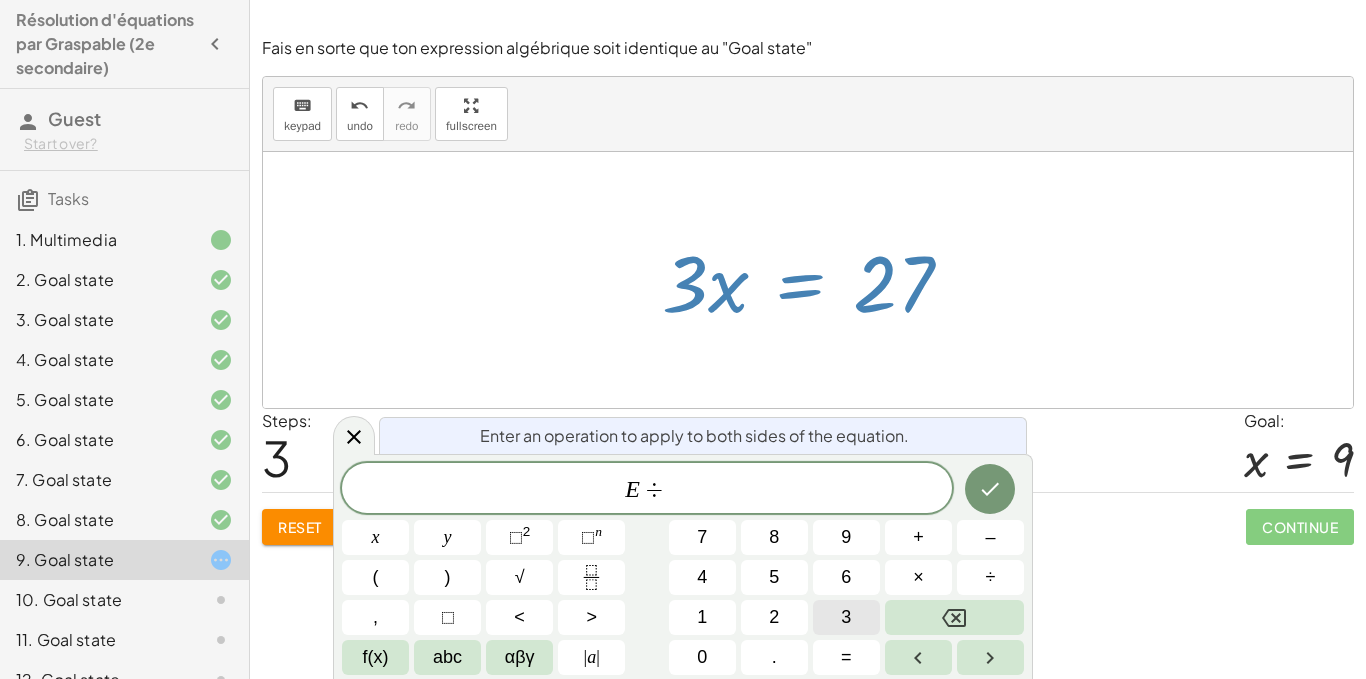 click on "3" at bounding box center [846, 617] 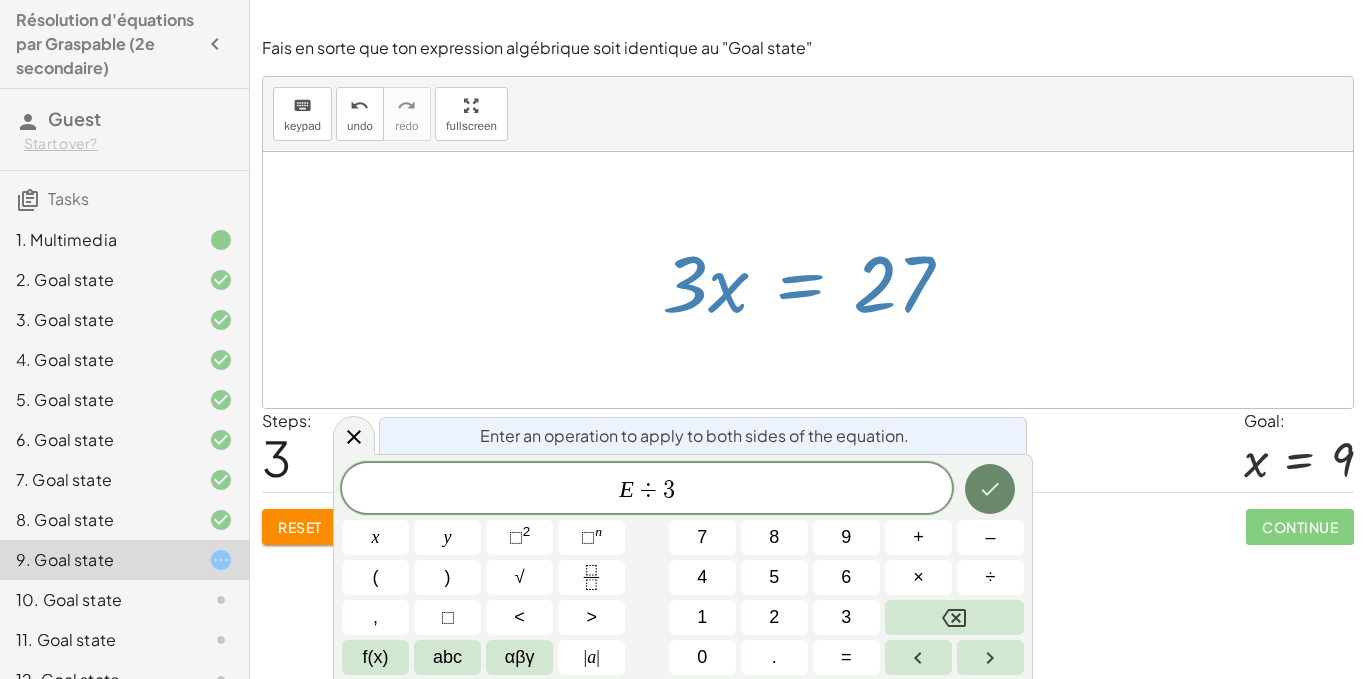 click 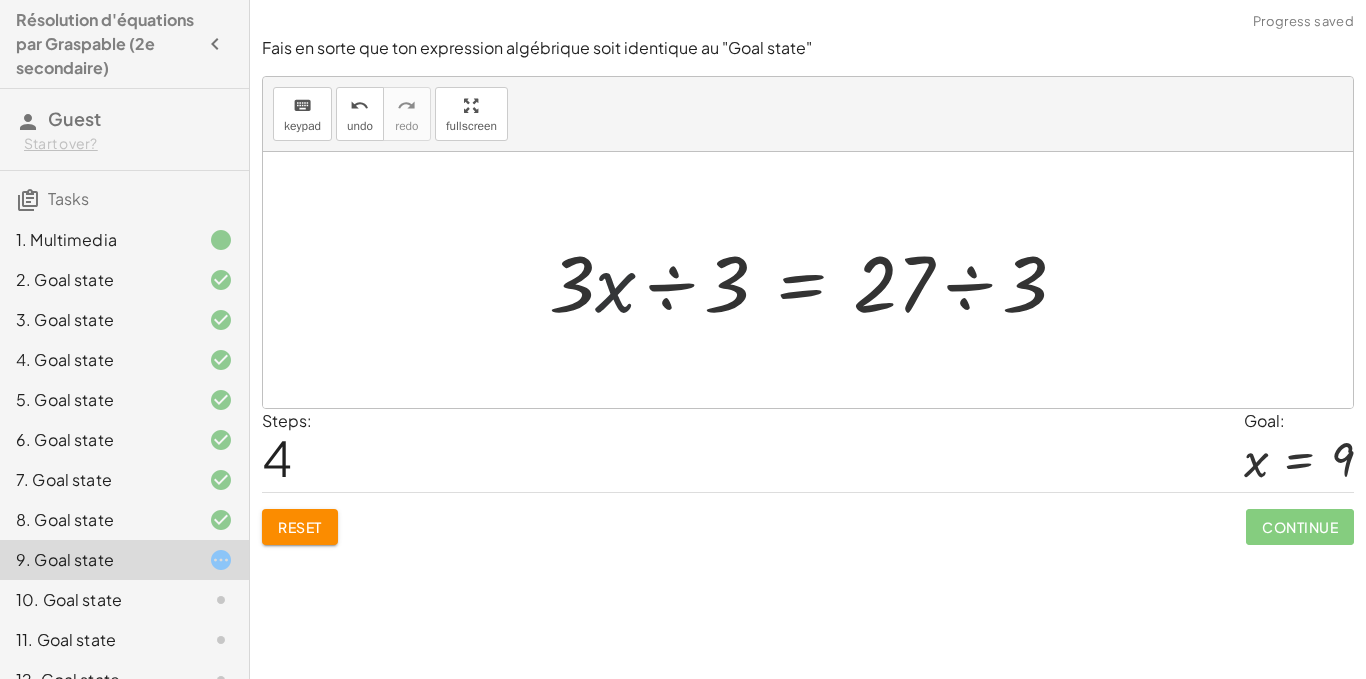 click at bounding box center [816, 280] 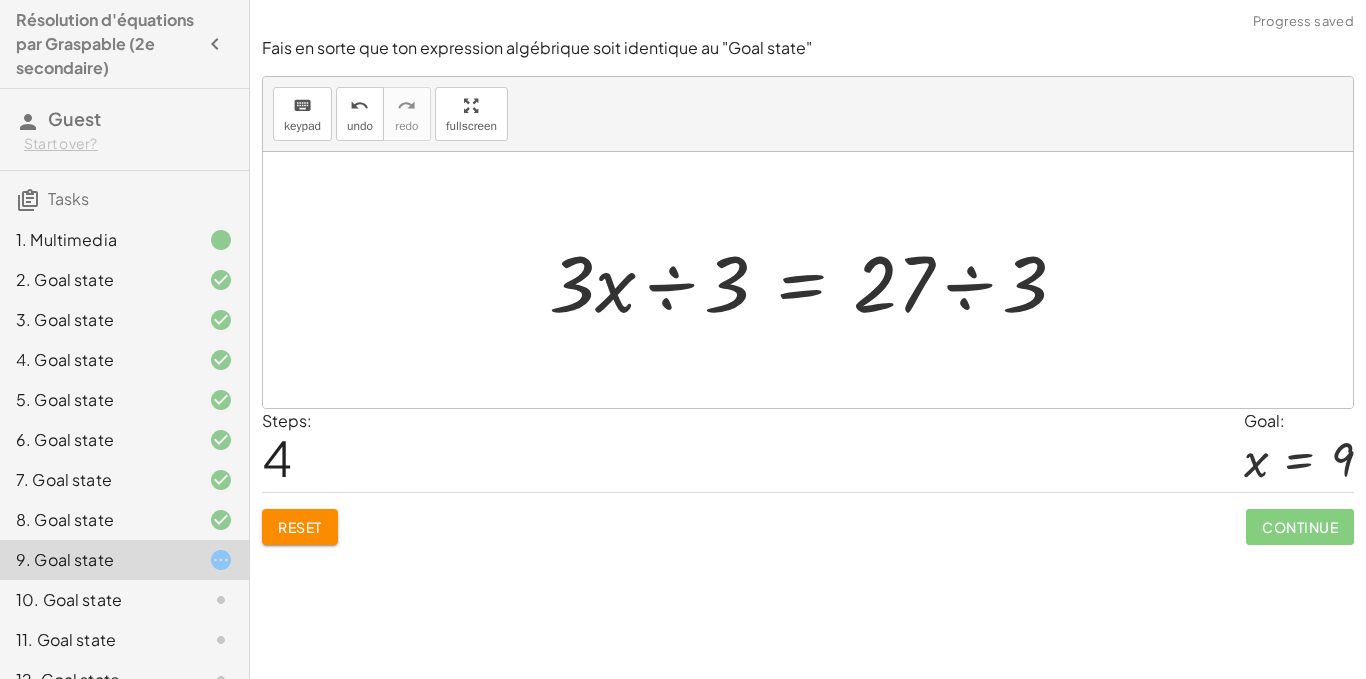 click at bounding box center (816, 280) 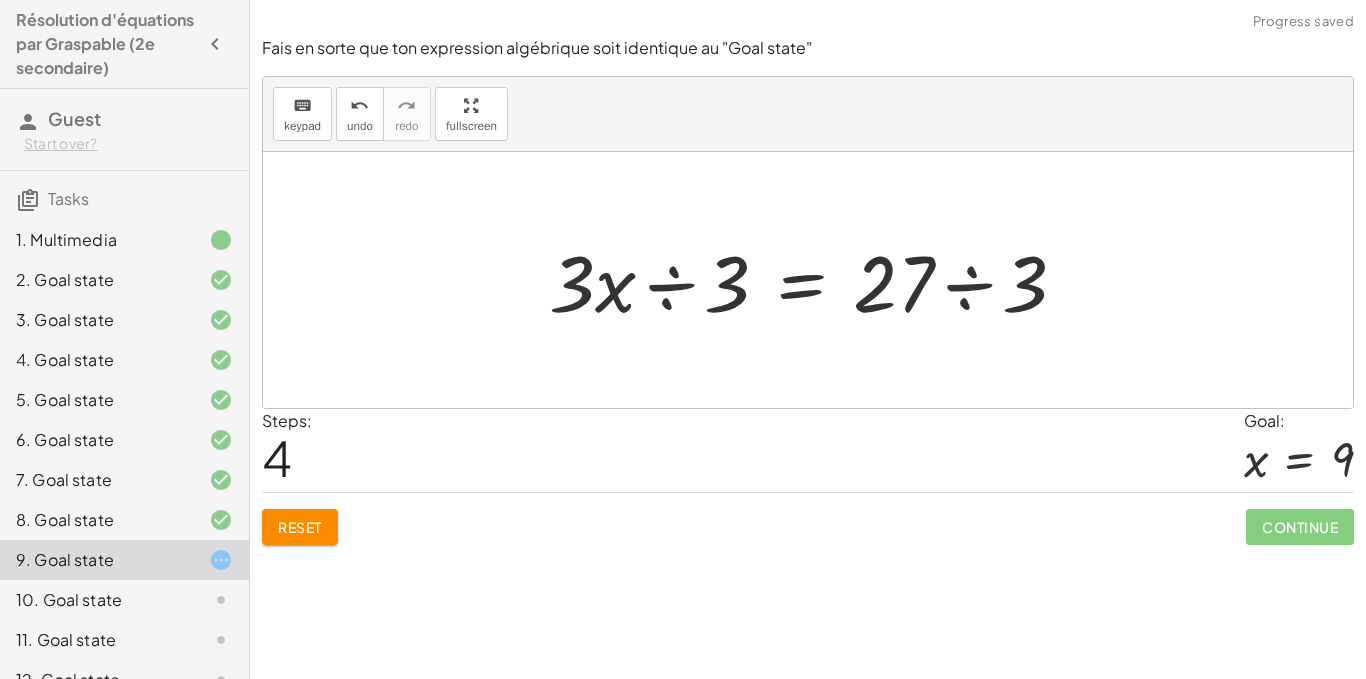 click at bounding box center [816, 280] 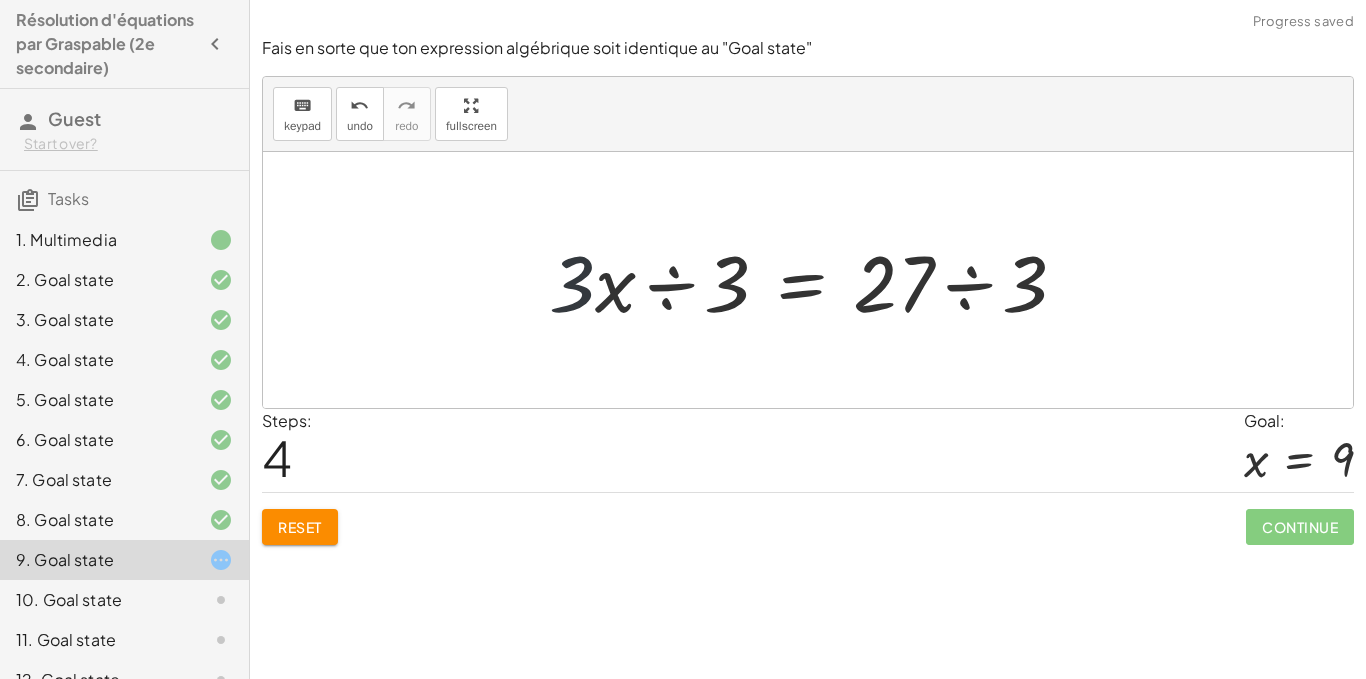 click at bounding box center (816, 280) 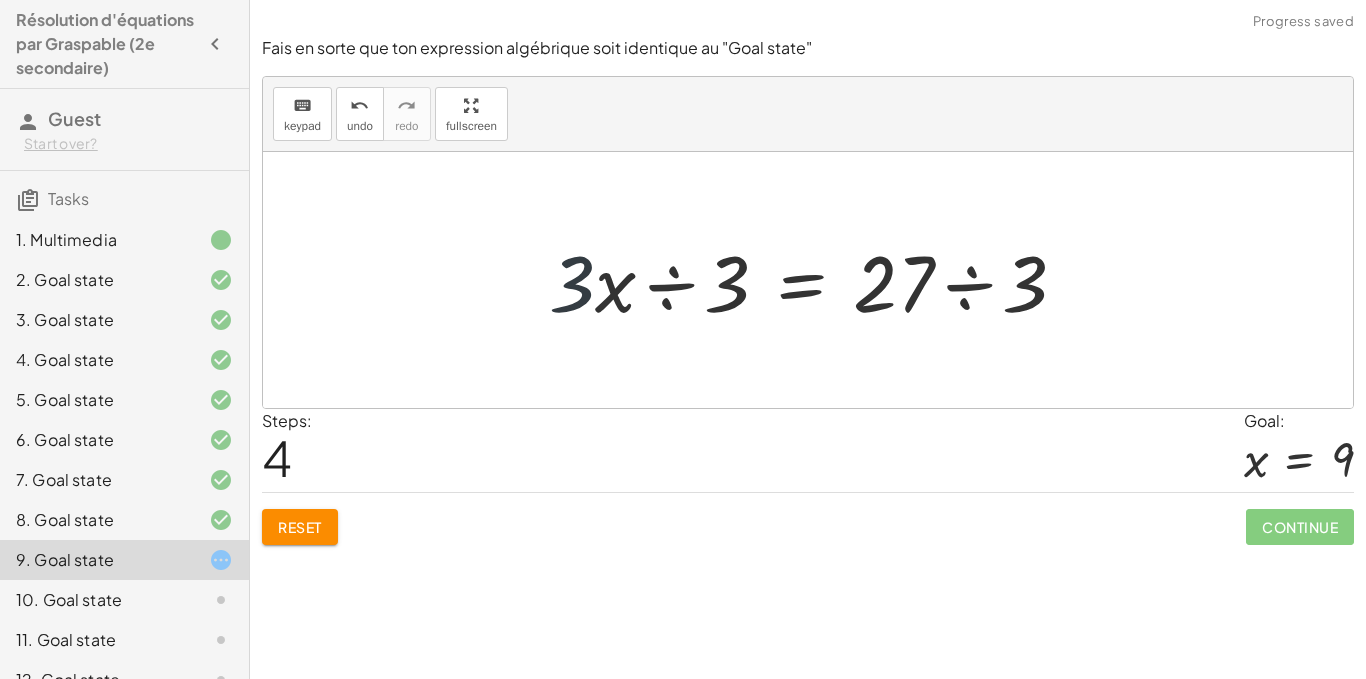 click at bounding box center [816, 280] 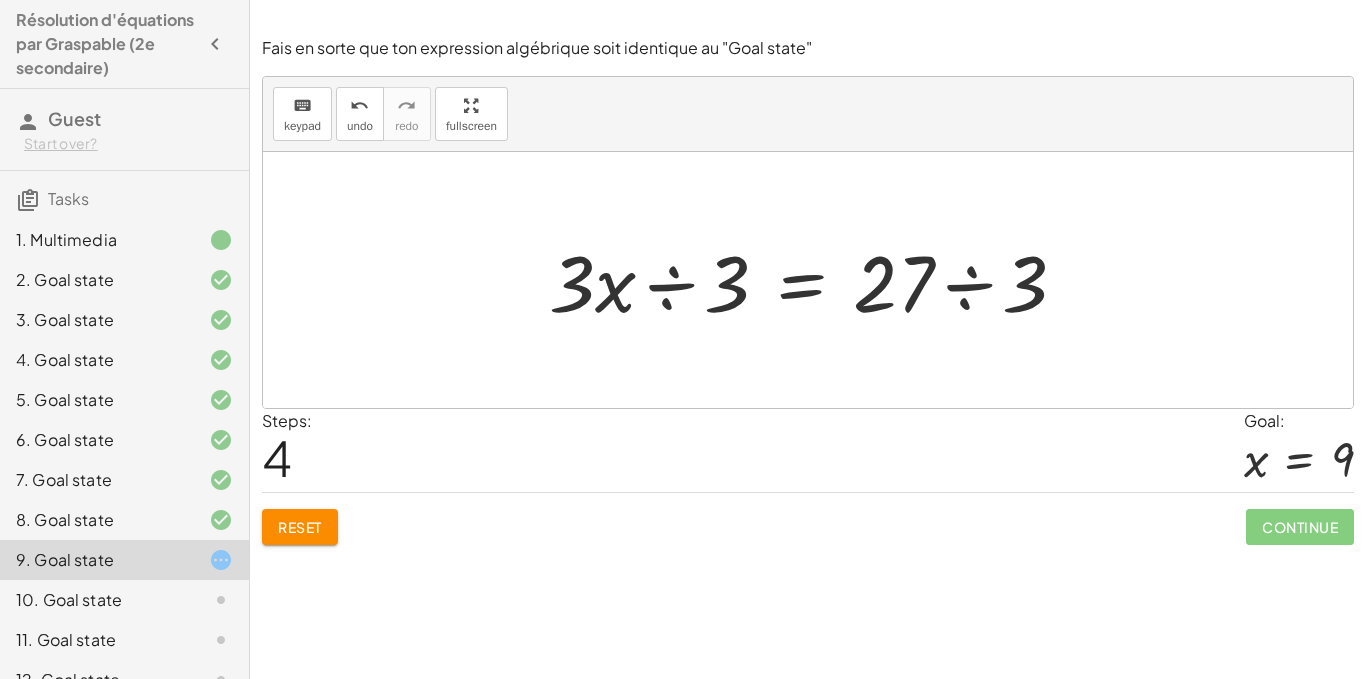 click at bounding box center [816, 280] 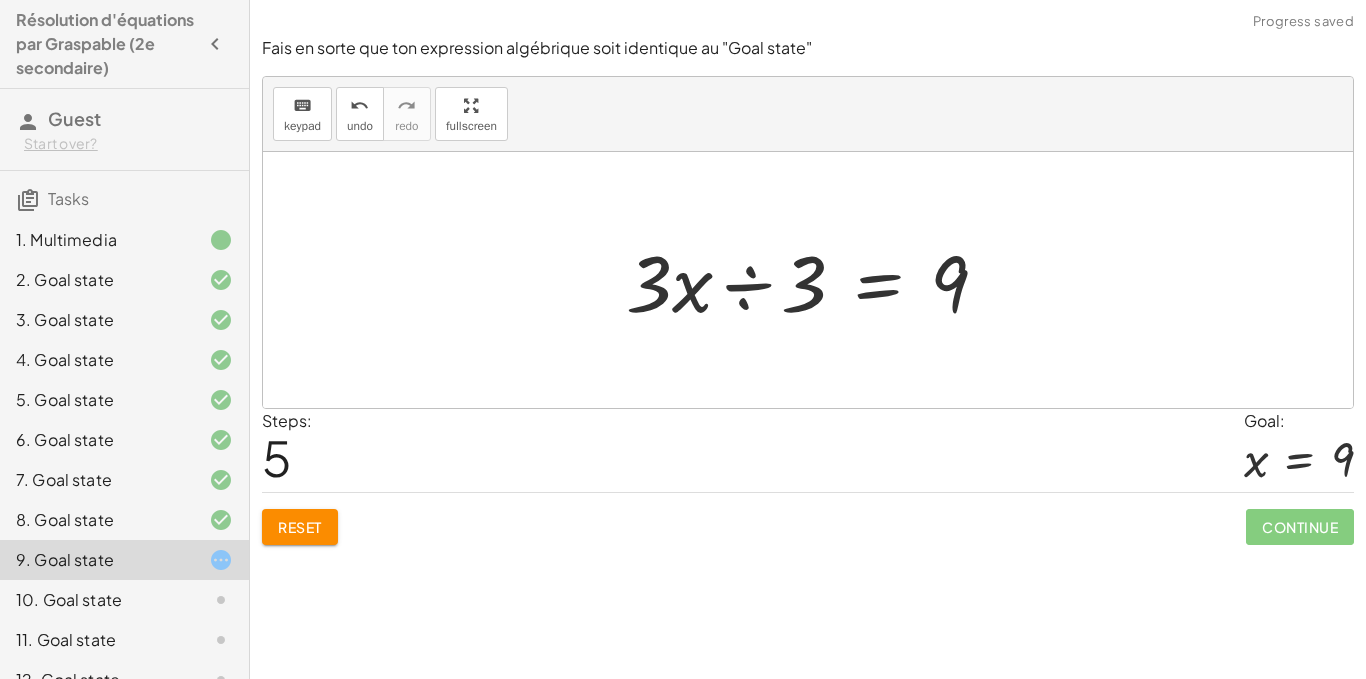 click at bounding box center [815, 280] 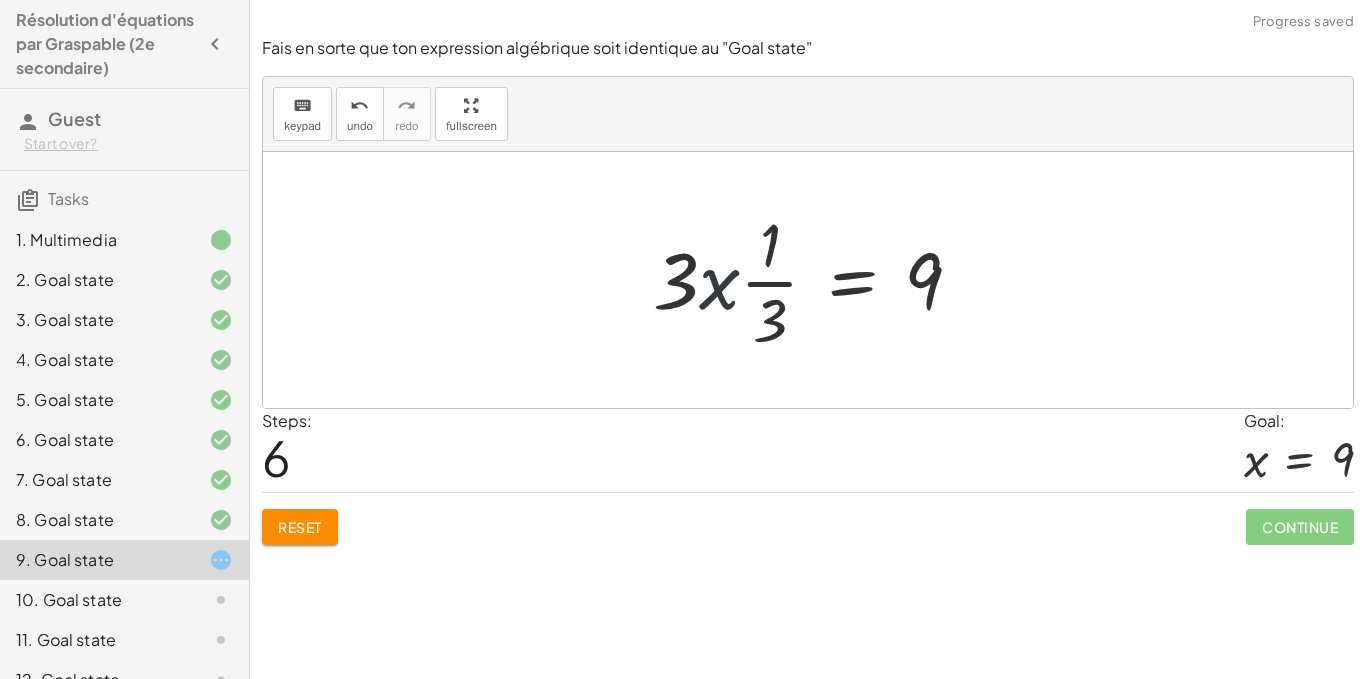click at bounding box center [815, 280] 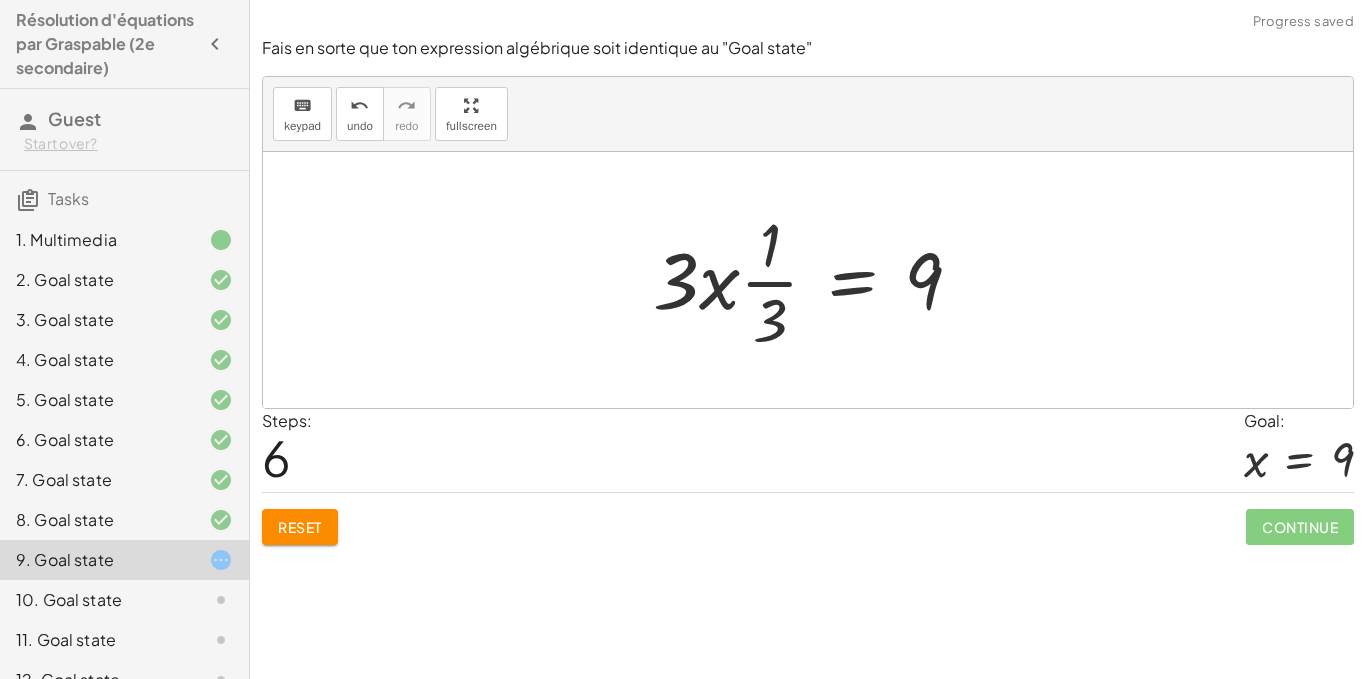click at bounding box center [815, 280] 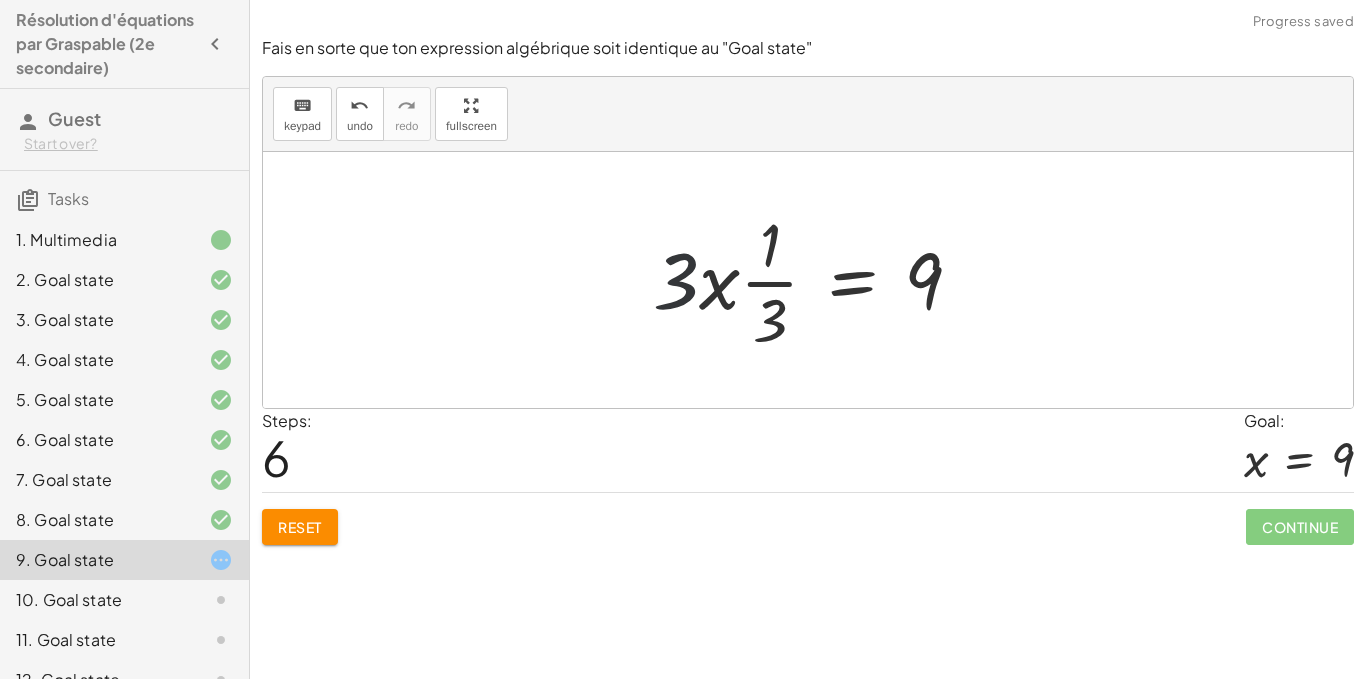 click at bounding box center [815, 280] 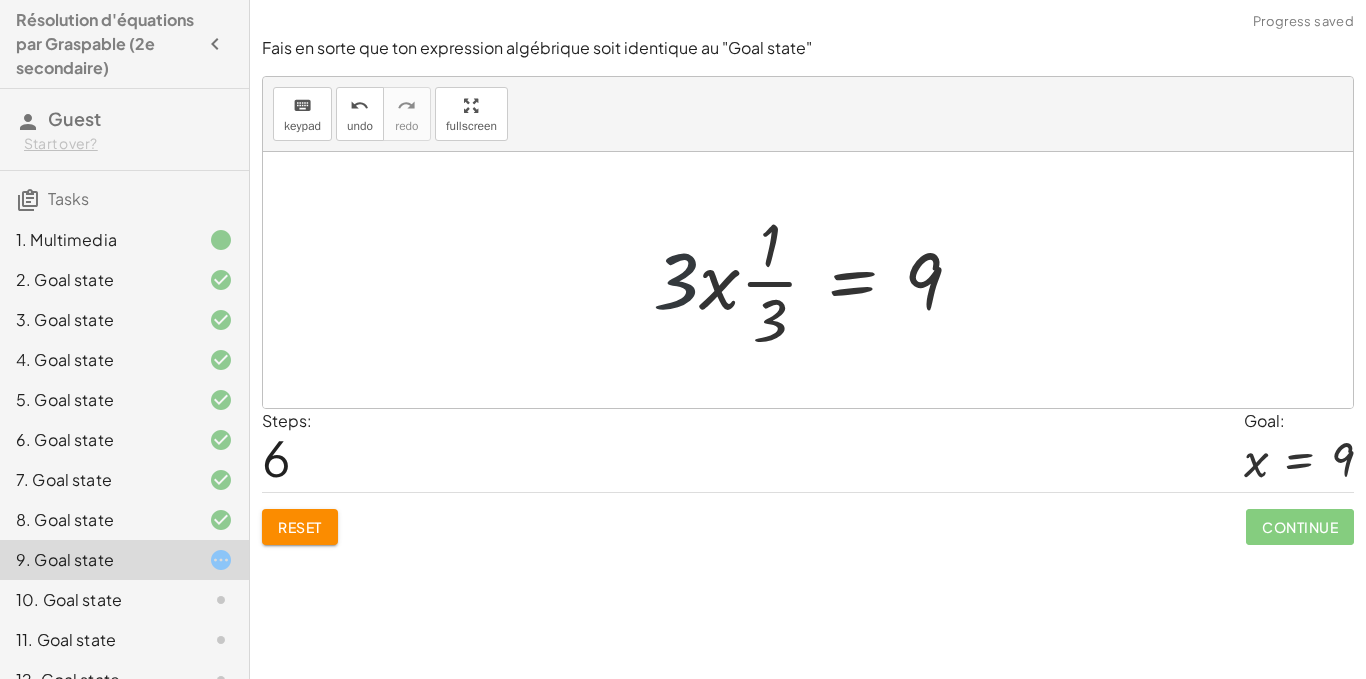 click at bounding box center (815, 280) 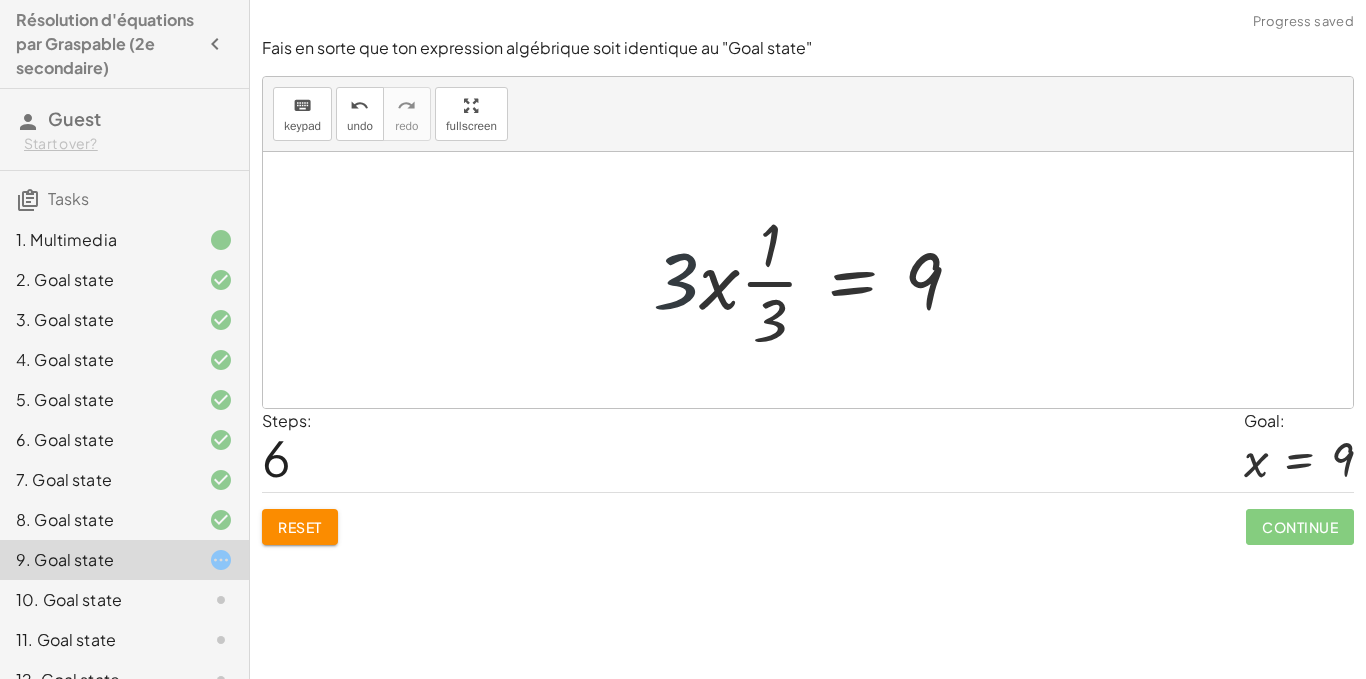 click at bounding box center [815, 280] 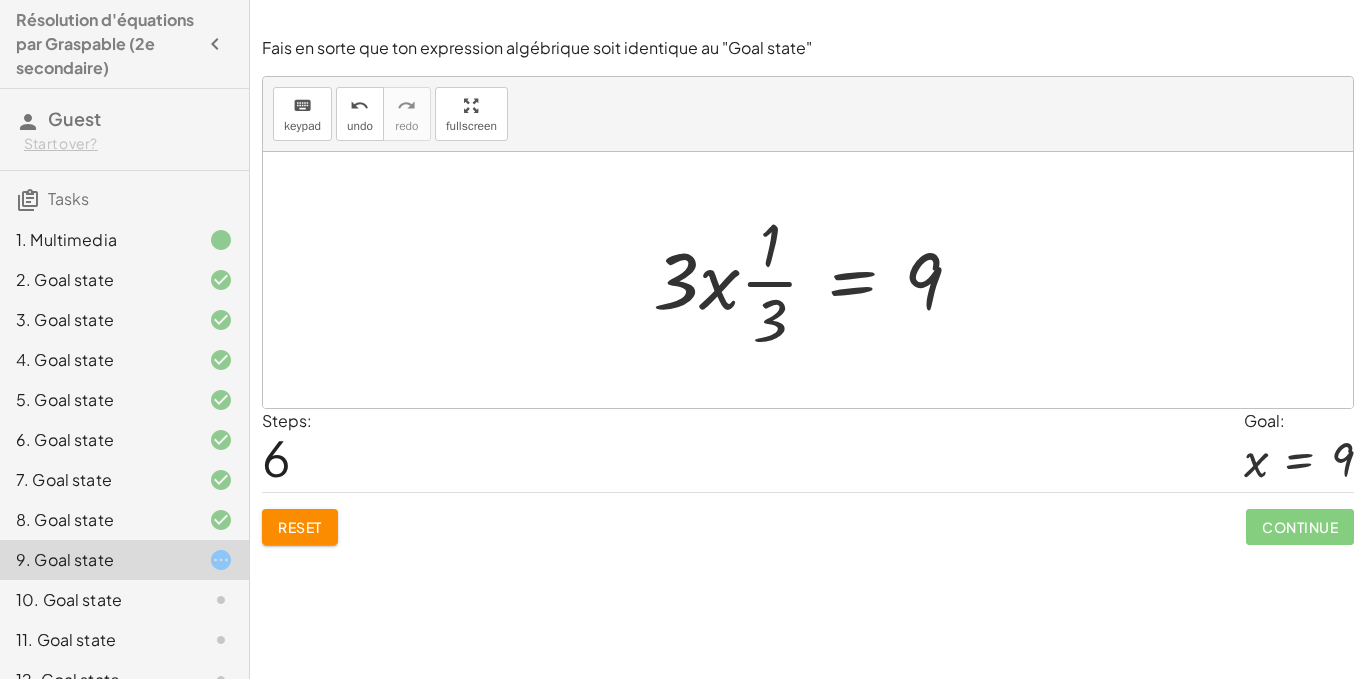 click at bounding box center [815, 280] 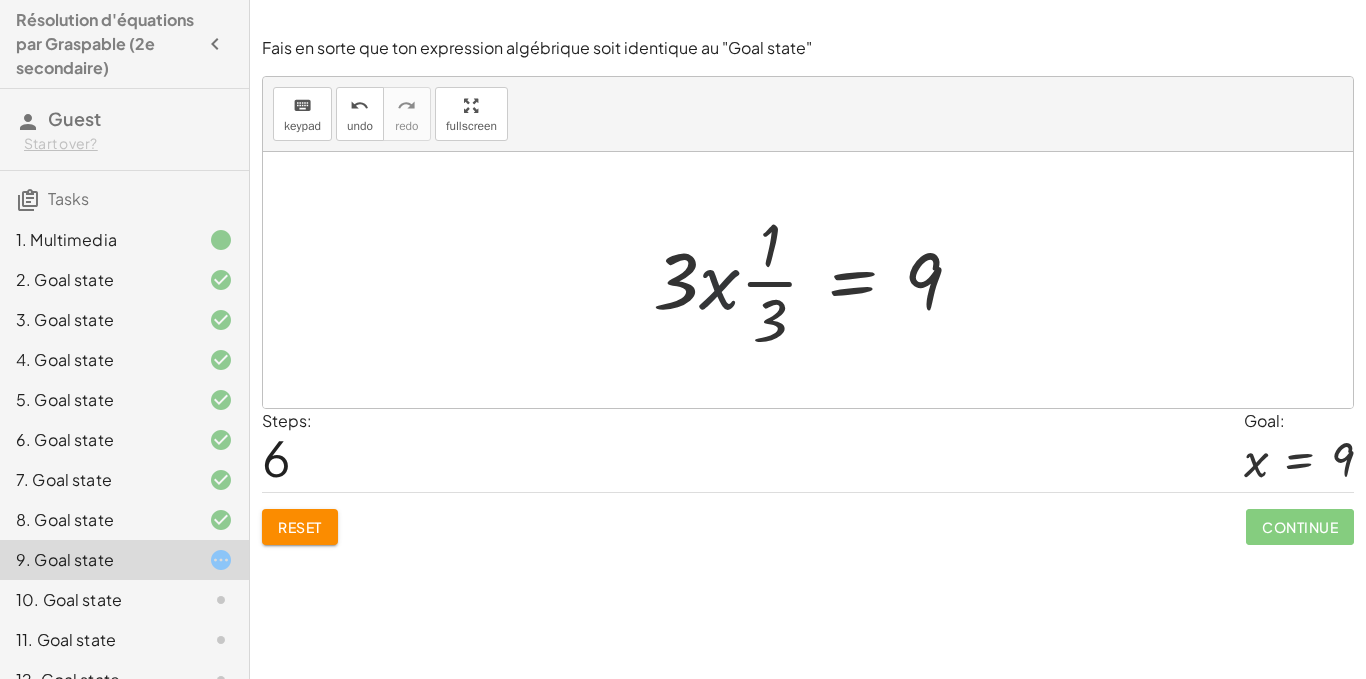 click at bounding box center (815, 280) 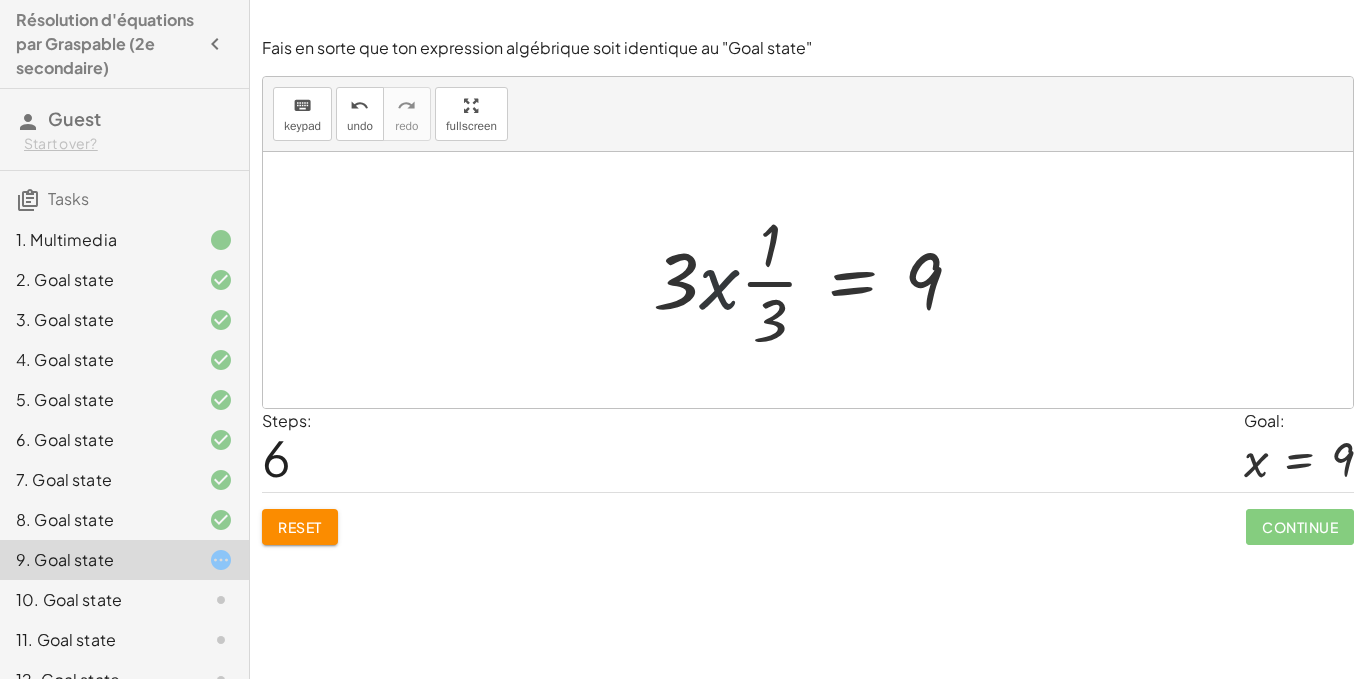 click at bounding box center [815, 280] 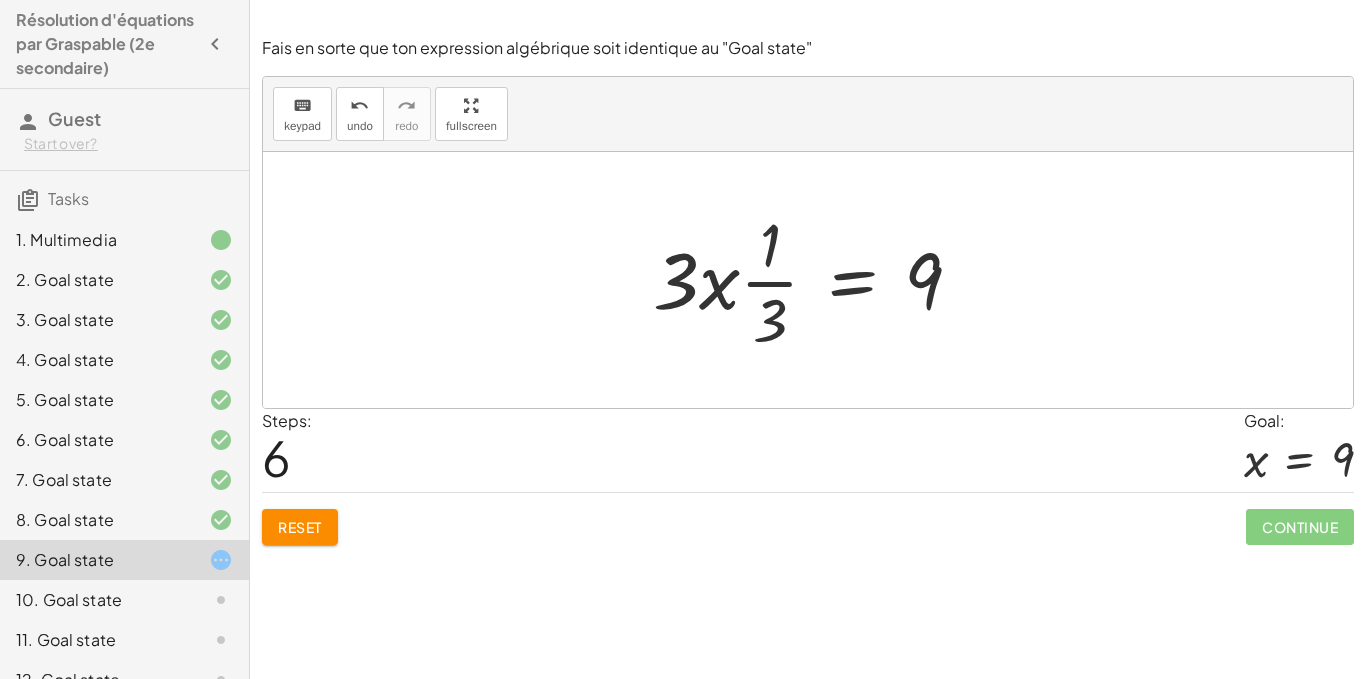 click at bounding box center [815, 280] 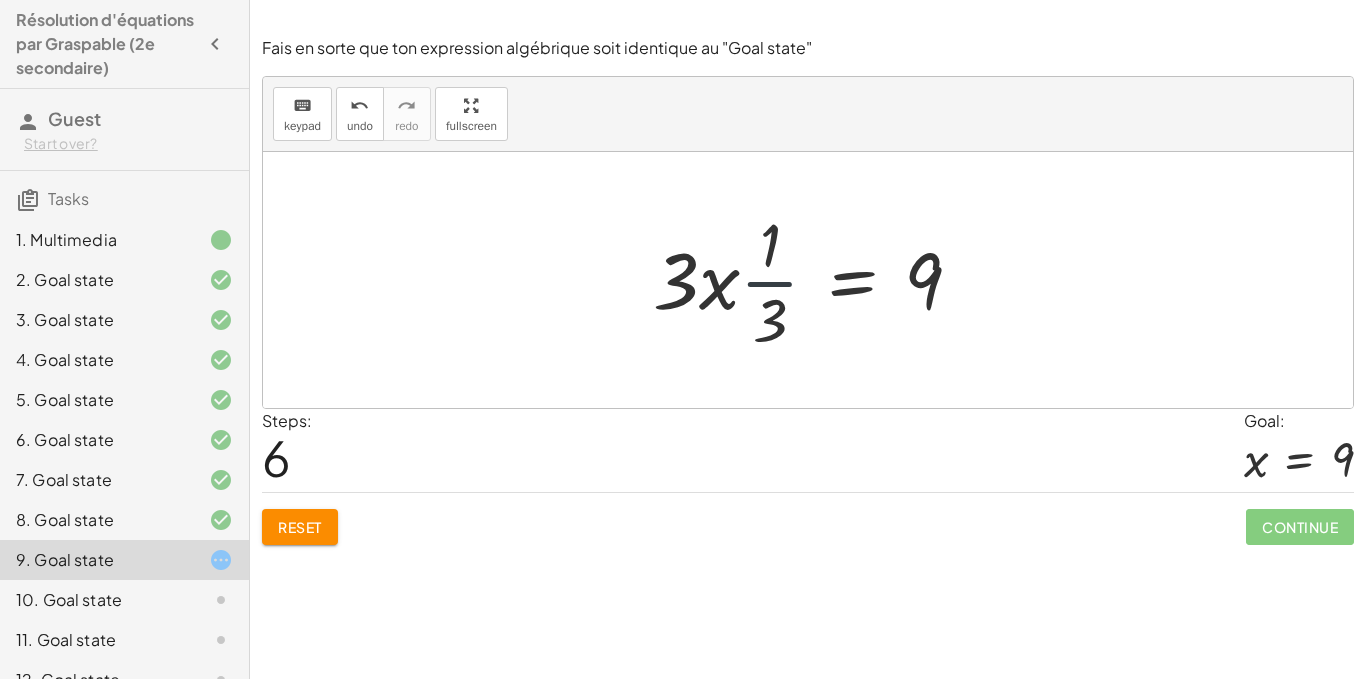 click at bounding box center (815, 280) 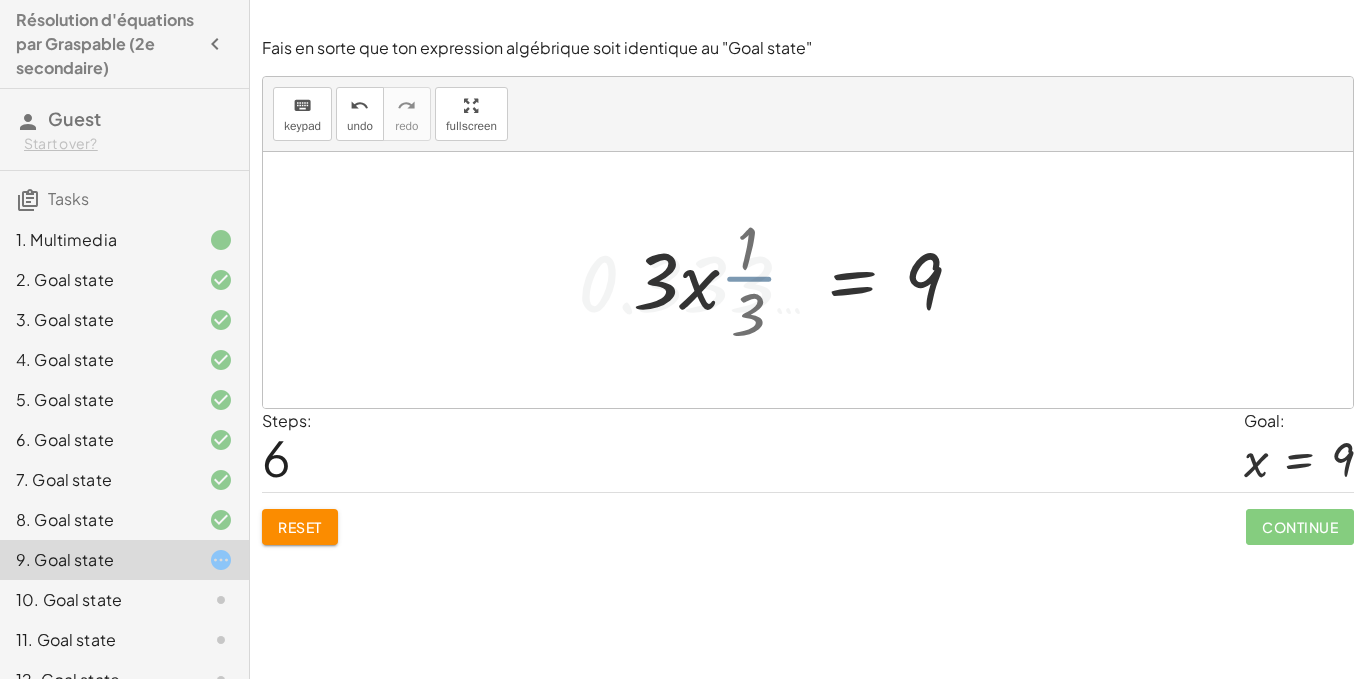 drag, startPoint x: 746, startPoint y: 286, endPoint x: 770, endPoint y: 283, distance: 24.186773 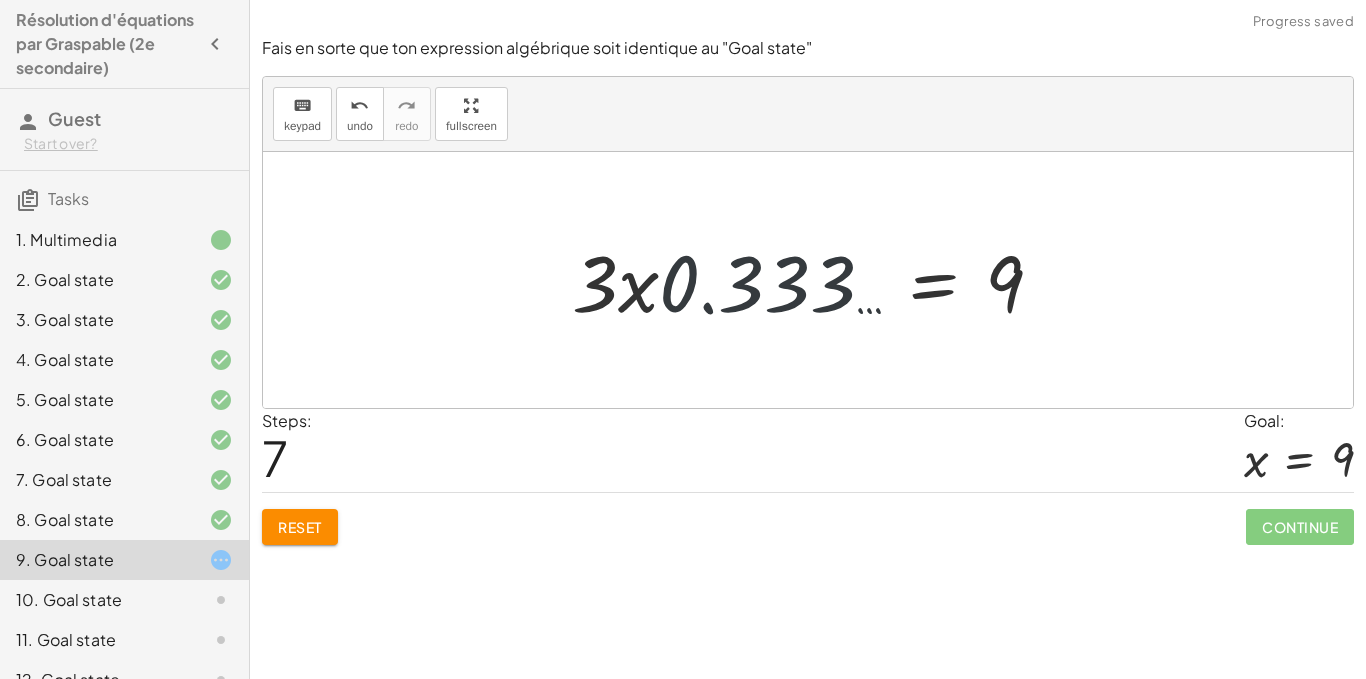 click at bounding box center [815, 280] 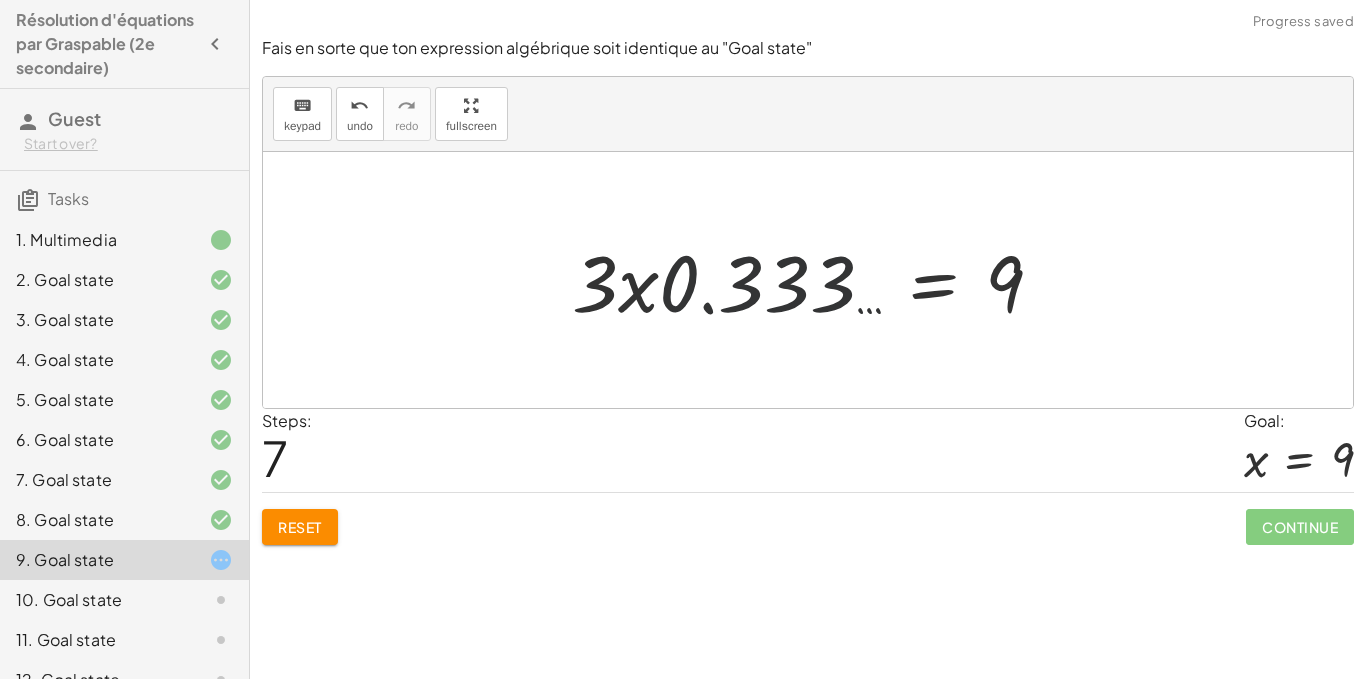 click at bounding box center (815, 280) 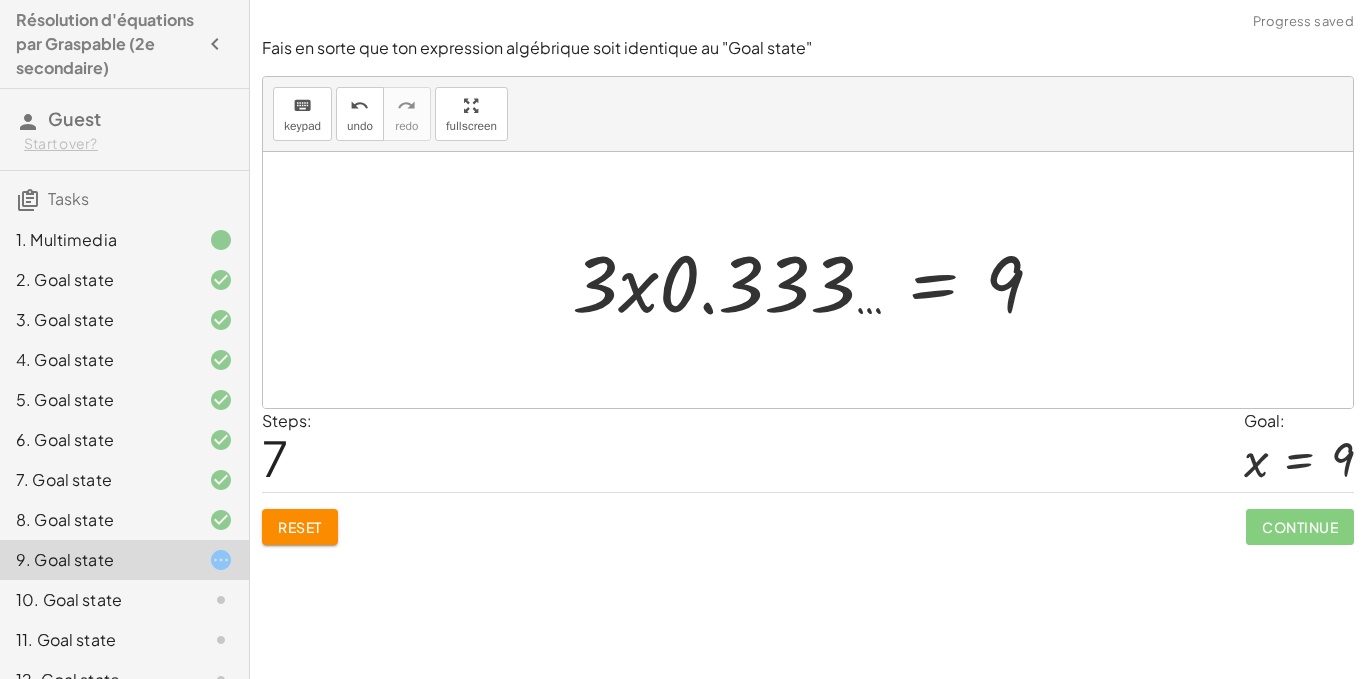 click at bounding box center (815, 280) 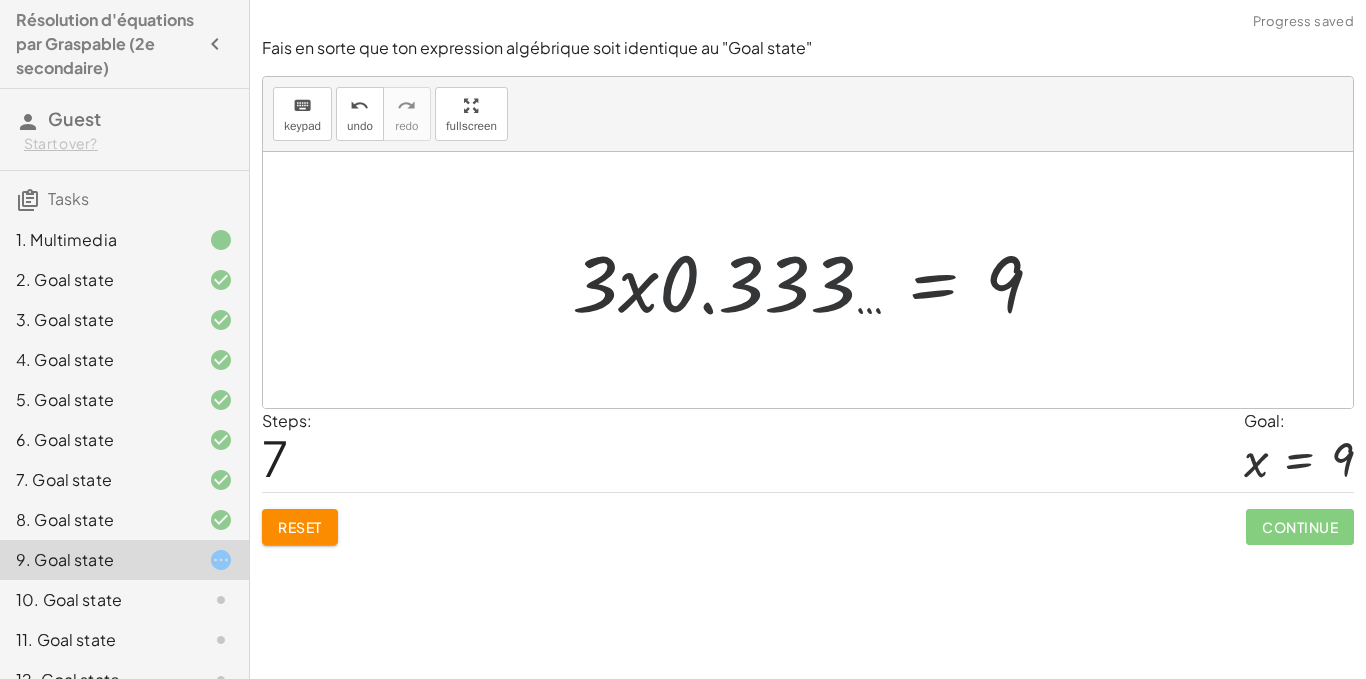click at bounding box center [815, 280] 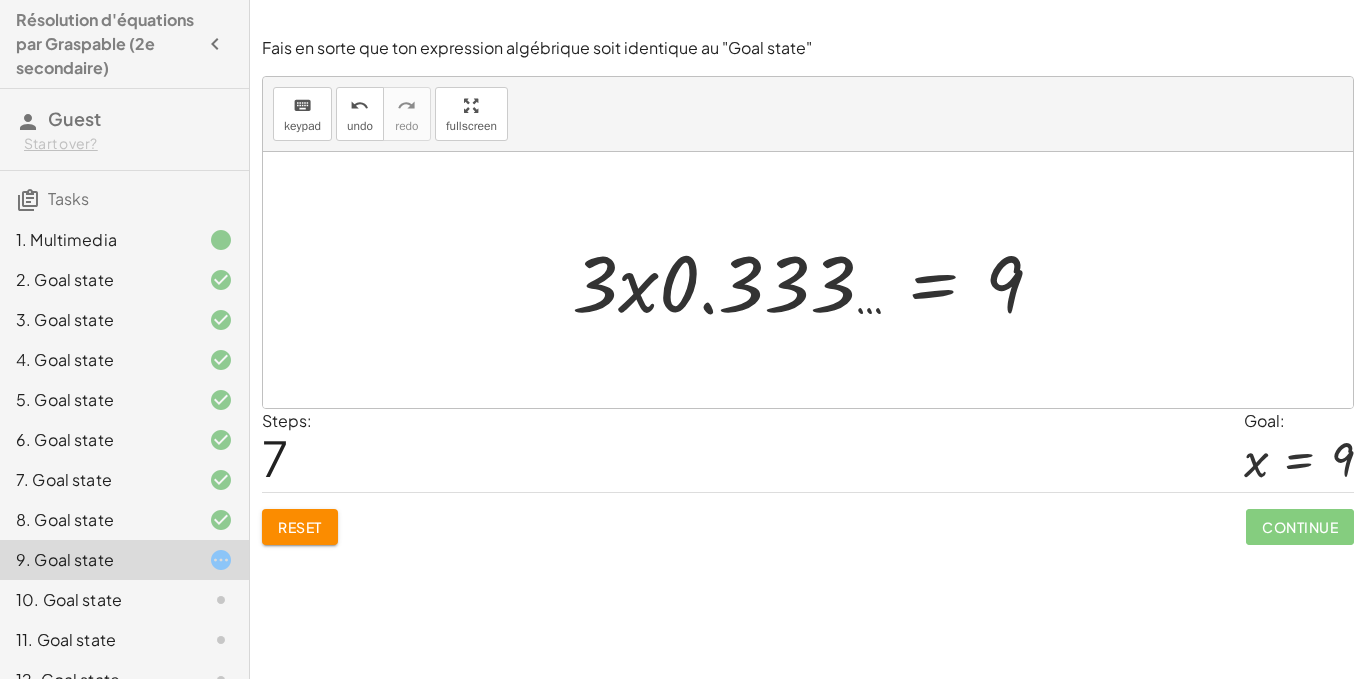 click at bounding box center [815, 280] 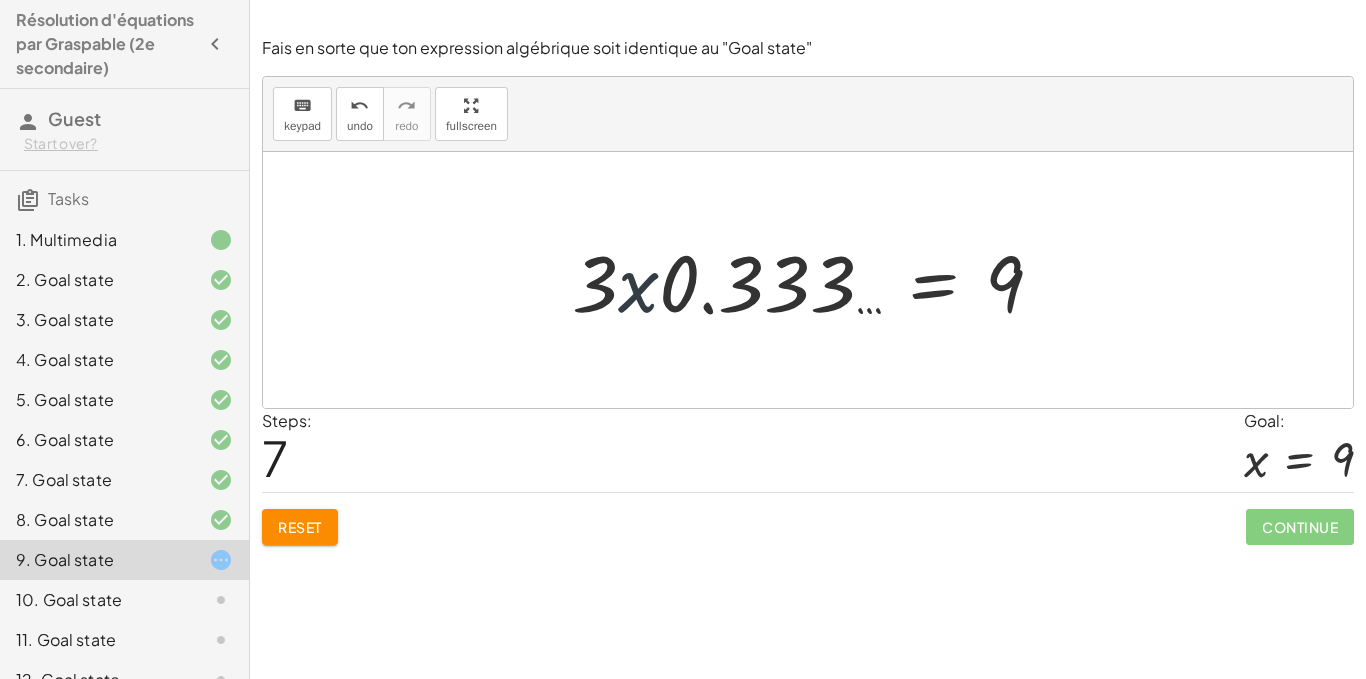 click at bounding box center (815, 280) 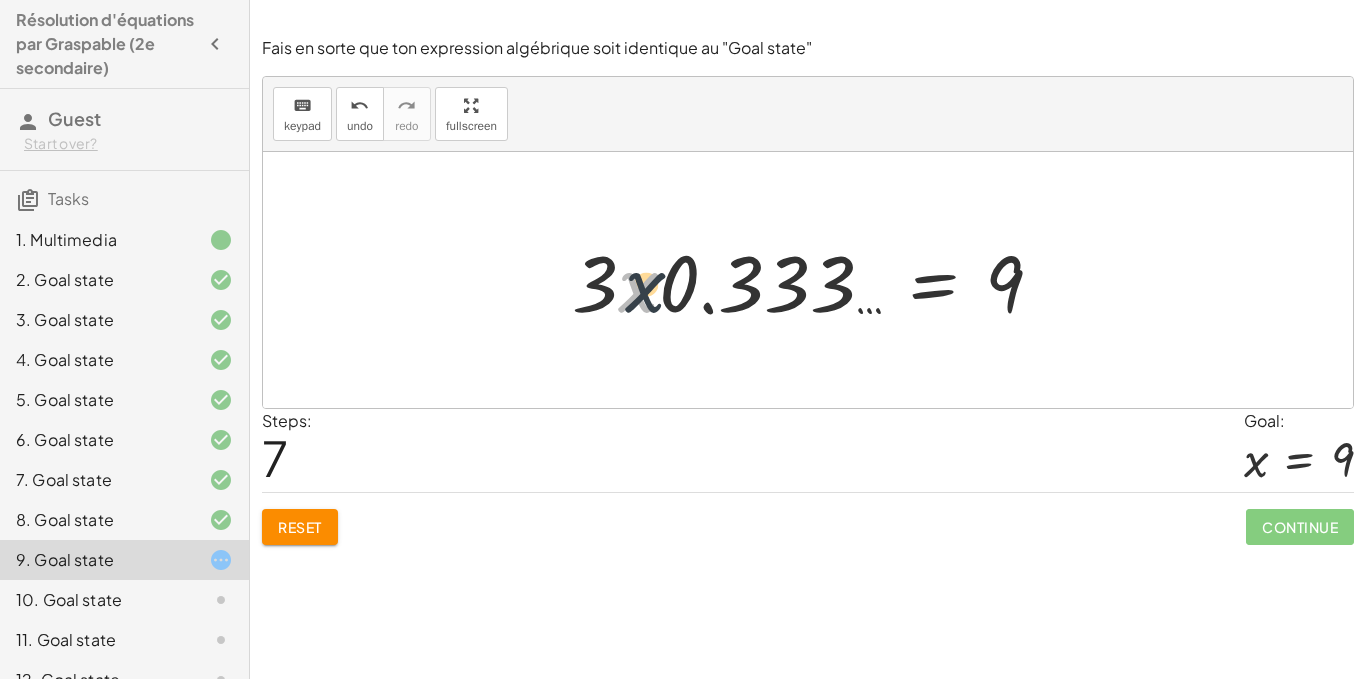 drag, startPoint x: 631, startPoint y: 284, endPoint x: 790, endPoint y: 275, distance: 159.25452 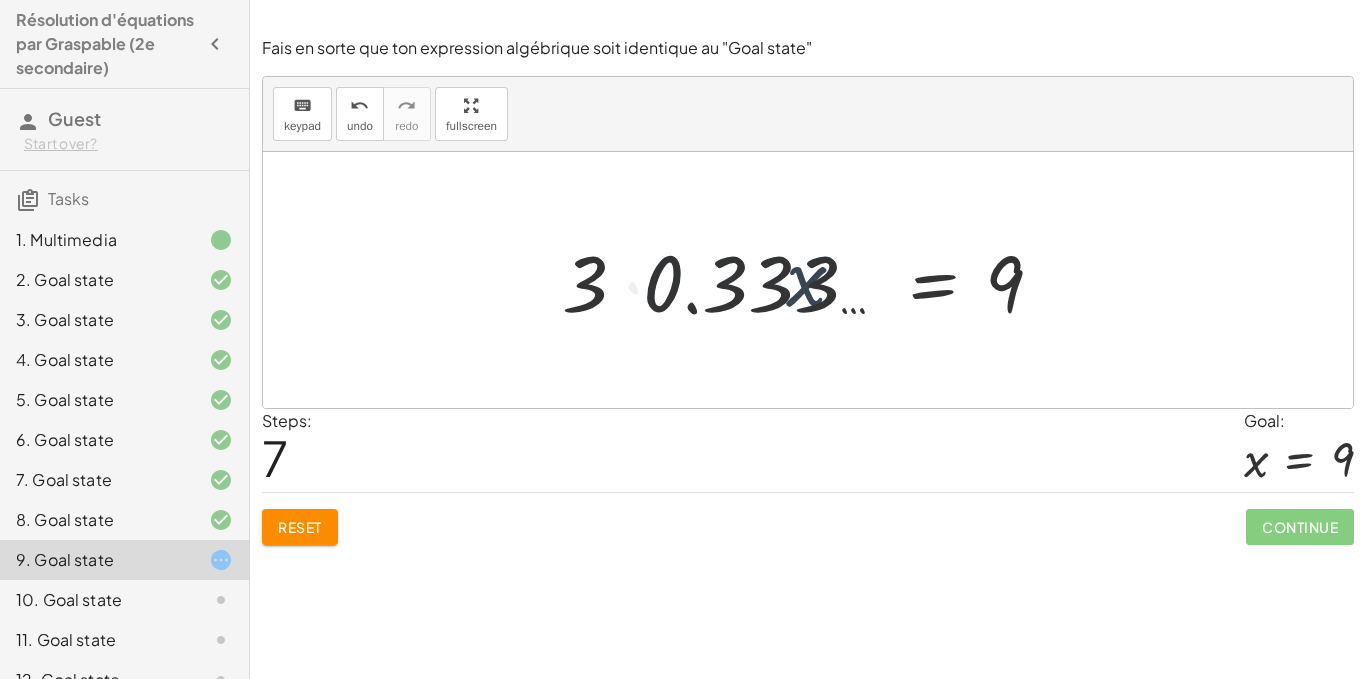 click at bounding box center (796, 280) 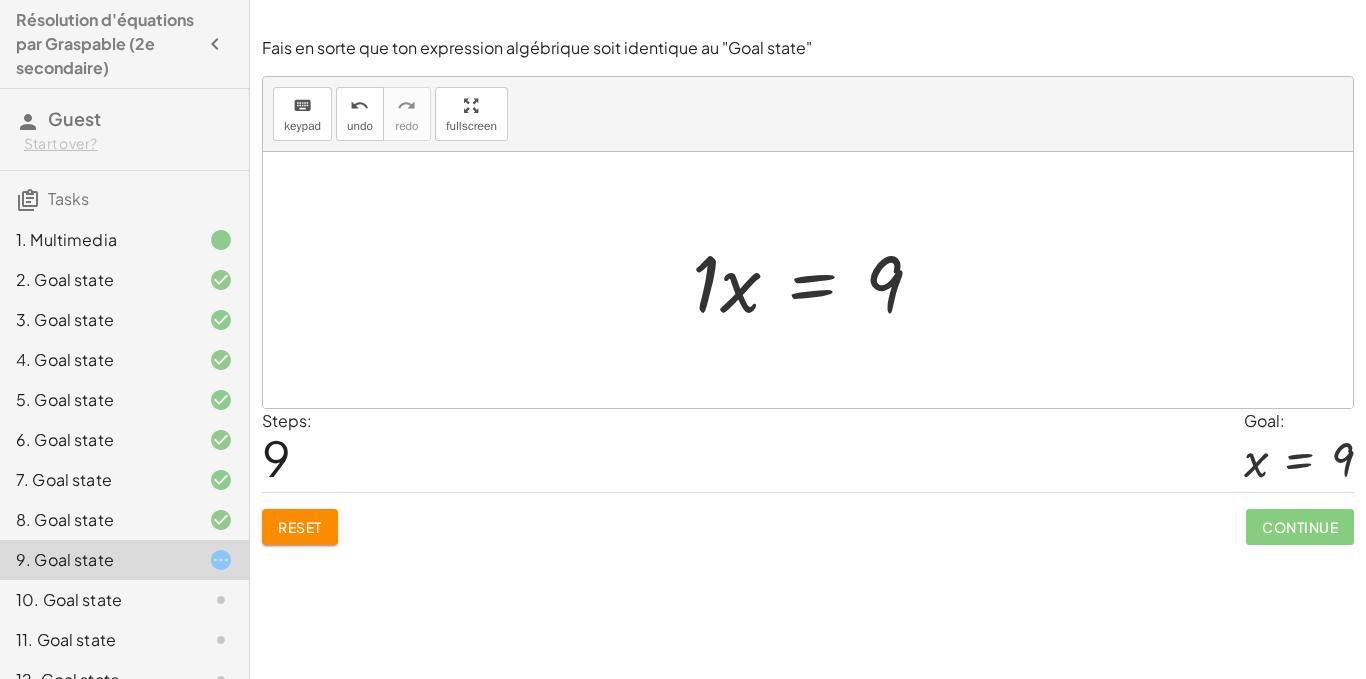 click at bounding box center (815, 280) 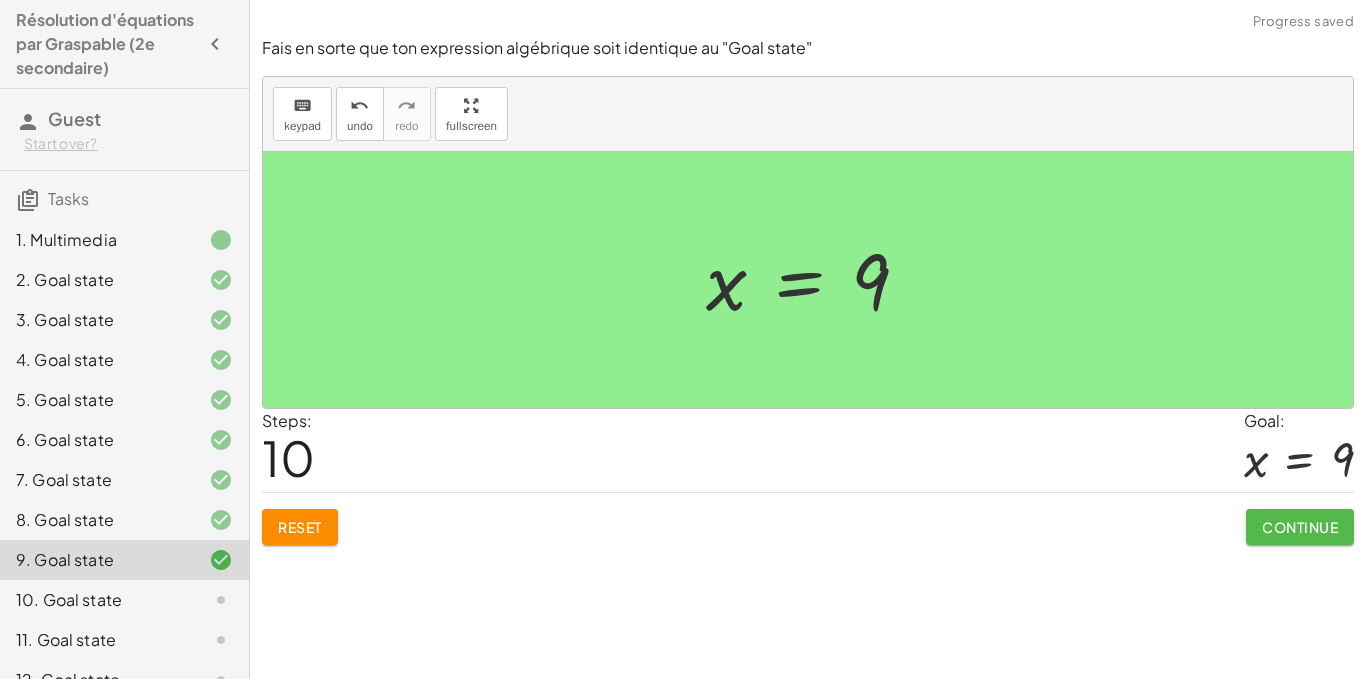 click on "Continue" 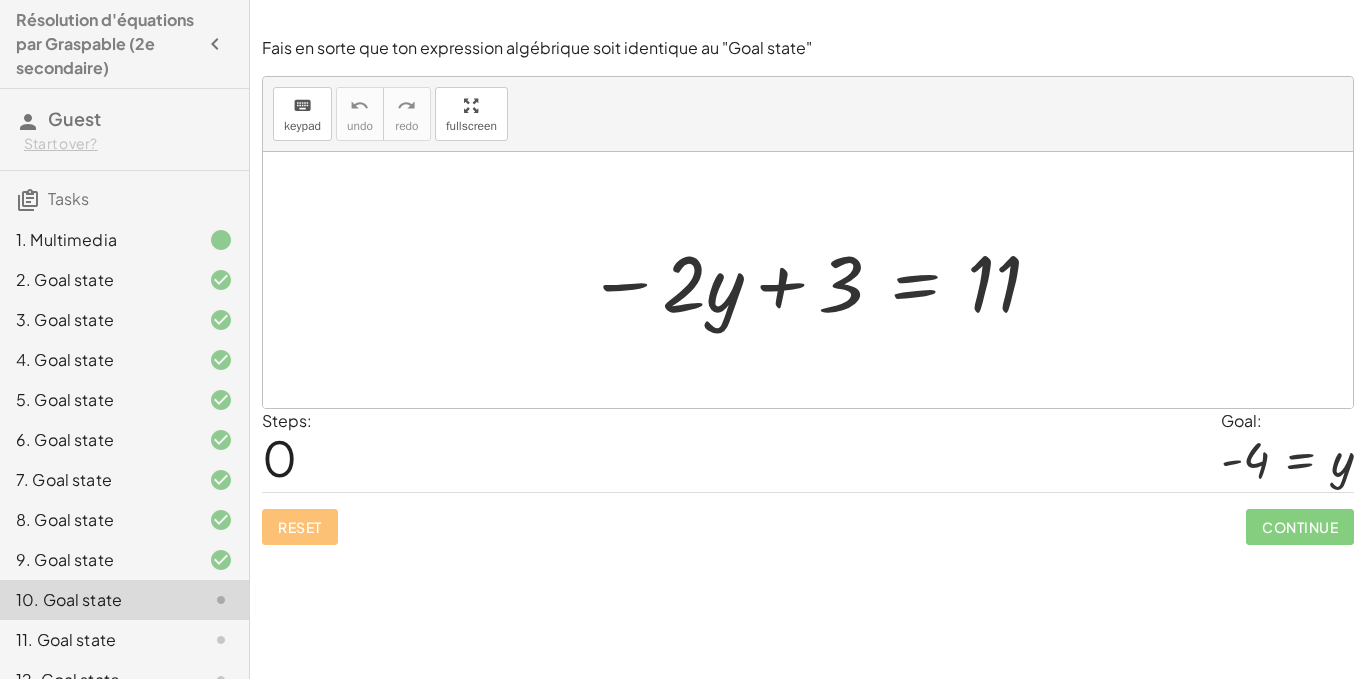 click at bounding box center [815, 280] 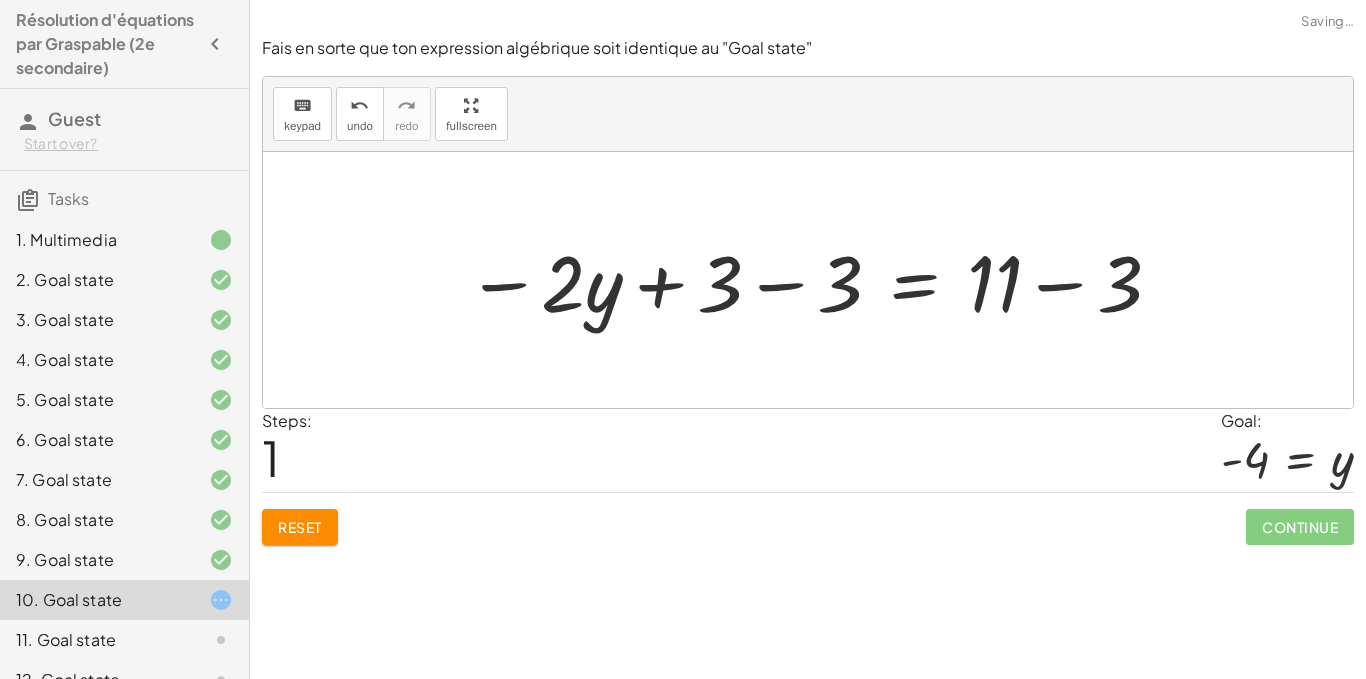 click at bounding box center (815, 280) 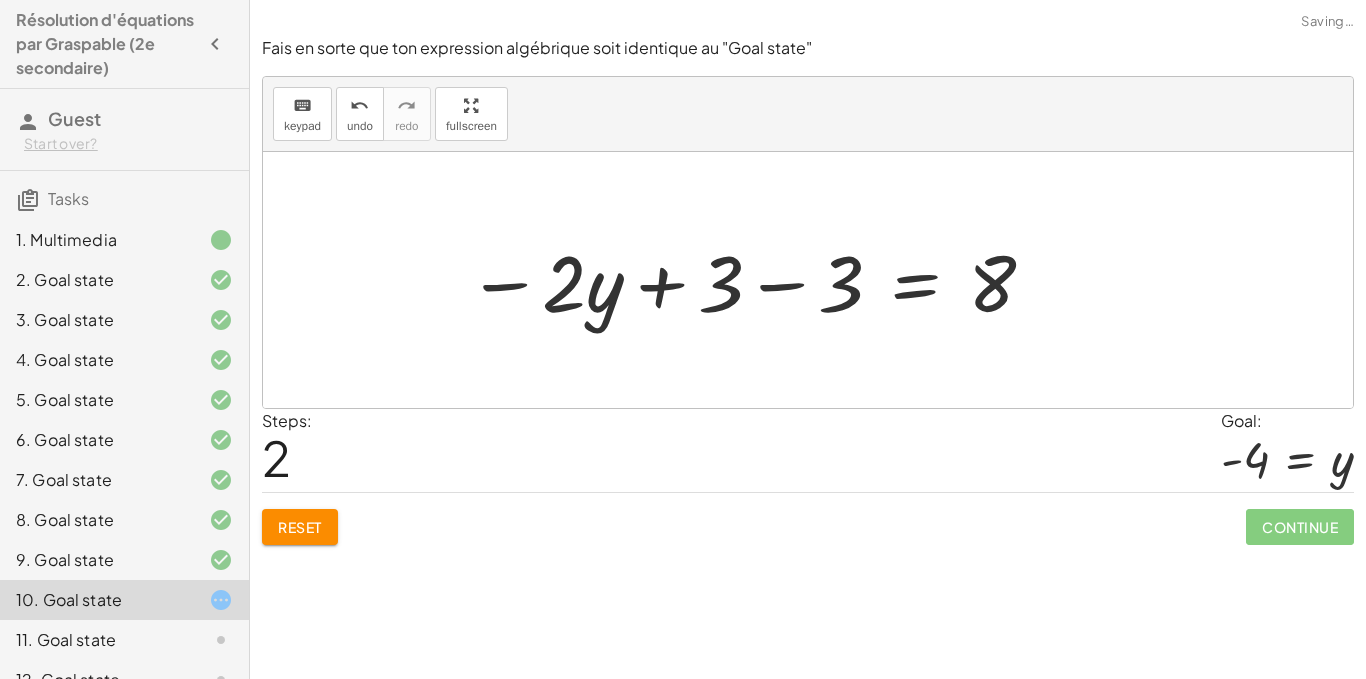 click at bounding box center (752, 280) 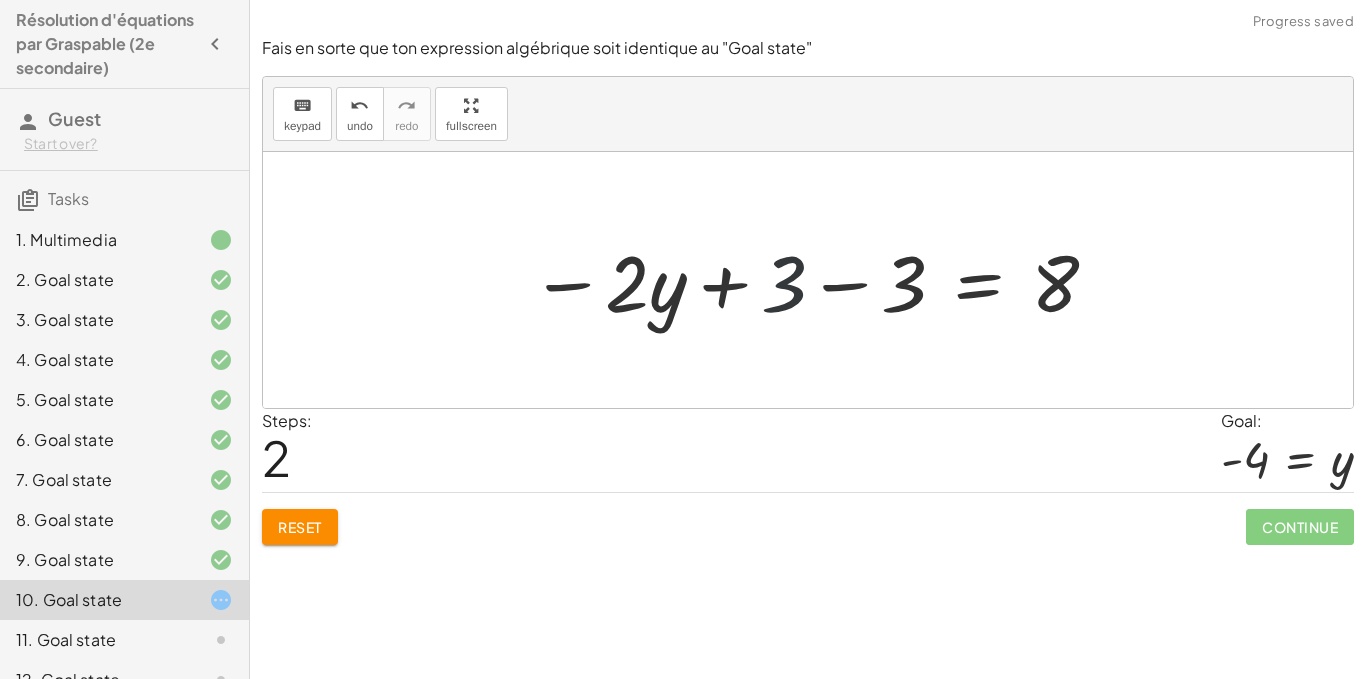 click at bounding box center [815, 280] 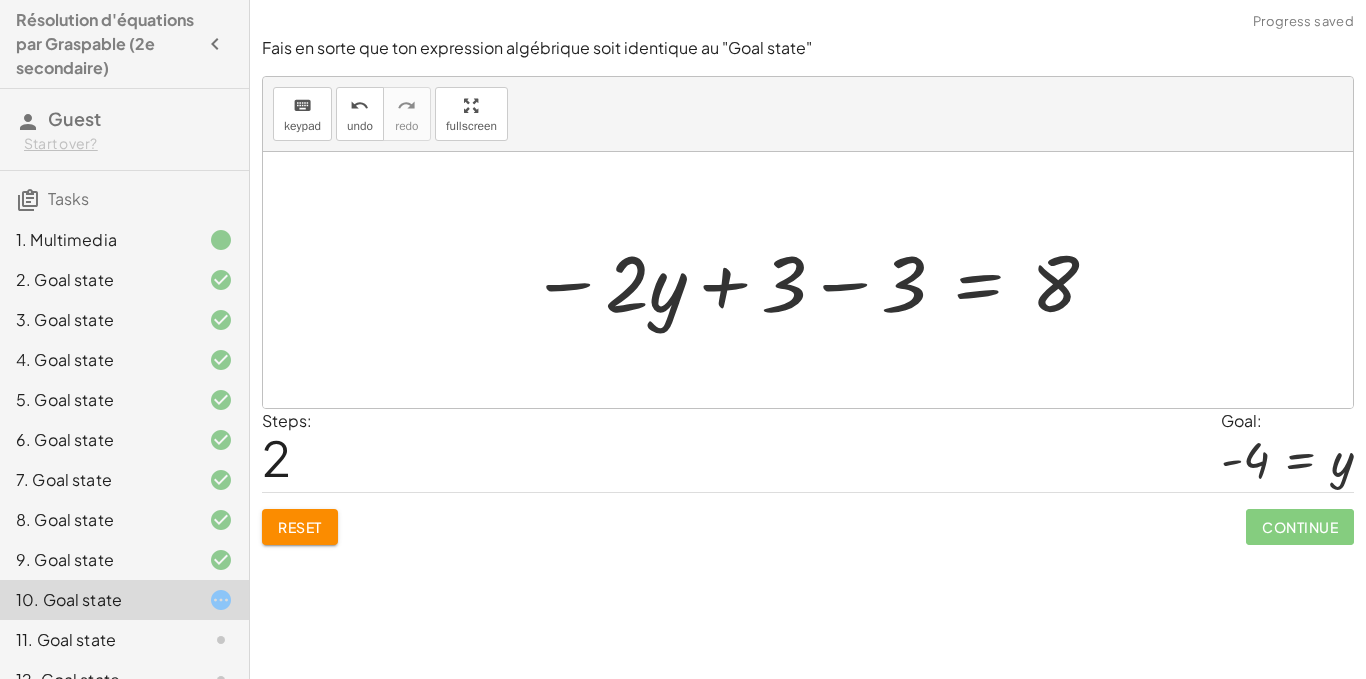 click at bounding box center [815, 280] 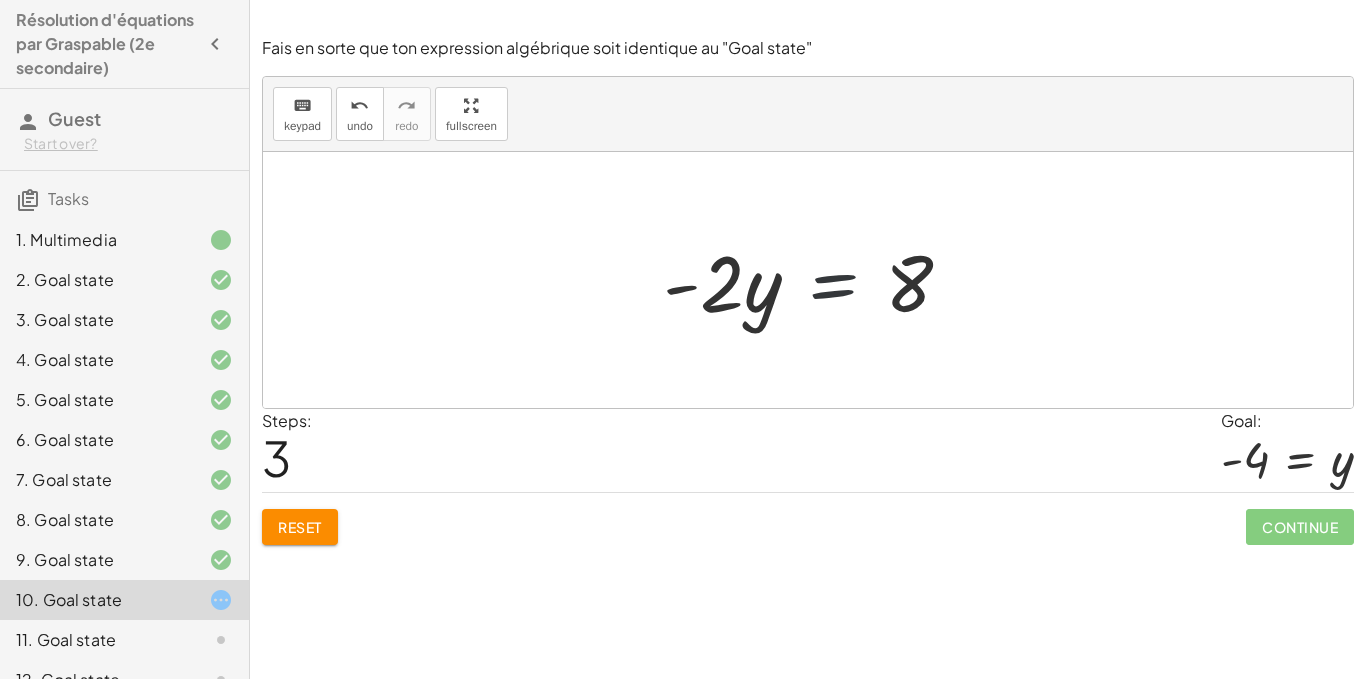 click at bounding box center (815, 280) 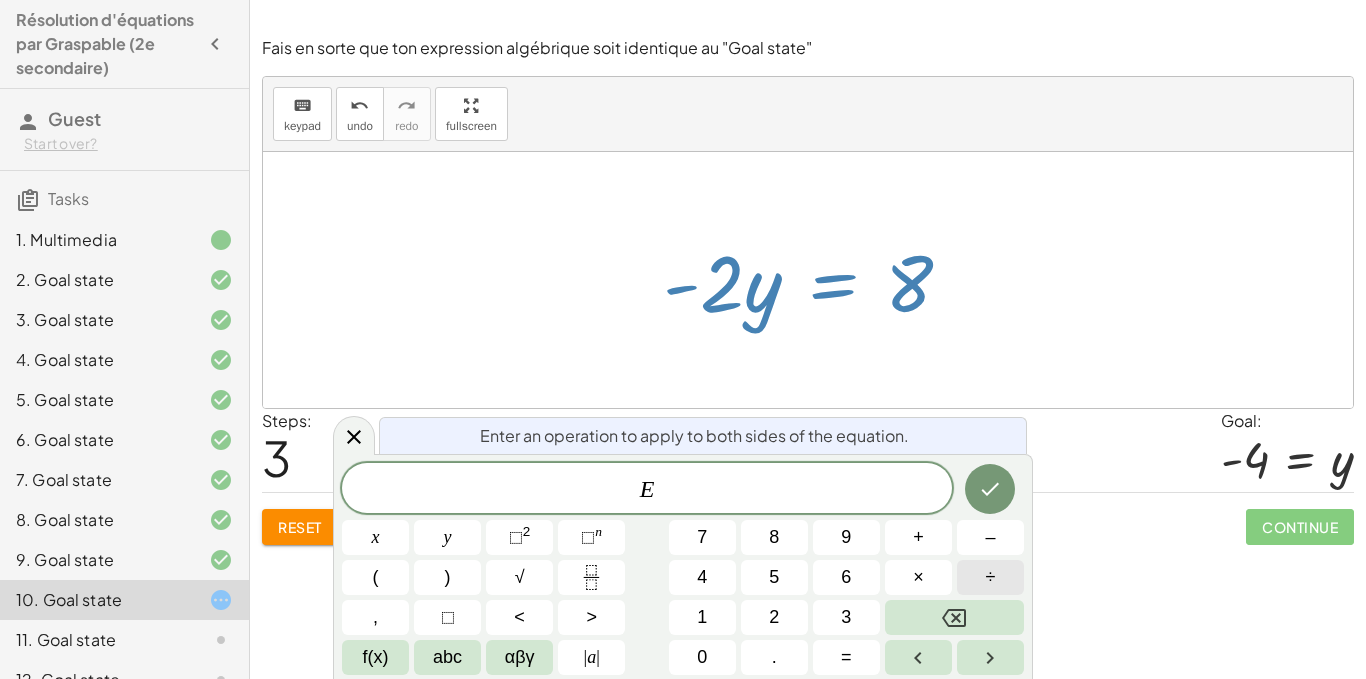 click on "÷" at bounding box center [990, 577] 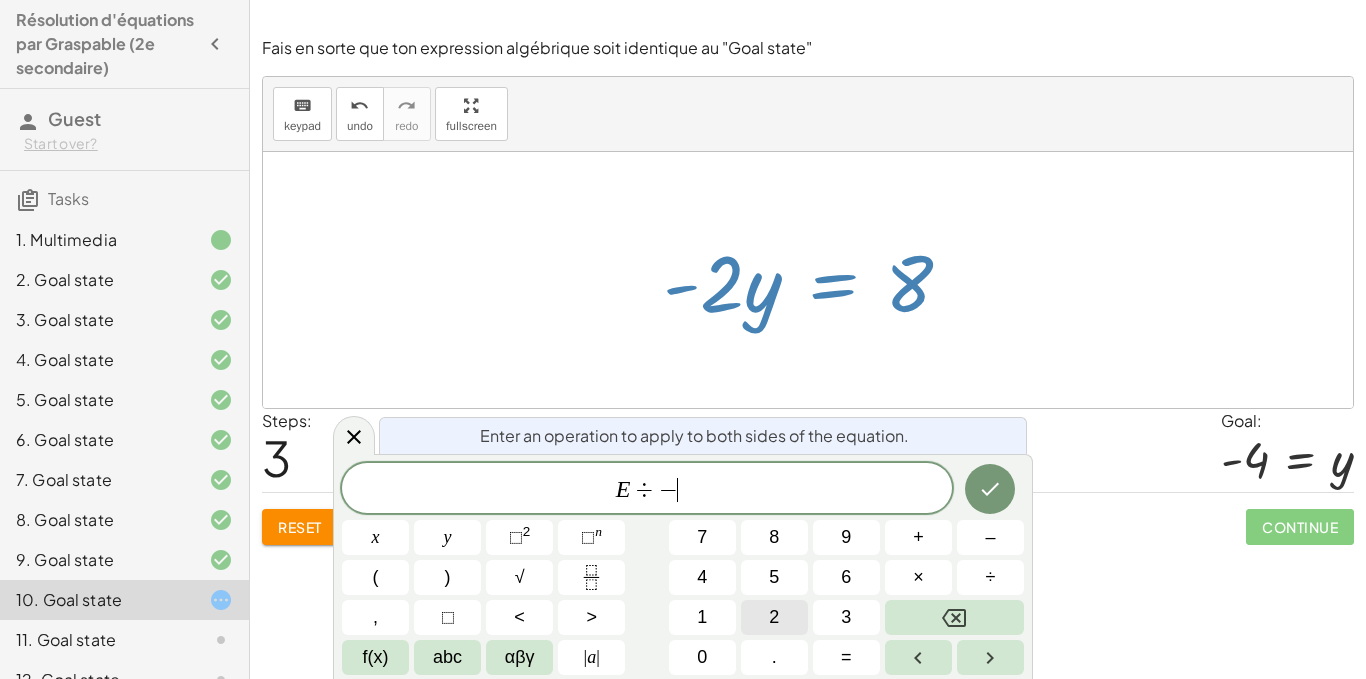 click on "2" at bounding box center [774, 617] 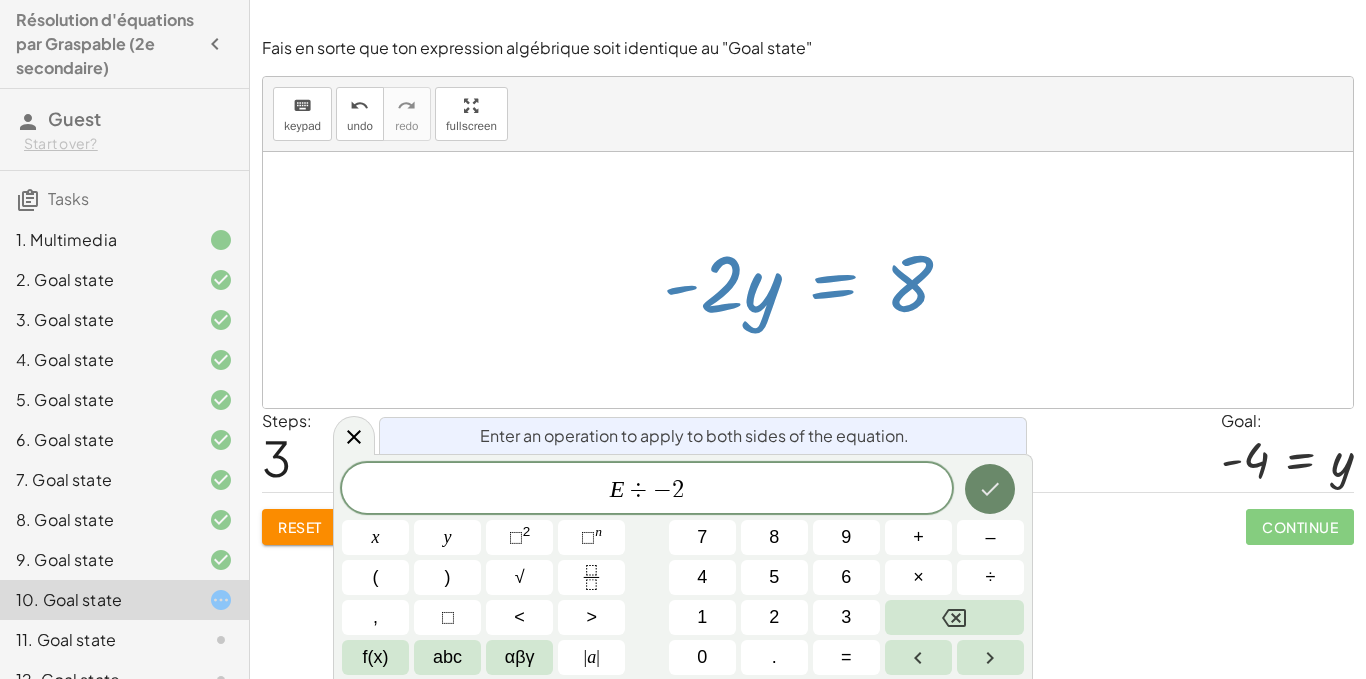 click 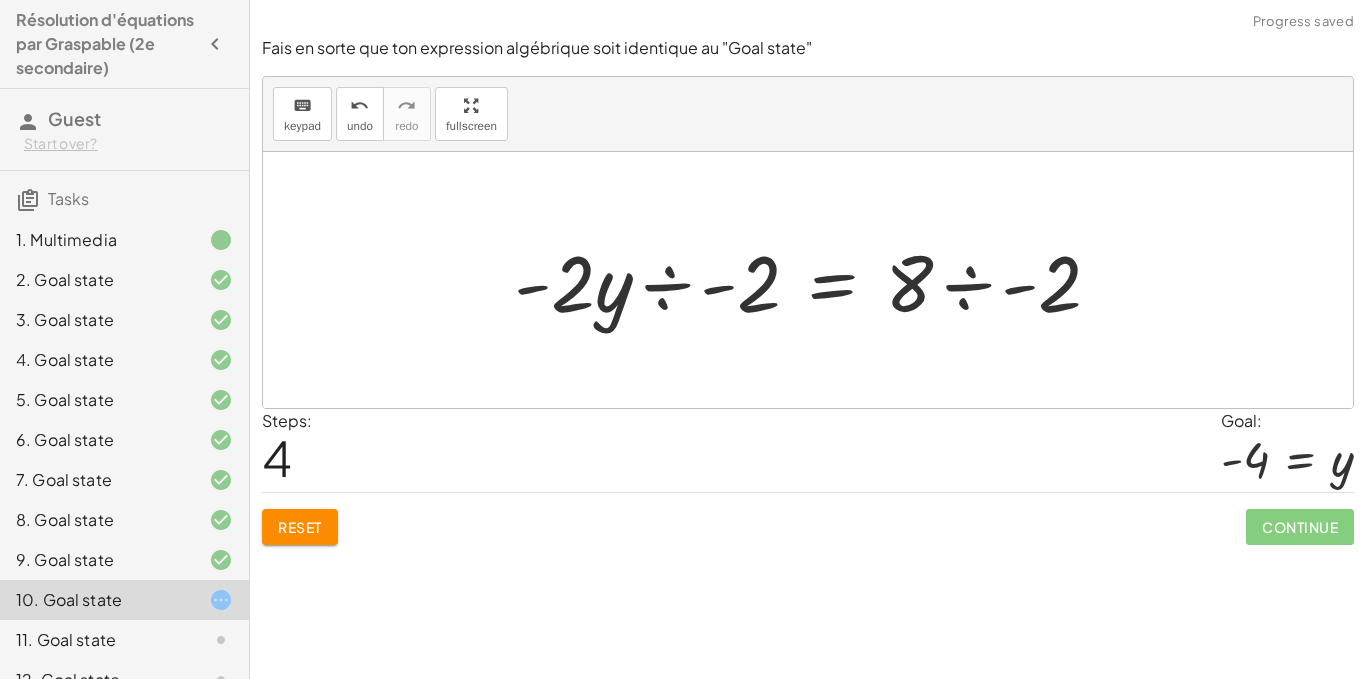 click at bounding box center [815, 280] 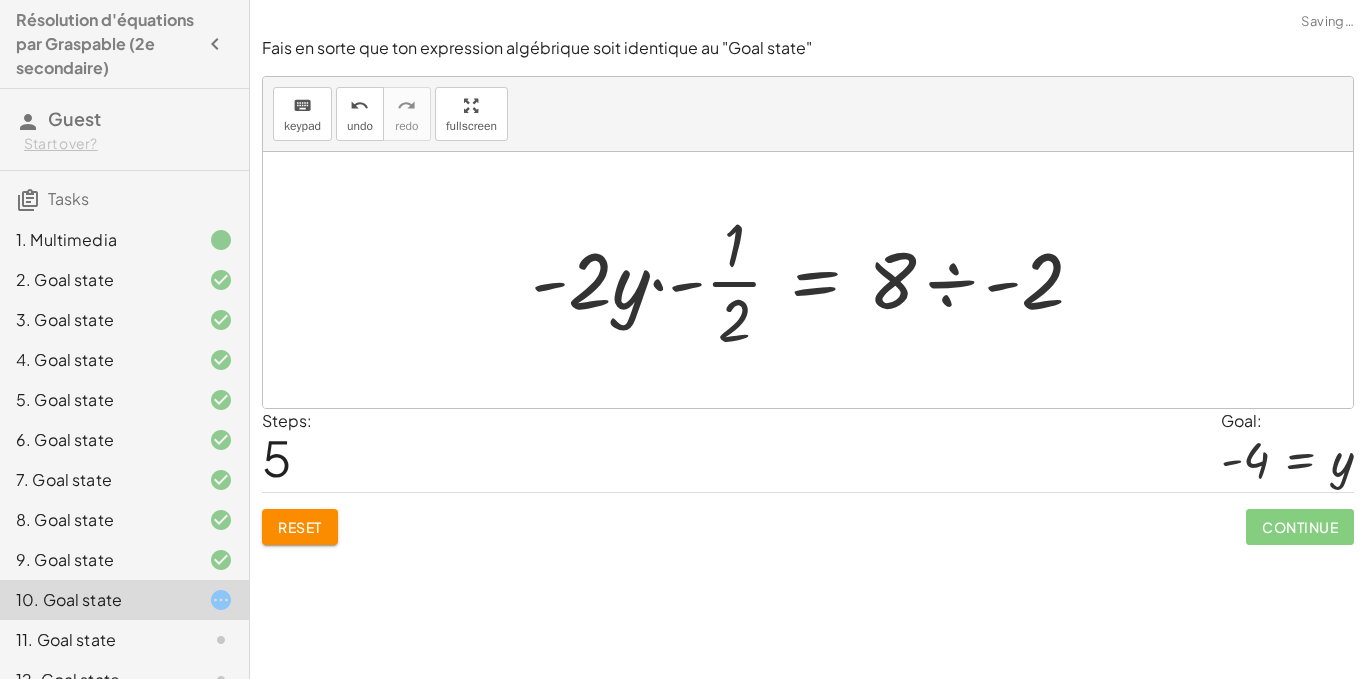 click at bounding box center [815, 280] 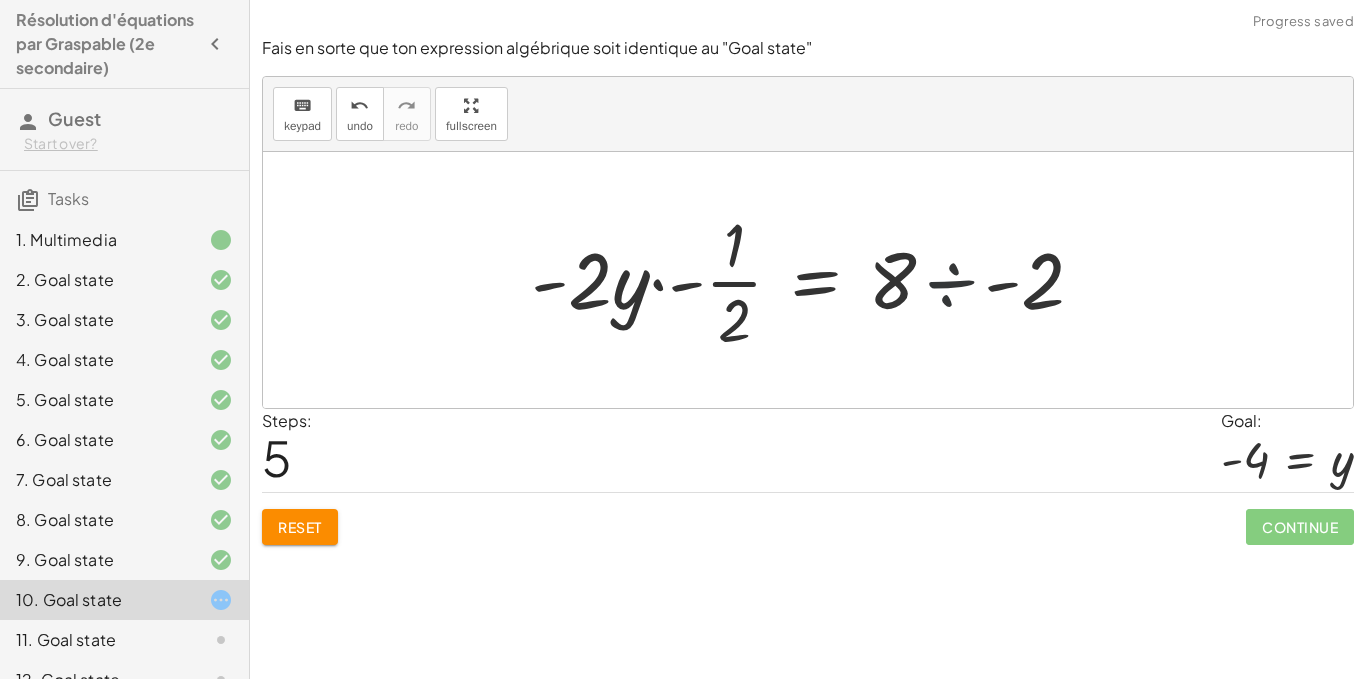 click at bounding box center [815, 280] 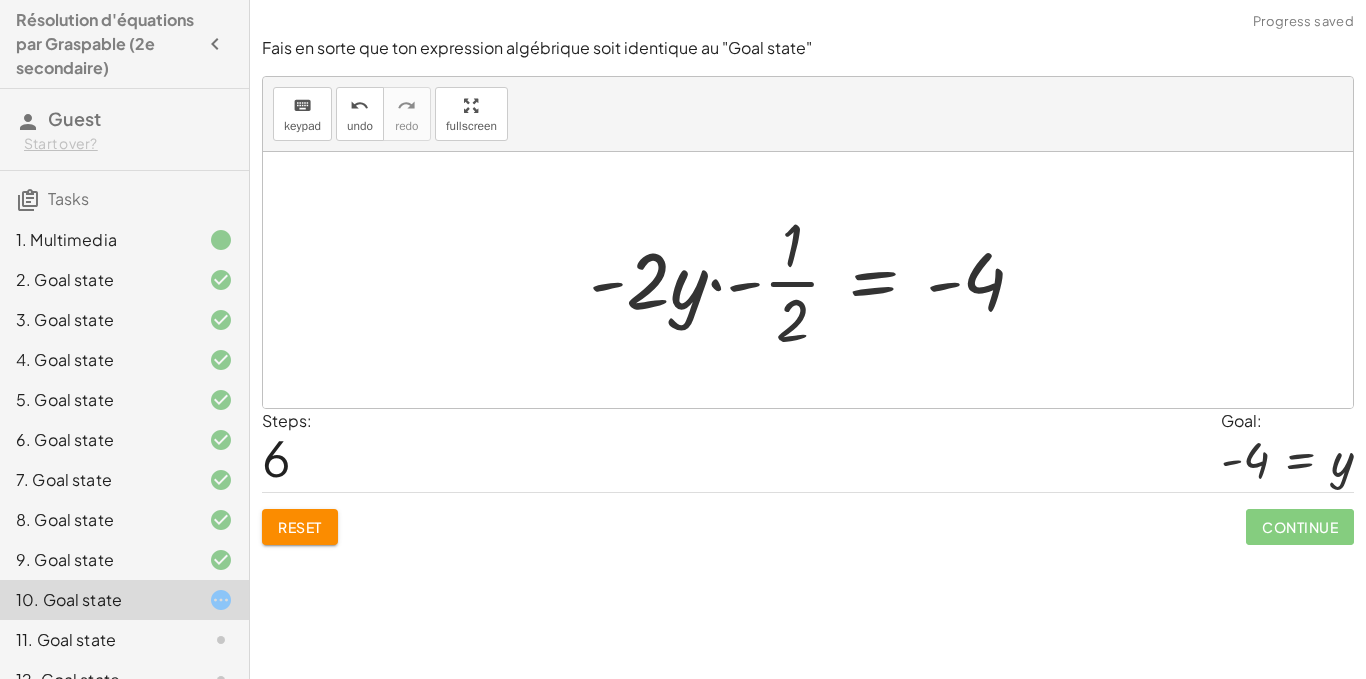 click at bounding box center [815, 280] 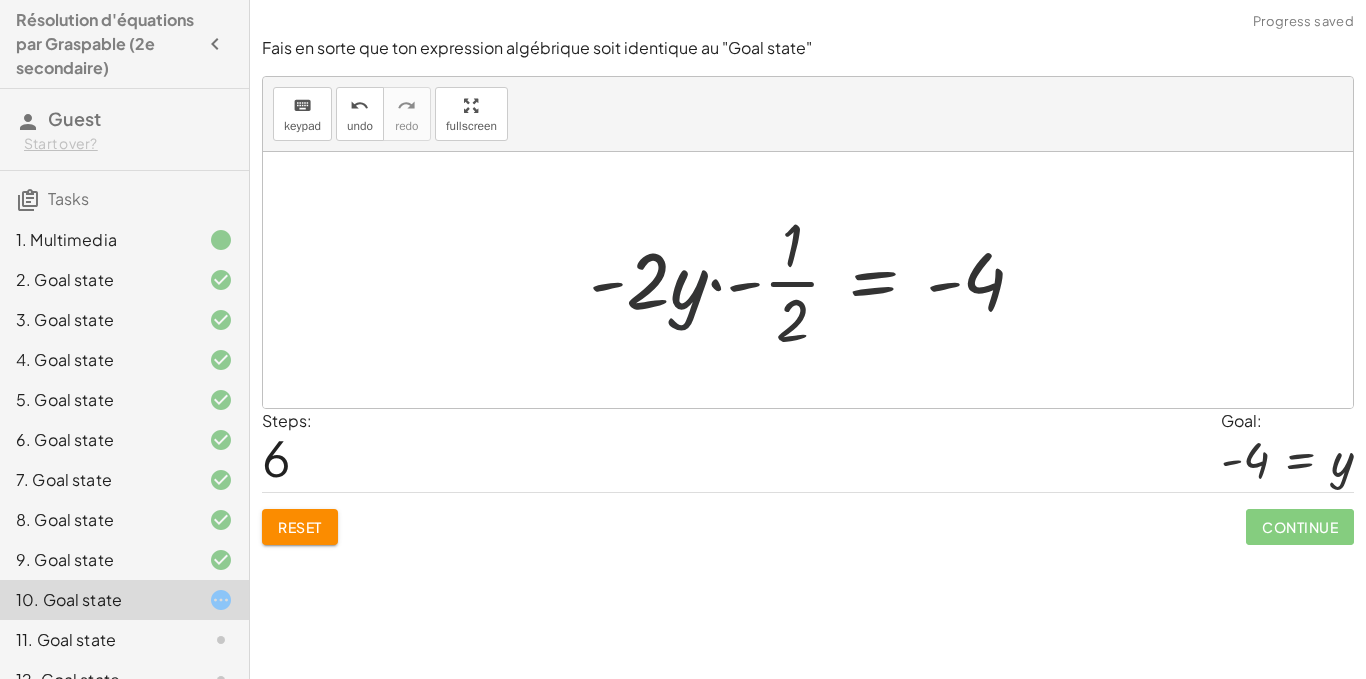 click at bounding box center (815, 280) 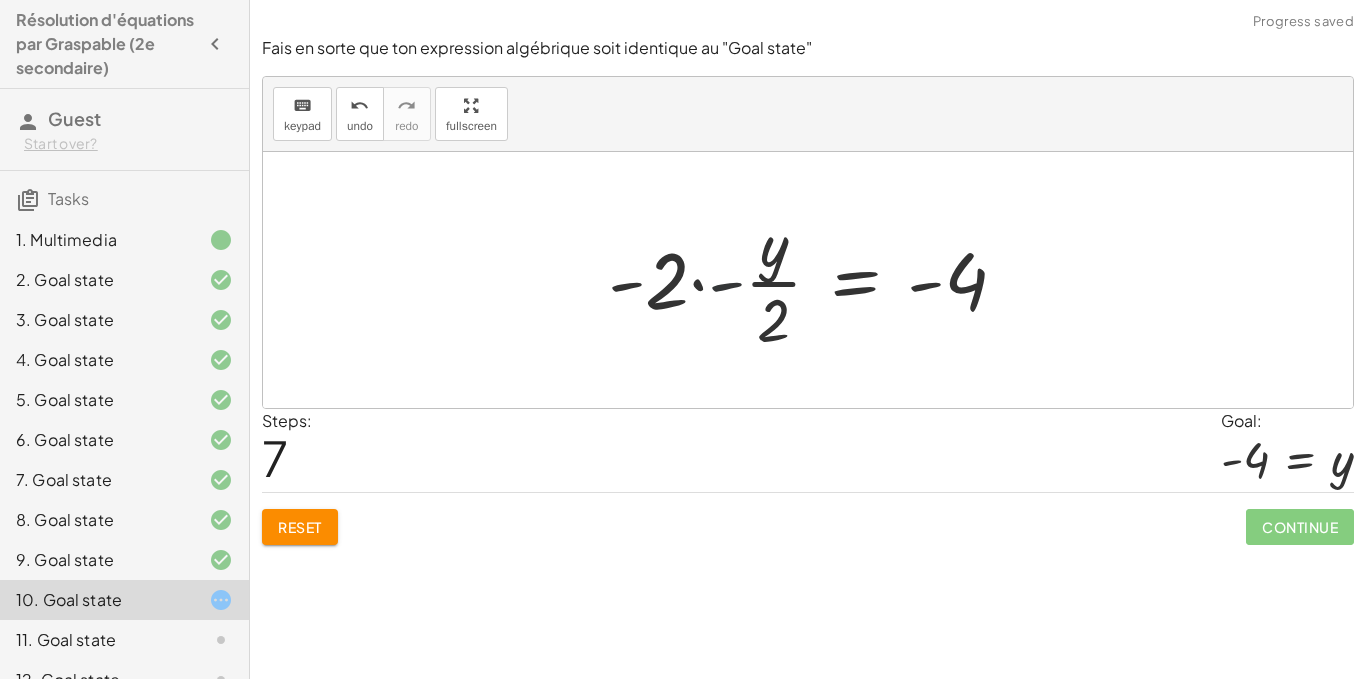 click at bounding box center [815, 280] 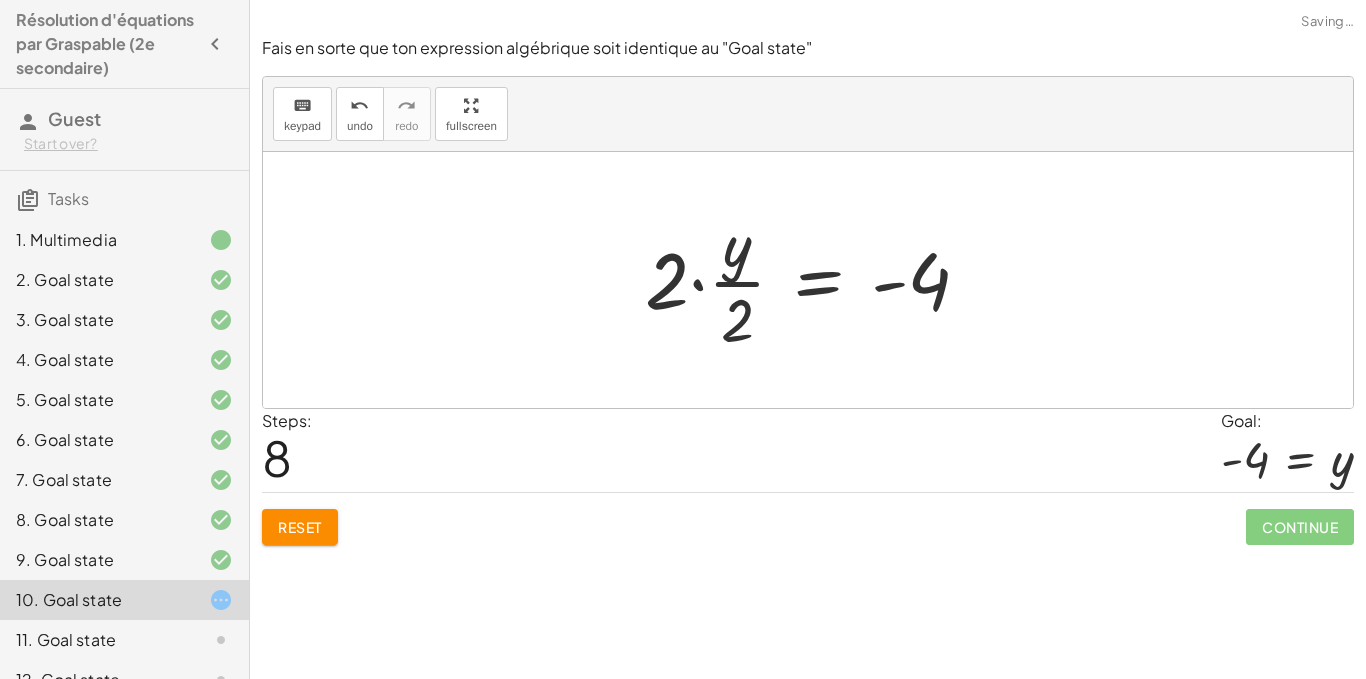 click at bounding box center [815, 280] 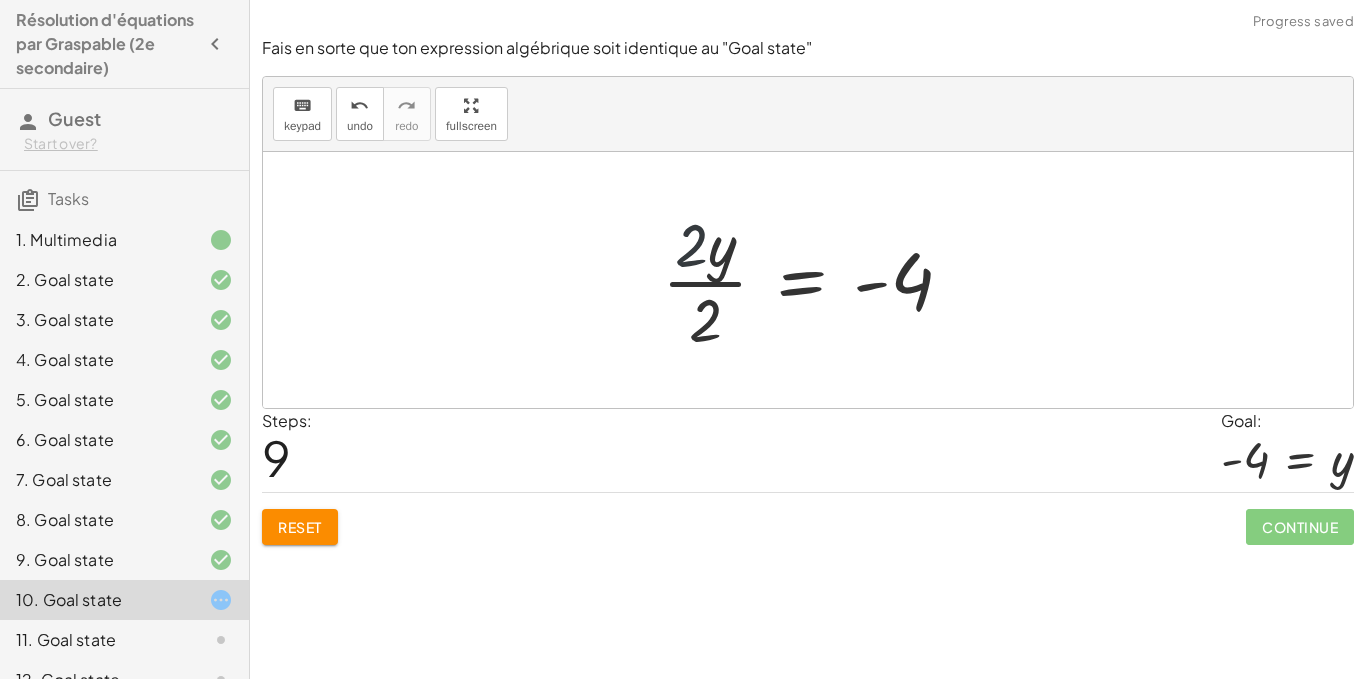 click at bounding box center (815, 280) 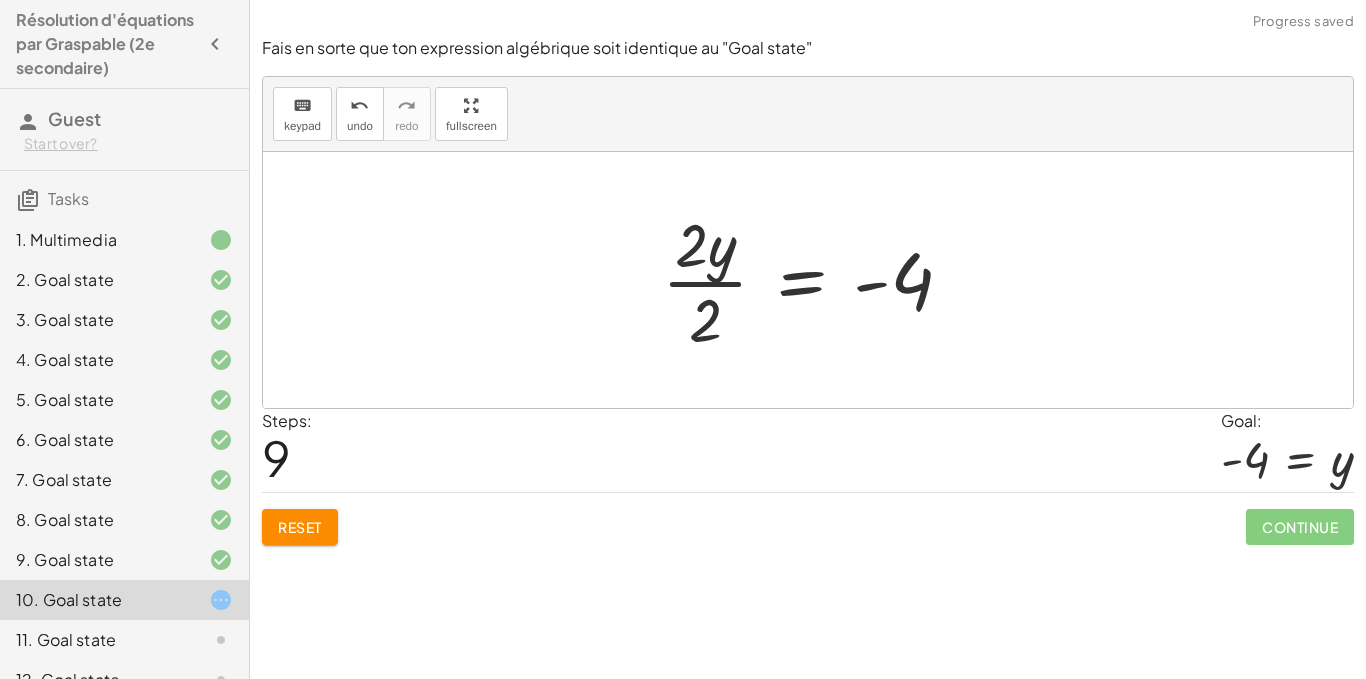 click at bounding box center (815, 280) 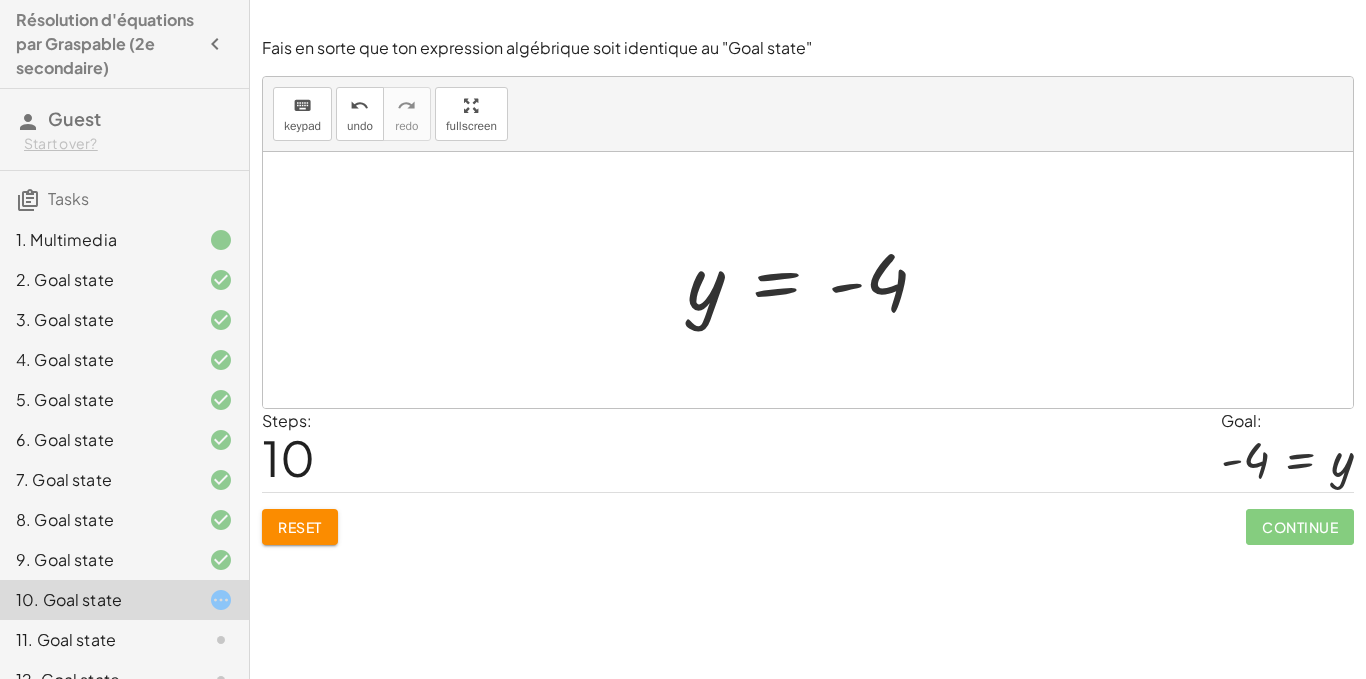 click at bounding box center [815, 280] 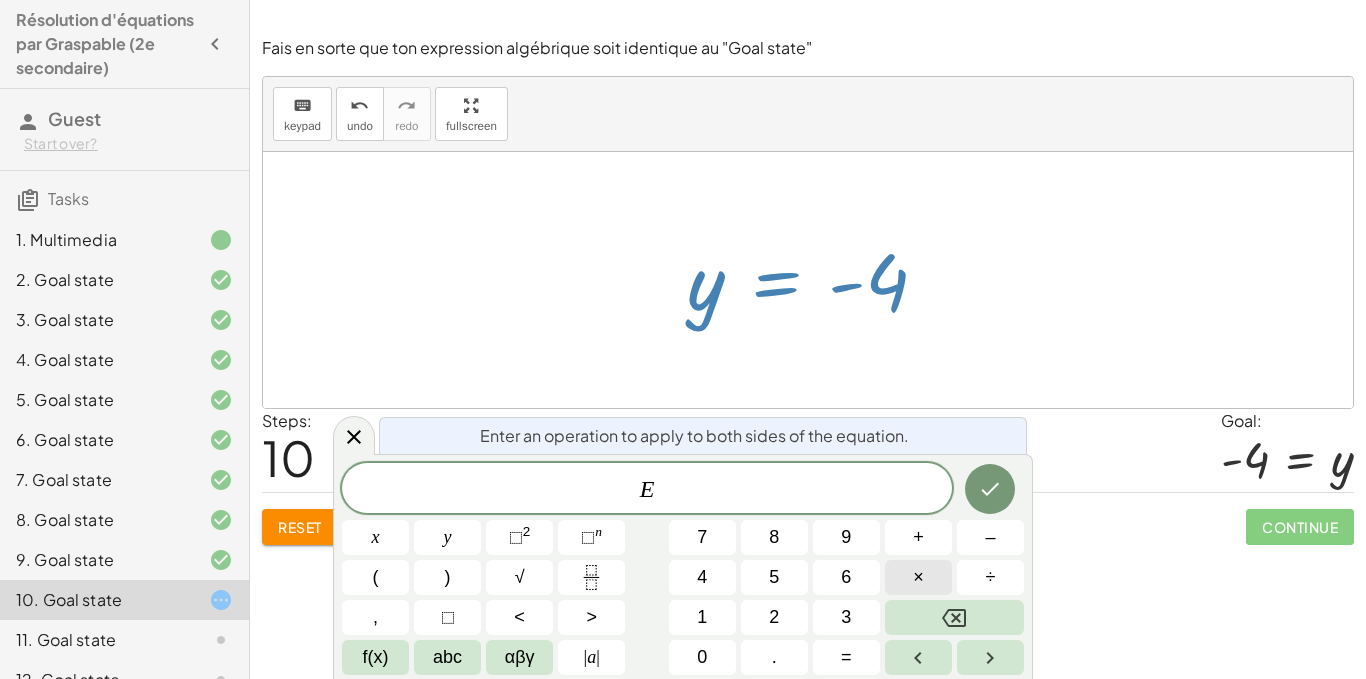 click on "×" at bounding box center [918, 577] 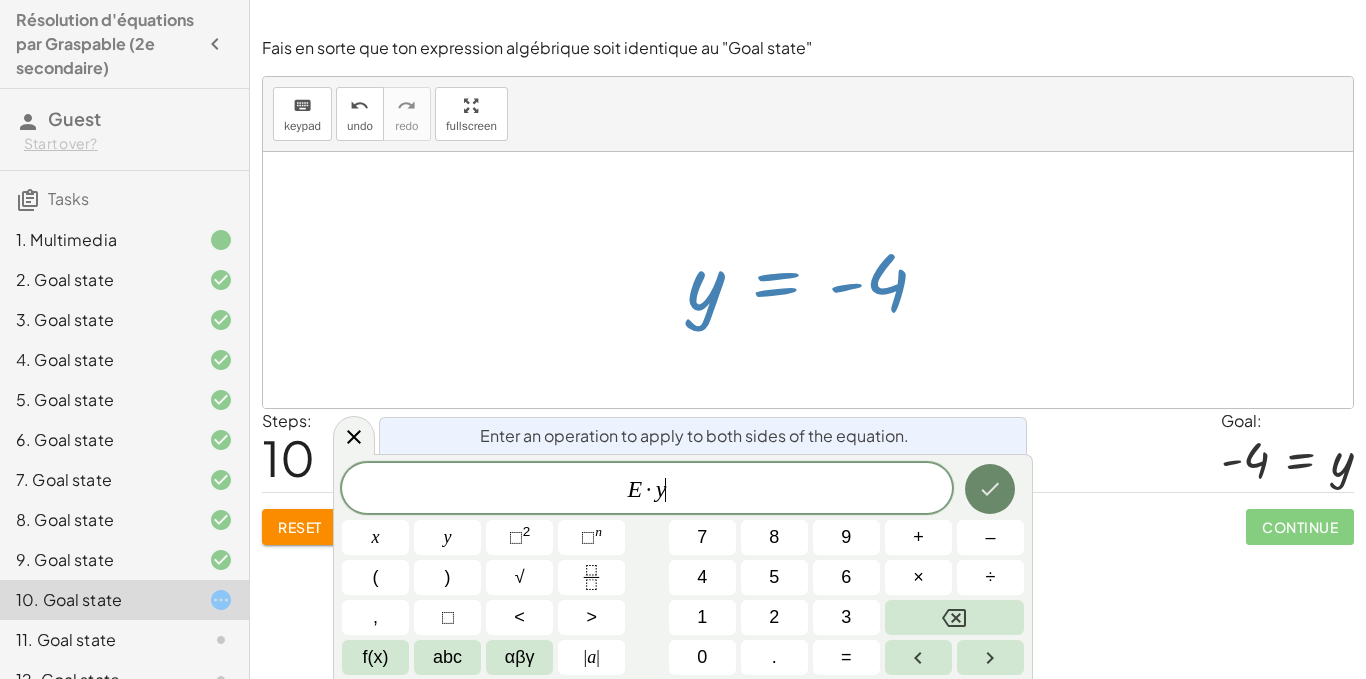 click 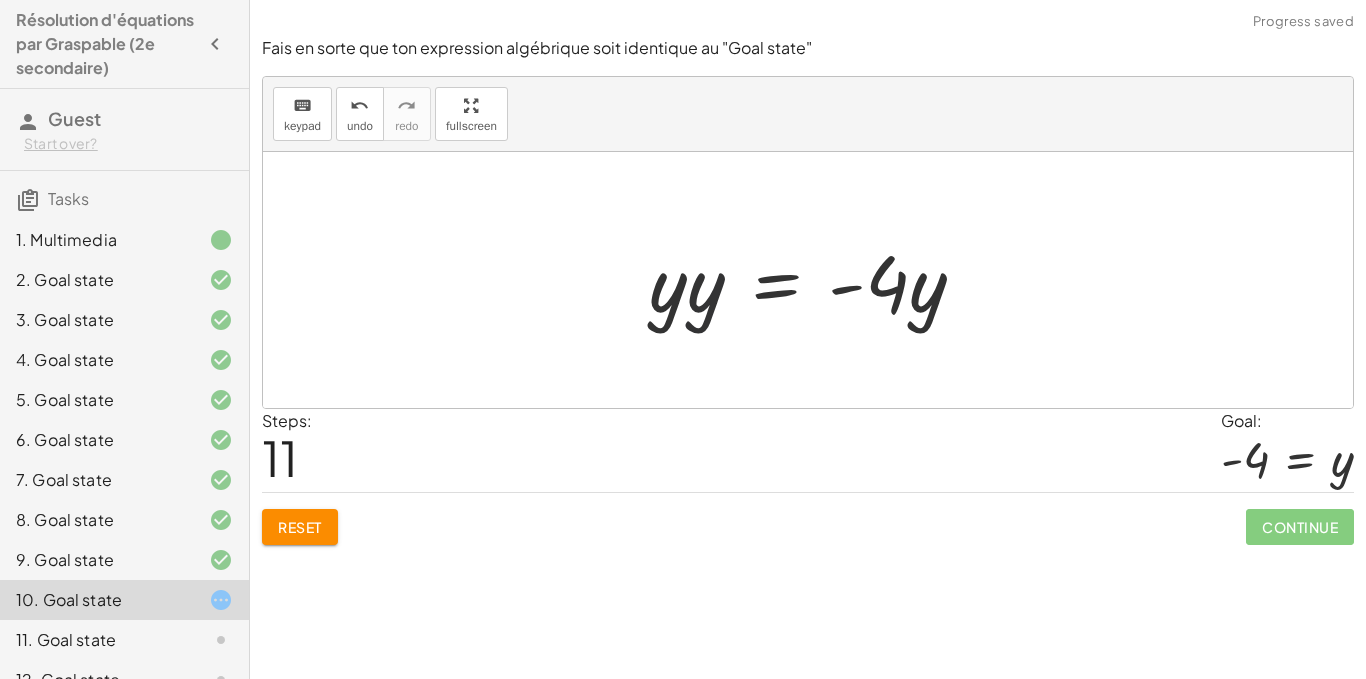 click at bounding box center (815, 280) 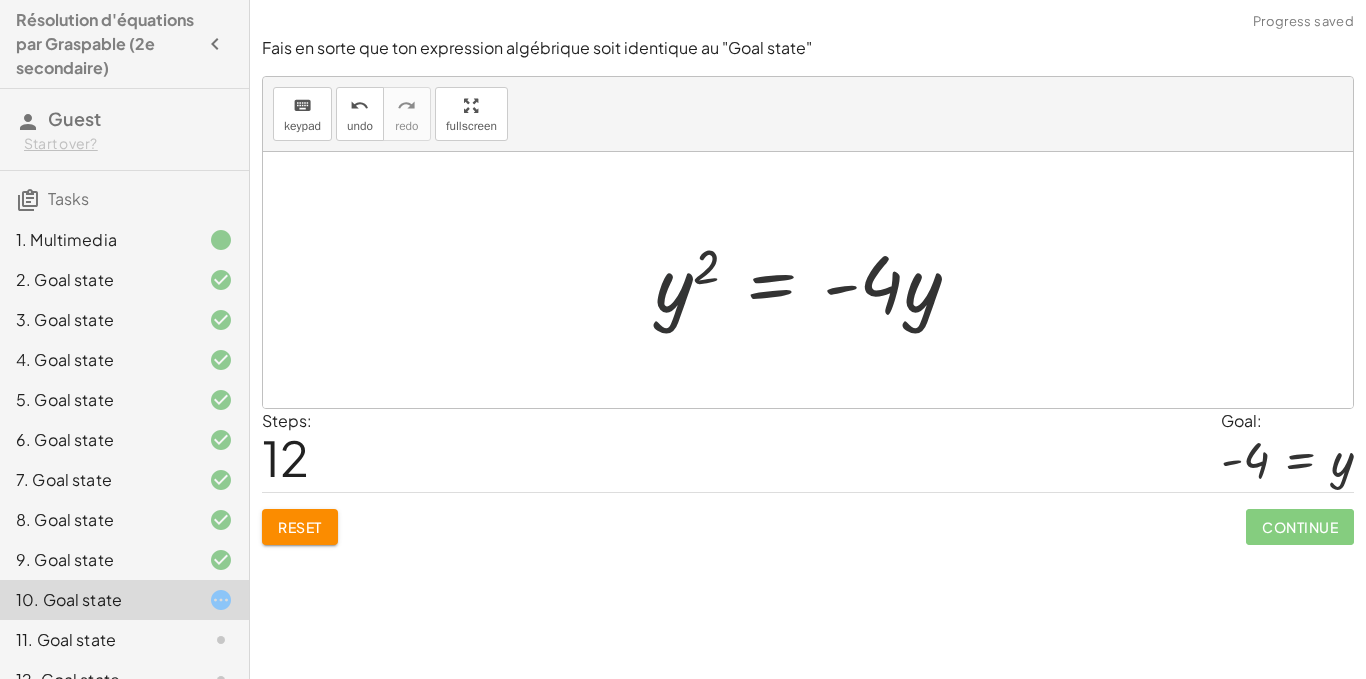 click at bounding box center (815, 280) 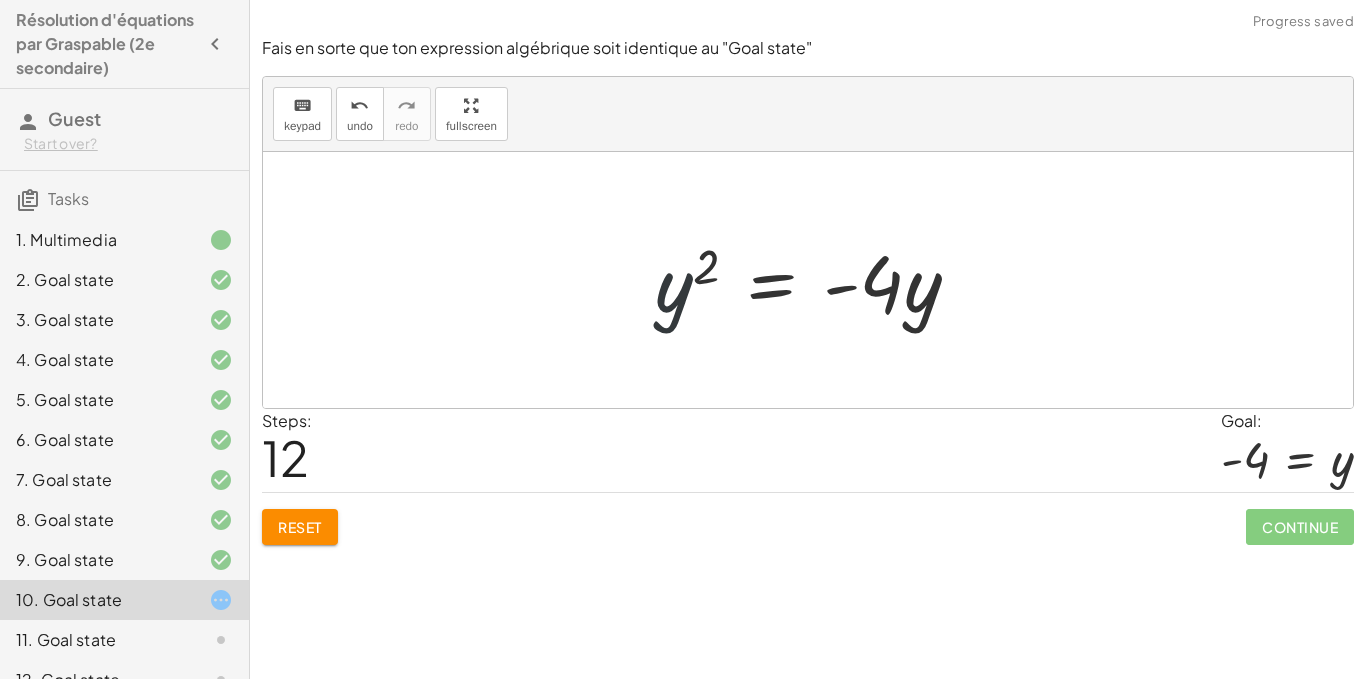 click at bounding box center [815, 280] 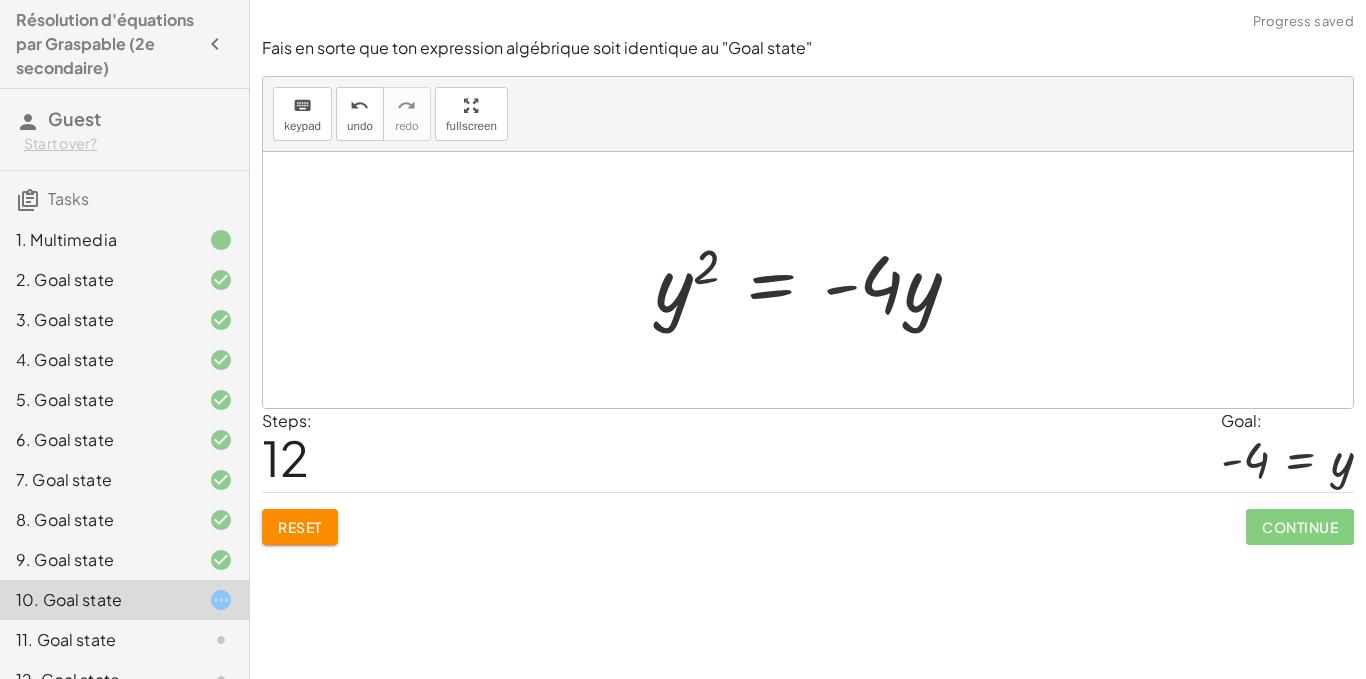 click at bounding box center (815, 280) 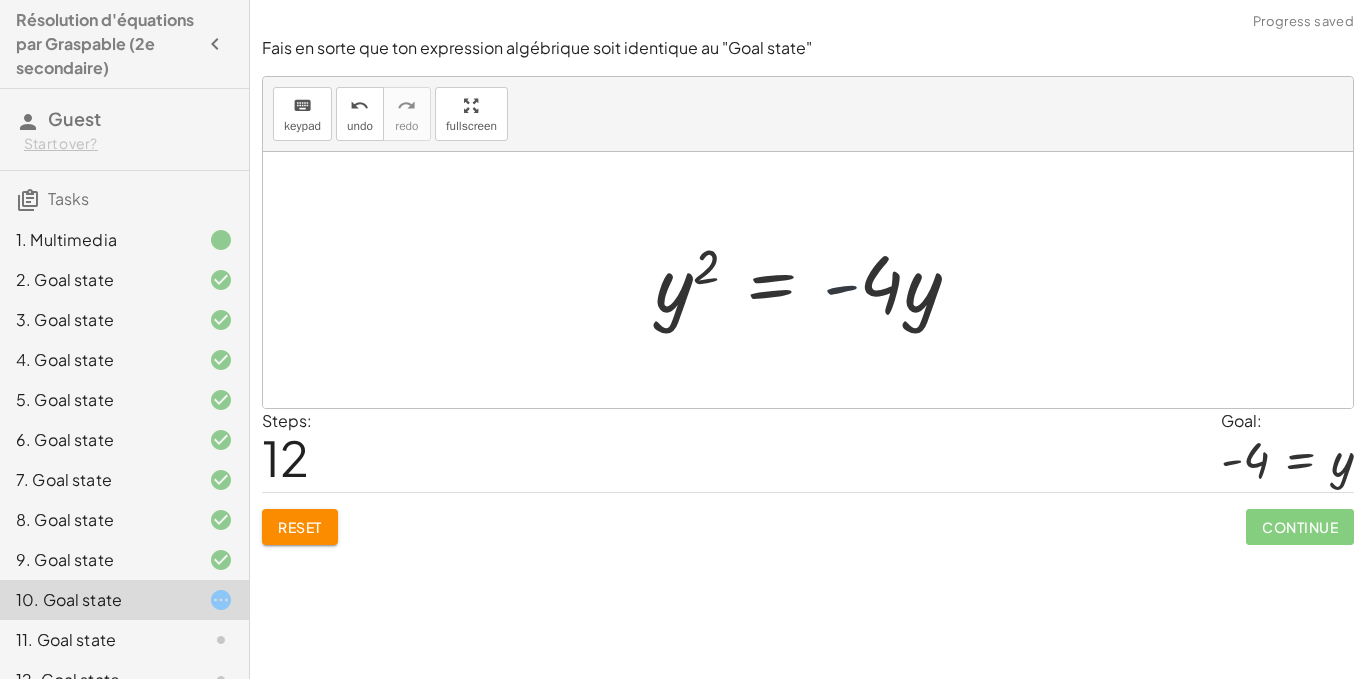 click at bounding box center (815, 280) 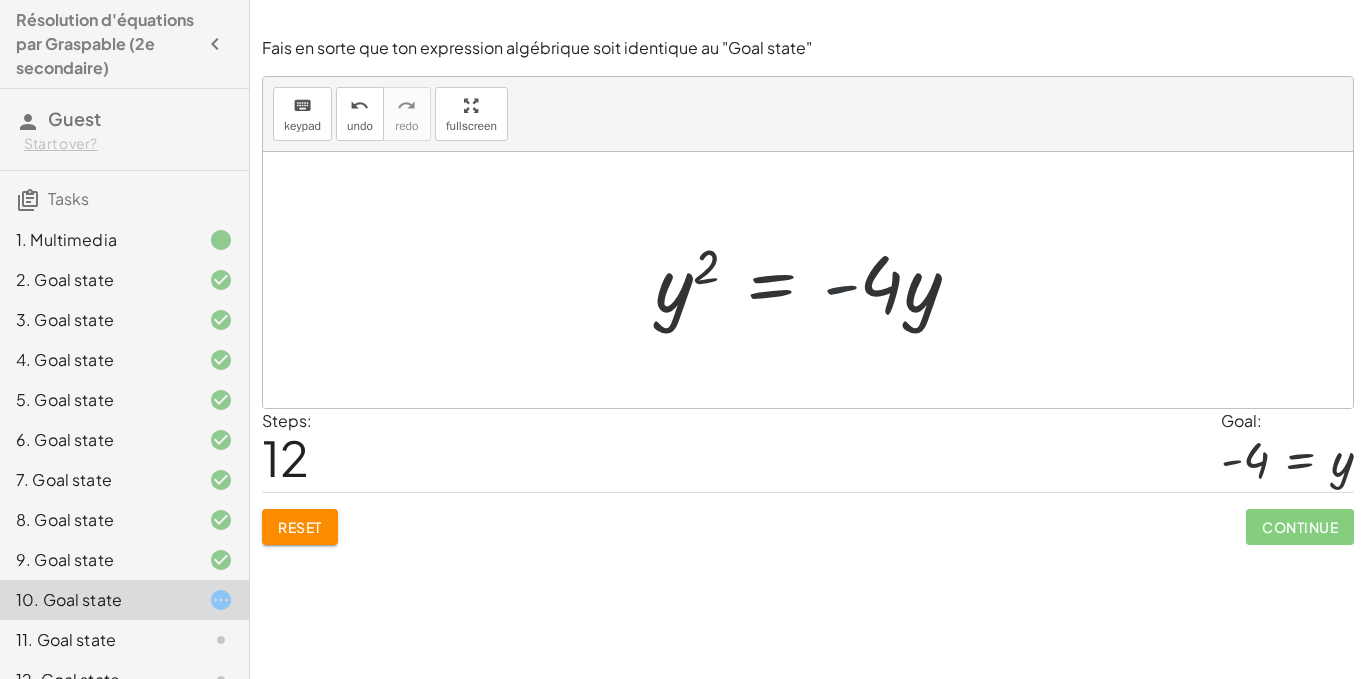 drag, startPoint x: 858, startPoint y: 277, endPoint x: 1365, endPoint y: 640, distance: 623.55273 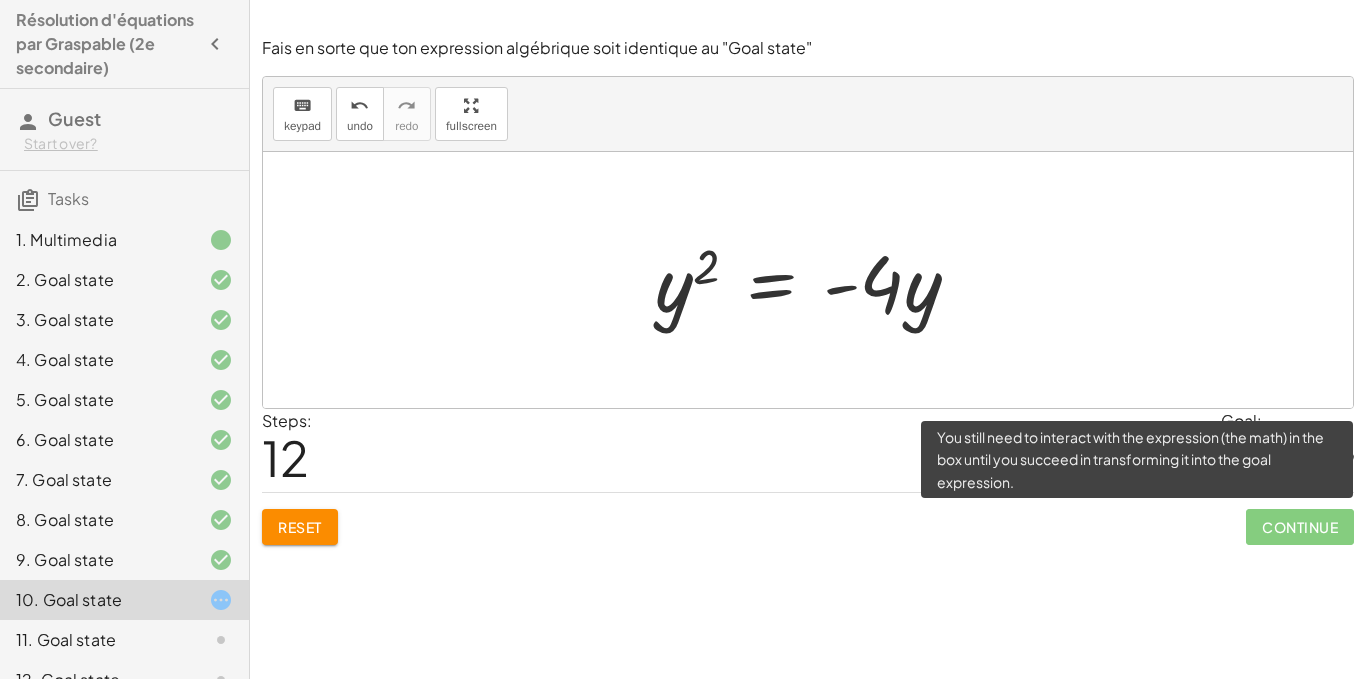click on "Continue" 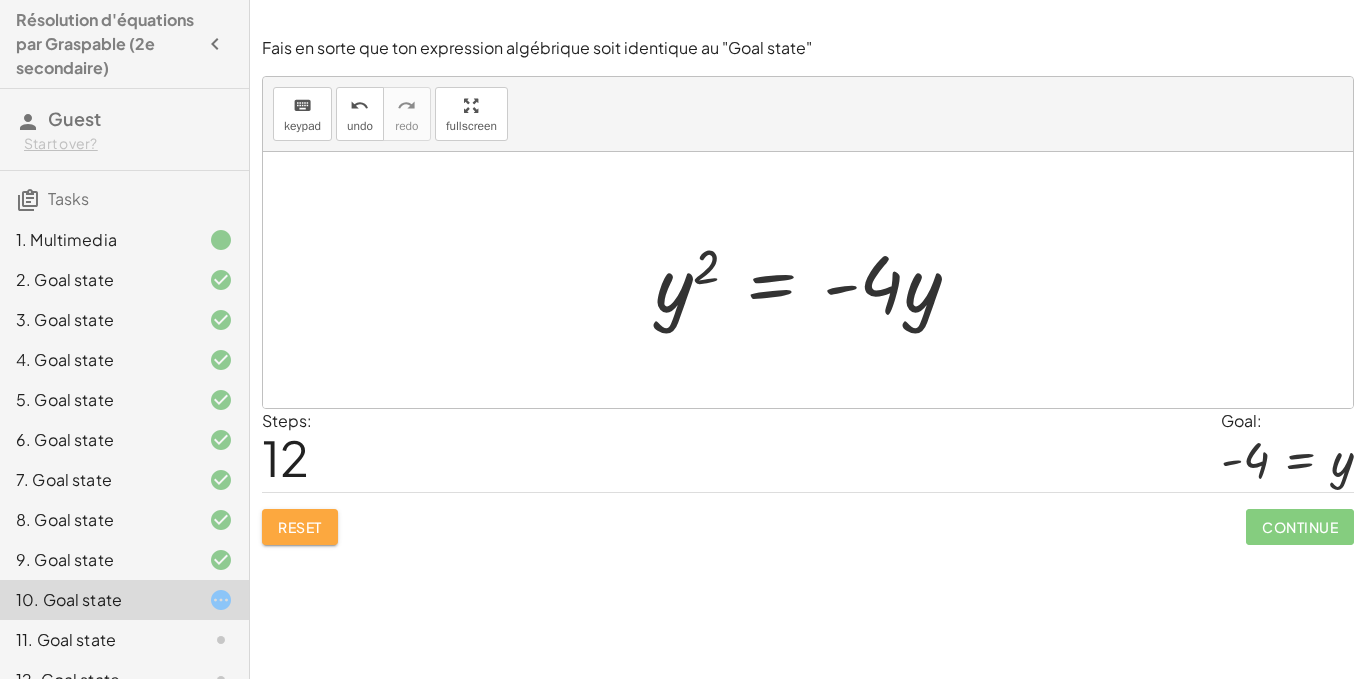 click on "Reset" at bounding box center (300, 527) 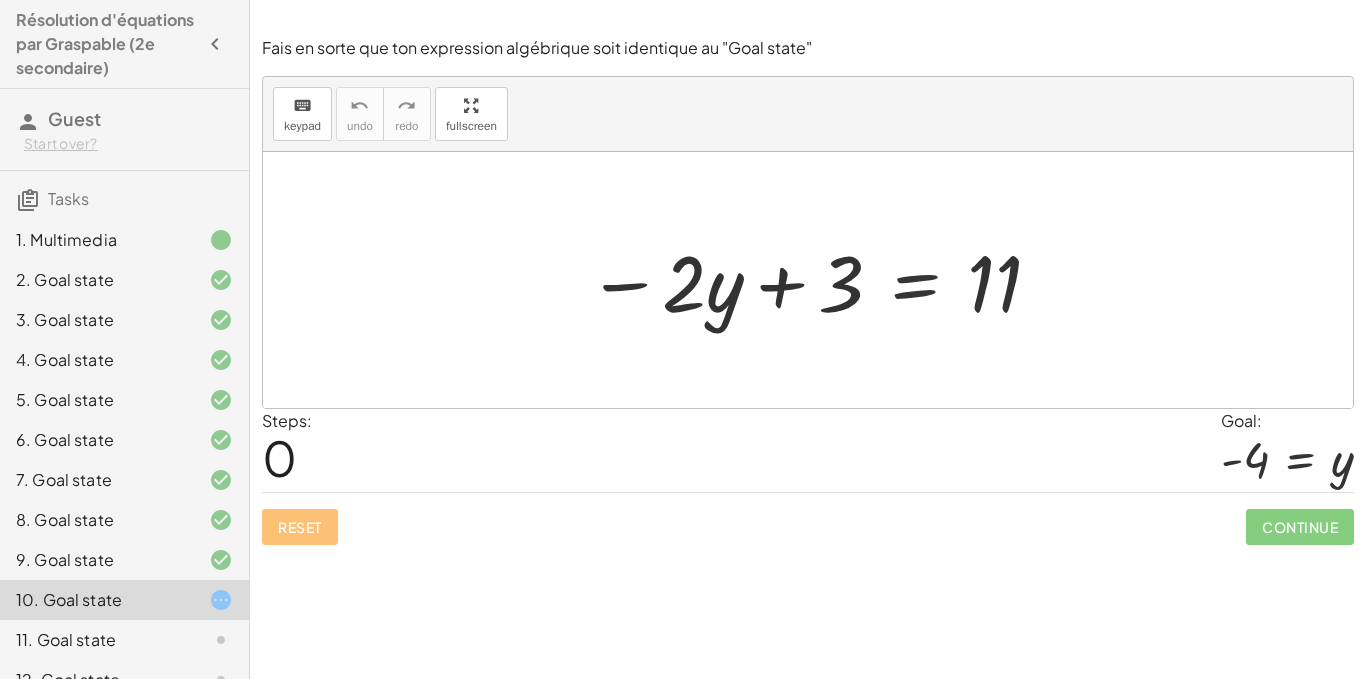 click at bounding box center (815, 280) 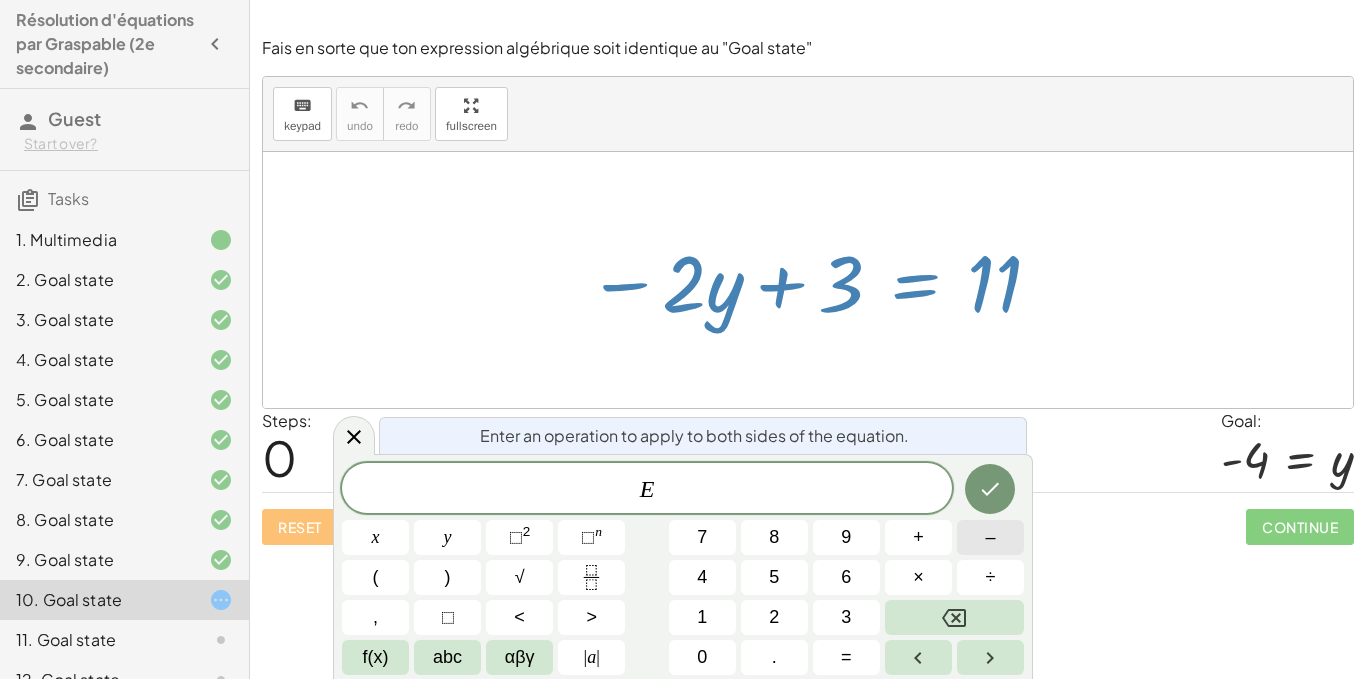 click on "–" at bounding box center (990, 537) 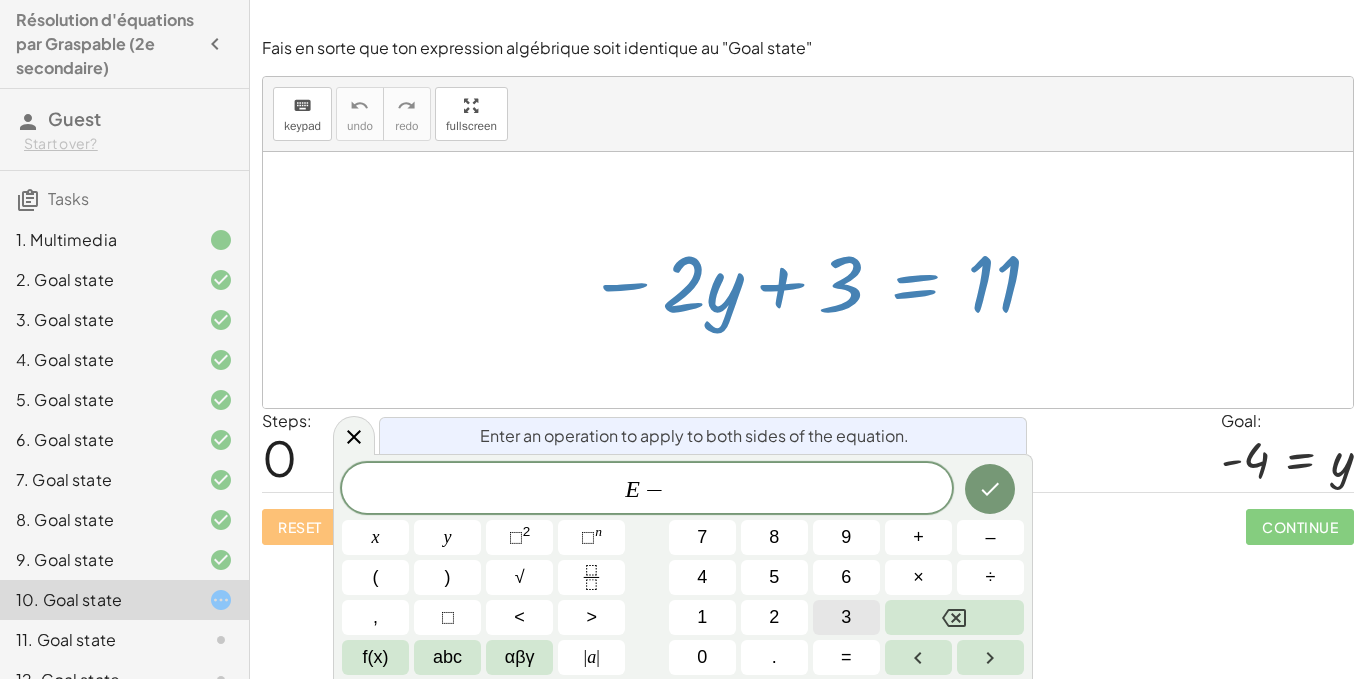 click on "3" at bounding box center (846, 617) 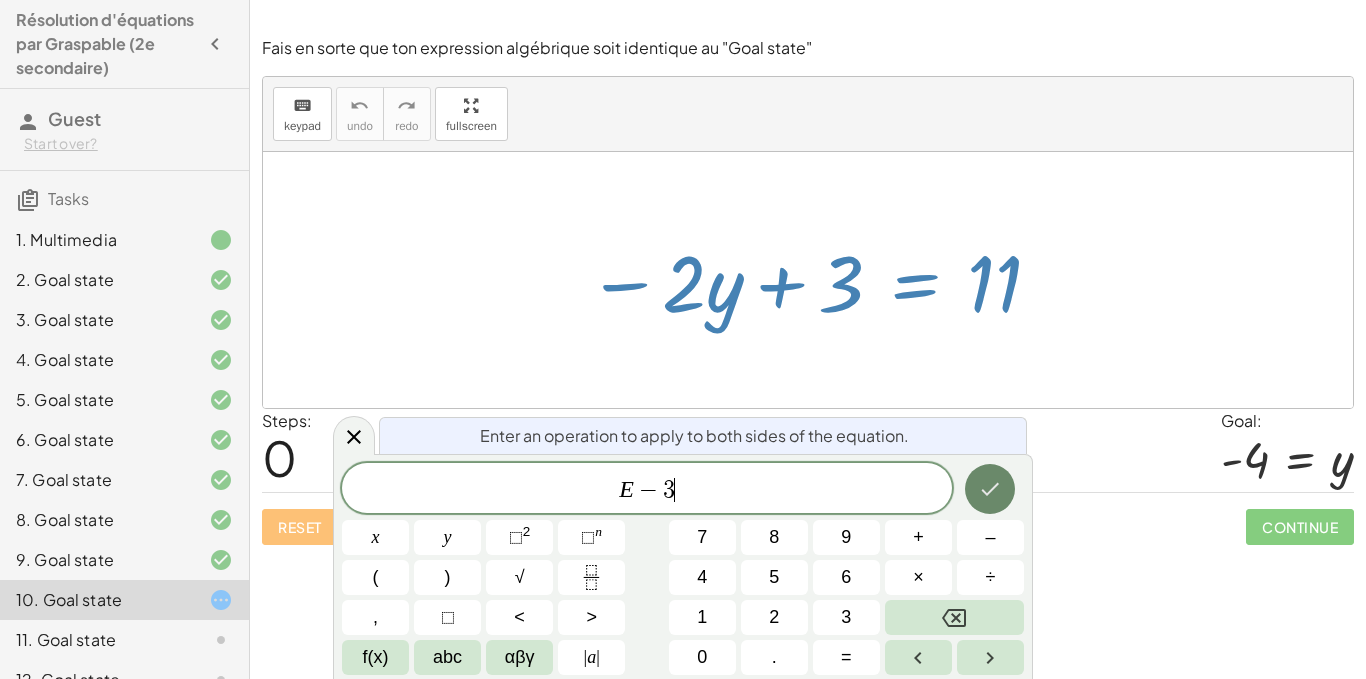 click at bounding box center [990, 489] 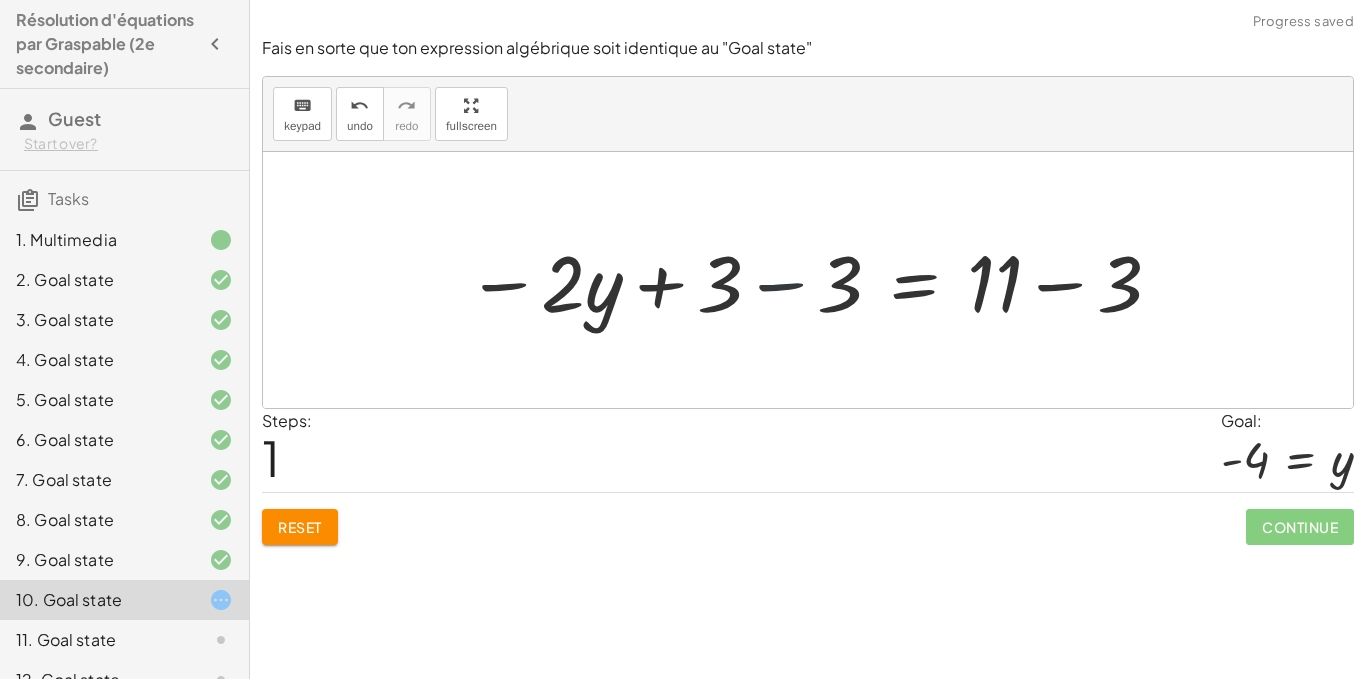 click at bounding box center [815, 280] 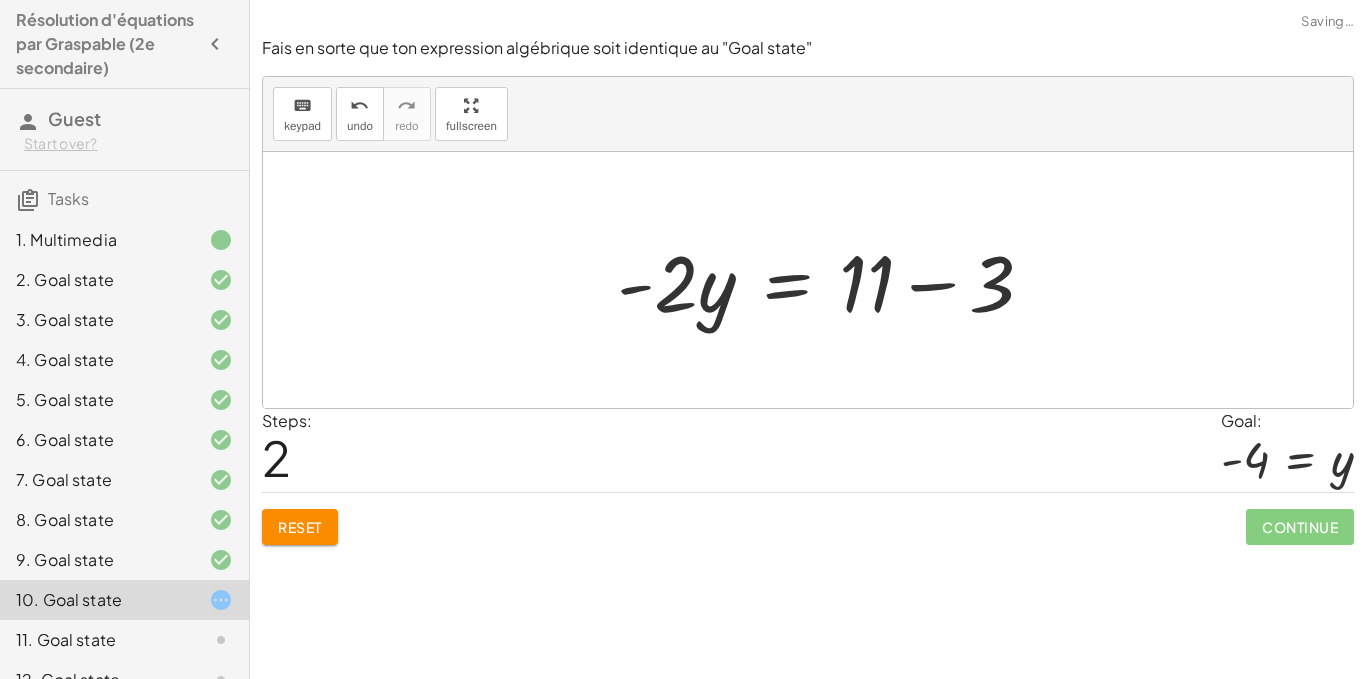 click on "− · 2 · y + 3 = 11 − · 2 · y + 3 − 3 = + 11 − 3 − · 2 · y + 0 = + 11 − 3 · 2 · y = 11 + − 3 -" at bounding box center [808, 280] 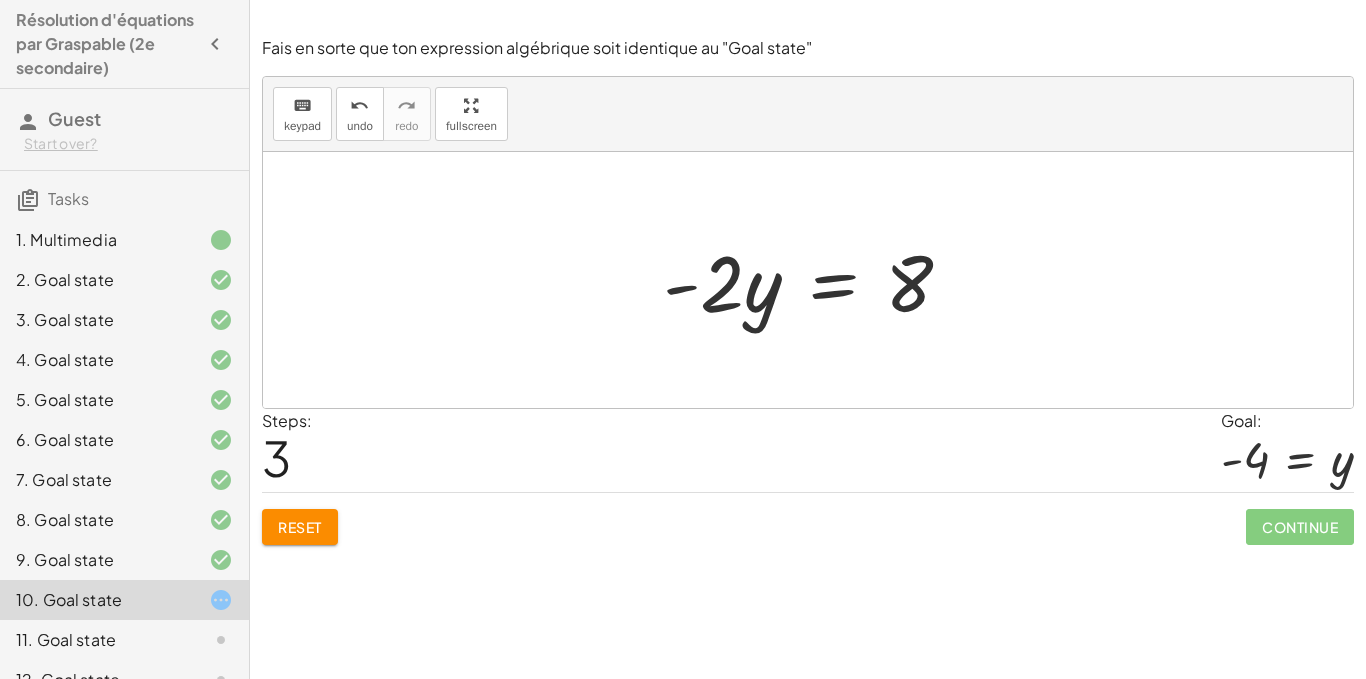 click at bounding box center (815, 280) 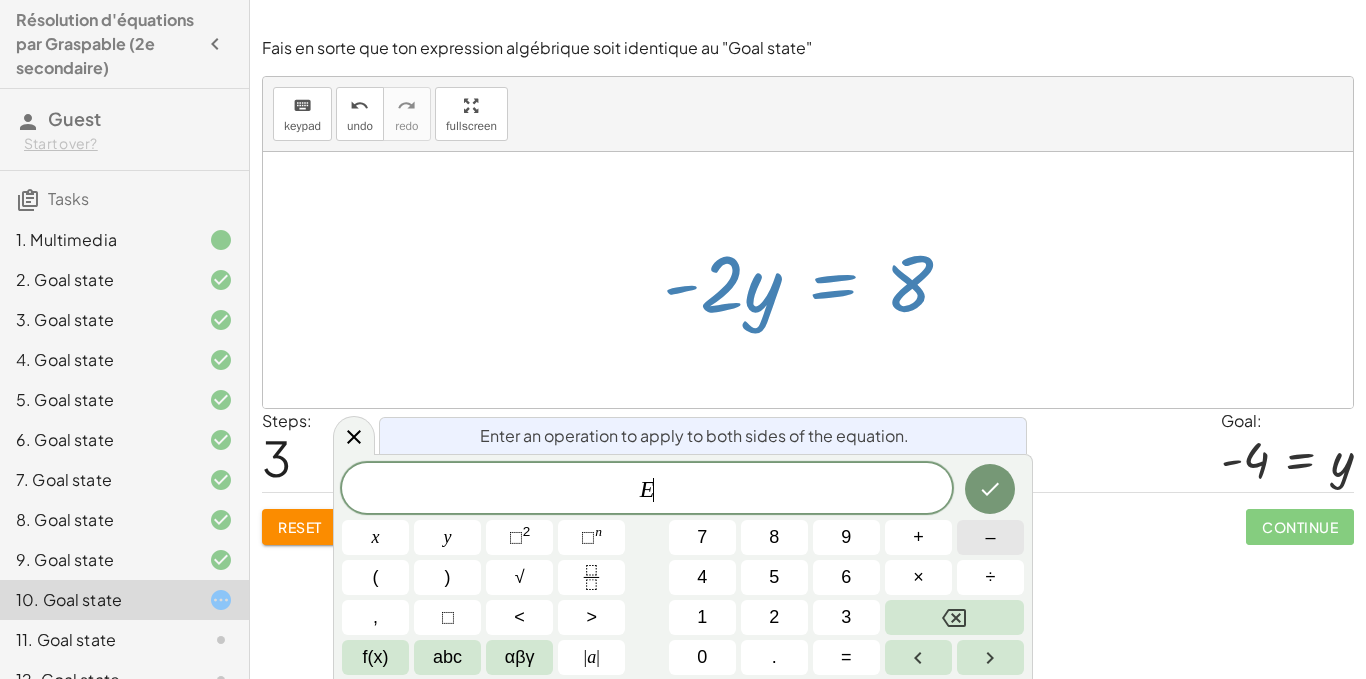 click on "–" at bounding box center [990, 537] 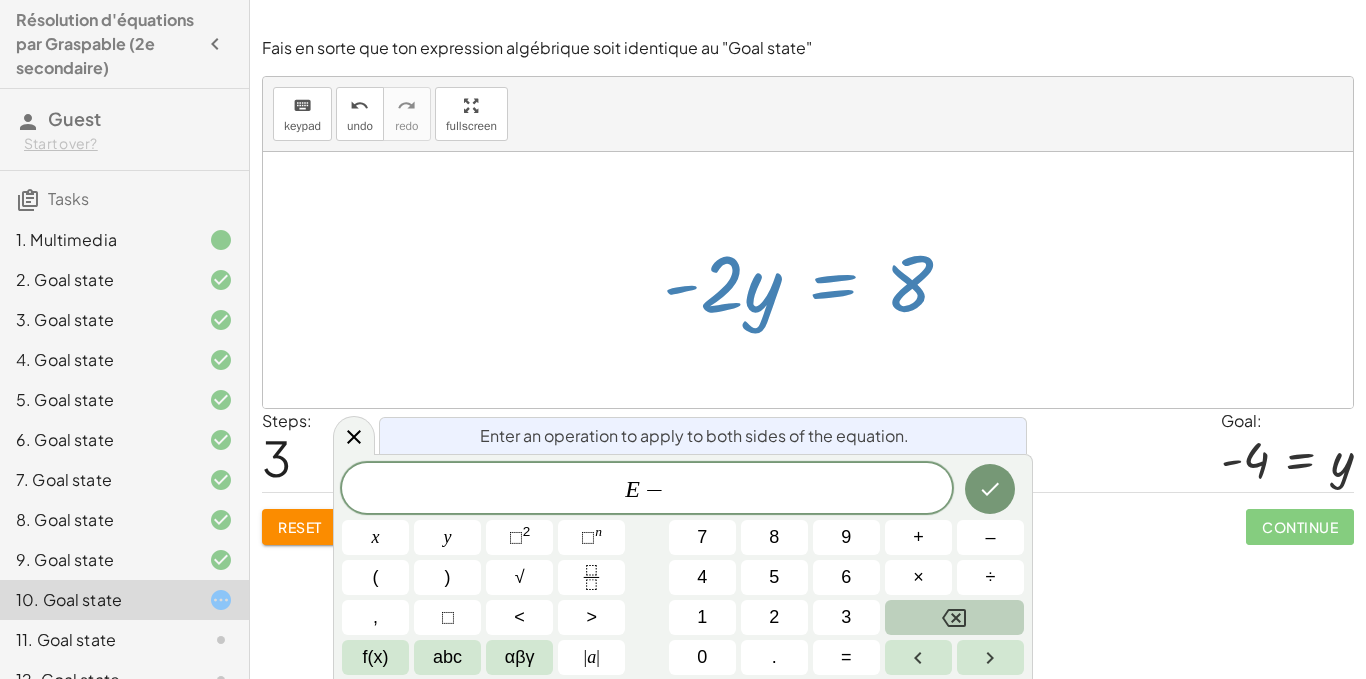 click at bounding box center (954, 617) 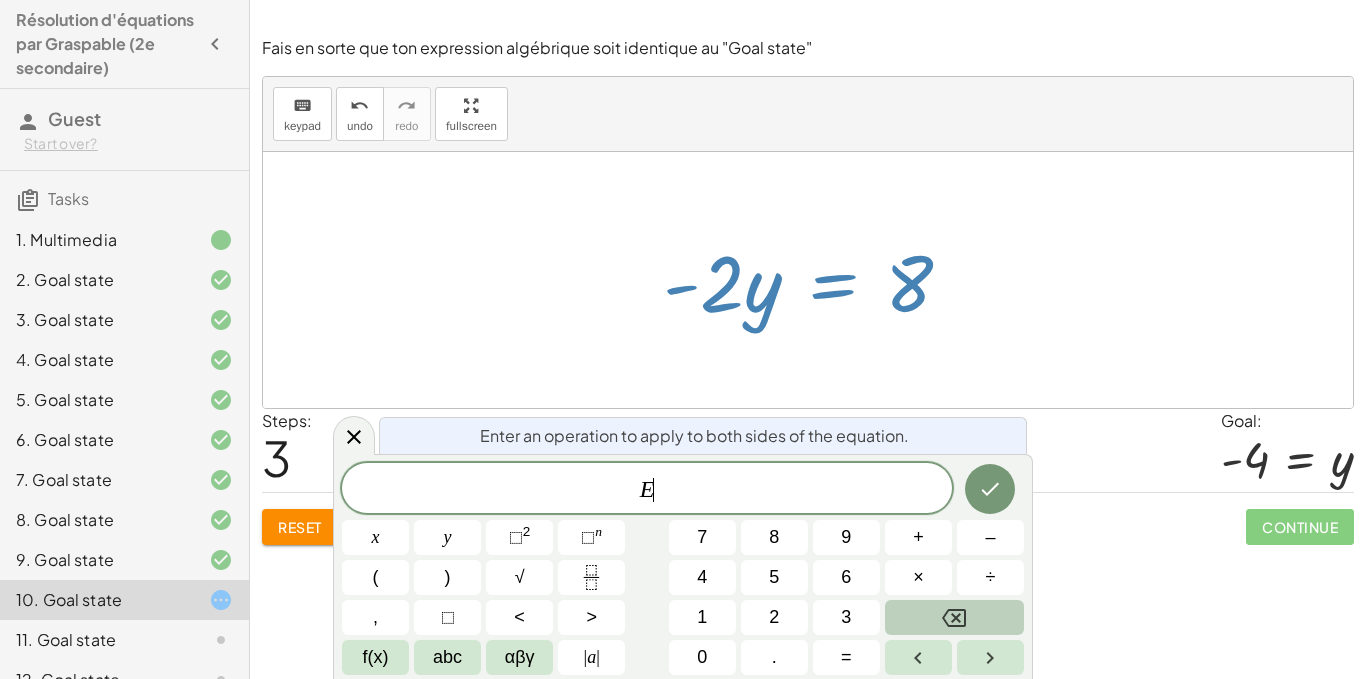 click on "E ​ x y ⬚ 2 ⬚ n 7 8 9 + – ( ) √ 4 5 6 × ÷ , ⬚ < > 1 2 3 f(x) abc αβγ | a | 0 . =" at bounding box center [683, 569] 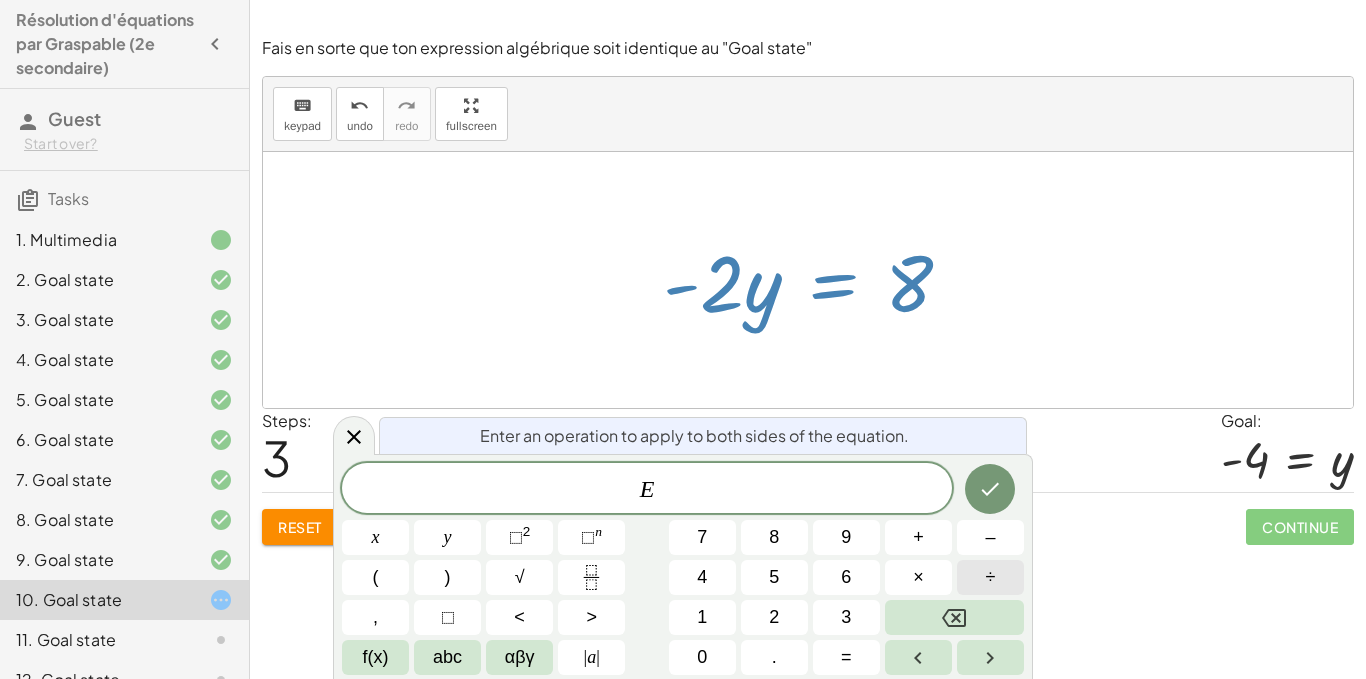 click on "÷" at bounding box center [991, 577] 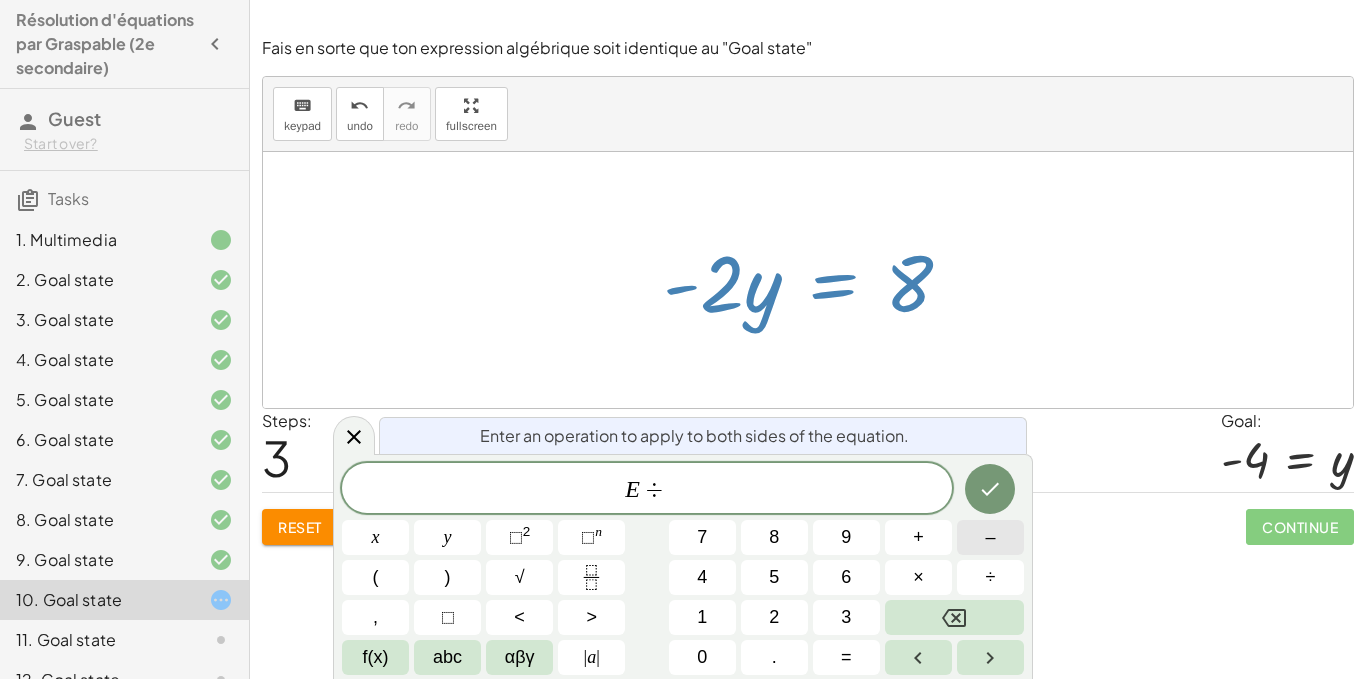 click on "–" at bounding box center [990, 537] 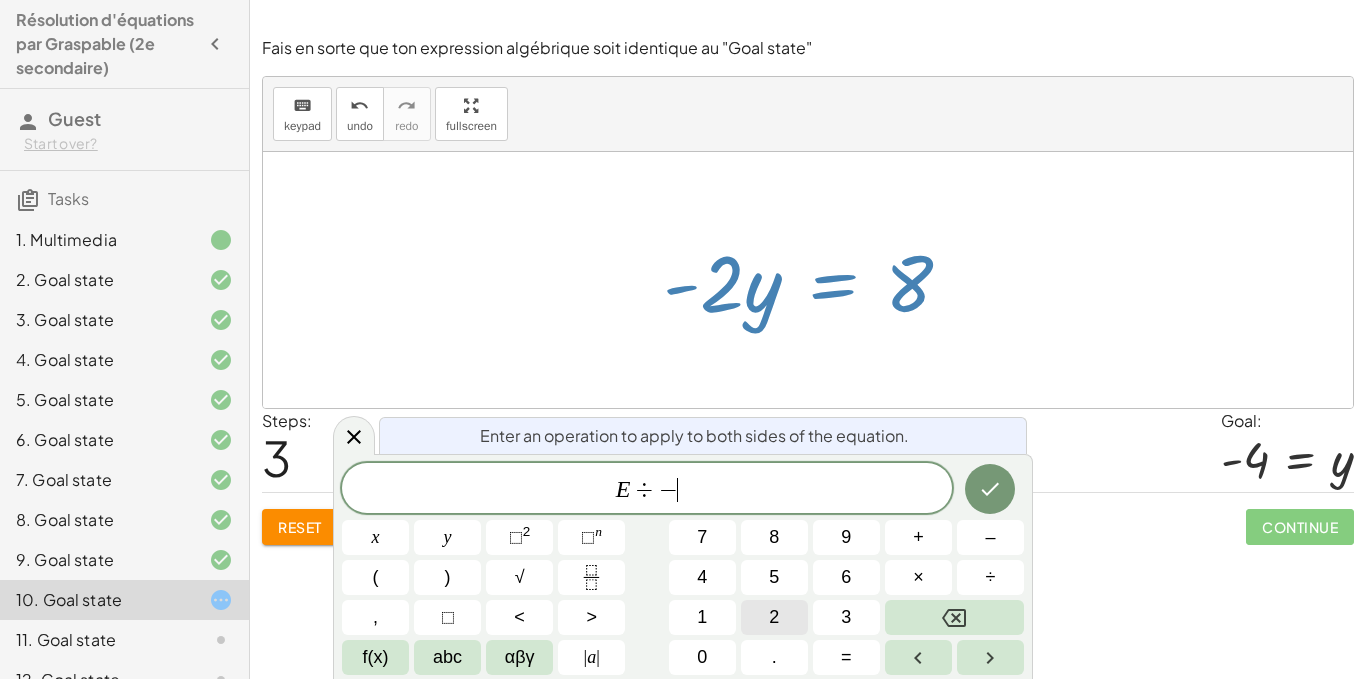 click on "2" at bounding box center [774, 617] 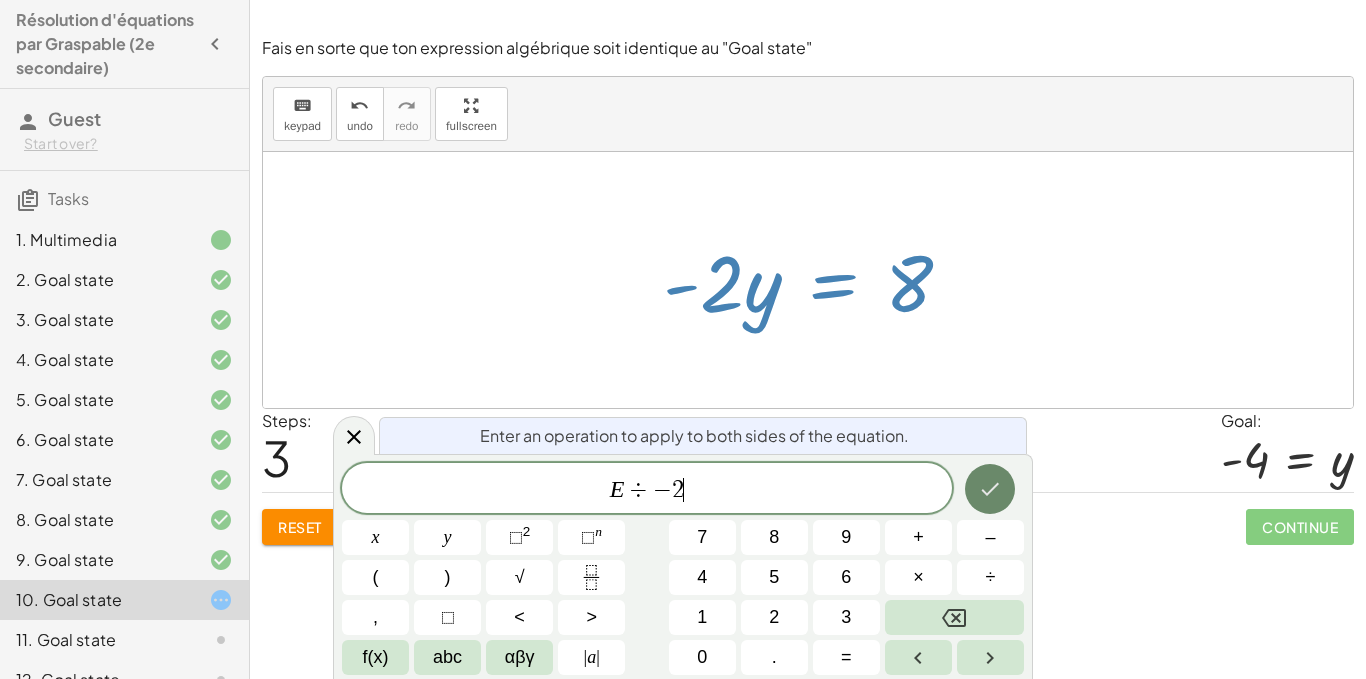 click at bounding box center [990, 489] 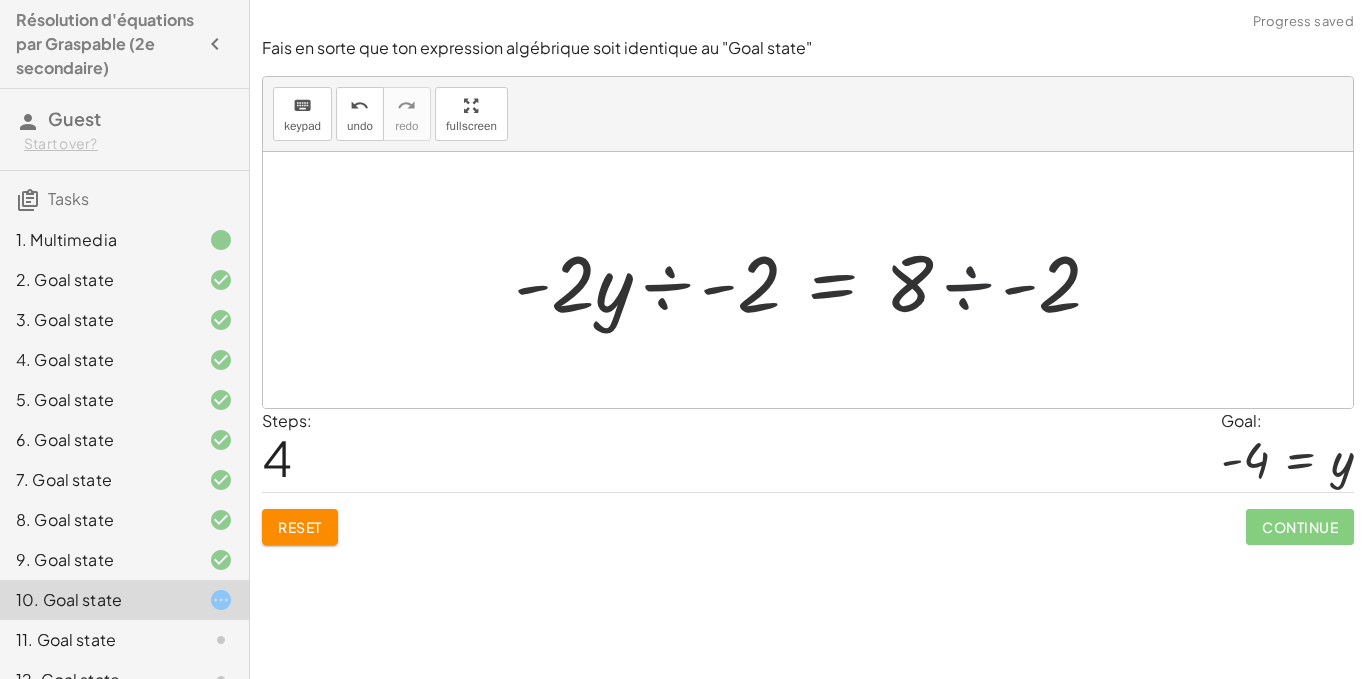 click at bounding box center (815, 280) 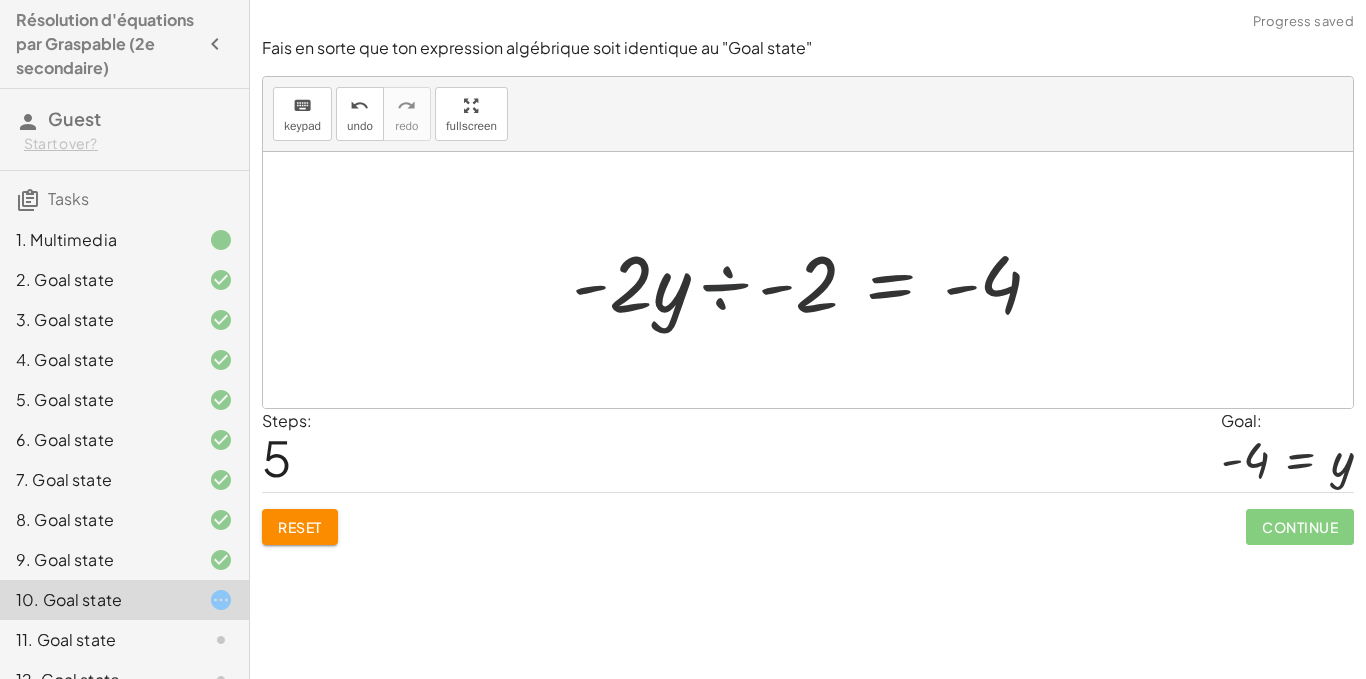 click at bounding box center (815, 280) 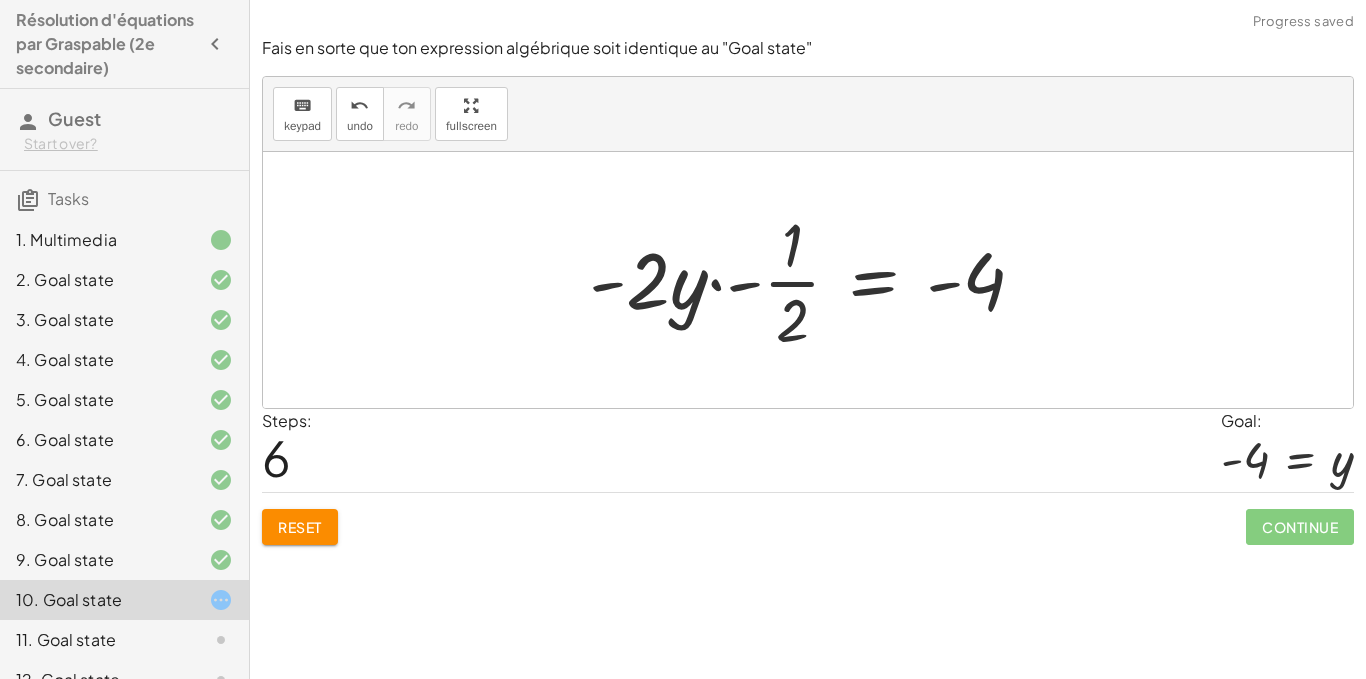 click at bounding box center (815, 280) 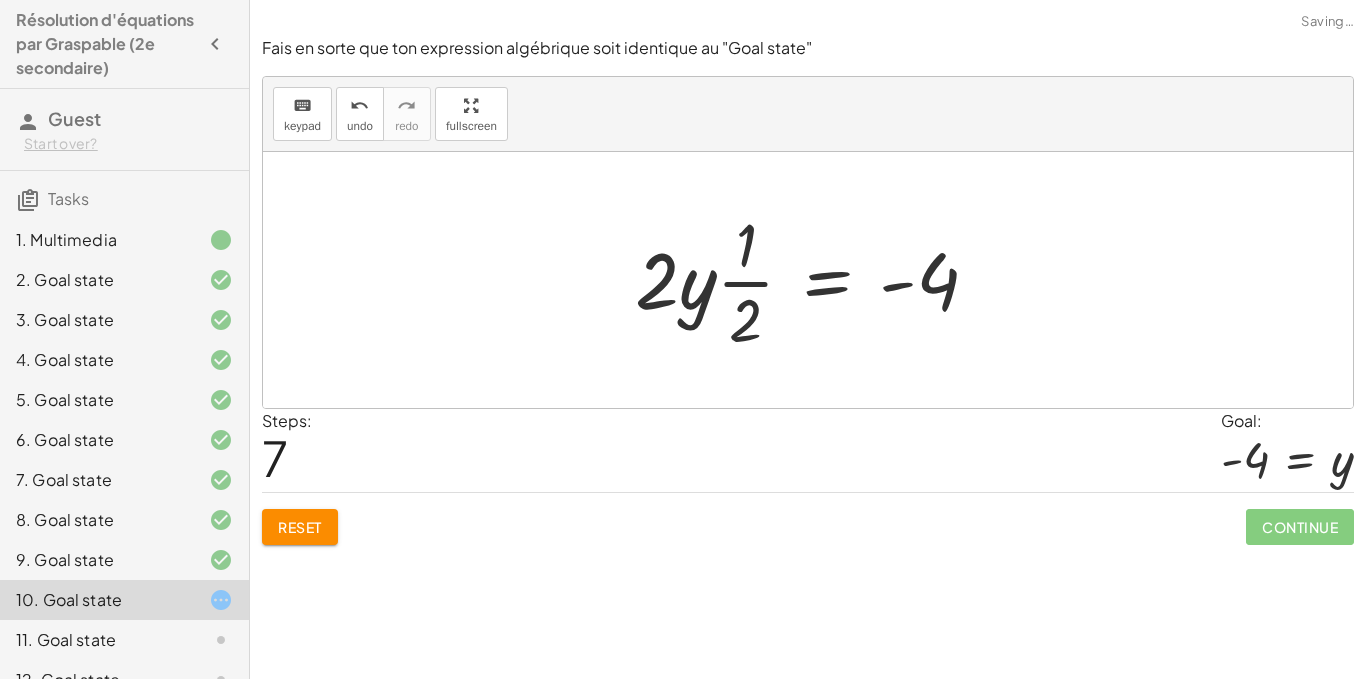 click at bounding box center (815, 280) 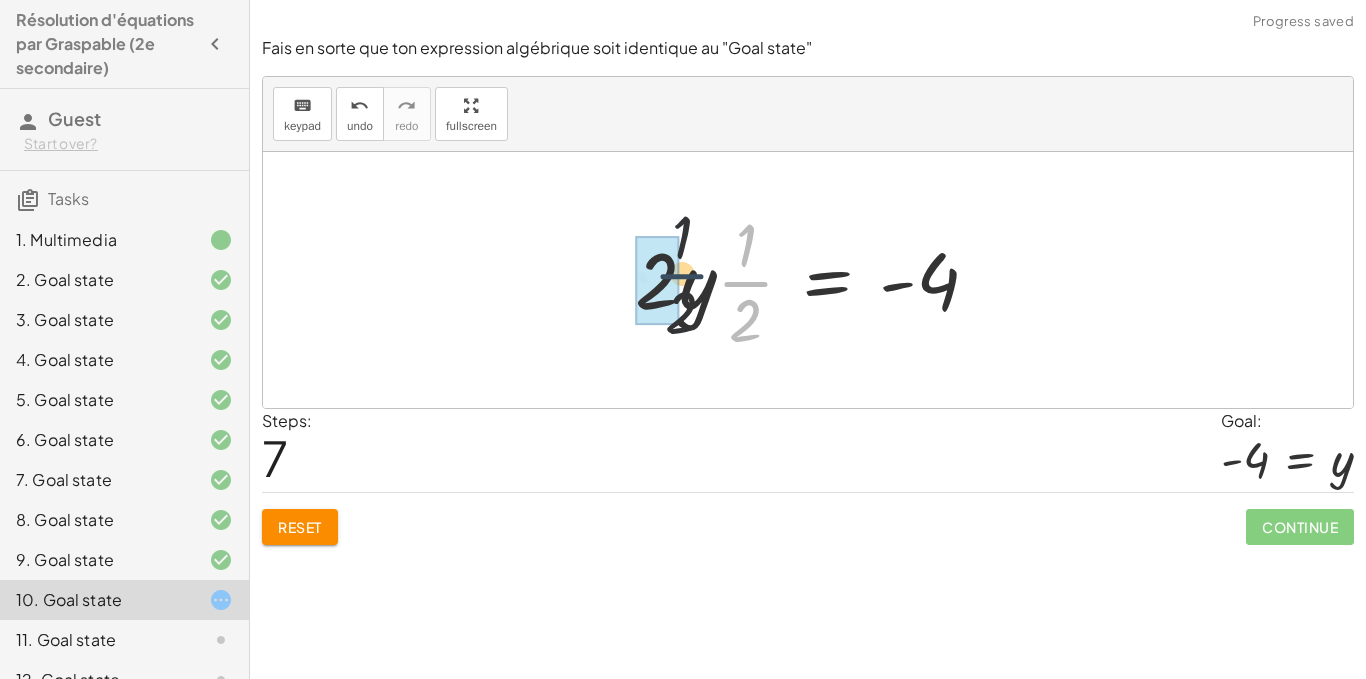 drag, startPoint x: 731, startPoint y: 284, endPoint x: 662, endPoint y: 275, distance: 69.58448 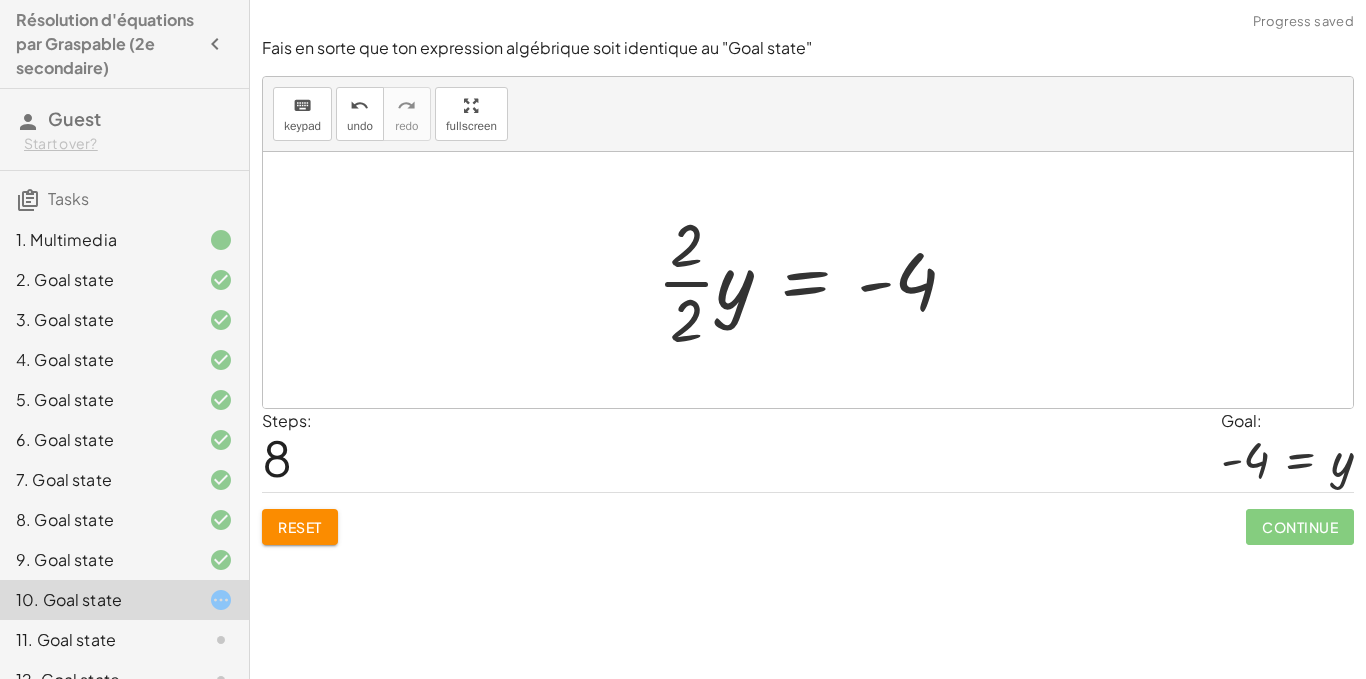 click at bounding box center [815, 280] 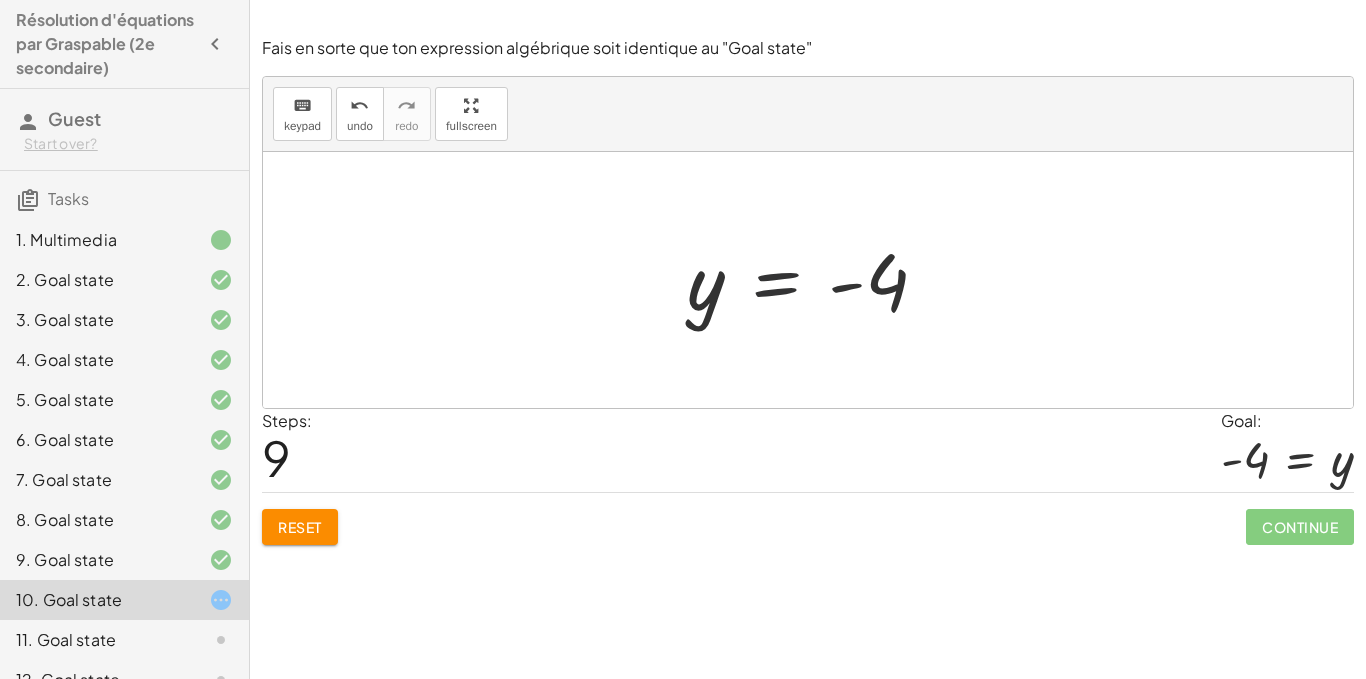 click at bounding box center [815, 280] 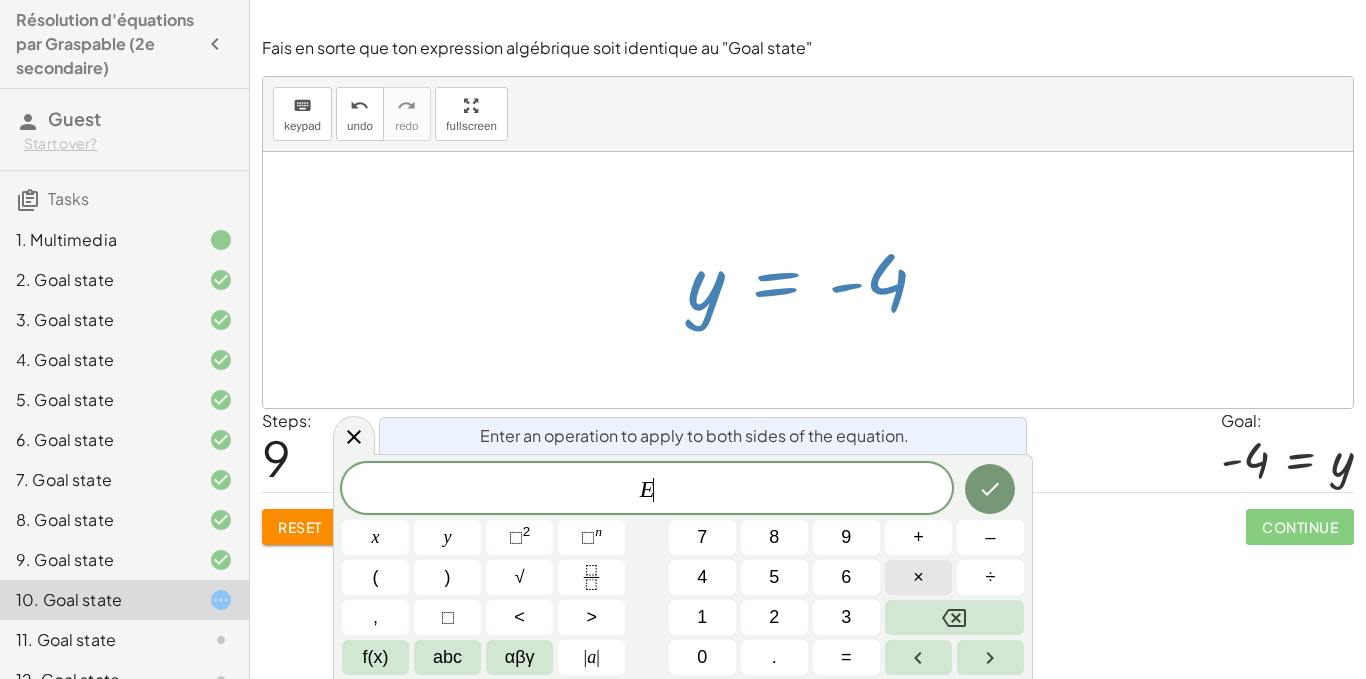 click on "×" at bounding box center (918, 577) 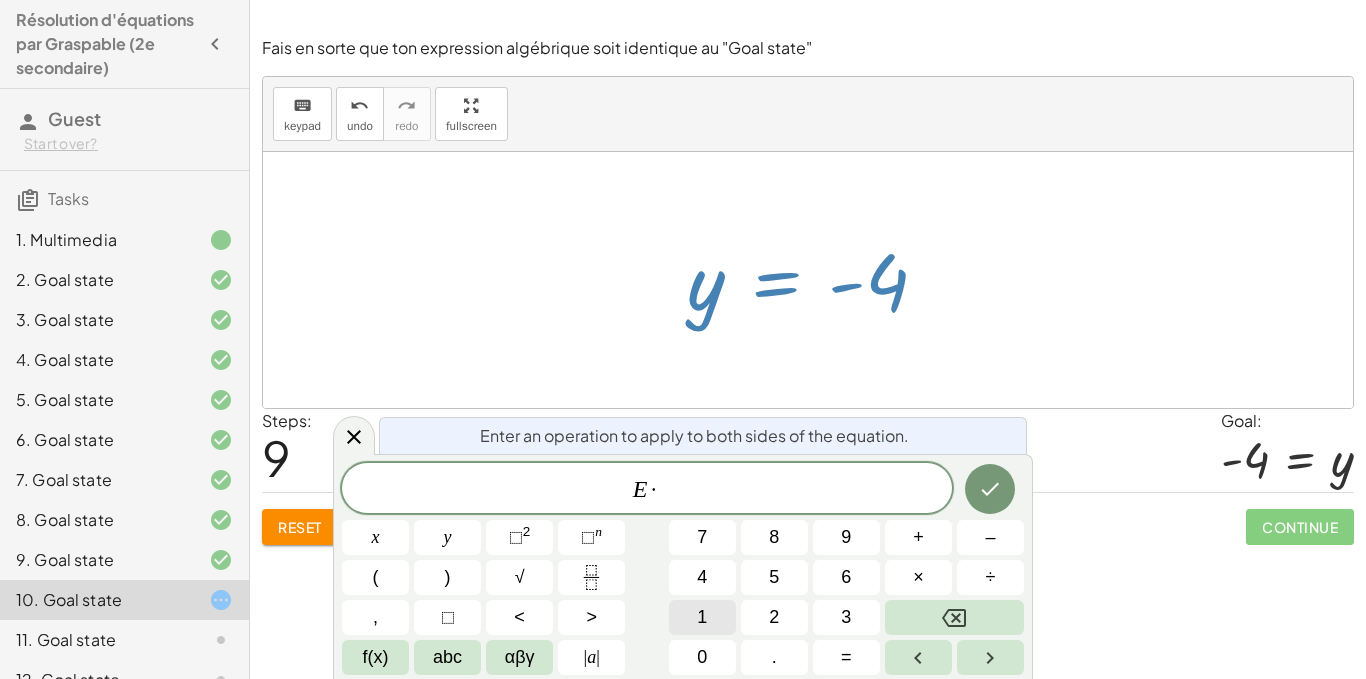 click on "1" at bounding box center (702, 617) 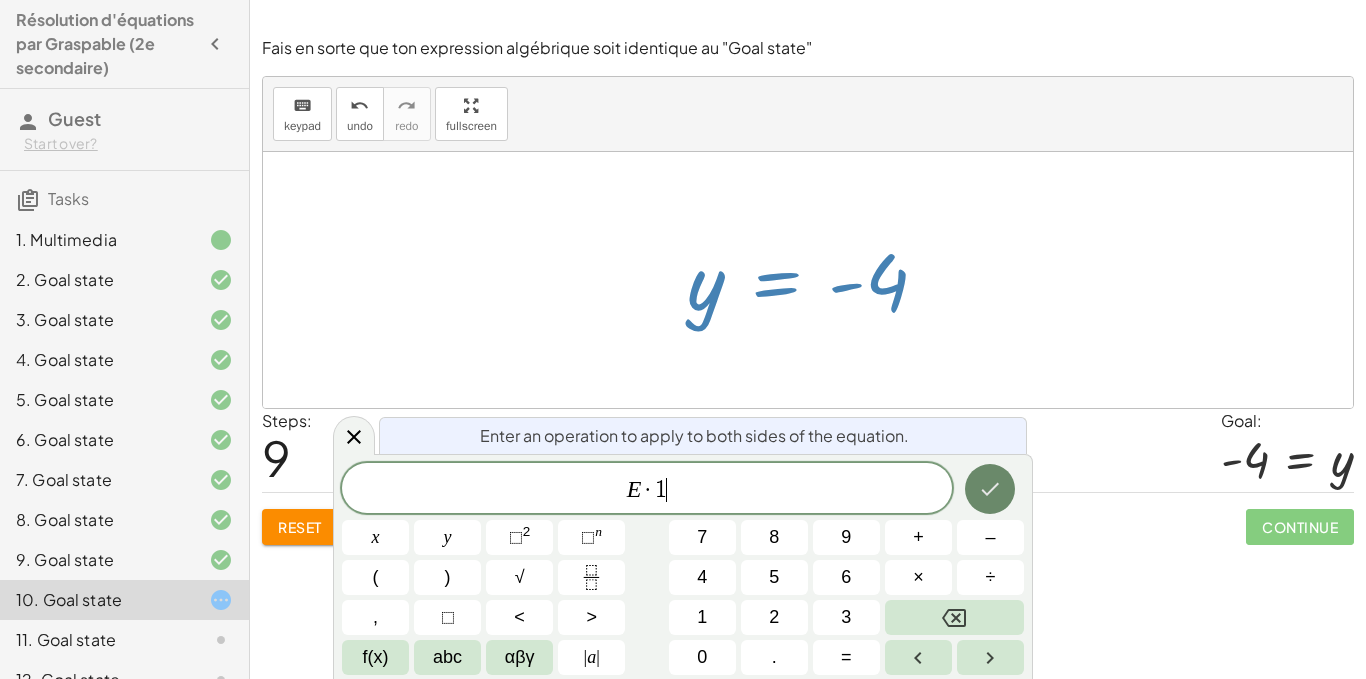 click 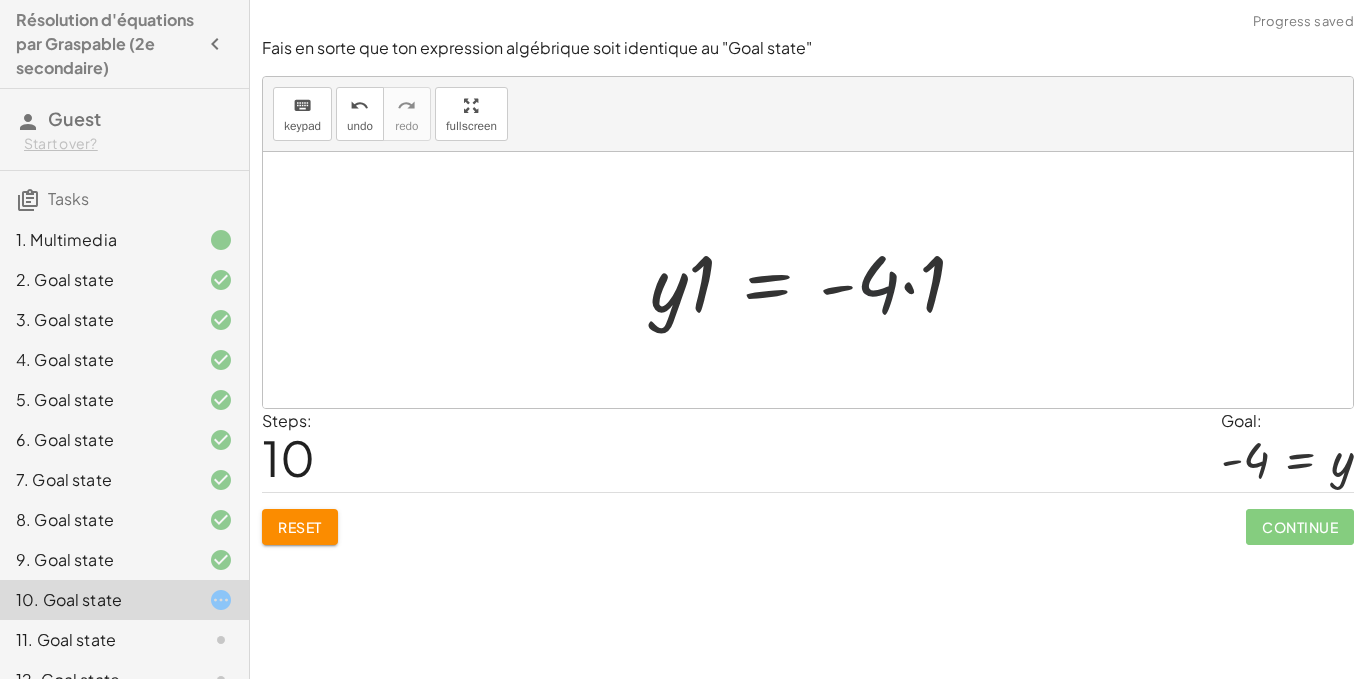 click at bounding box center [815, 280] 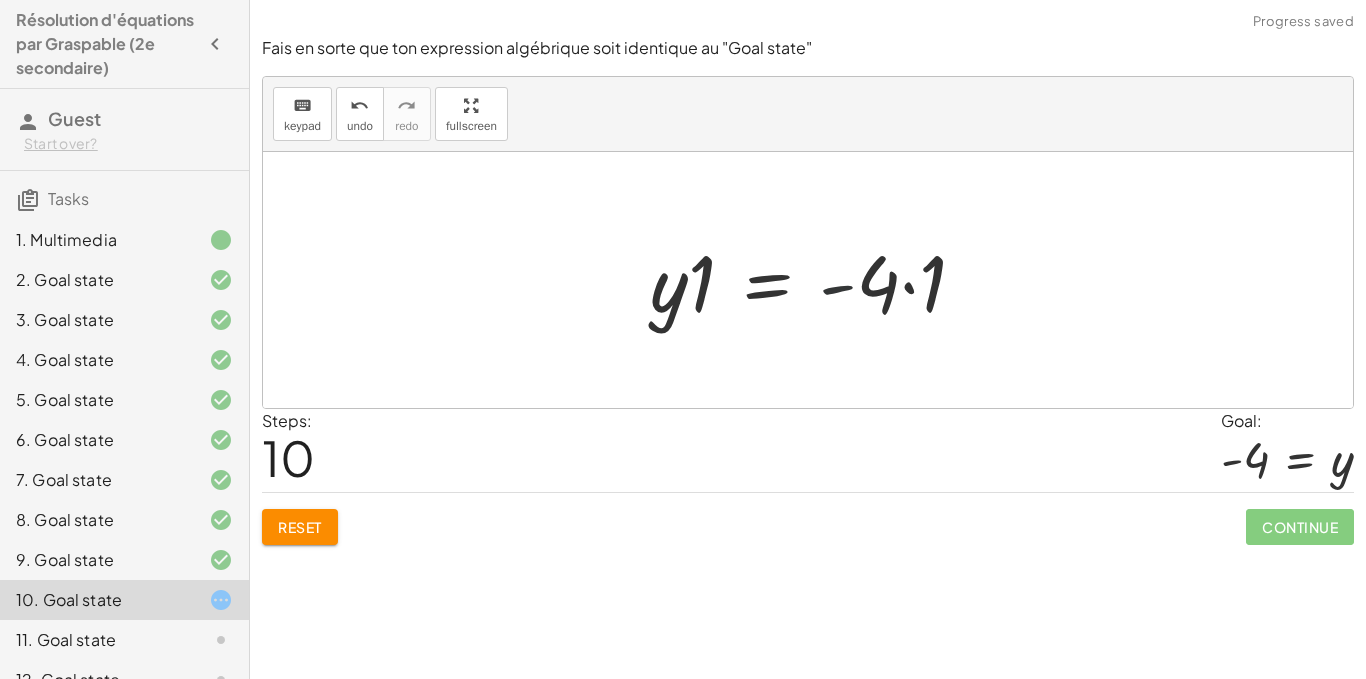 click at bounding box center (815, 280) 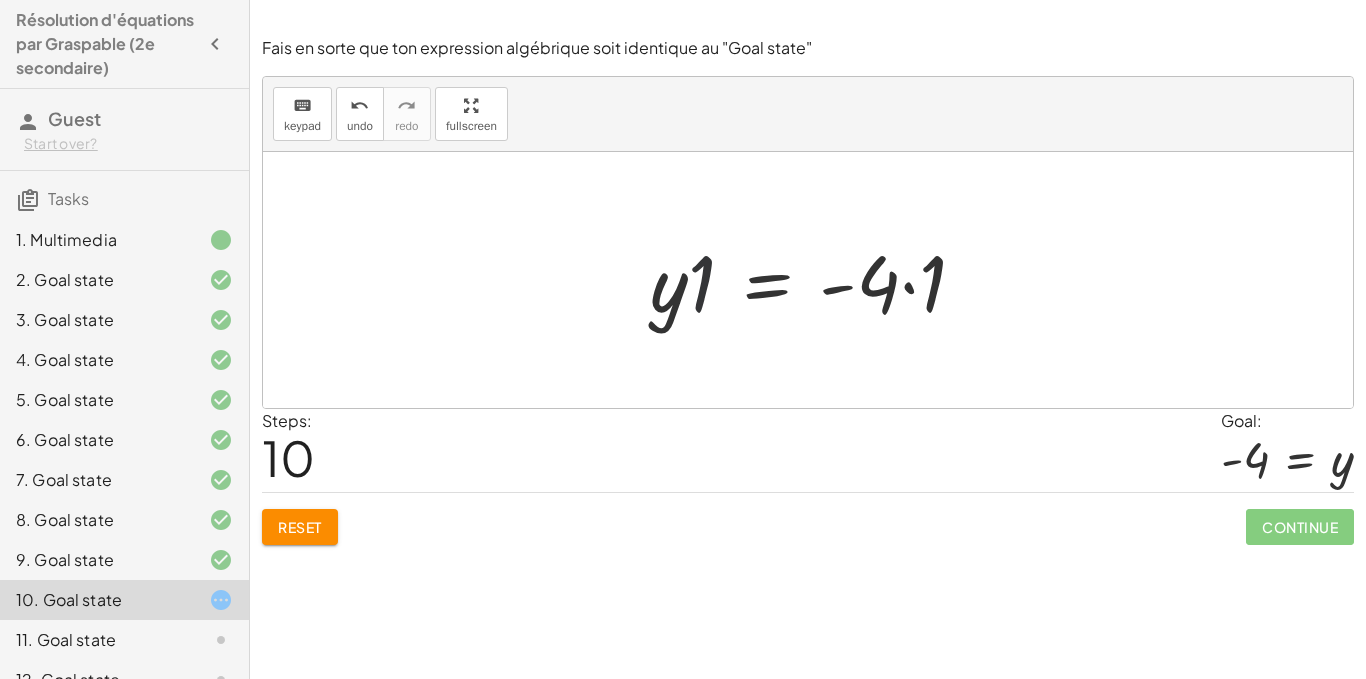 click at bounding box center (815, 280) 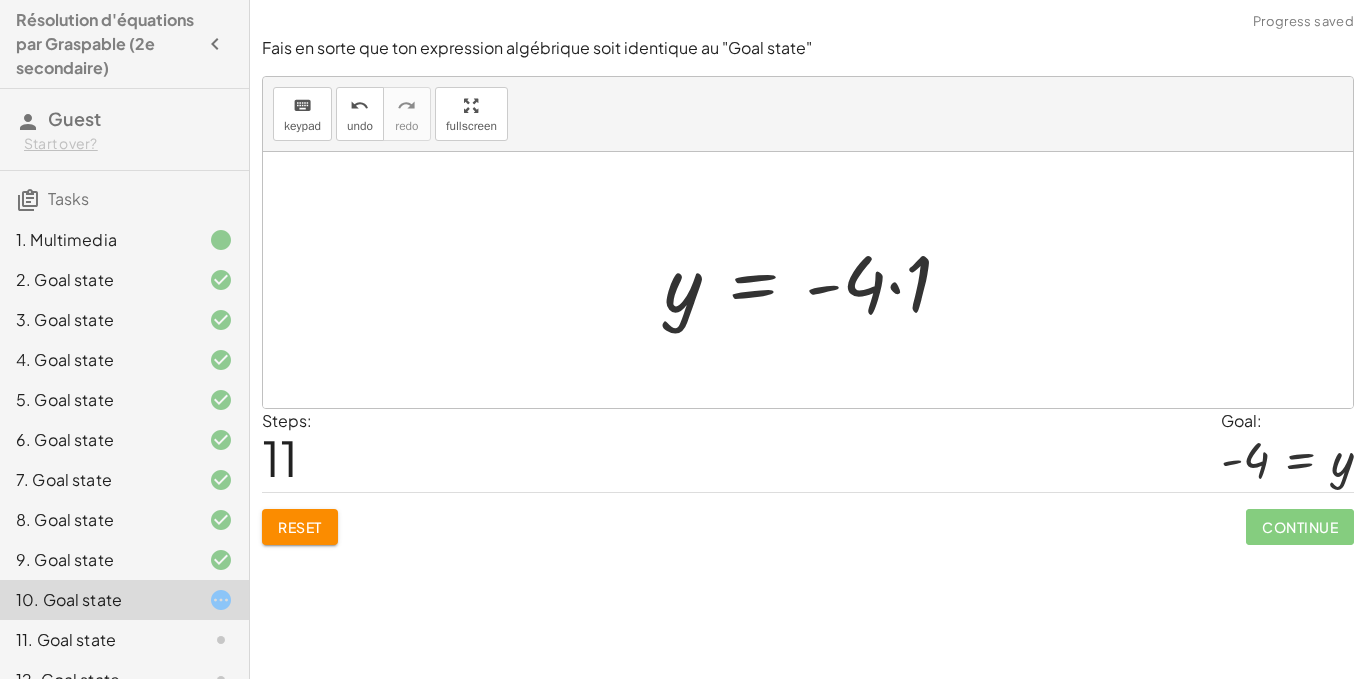 click at bounding box center [816, 280] 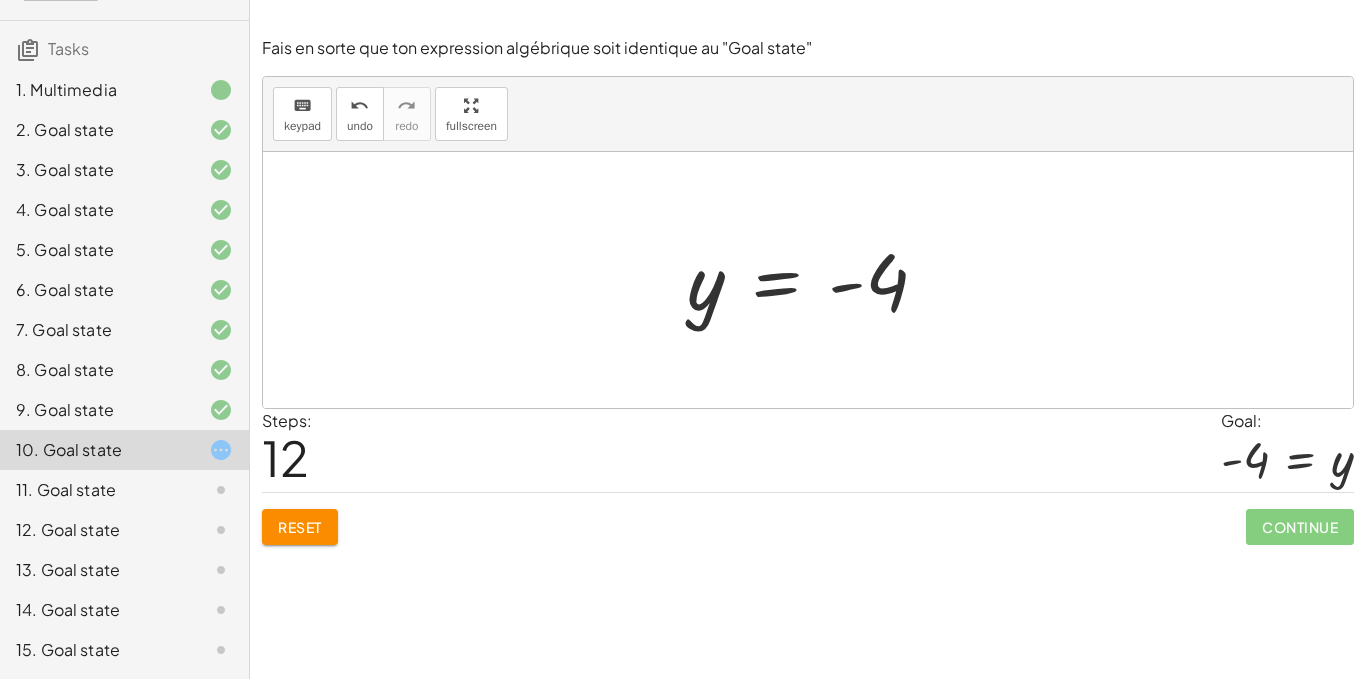 scroll, scrollTop: 151, scrollLeft: 0, axis: vertical 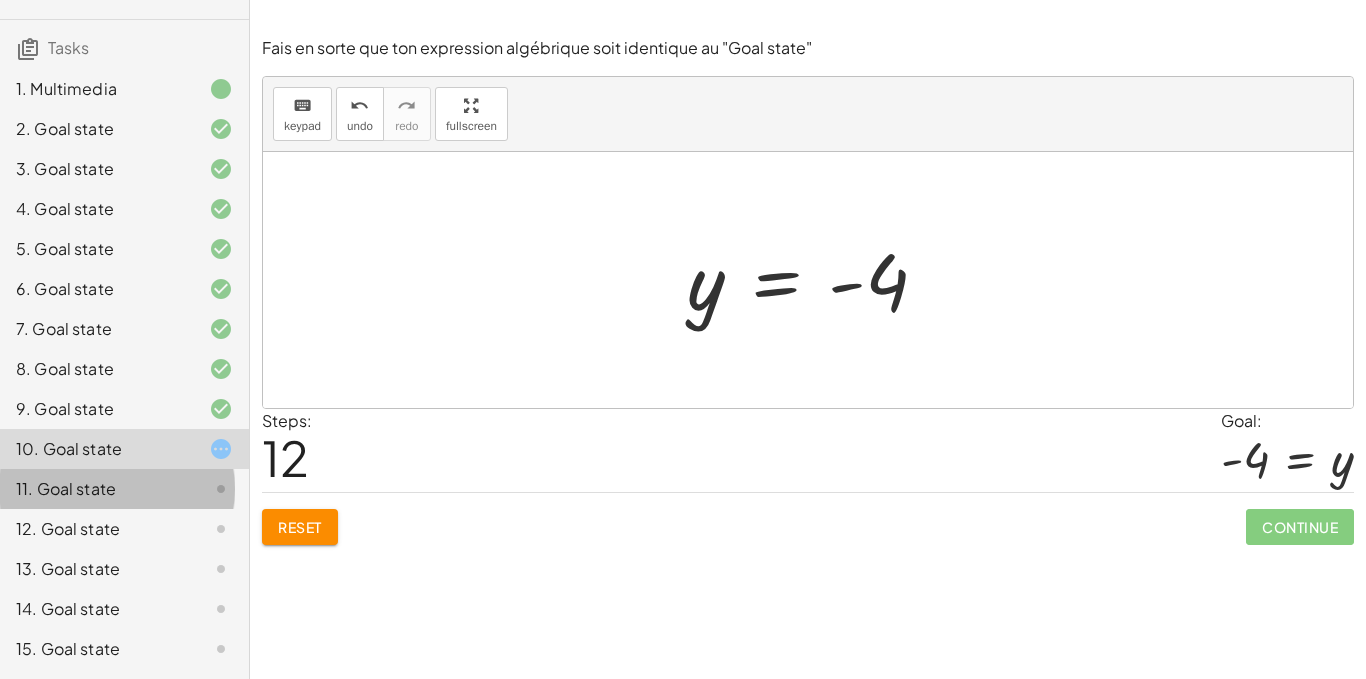 click on "11. Goal state" 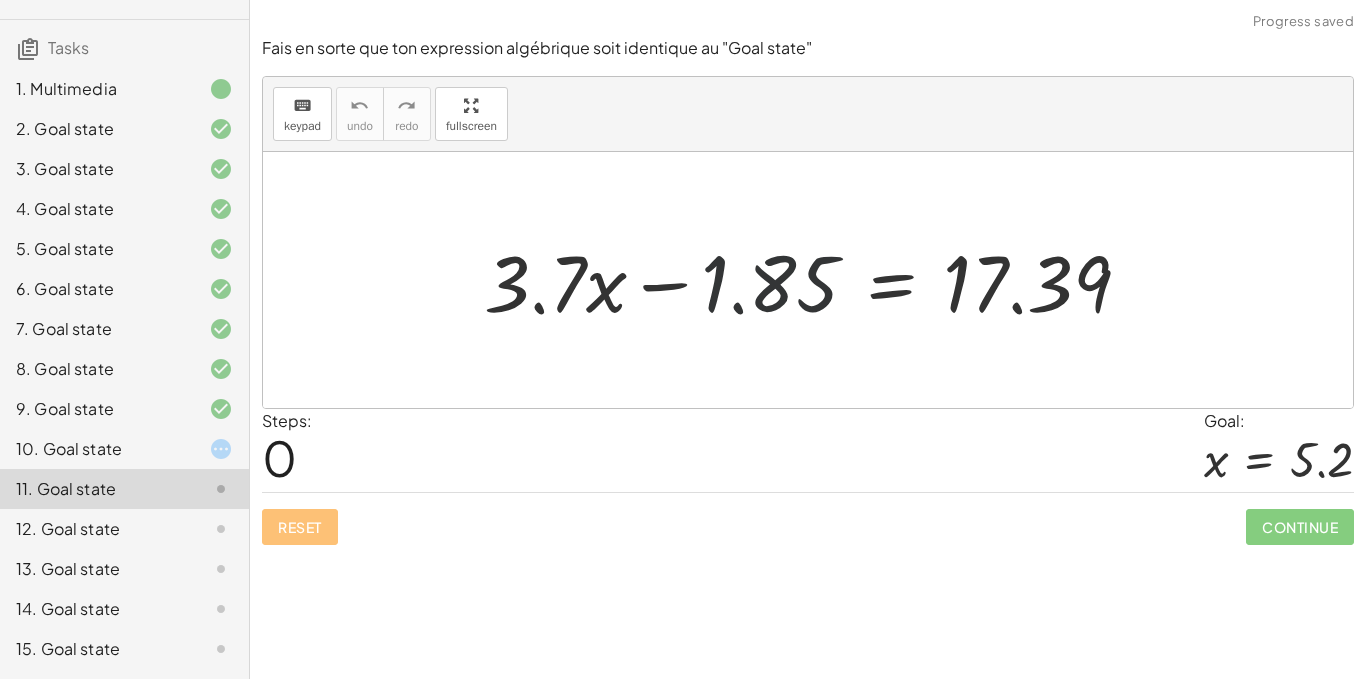 click at bounding box center (815, 280) 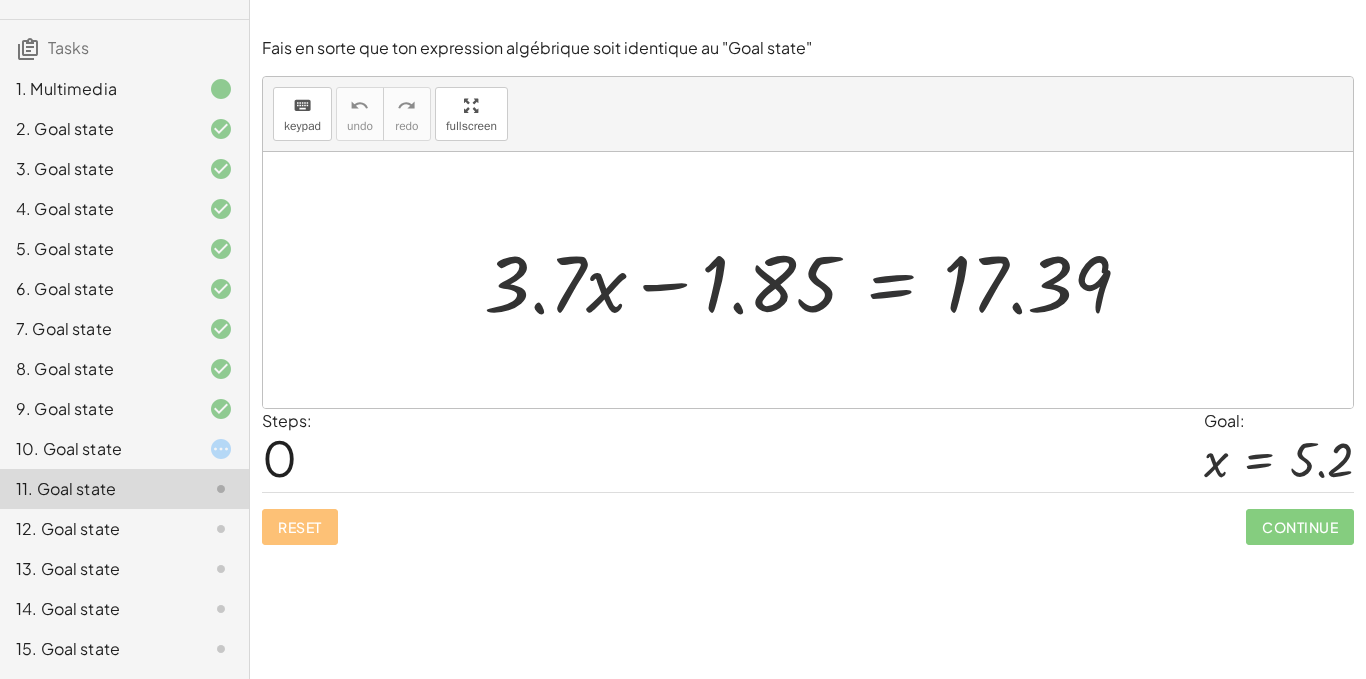 click at bounding box center [815, 280] 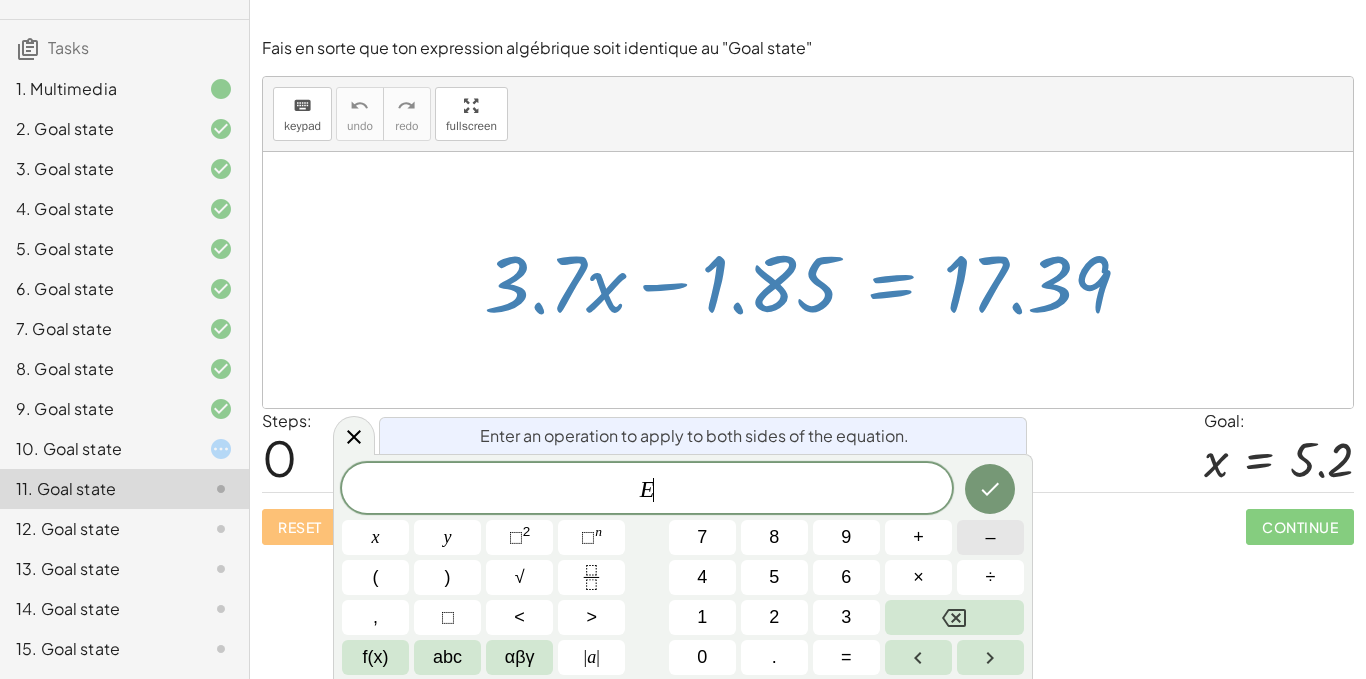 click on "–" at bounding box center [990, 537] 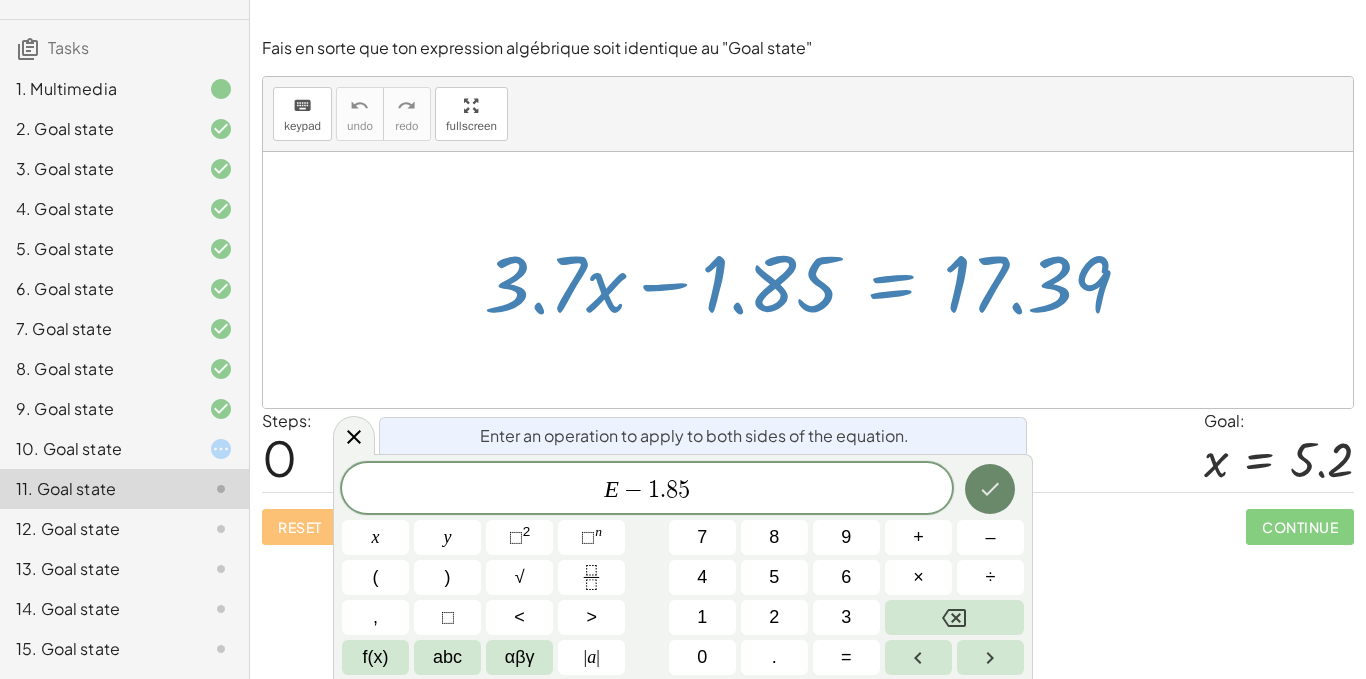 click at bounding box center [990, 489] 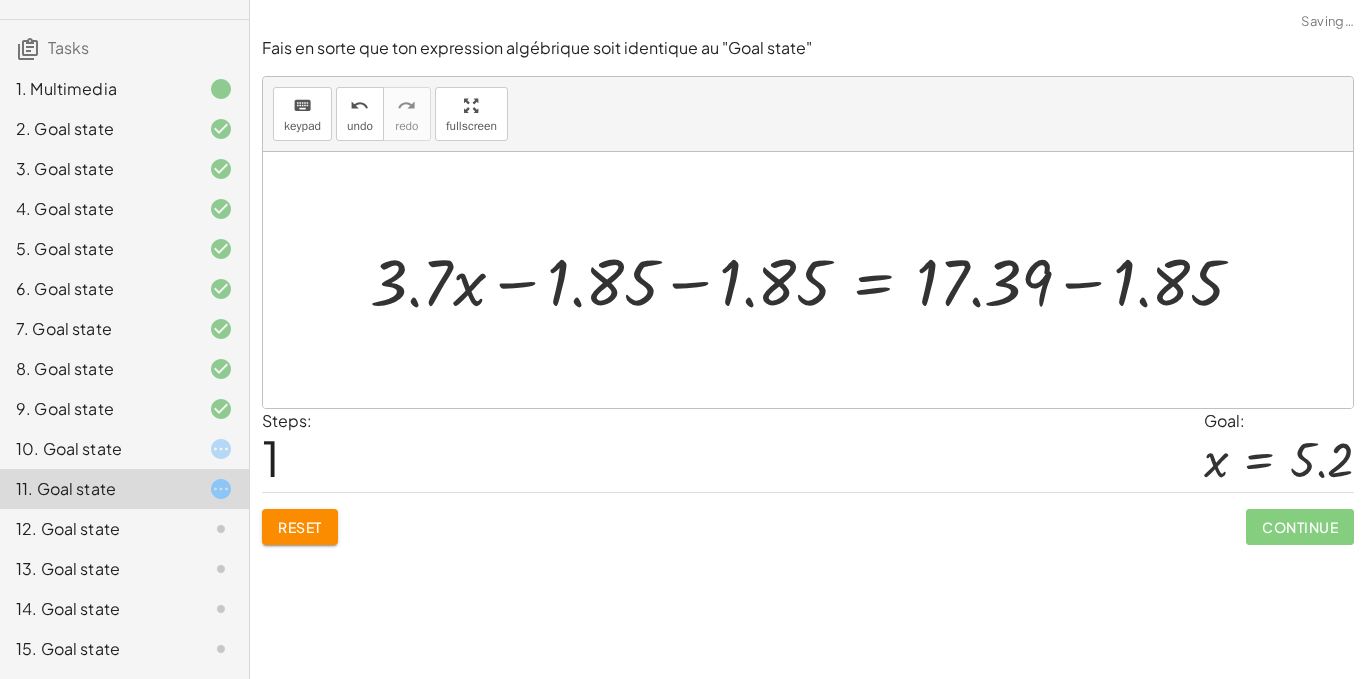 click at bounding box center [815, 279] 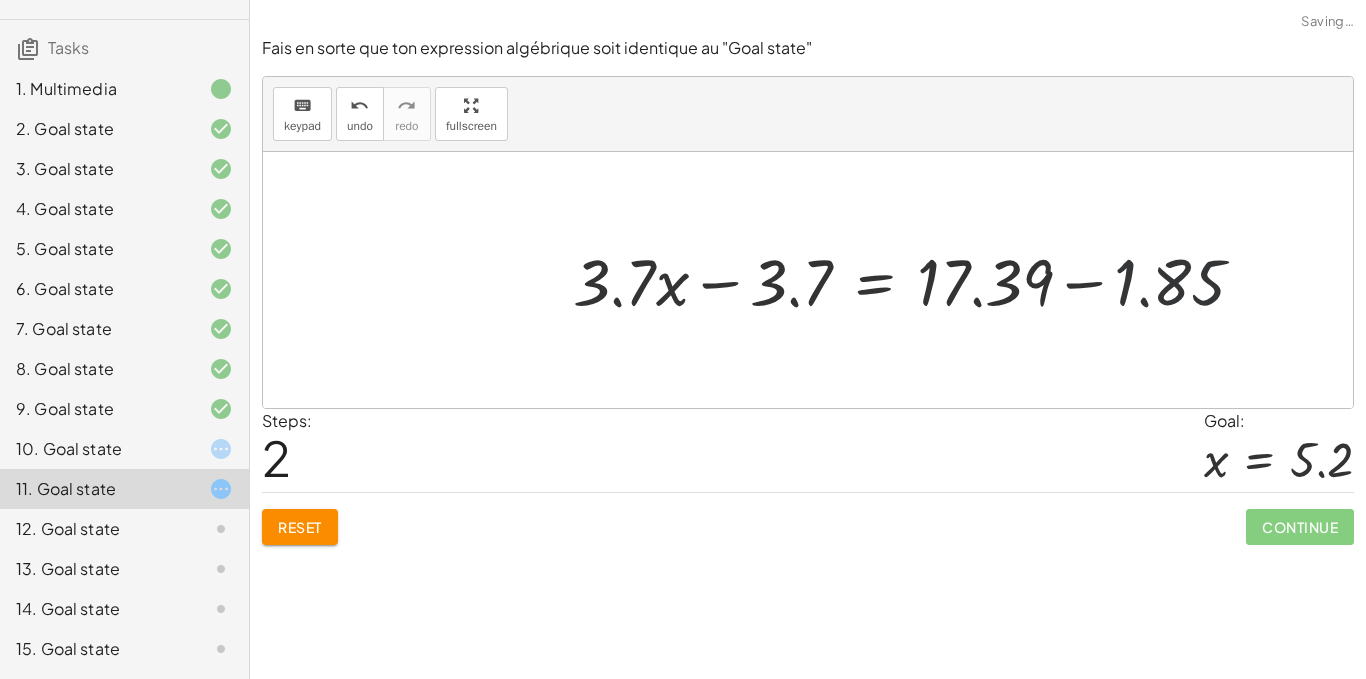 click at bounding box center [917, 279] 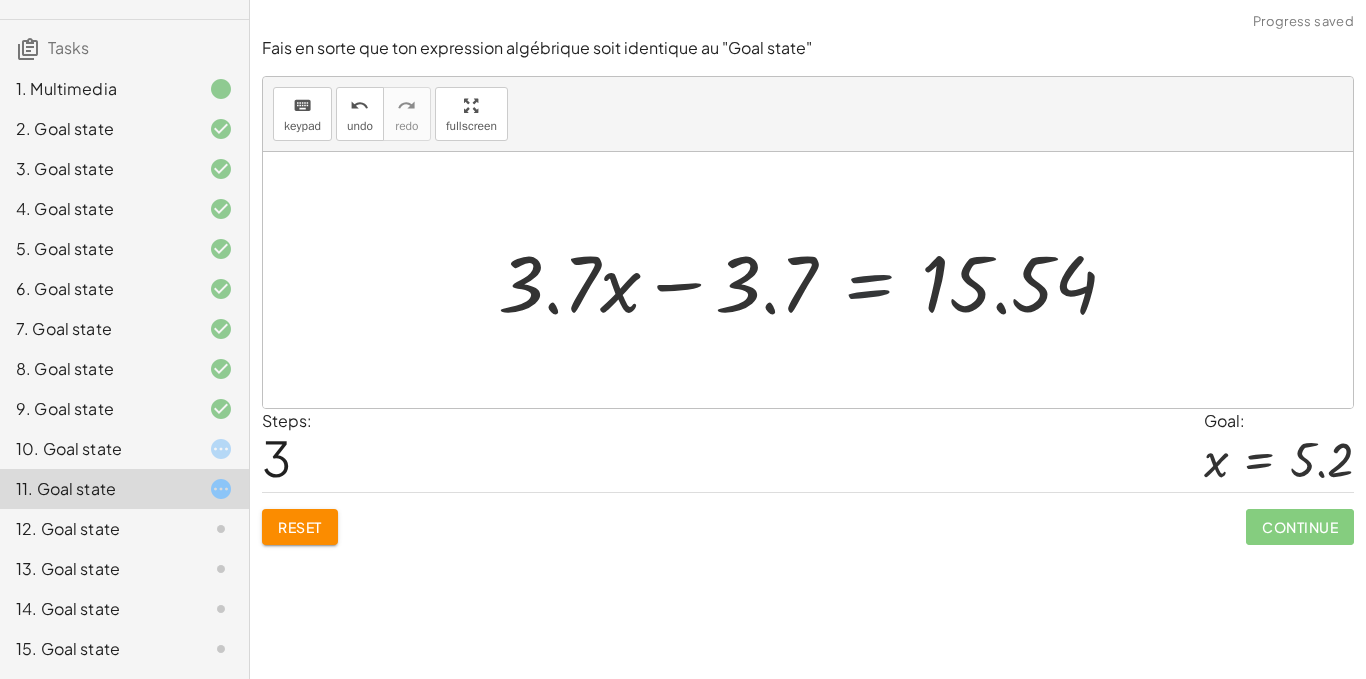 click at bounding box center [815, 280] 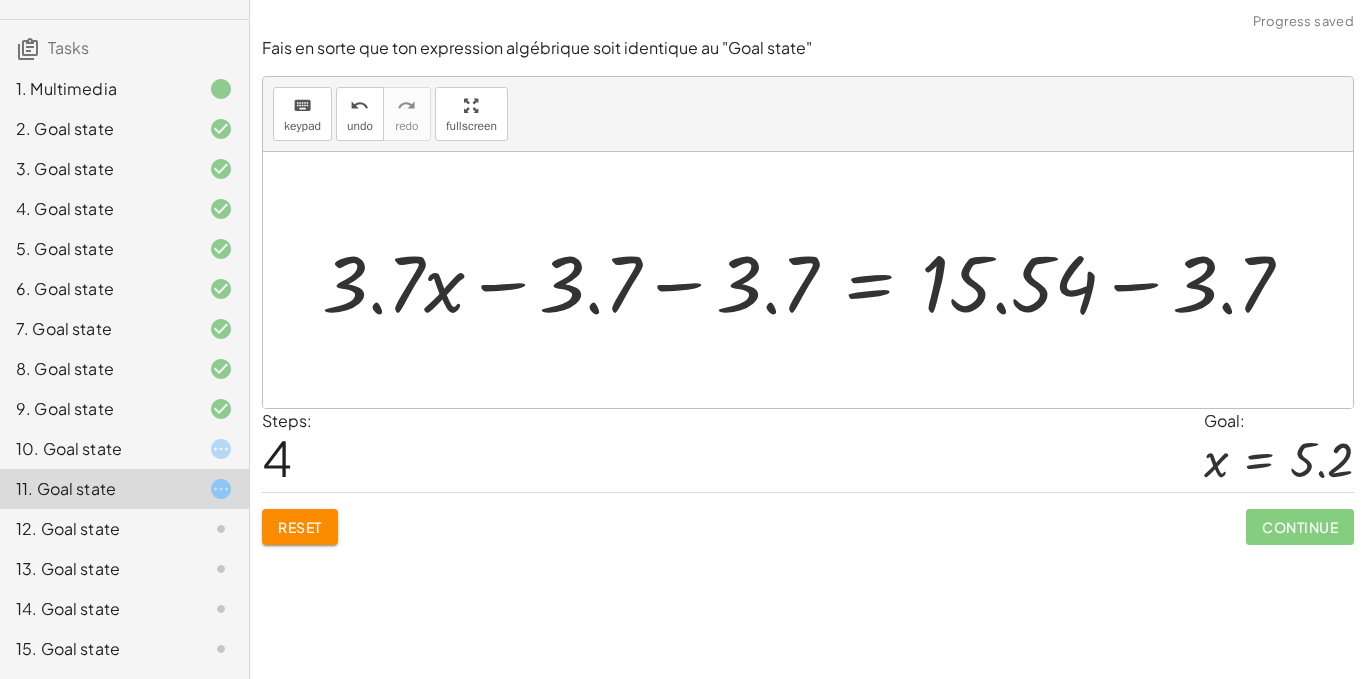 click at bounding box center (815, 280) 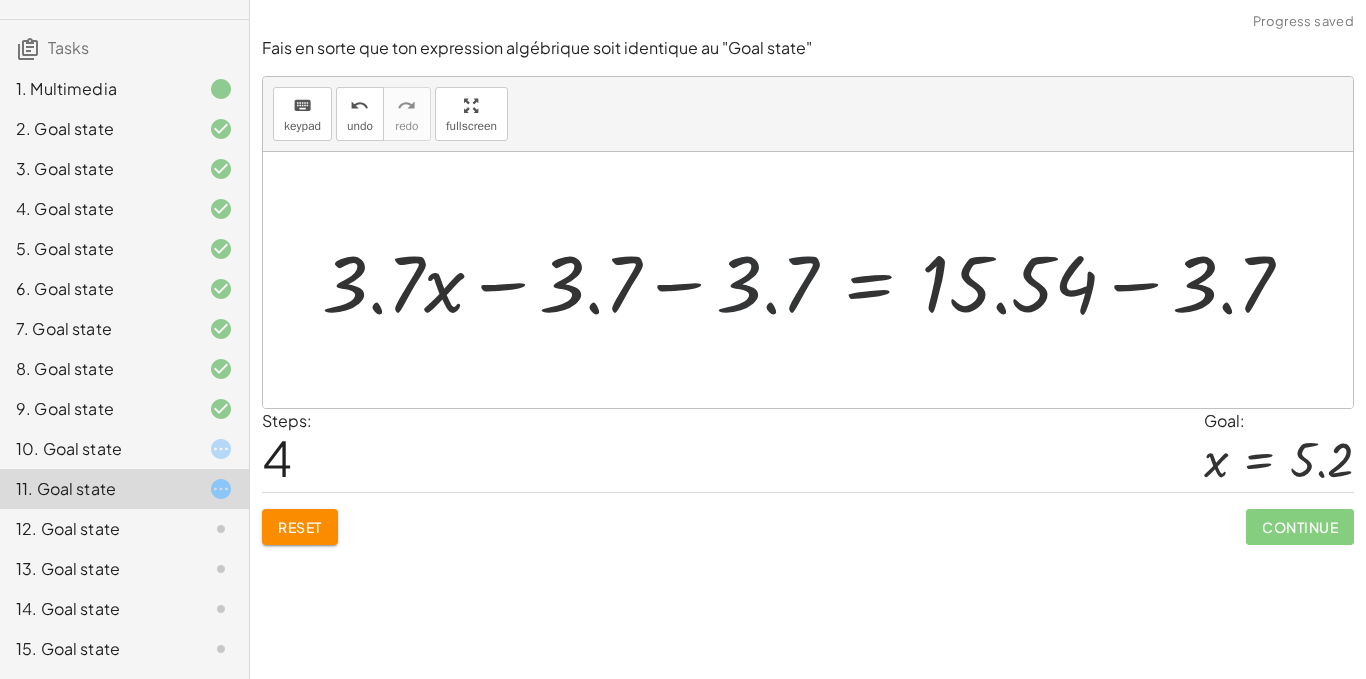 click at bounding box center (815, 280) 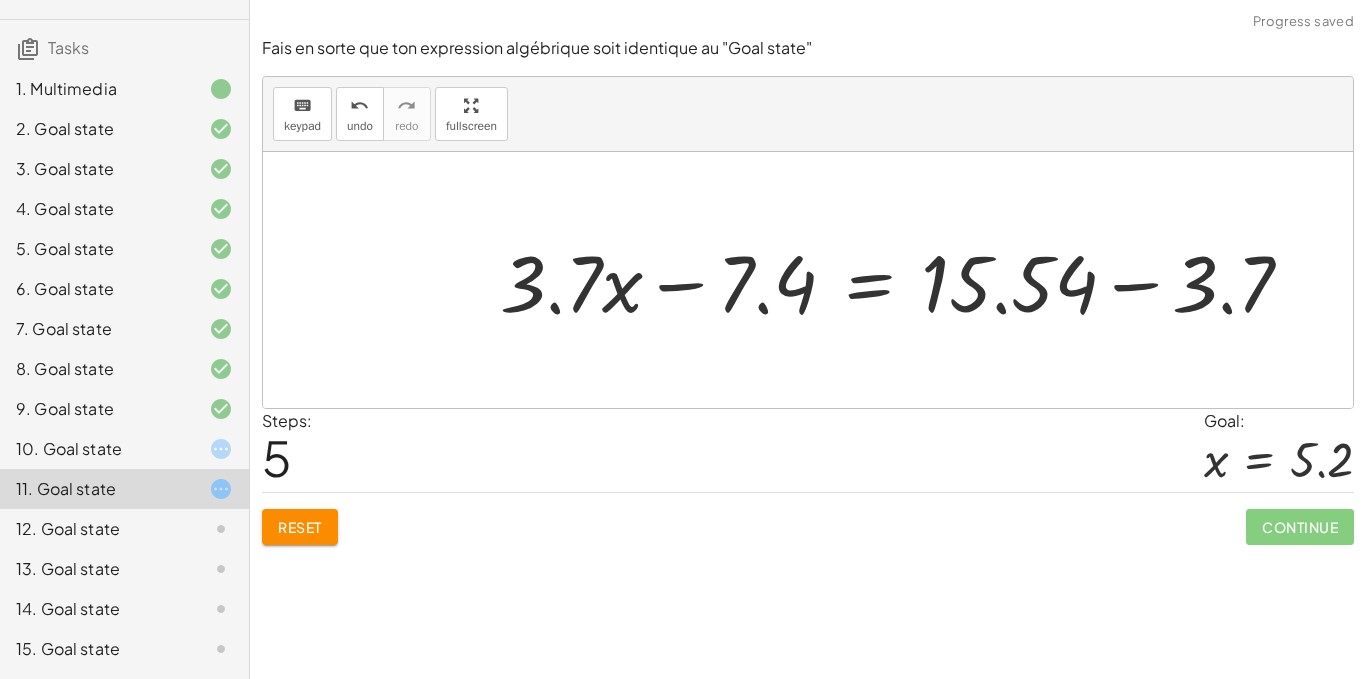click at bounding box center (904, 280) 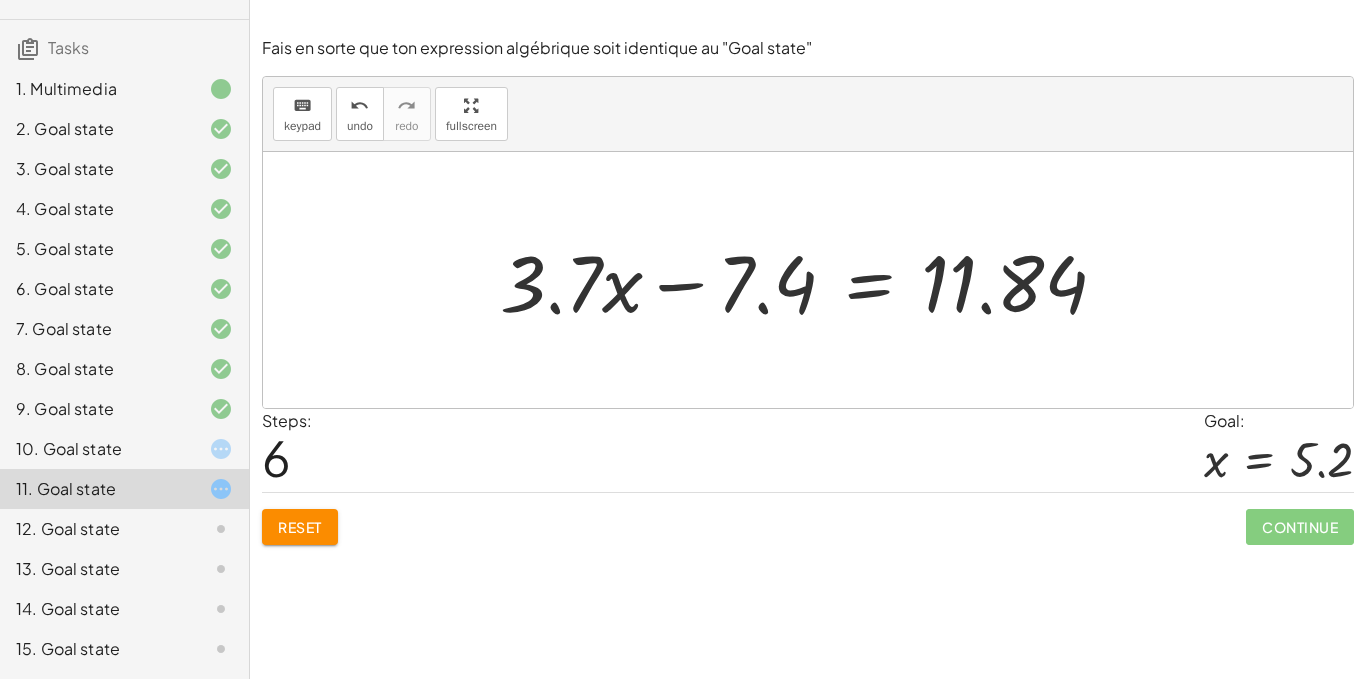 click at bounding box center [811, 280] 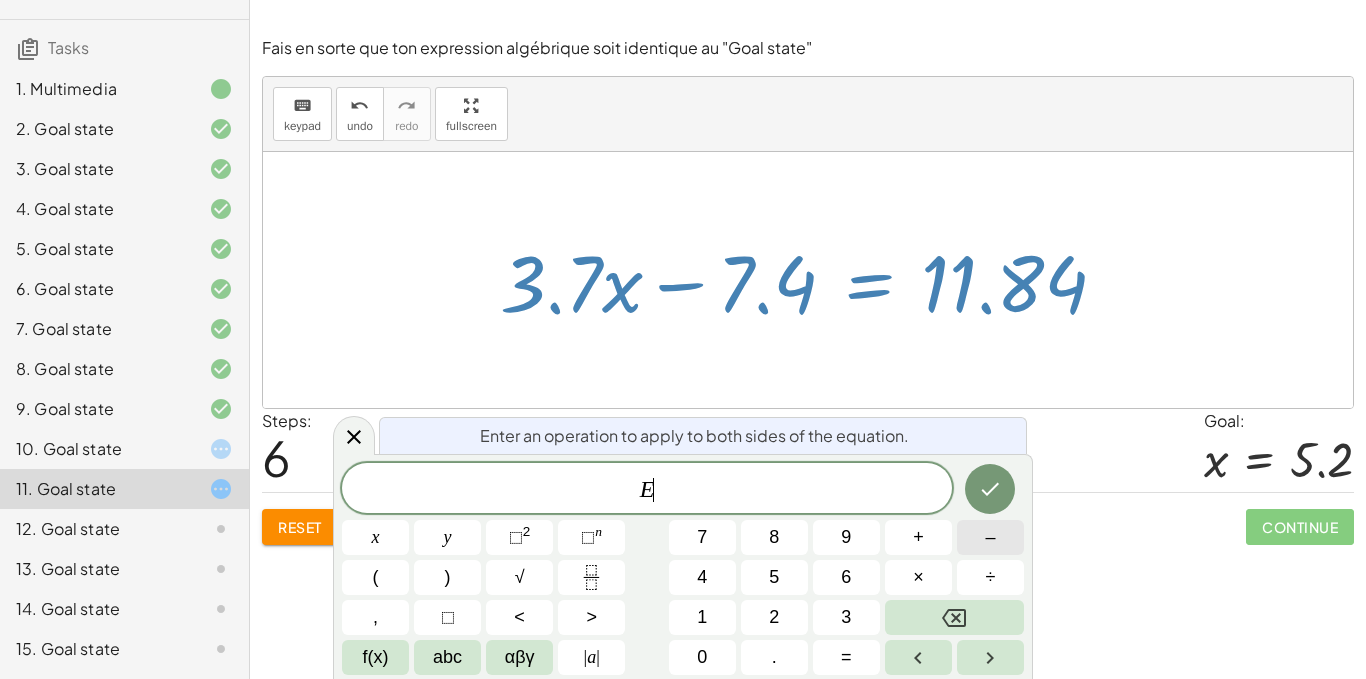 click on "–" at bounding box center (990, 537) 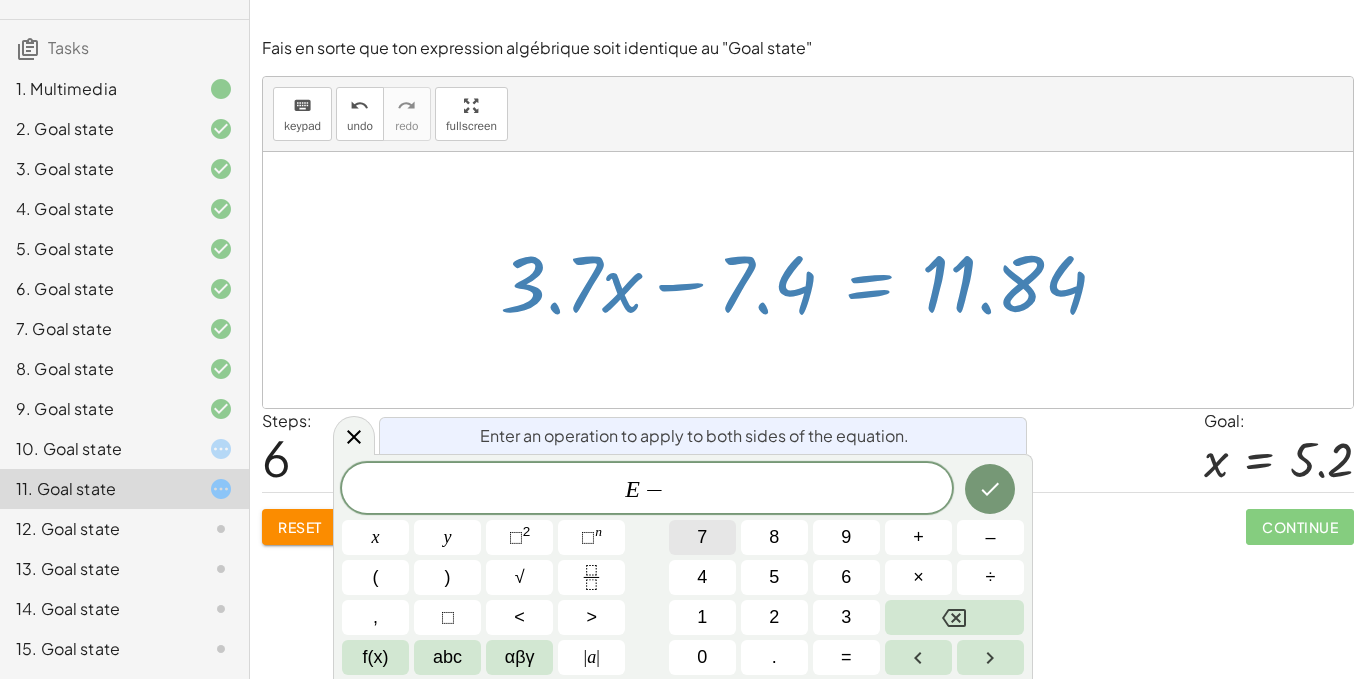 click on "7" at bounding box center (702, 537) 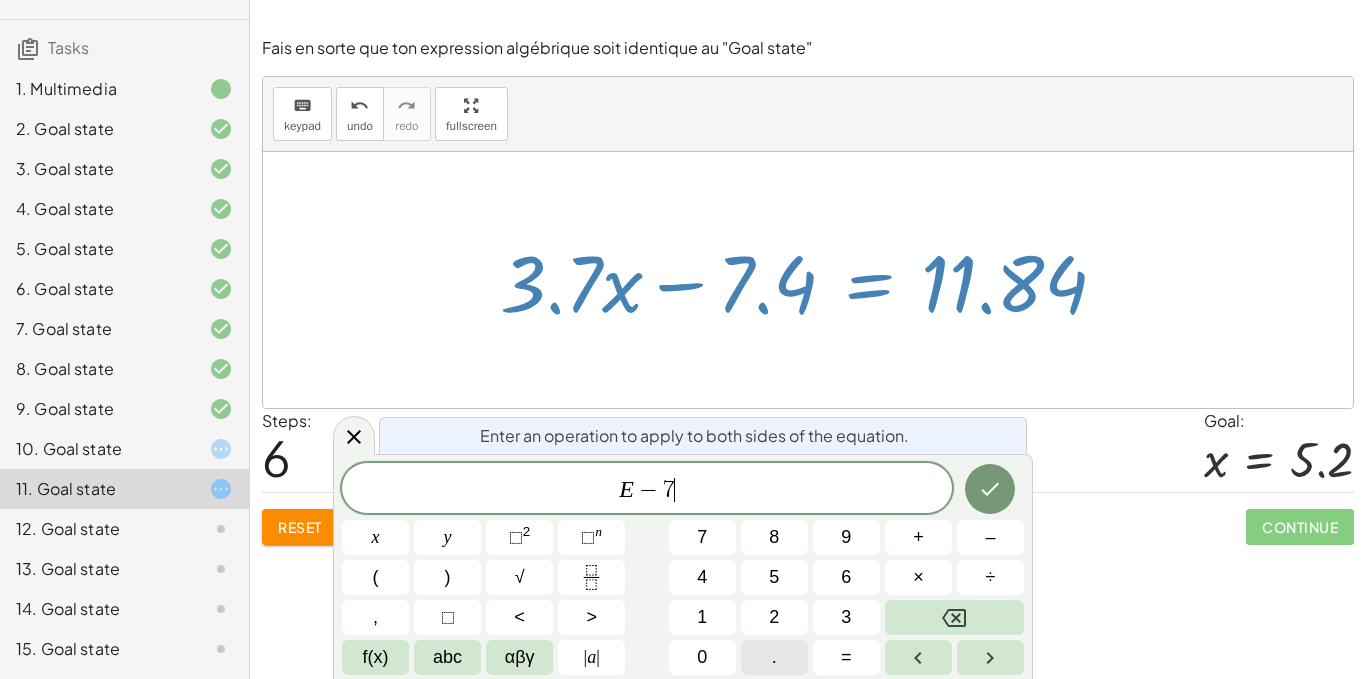 click on "." at bounding box center (774, 657) 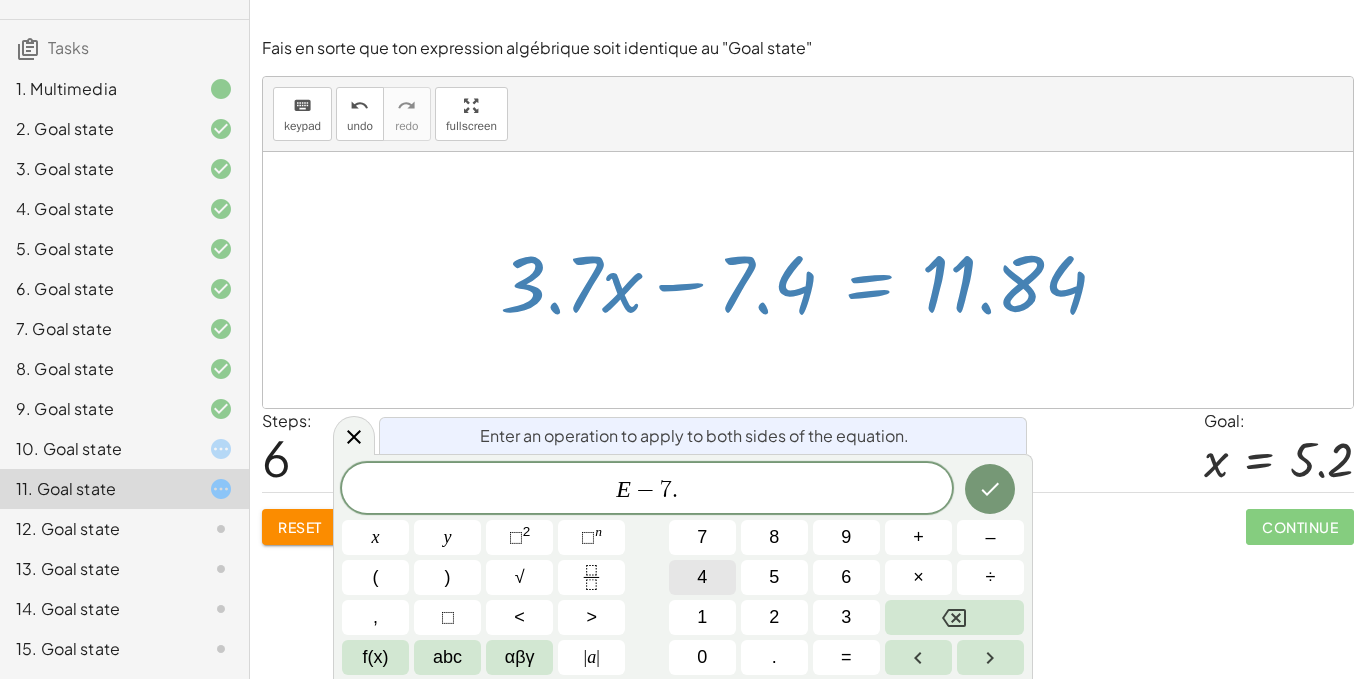 click on "4" at bounding box center (702, 577) 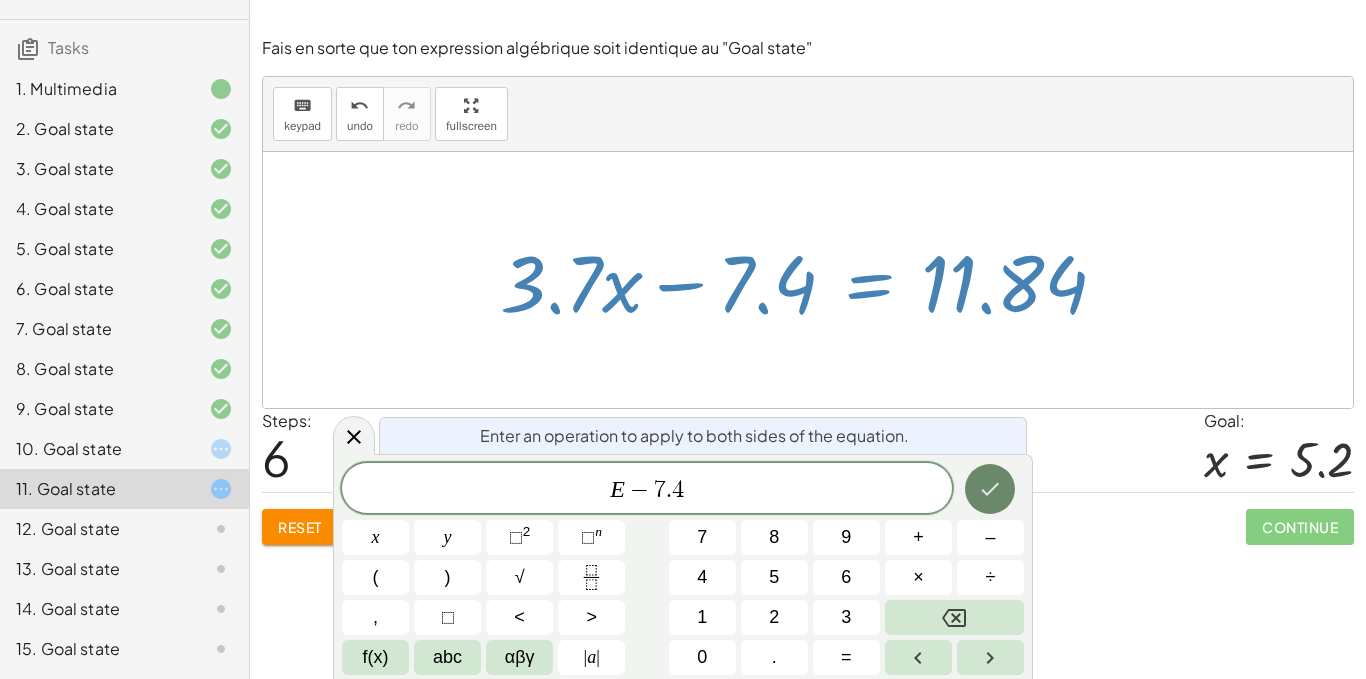 click 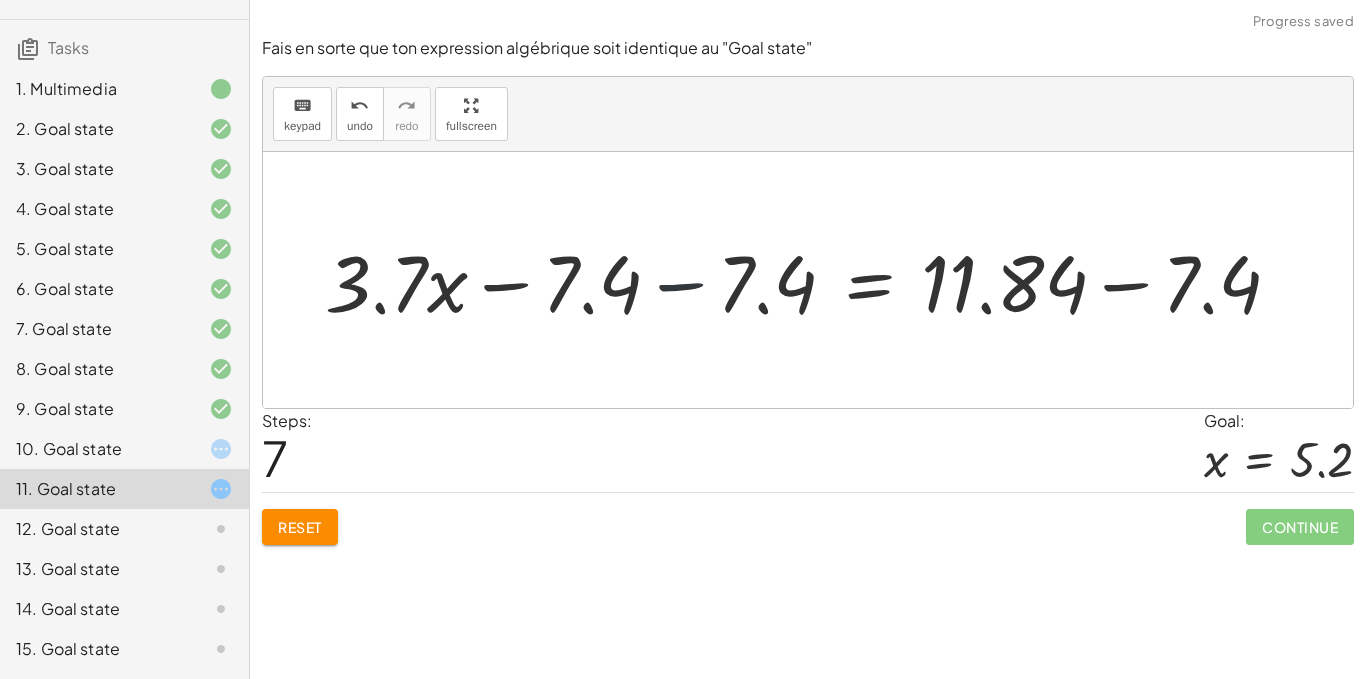 click at bounding box center (811, 280) 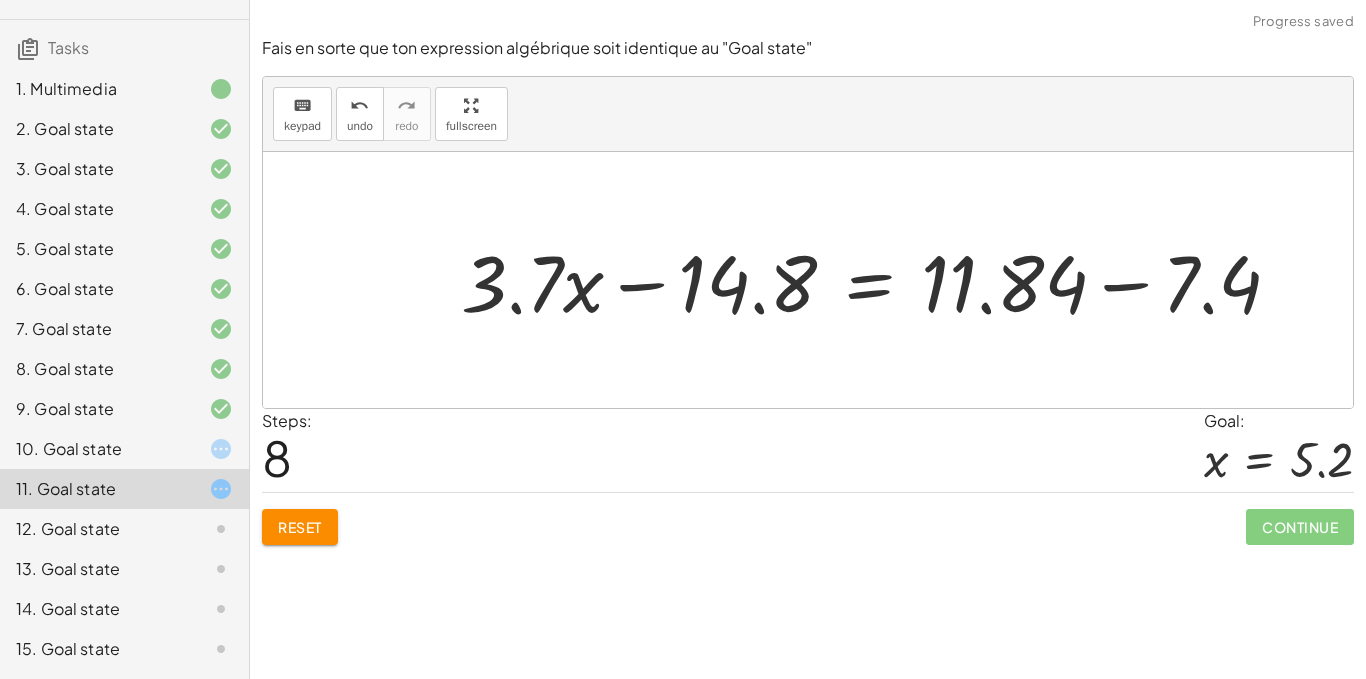 click at bounding box center [879, 280] 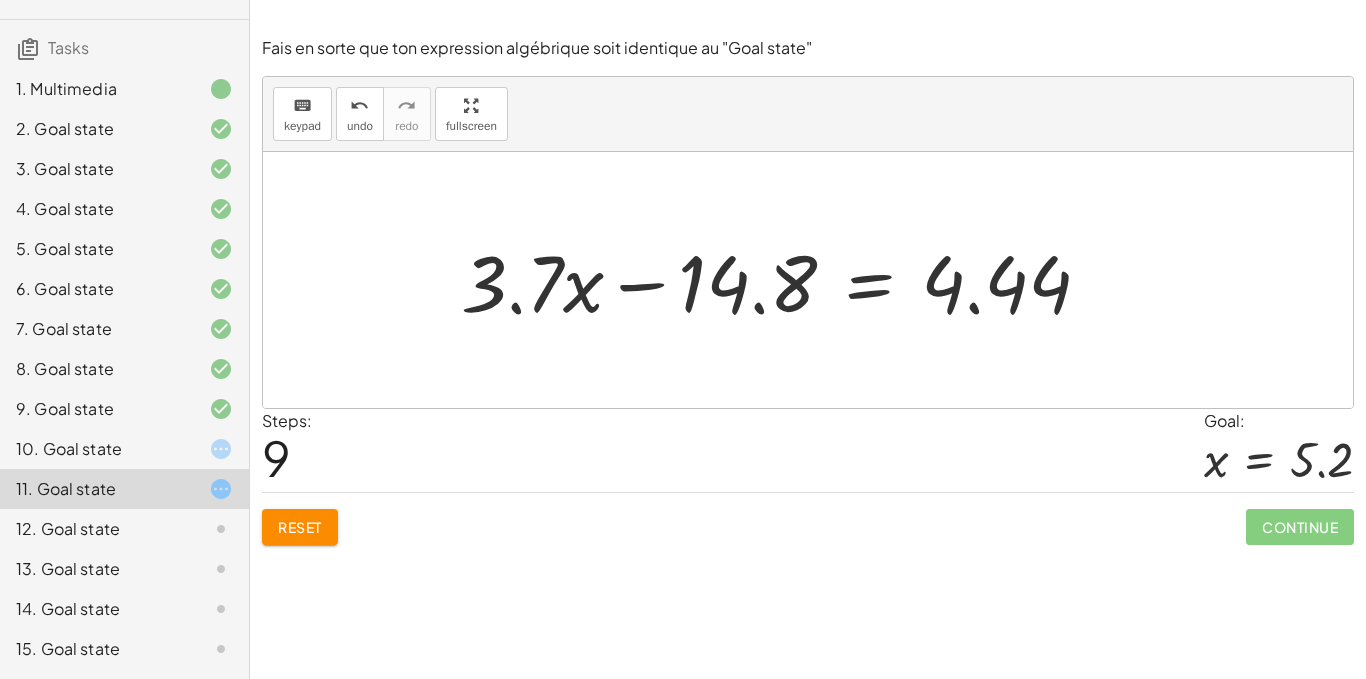 click at bounding box center (784, 280) 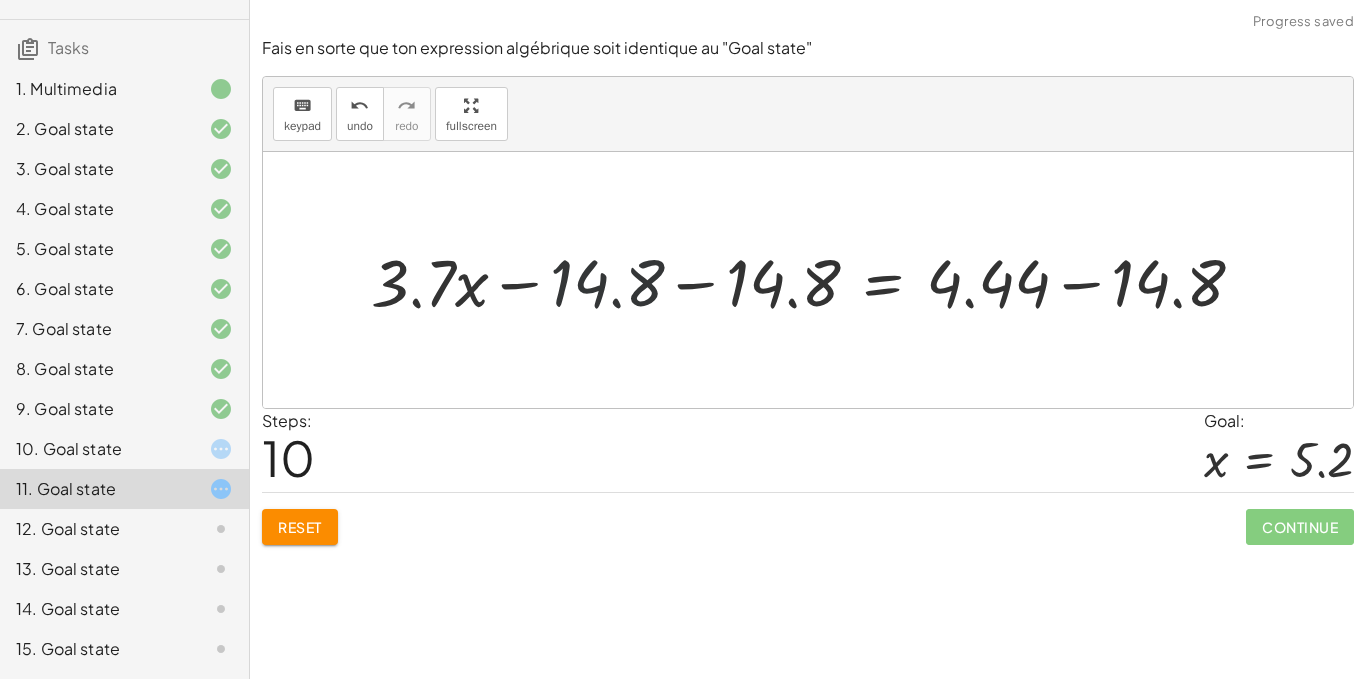 click at bounding box center [816, 280] 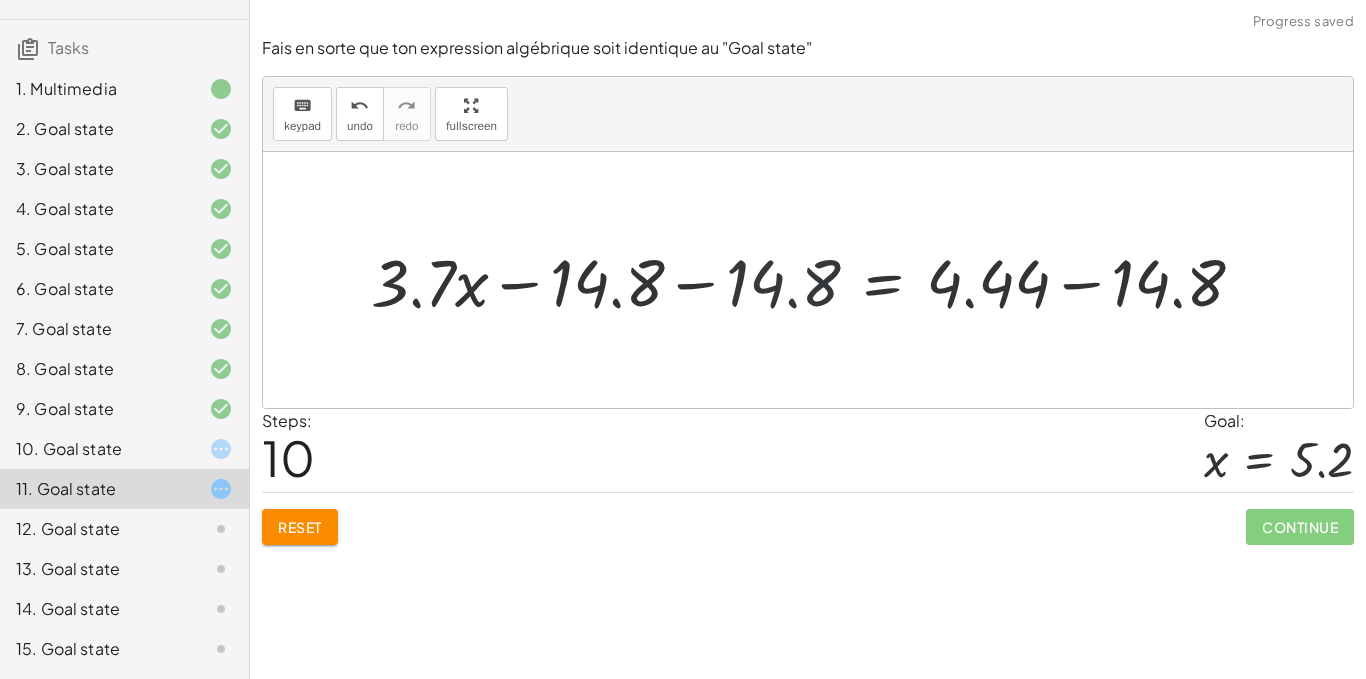 click at bounding box center (816, 280) 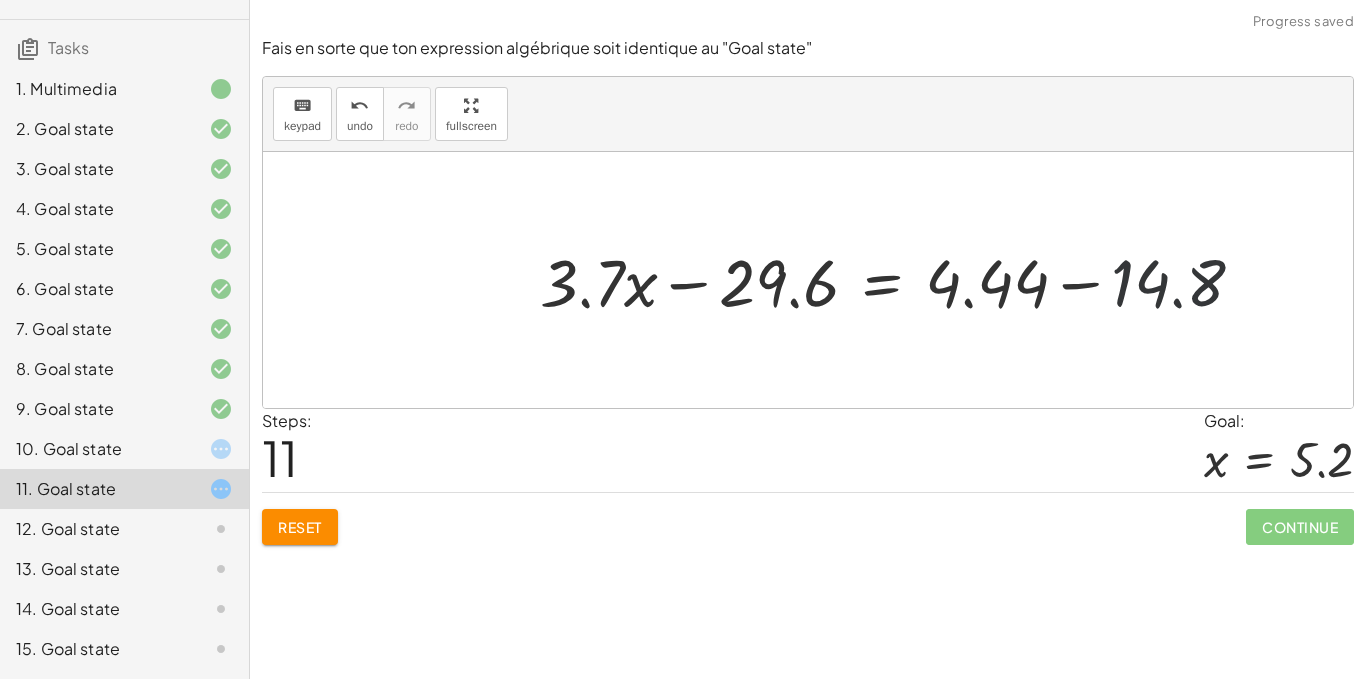 click at bounding box center [900, 280] 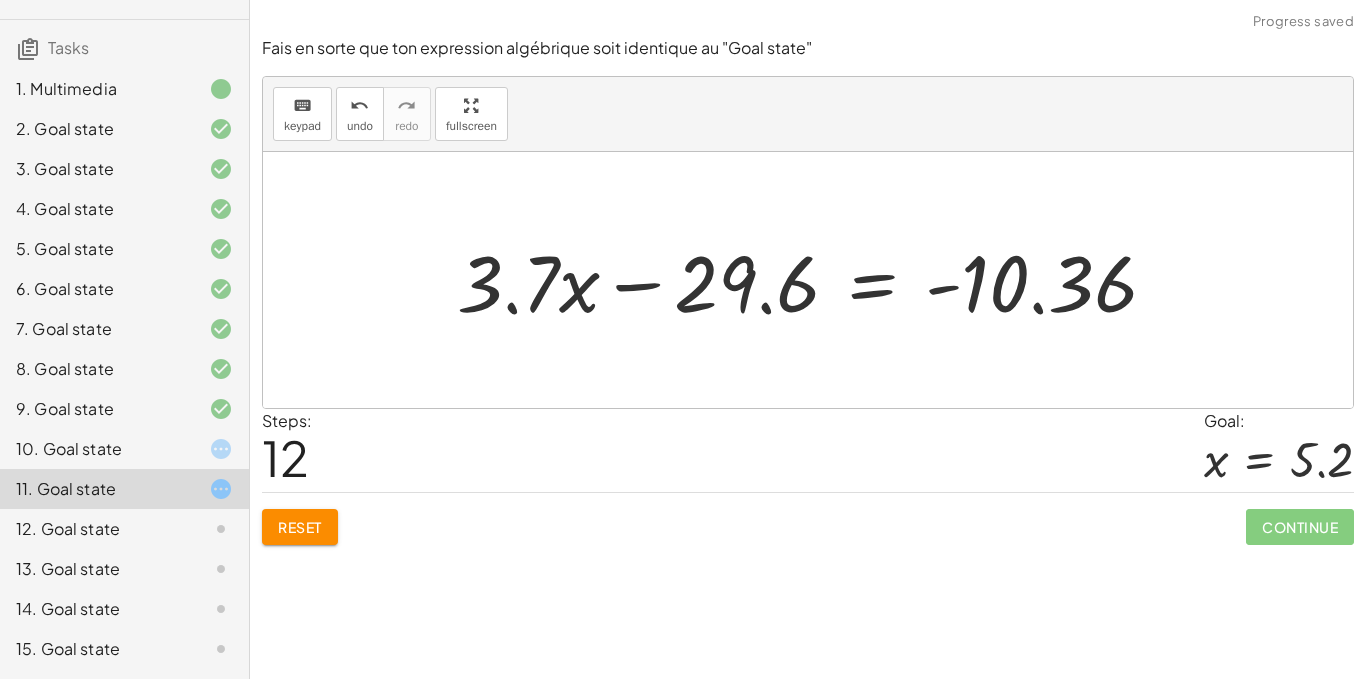 click at bounding box center [815, 280] 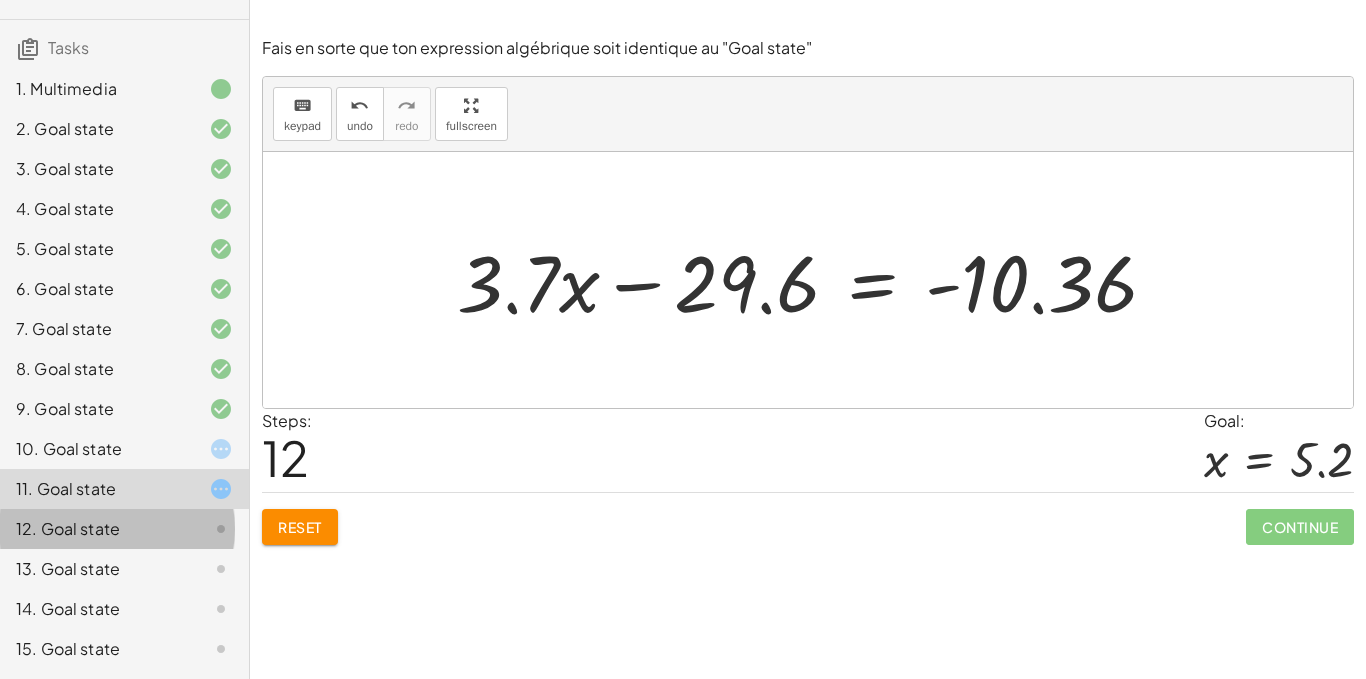click 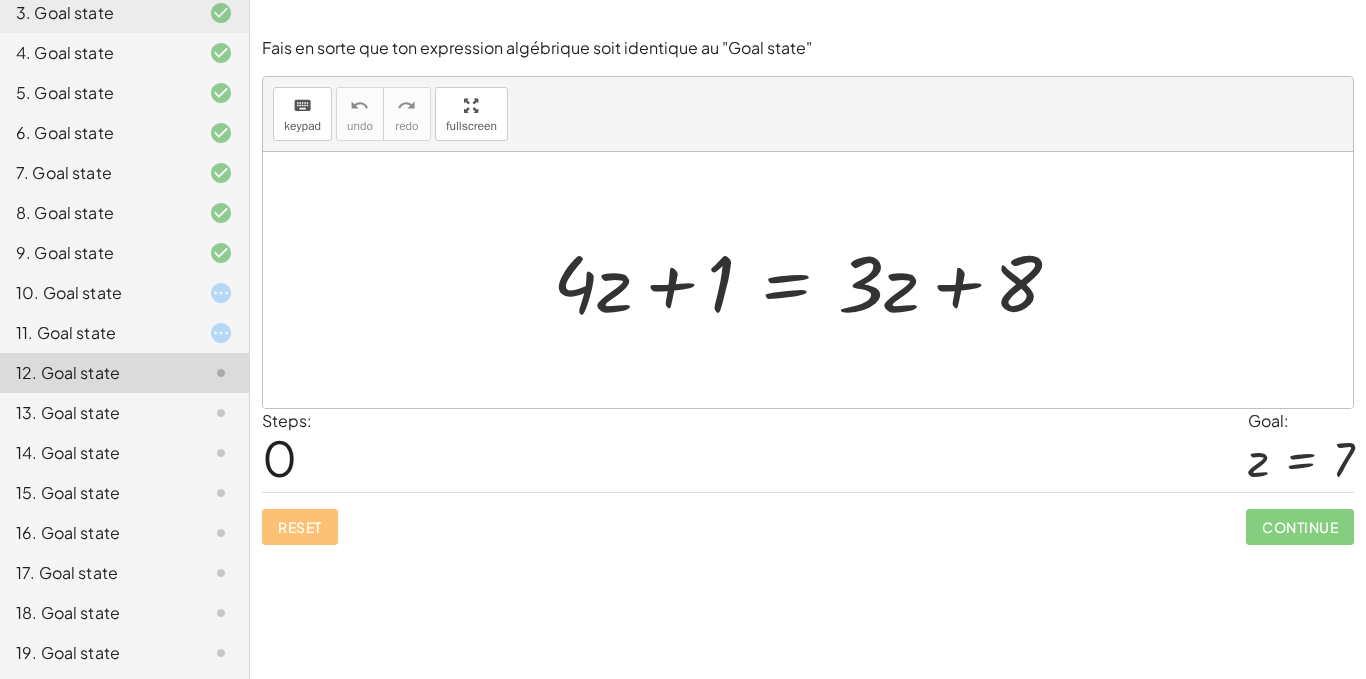 scroll, scrollTop: 308, scrollLeft: 0, axis: vertical 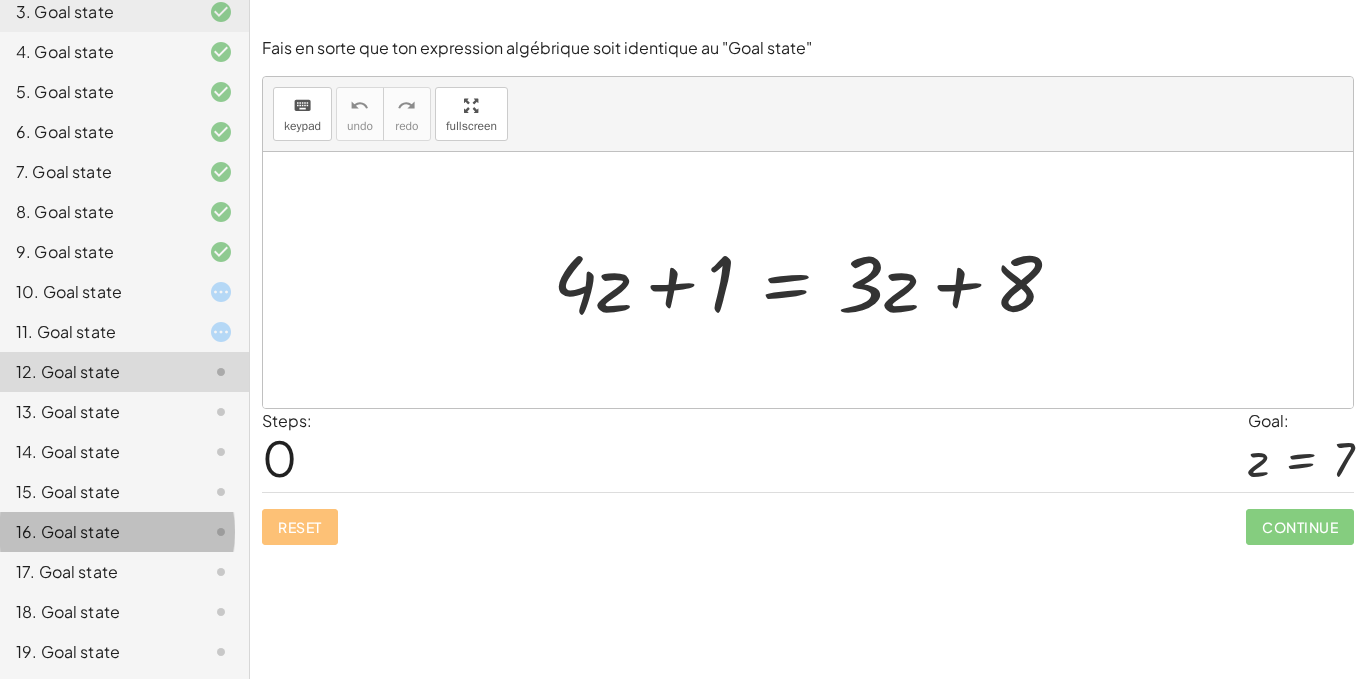 click on "16. Goal state" 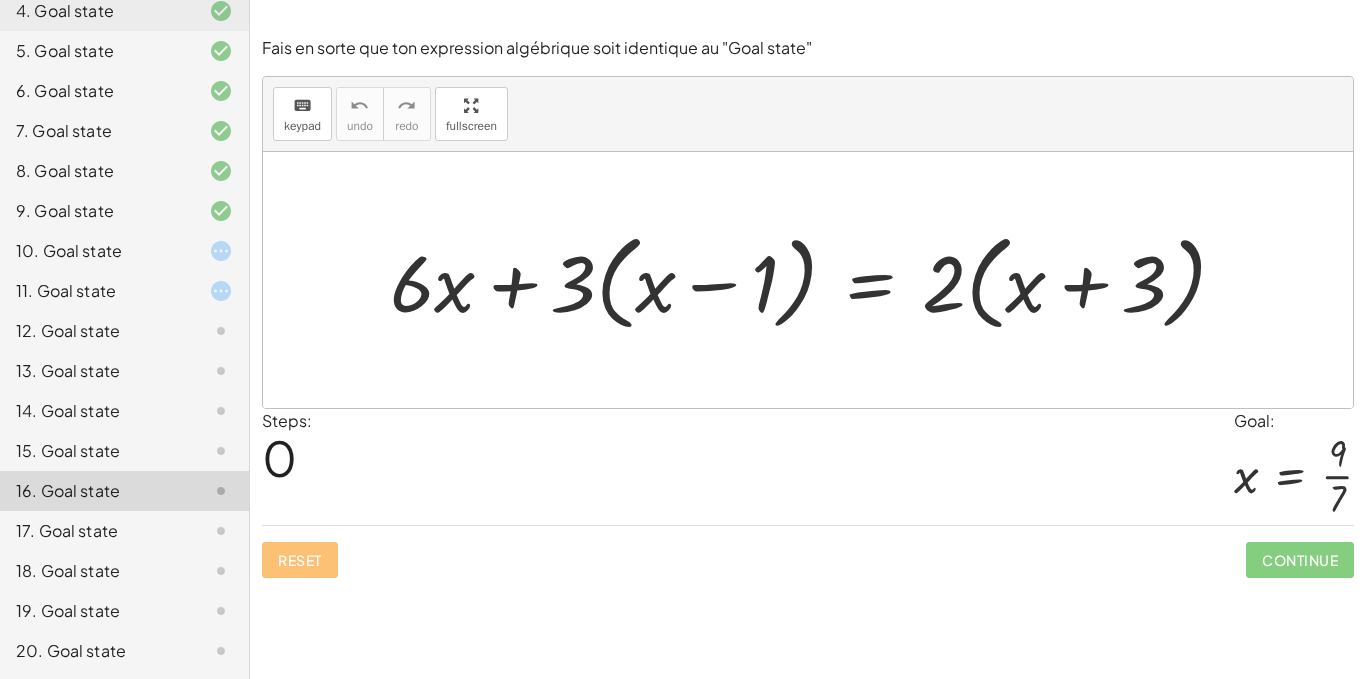scroll, scrollTop: 413, scrollLeft: 0, axis: vertical 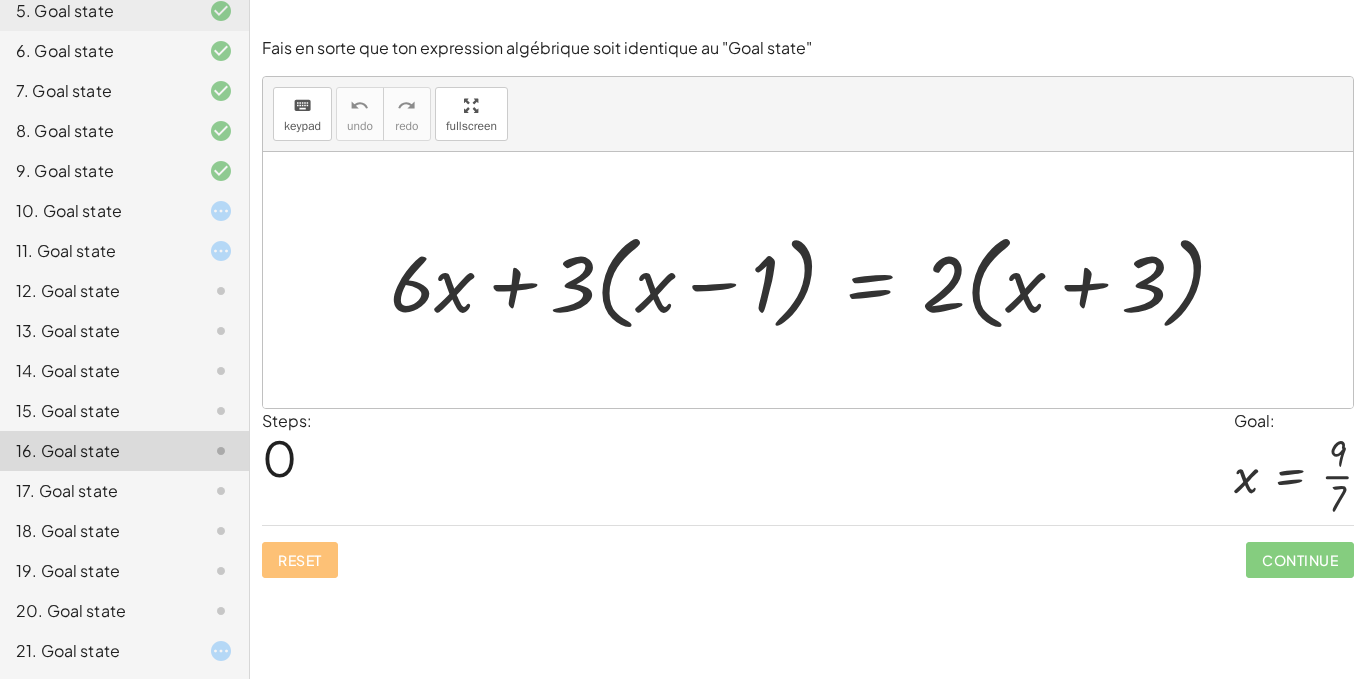 click on "12. Goal state" 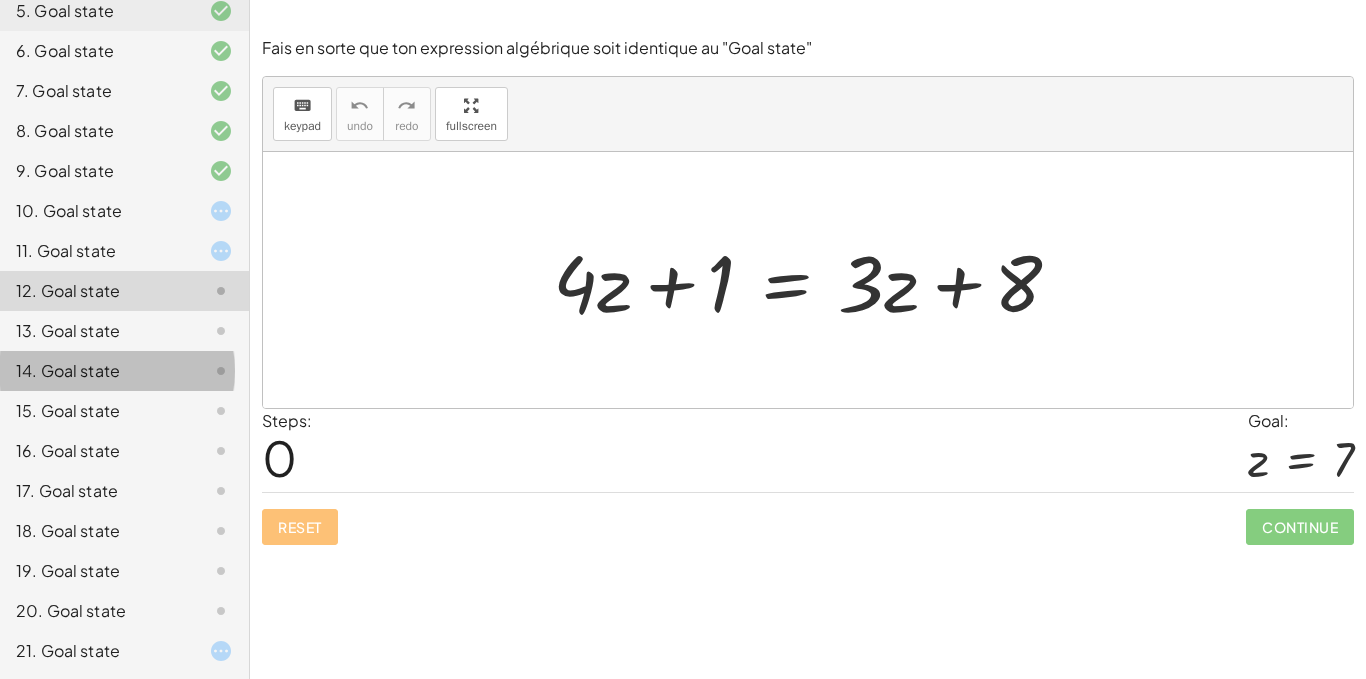 click on "14. Goal state" 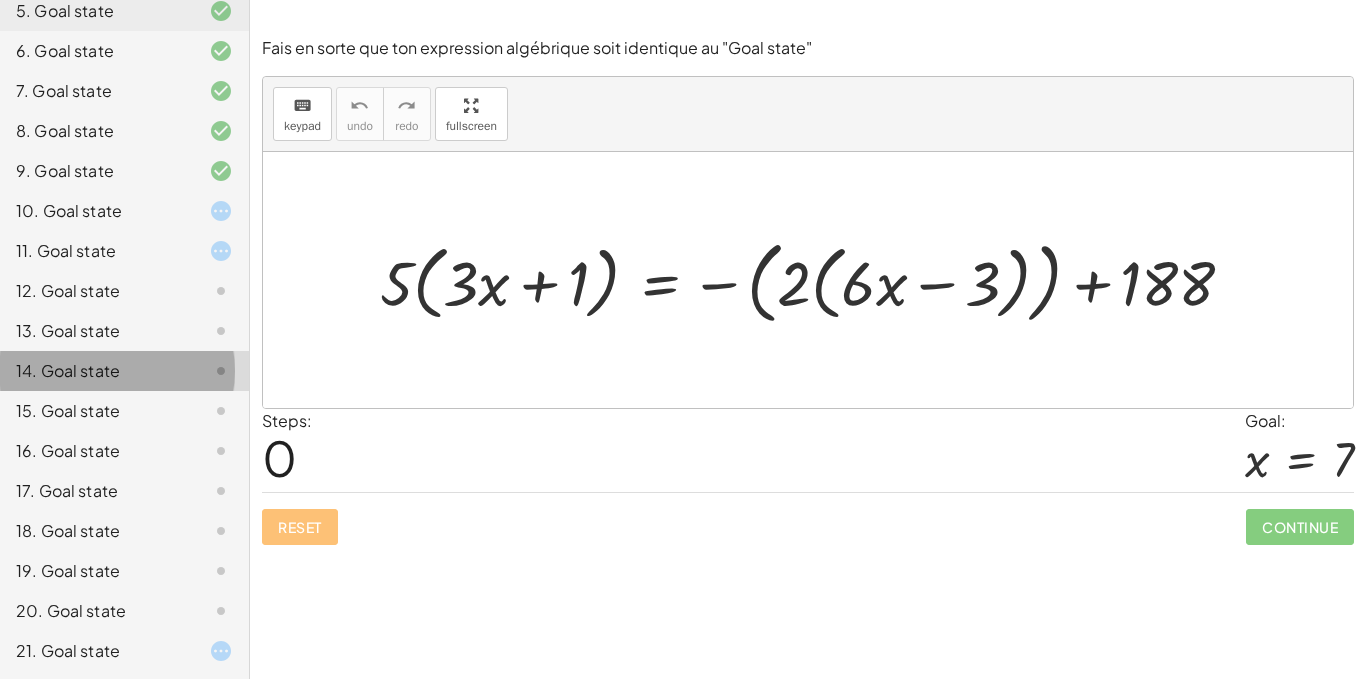 click on "14. Goal state" 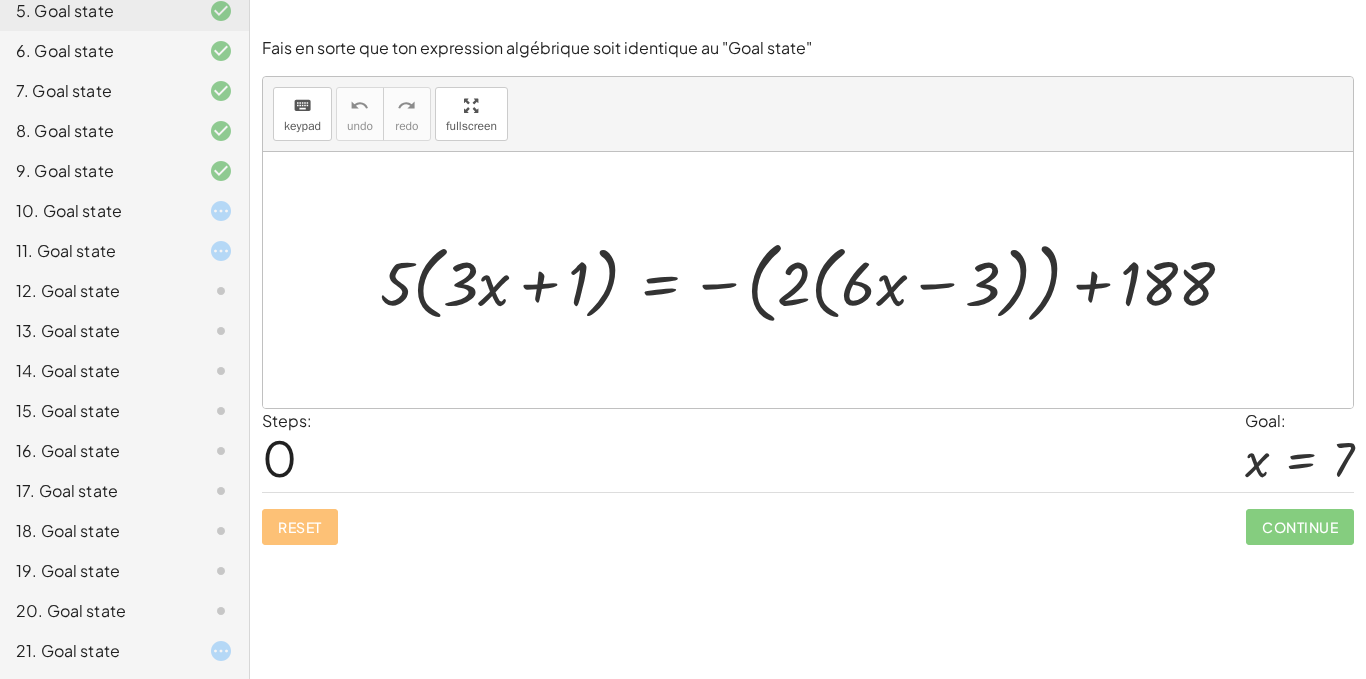 click on "15. Goal state" 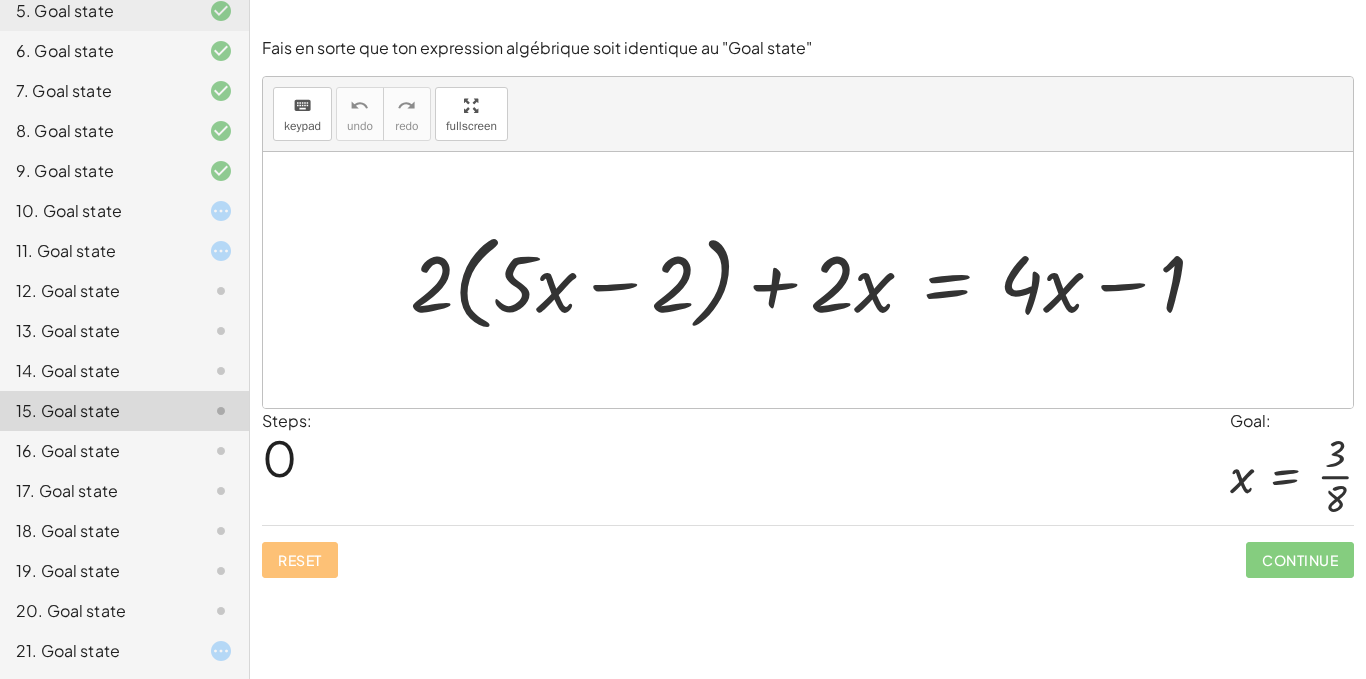 click at bounding box center (816, 280) 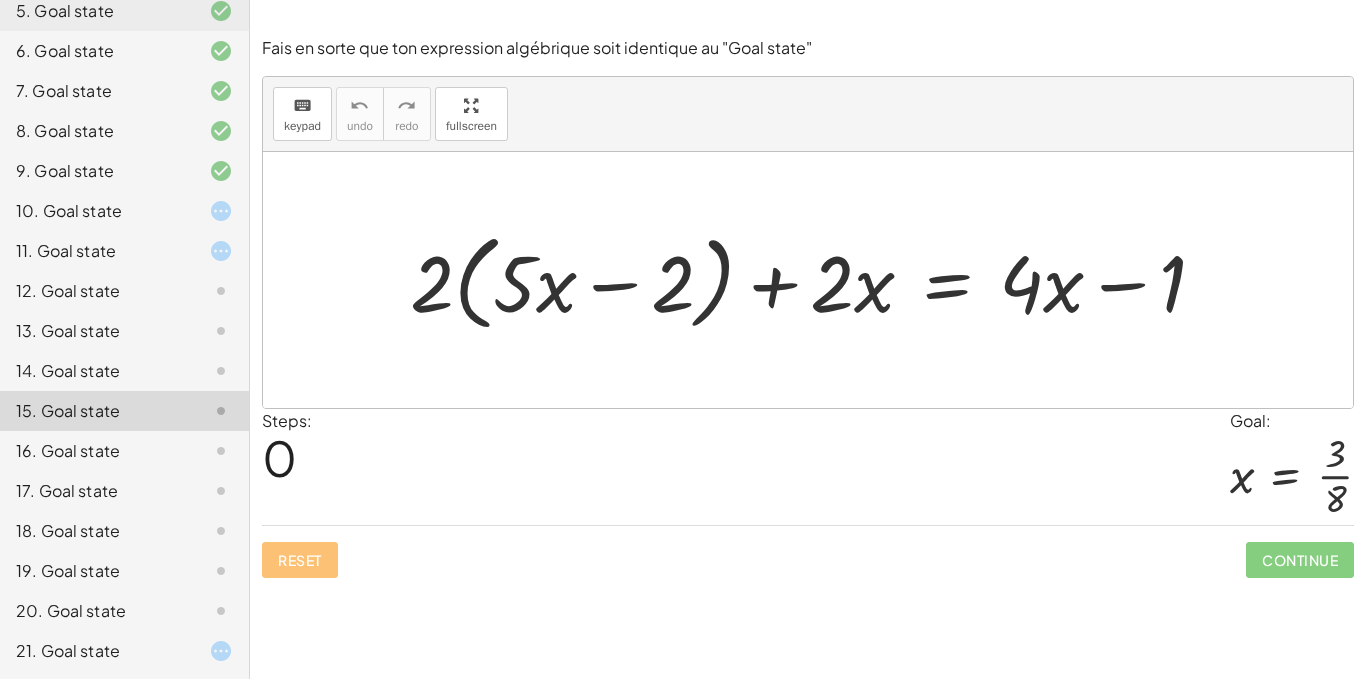 click at bounding box center [816, 280] 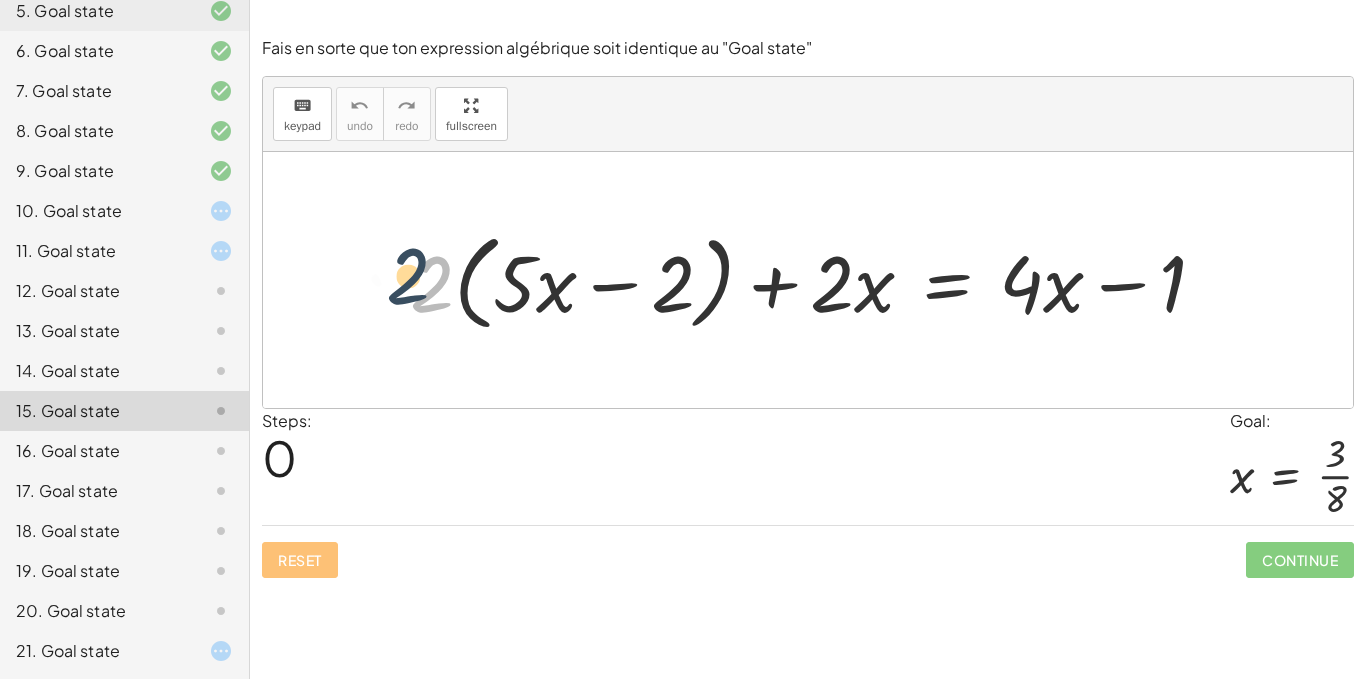 drag, startPoint x: 454, startPoint y: 295, endPoint x: 425, endPoint y: 285, distance: 30.675724 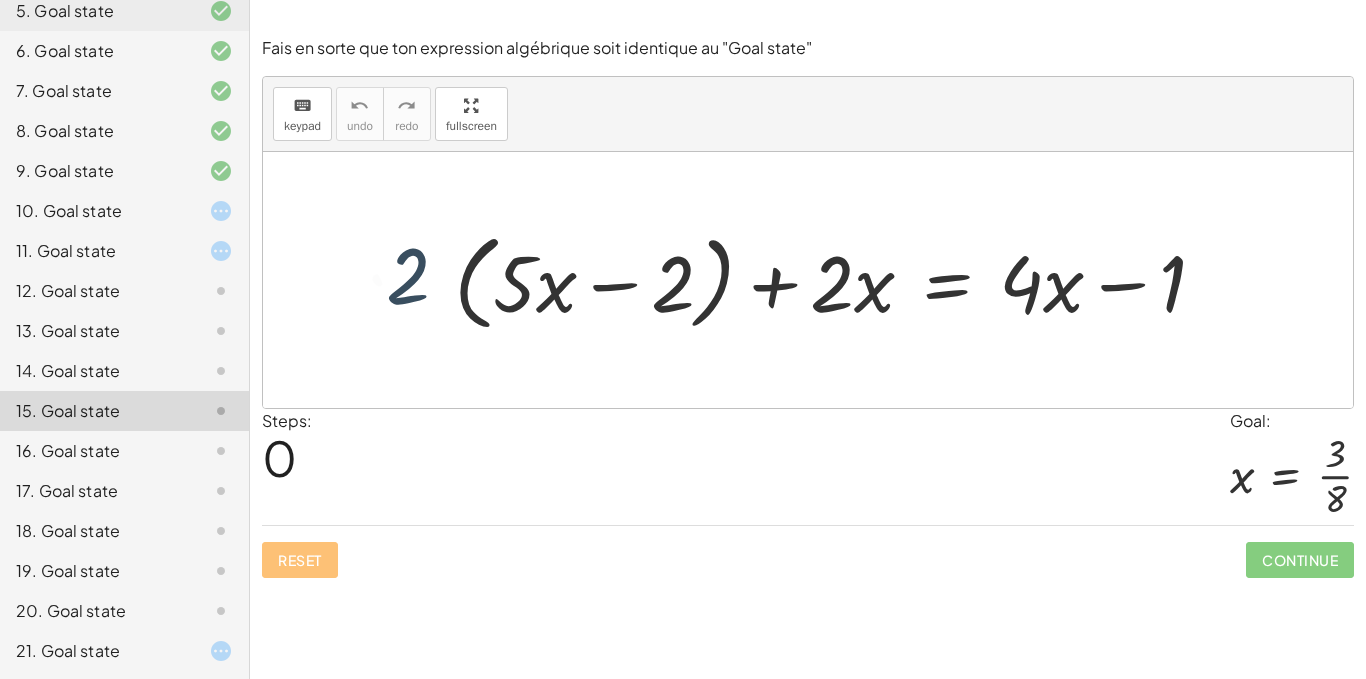 click at bounding box center [816, 280] 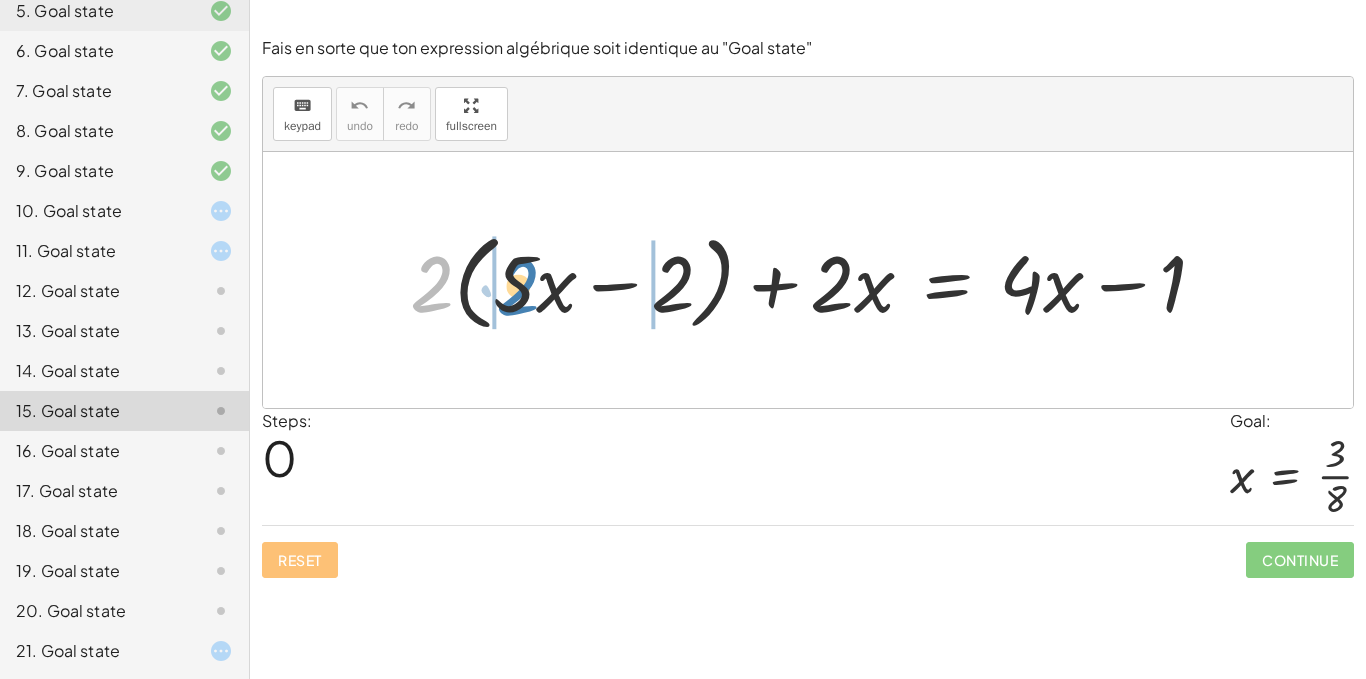 drag, startPoint x: 408, startPoint y: 273, endPoint x: 498, endPoint y: 268, distance: 90.13878 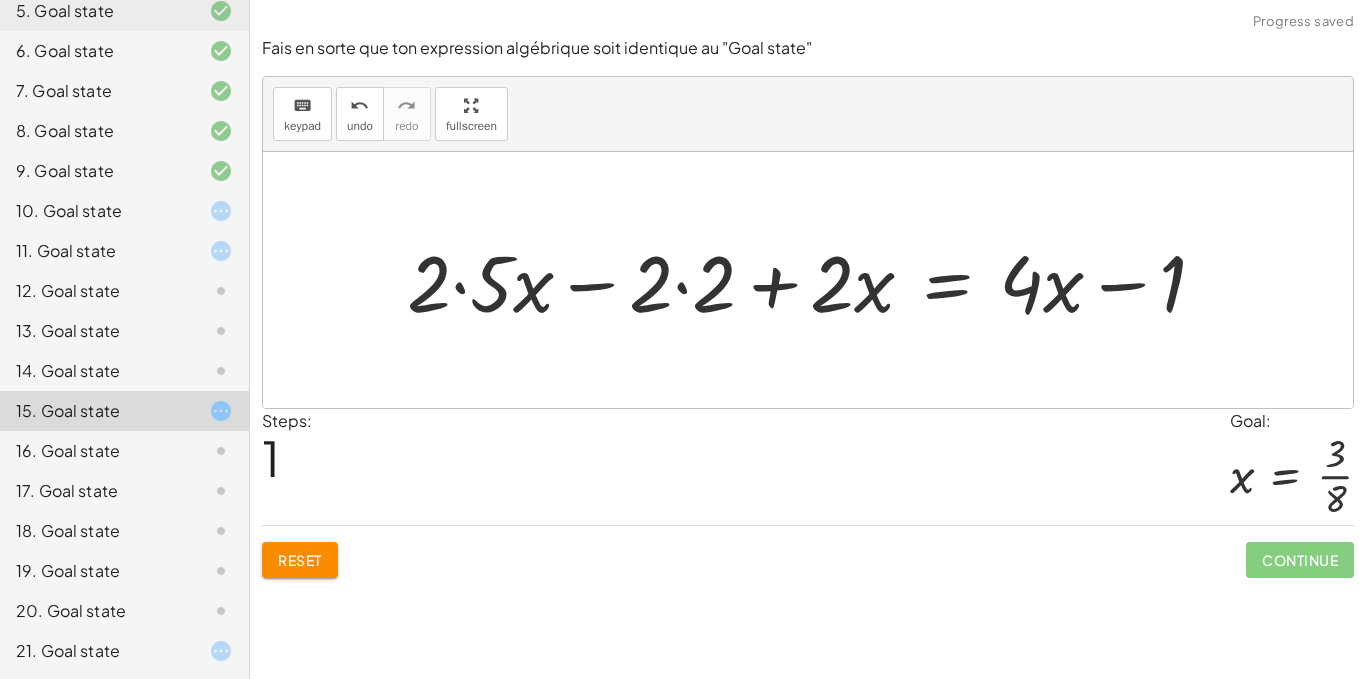 click at bounding box center [814, 280] 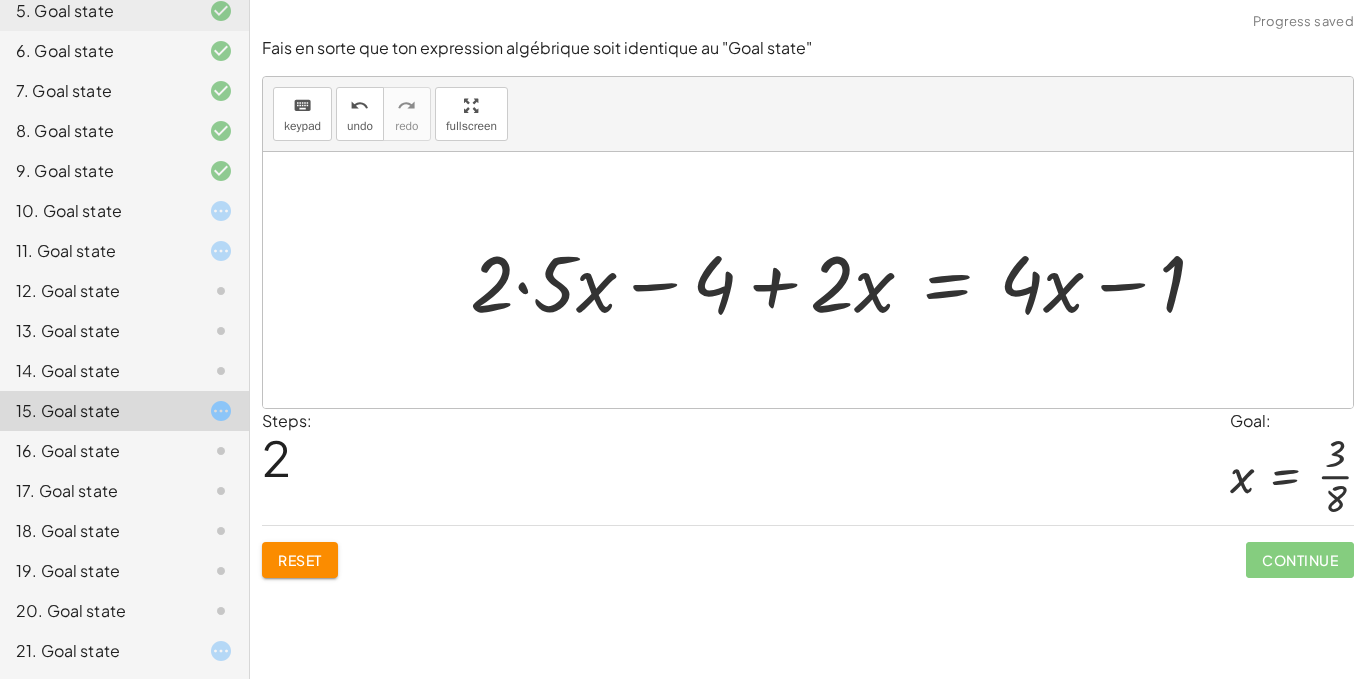 click at bounding box center (846, 280) 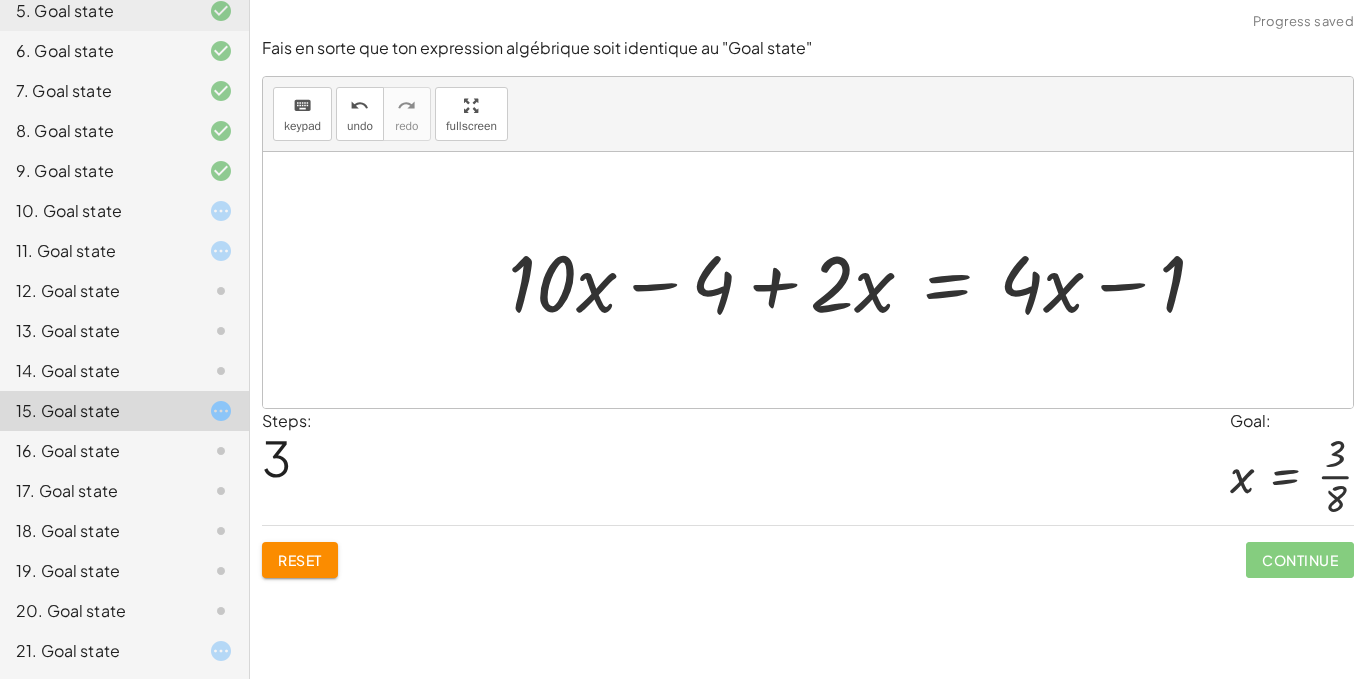 click at bounding box center (865, 280) 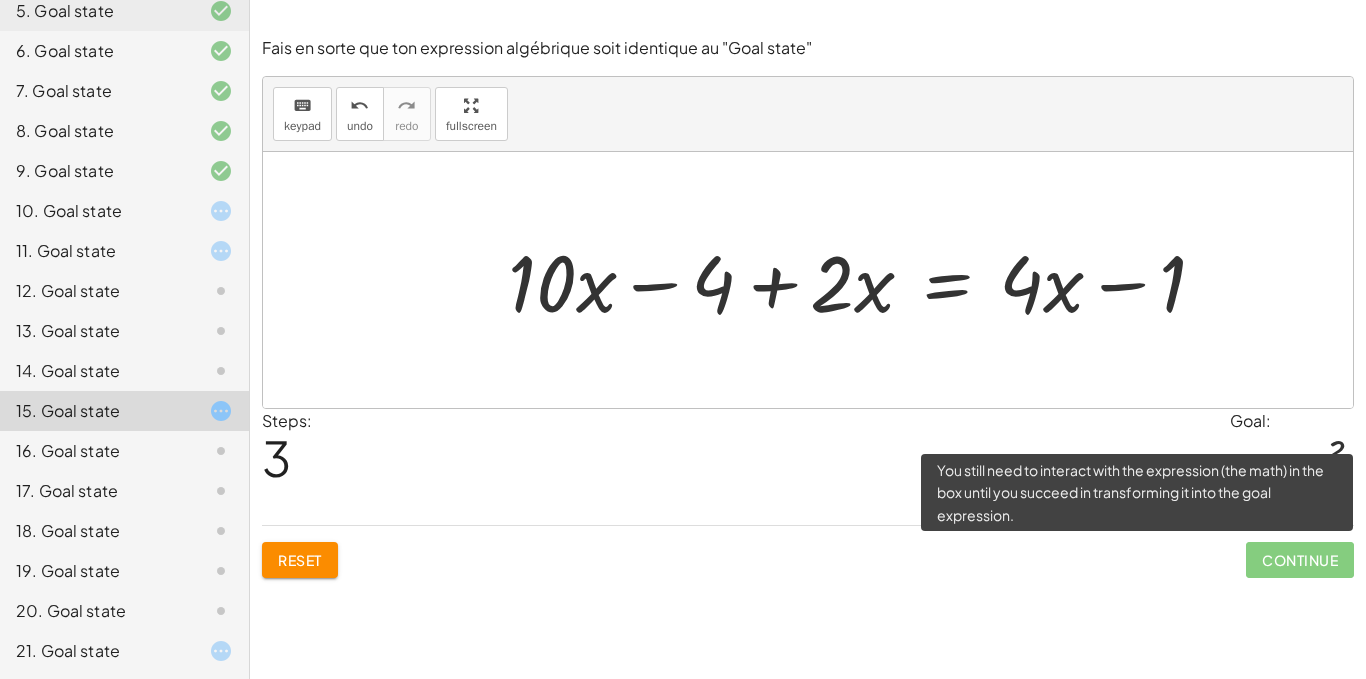 click on "Continue" 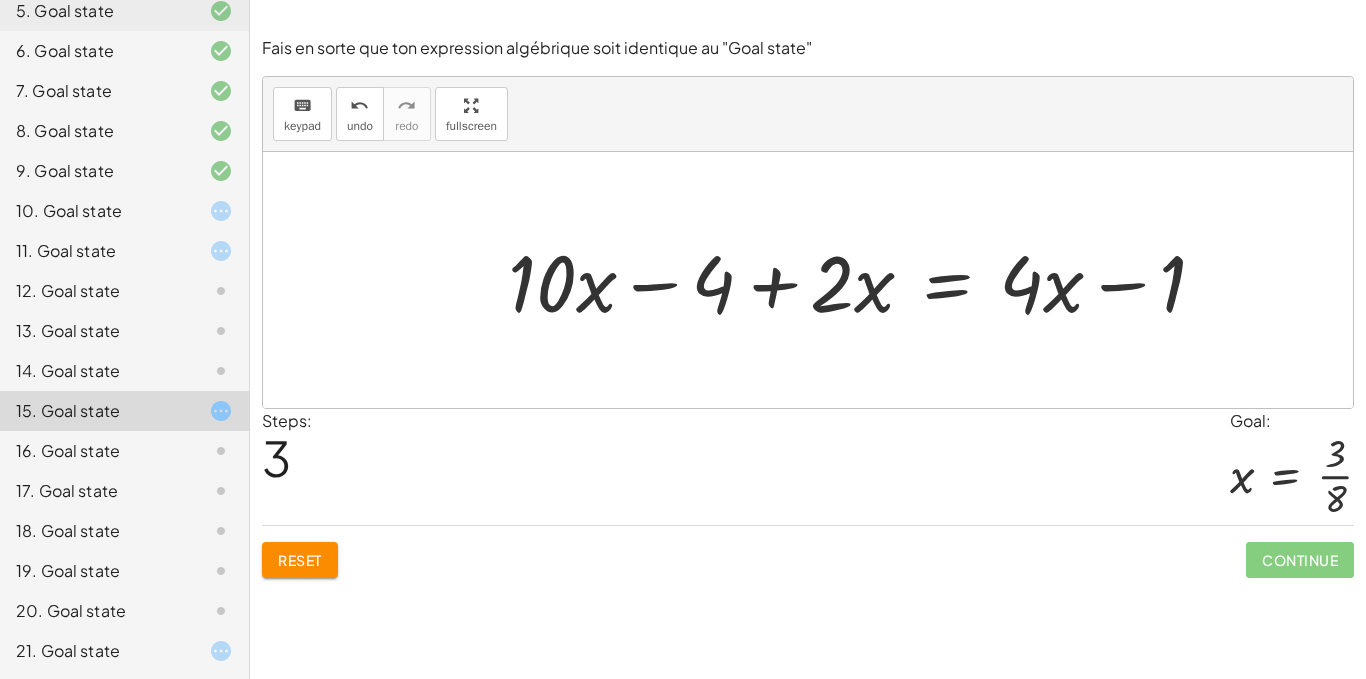 click at bounding box center (865, 280) 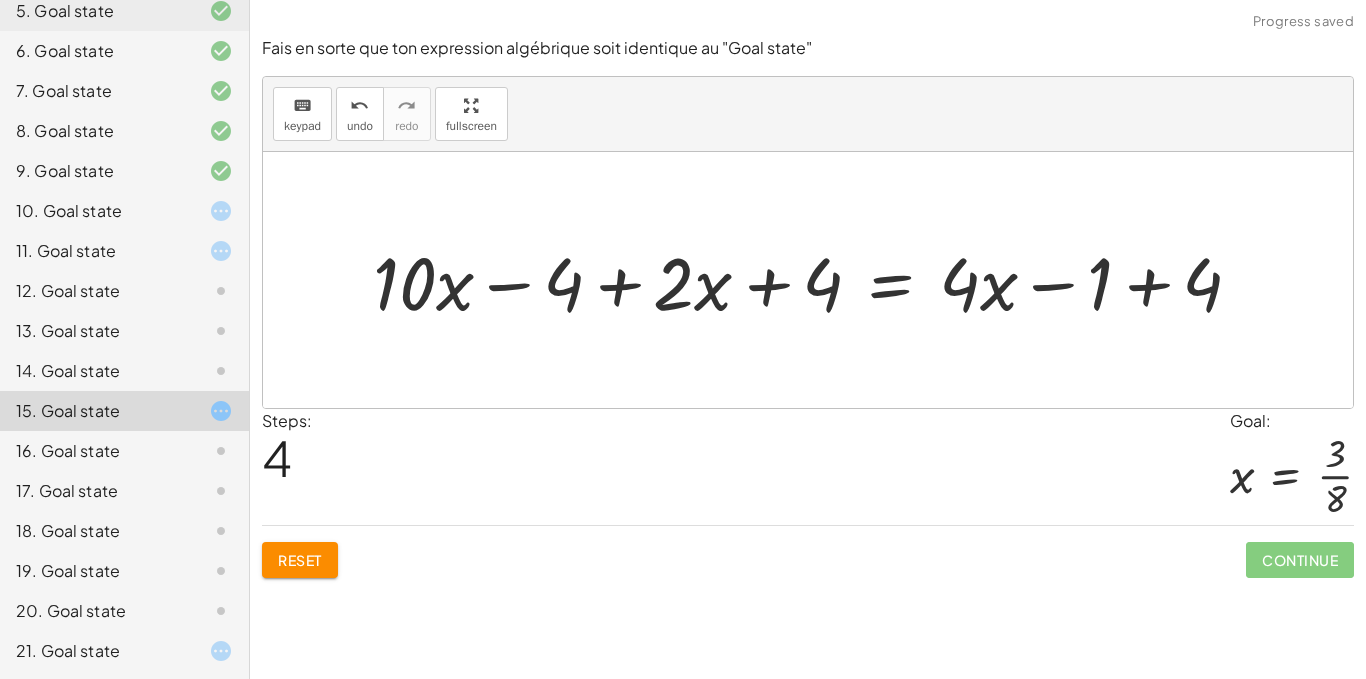 click at bounding box center [815, 280] 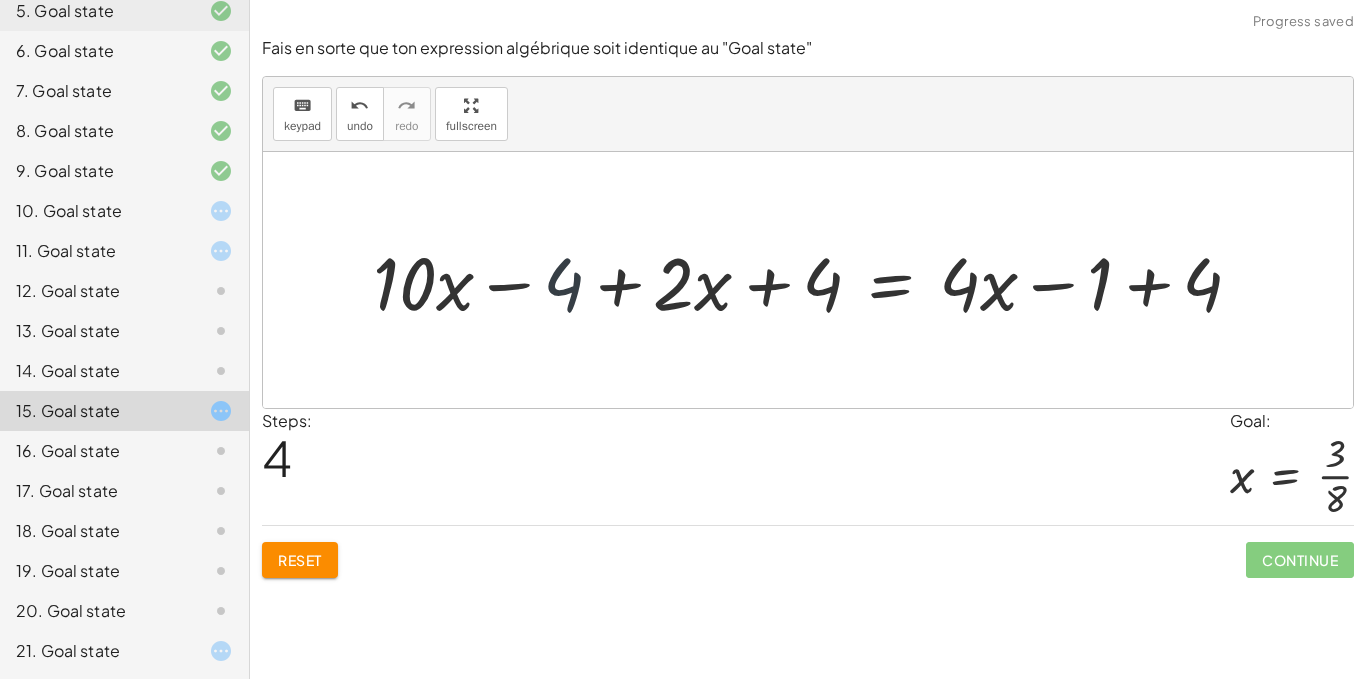 click at bounding box center (815, 280) 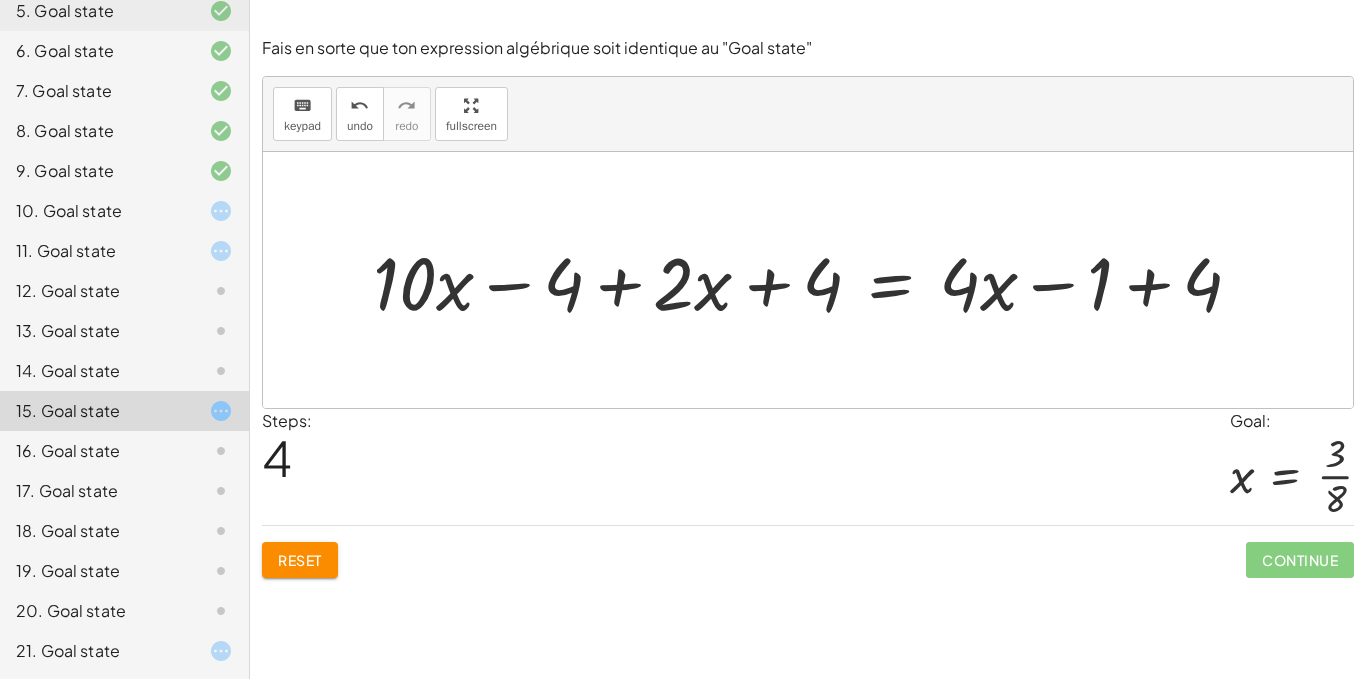click at bounding box center [815, 280] 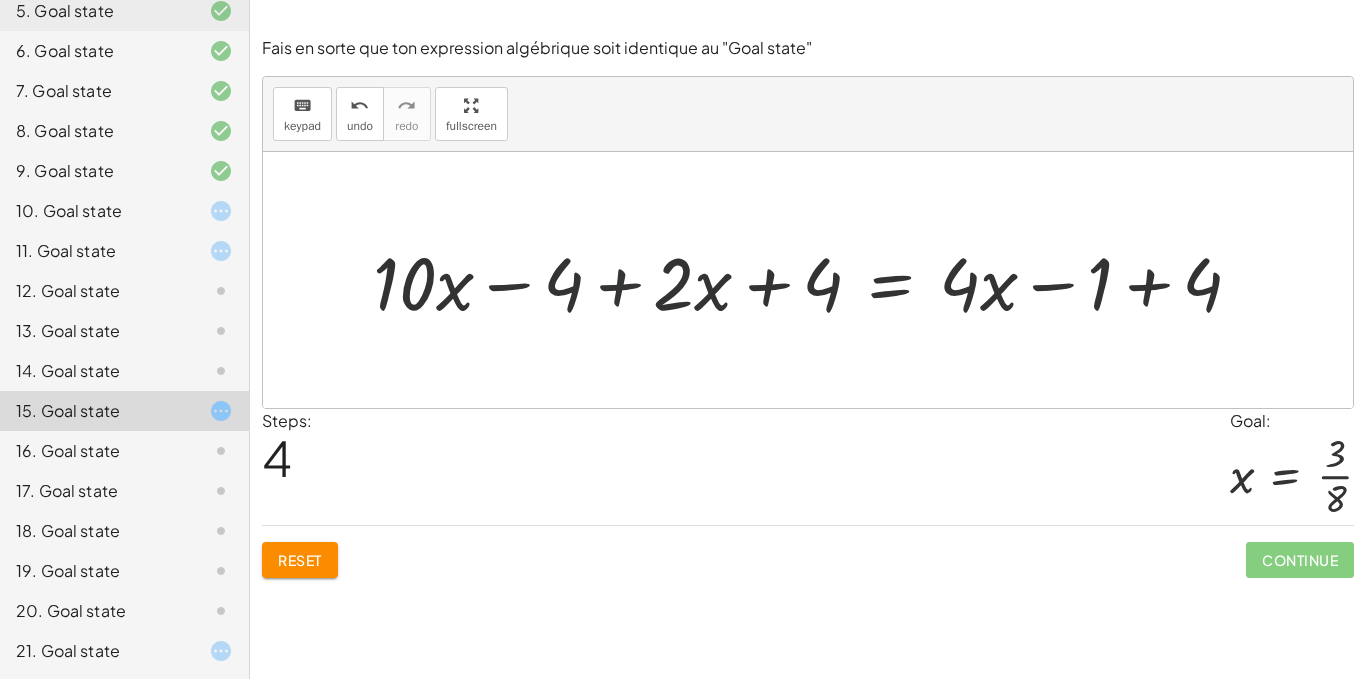click at bounding box center [815, 280] 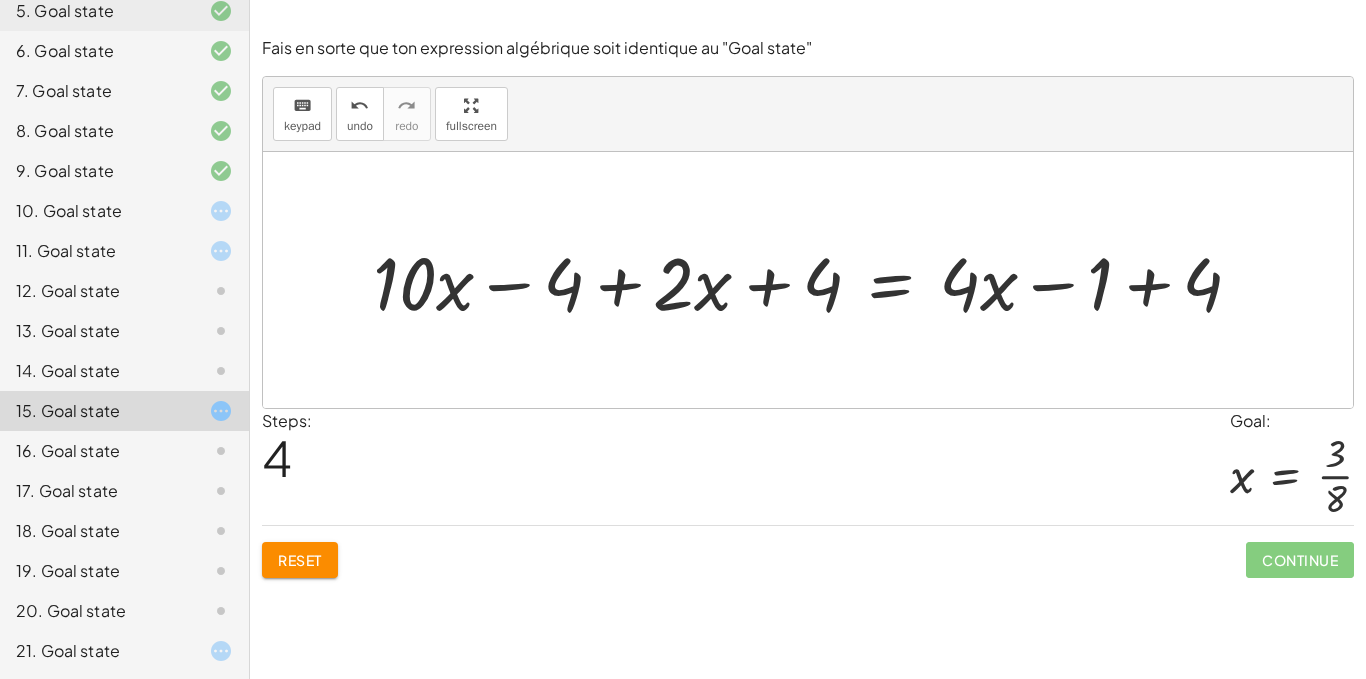 click at bounding box center [815, 280] 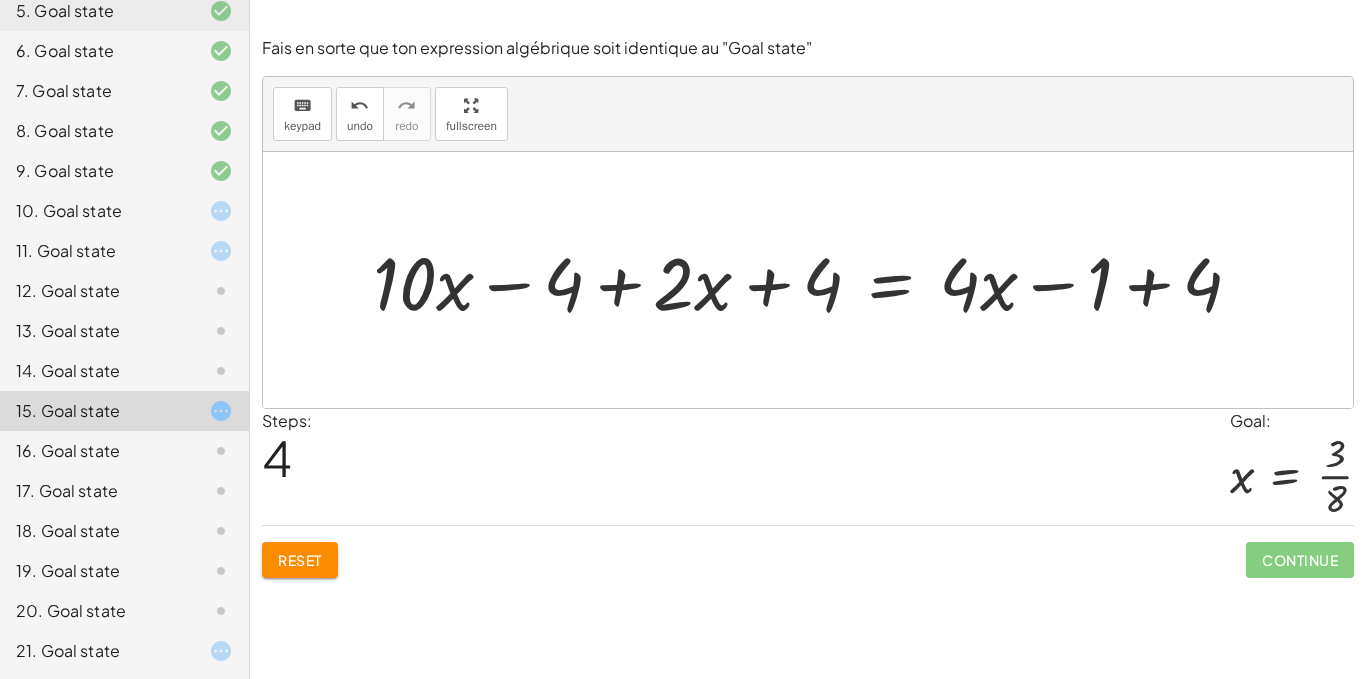 click at bounding box center [815, 280] 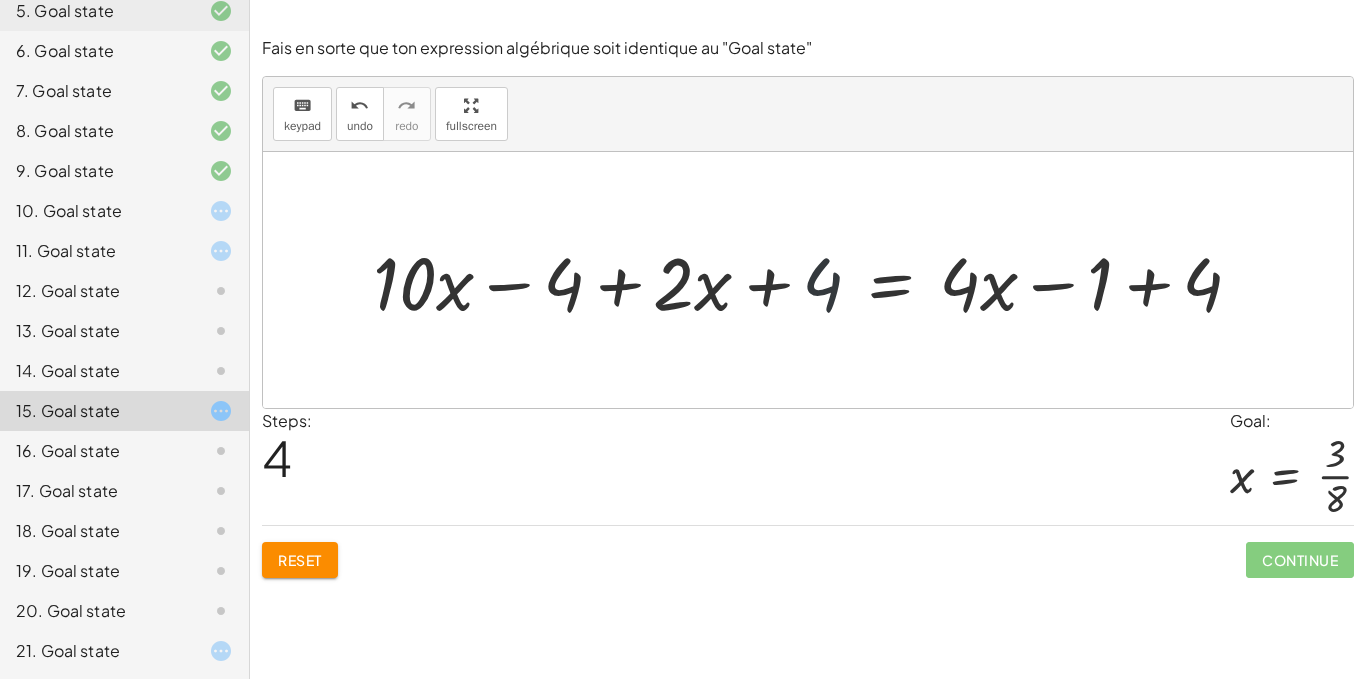 click at bounding box center (815, 280) 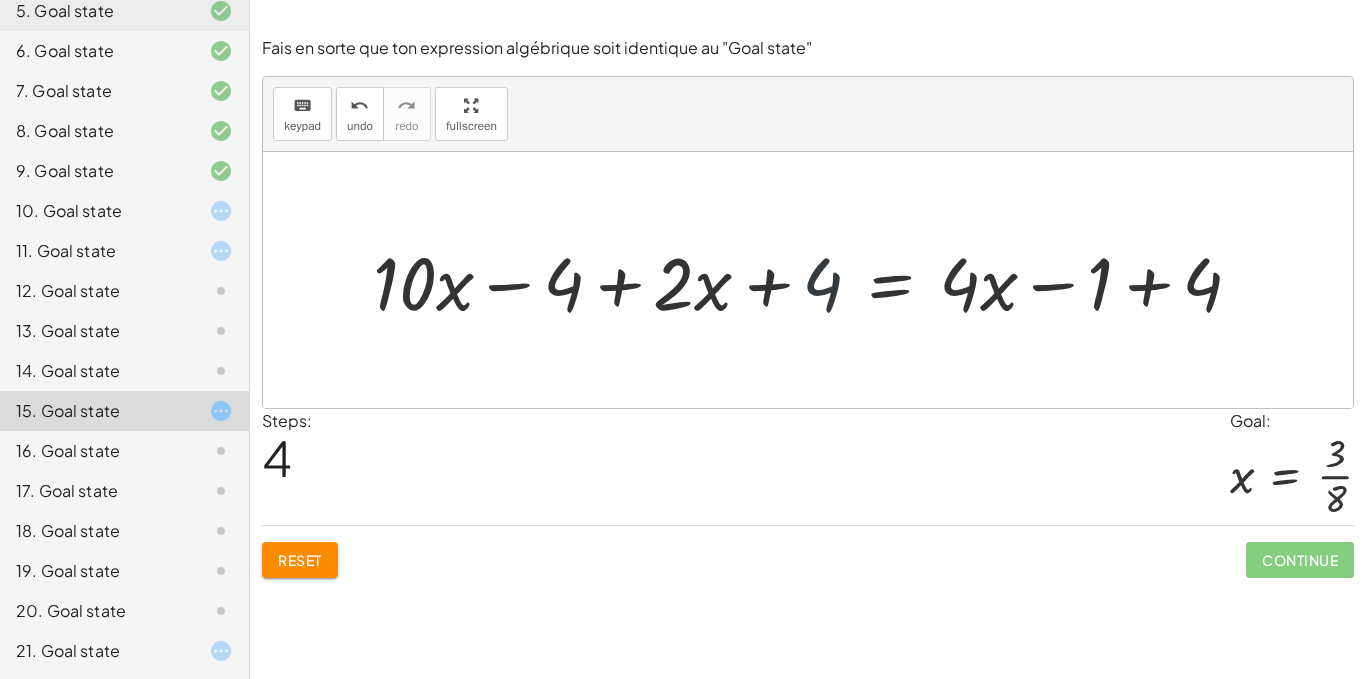 click at bounding box center (815, 280) 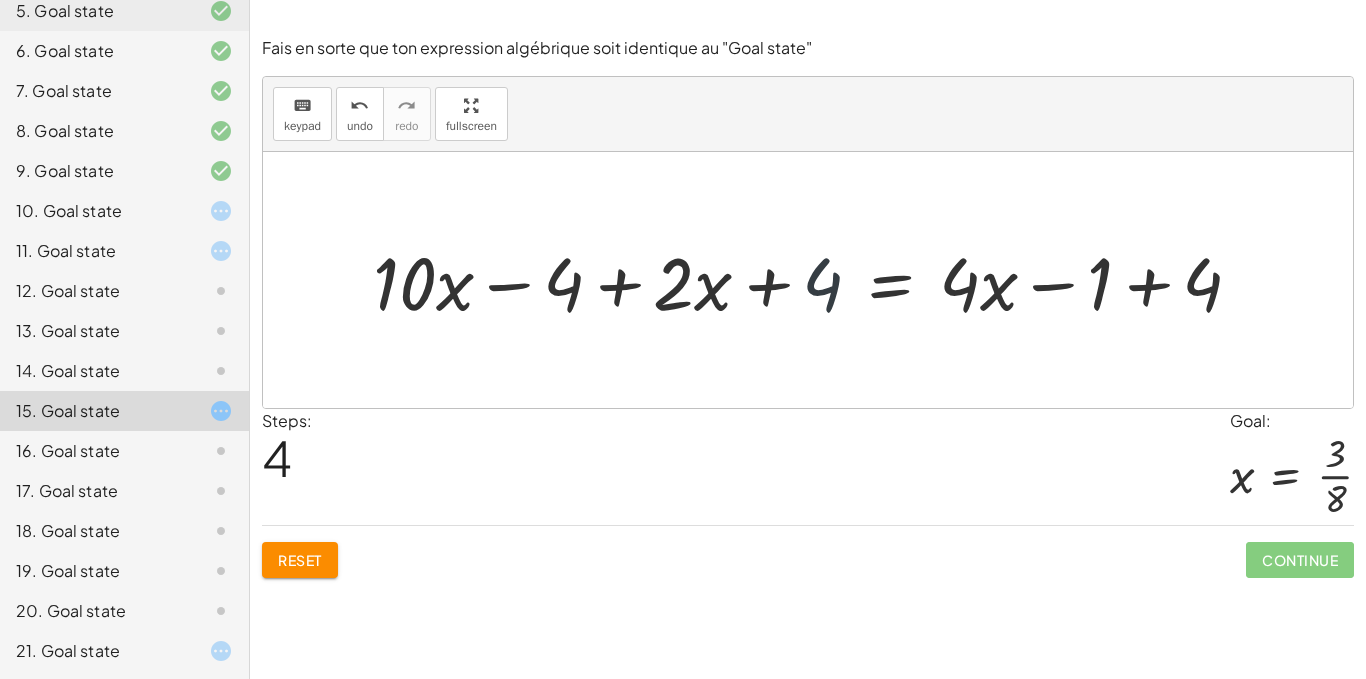 click at bounding box center (815, 280) 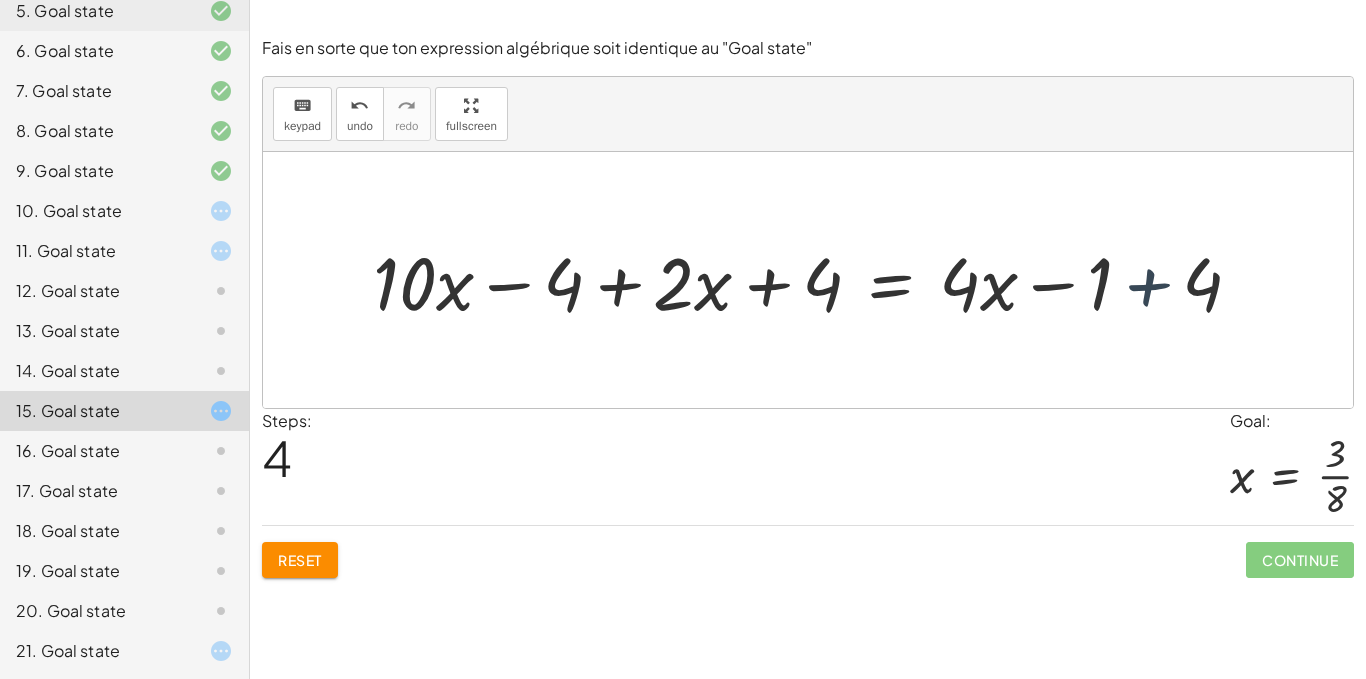 drag, startPoint x: 1126, startPoint y: 279, endPoint x: 1071, endPoint y: 287, distance: 55.578773 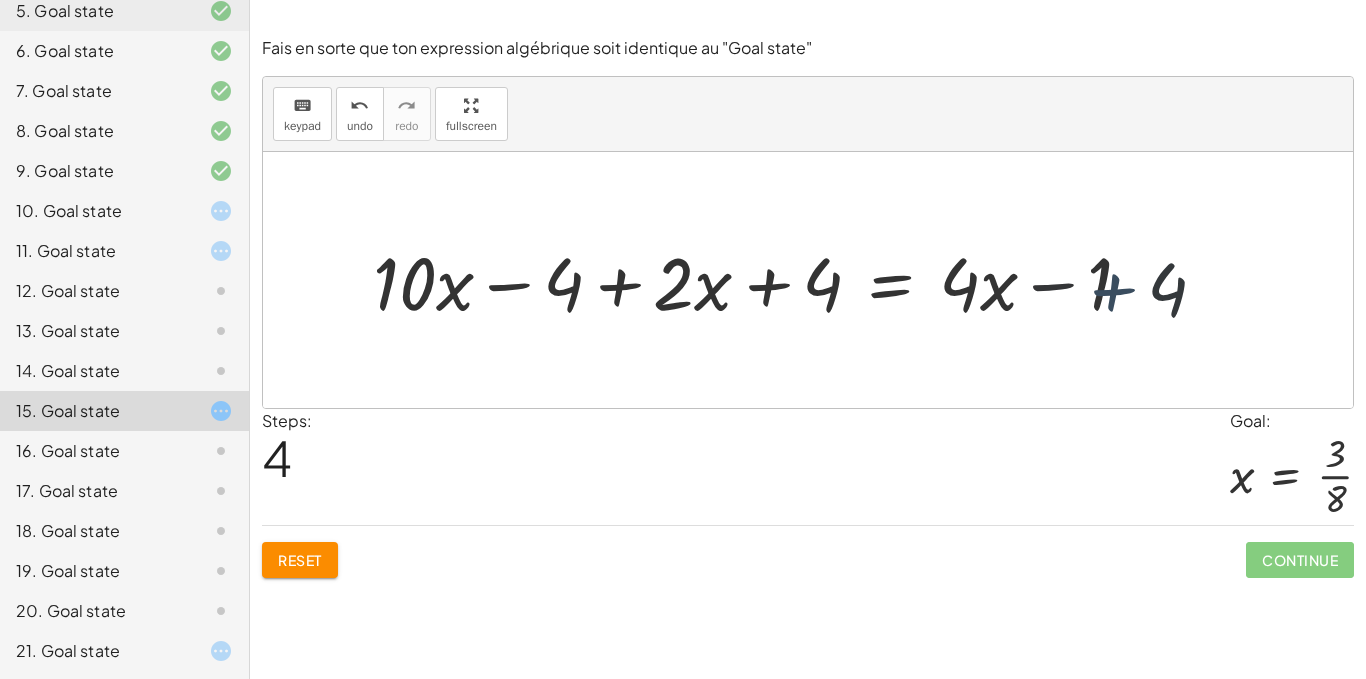 click at bounding box center [815, 280] 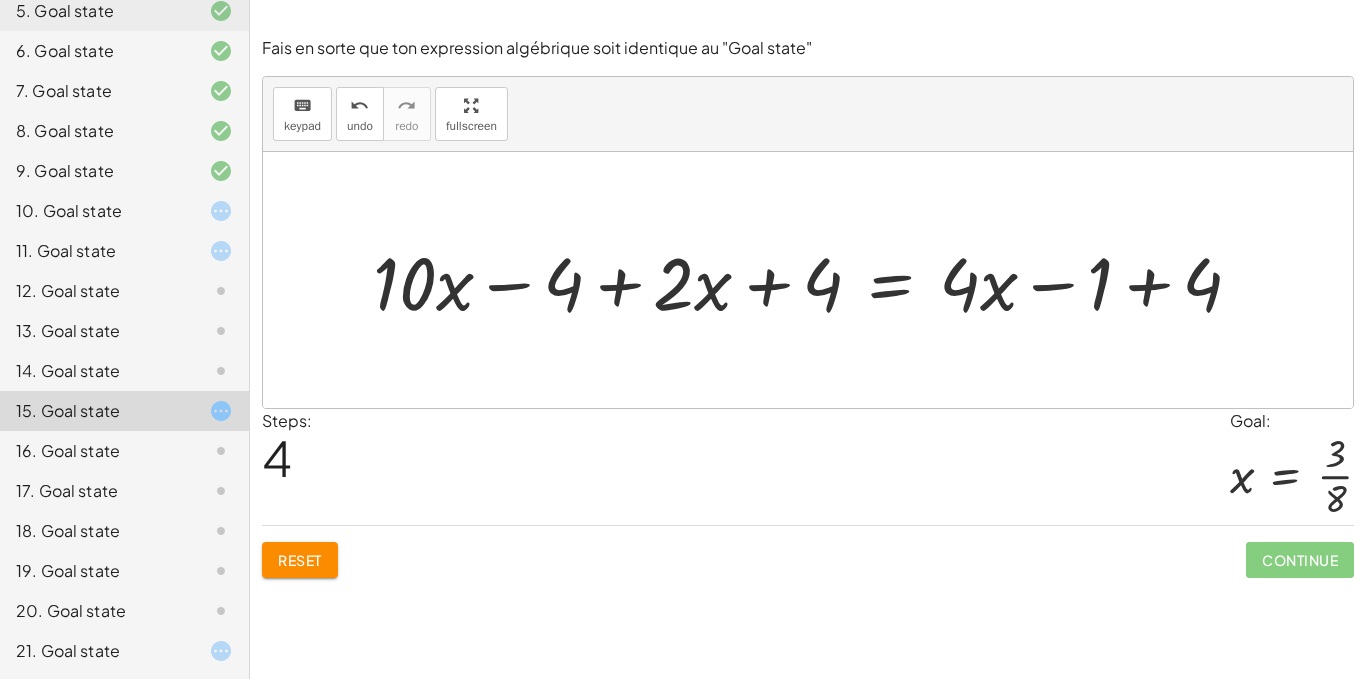 click at bounding box center [815, 280] 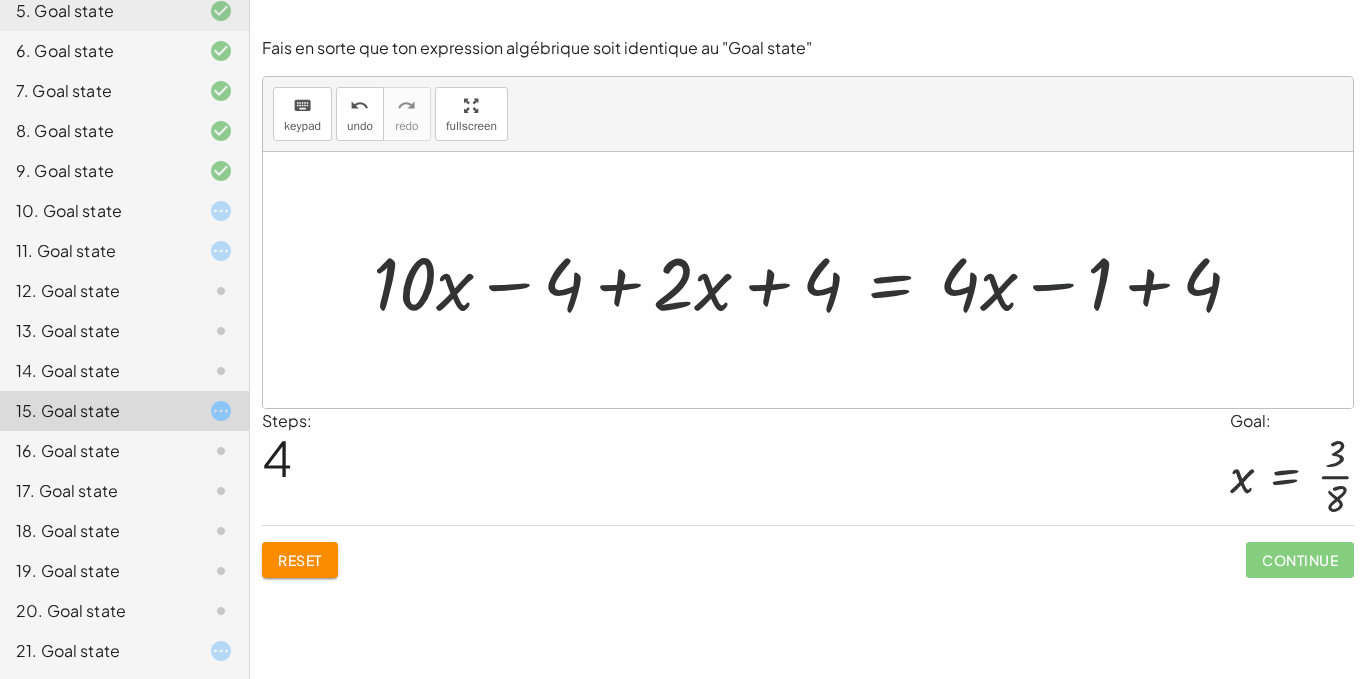click at bounding box center (815, 280) 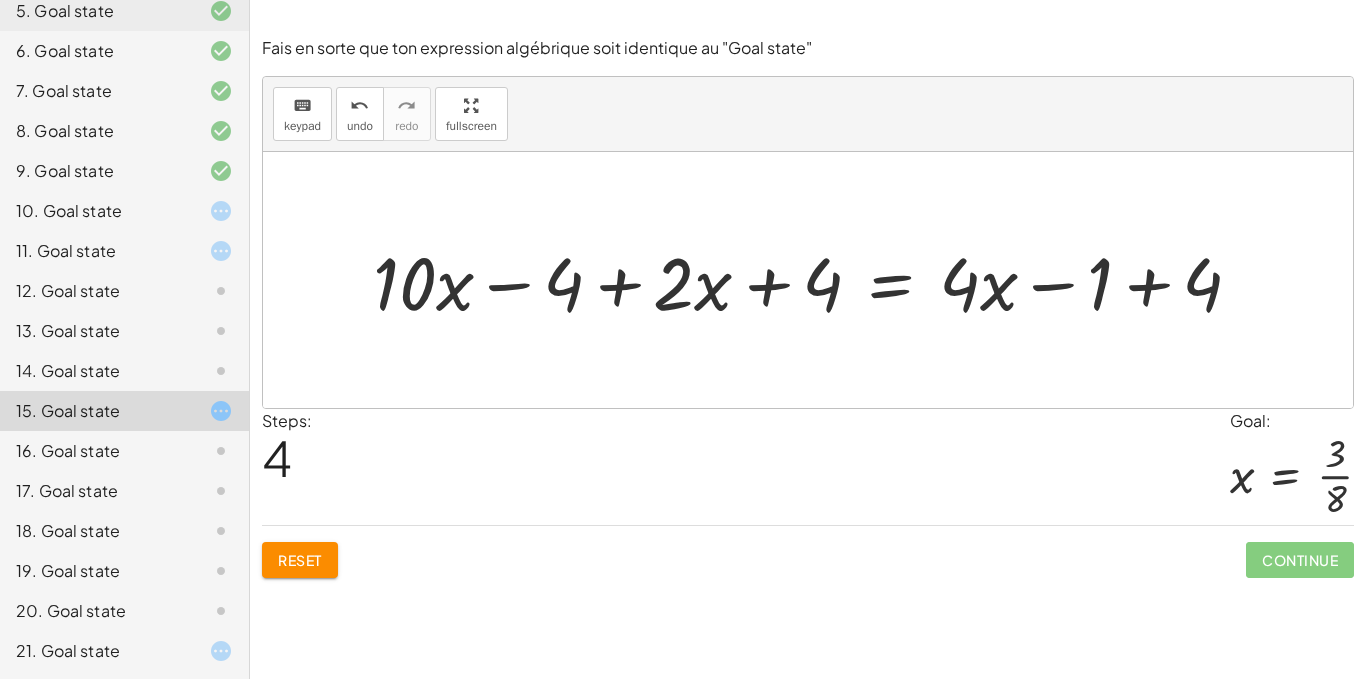 click at bounding box center (815, 280) 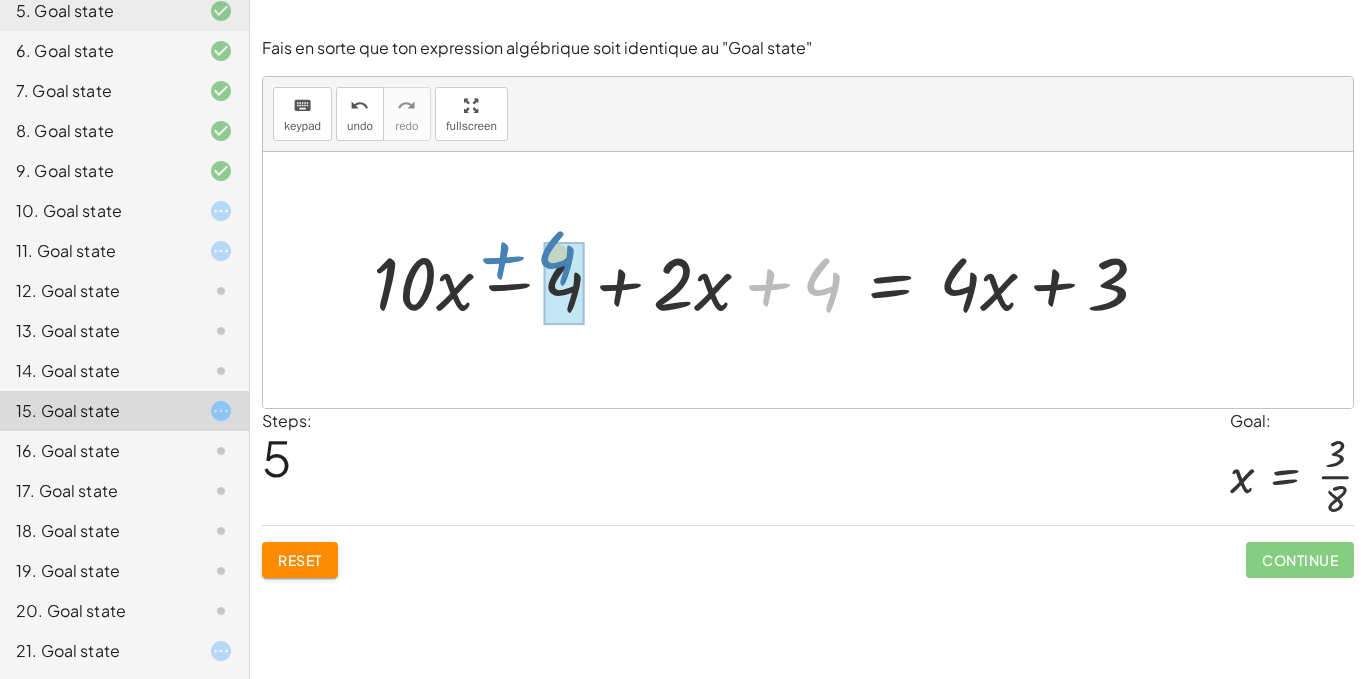 drag, startPoint x: 782, startPoint y: 286, endPoint x: 520, endPoint y: 263, distance: 263.0076 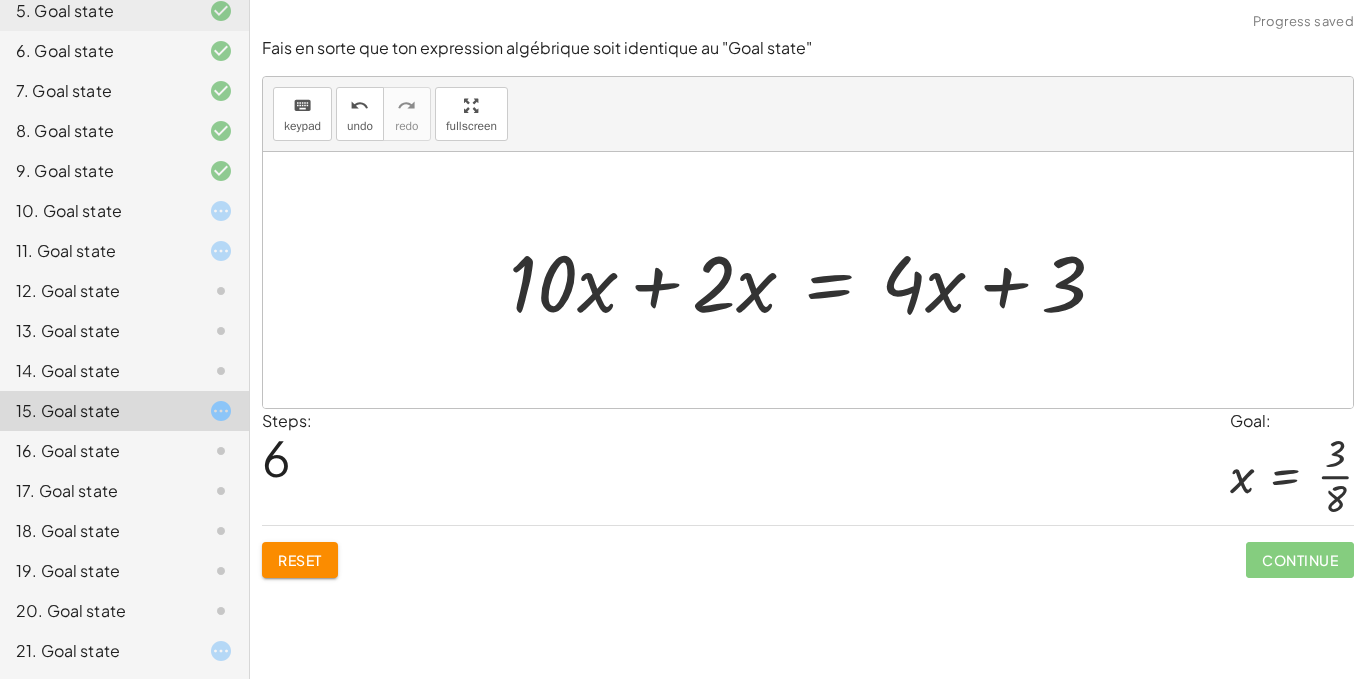 click at bounding box center (815, 280) 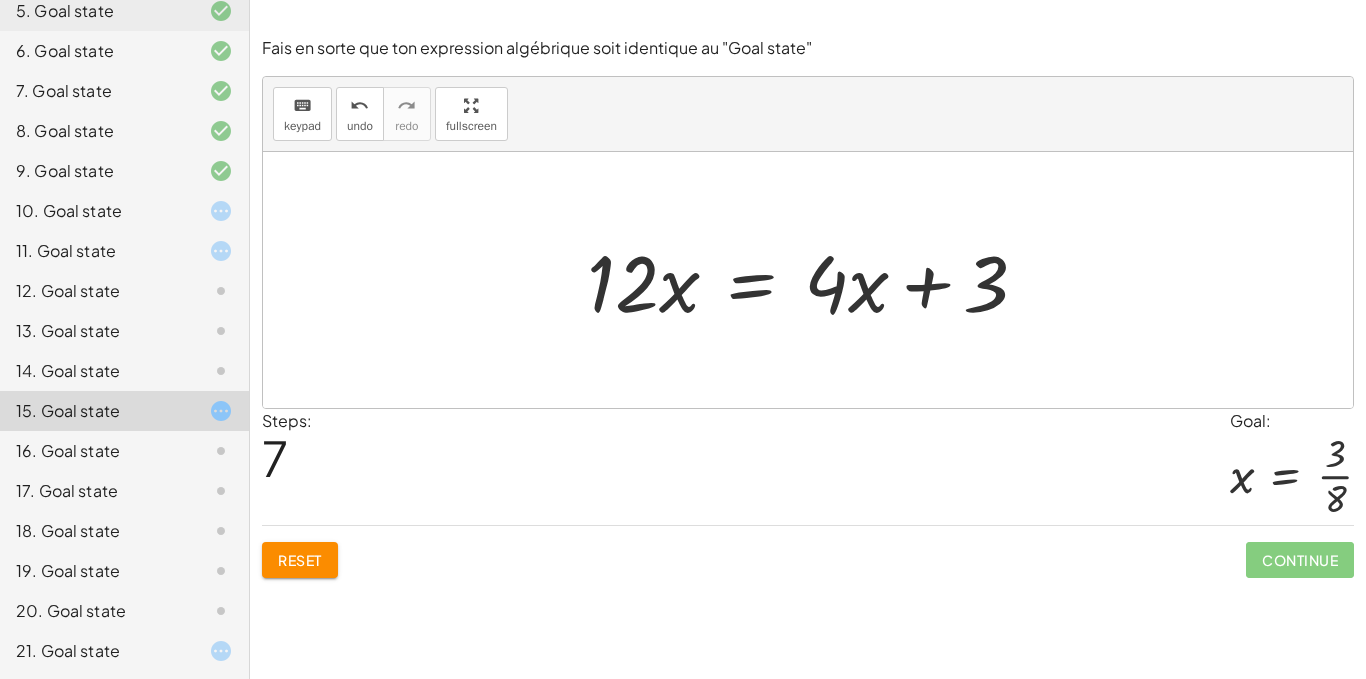 click at bounding box center (815, 280) 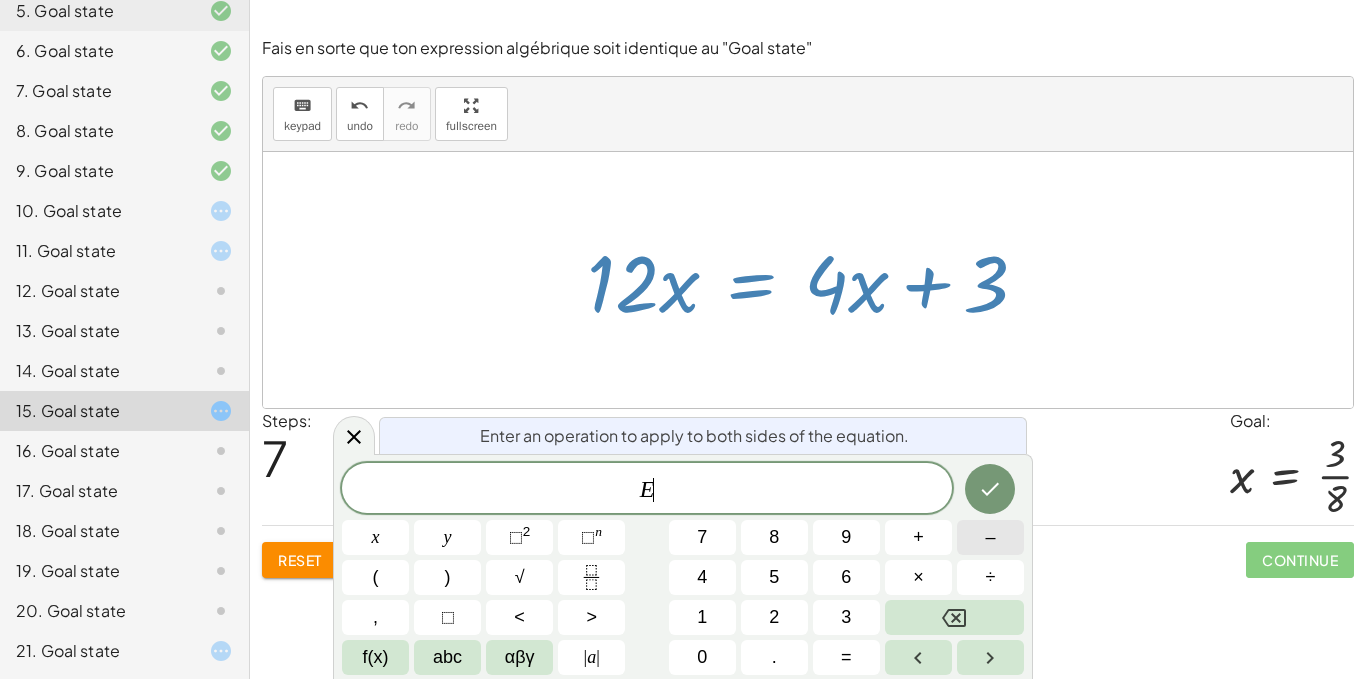 click on "–" at bounding box center (990, 537) 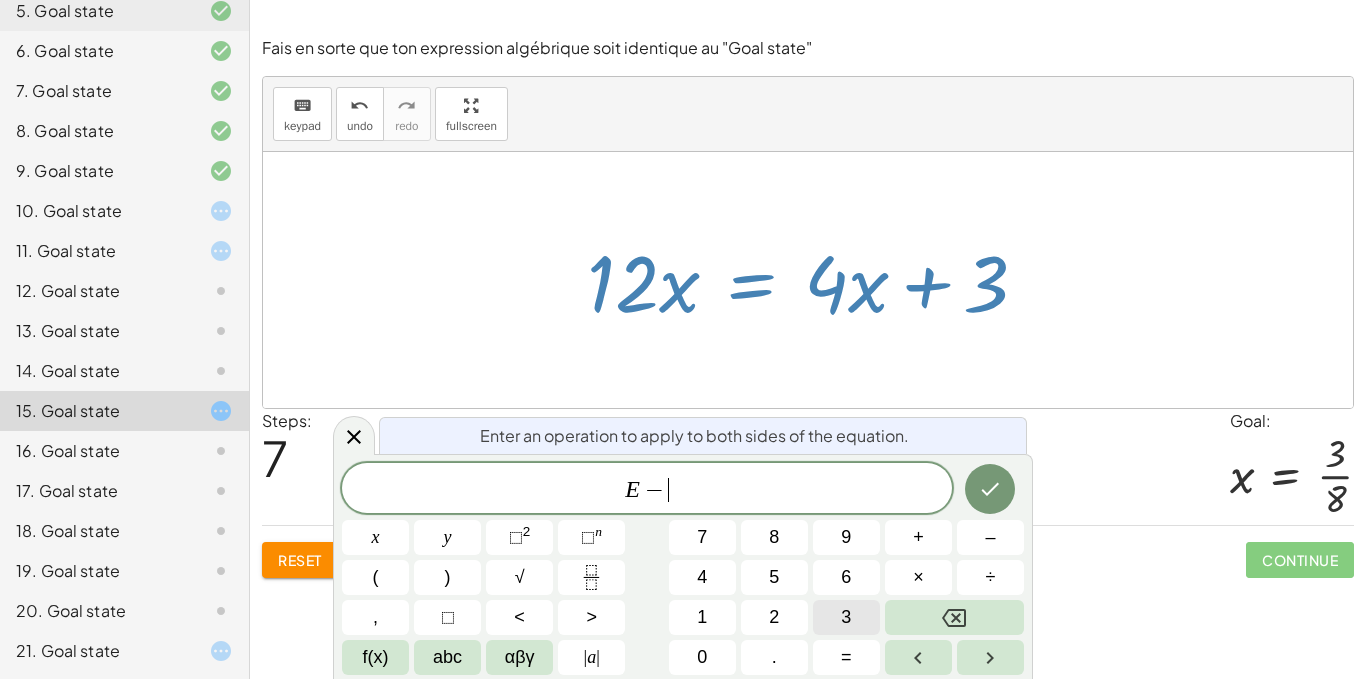 click on "3" at bounding box center [846, 617] 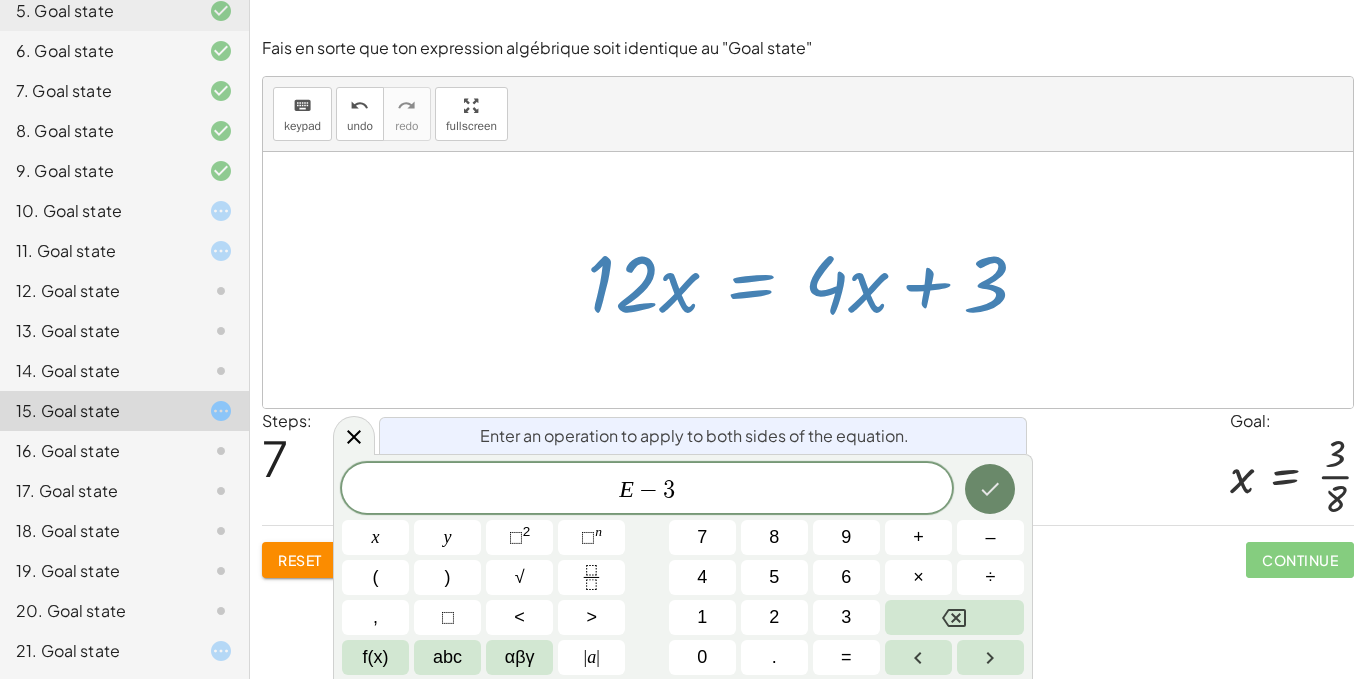 click 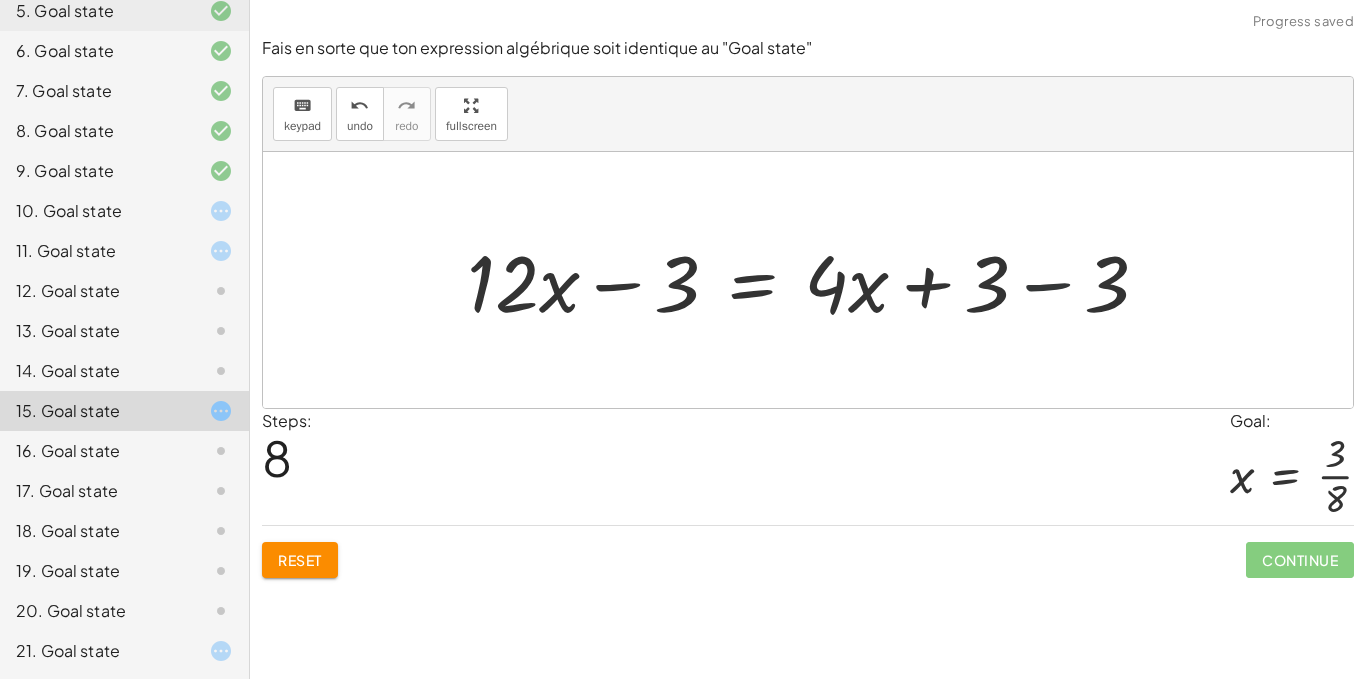 click at bounding box center [816, 280] 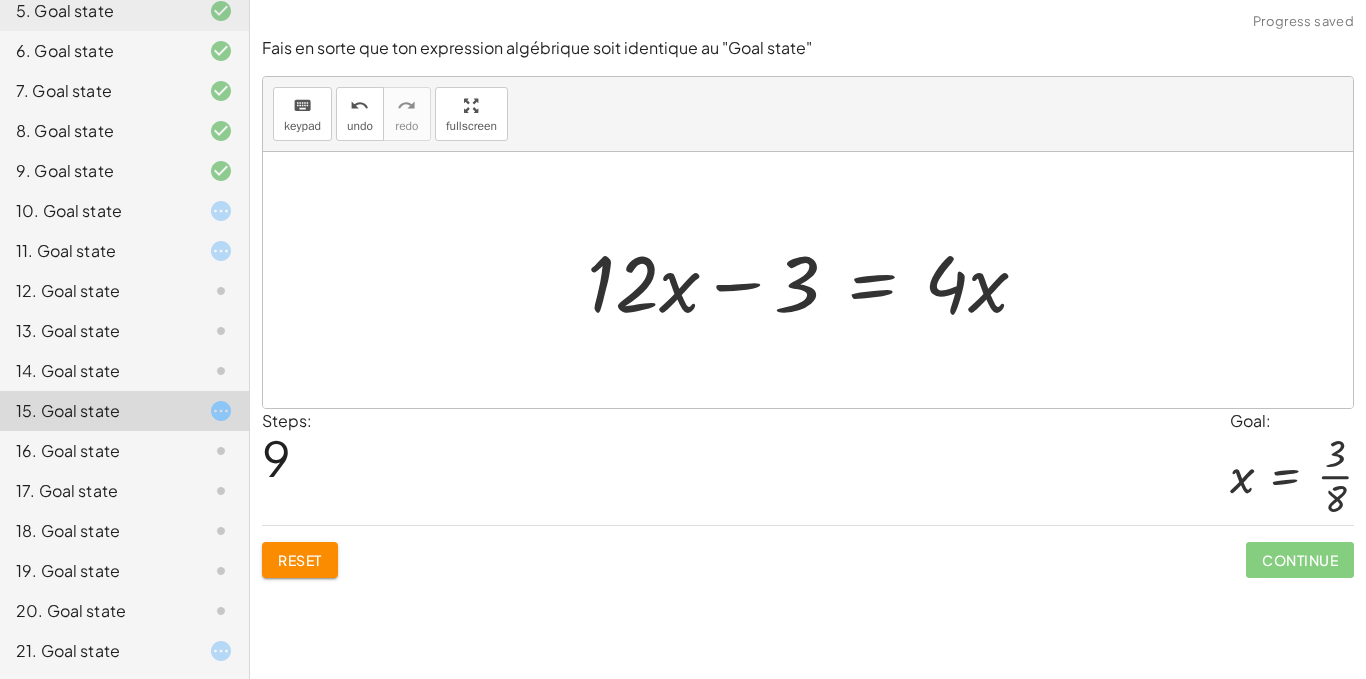 click at bounding box center (815, 280) 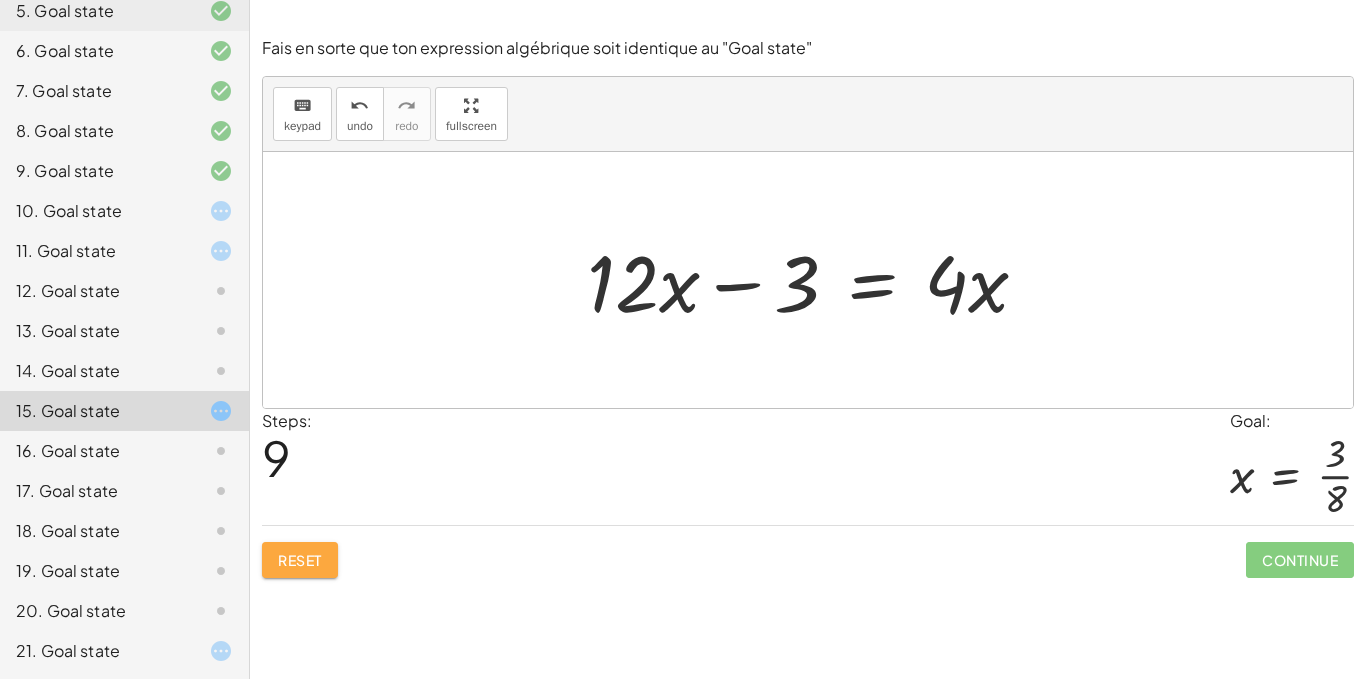 click on "Reset" 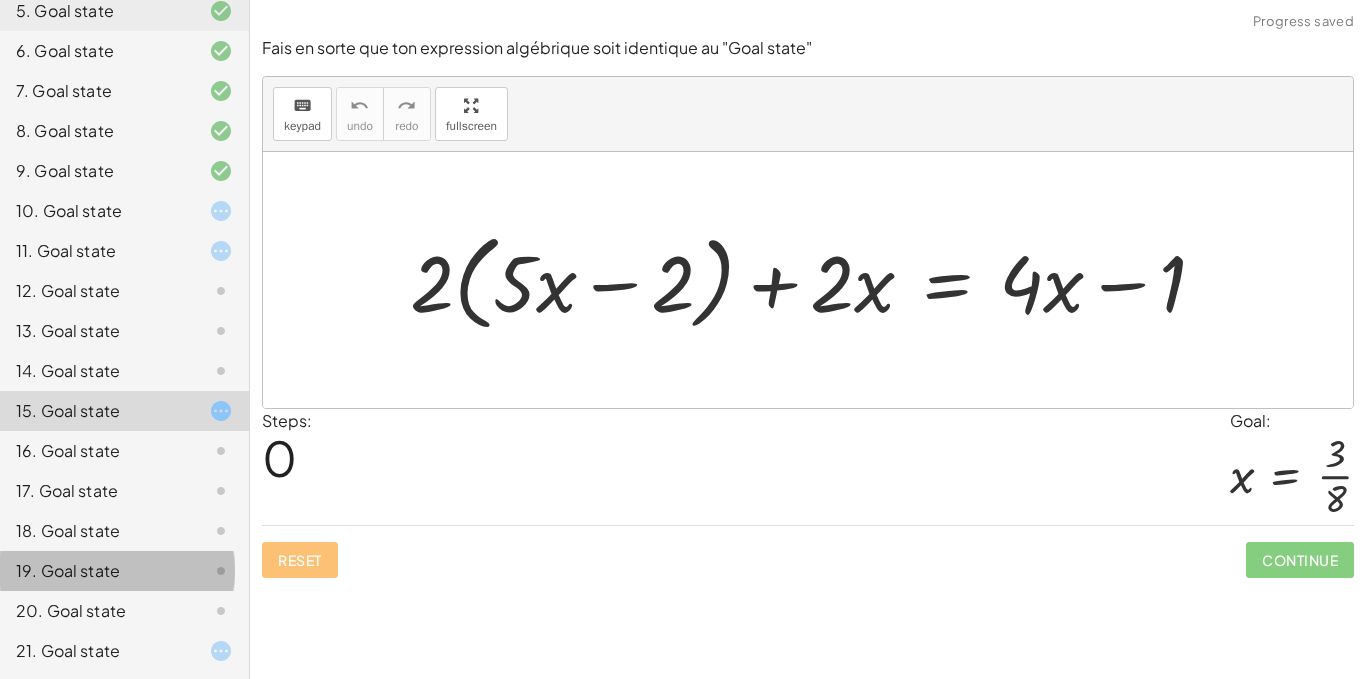 click on "19. Goal state" 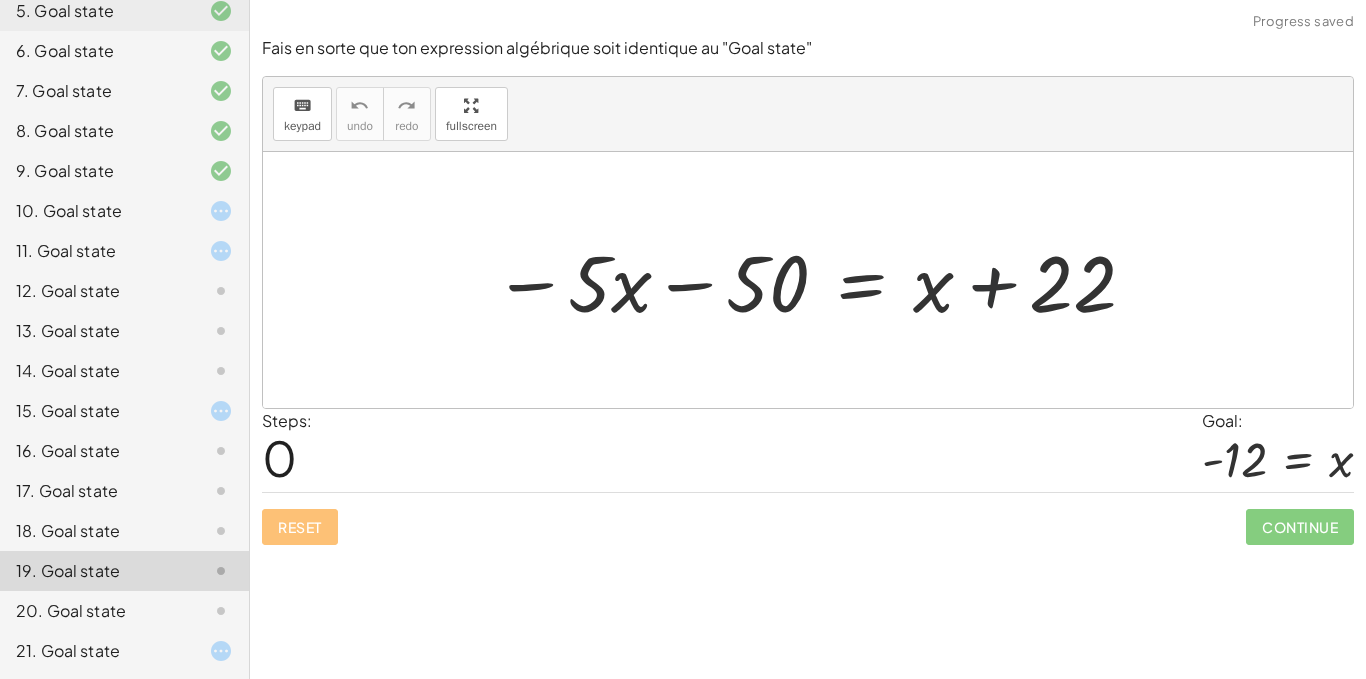 click at bounding box center (815, 280) 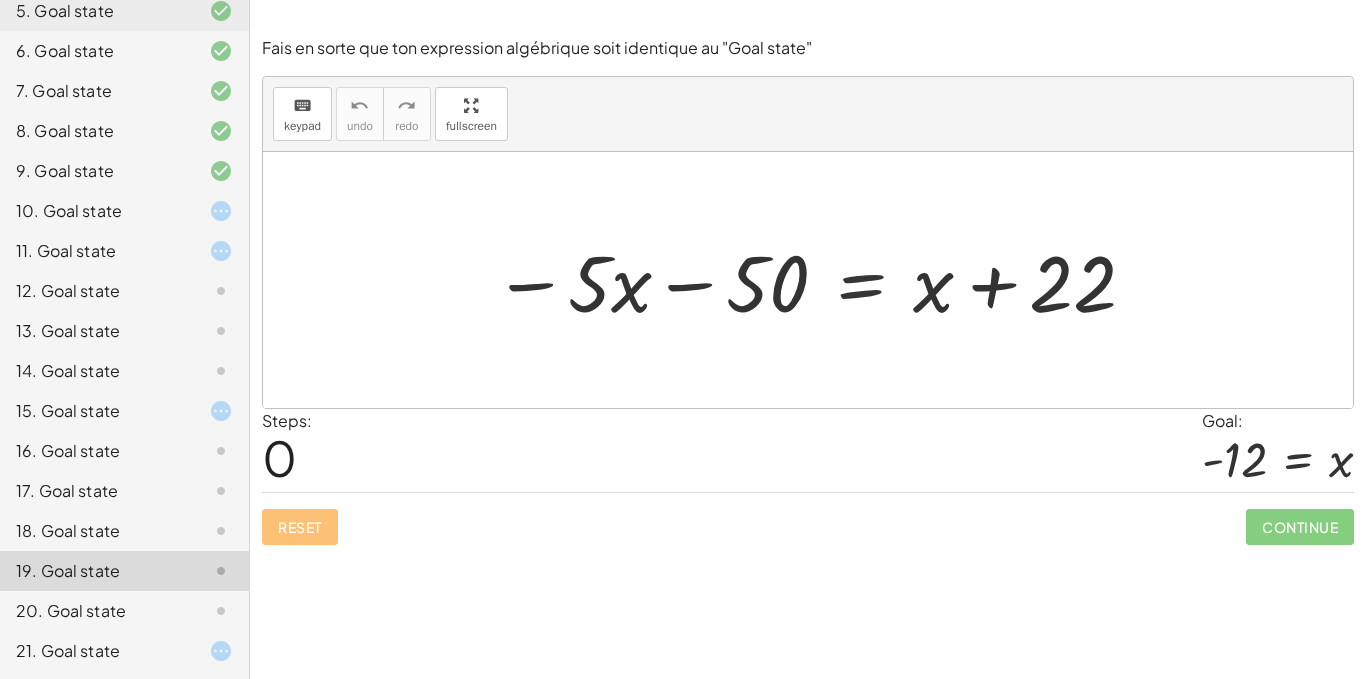 click at bounding box center (815, 280) 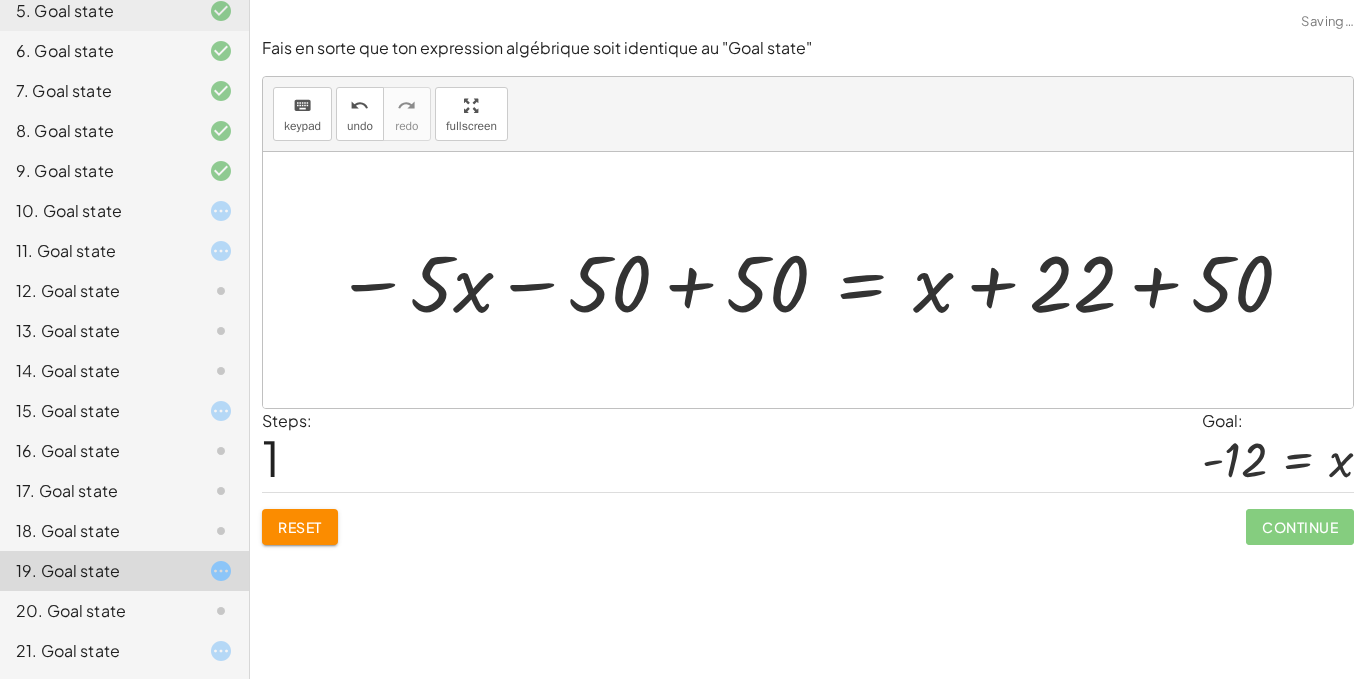 click at bounding box center (815, 280) 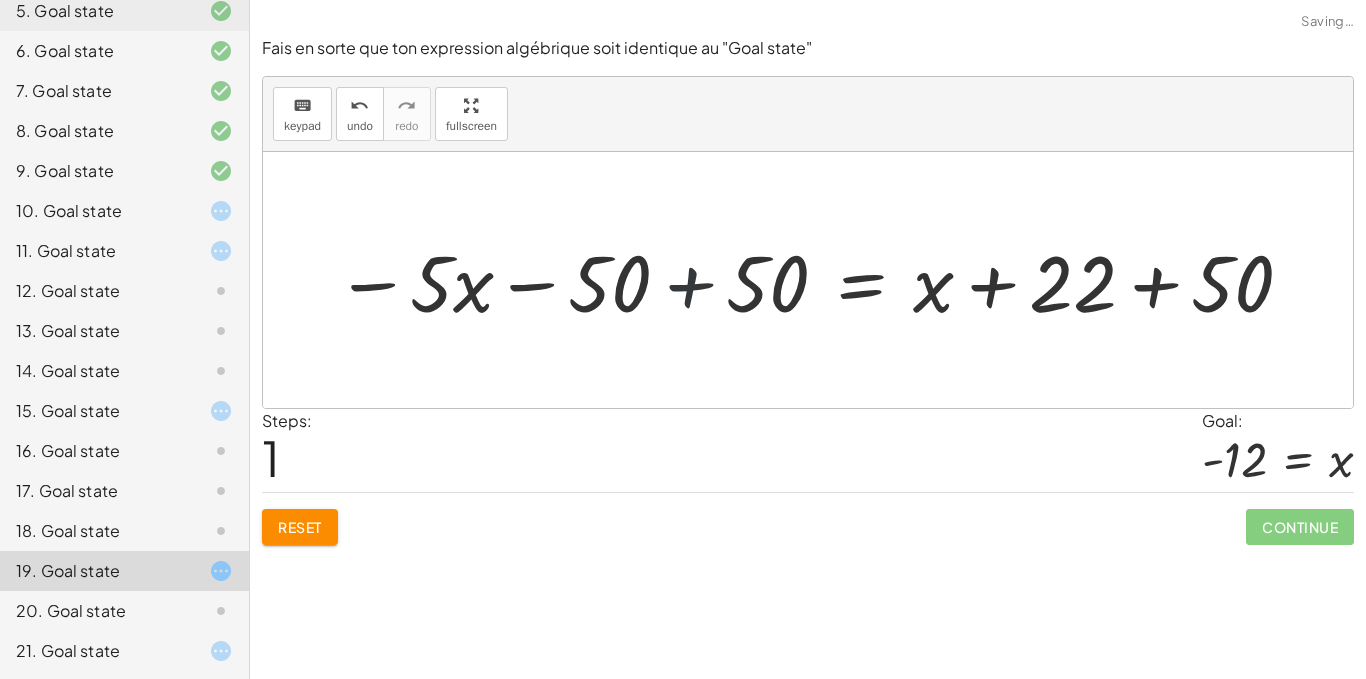 click at bounding box center [815, 280] 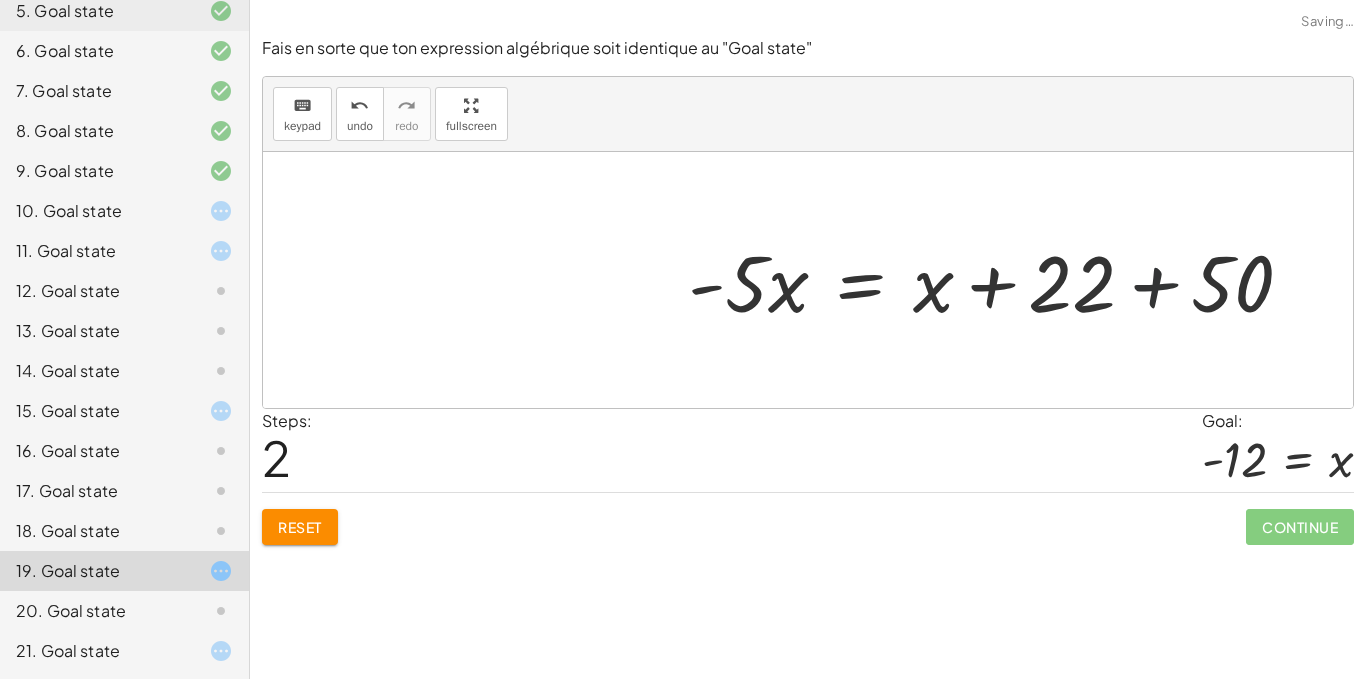 click at bounding box center (998, 280) 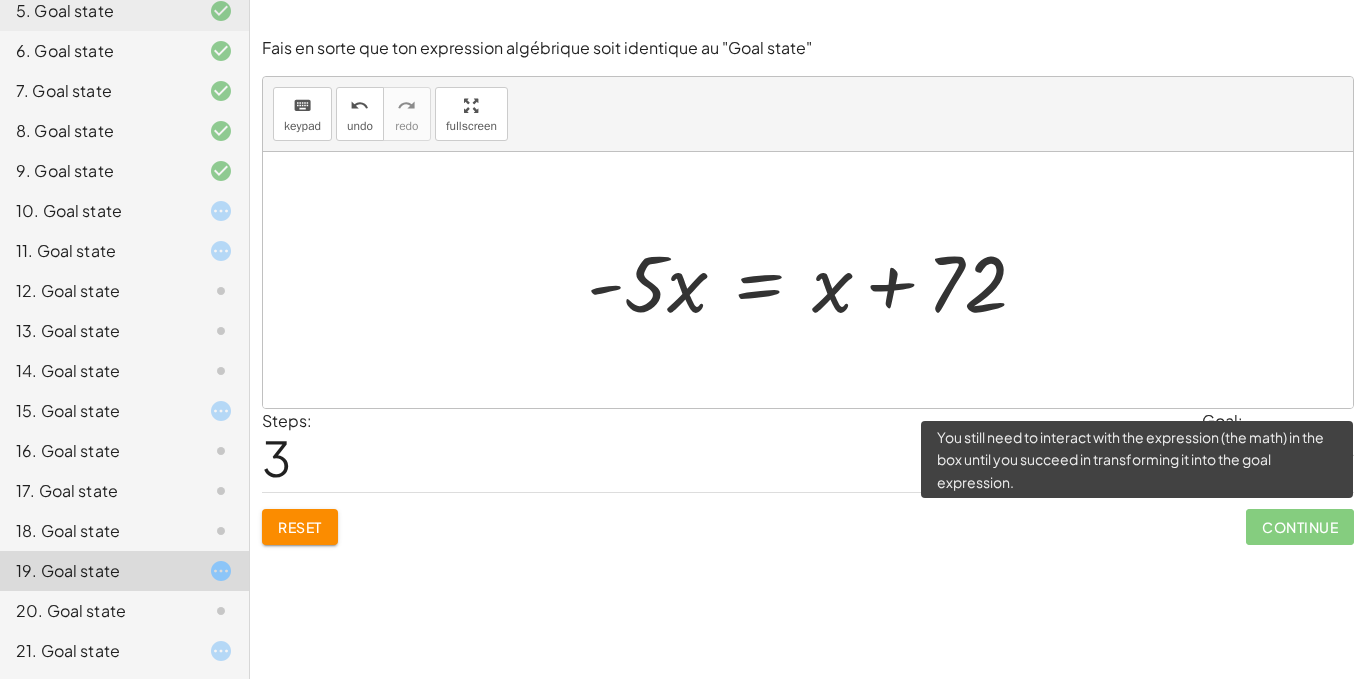 click on "Continue" 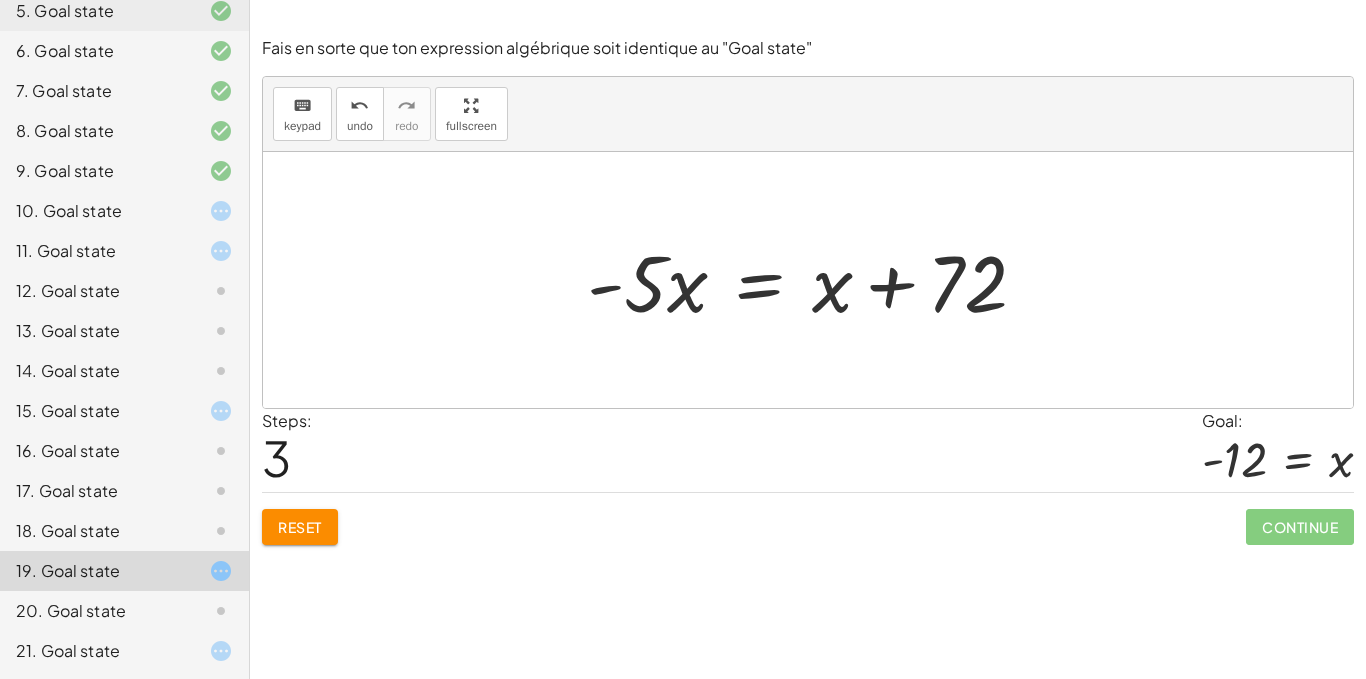click at bounding box center (815, 280) 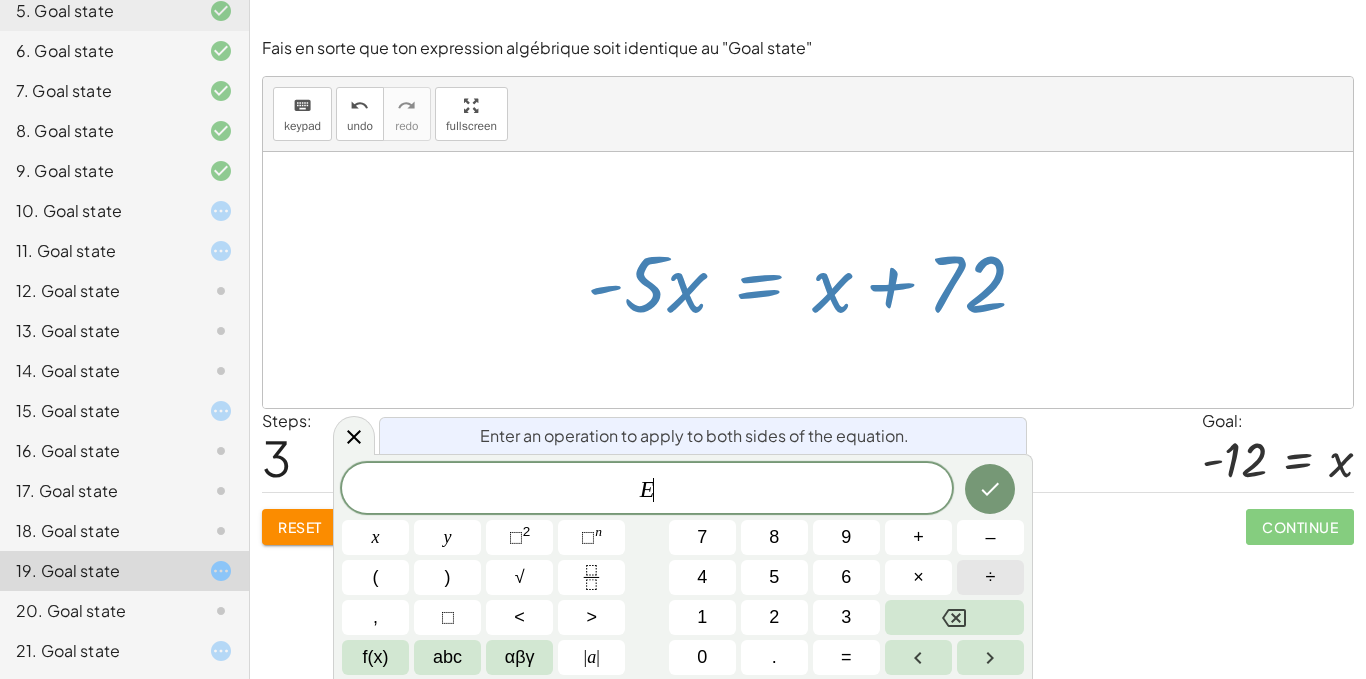 click on "÷" at bounding box center [991, 577] 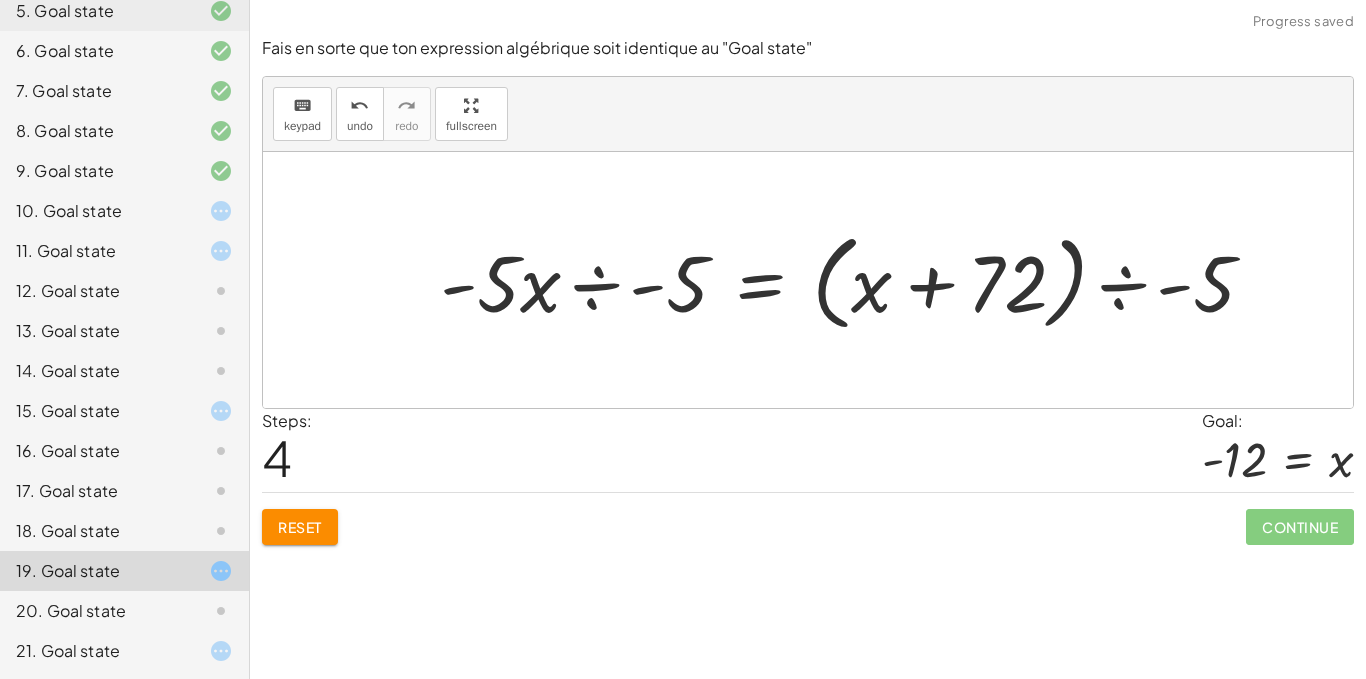 click at bounding box center [855, 280] 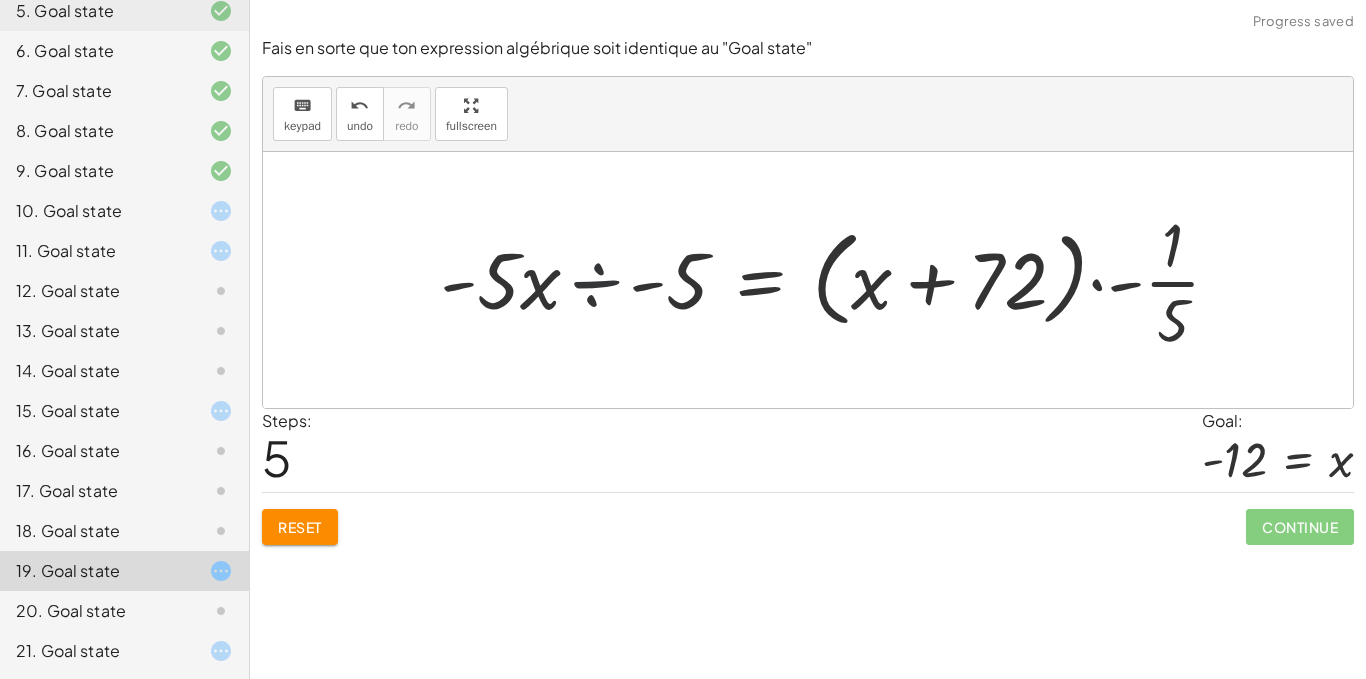 click at bounding box center (838, 280) 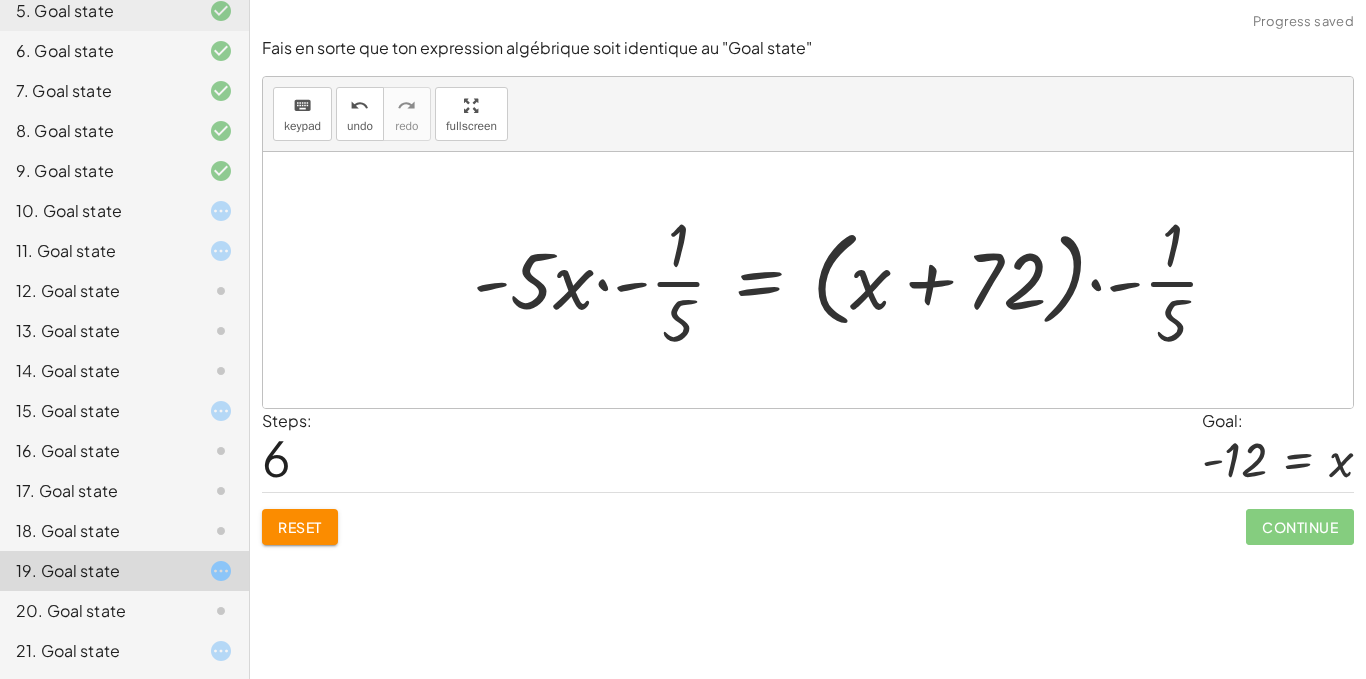 click at bounding box center [854, 280] 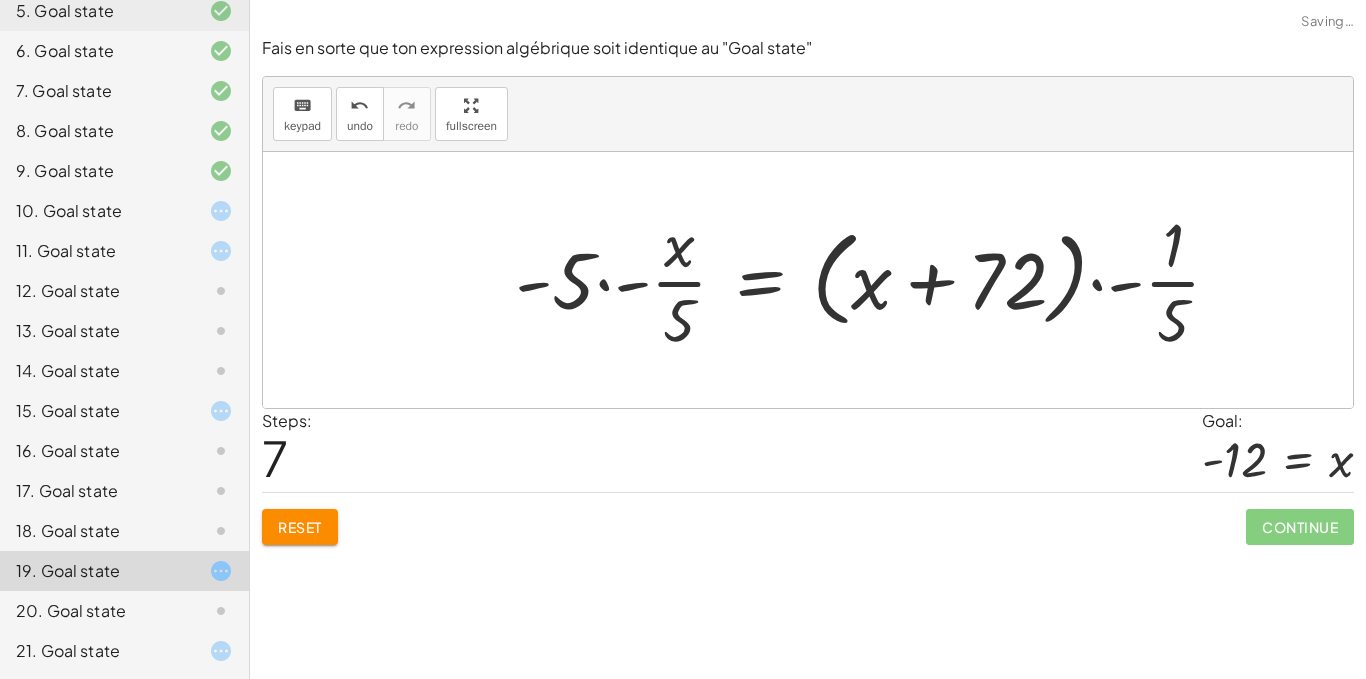 click at bounding box center (876, 280) 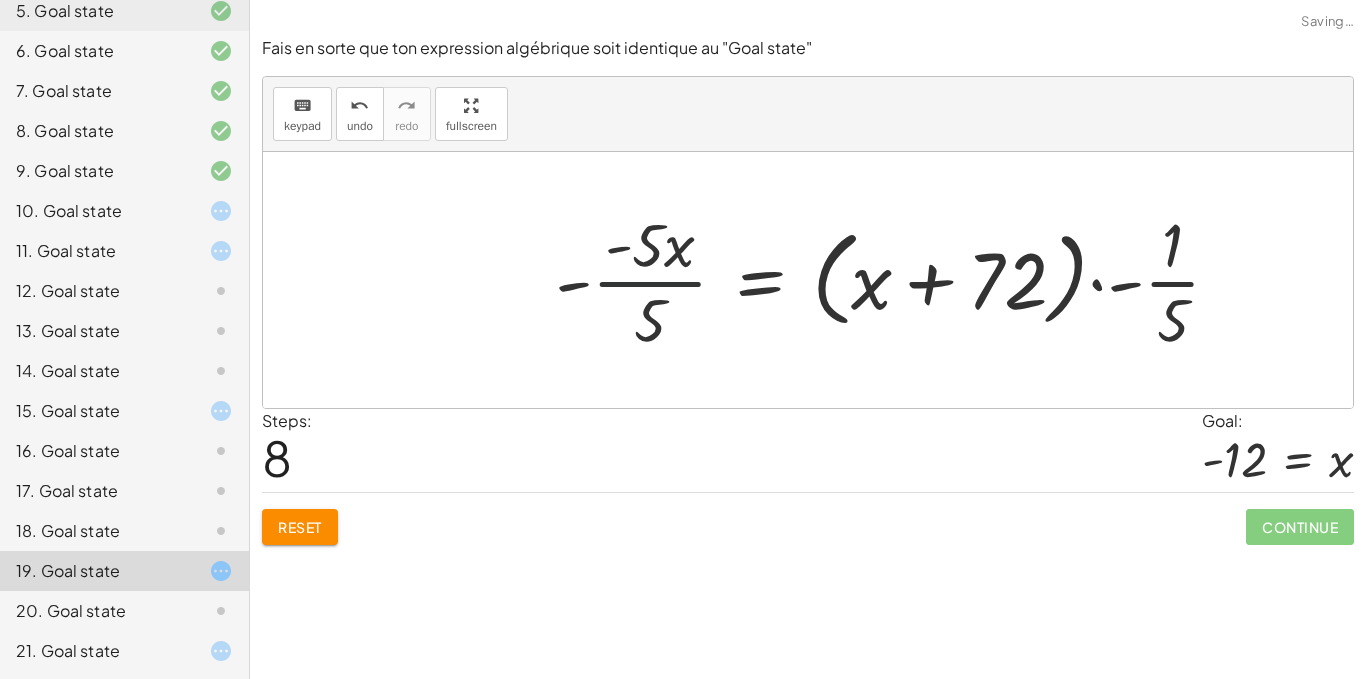 click at bounding box center (896, 280) 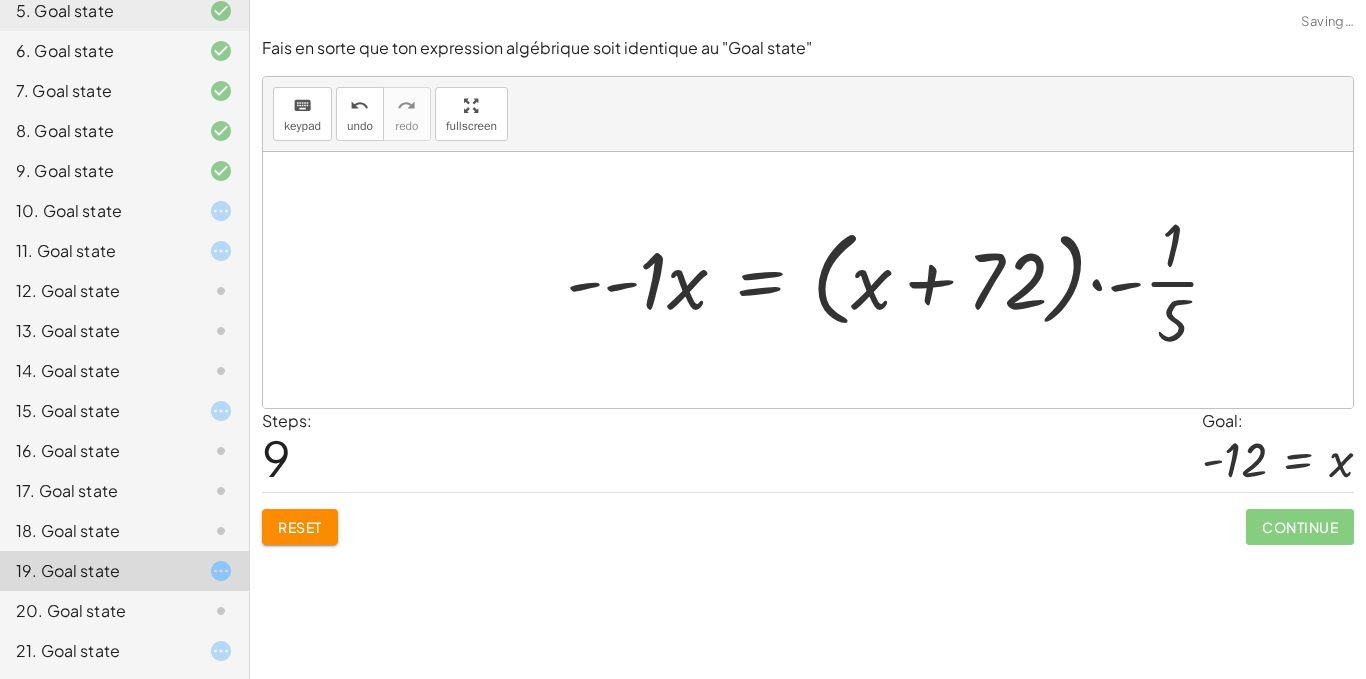click at bounding box center (901, 280) 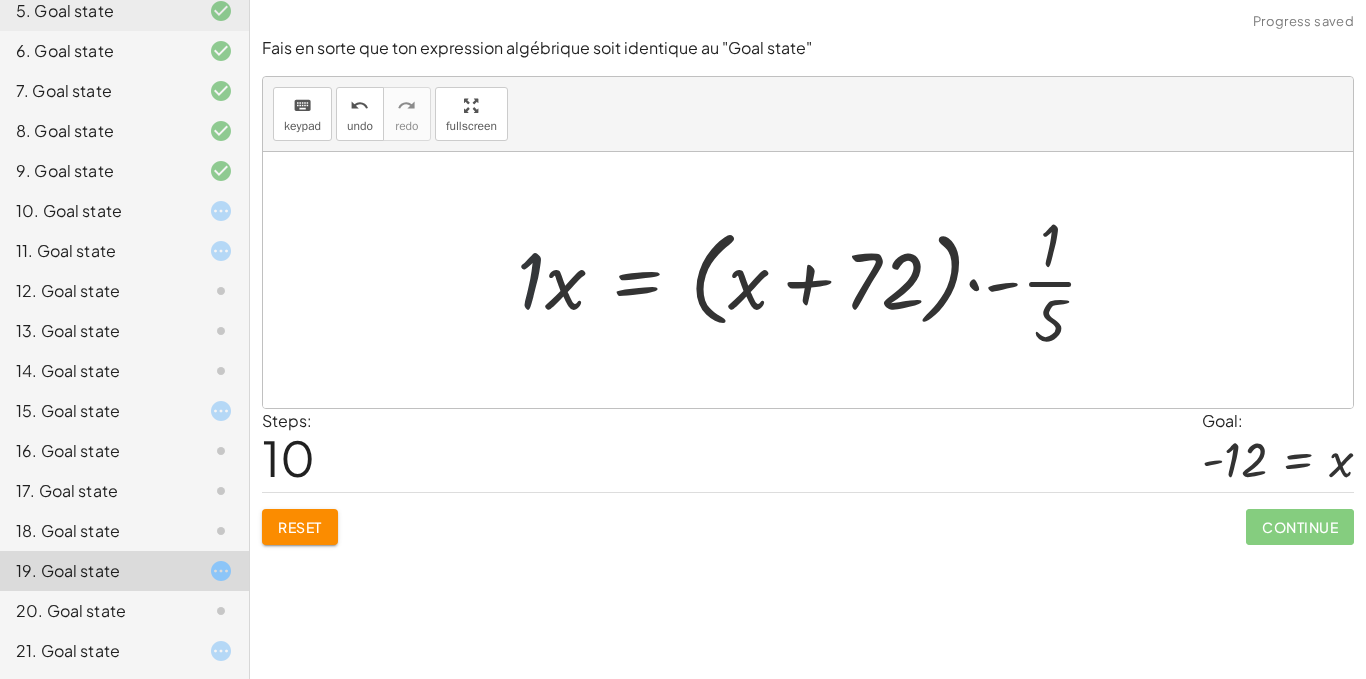 click at bounding box center (815, 280) 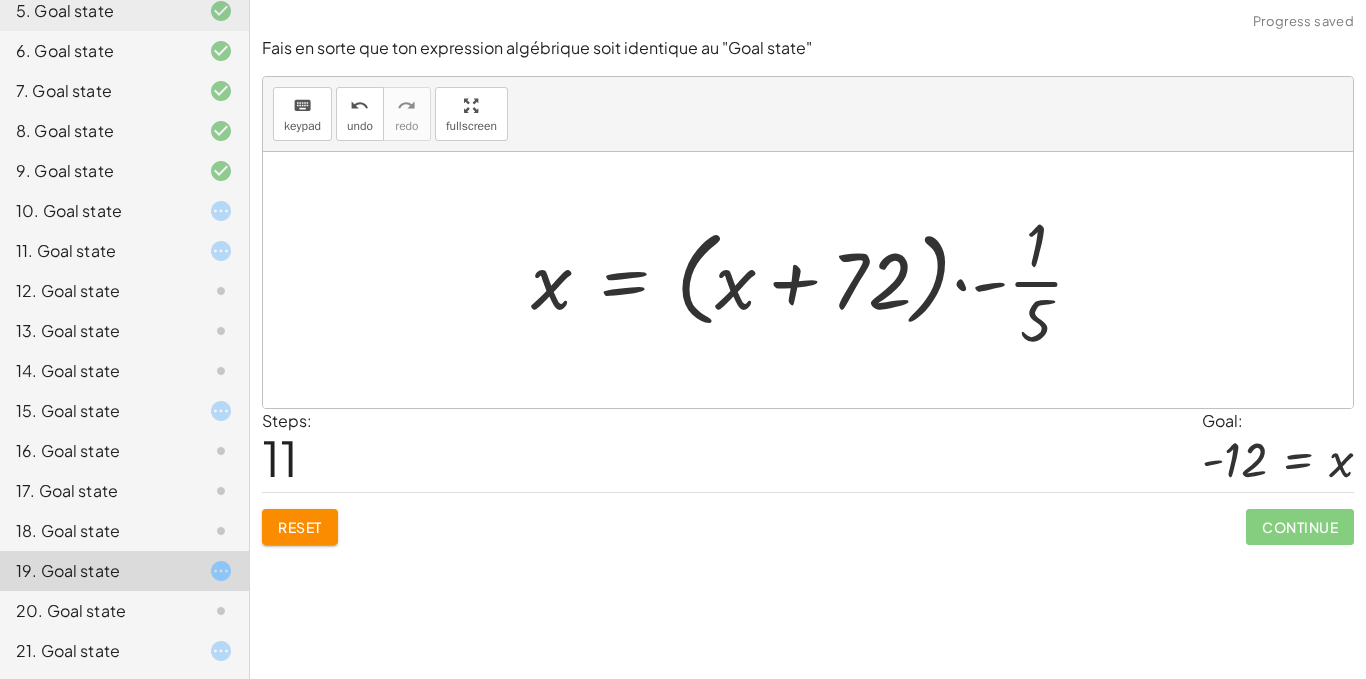 click at bounding box center (816, 280) 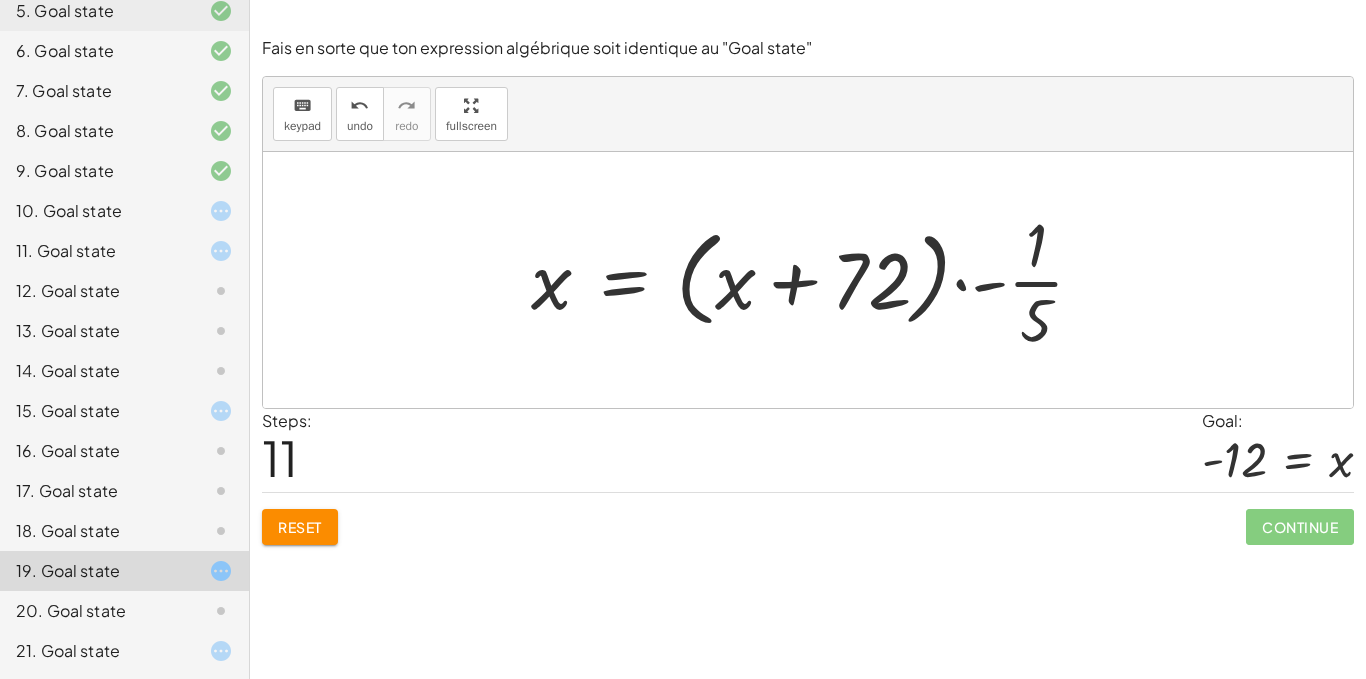 click at bounding box center [816, 280] 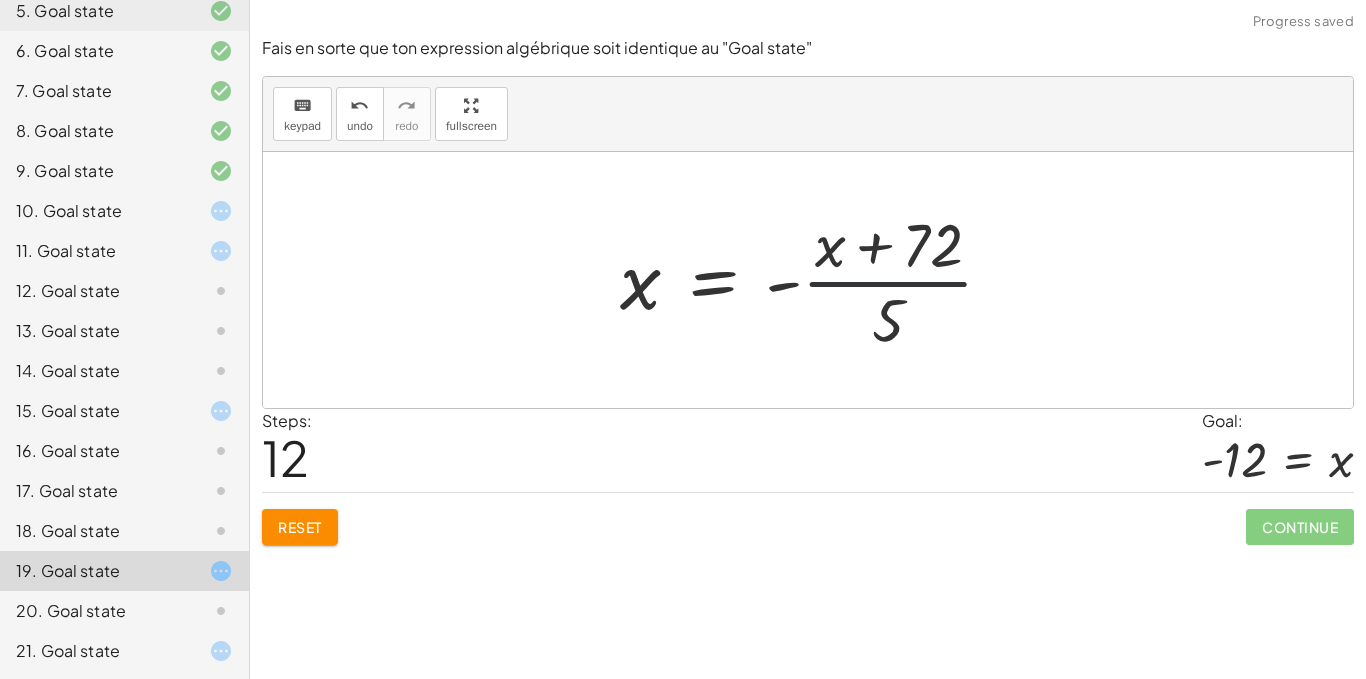 click at bounding box center [815, 280] 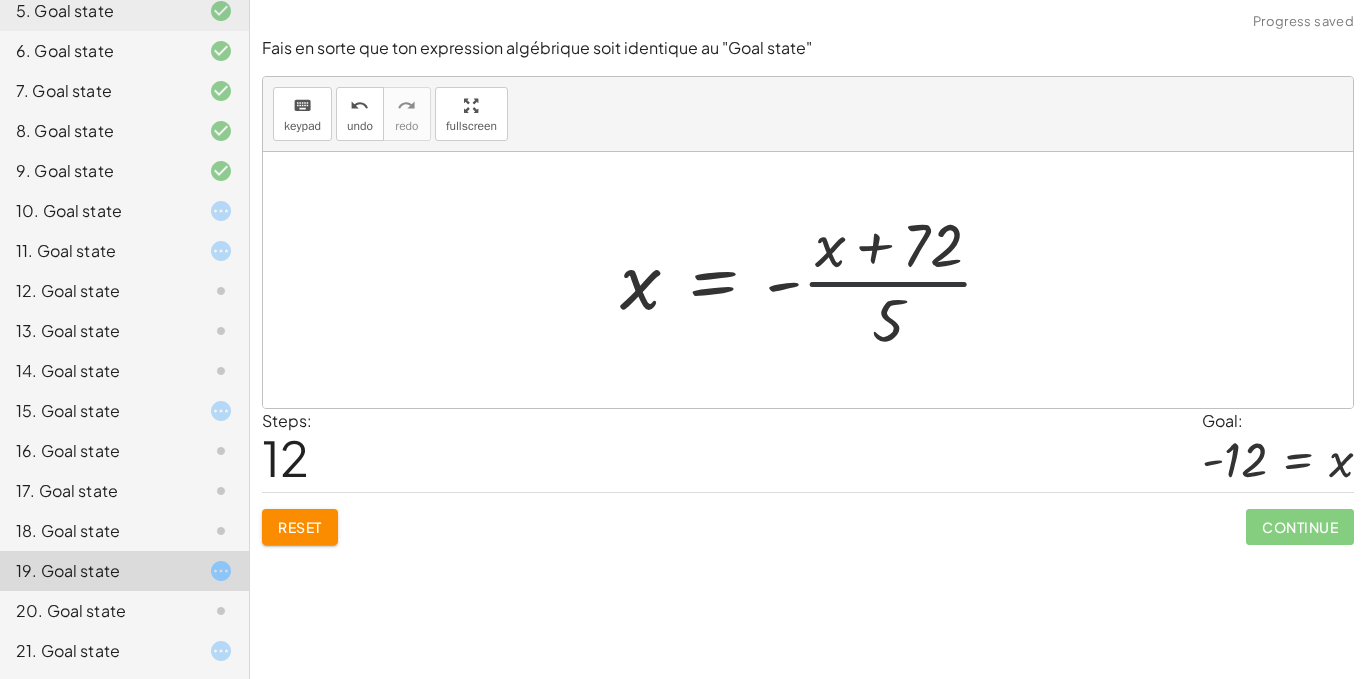 click at bounding box center (815, 280) 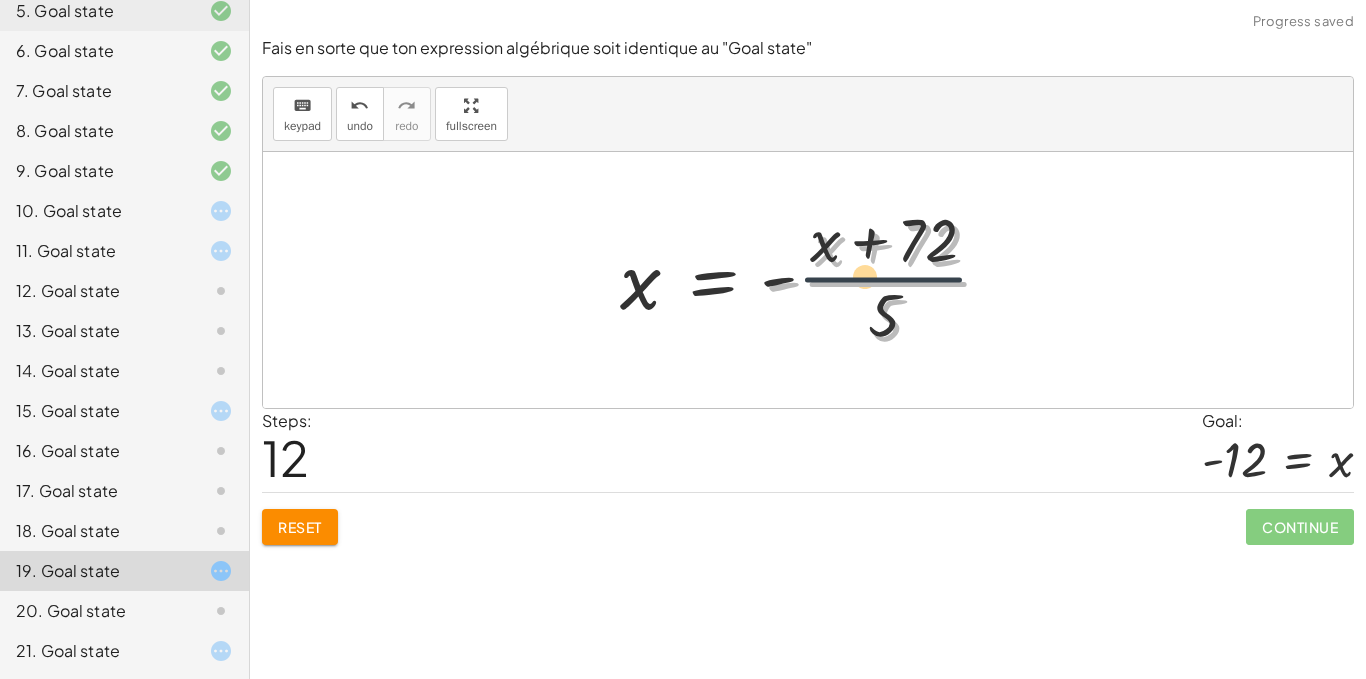 drag, startPoint x: 939, startPoint y: 290, endPoint x: 901, endPoint y: 257, distance: 50.32892 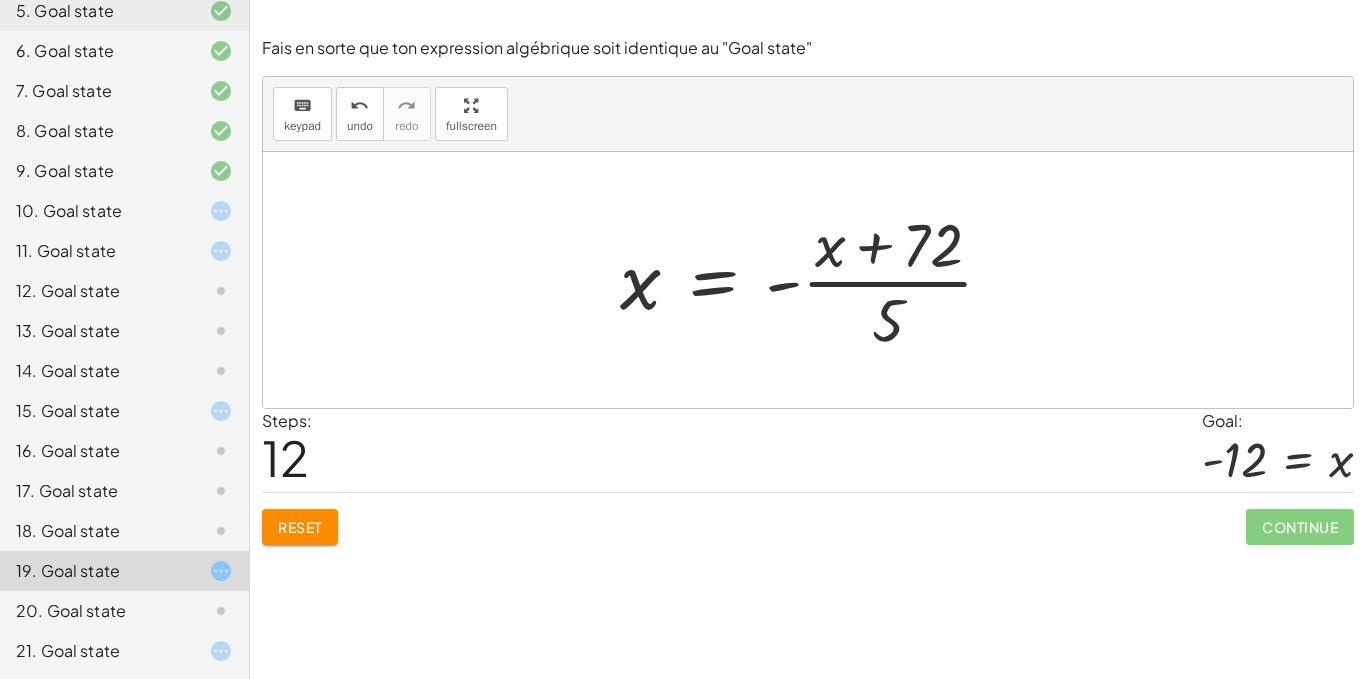 click at bounding box center [815, 280] 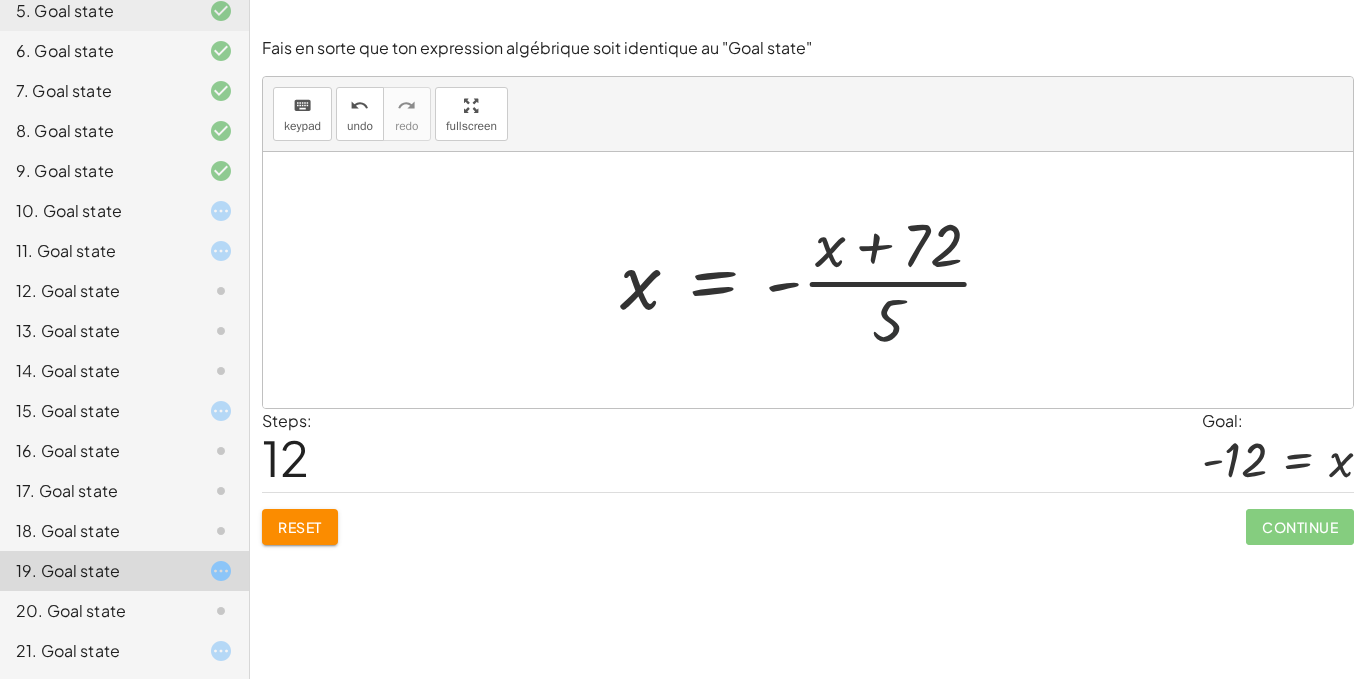 click at bounding box center (815, 280) 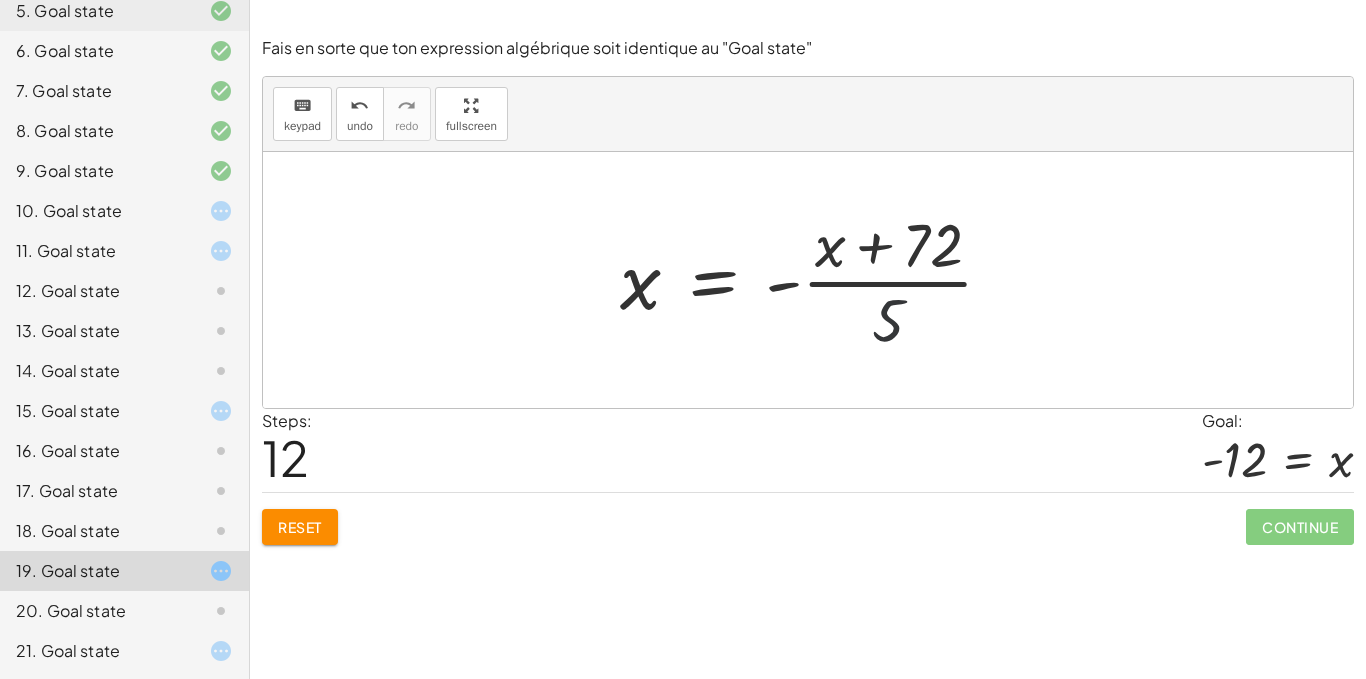 click at bounding box center [815, 280] 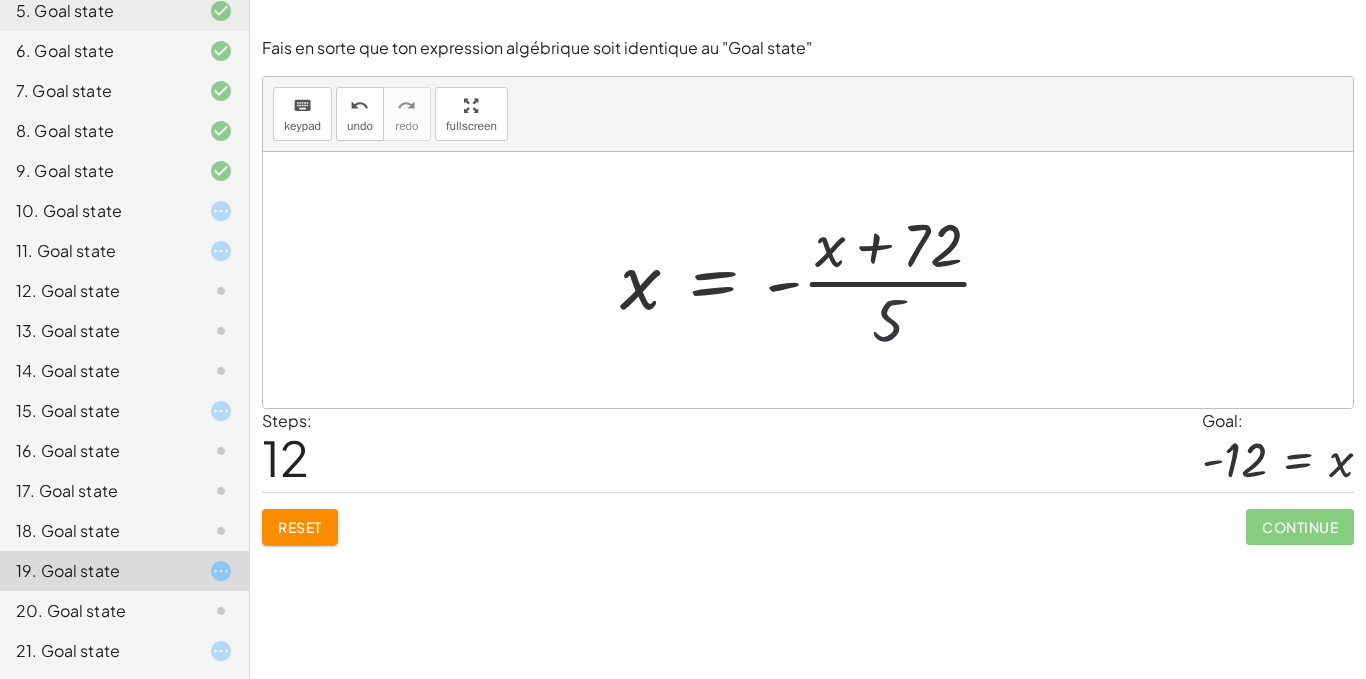 click at bounding box center [815, 280] 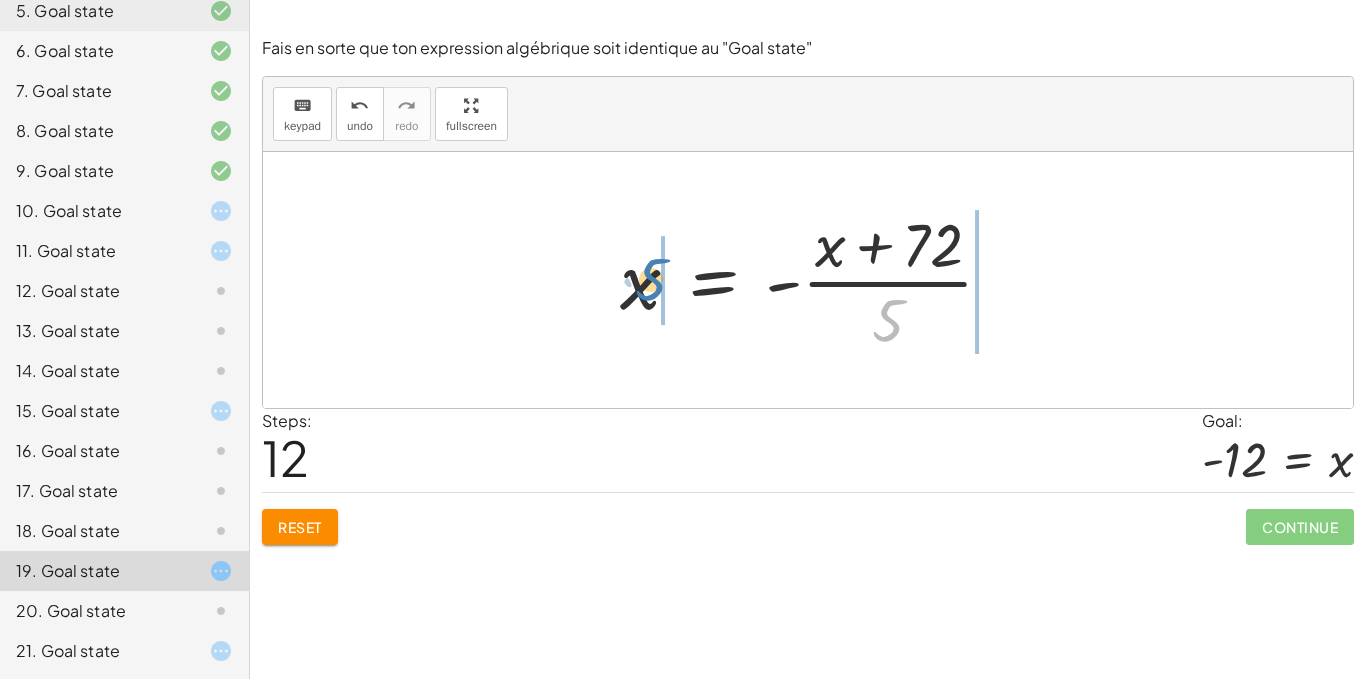 drag, startPoint x: 884, startPoint y: 316, endPoint x: 632, endPoint y: 276, distance: 255.15486 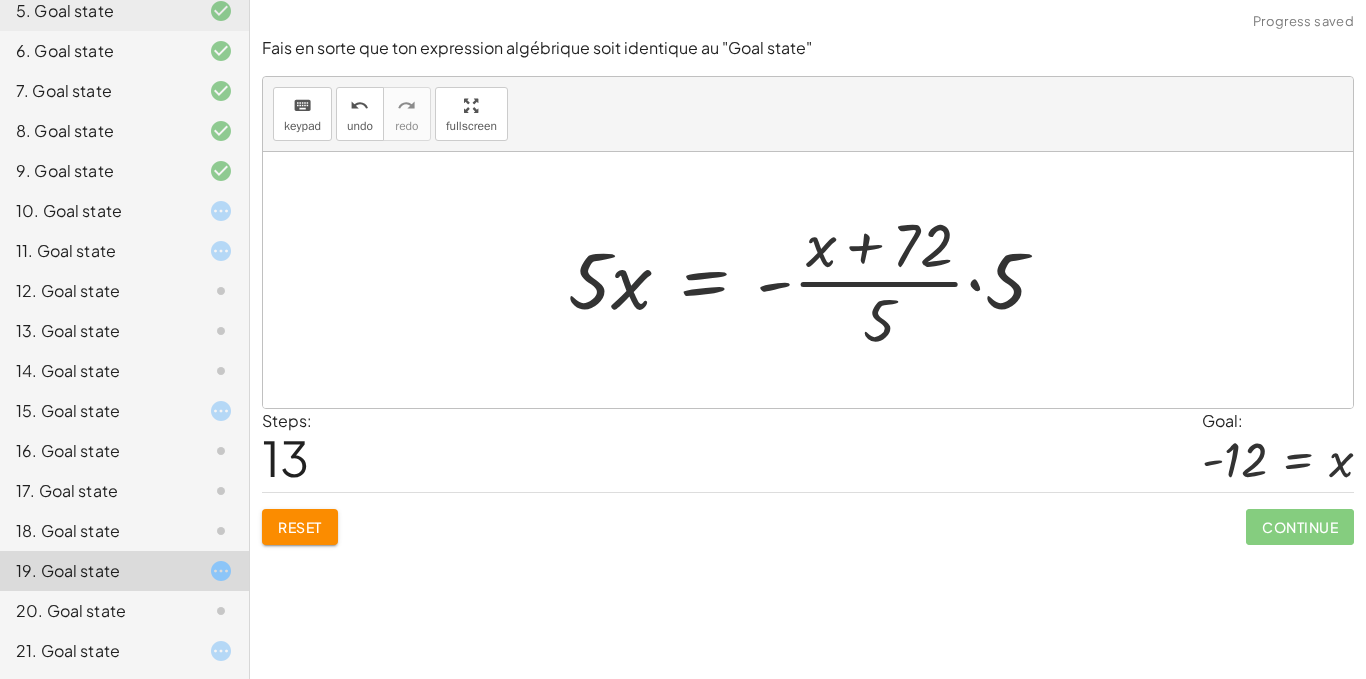 click at bounding box center (815, 280) 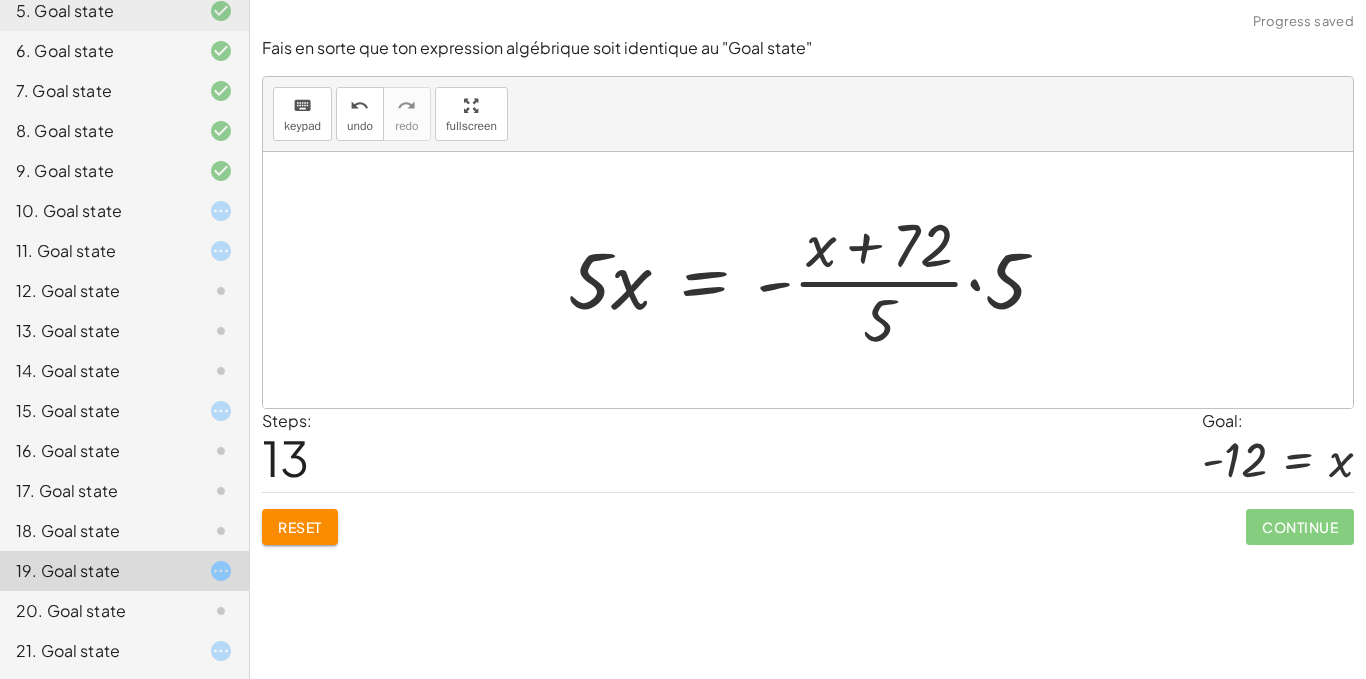 click at bounding box center [815, 280] 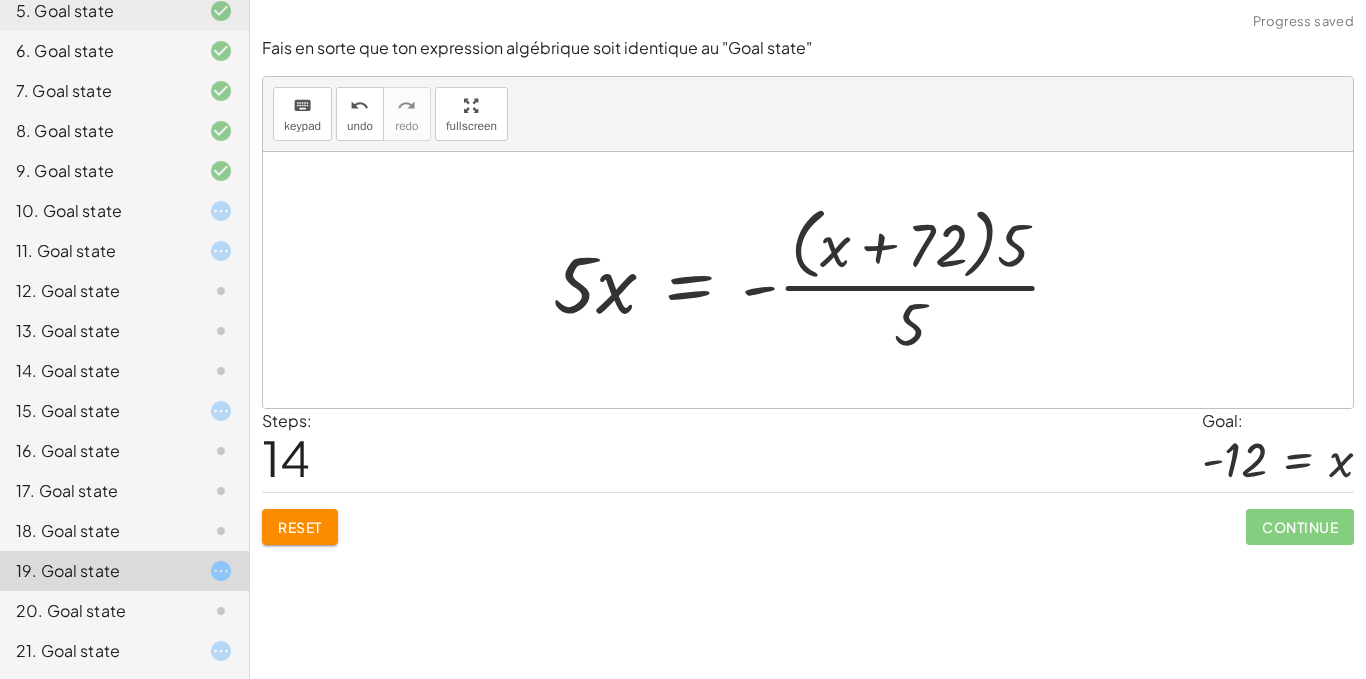 click at bounding box center [815, 279] 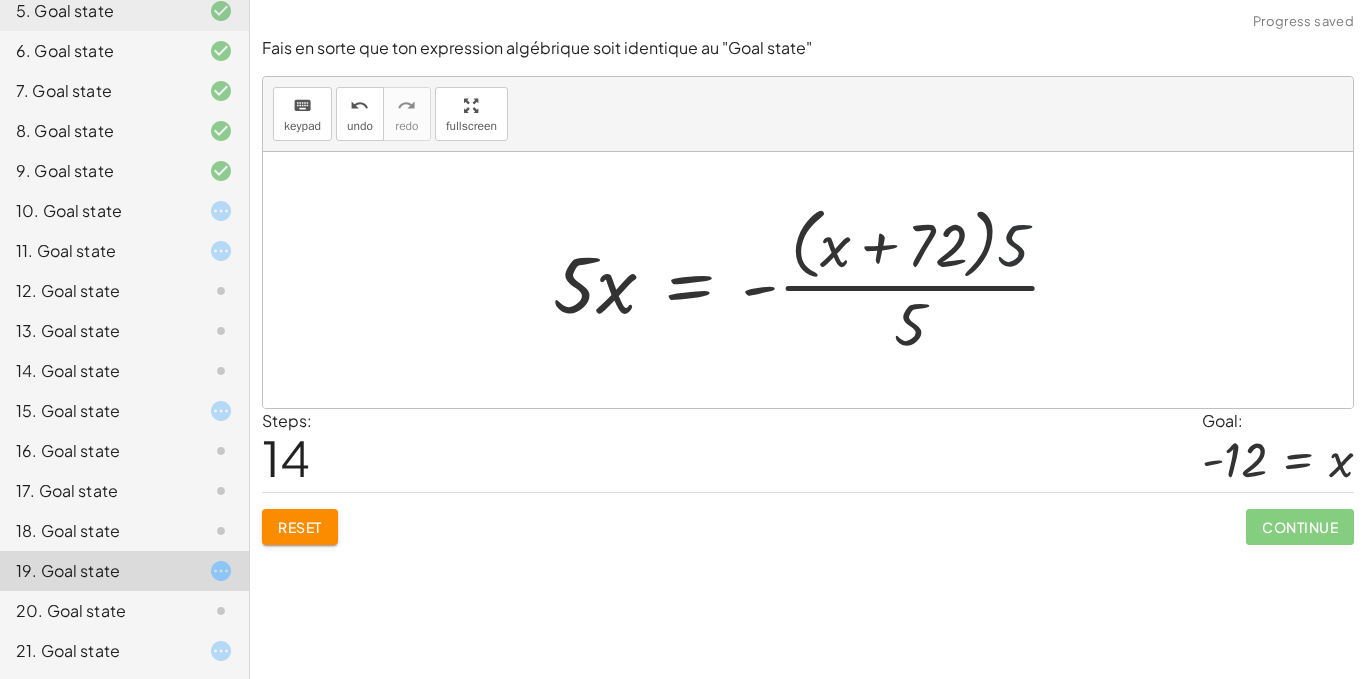 click at bounding box center [815, 279] 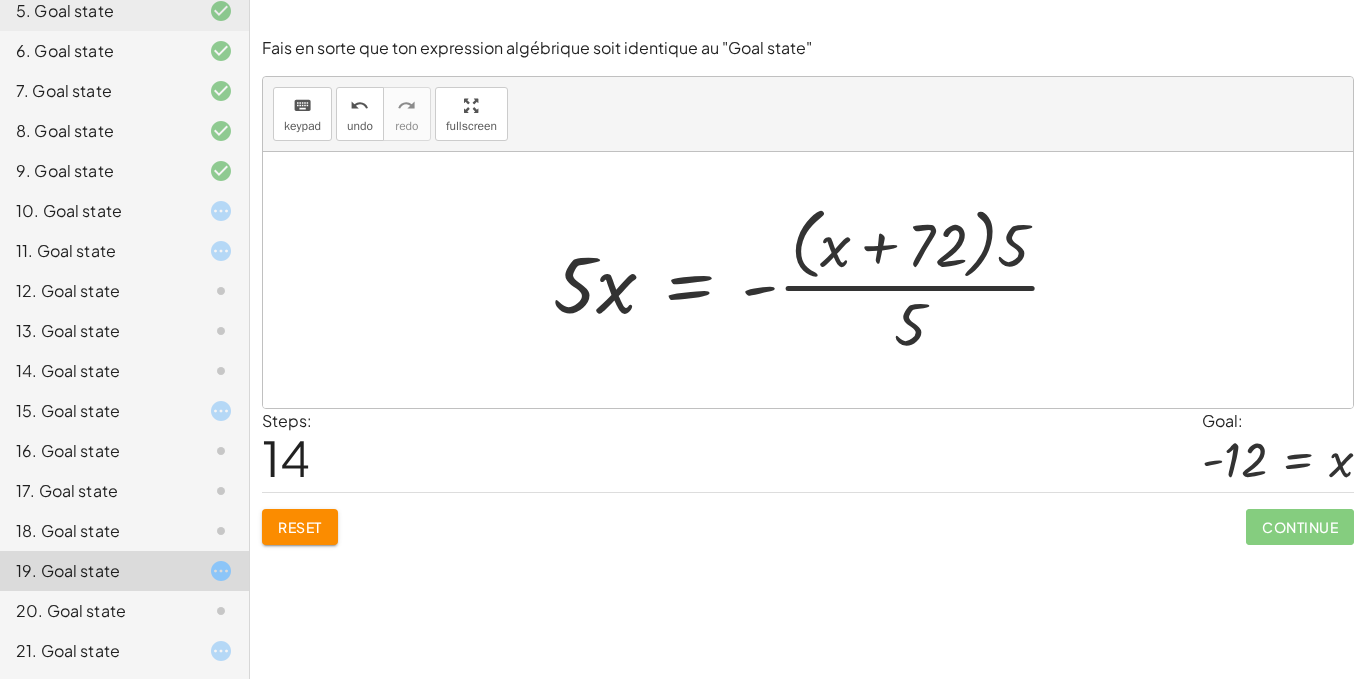 click at bounding box center (815, 279) 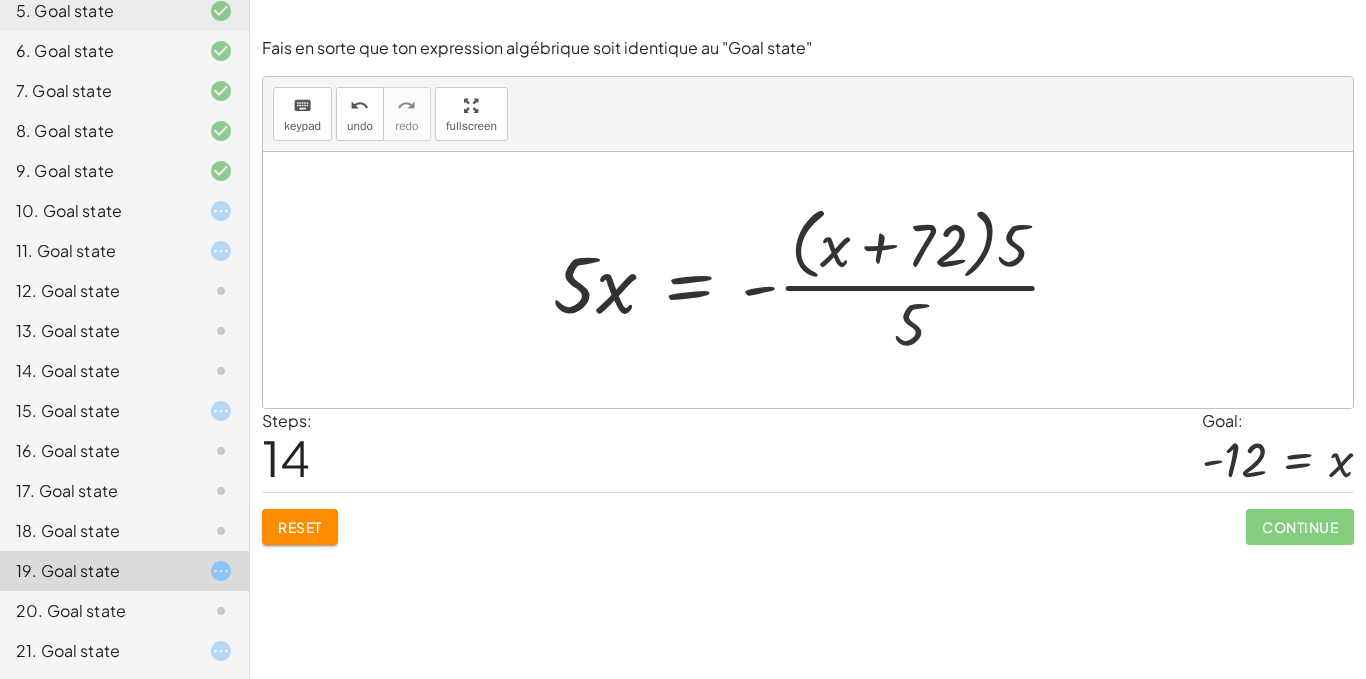 click at bounding box center [815, 279] 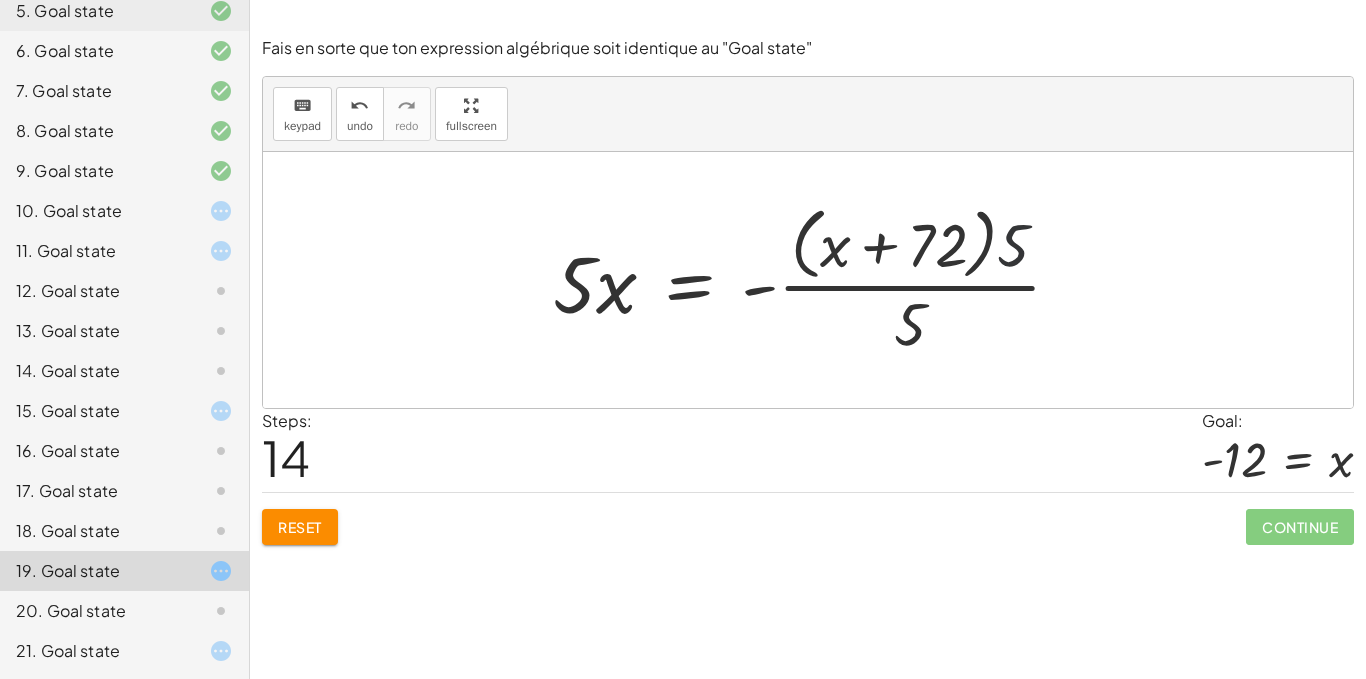 click at bounding box center [815, 279] 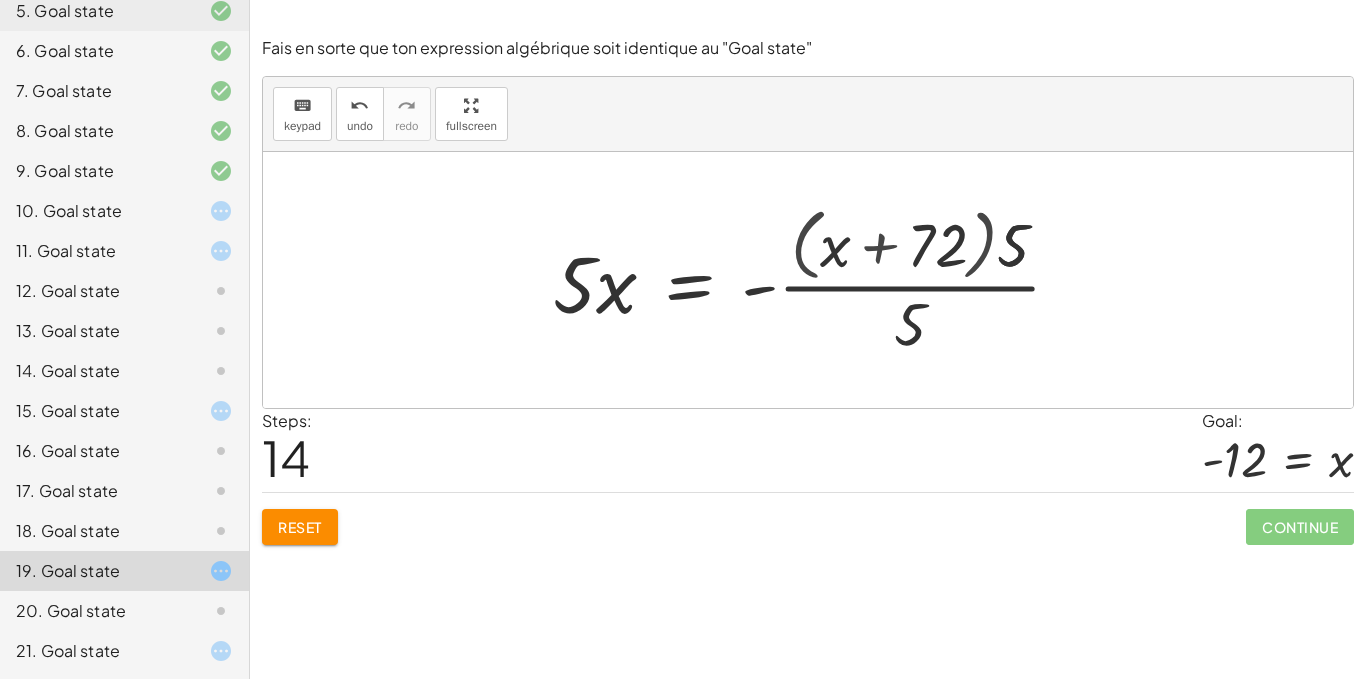 click at bounding box center (809, 280) 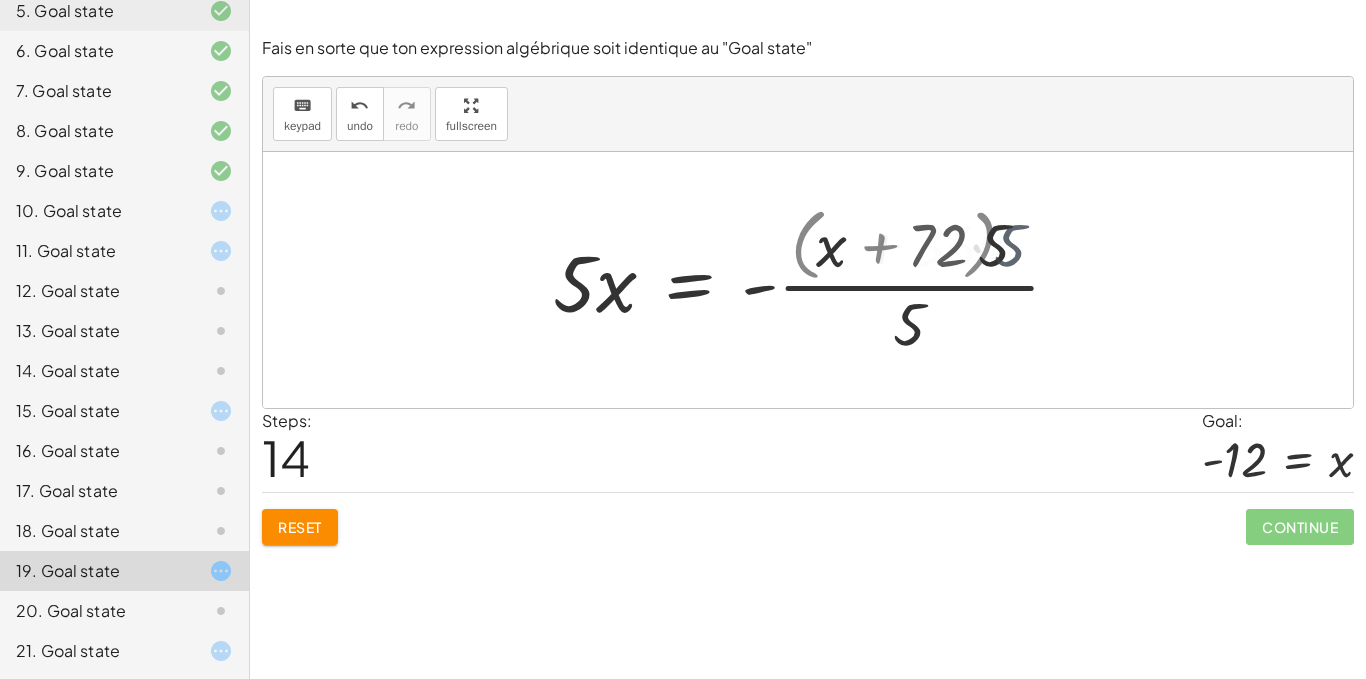 click at bounding box center (804, 280) 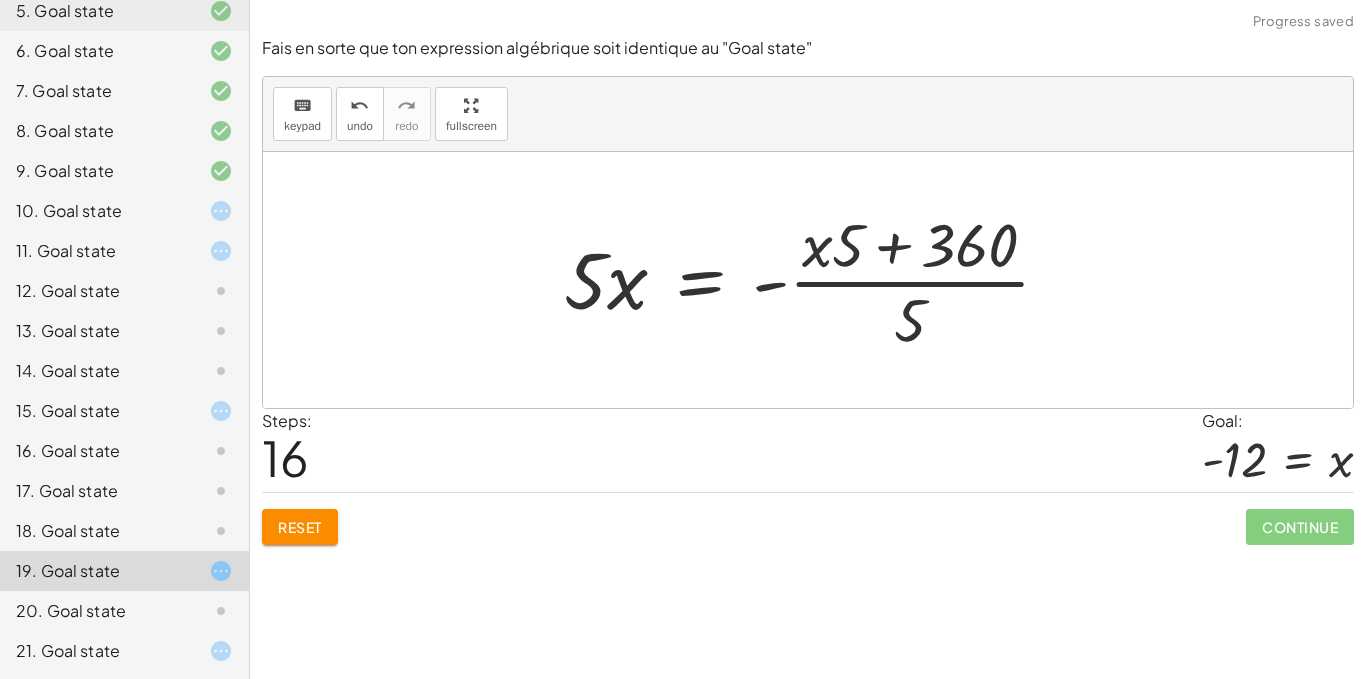 click at bounding box center (815, 280) 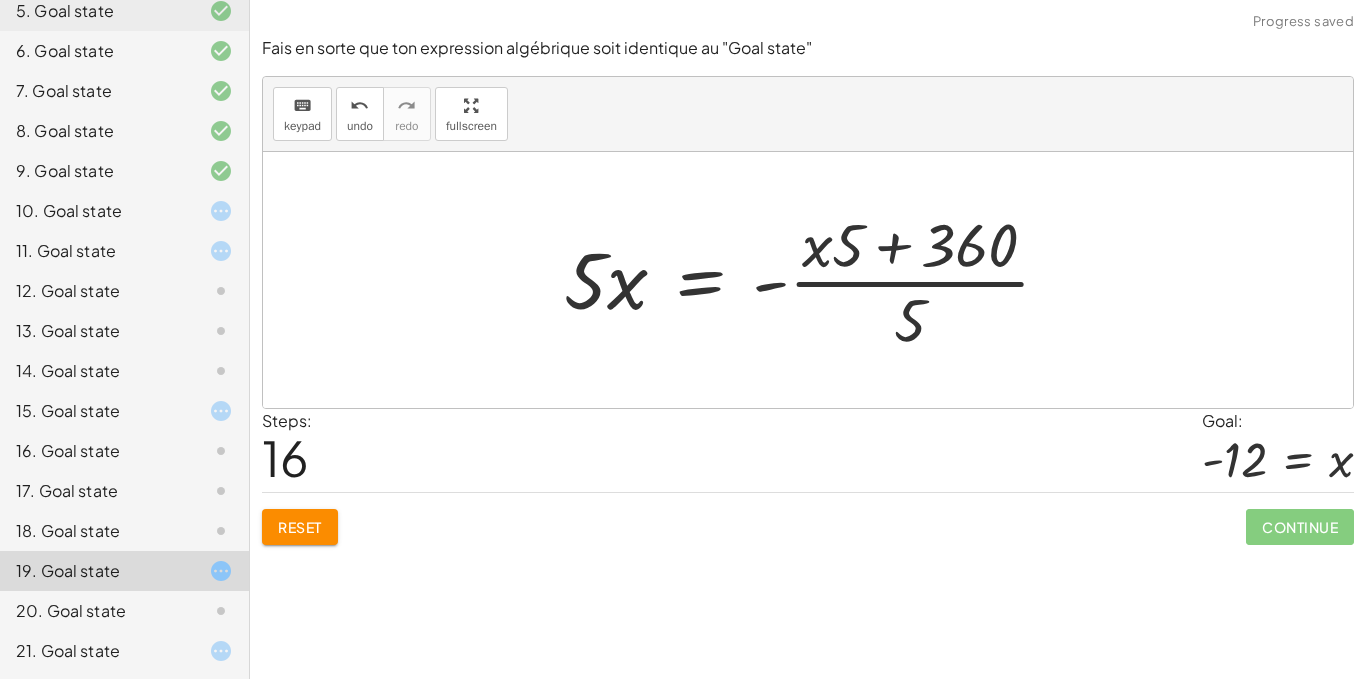 click at bounding box center [815, 280] 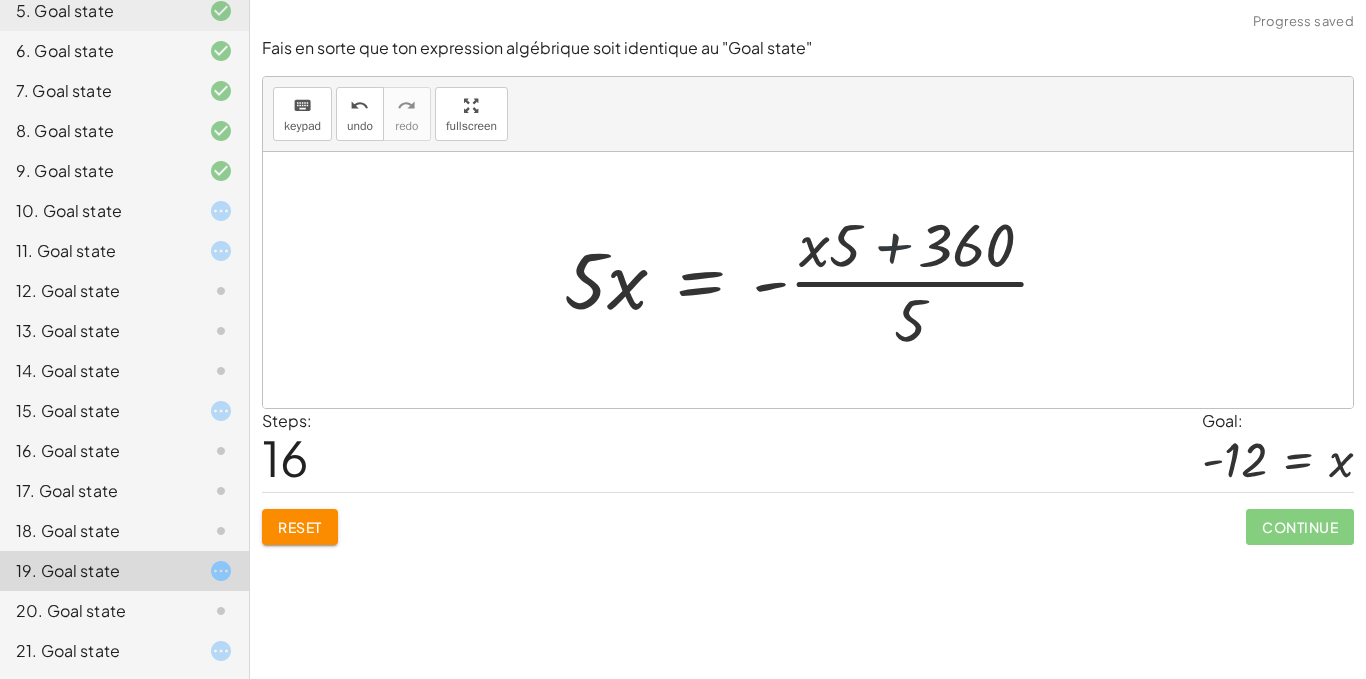 click at bounding box center [815, 280] 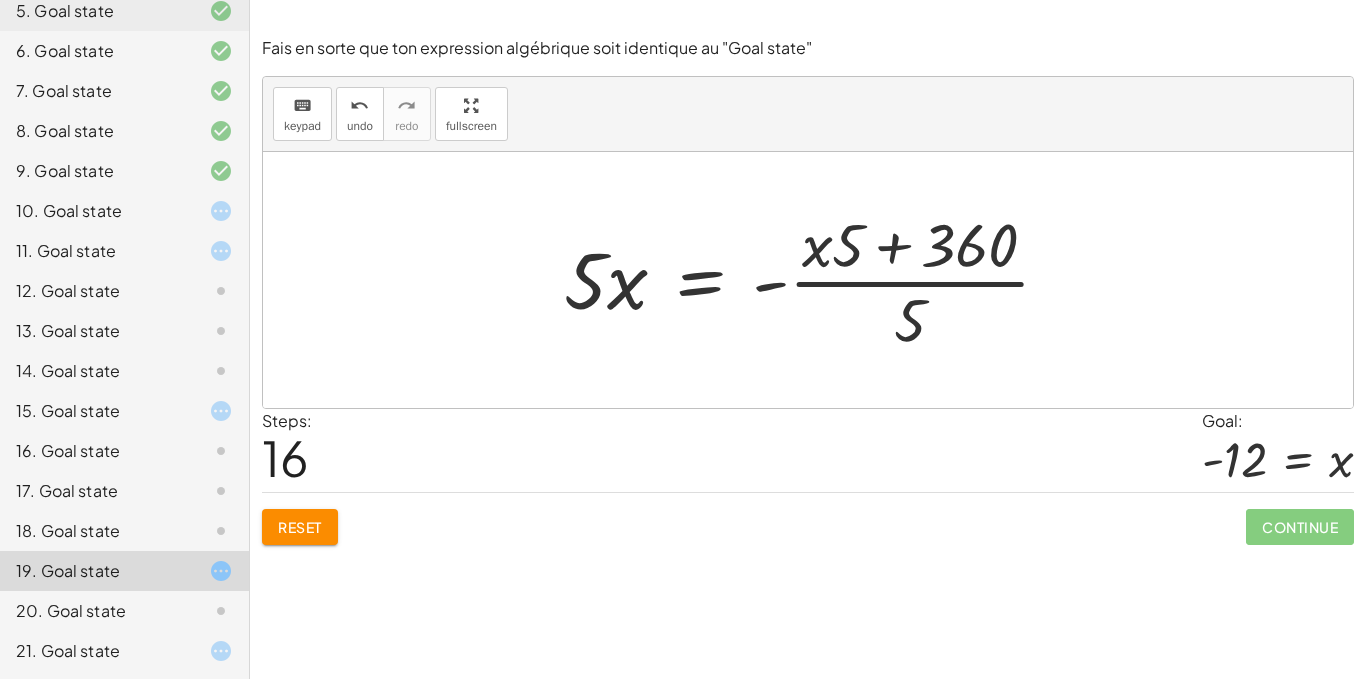 click at bounding box center (815, 280) 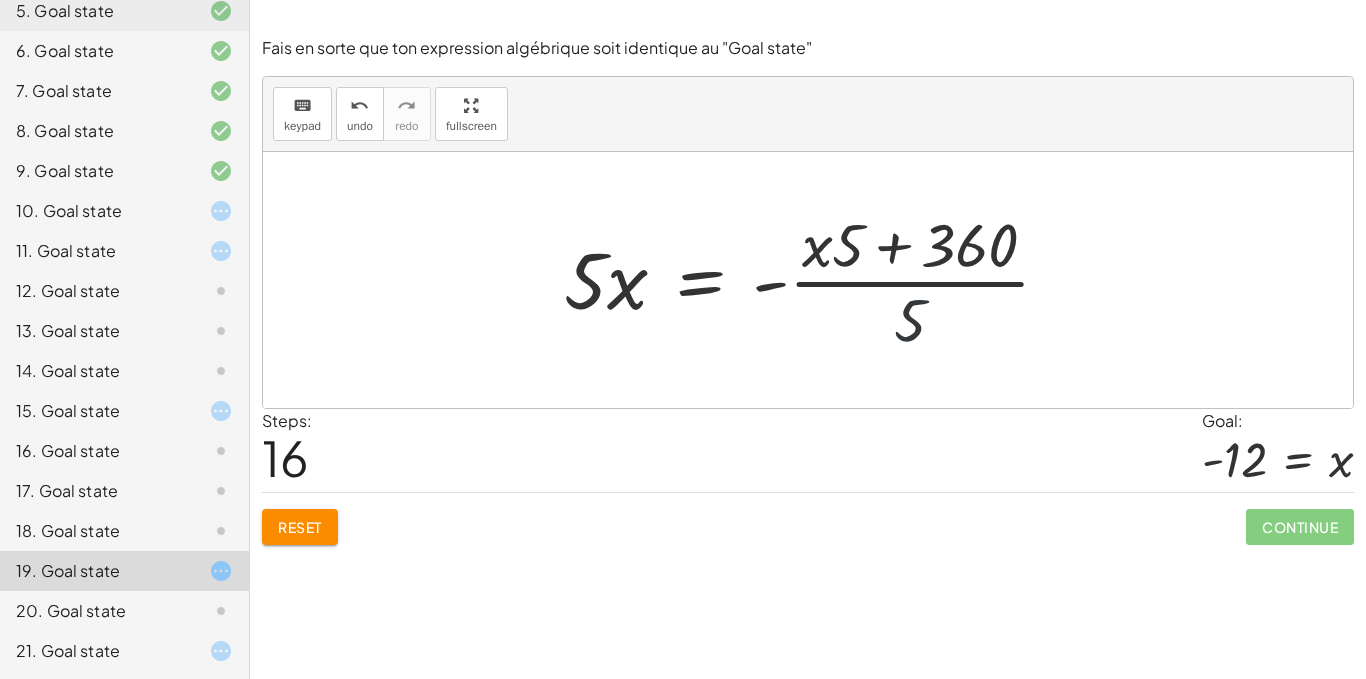 click at bounding box center [815, 280] 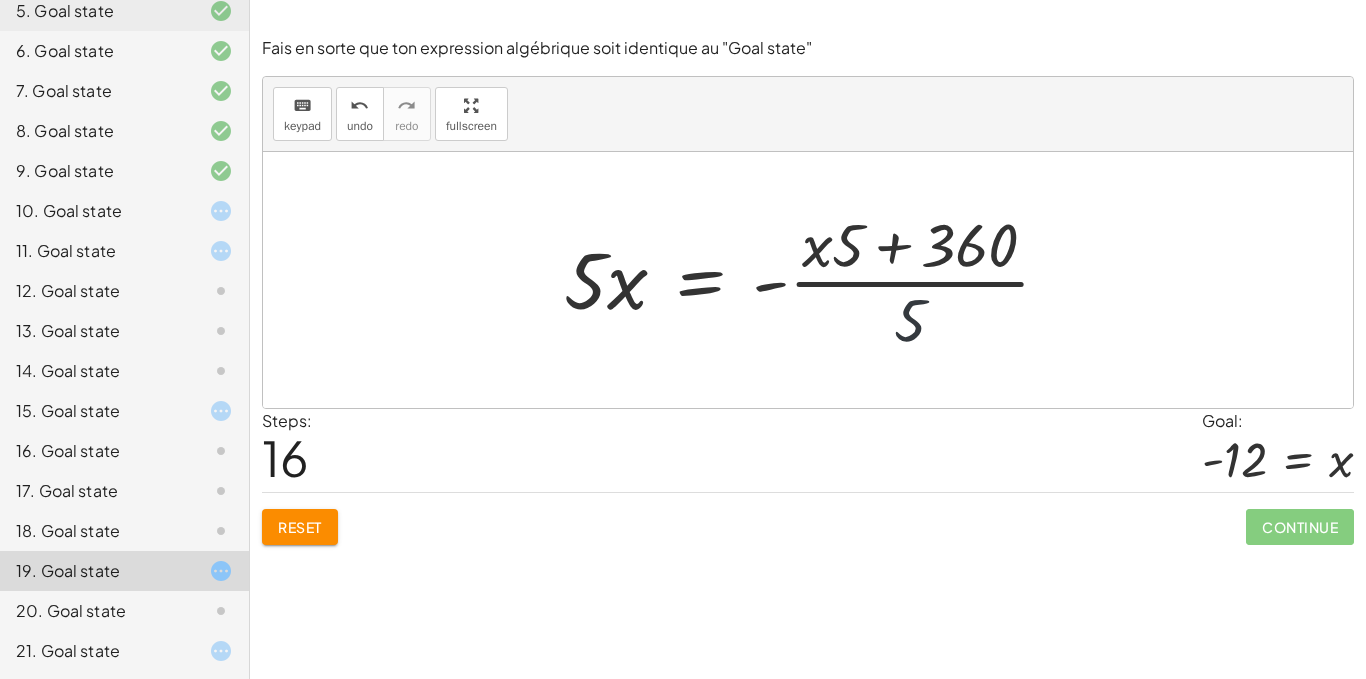 click at bounding box center (815, 280) 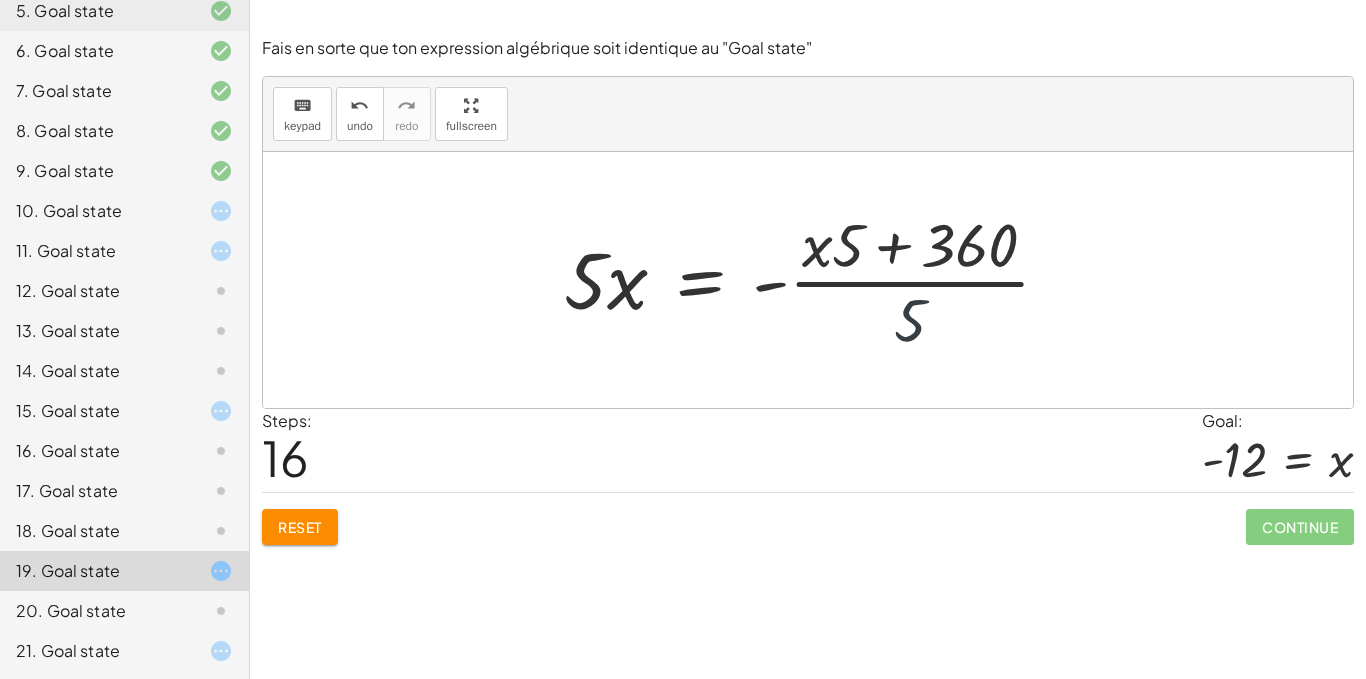 click at bounding box center (815, 280) 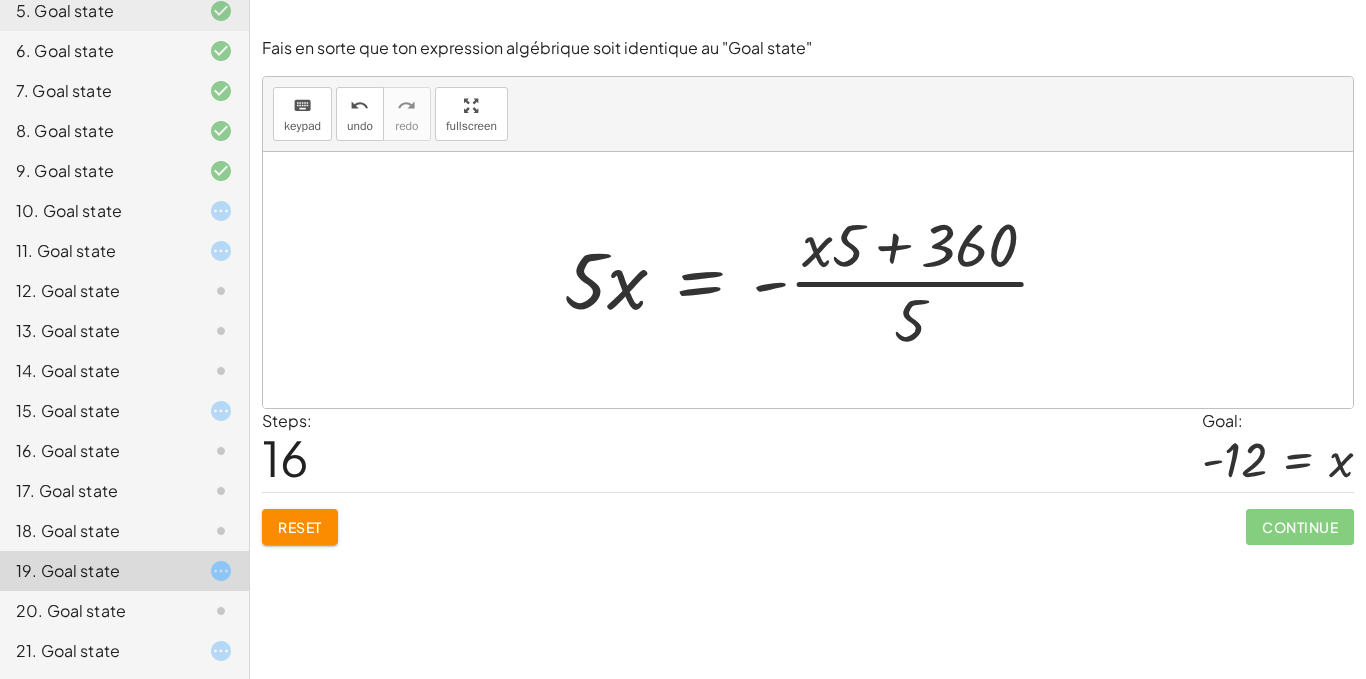 scroll, scrollTop: 413, scrollLeft: 0, axis: vertical 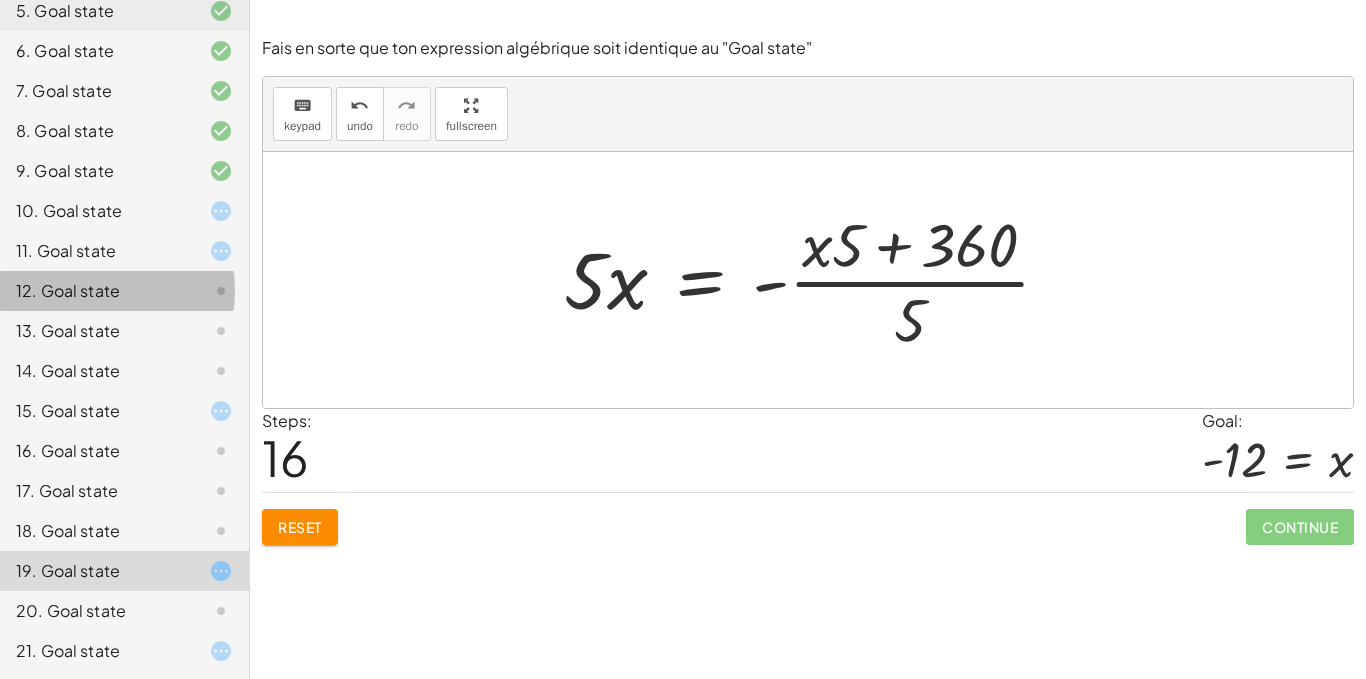 click on "12. Goal state" 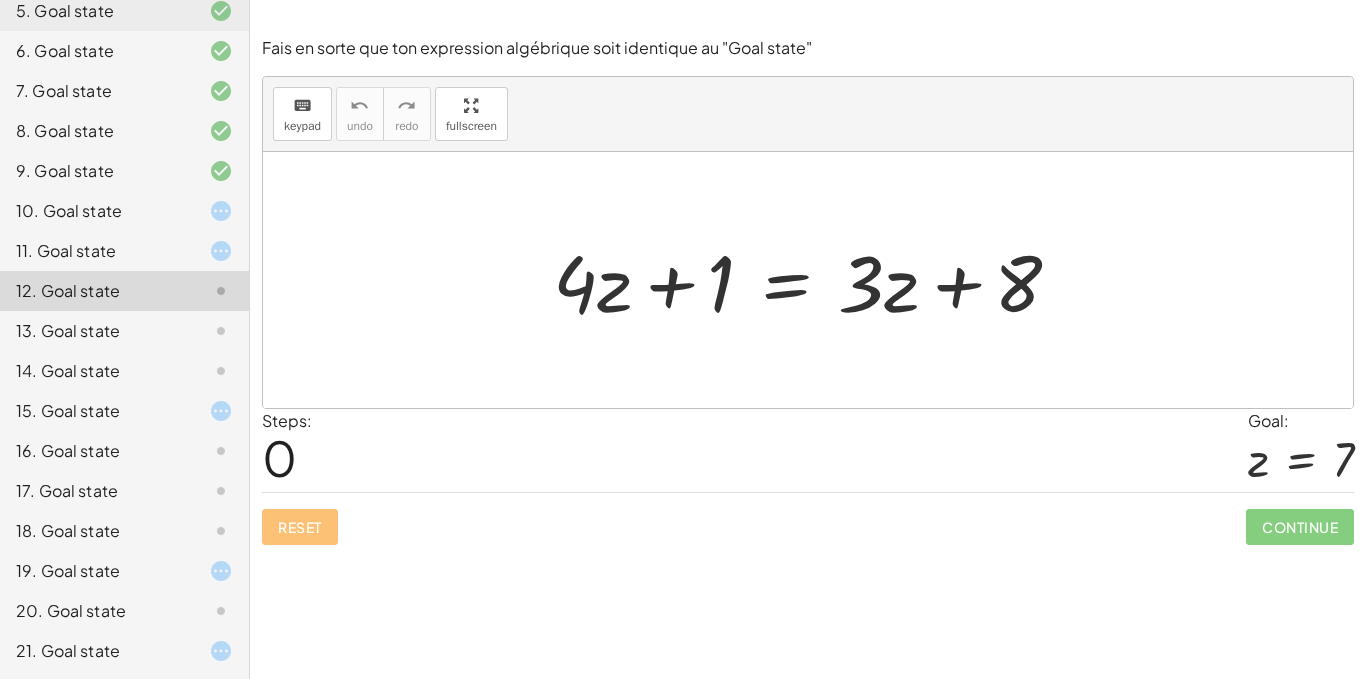 click at bounding box center (815, 280) 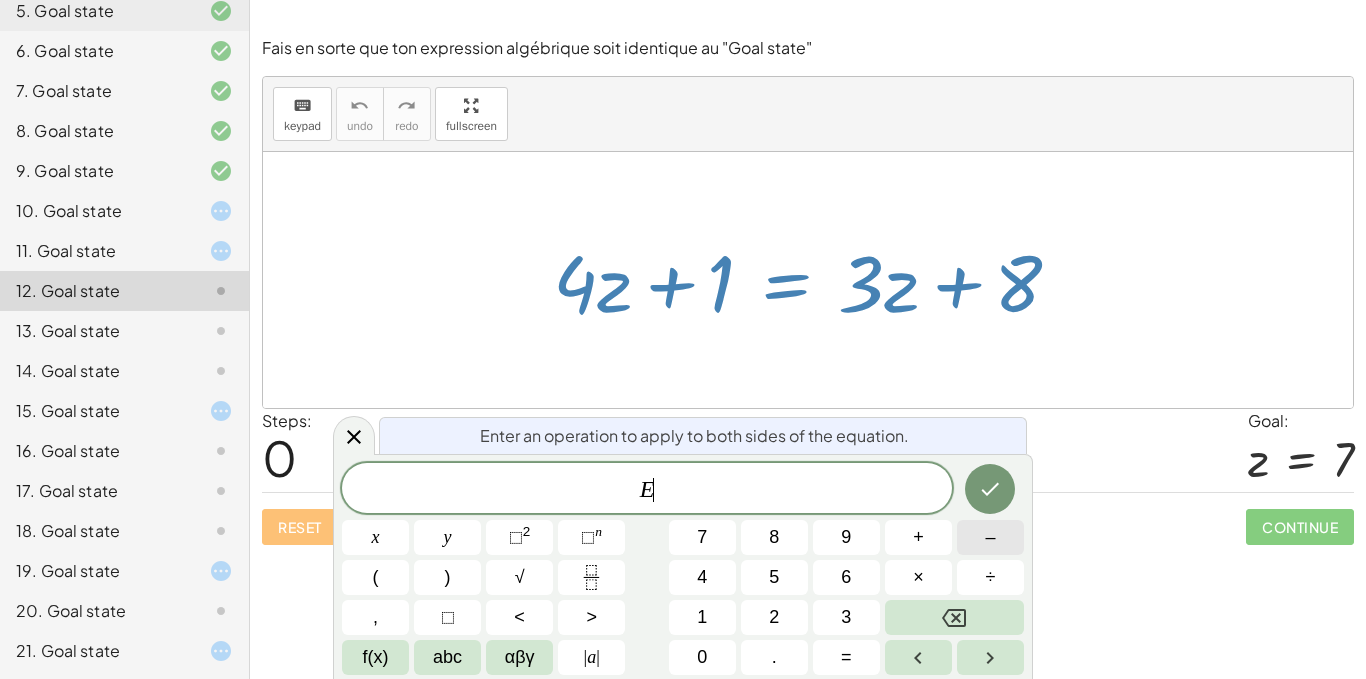 click on "–" at bounding box center (990, 537) 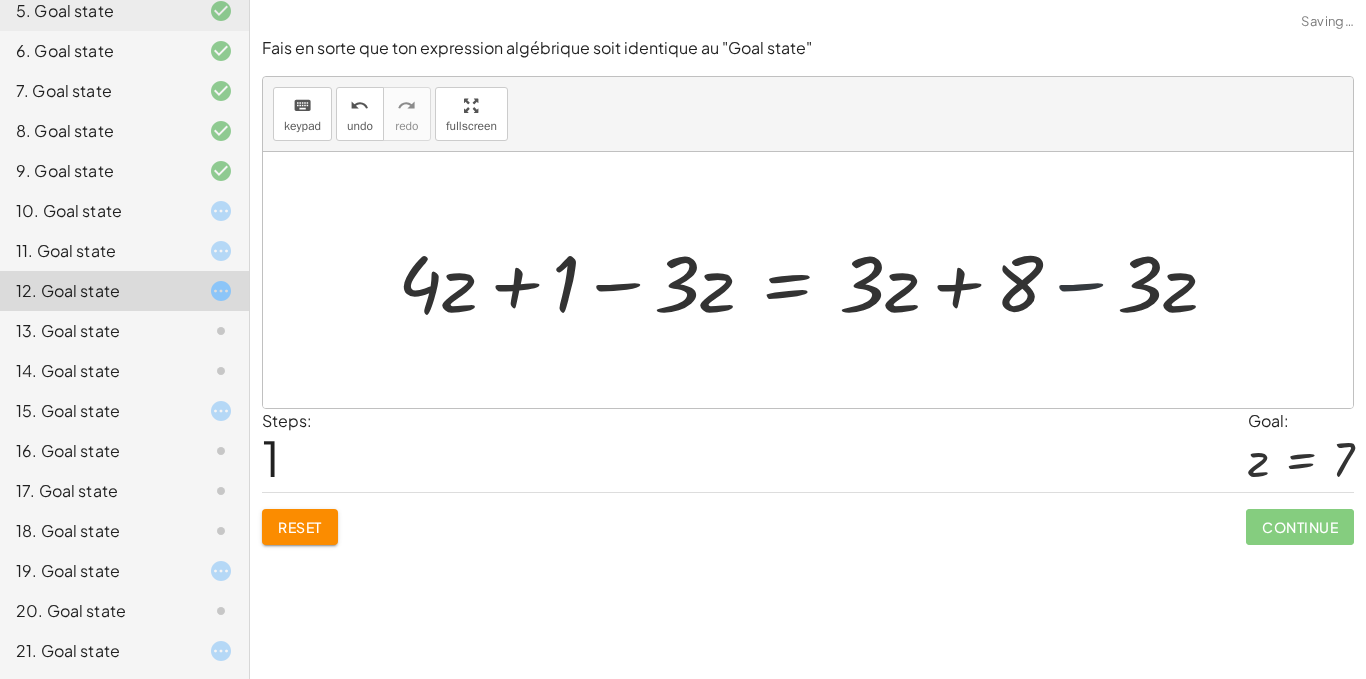 click at bounding box center [815, 280] 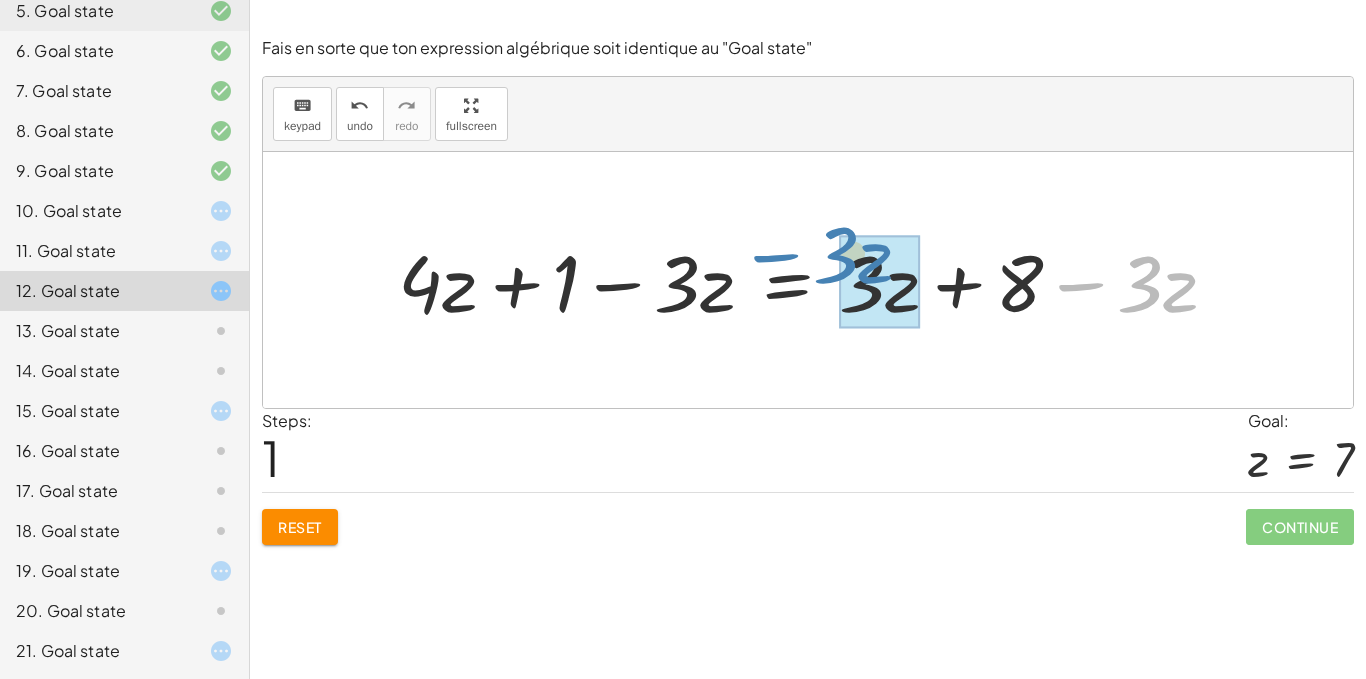 drag, startPoint x: 1091, startPoint y: 298, endPoint x: 798, endPoint y: 269, distance: 294.43167 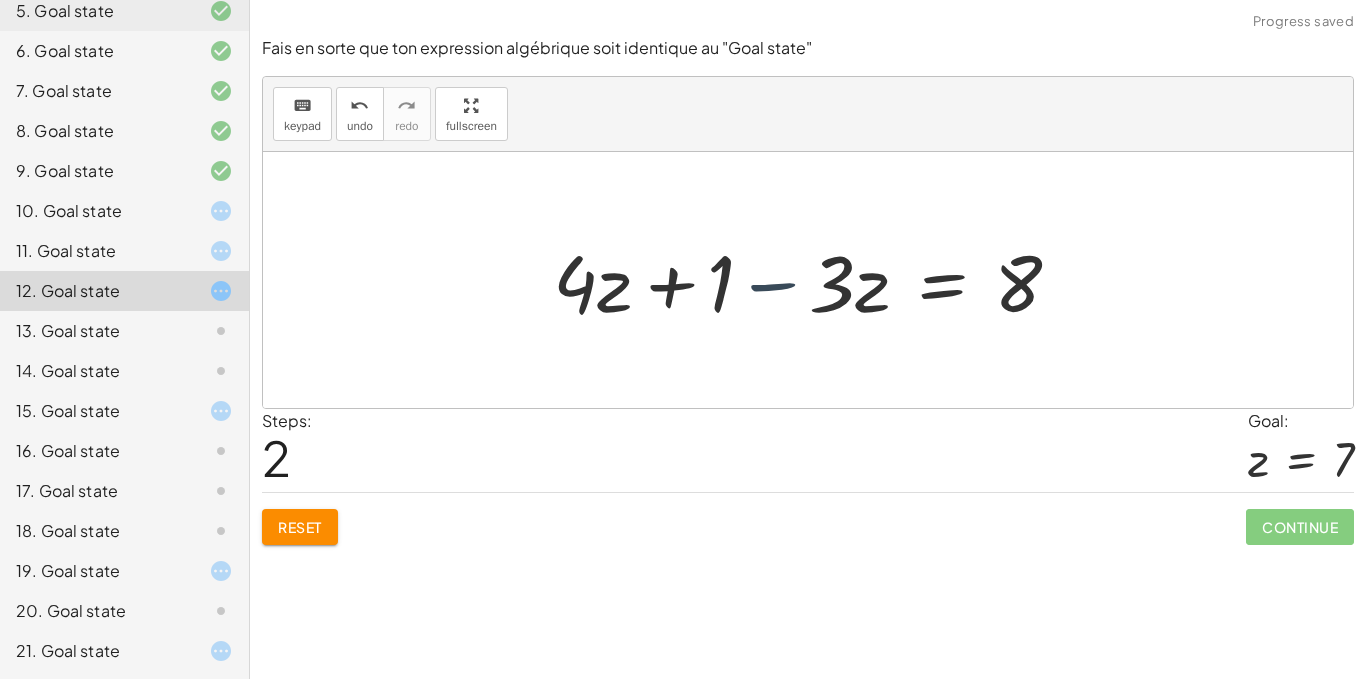 drag, startPoint x: 793, startPoint y: 291, endPoint x: 770, endPoint y: 264, distance: 35.468296 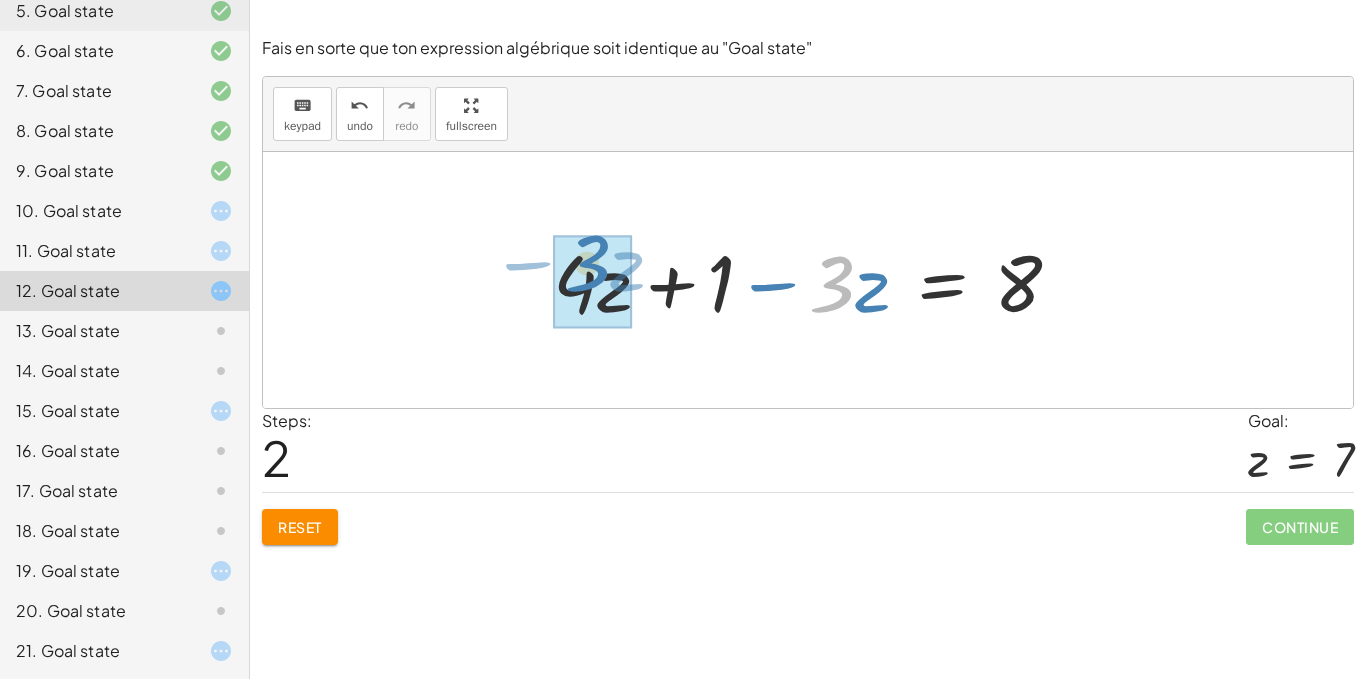 drag, startPoint x: 829, startPoint y: 265, endPoint x: 583, endPoint y: 248, distance: 246.5867 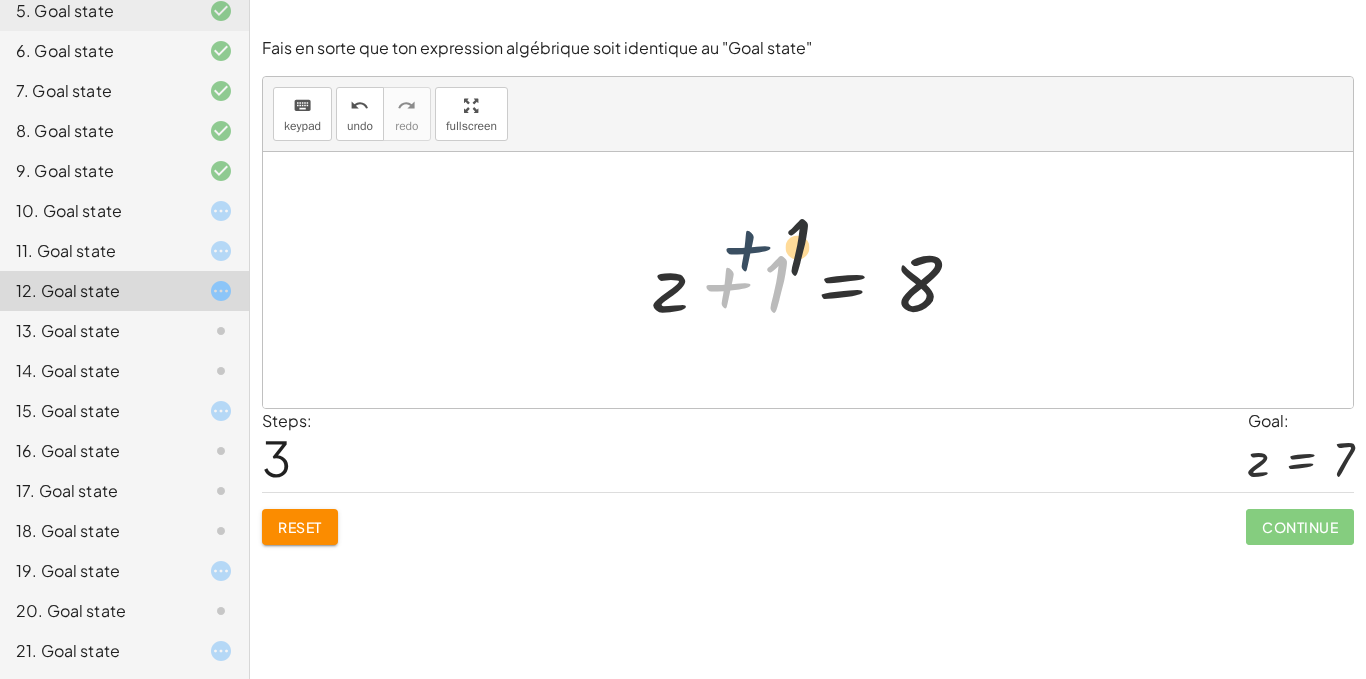 drag, startPoint x: 728, startPoint y: 284, endPoint x: 793, endPoint y: 212, distance: 97 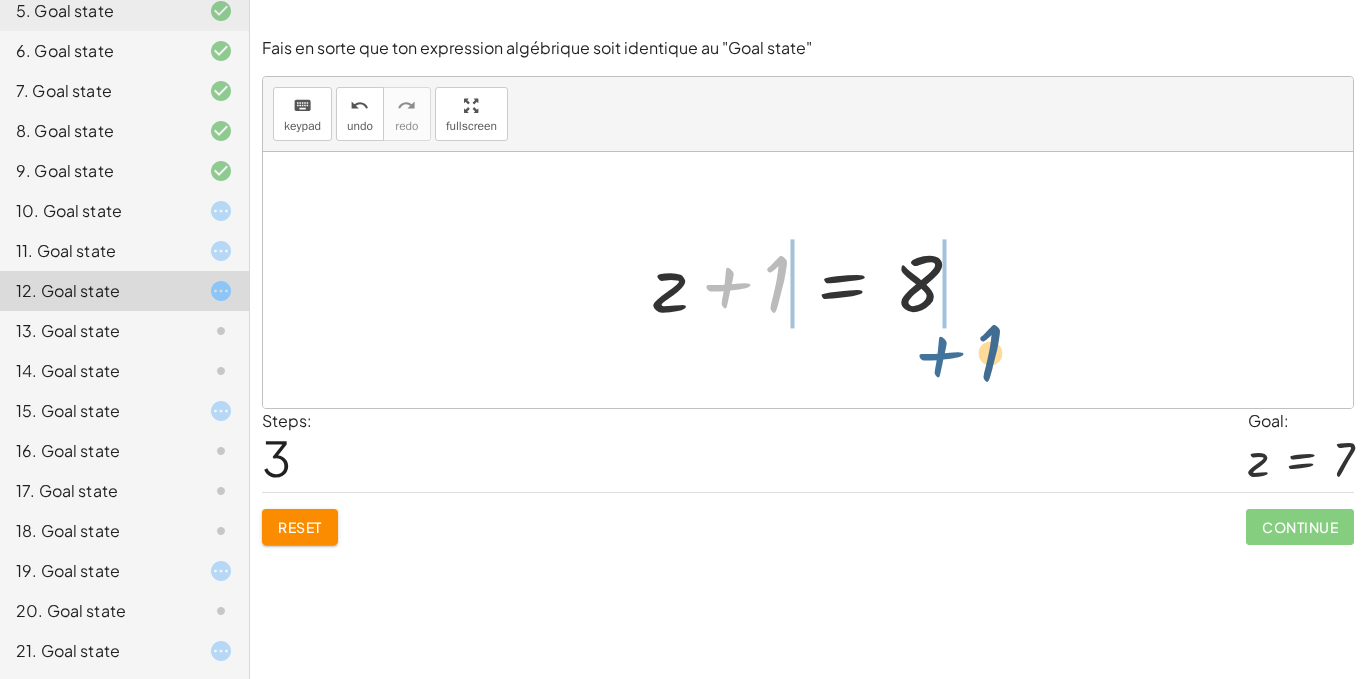 drag, startPoint x: 736, startPoint y: 285, endPoint x: 958, endPoint y: 329, distance: 226.31836 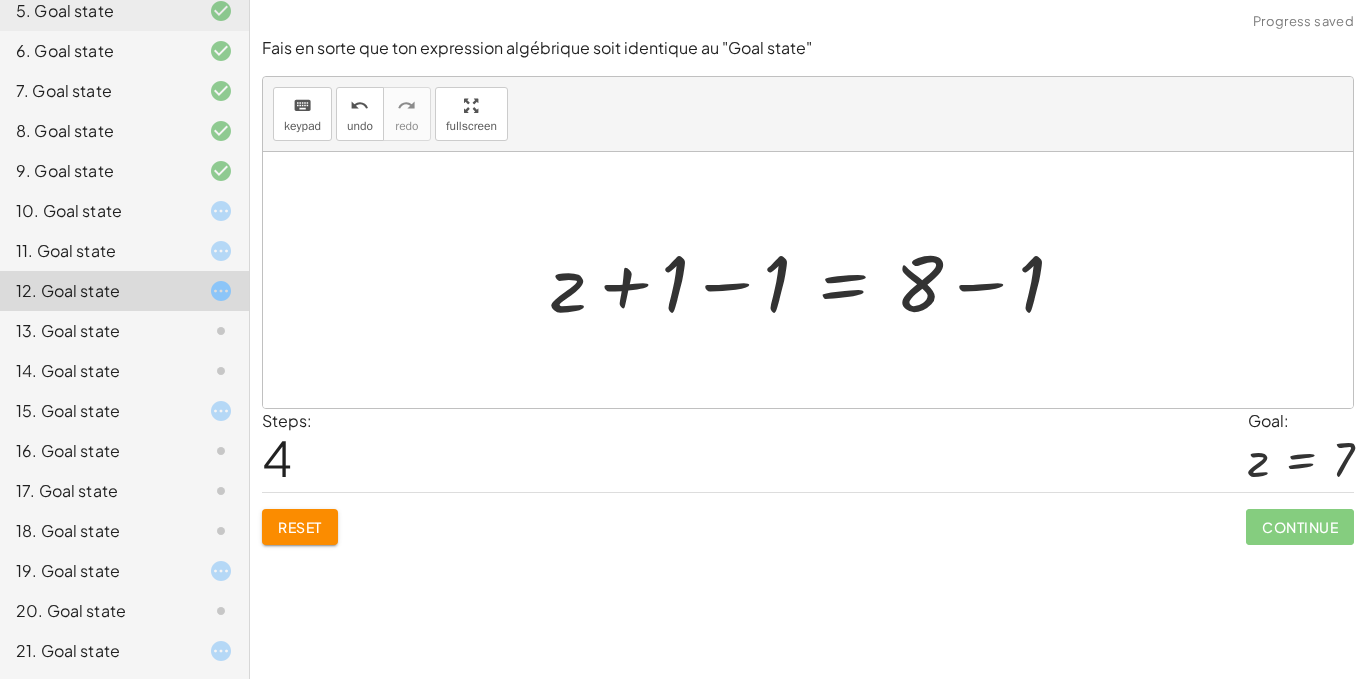 click at bounding box center [815, 280] 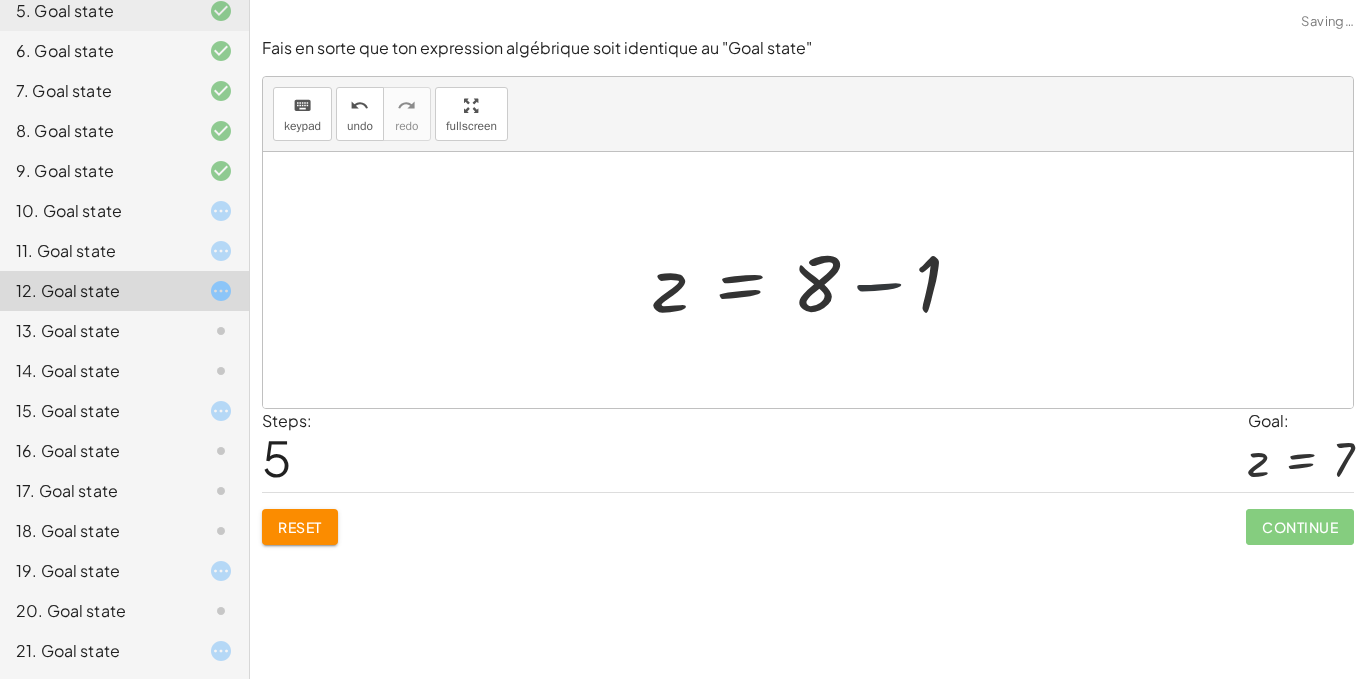 click at bounding box center [815, 280] 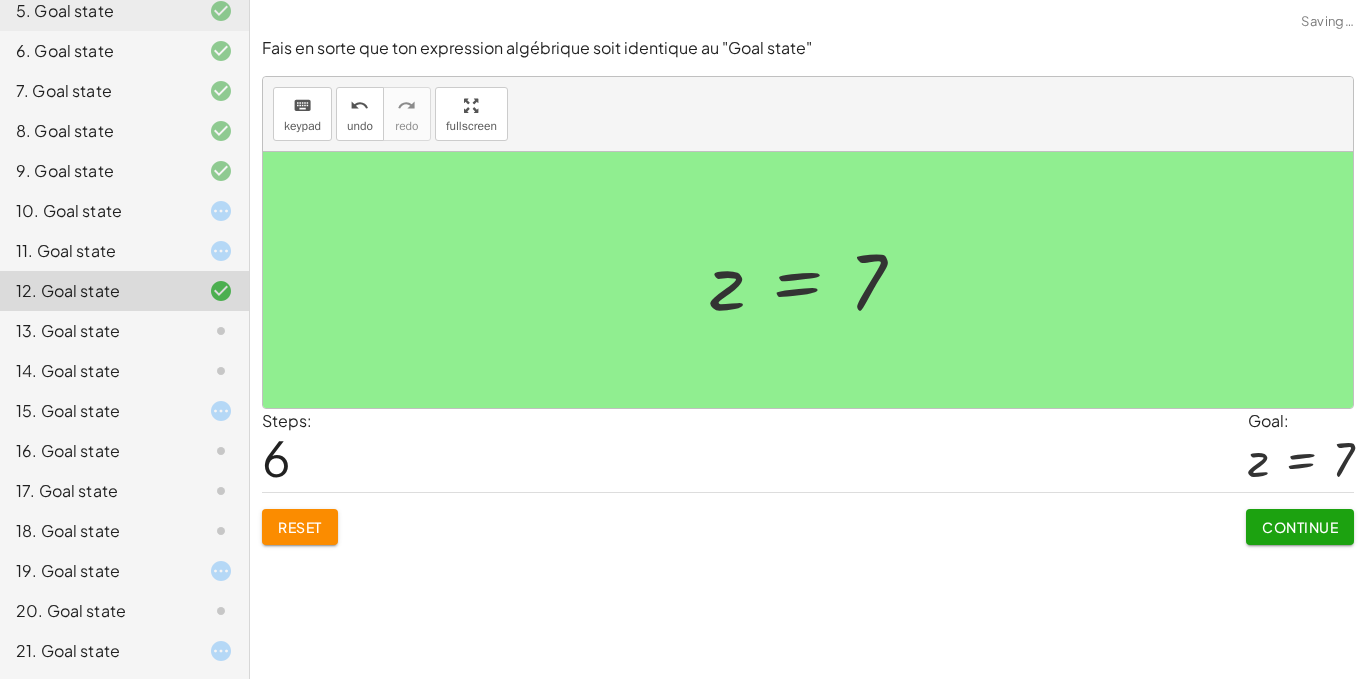 click on "Continue" 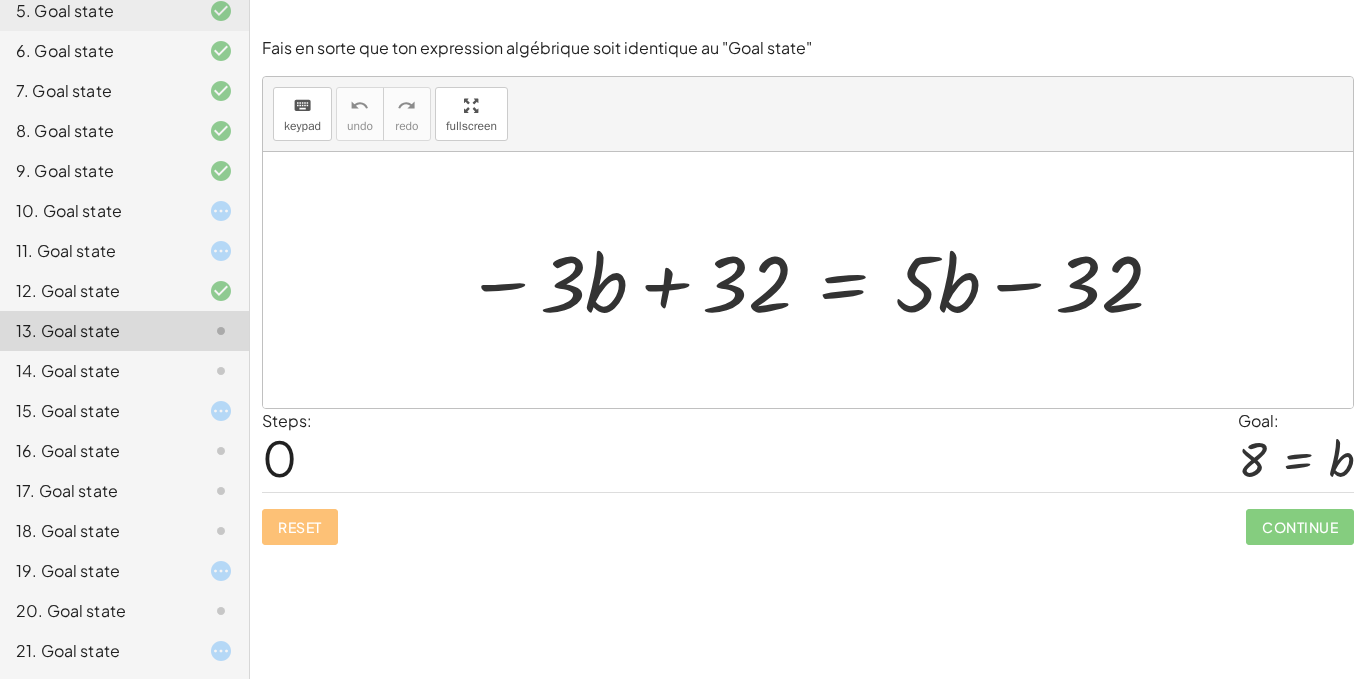 click at bounding box center [815, 280] 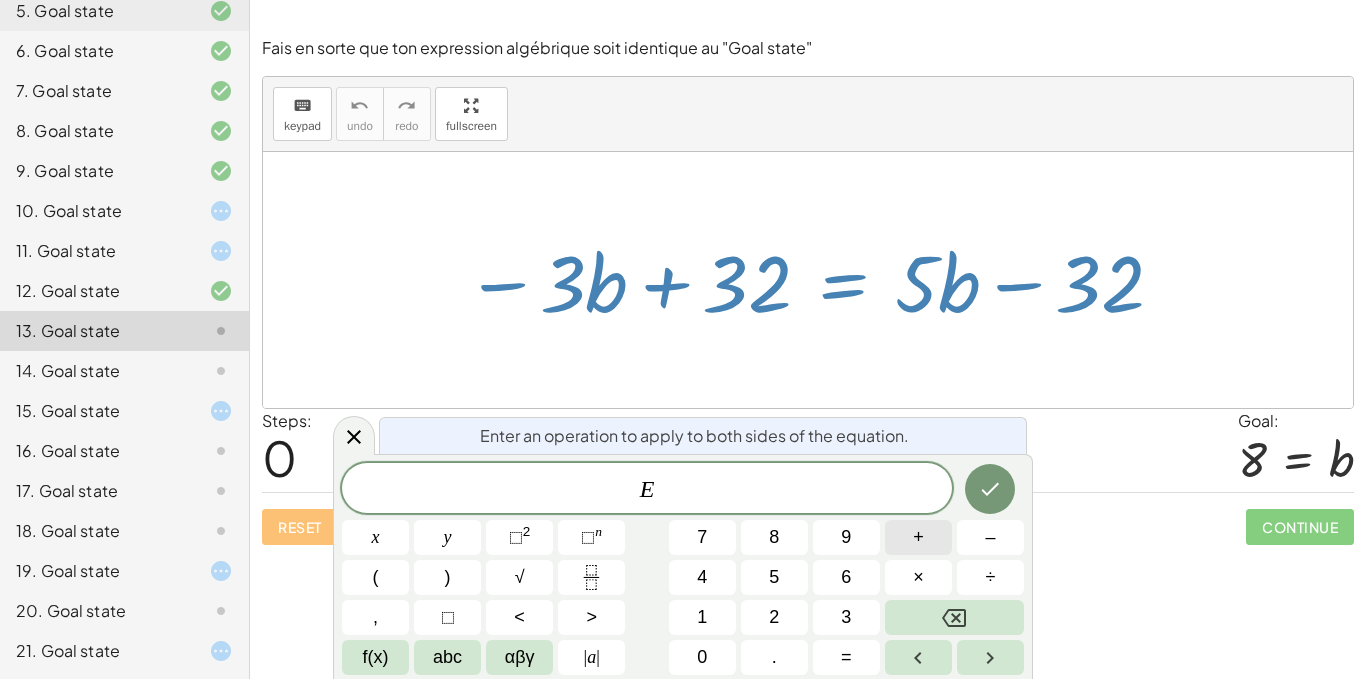 click on "+" at bounding box center [918, 537] 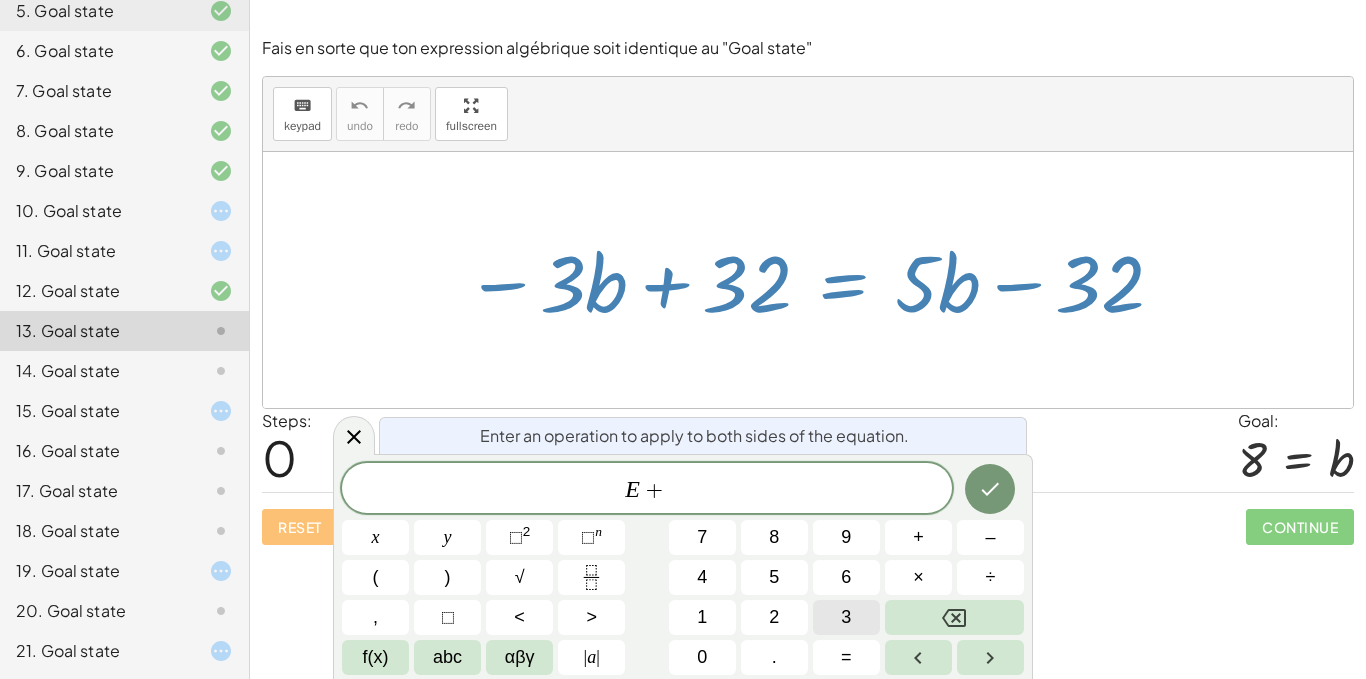 click on "3" at bounding box center [846, 617] 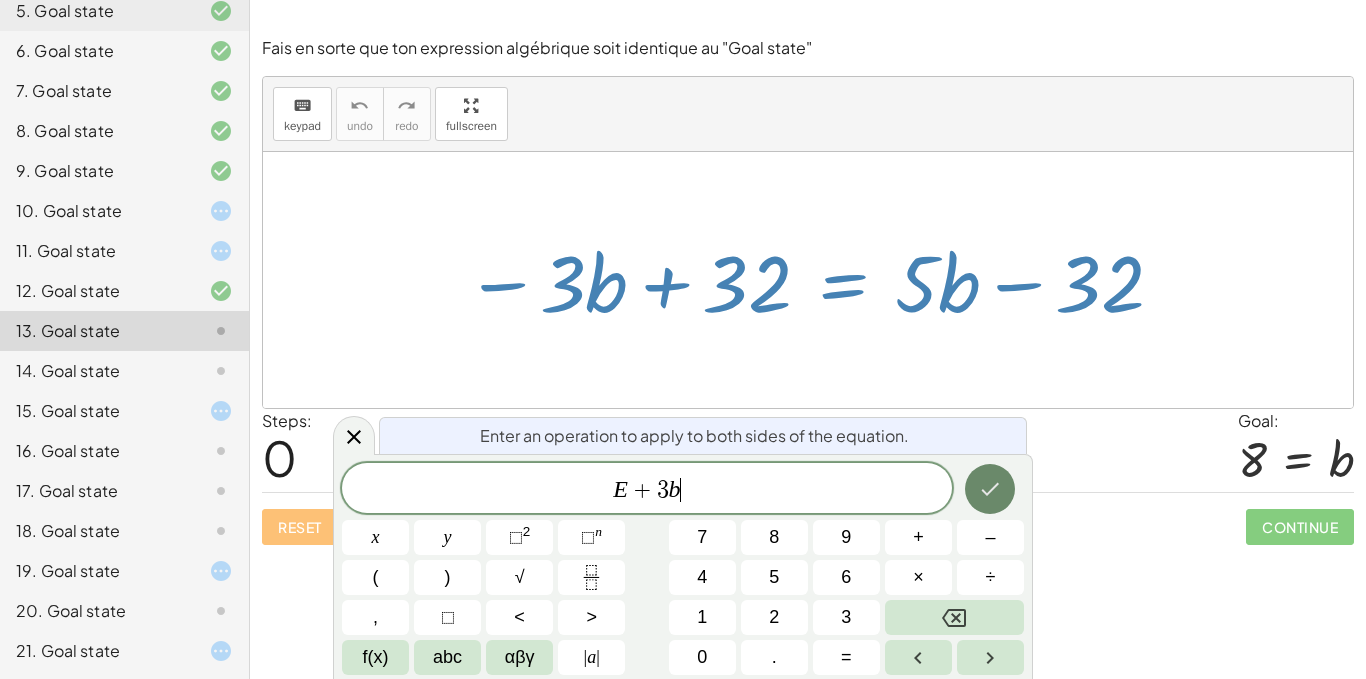 click 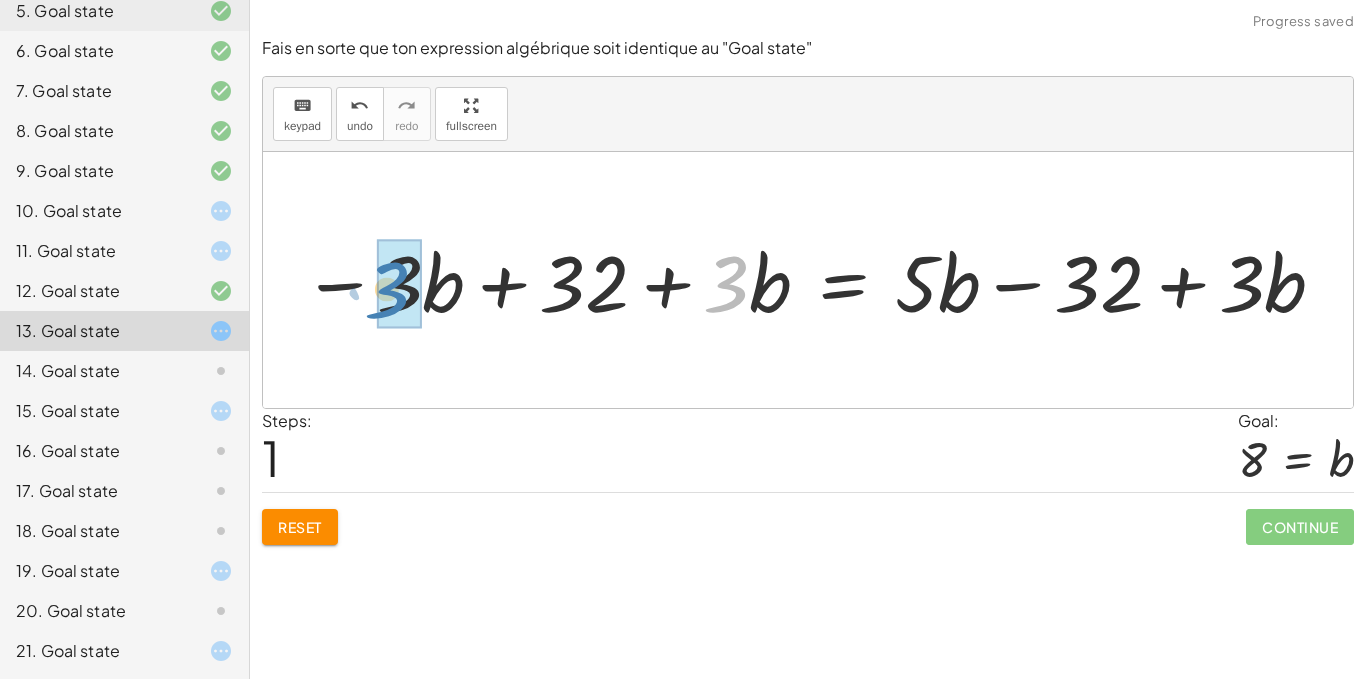 drag, startPoint x: 723, startPoint y: 295, endPoint x: 387, endPoint y: 313, distance: 336.4818 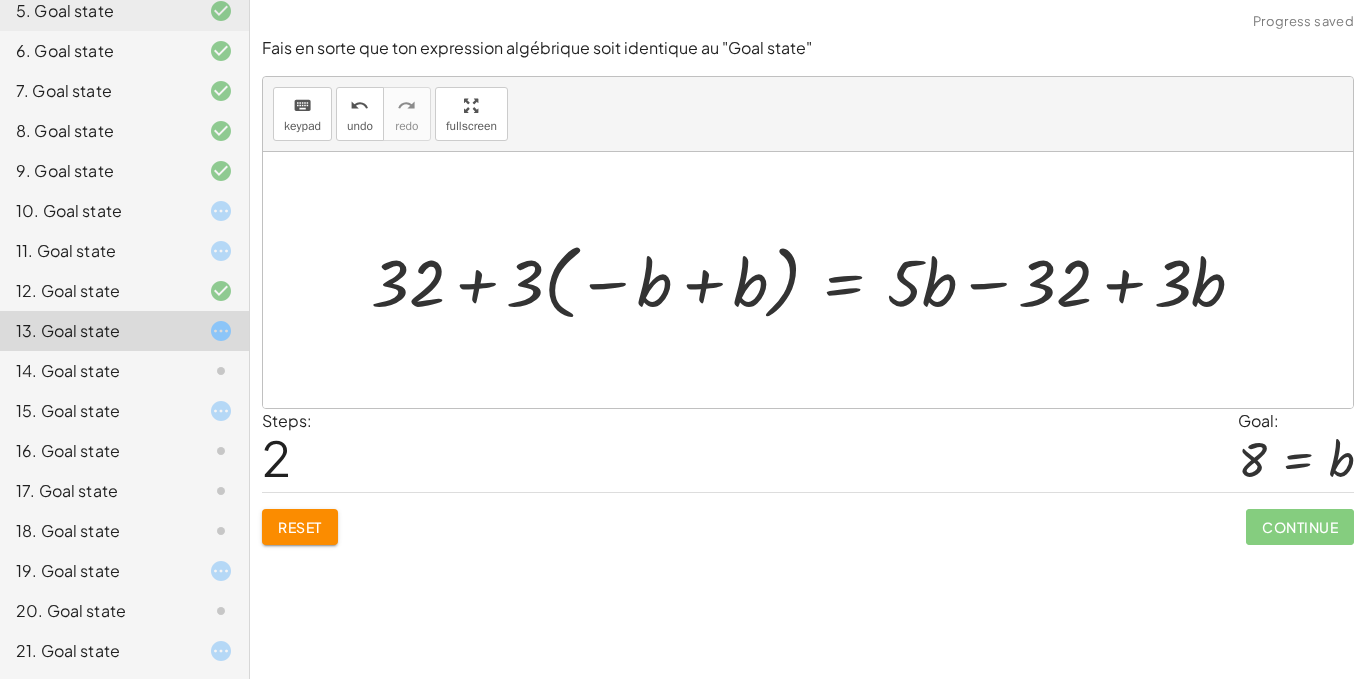 click at bounding box center (816, 279) 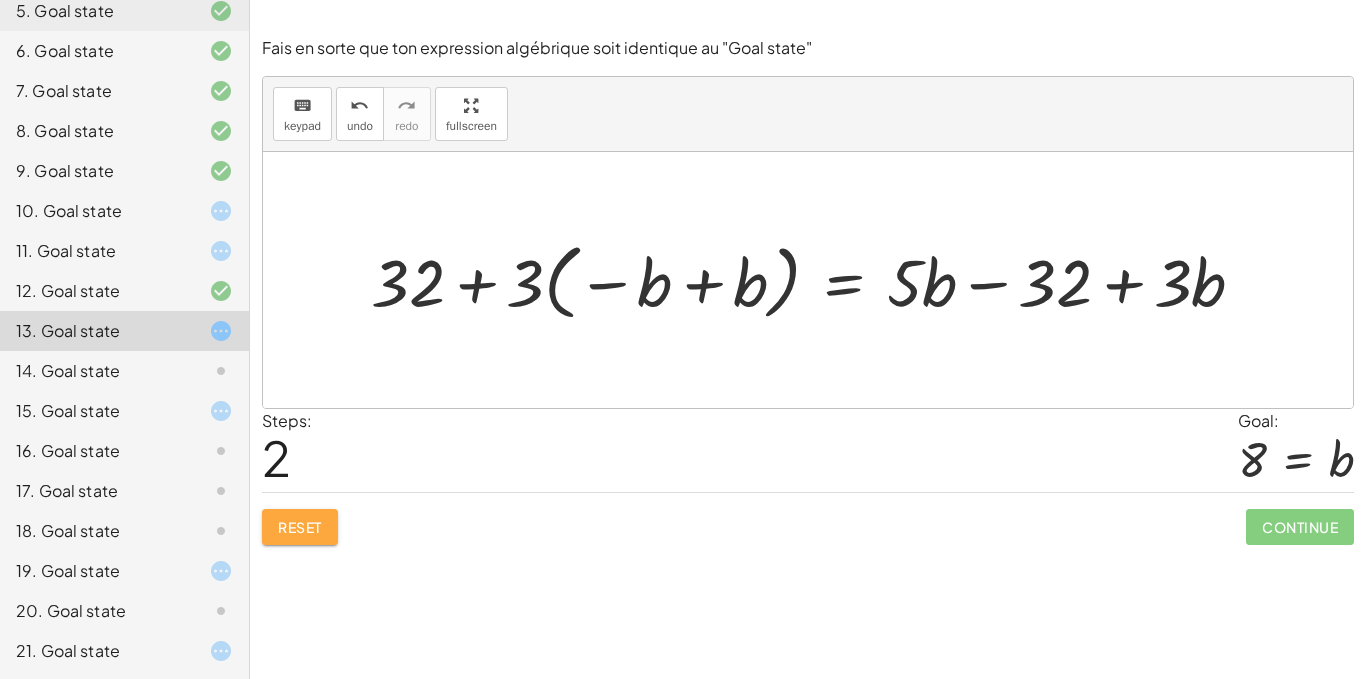 click on "Reset" 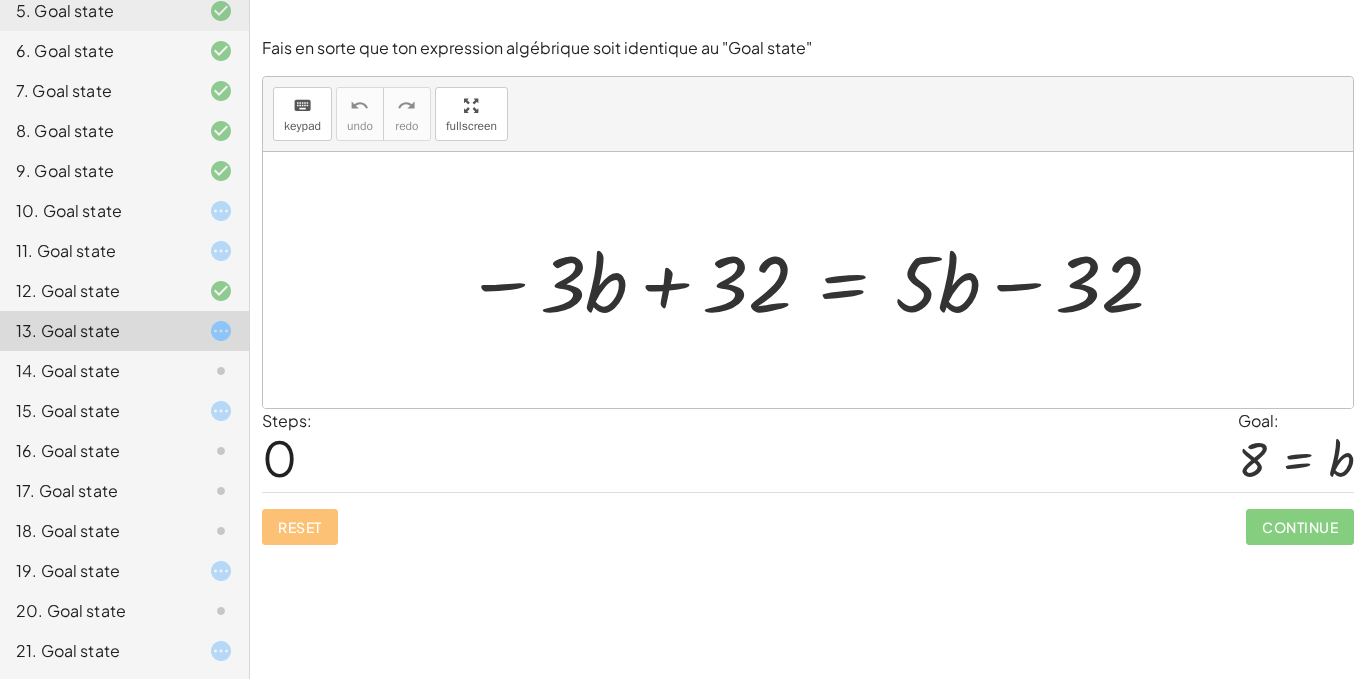 click at bounding box center [815, 280] 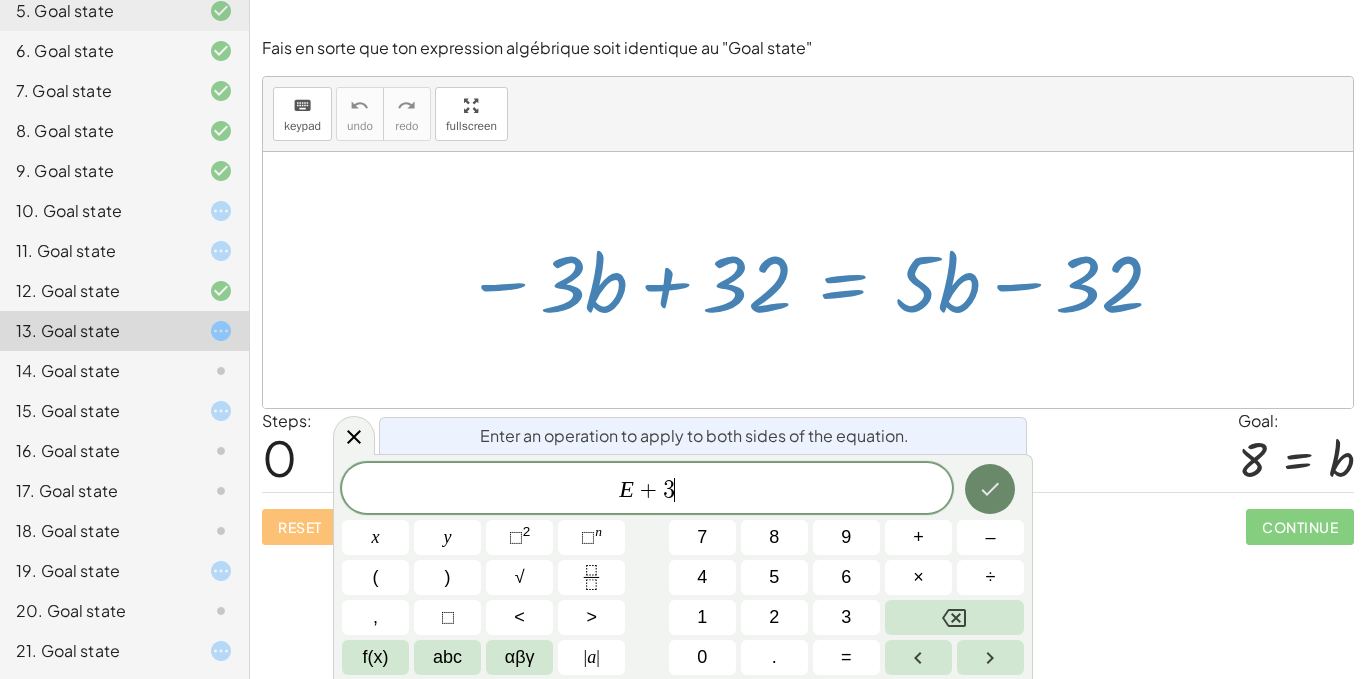 click 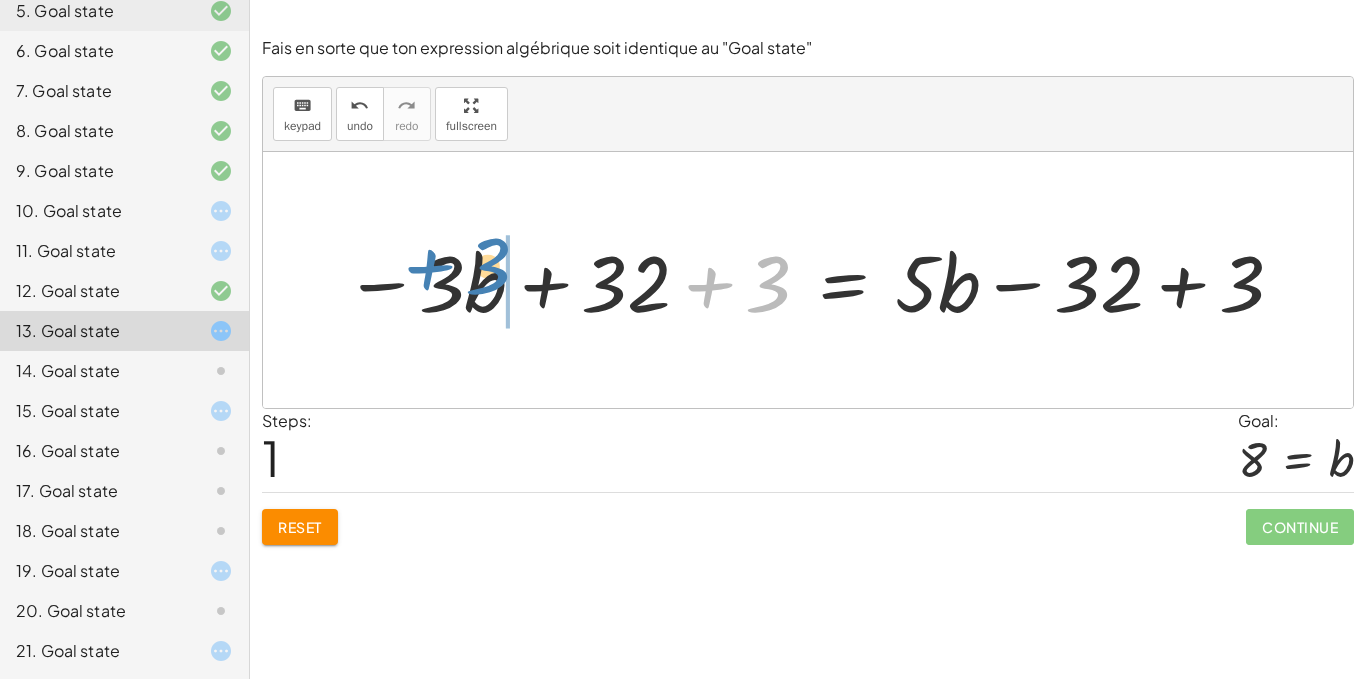 drag, startPoint x: 713, startPoint y: 294, endPoint x: 436, endPoint y: 280, distance: 277.35358 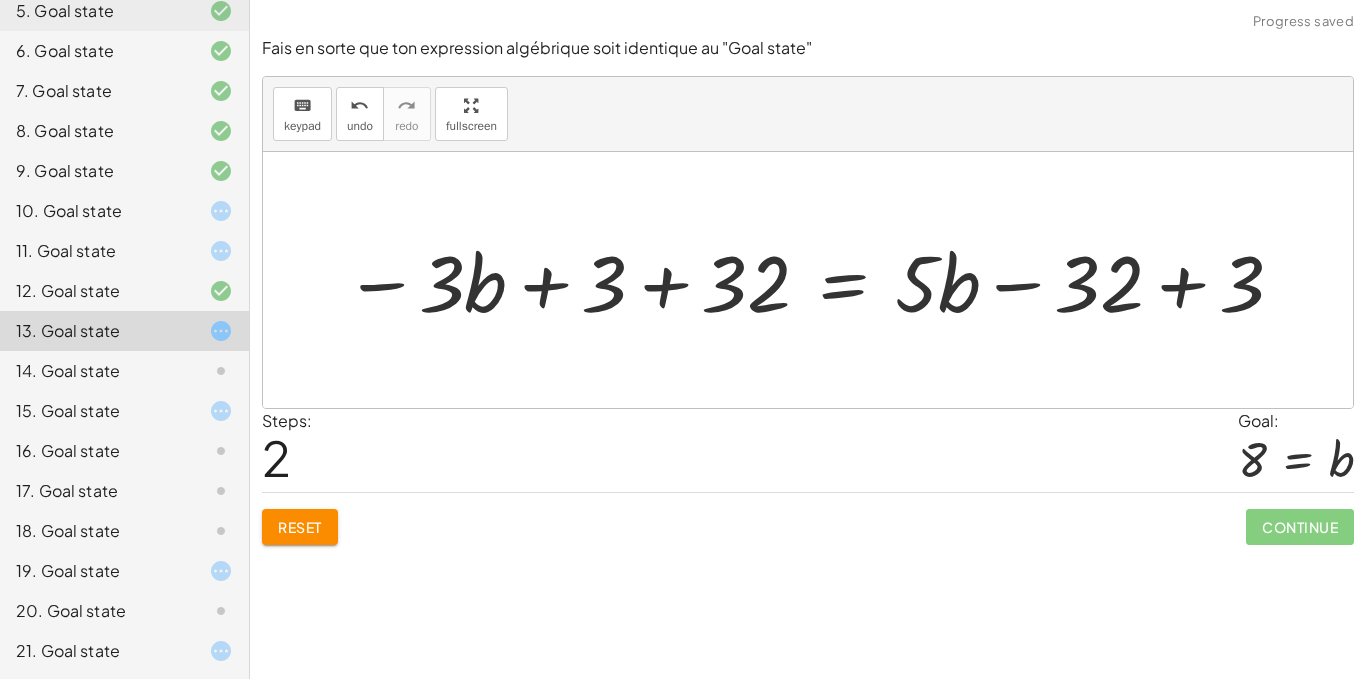 click at bounding box center (815, 280) 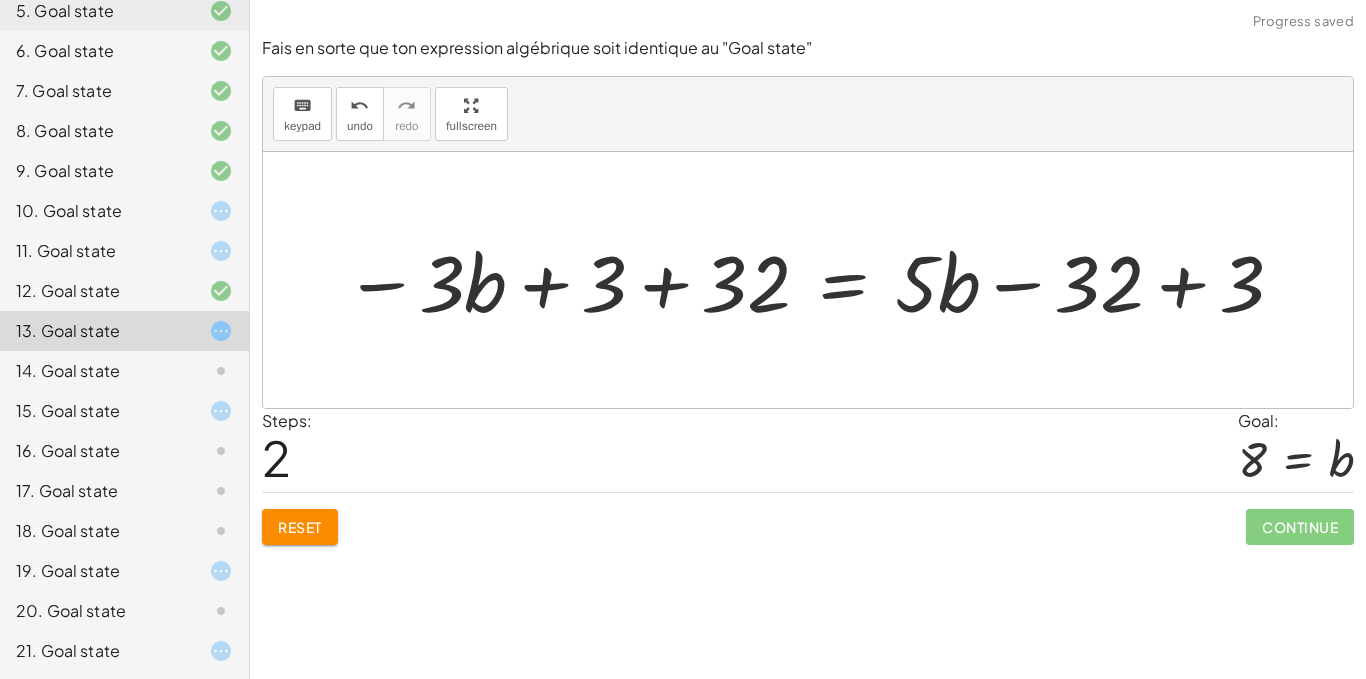 click at bounding box center (815, 280) 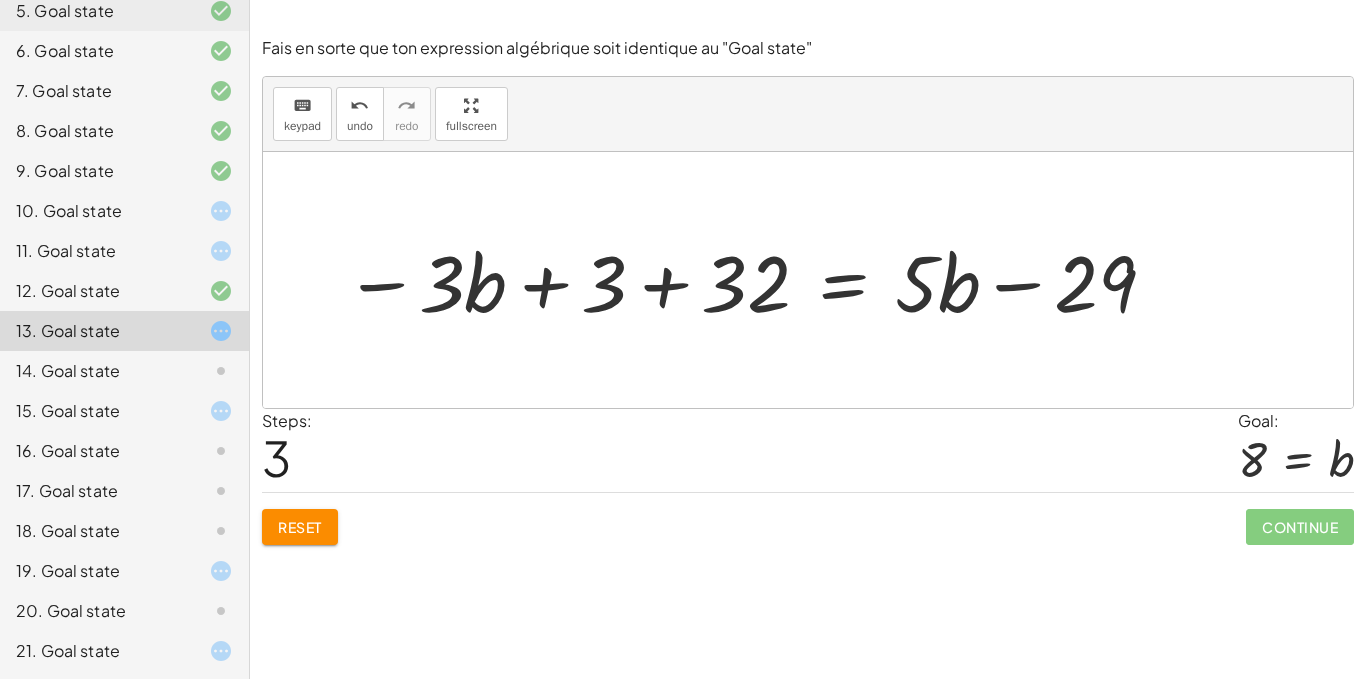 click at bounding box center (751, 280) 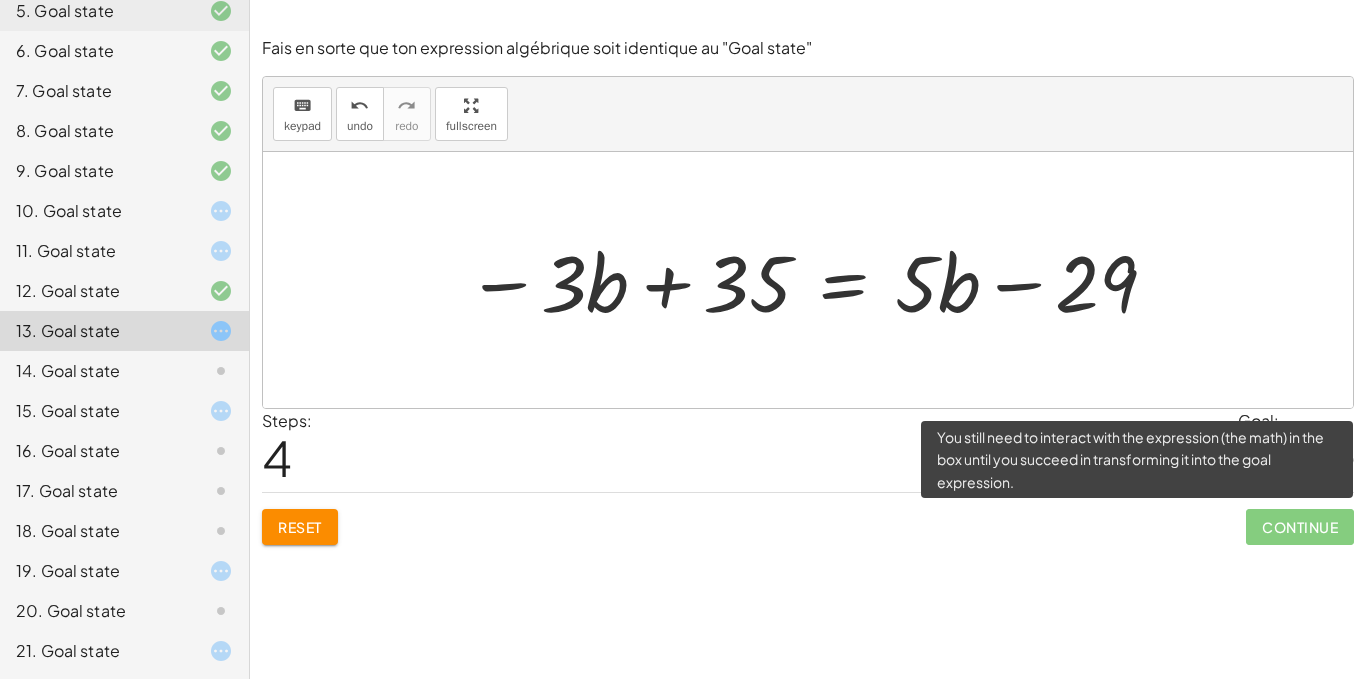 click on "Continue" 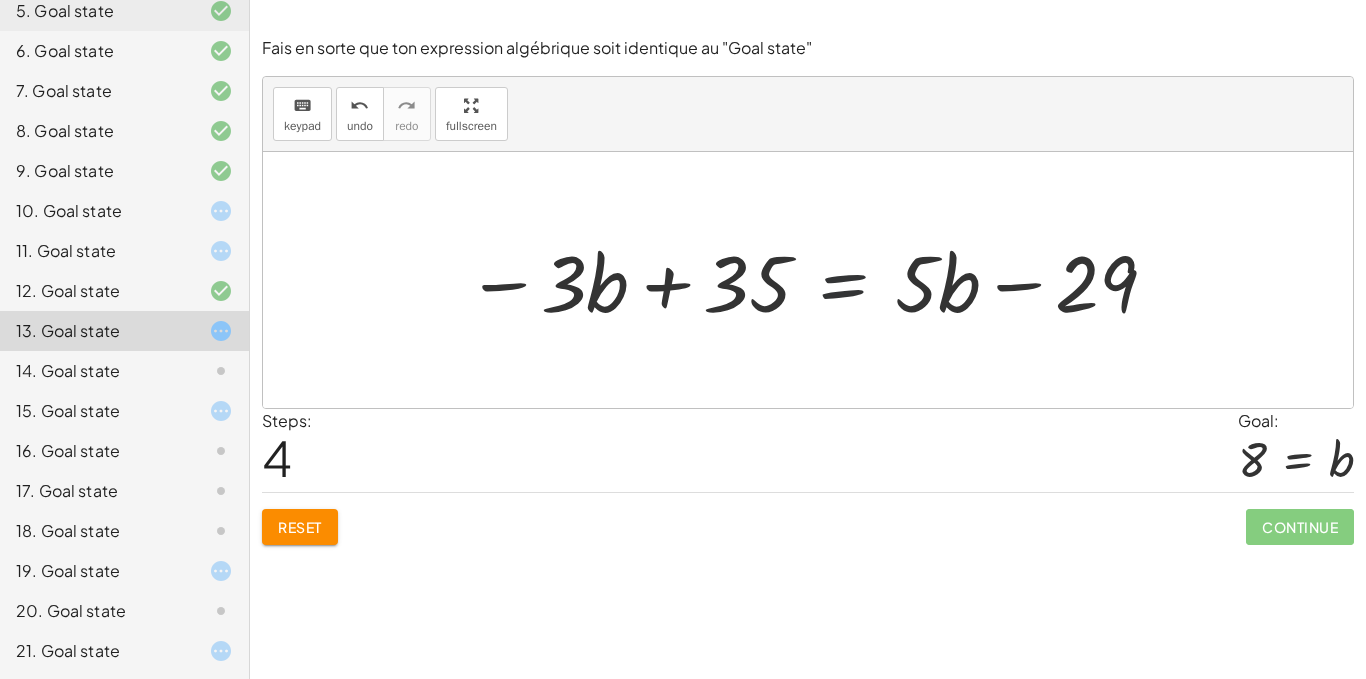 click at bounding box center [813, 280] 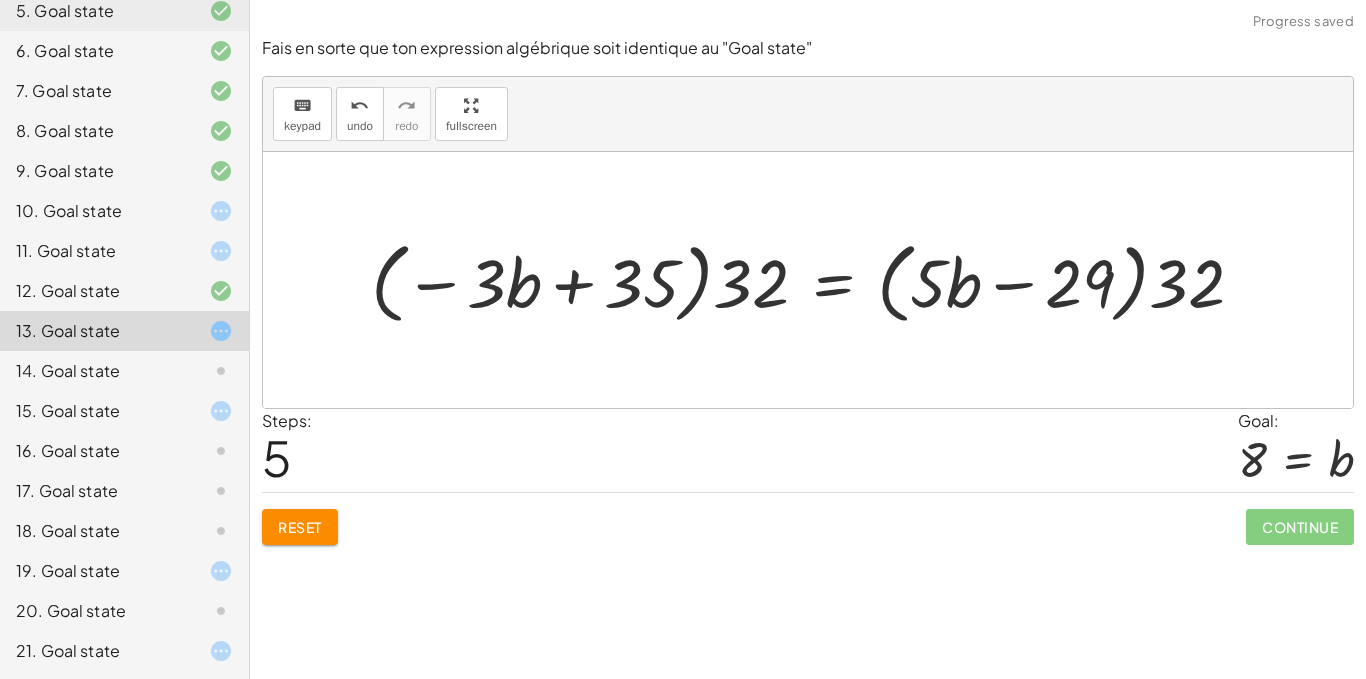 click at bounding box center (815, 280) 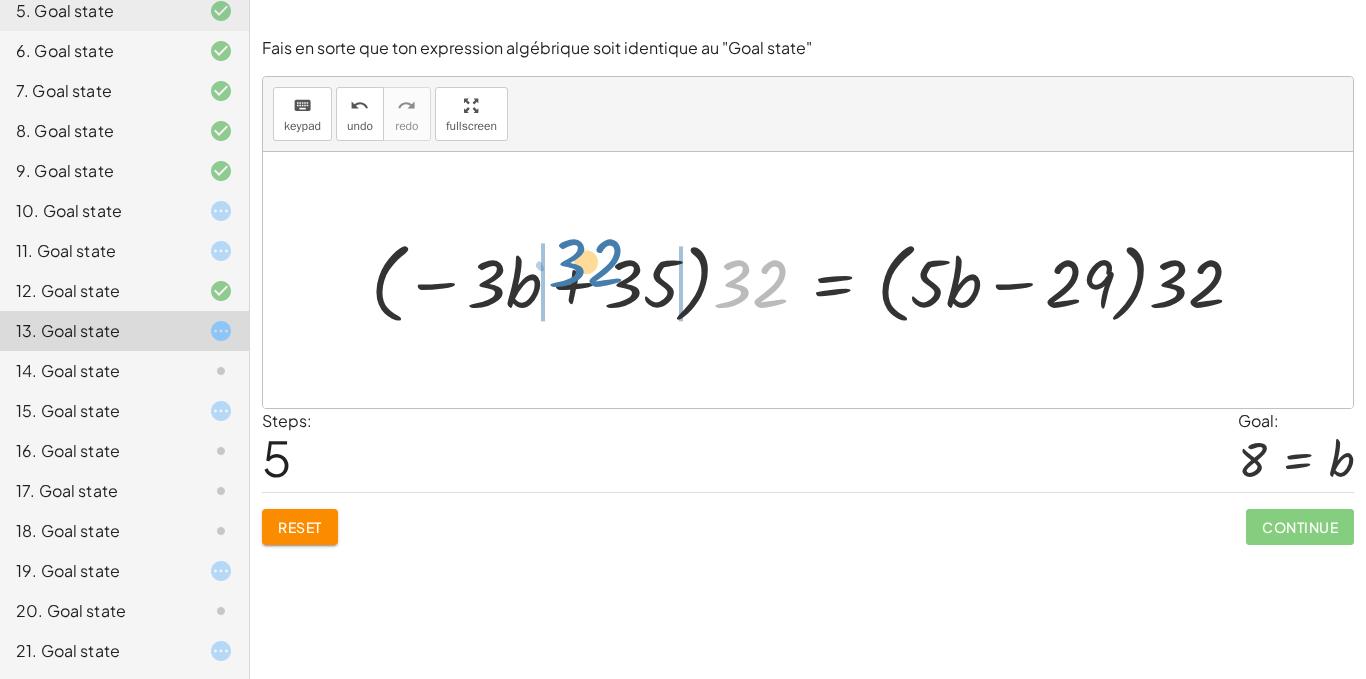 drag, startPoint x: 753, startPoint y: 279, endPoint x: 607, endPoint y: 267, distance: 146.49232 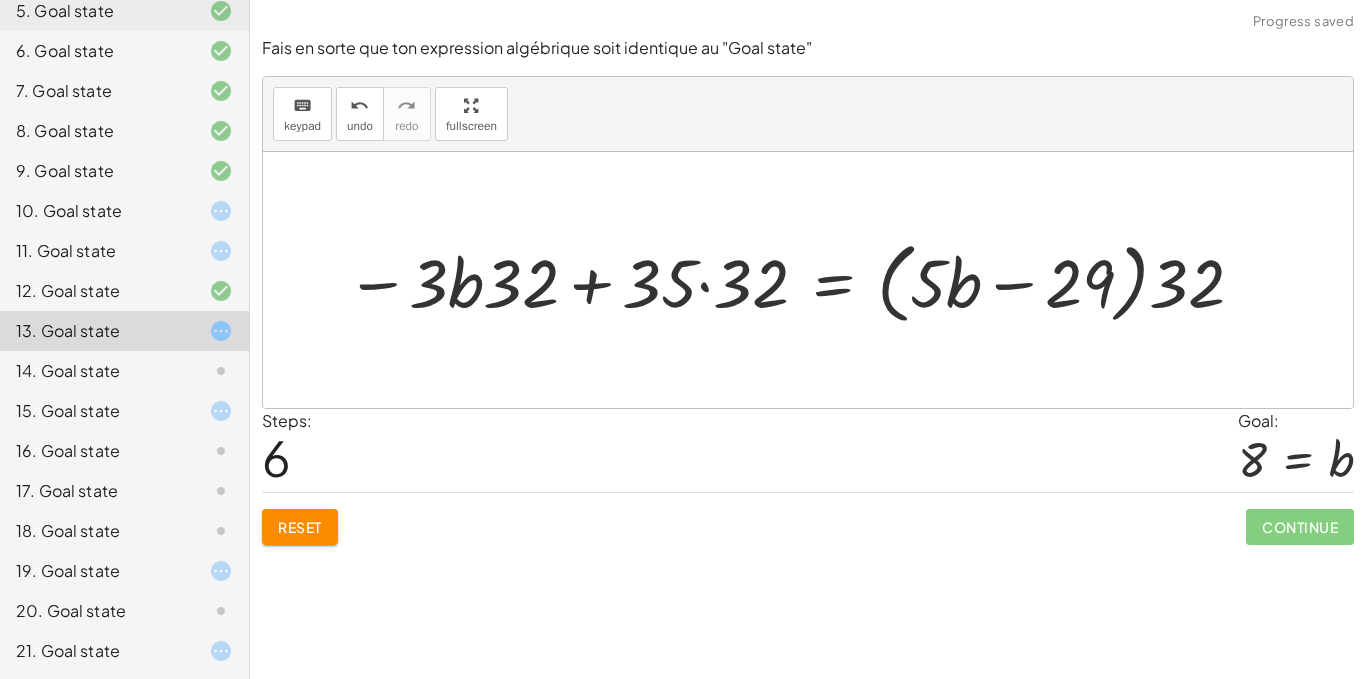 click at bounding box center (797, 280) 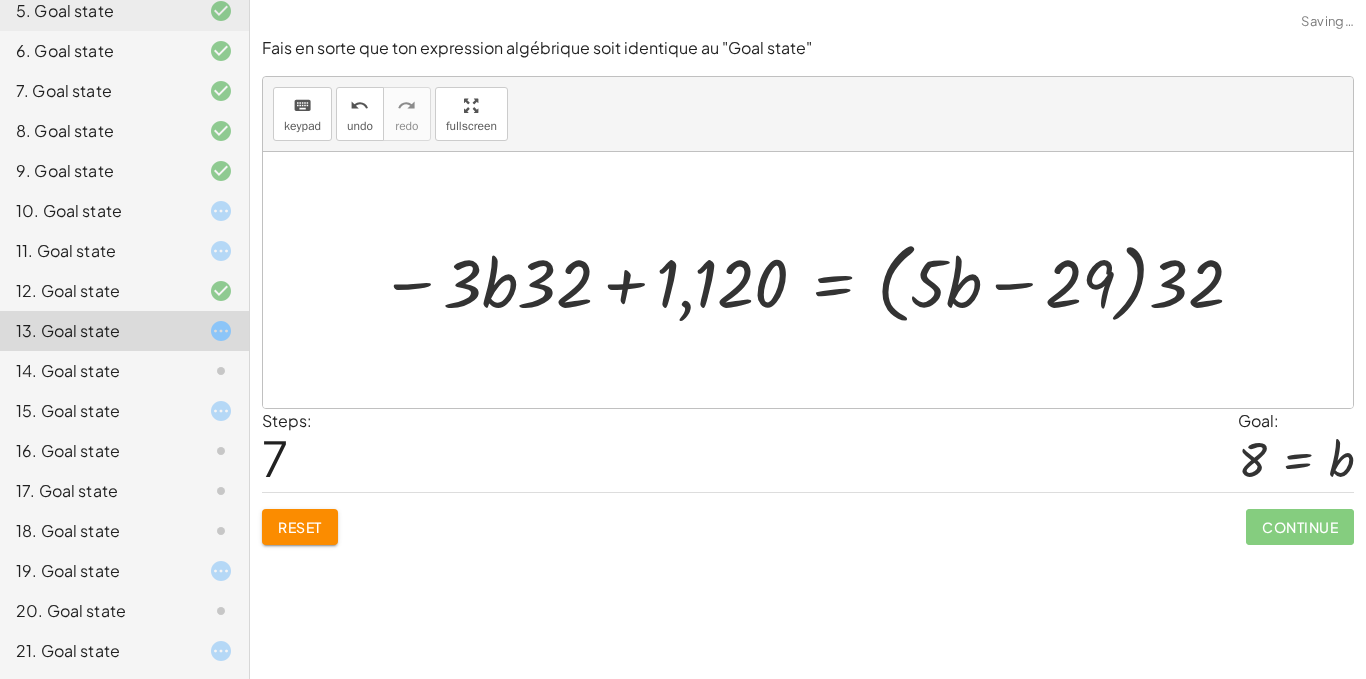 click at bounding box center (814, 280) 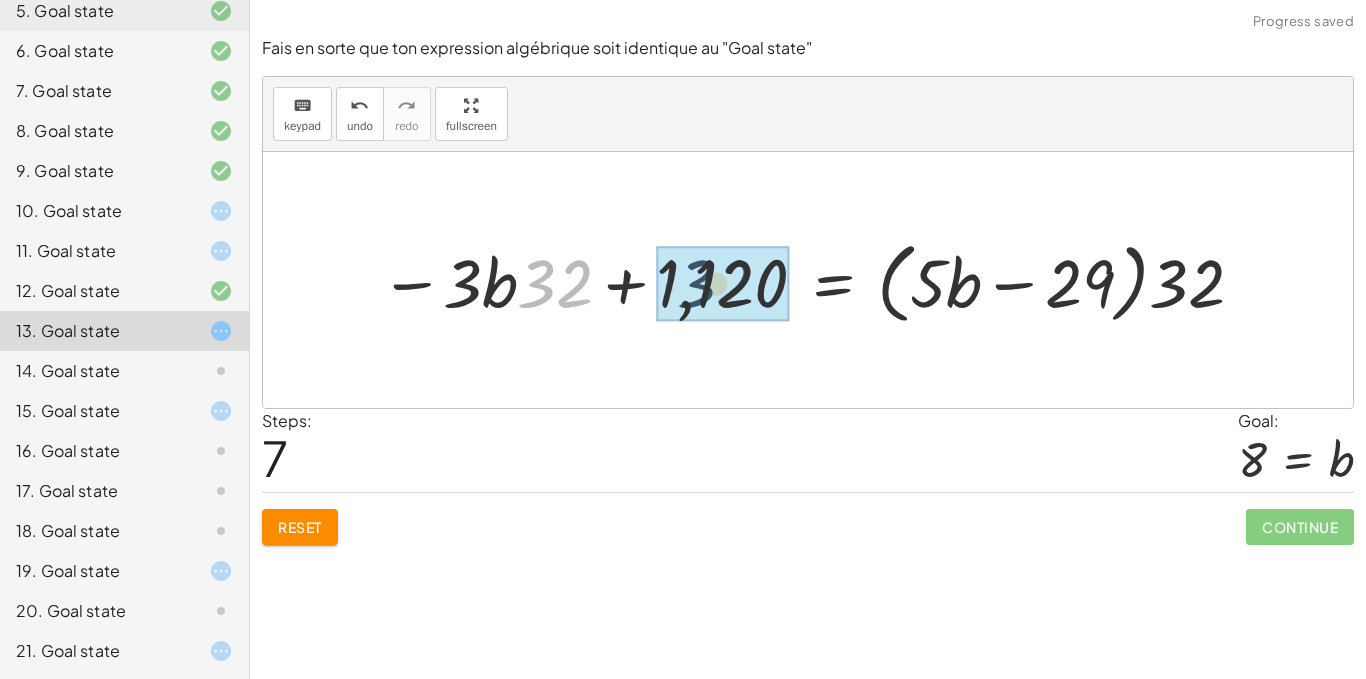 drag, startPoint x: 569, startPoint y: 276, endPoint x: 740, endPoint y: 271, distance: 171.07309 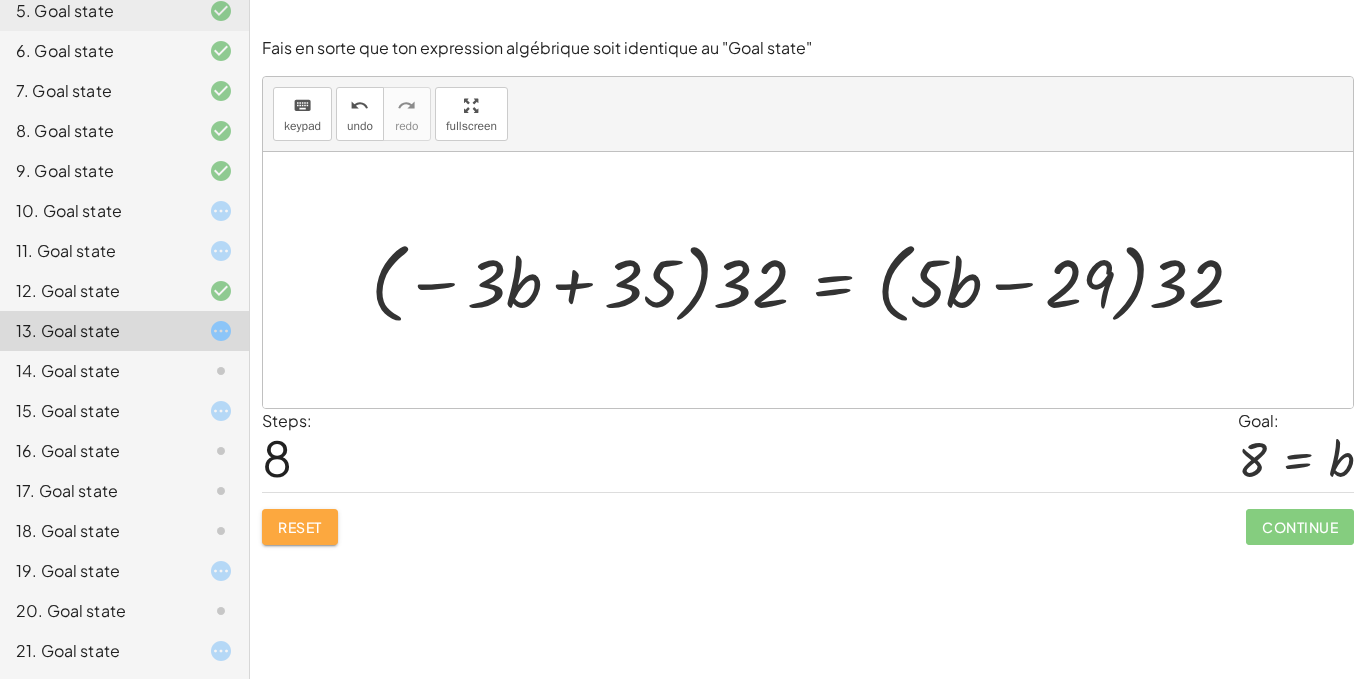 click on "Reset" 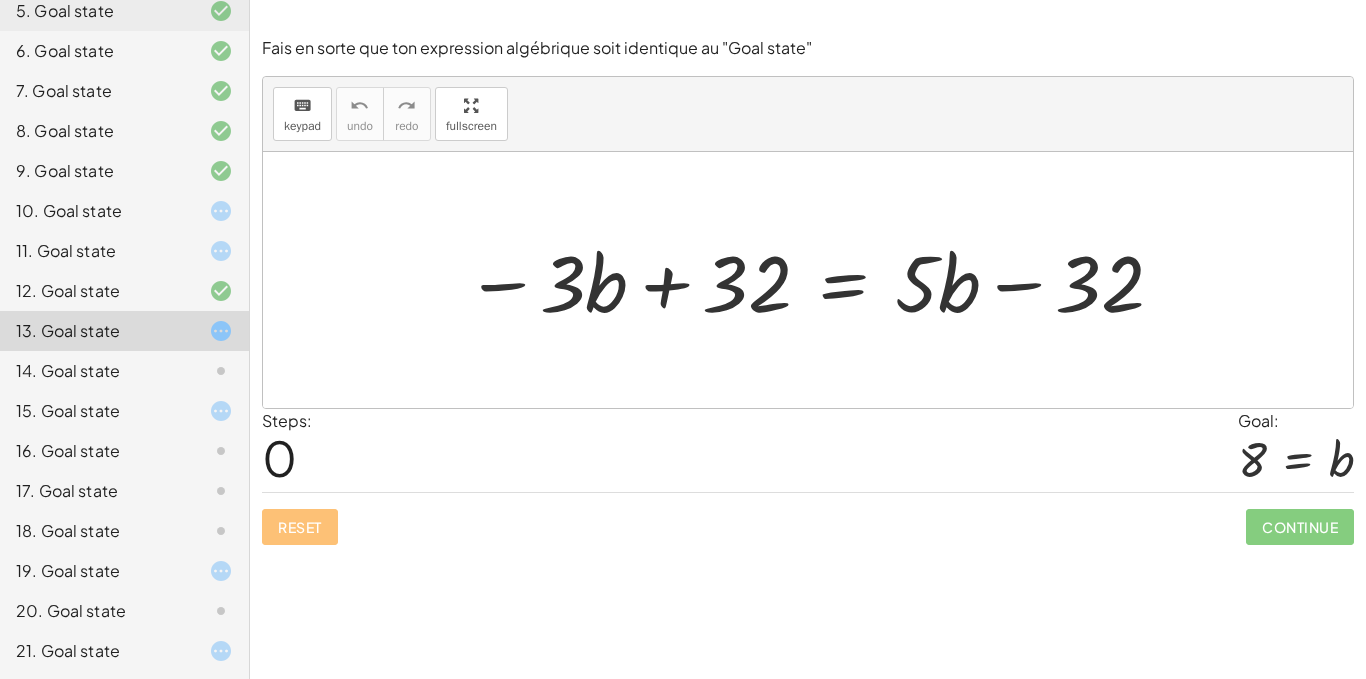 click on "Steps:  0 Goal: 8 = b" at bounding box center (808, 450) 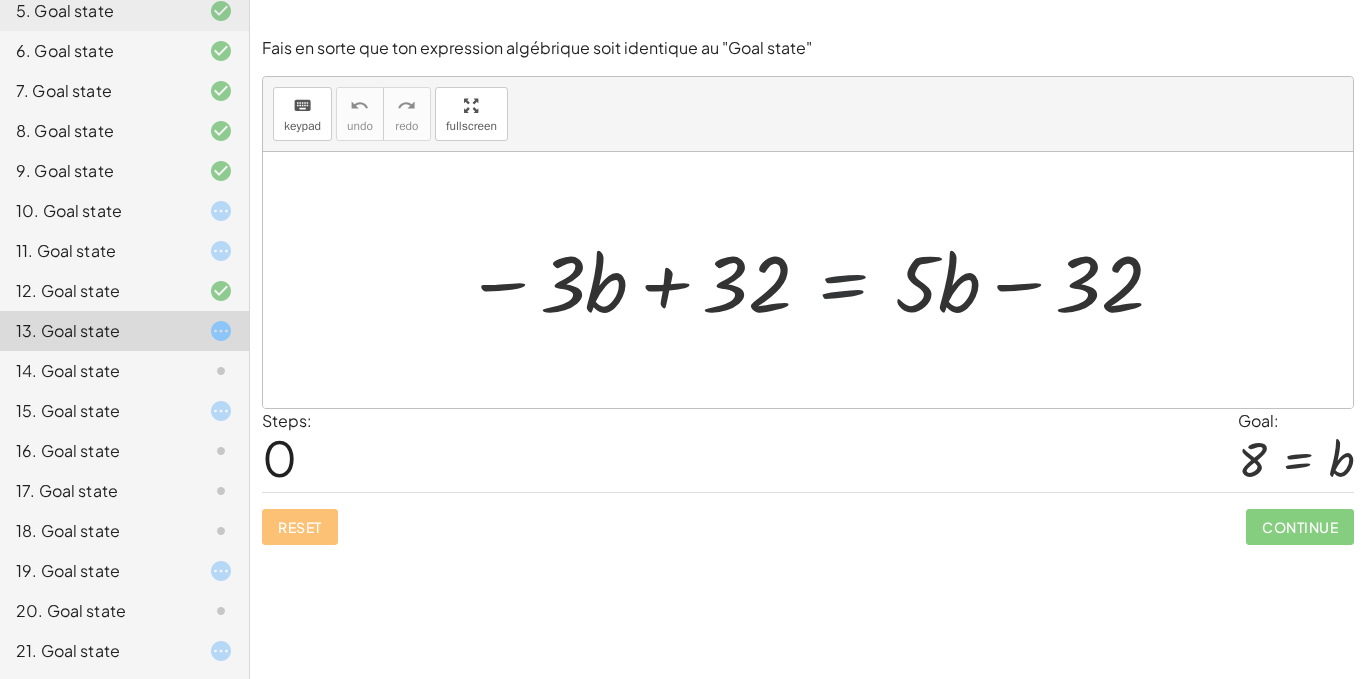click at bounding box center (815, 280) 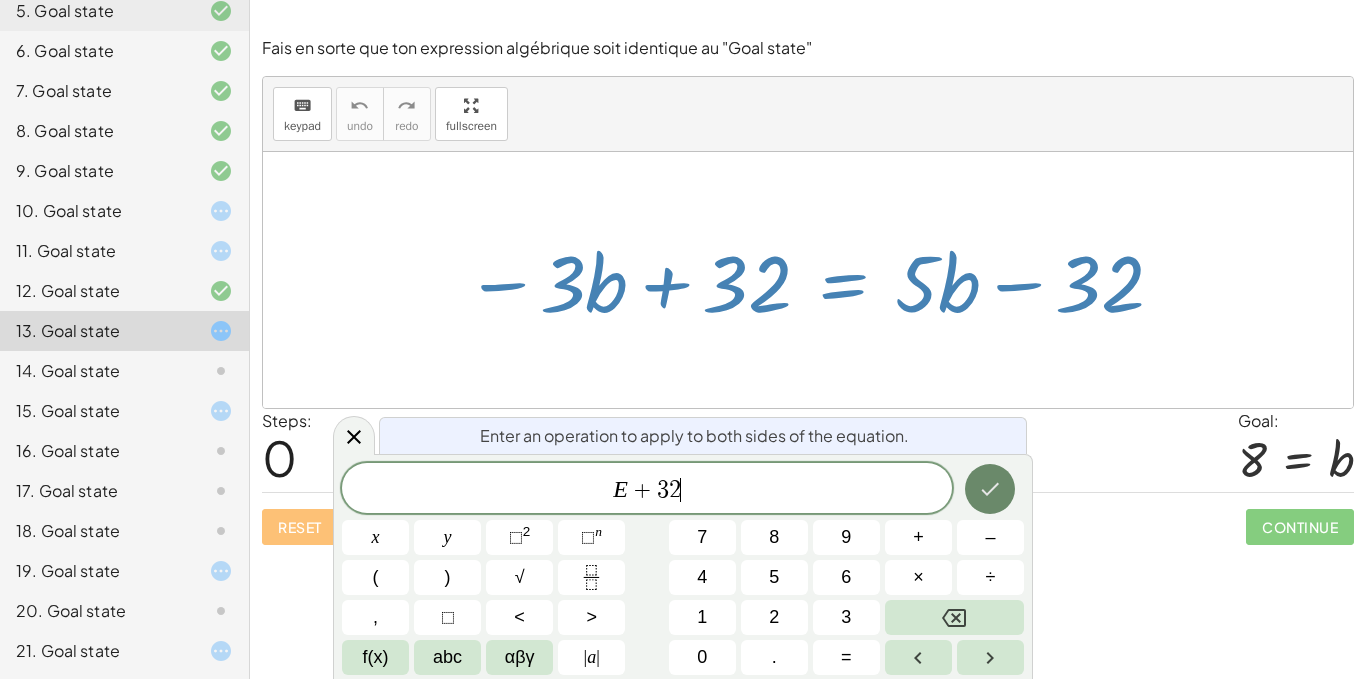 click 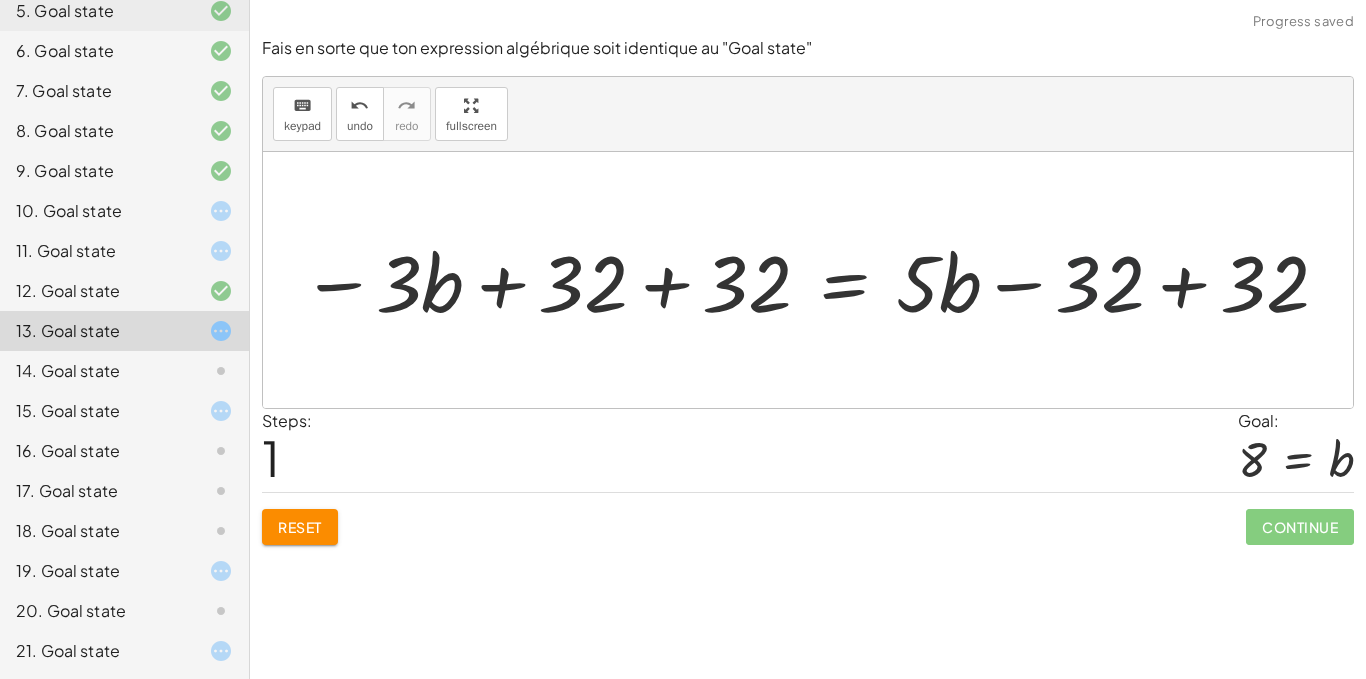 click at bounding box center [816, 280] 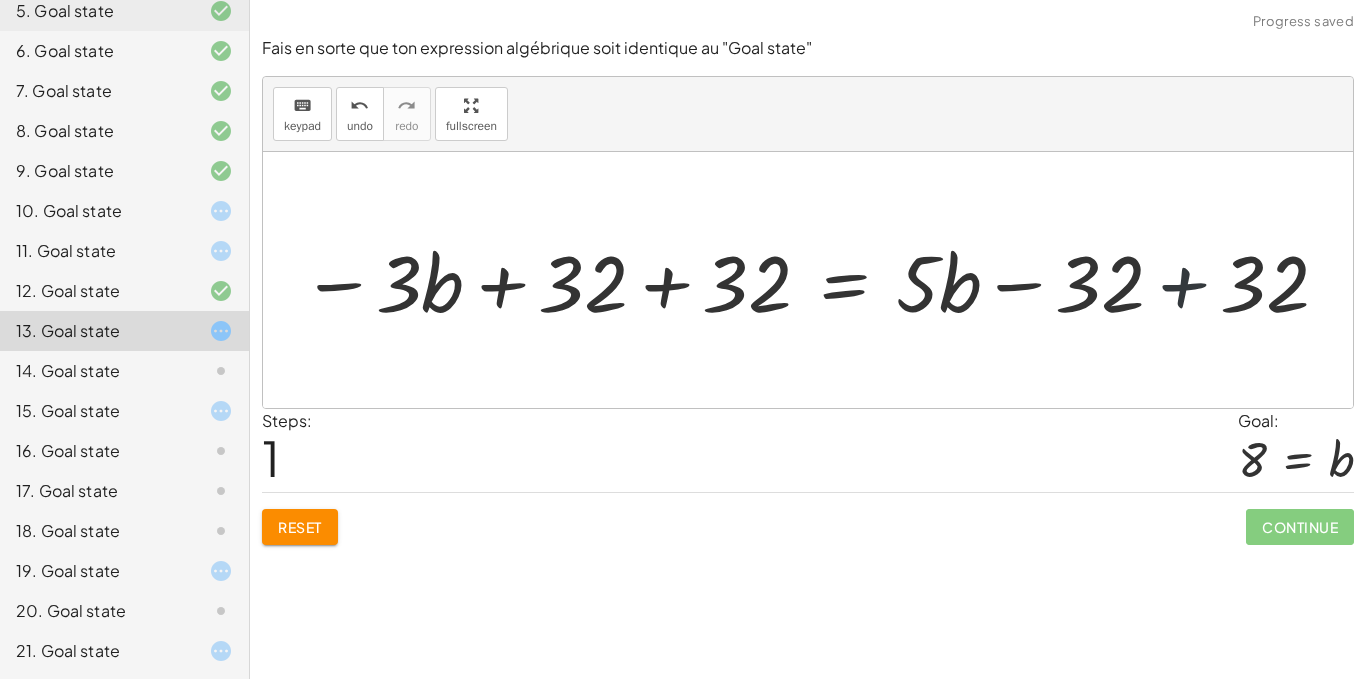 click at bounding box center (816, 280) 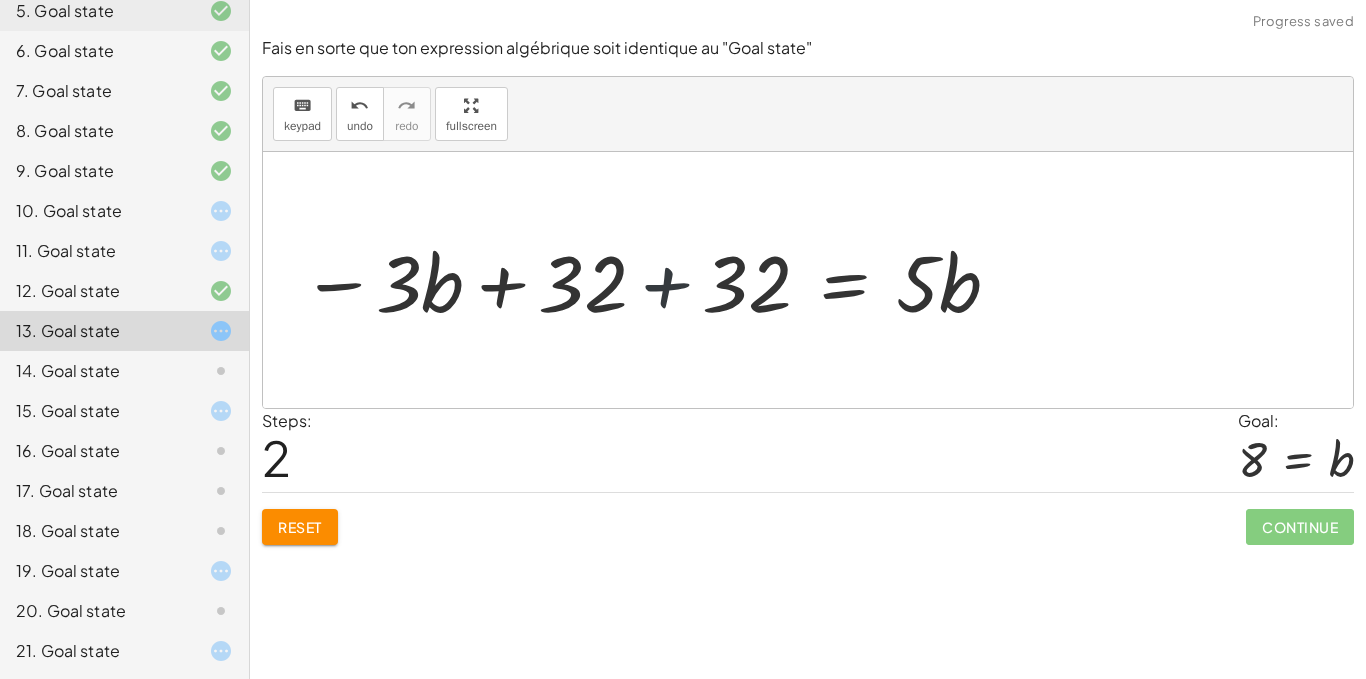 click at bounding box center (651, 280) 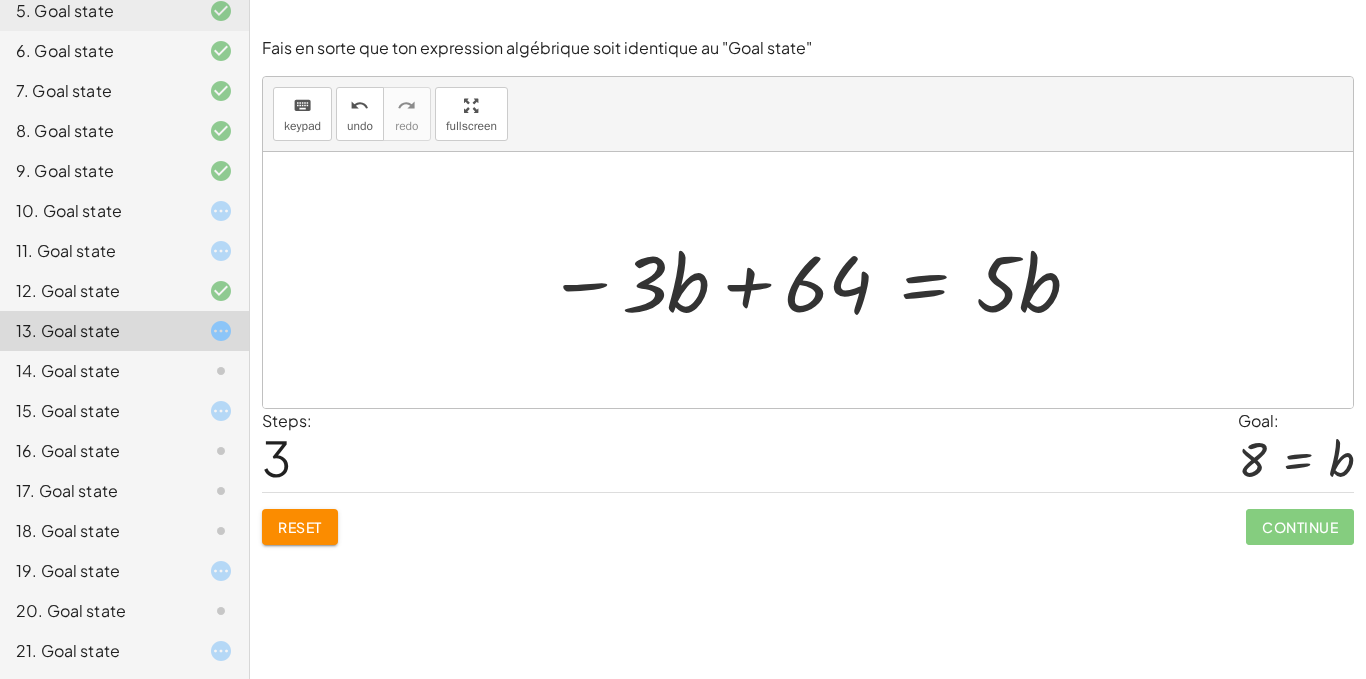 click at bounding box center [815, 280] 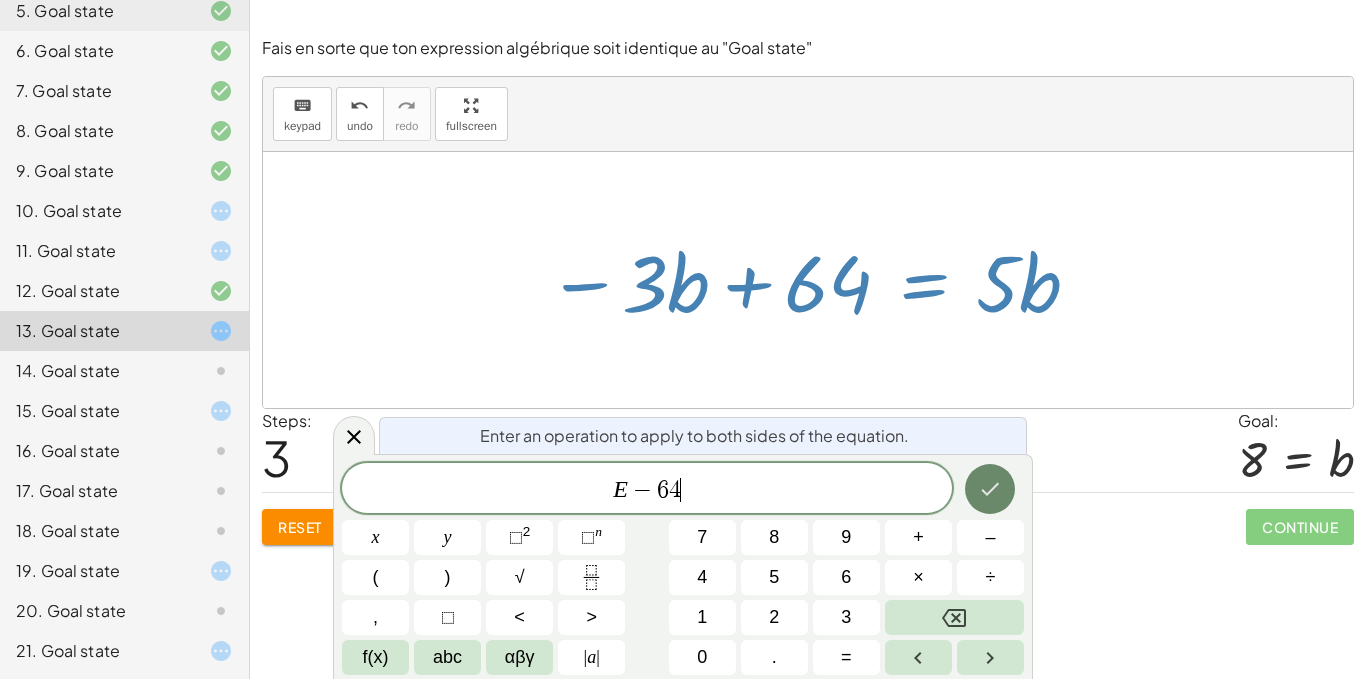 click at bounding box center [990, 489] 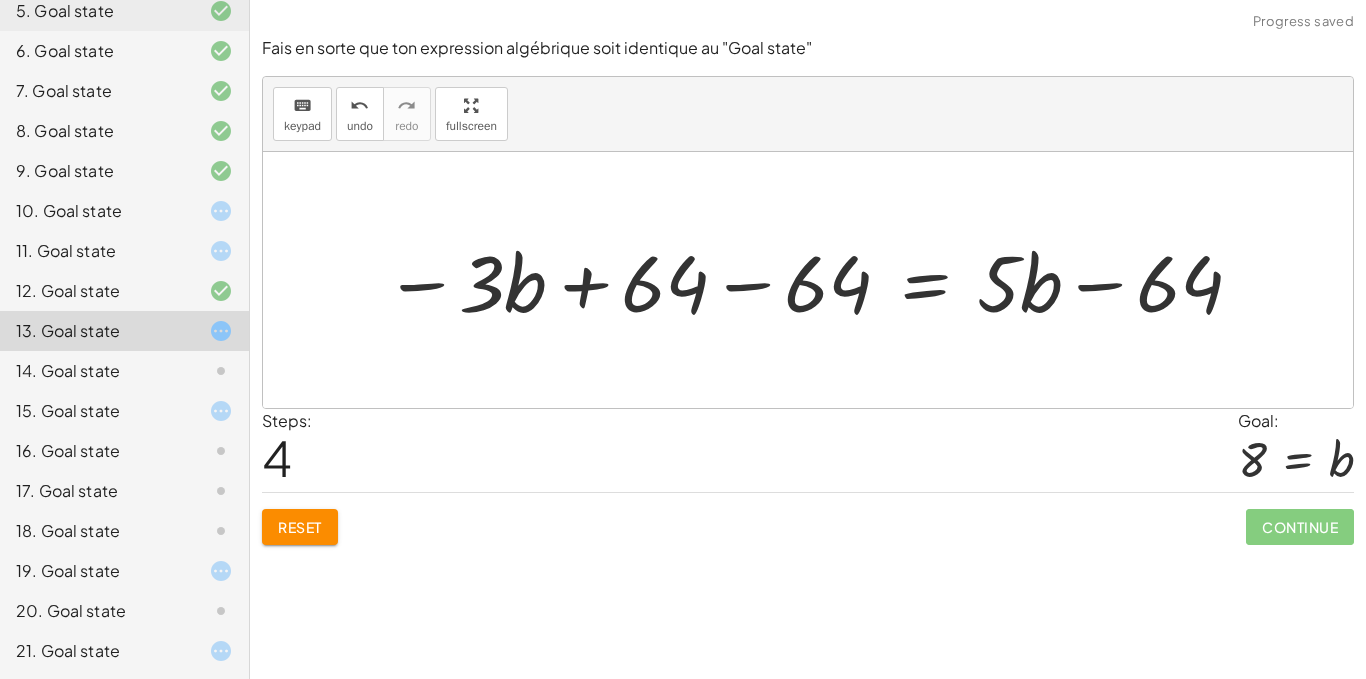 click at bounding box center [815, 280] 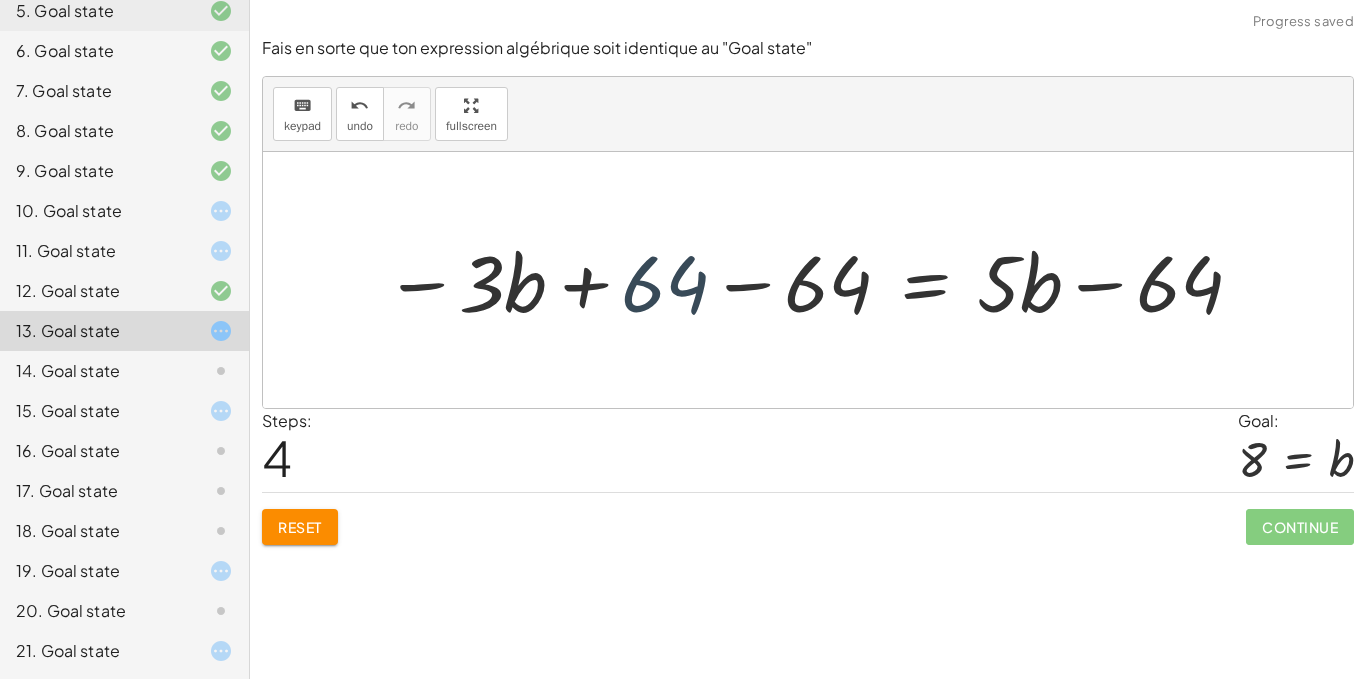 drag, startPoint x: 676, startPoint y: 262, endPoint x: 754, endPoint y: 286, distance: 81.608826 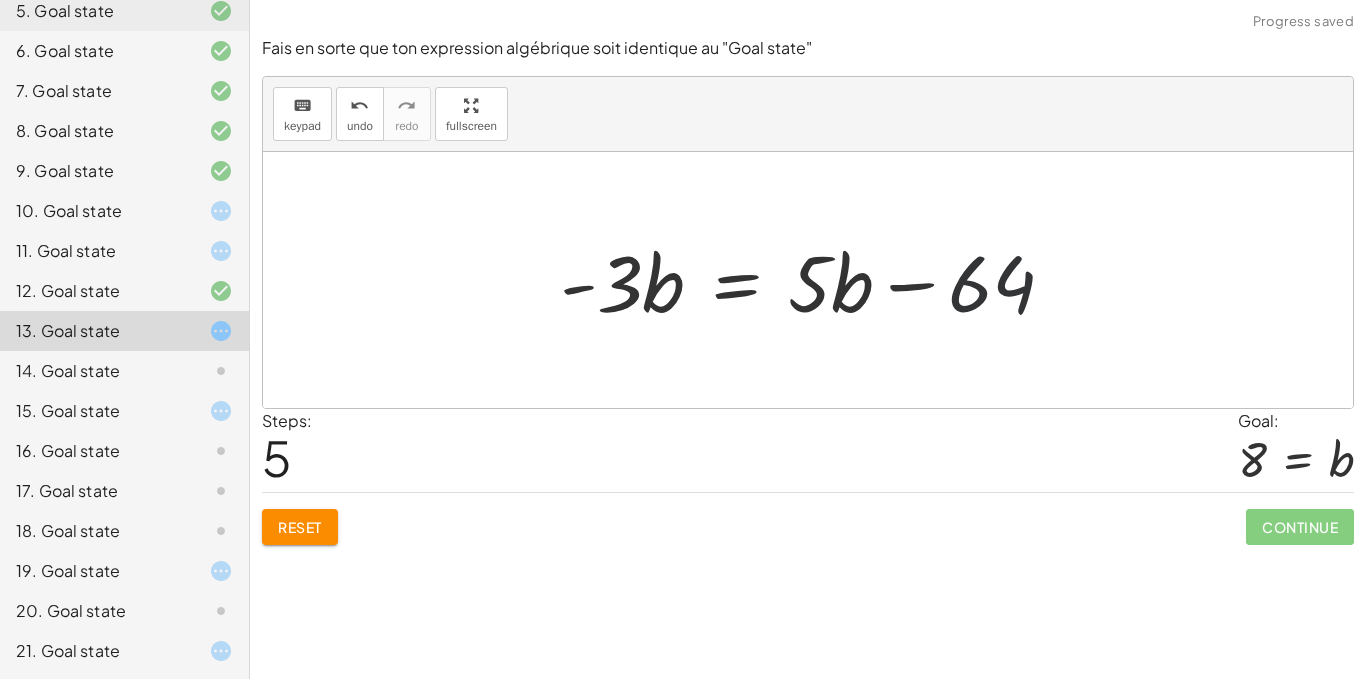 click at bounding box center [815, 280] 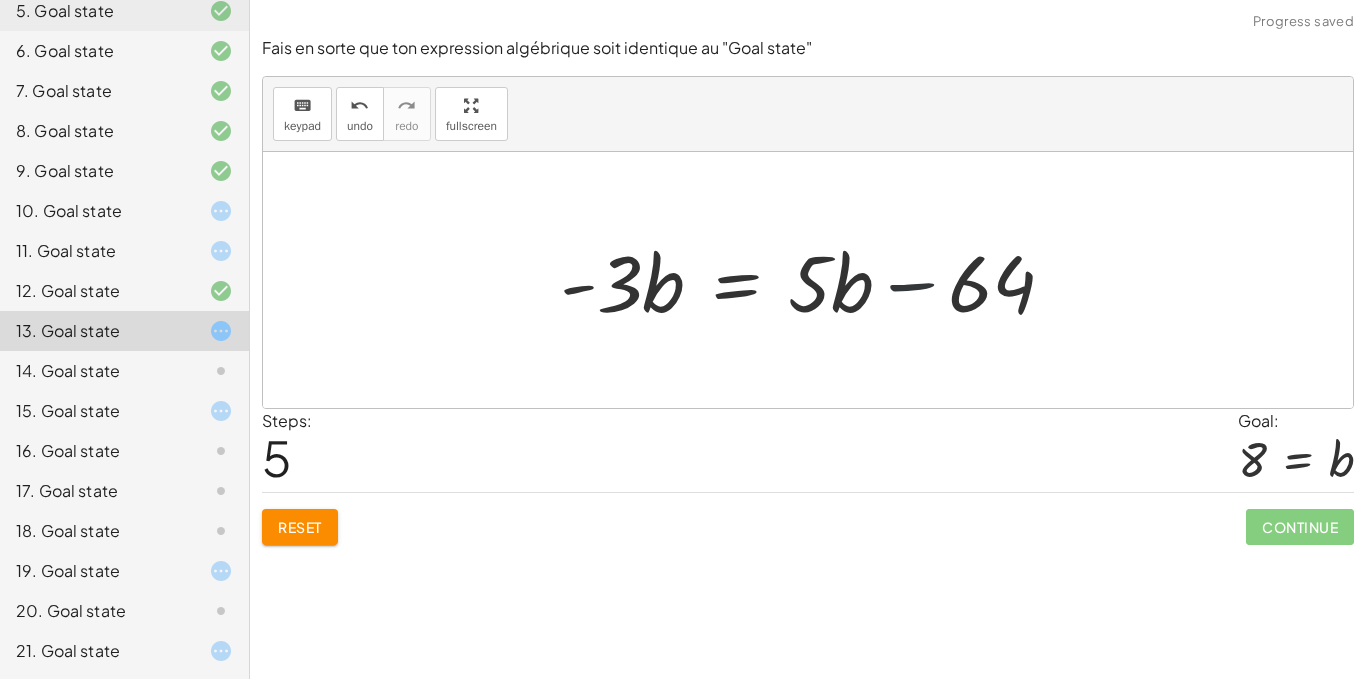 click at bounding box center [815, 280] 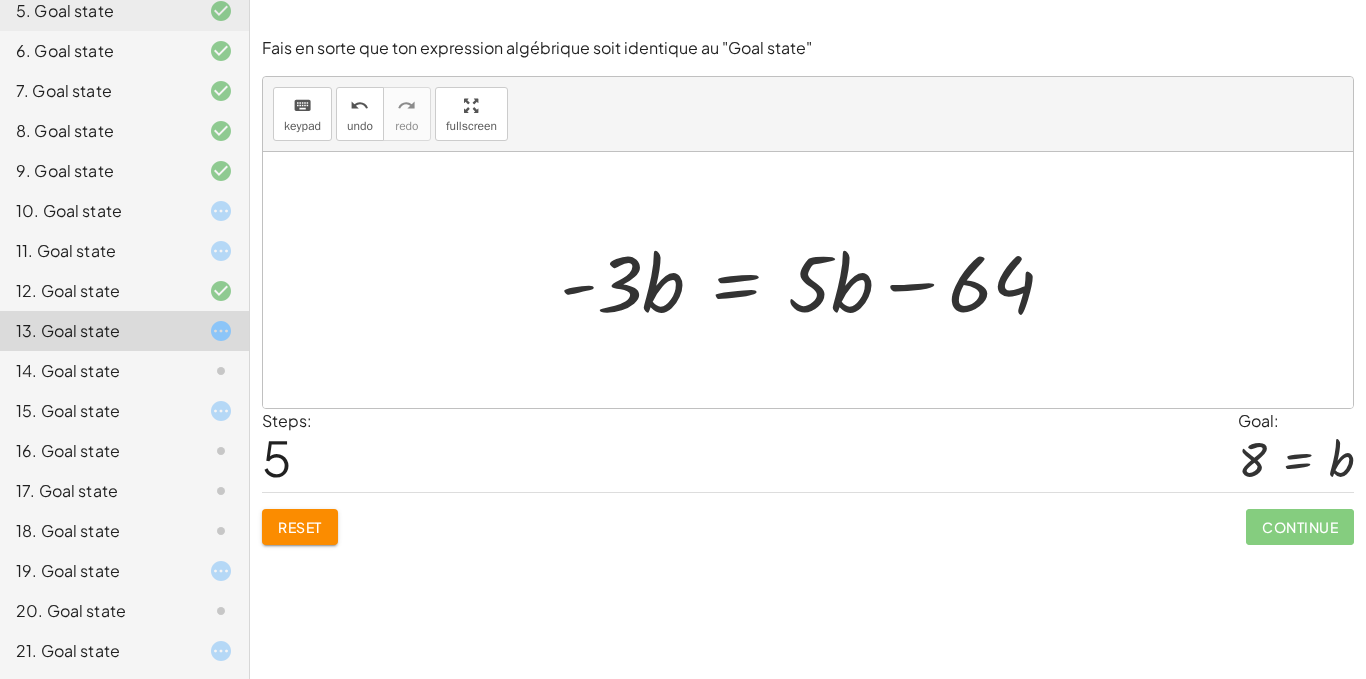 click at bounding box center (815, 280) 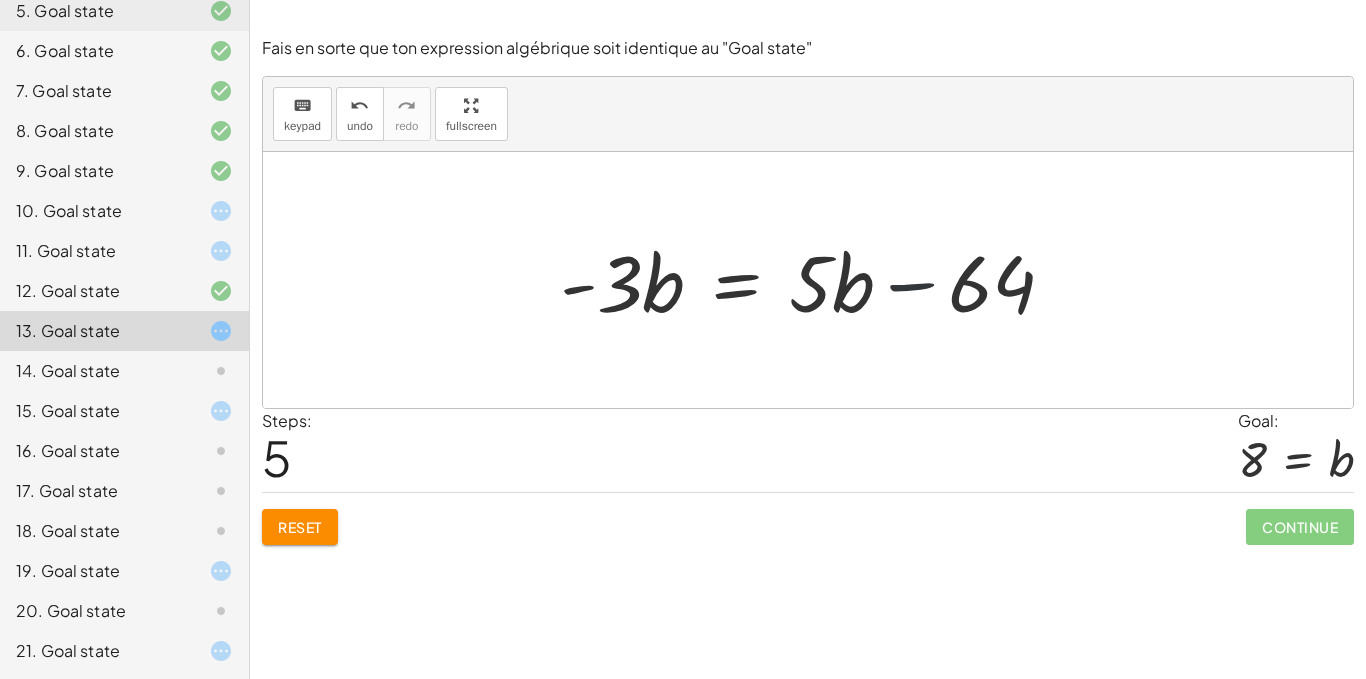 click at bounding box center [815, 280] 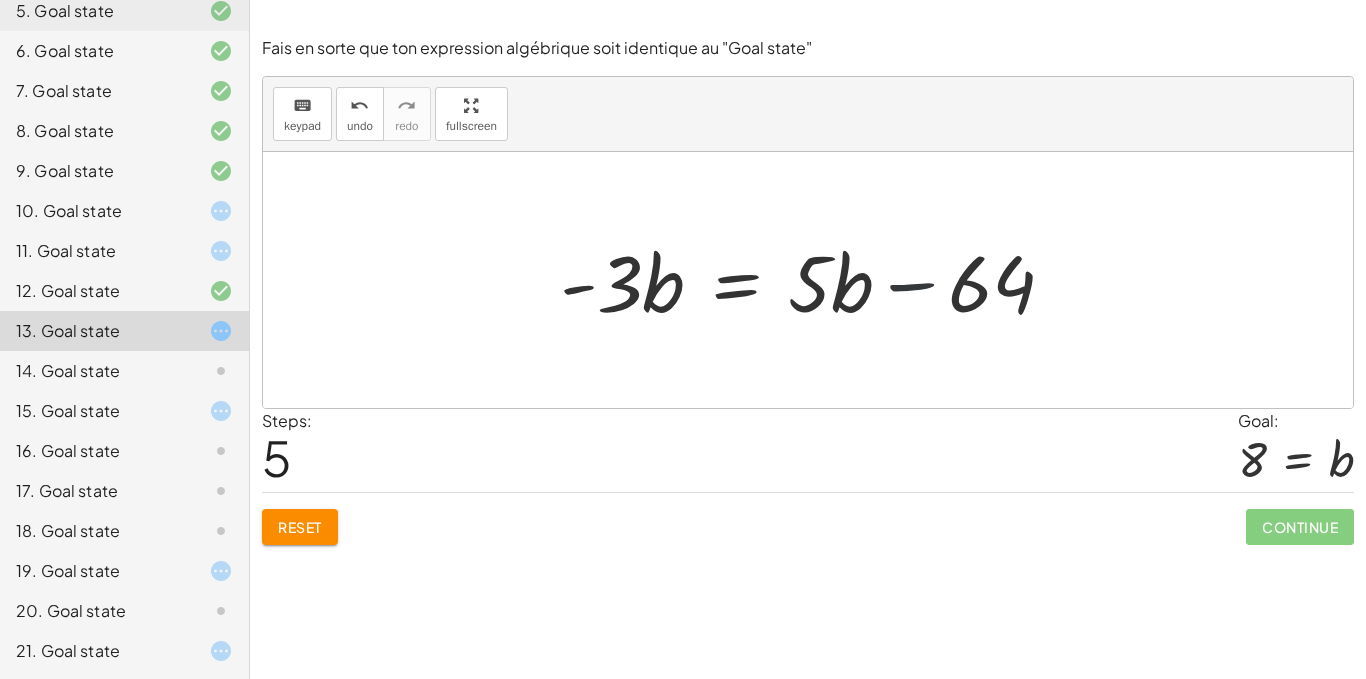 click at bounding box center (815, 280) 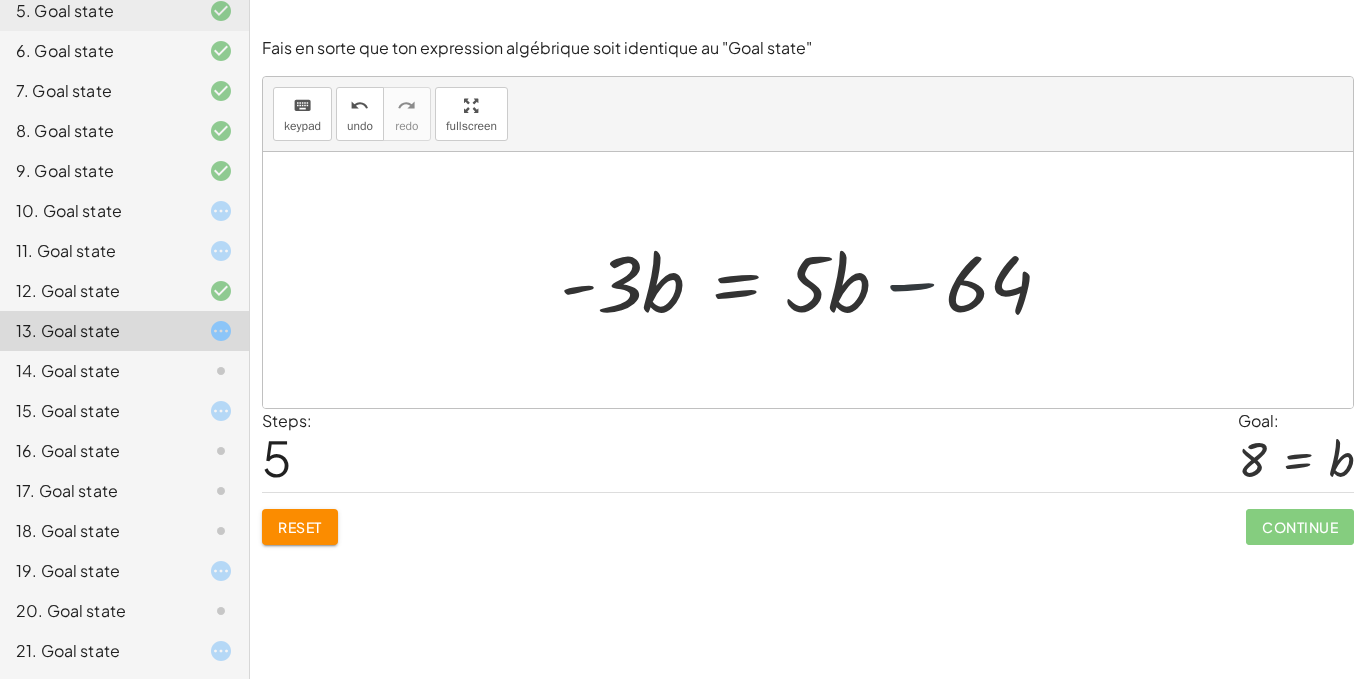 click at bounding box center (815, 280) 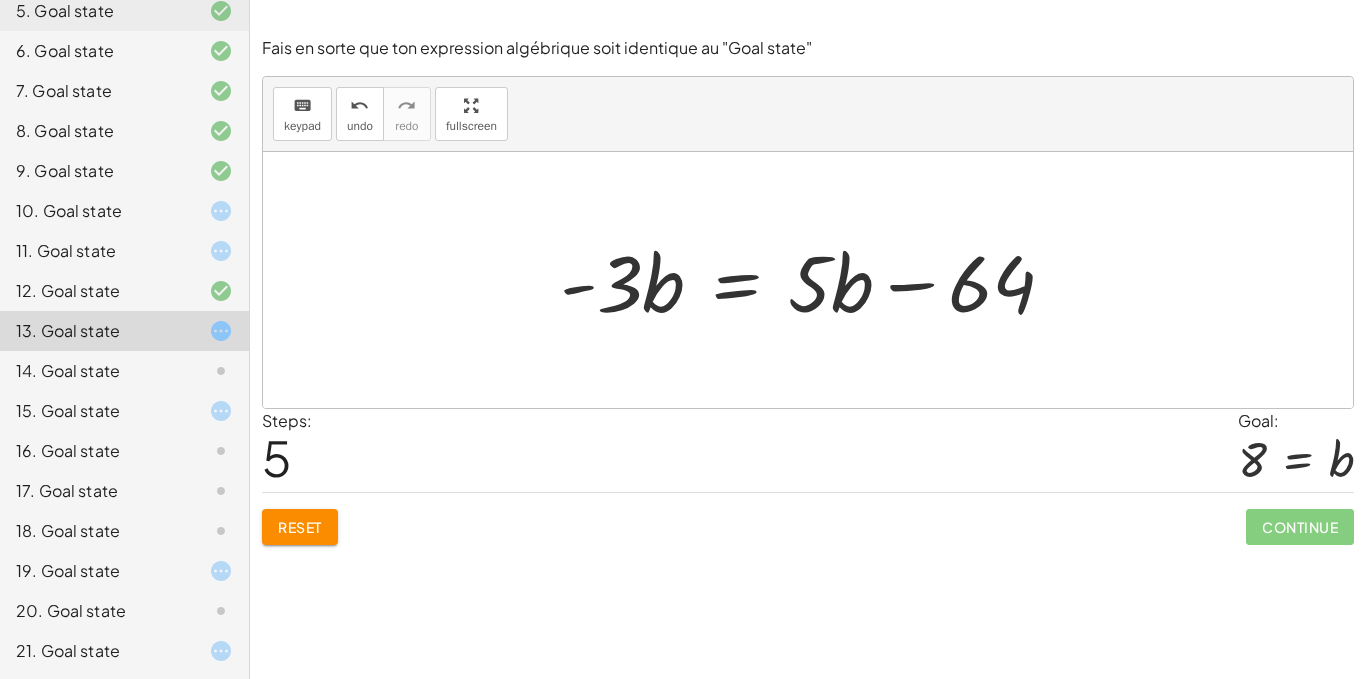 click on "14. Goal state" 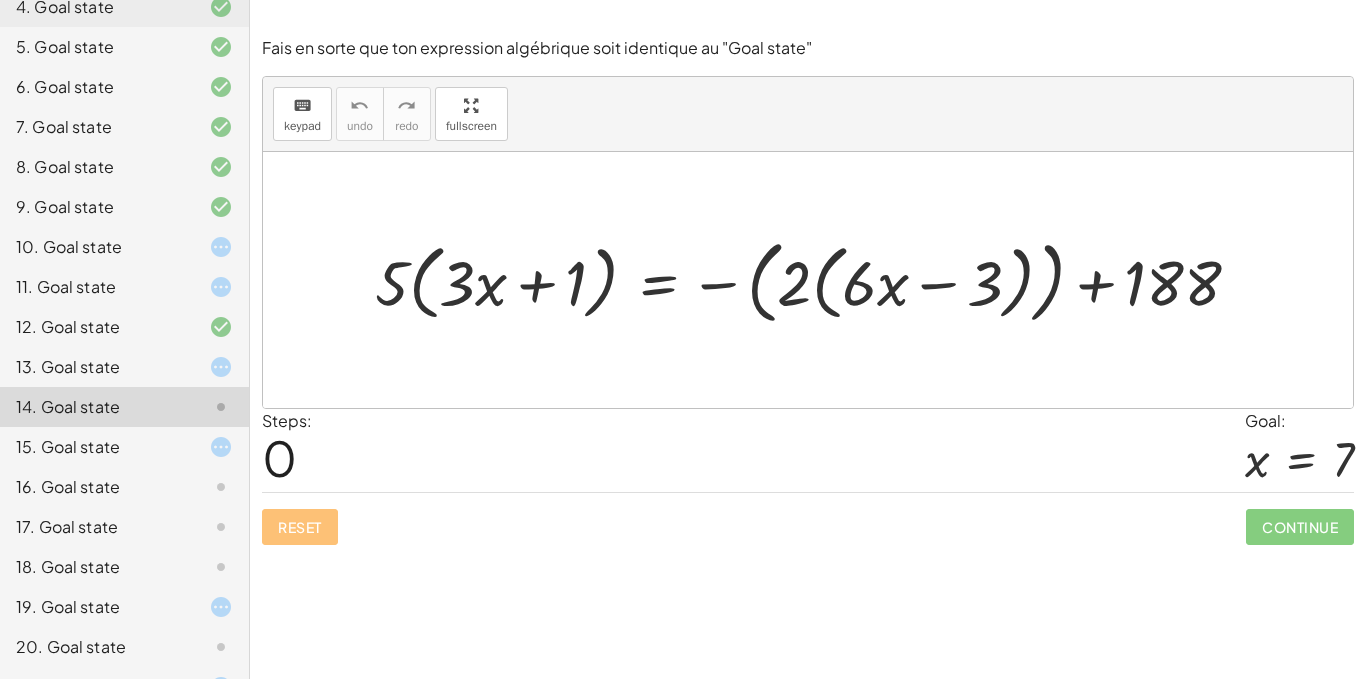 scroll, scrollTop: 371, scrollLeft: 0, axis: vertical 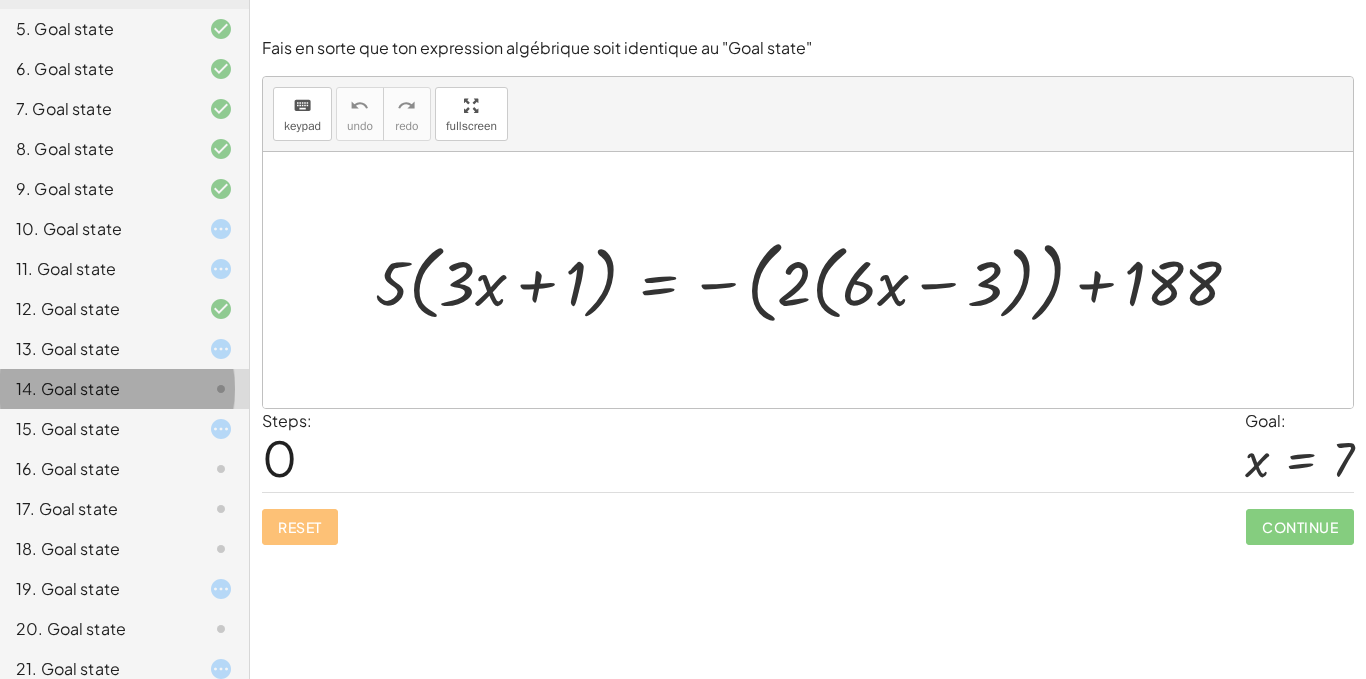 click 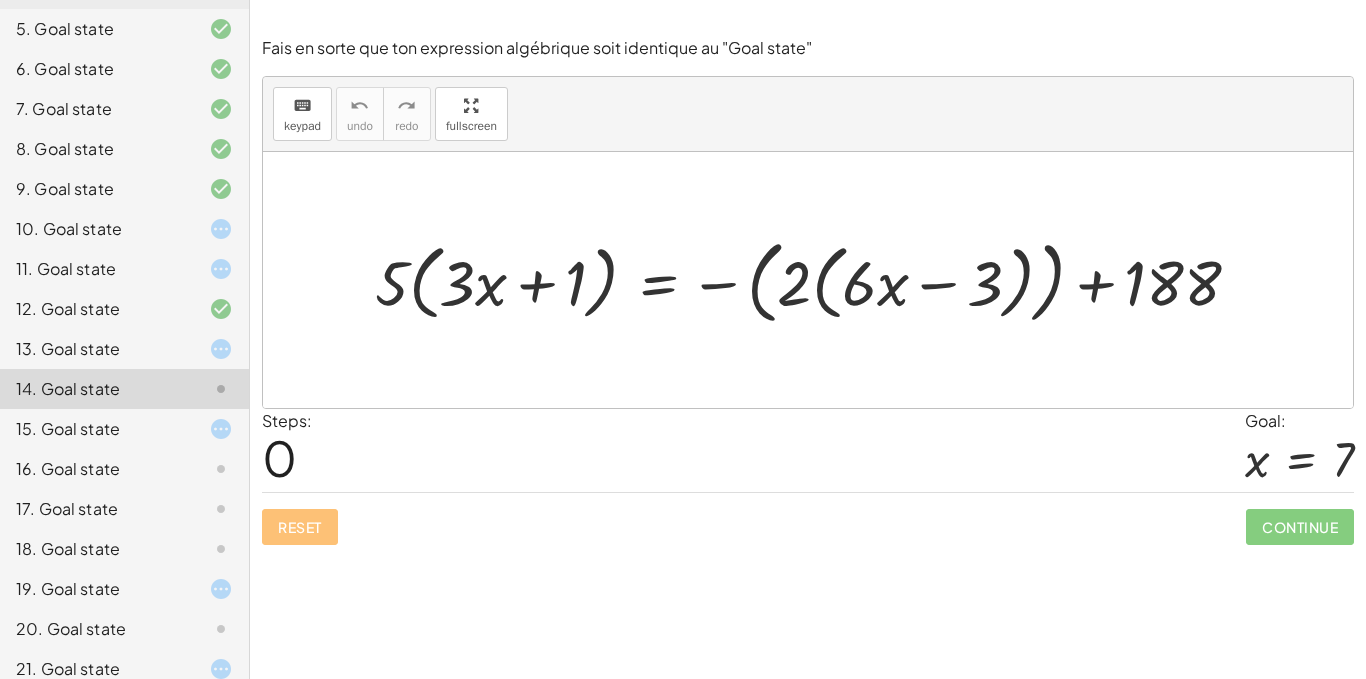 click at bounding box center (808, 280) 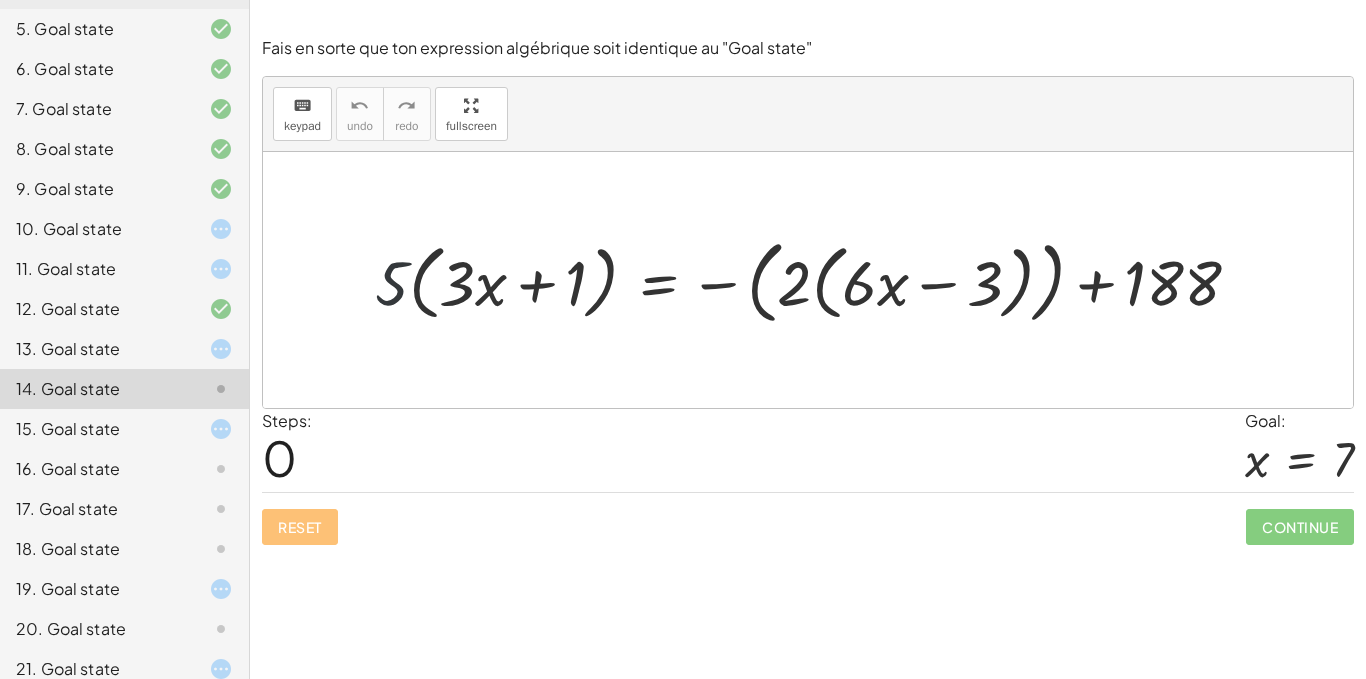 click at bounding box center (815, 279) 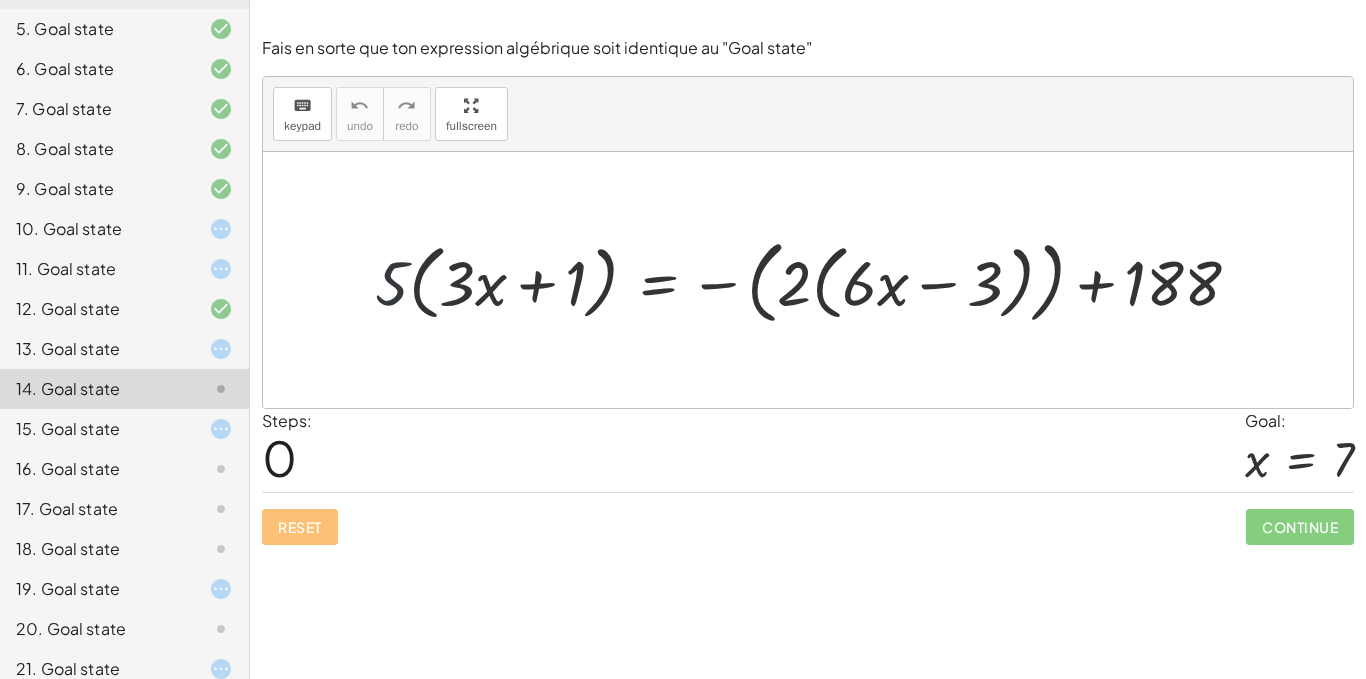 click at bounding box center (815, 279) 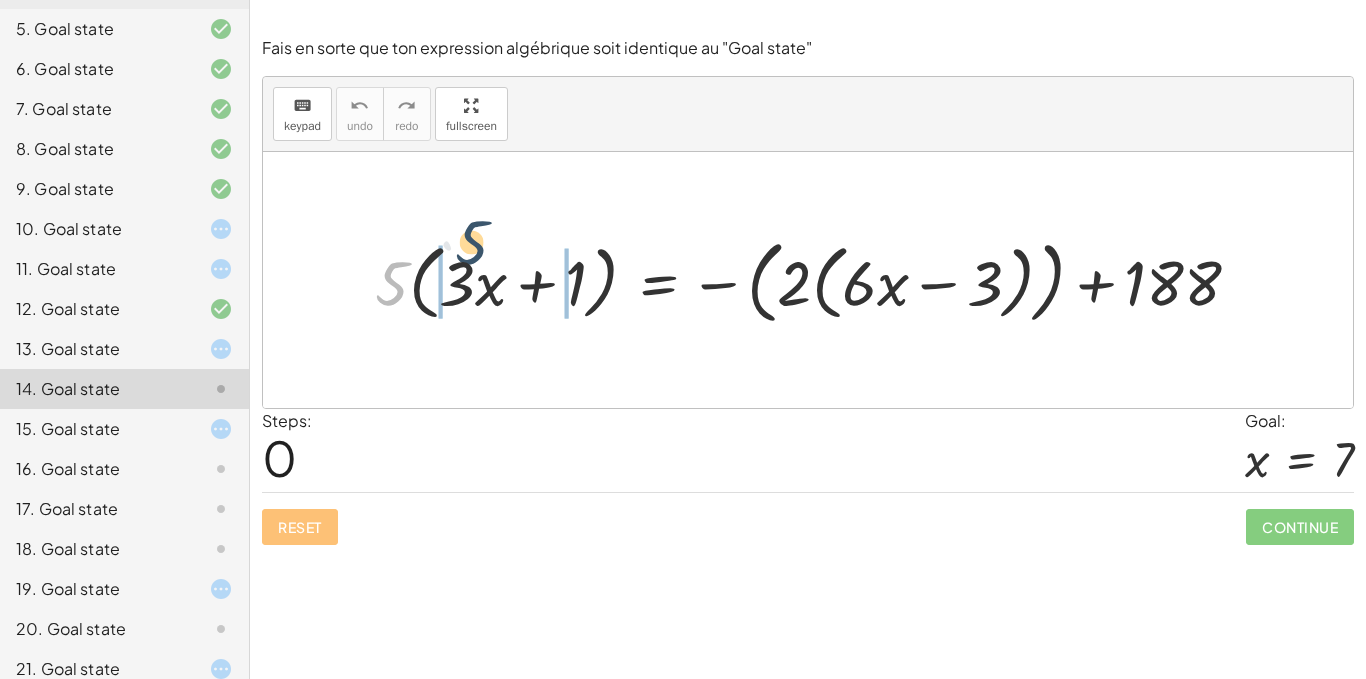 drag, startPoint x: 378, startPoint y: 258, endPoint x: 528, endPoint y: 218, distance: 155.24174 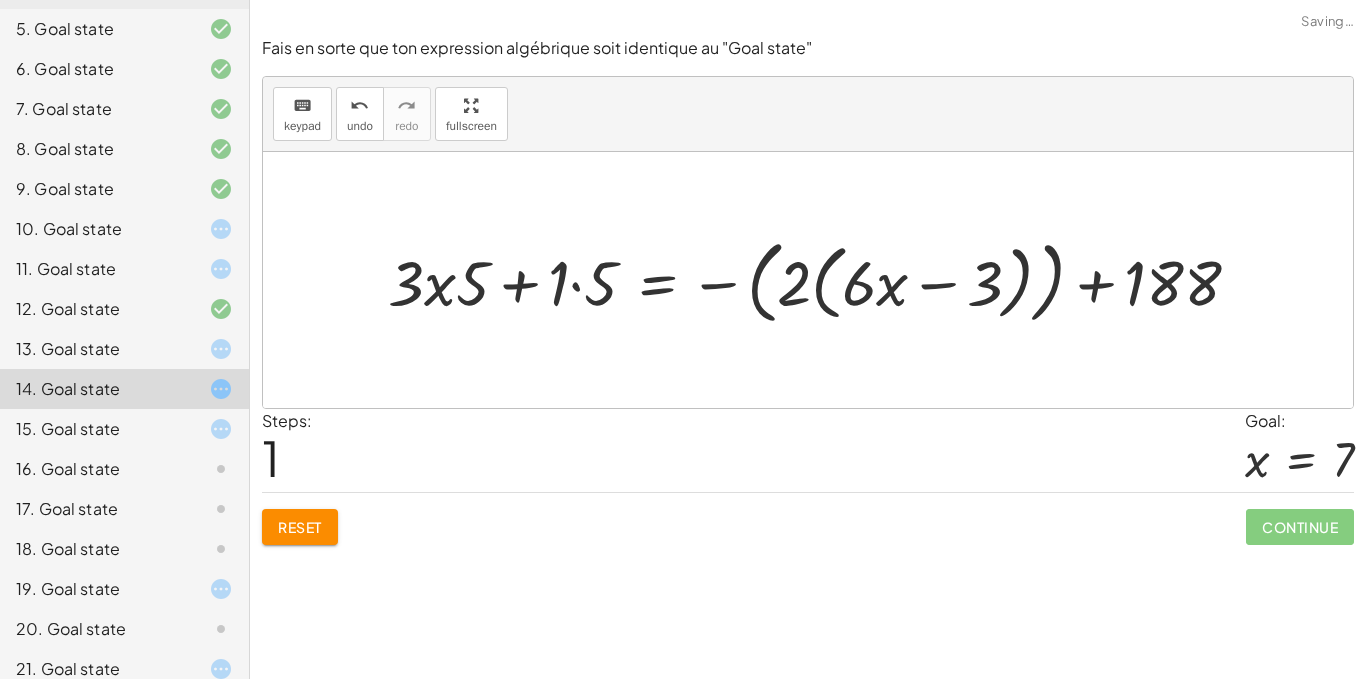 click at bounding box center (821, 279) 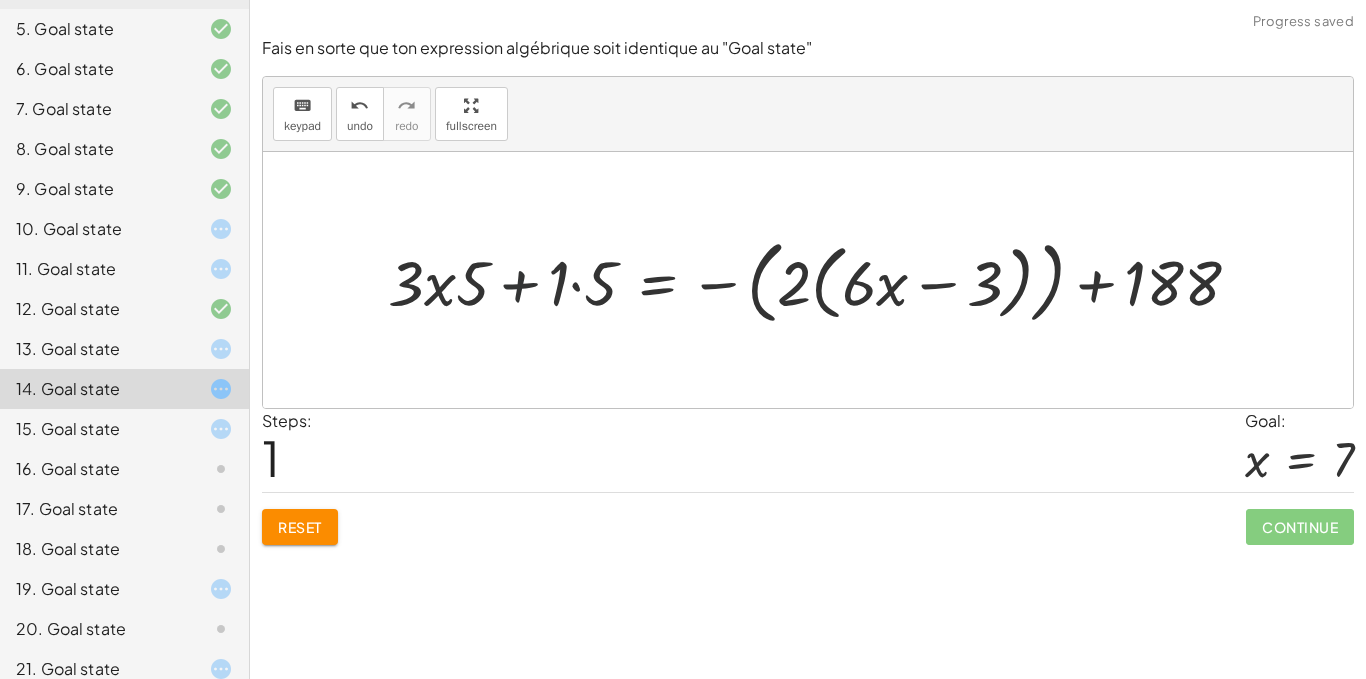 click at bounding box center [821, 279] 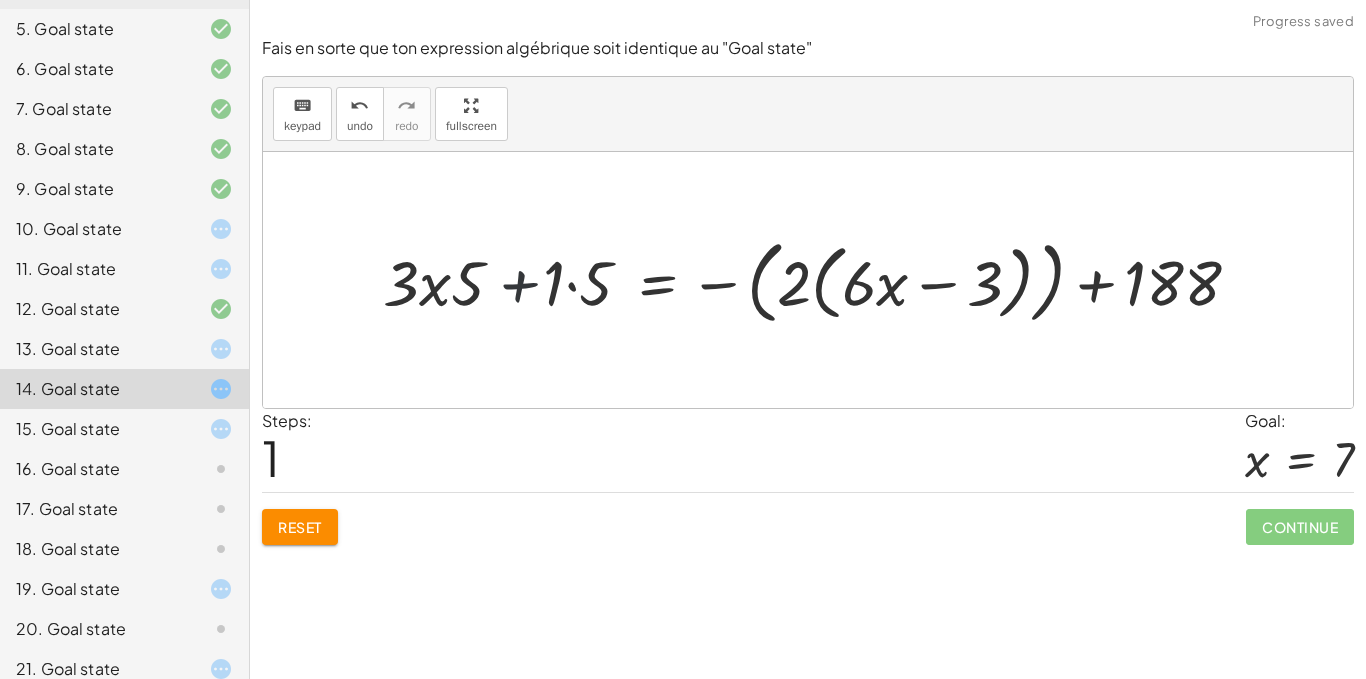 click at bounding box center (821, 279) 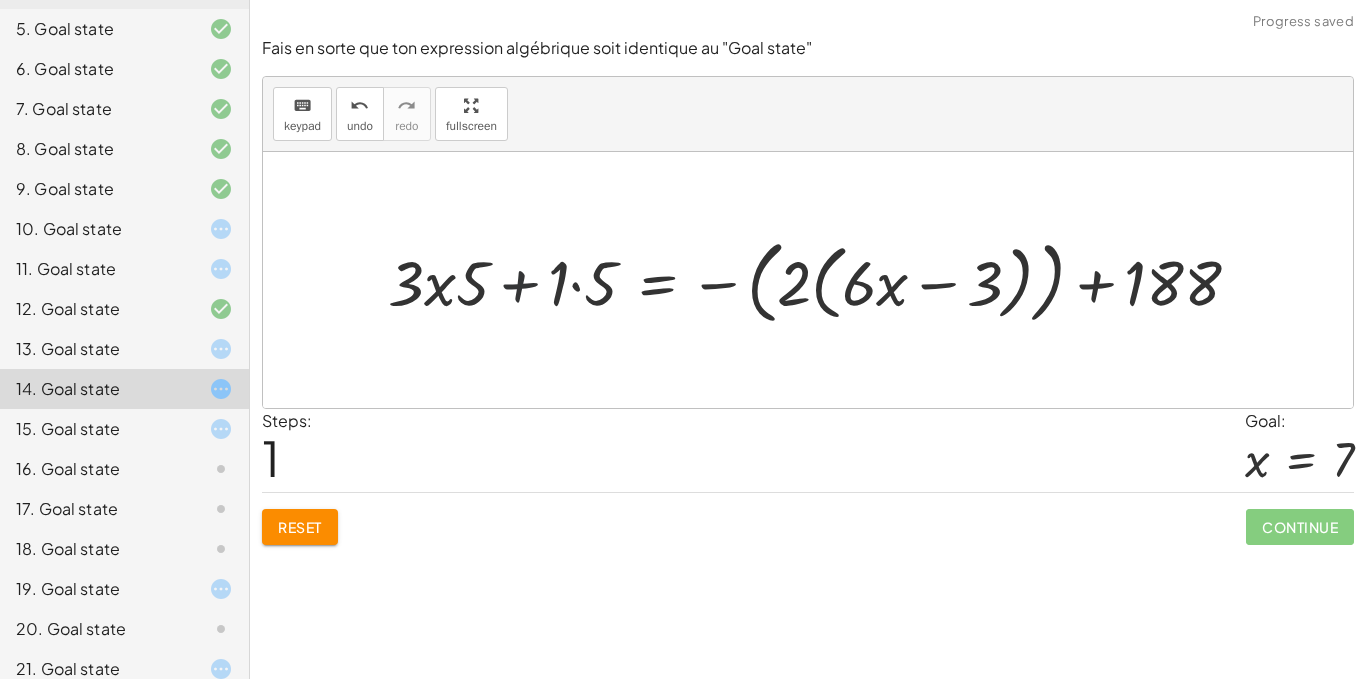 click at bounding box center [821, 279] 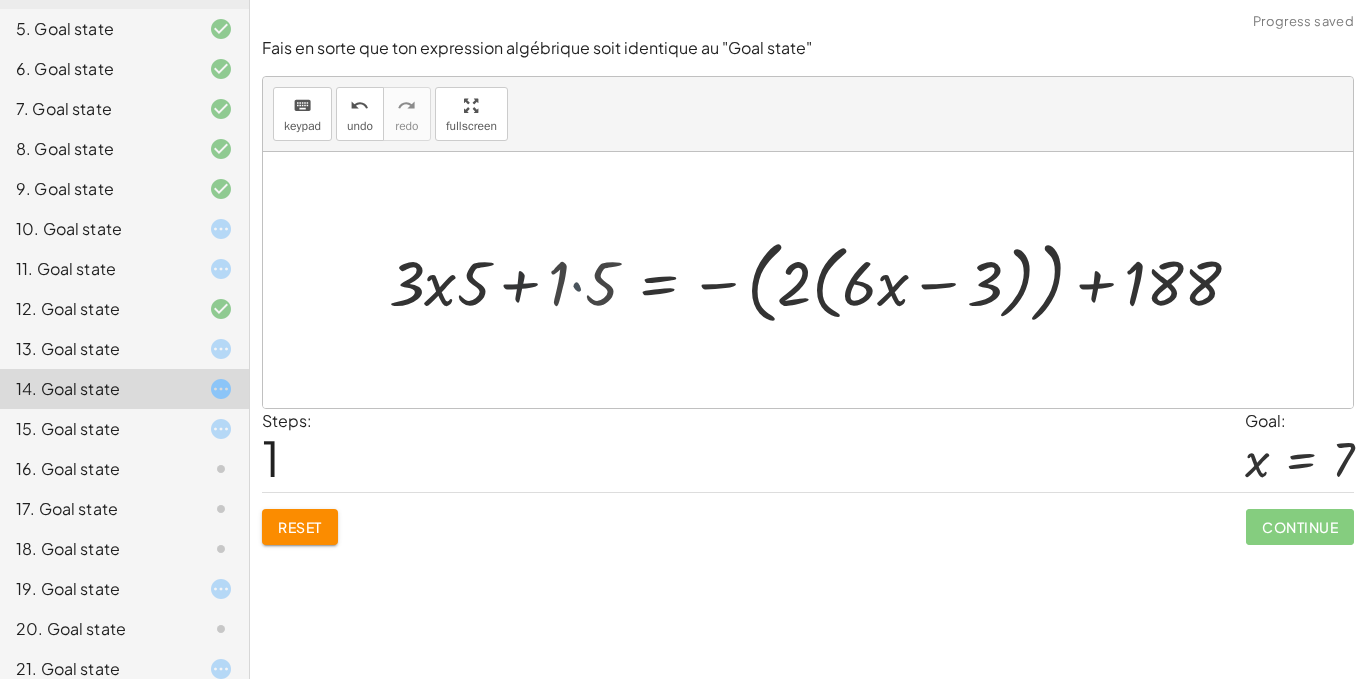 click at bounding box center (840, 279) 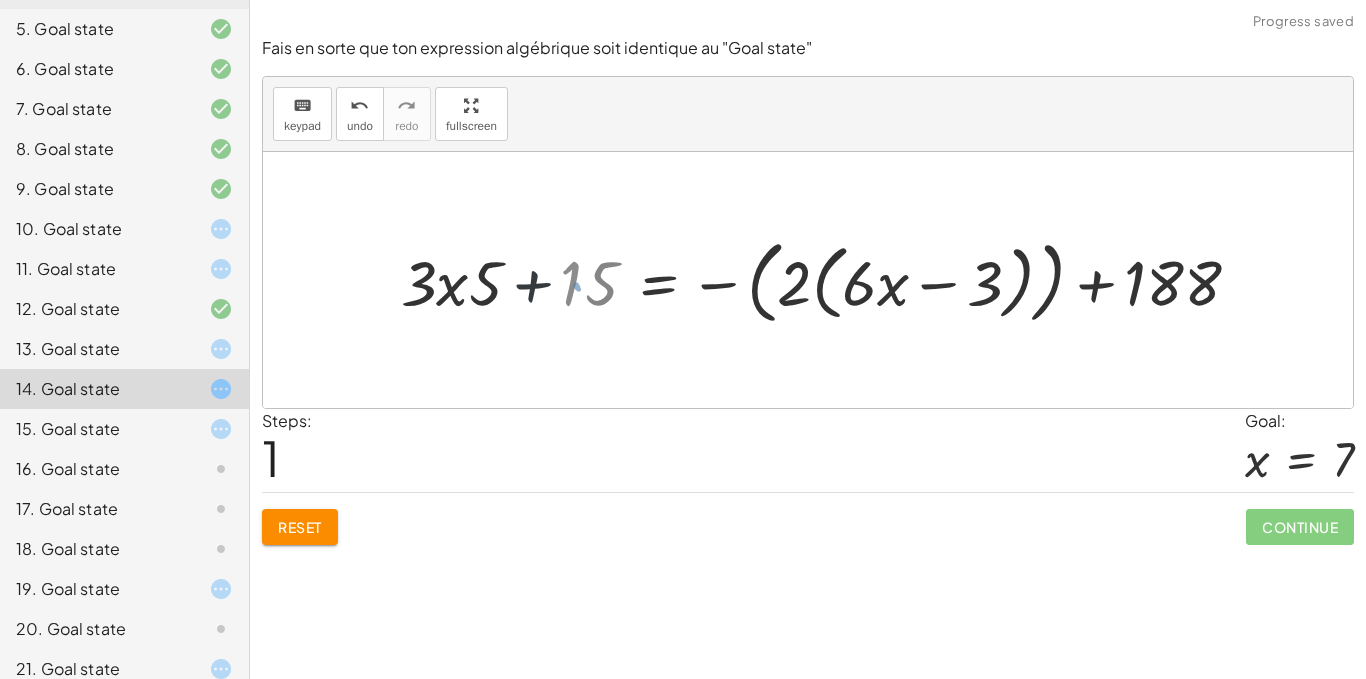 click at bounding box center [840, 279] 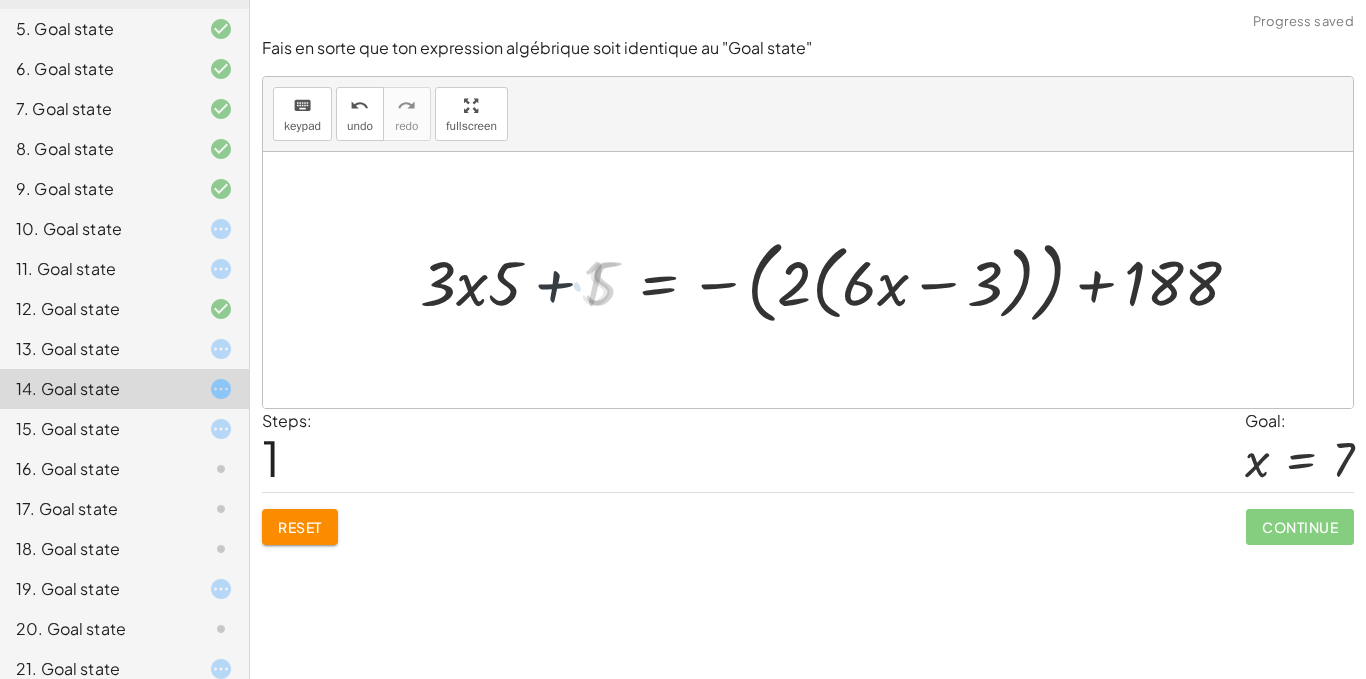 click at bounding box center (840, 279) 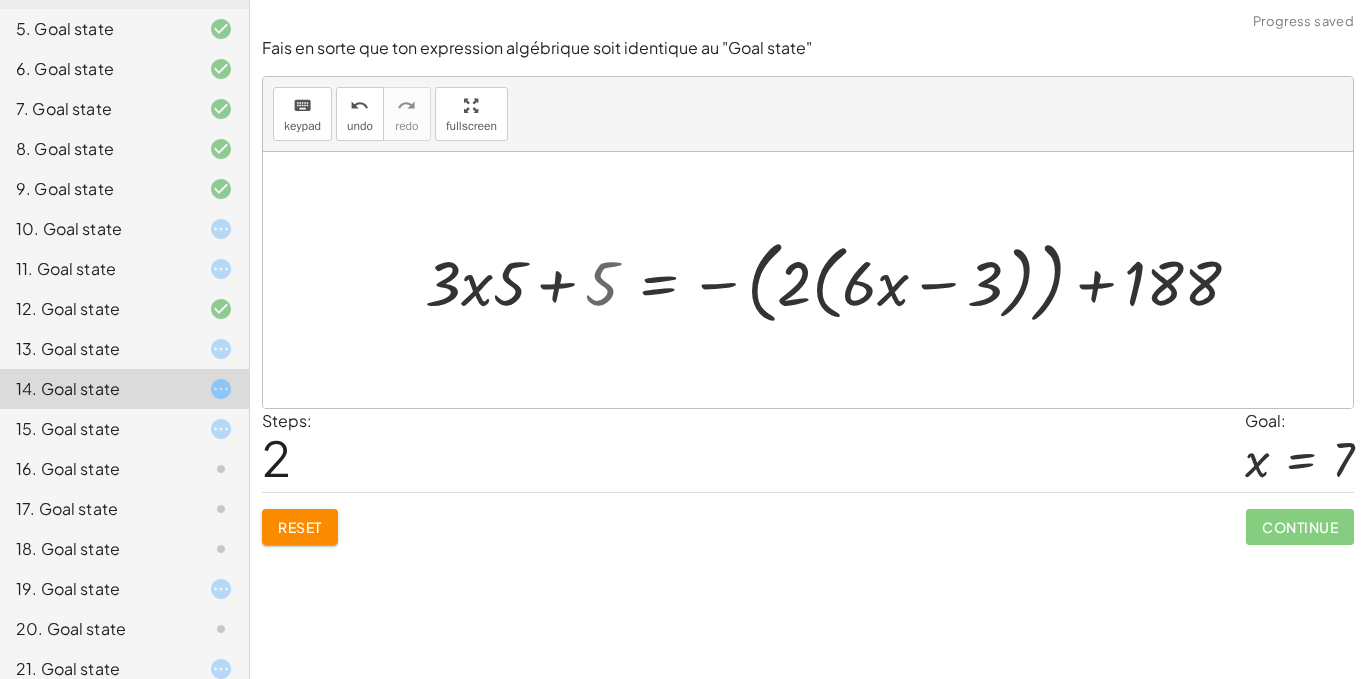 click at bounding box center [840, 279] 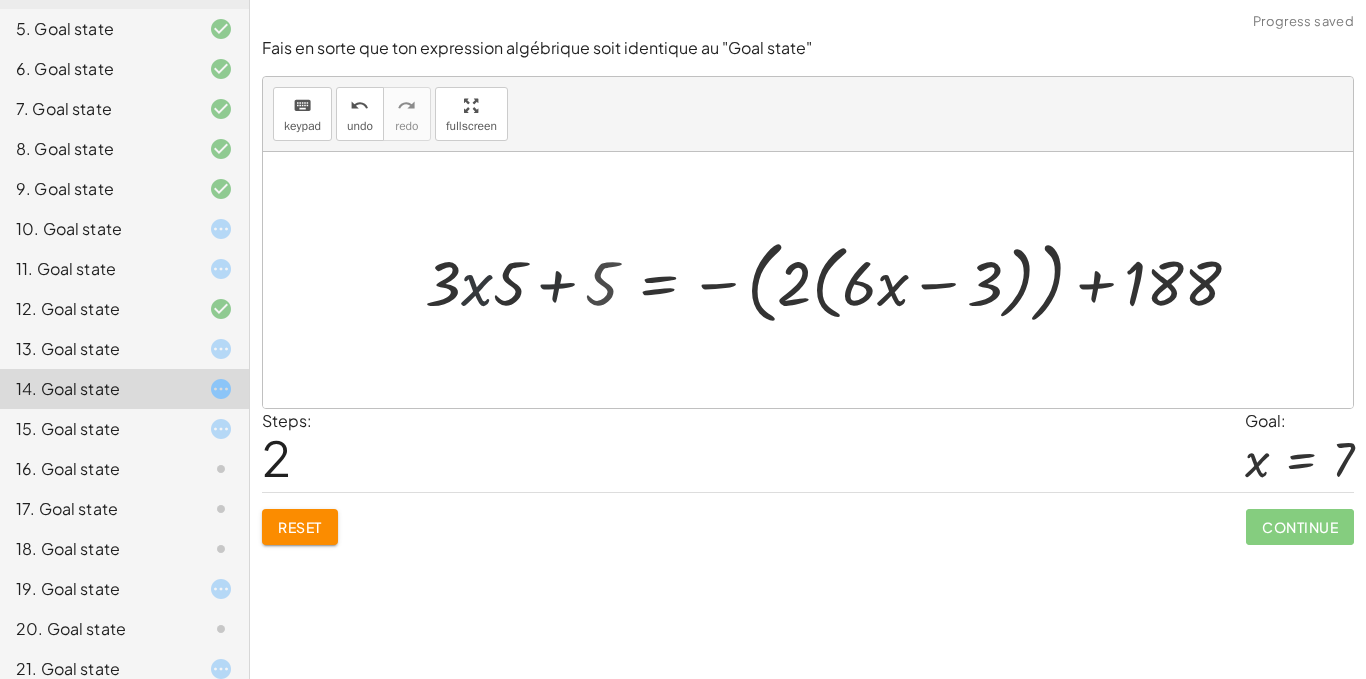 click at bounding box center [840, 279] 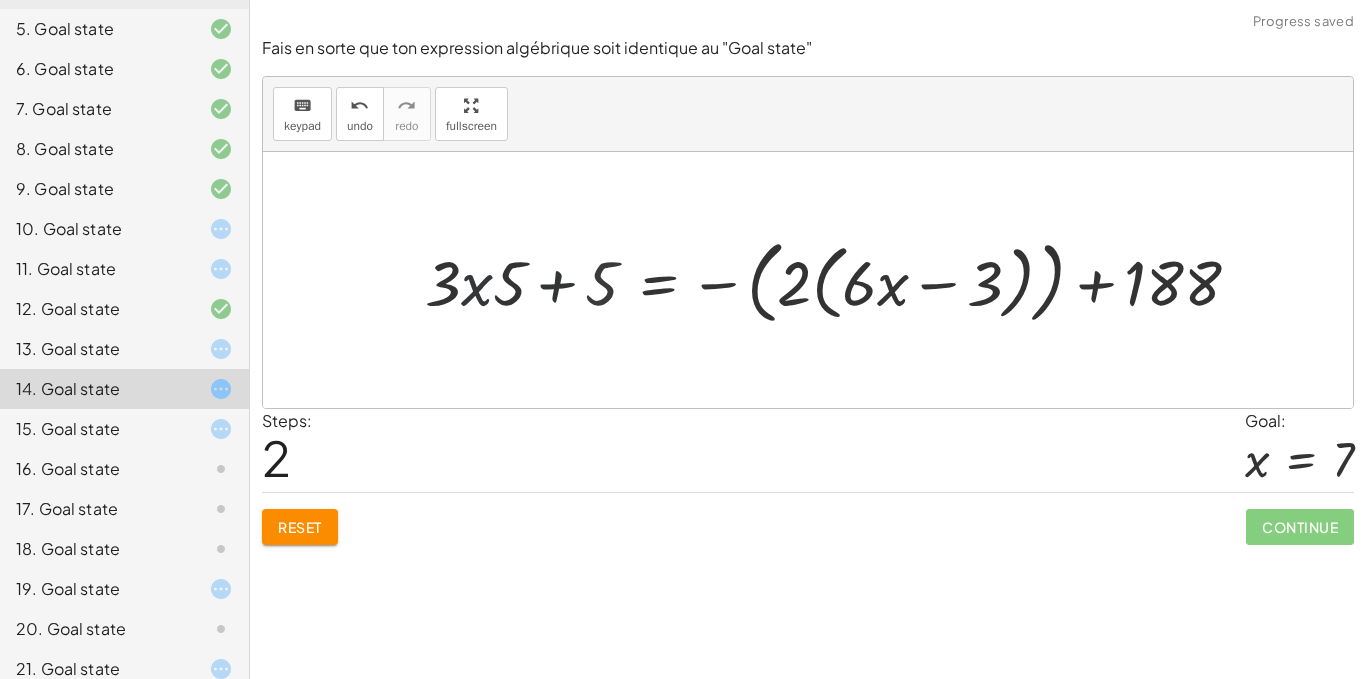 click at bounding box center (840, 279) 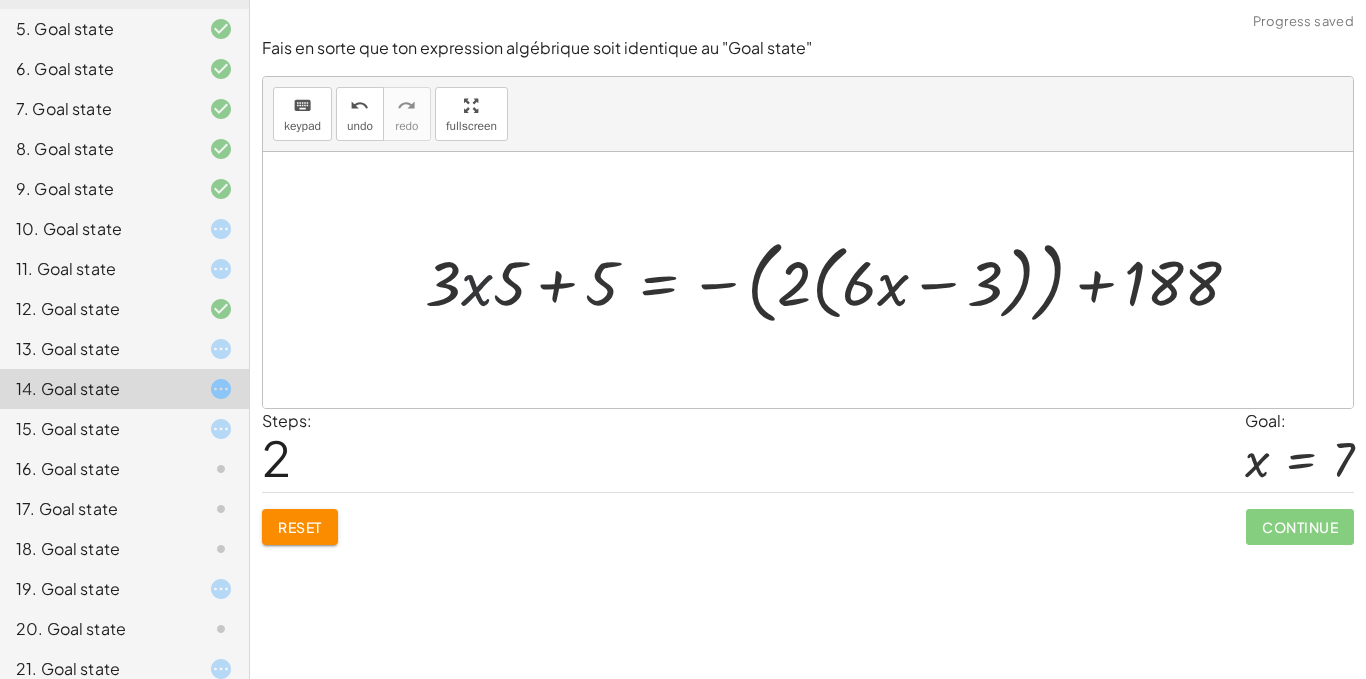 click at bounding box center [840, 279] 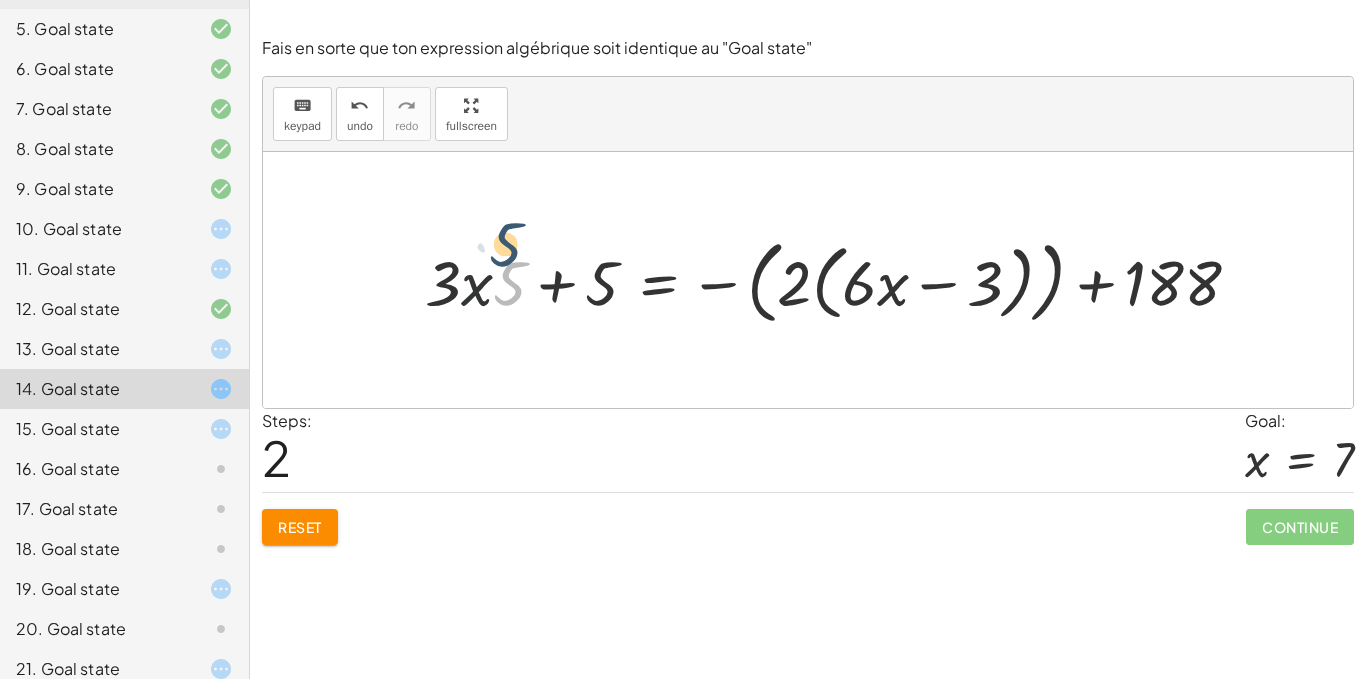 drag, startPoint x: 522, startPoint y: 288, endPoint x: 510, endPoint y: 257, distance: 33.24154 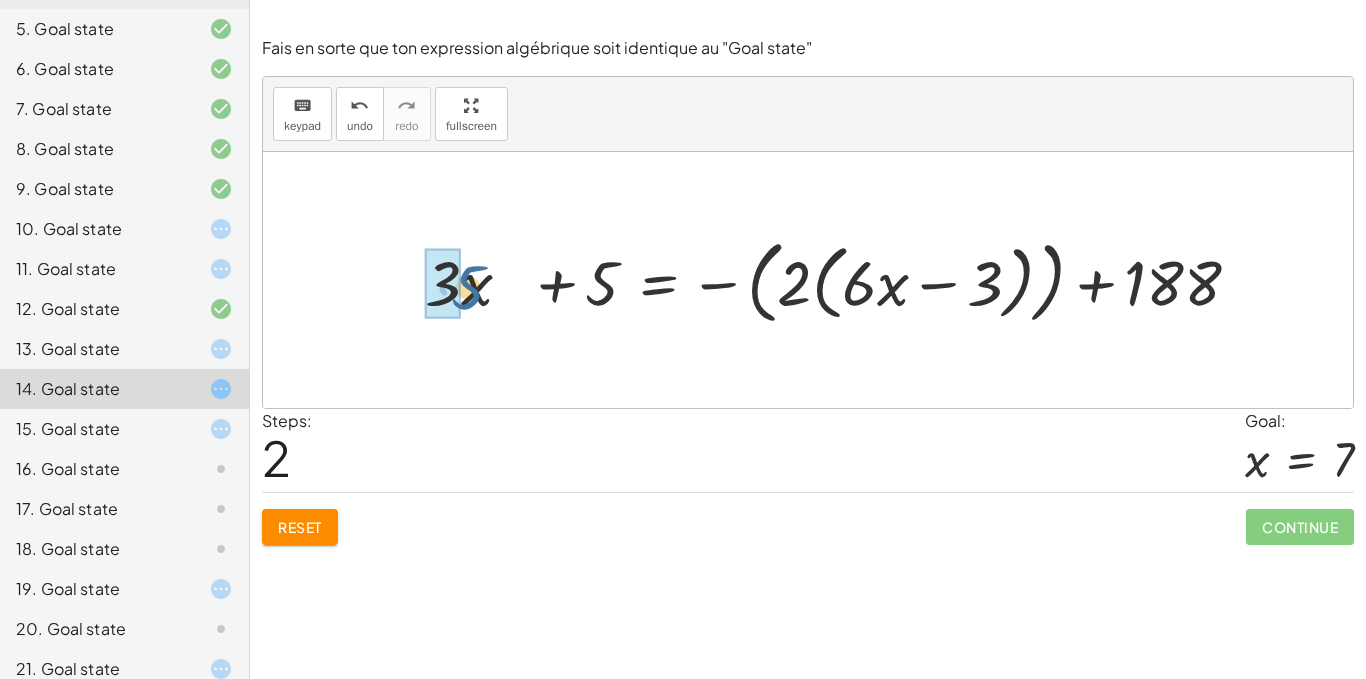 drag, startPoint x: 510, startPoint y: 257, endPoint x: 459, endPoint y: 261, distance: 51.156624 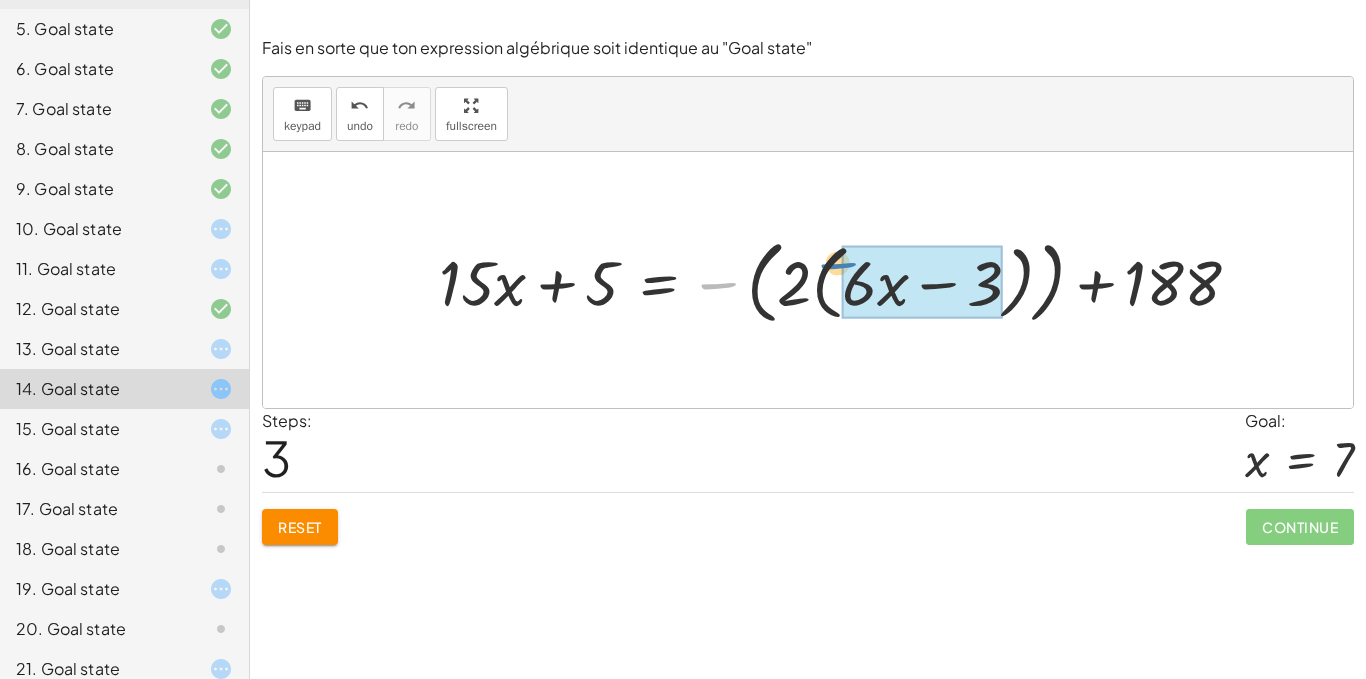 drag, startPoint x: 726, startPoint y: 282, endPoint x: 842, endPoint y: 293, distance: 116.520386 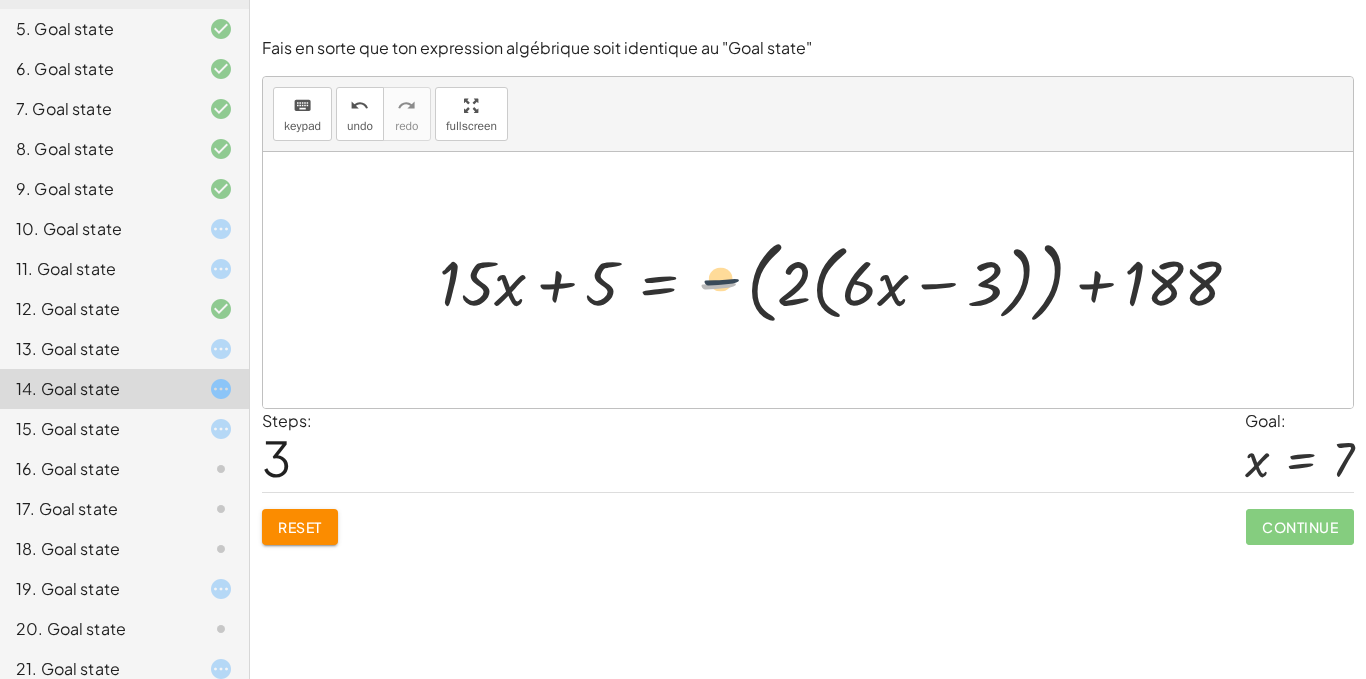drag, startPoint x: 720, startPoint y: 280, endPoint x: 782, endPoint y: 226, distance: 82.219215 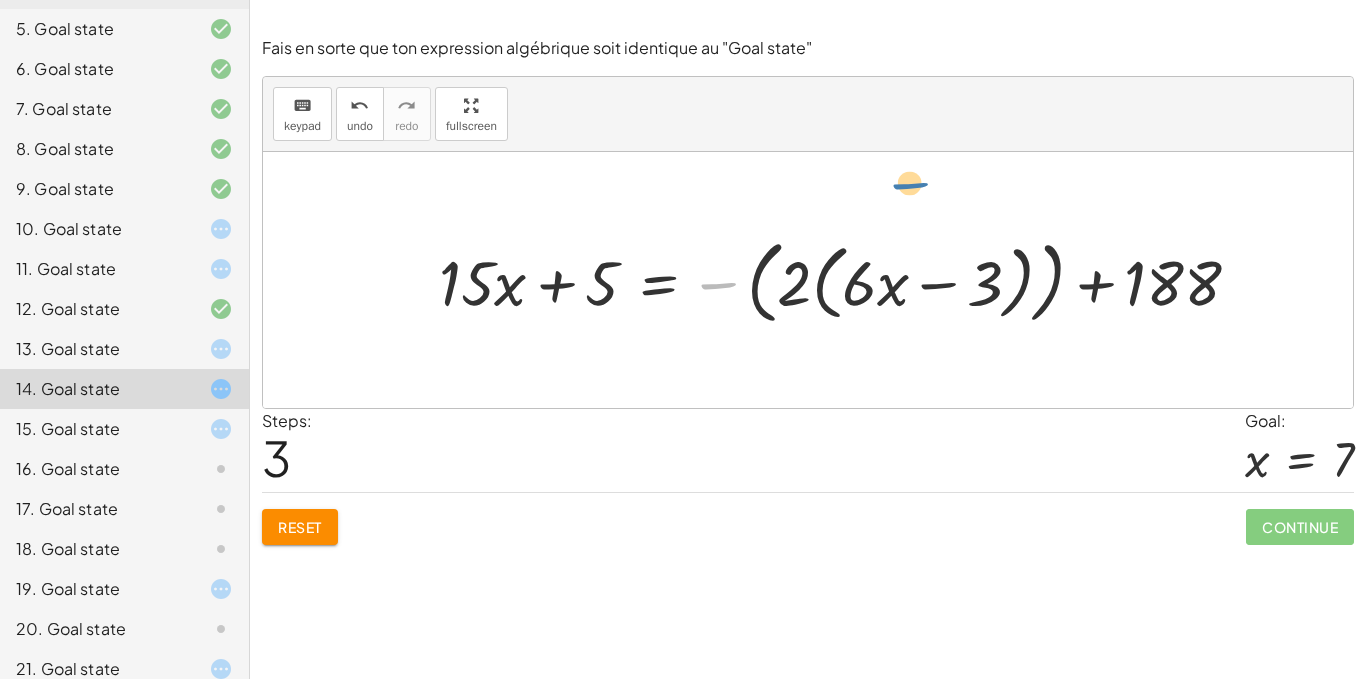 drag, startPoint x: 725, startPoint y: 280, endPoint x: 928, endPoint y: 187, distance: 223.28905 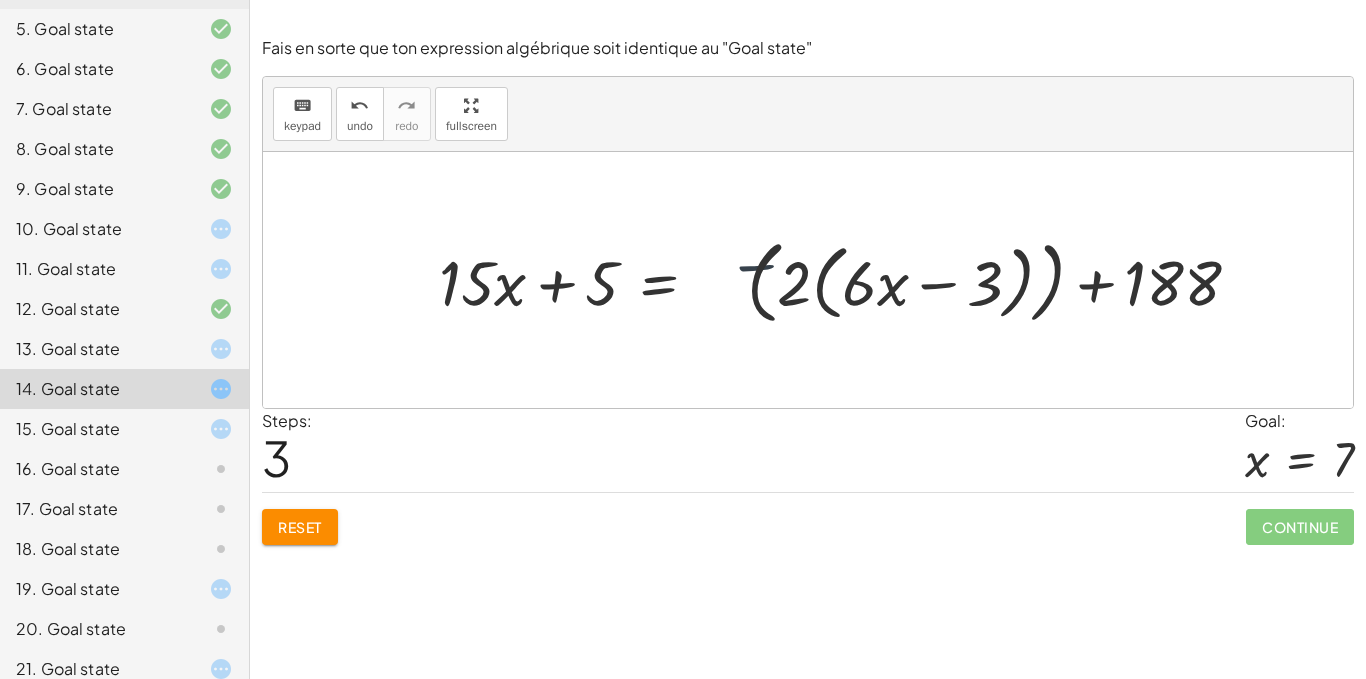 drag, startPoint x: 928, startPoint y: 187, endPoint x: 940, endPoint y: 234, distance: 48.507732 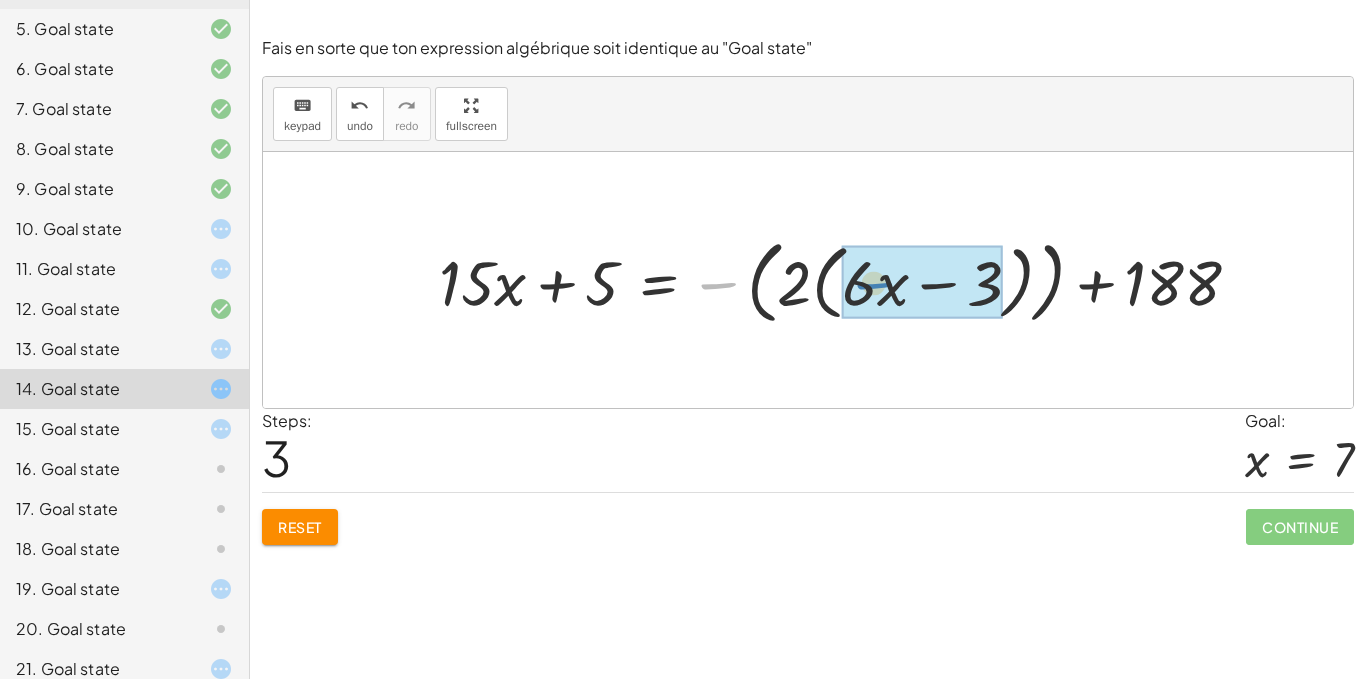 drag, startPoint x: 717, startPoint y: 278, endPoint x: 936, endPoint y: 277, distance: 219.00229 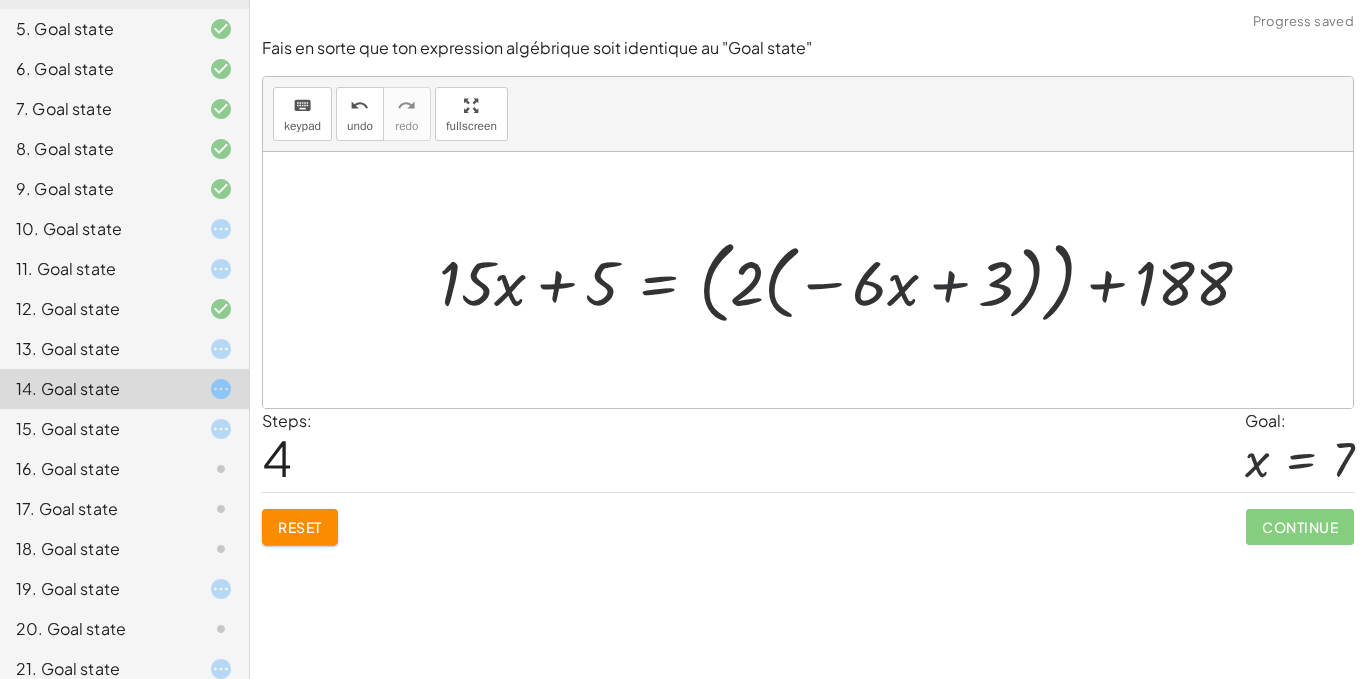 click at bounding box center [852, 279] 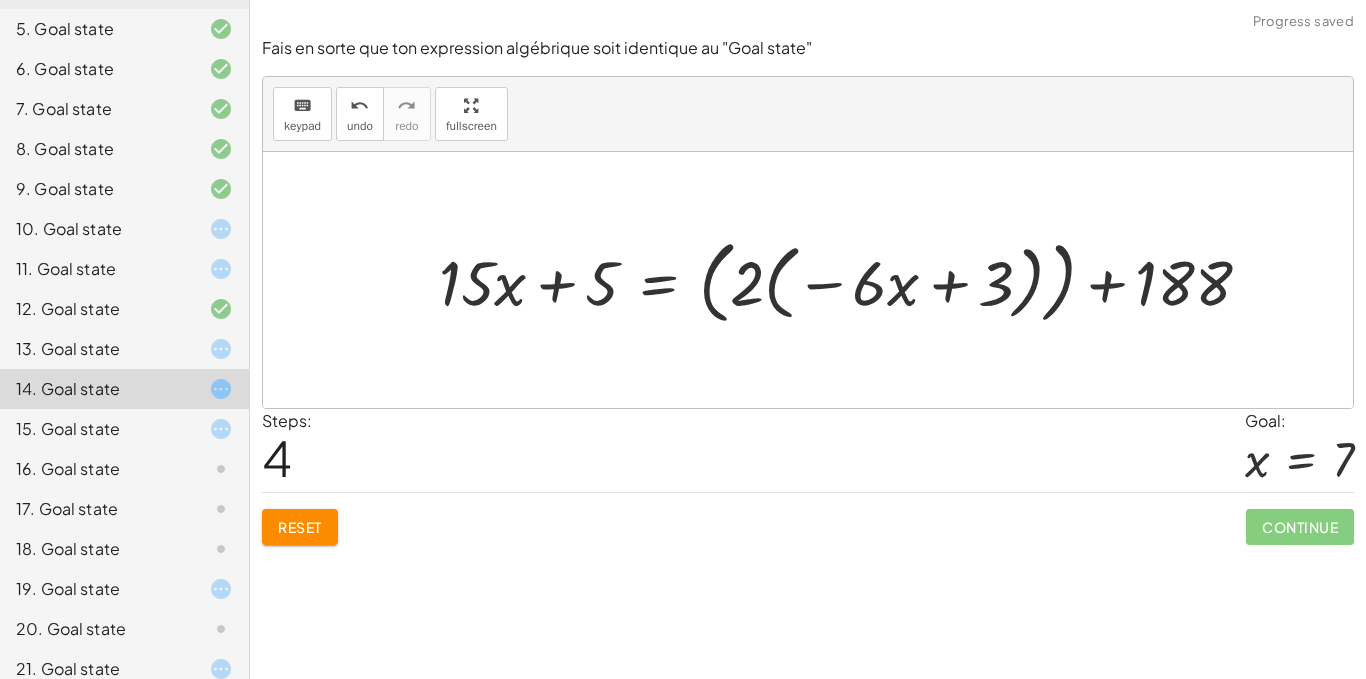 click at bounding box center (852, 279) 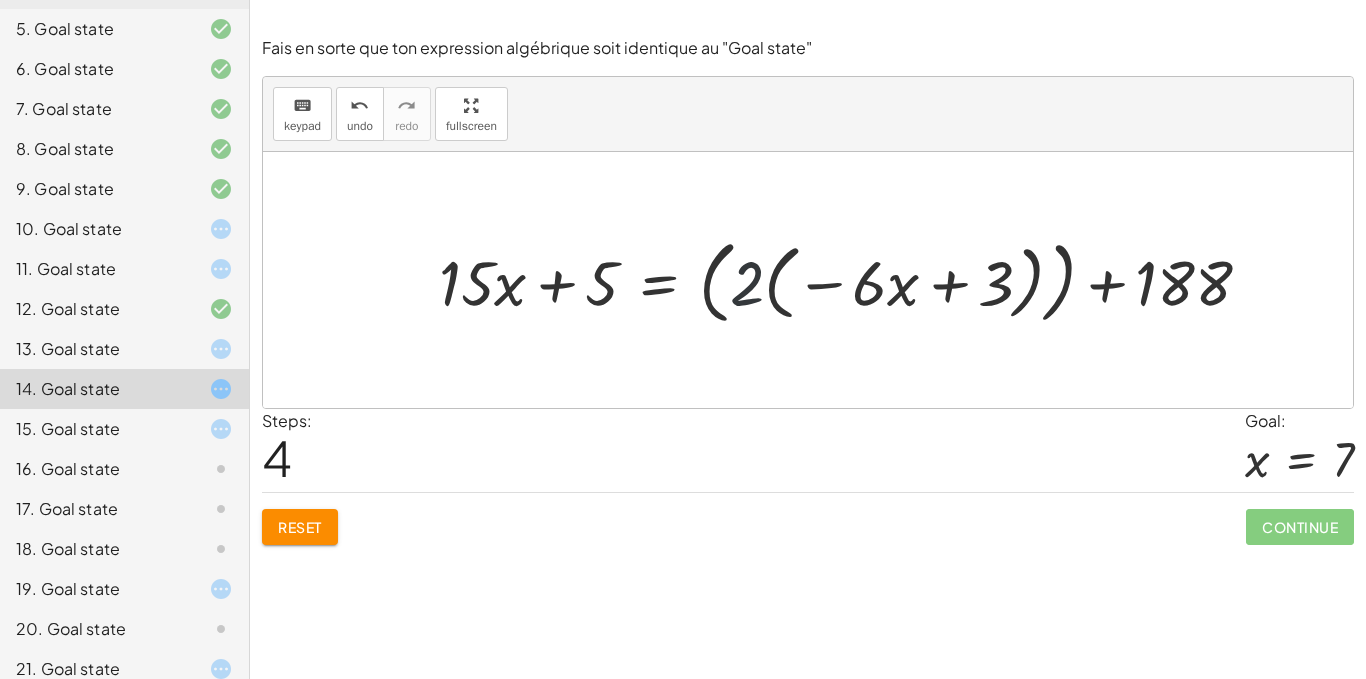 drag, startPoint x: 756, startPoint y: 279, endPoint x: 766, endPoint y: 256, distance: 25.079872 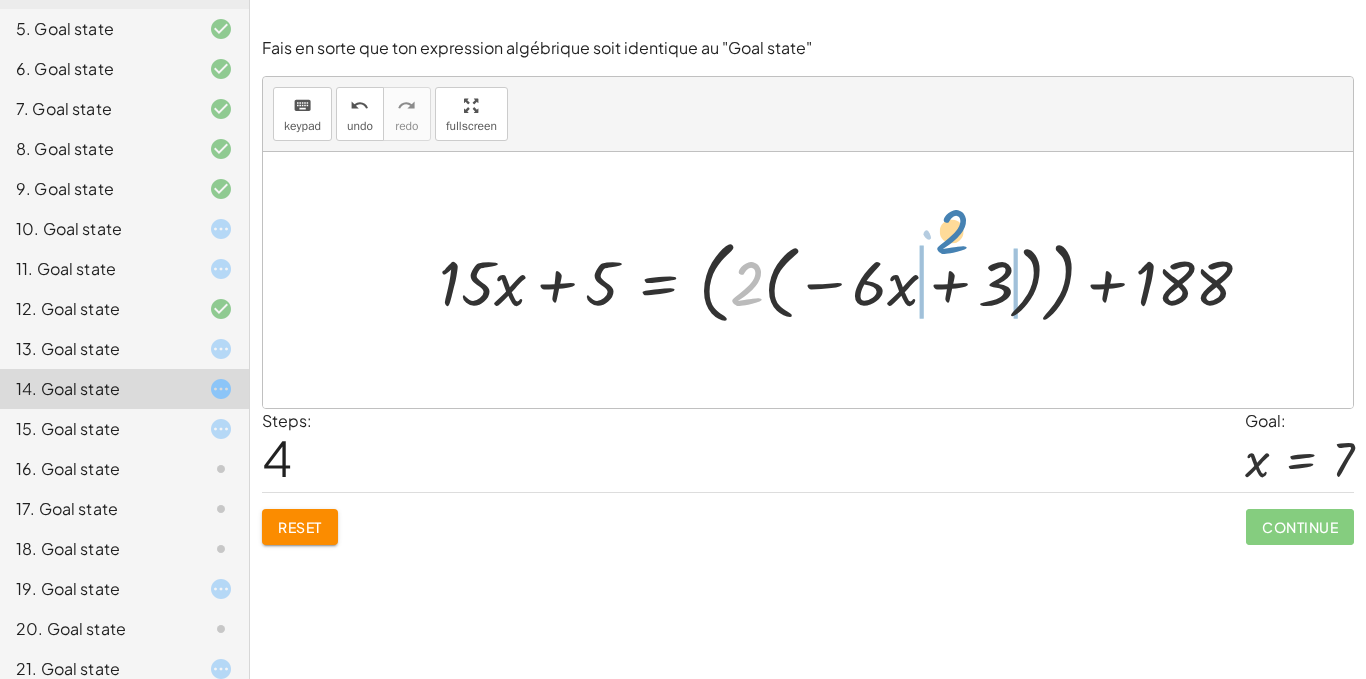 drag, startPoint x: 747, startPoint y: 270, endPoint x: 971, endPoint y: 240, distance: 226 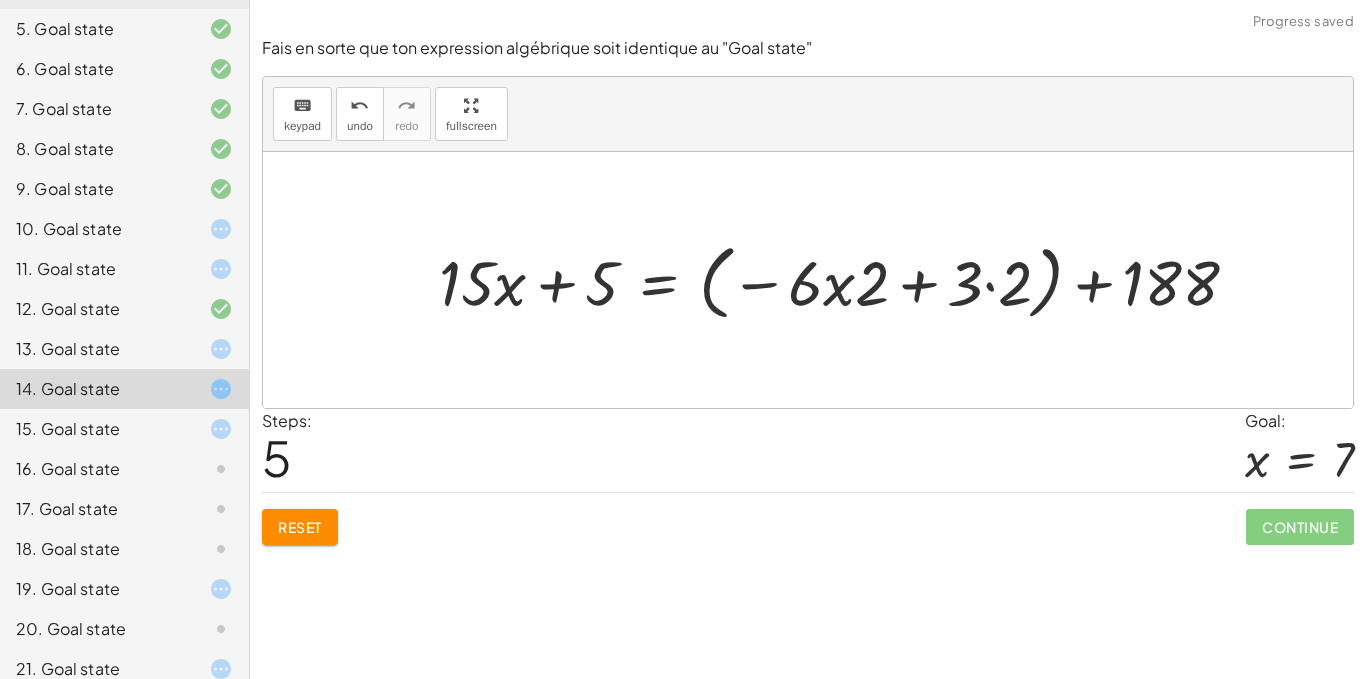 click at bounding box center (846, 280) 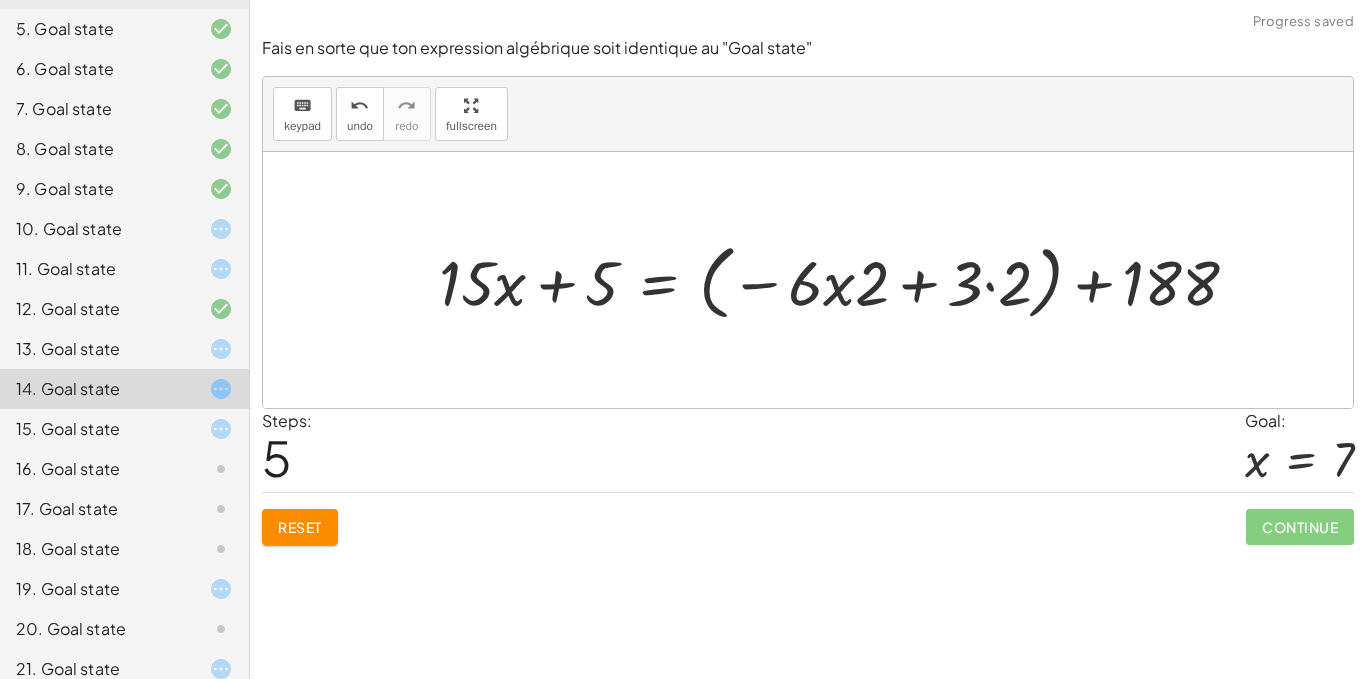 click at bounding box center [846, 280] 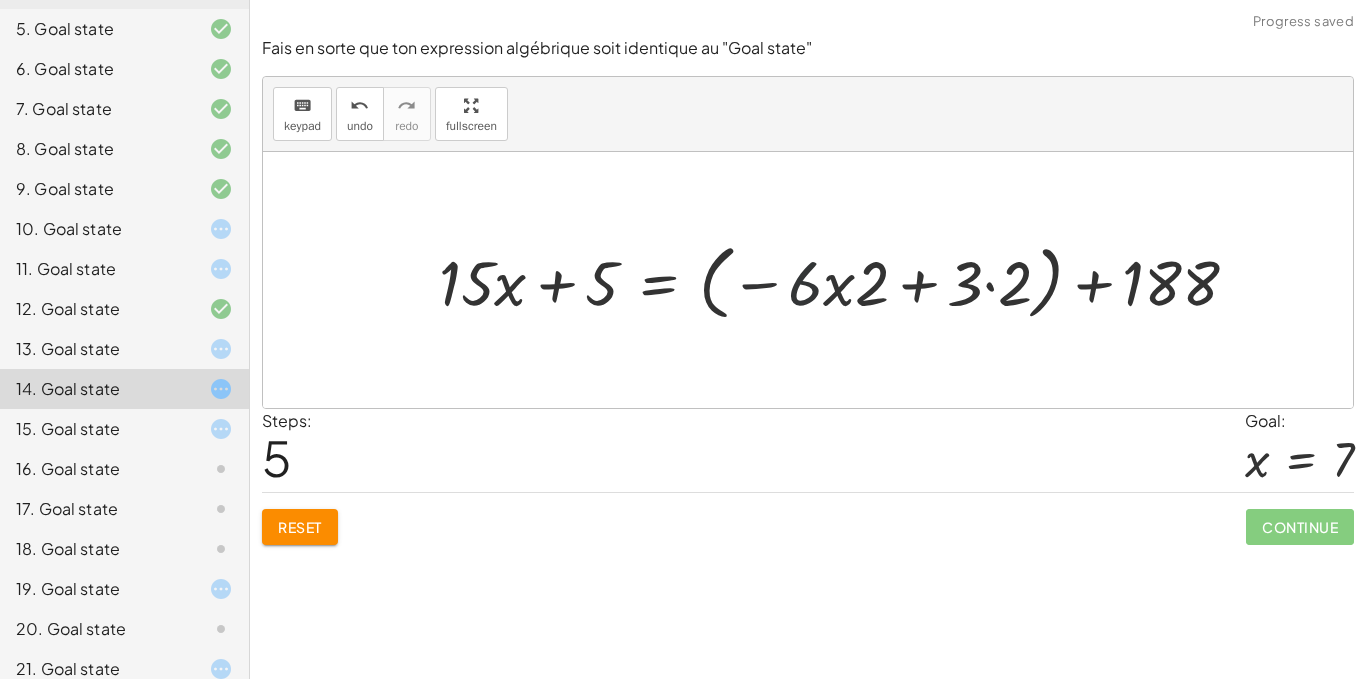click at bounding box center (846, 280) 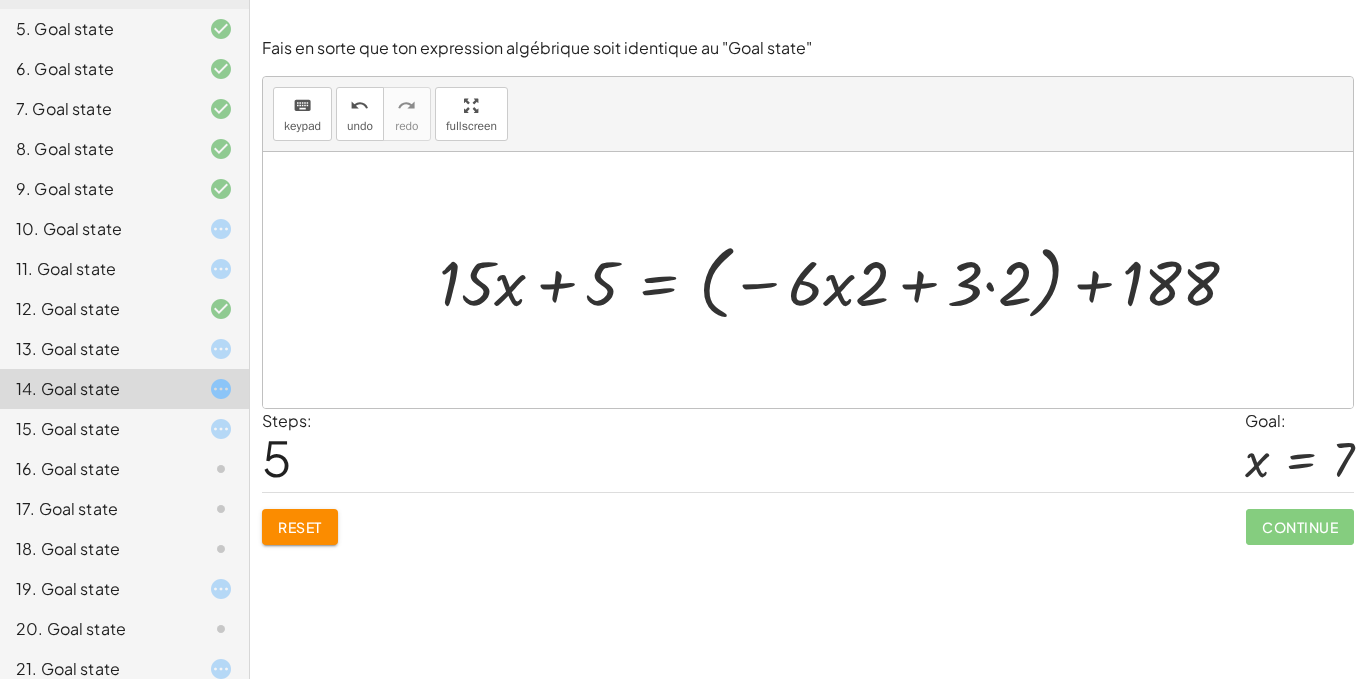click at bounding box center (846, 280) 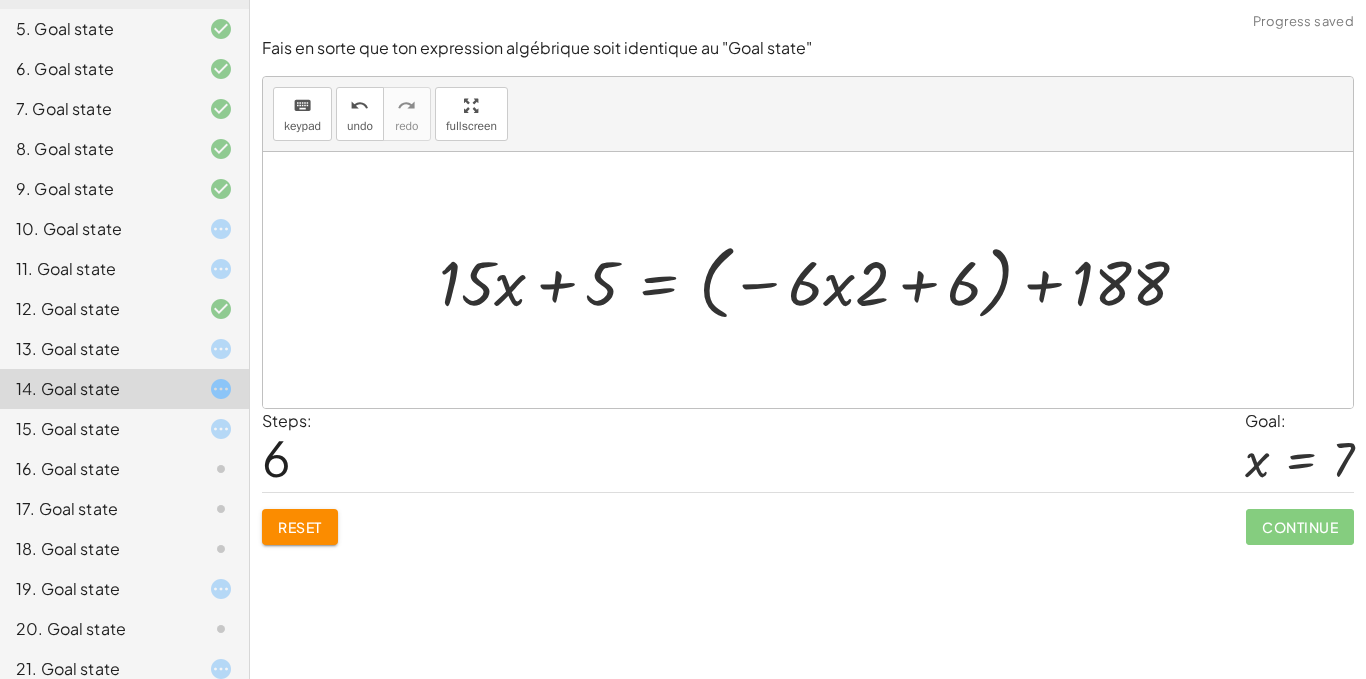 click at bounding box center (821, 280) 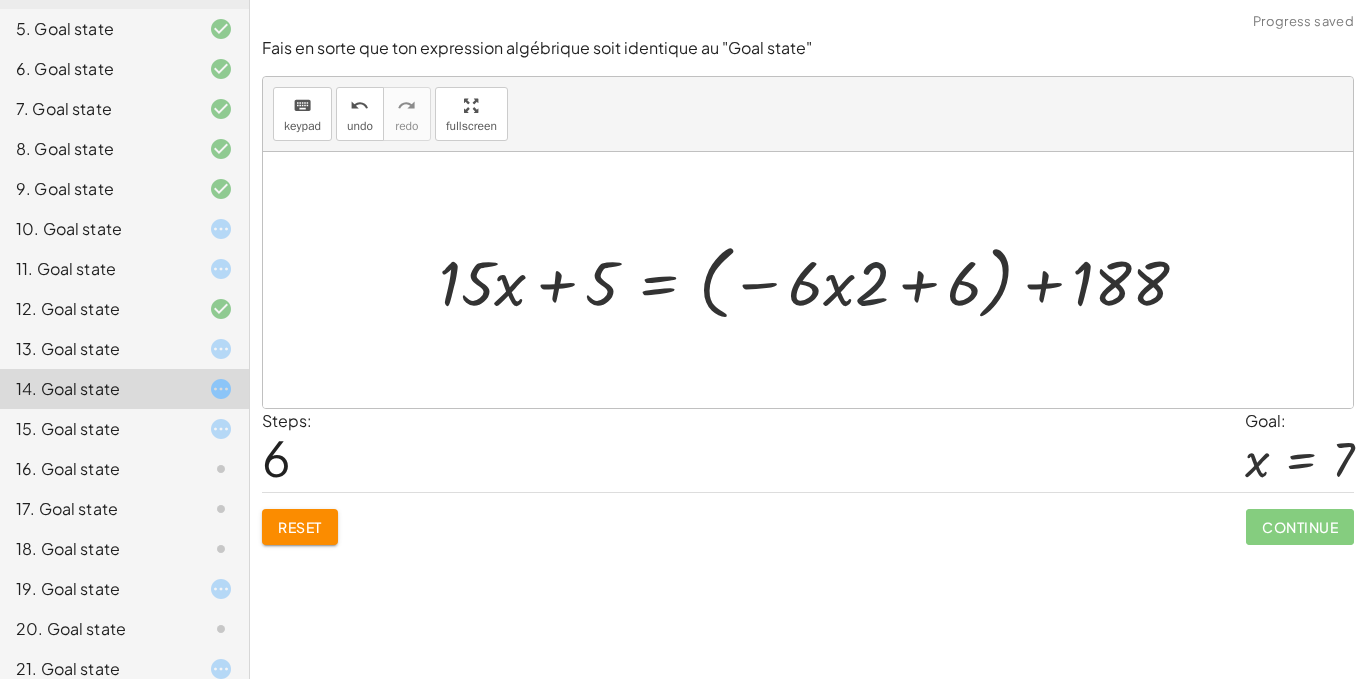 click at bounding box center (821, 280) 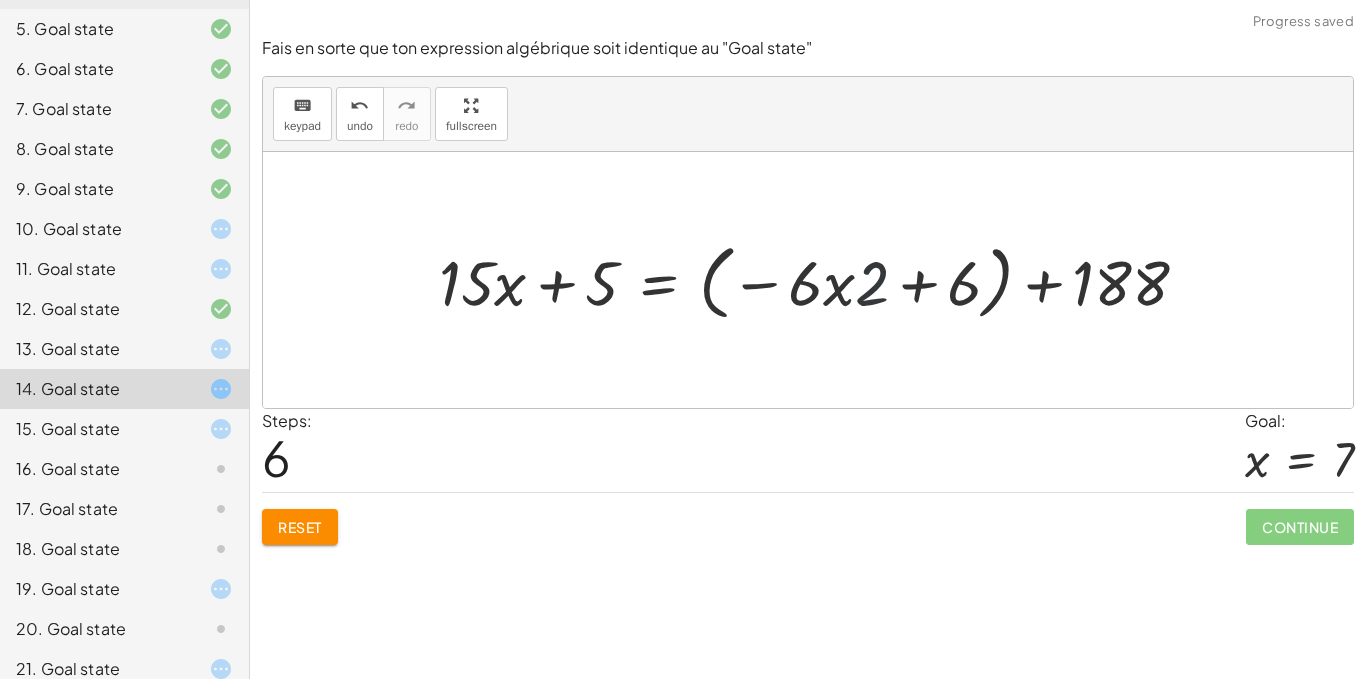 click at bounding box center (821, 280) 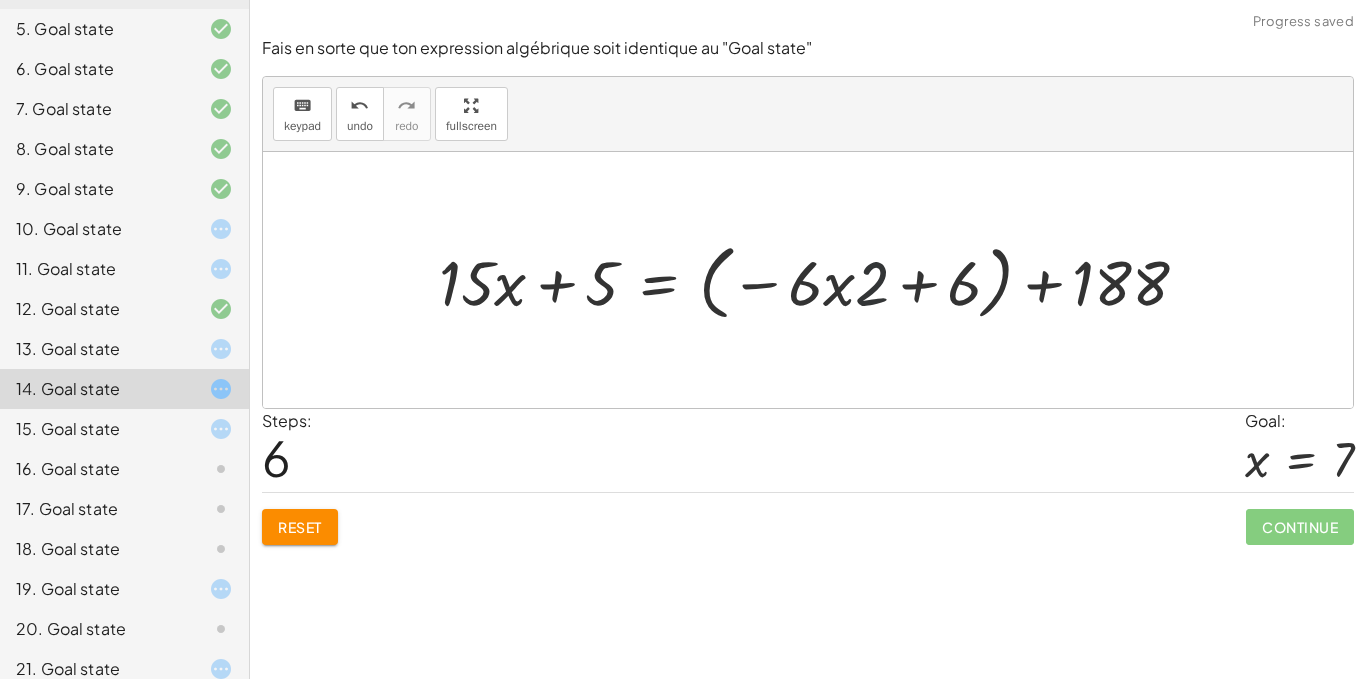 click at bounding box center [821, 280] 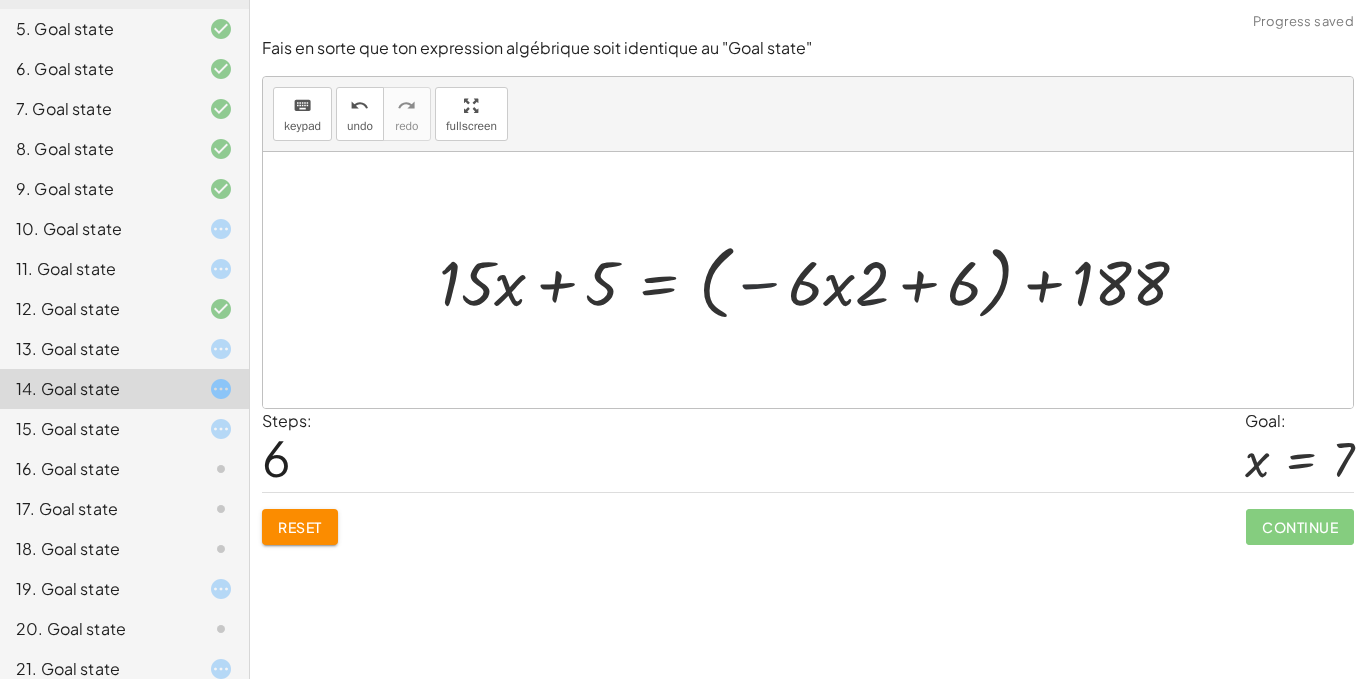 click at bounding box center [821, 280] 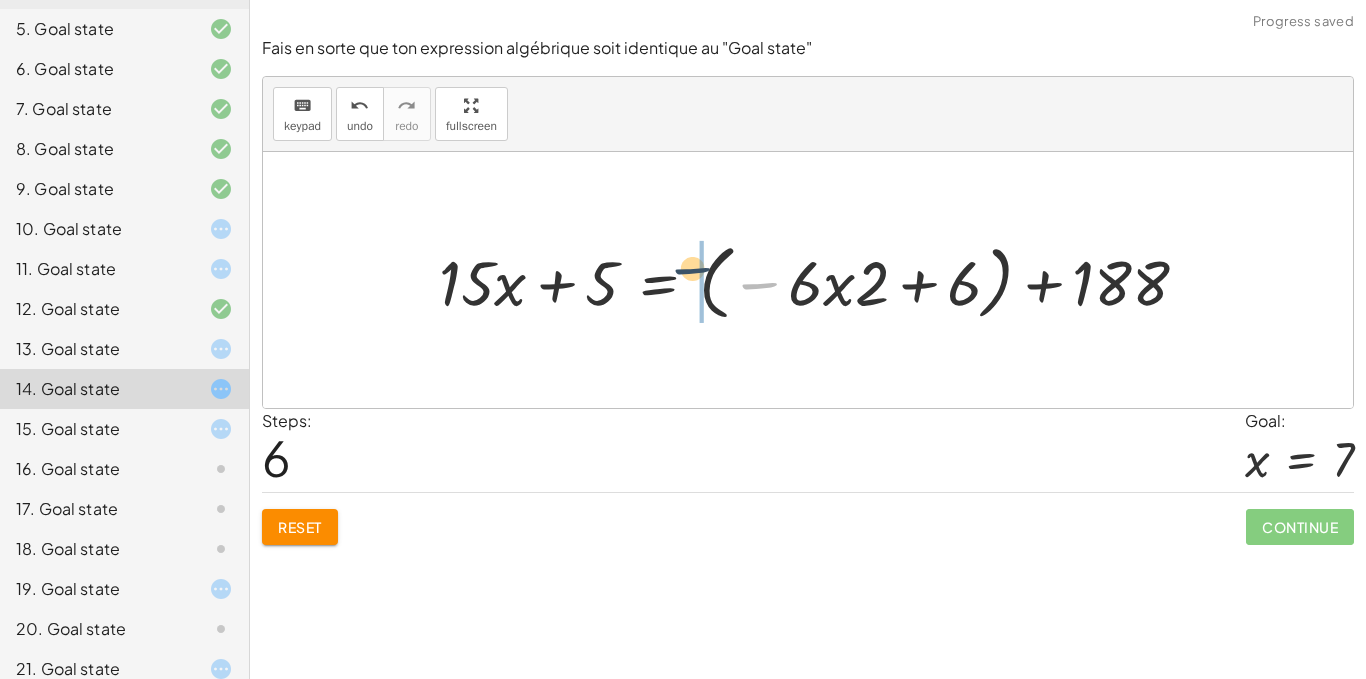 drag, startPoint x: 779, startPoint y: 290, endPoint x: 707, endPoint y: 275, distance: 73.545906 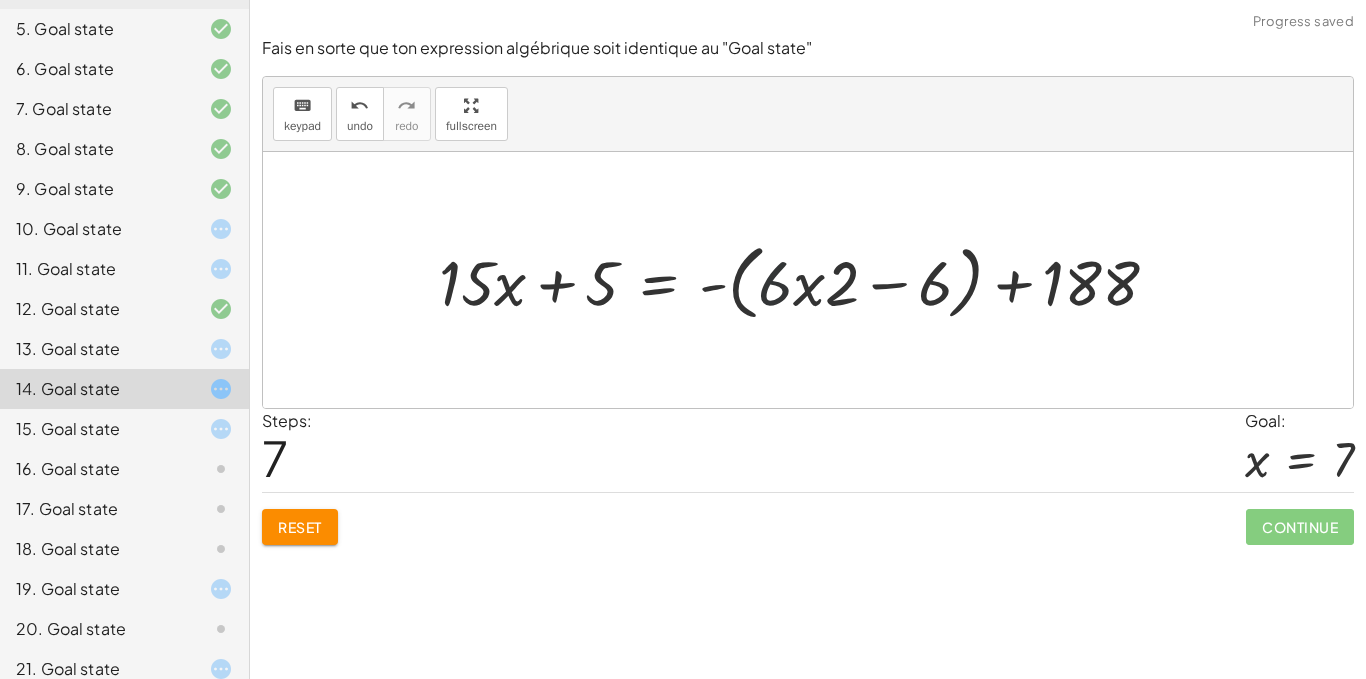 click at bounding box center (806, 280) 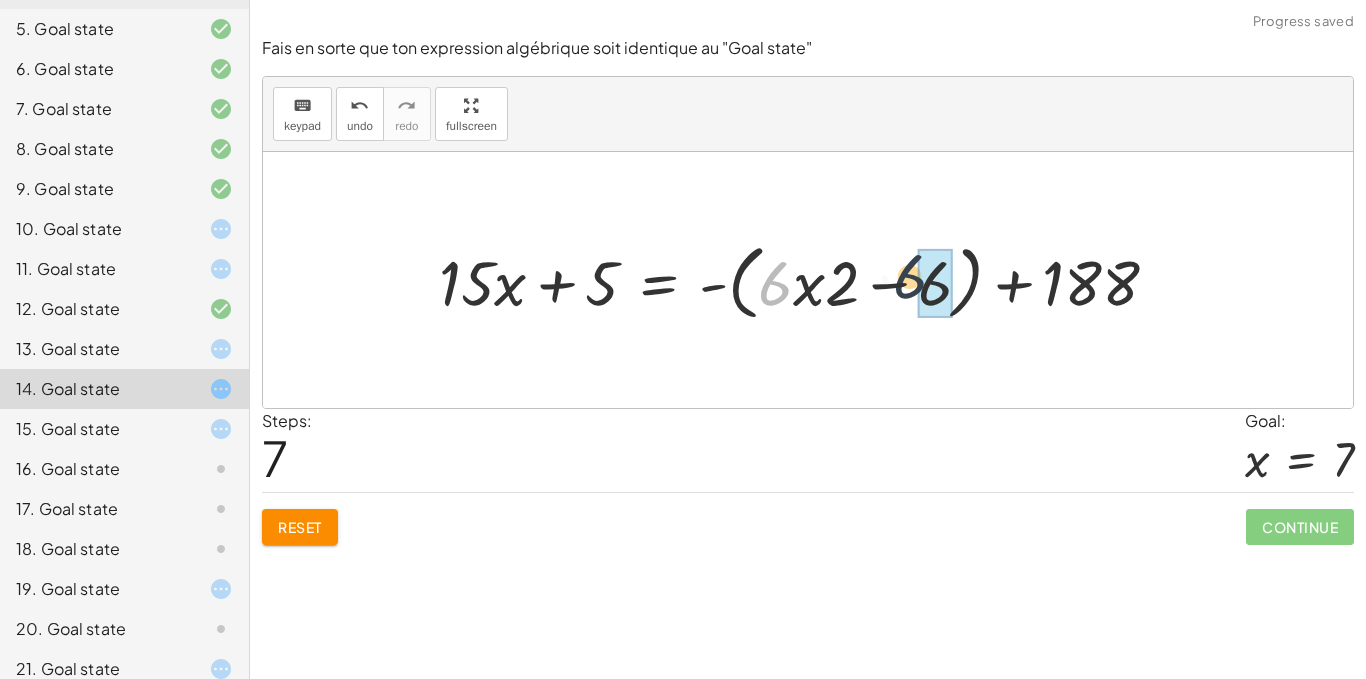 drag, startPoint x: 778, startPoint y: 288, endPoint x: 930, endPoint y: 283, distance: 152.08221 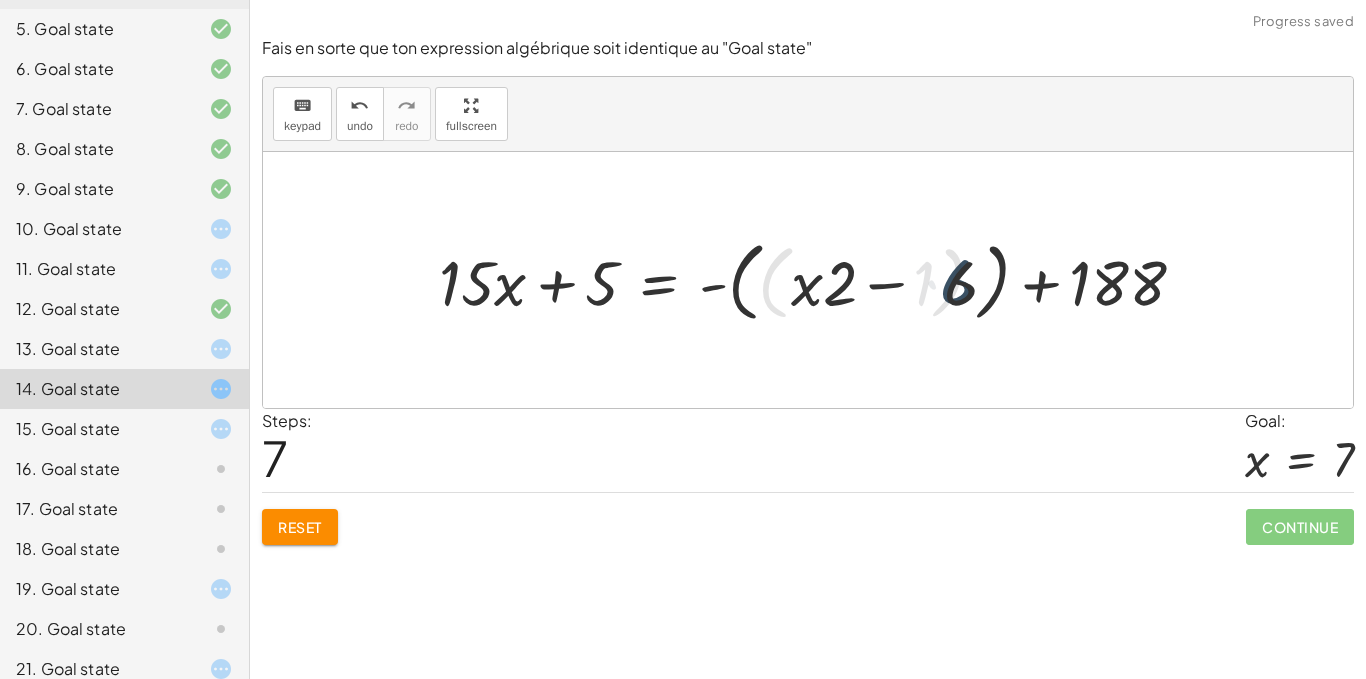 click at bounding box center [831, 279] 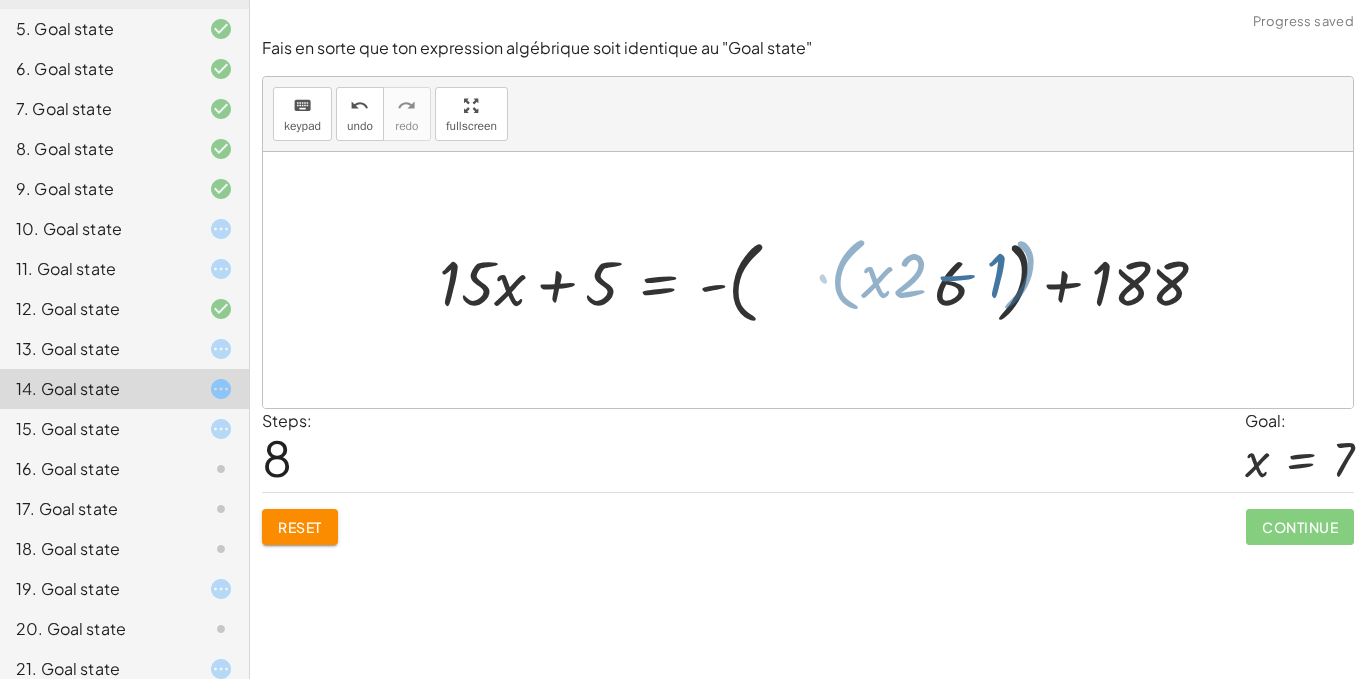 click at bounding box center [831, 279] 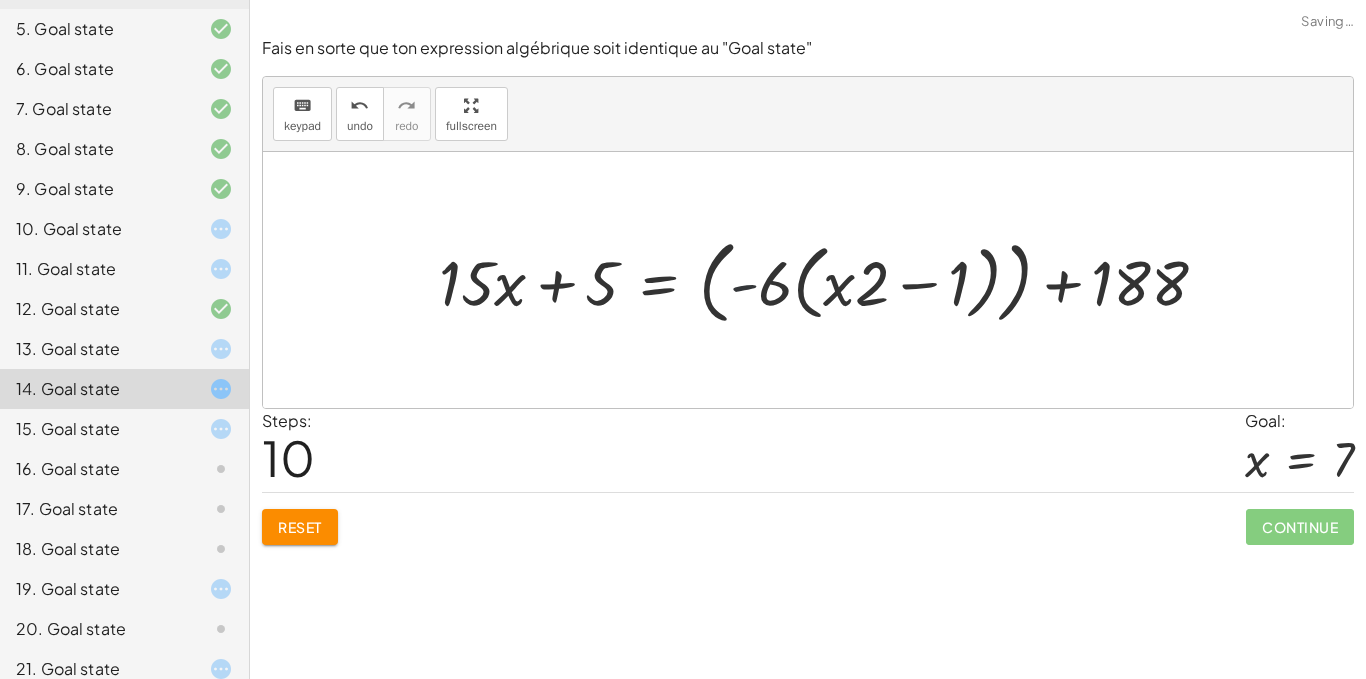 click at bounding box center (831, 279) 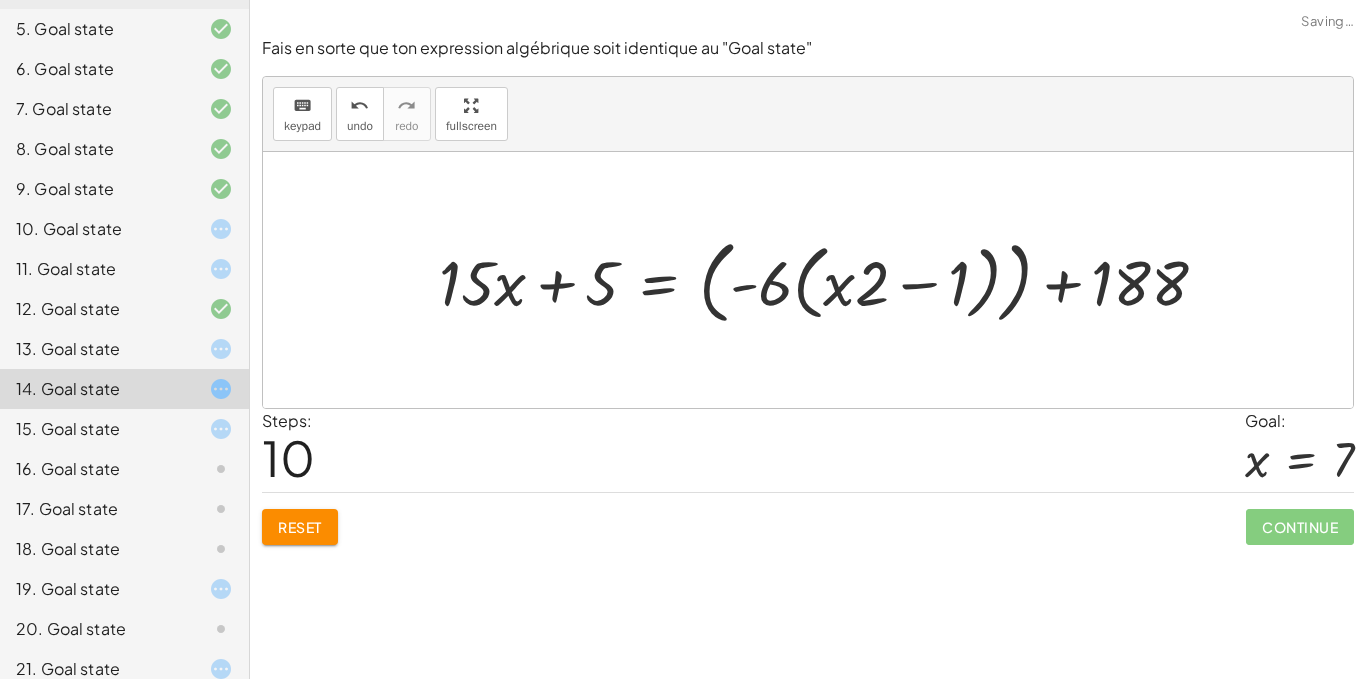 click at bounding box center (831, 279) 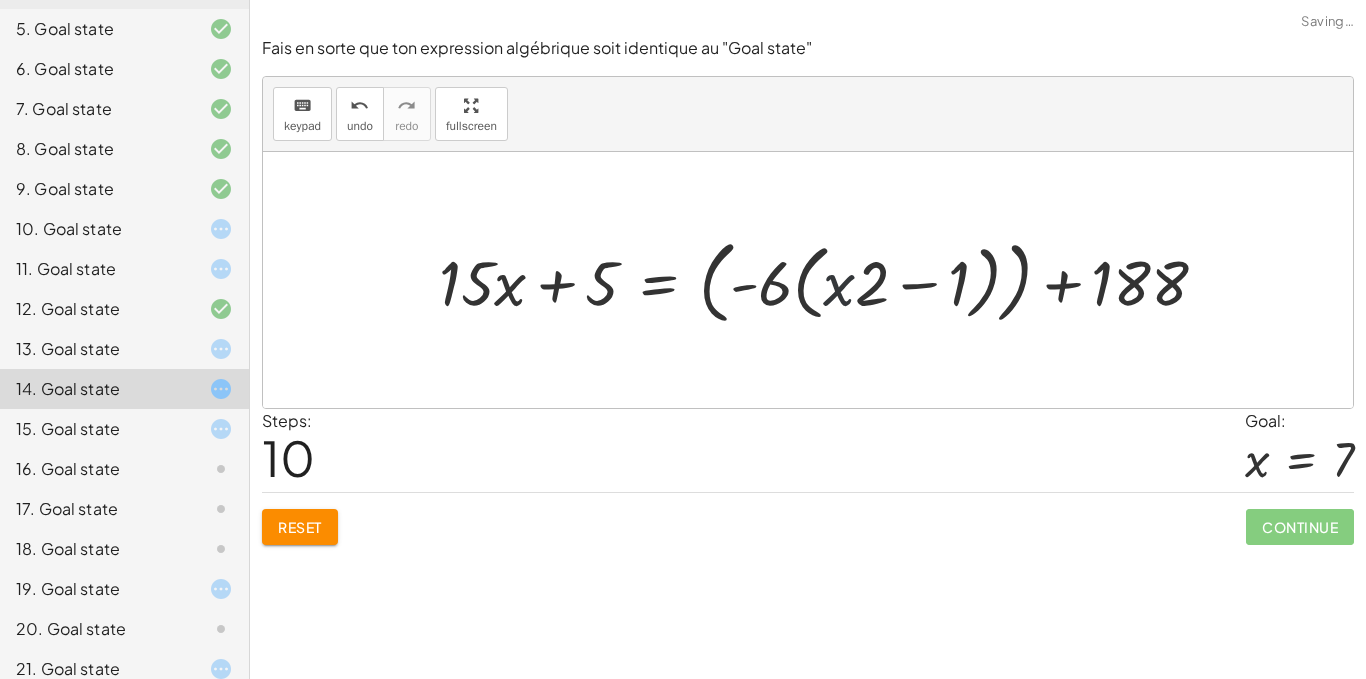 click at bounding box center (831, 279) 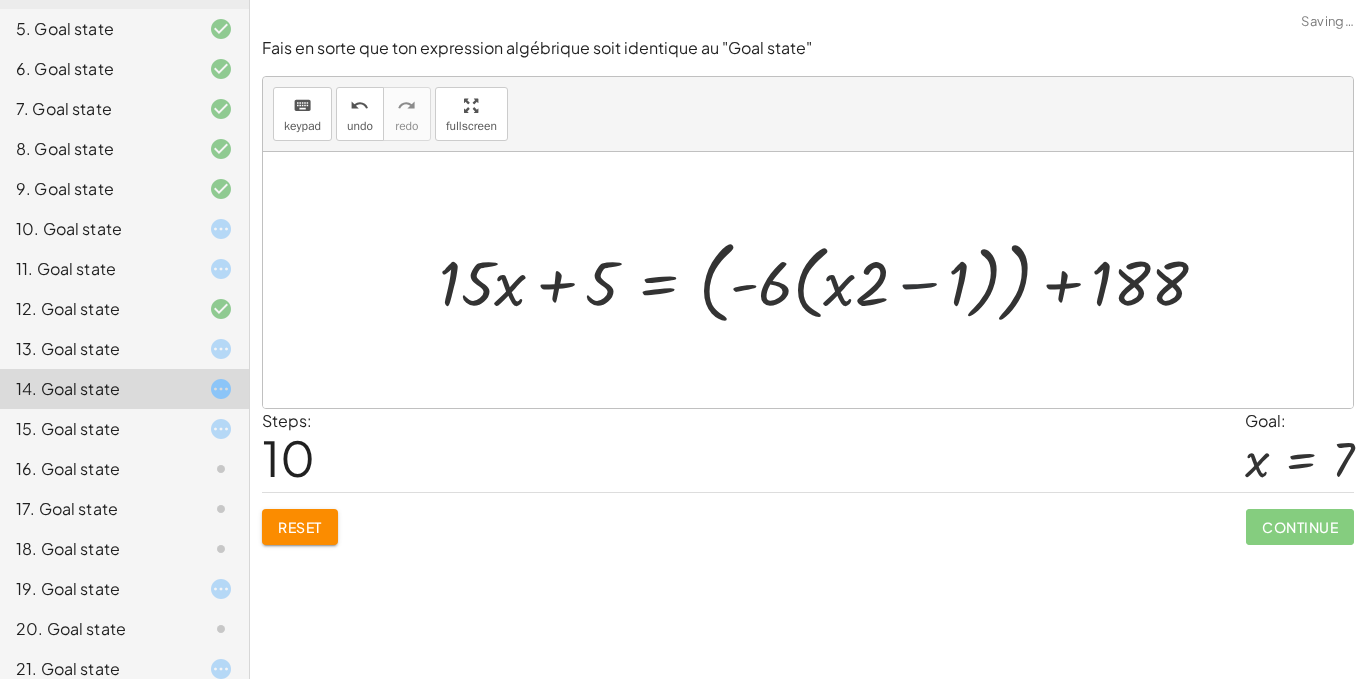 click at bounding box center (831, 279) 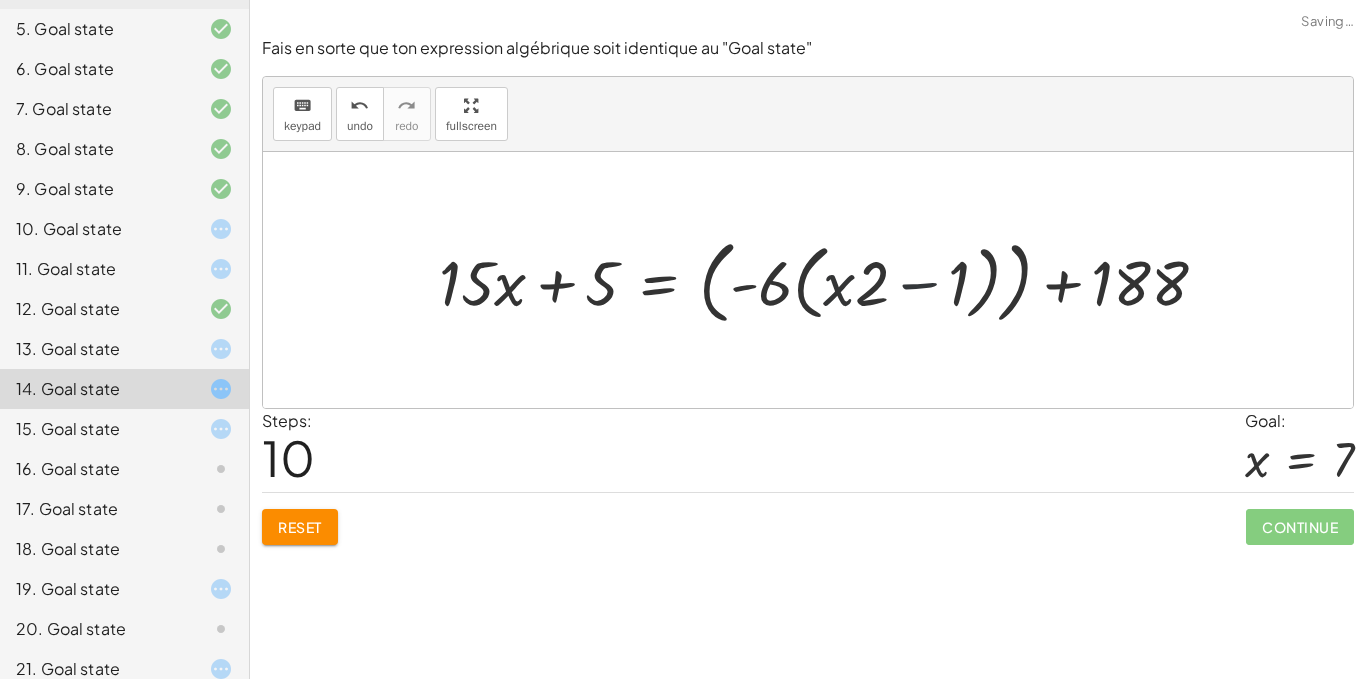 click at bounding box center (831, 279) 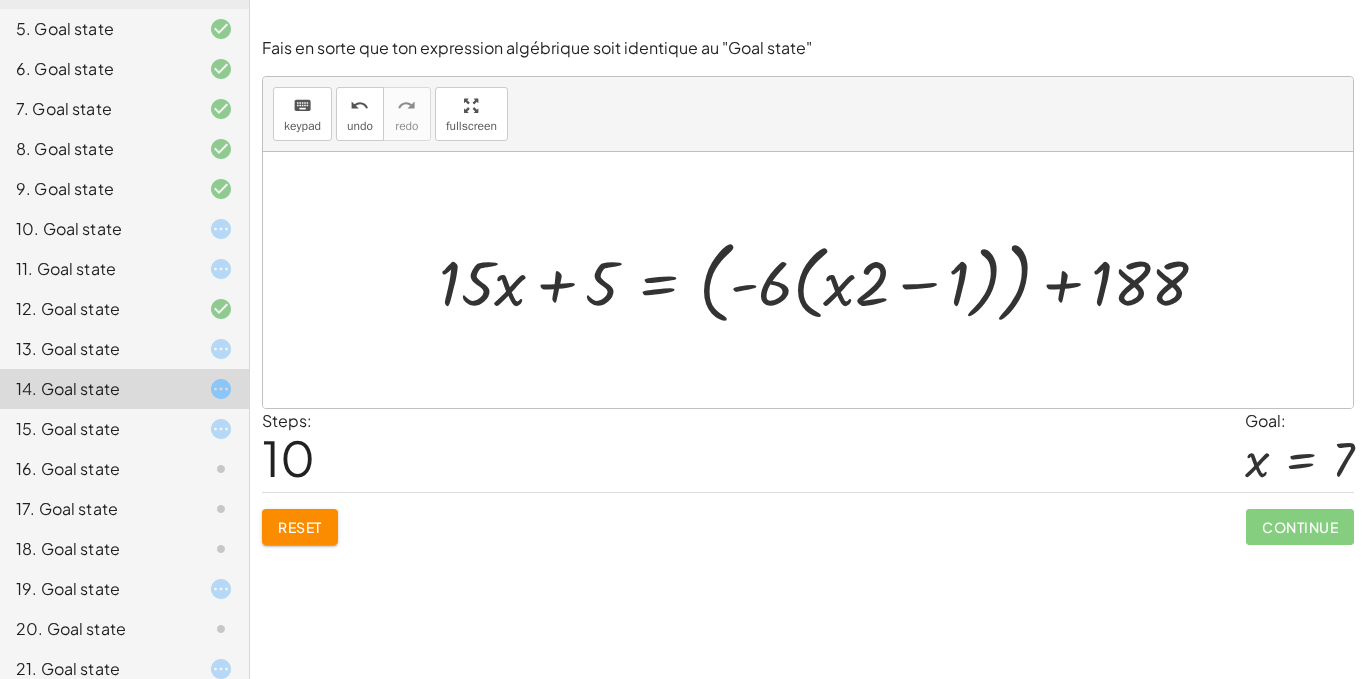 drag, startPoint x: 768, startPoint y: 287, endPoint x: 849, endPoint y: 176, distance: 137.41179 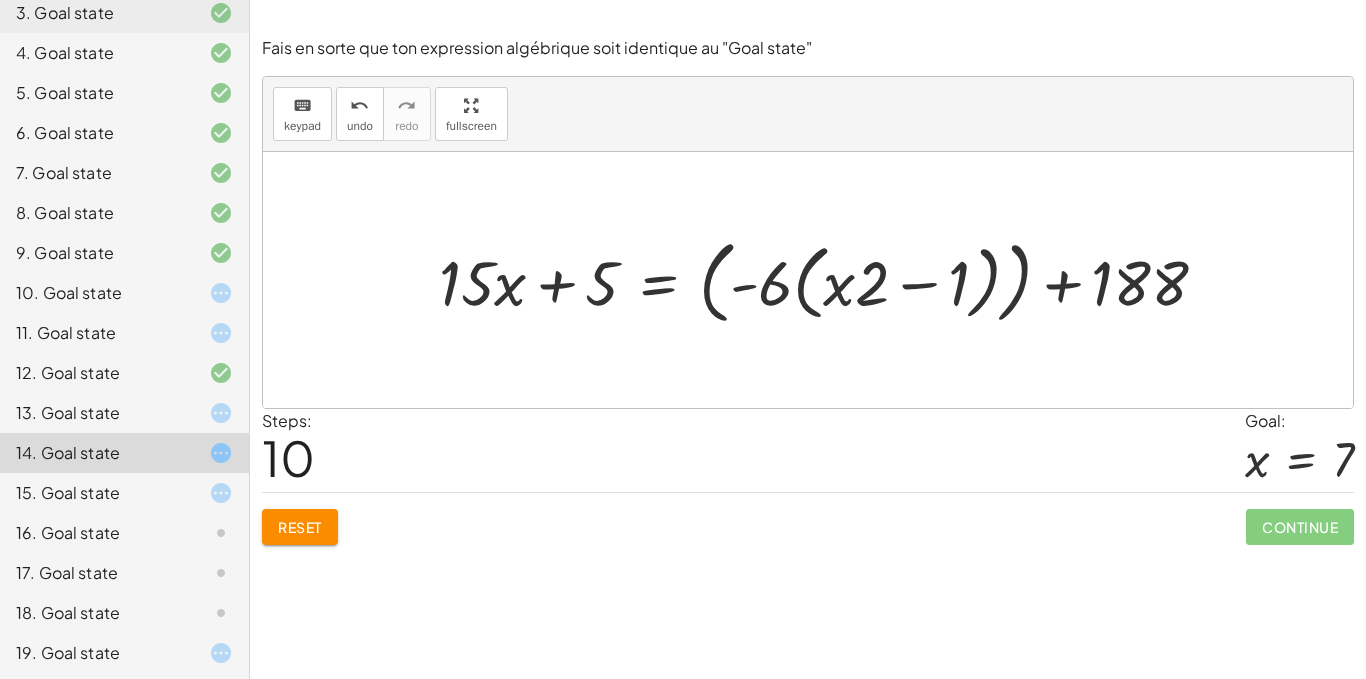 scroll, scrollTop: 413, scrollLeft: 0, axis: vertical 